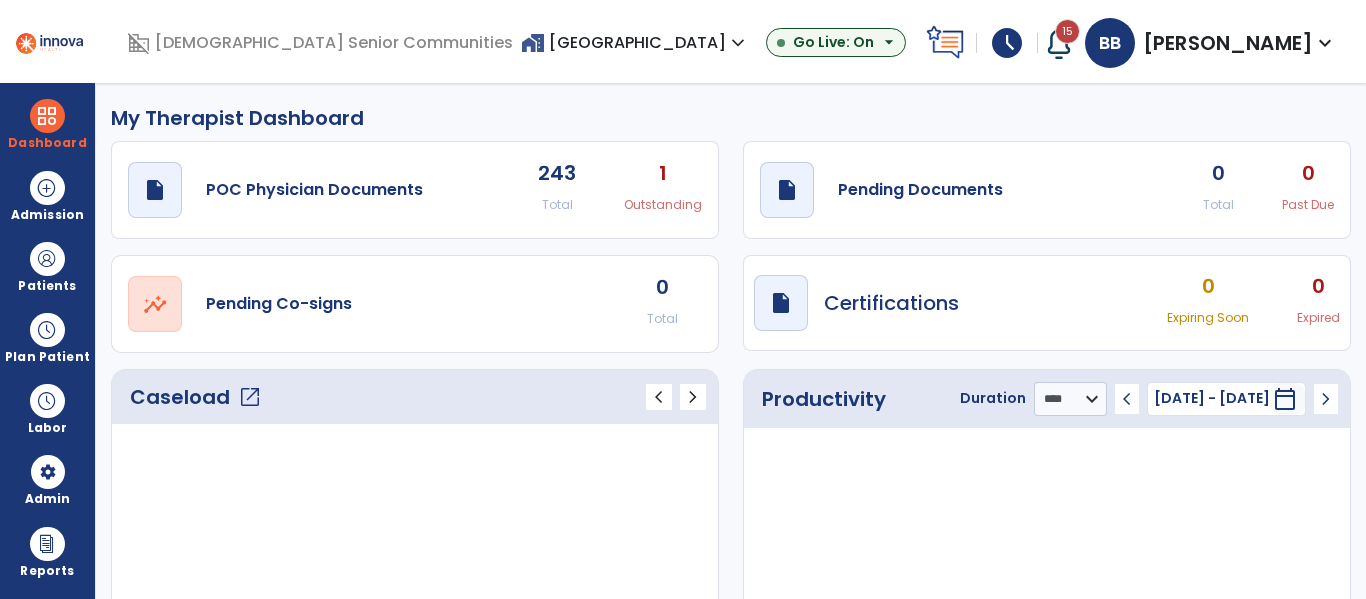 select on "****" 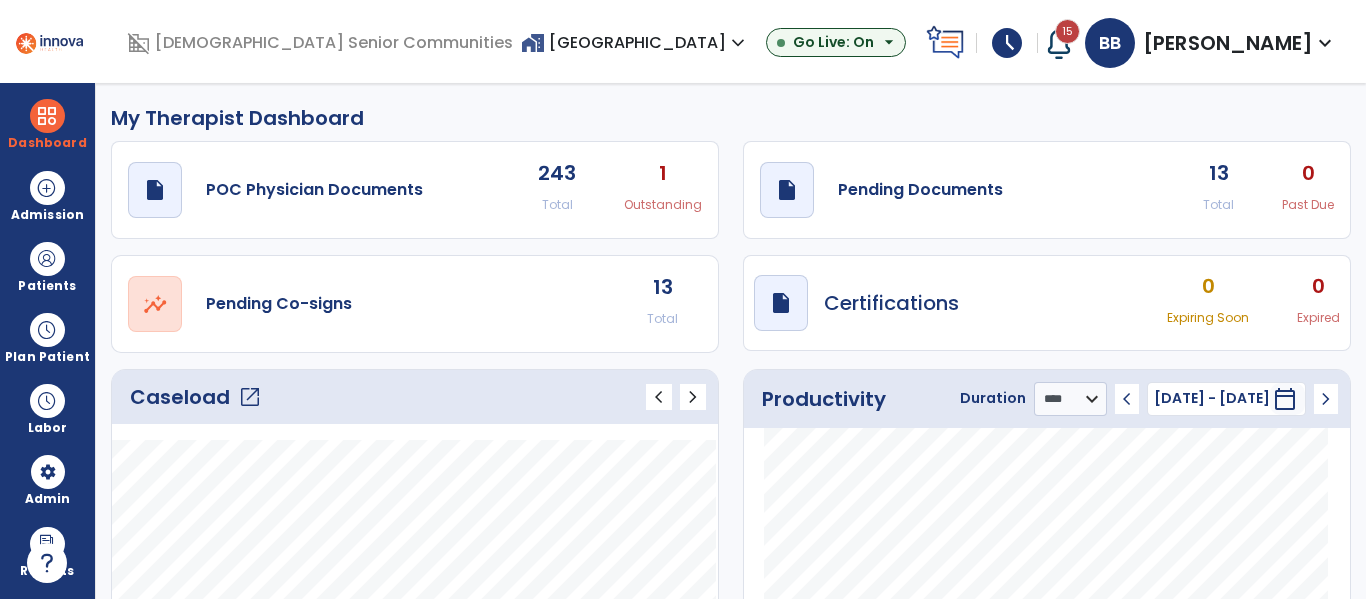 scroll, scrollTop: 0, scrollLeft: 0, axis: both 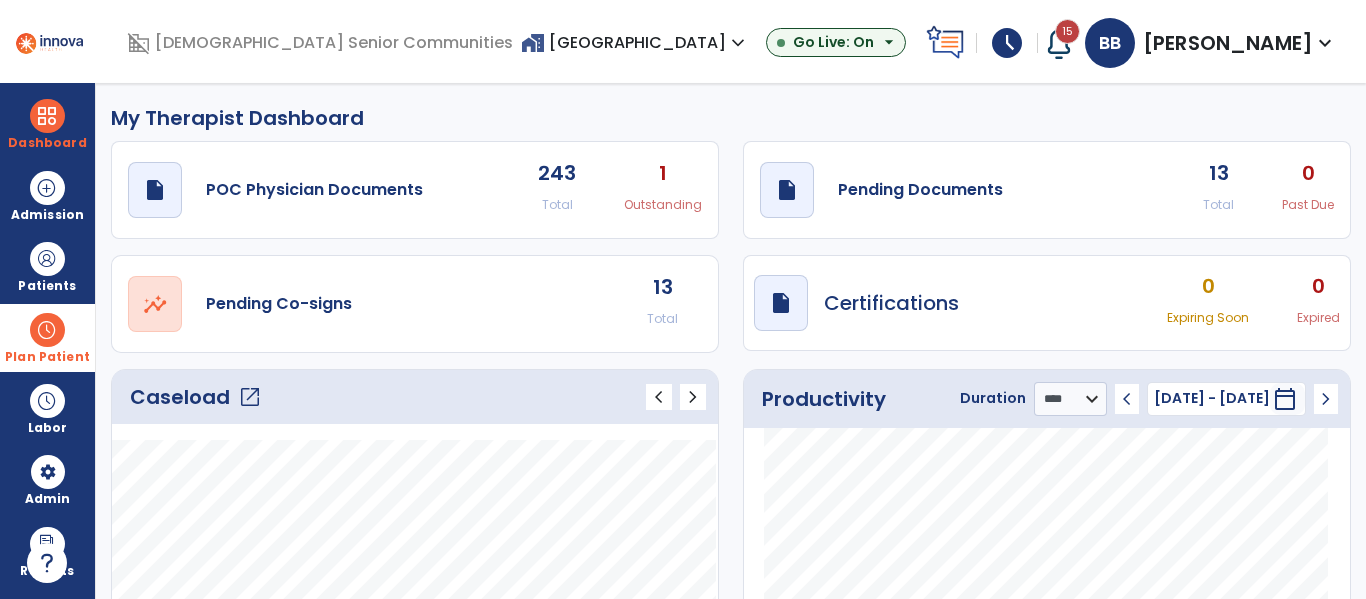 click on "Plan Patient" at bounding box center (47, 266) 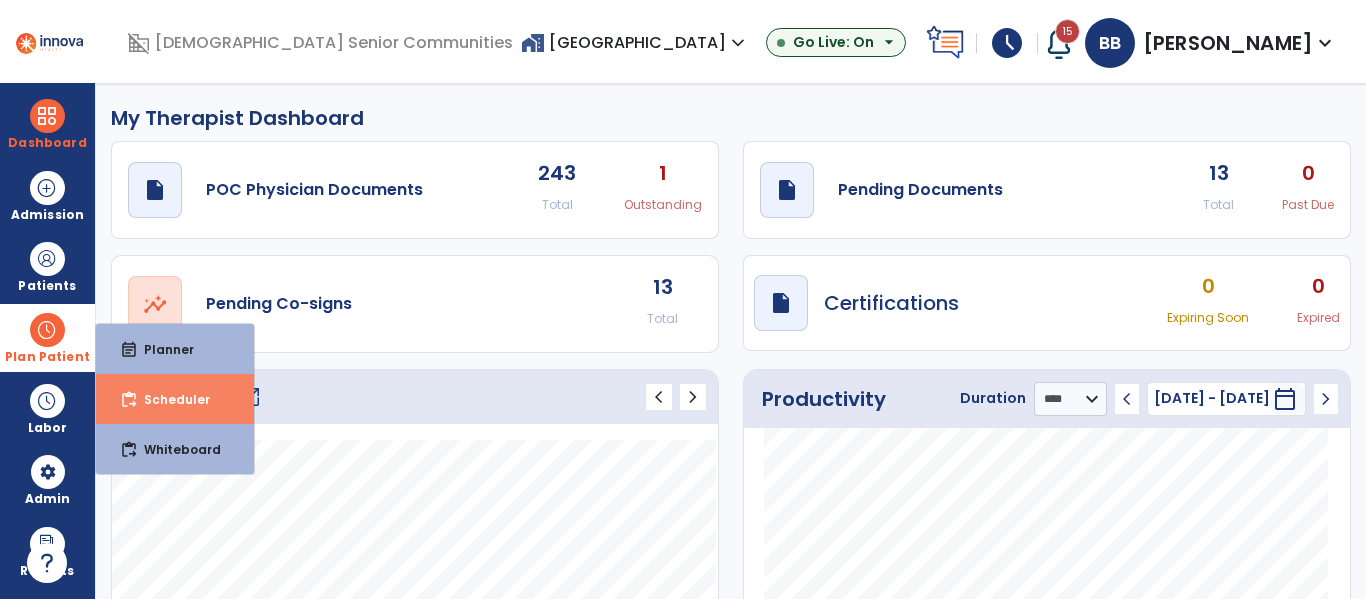 click on "content_paste_go" at bounding box center [129, 400] 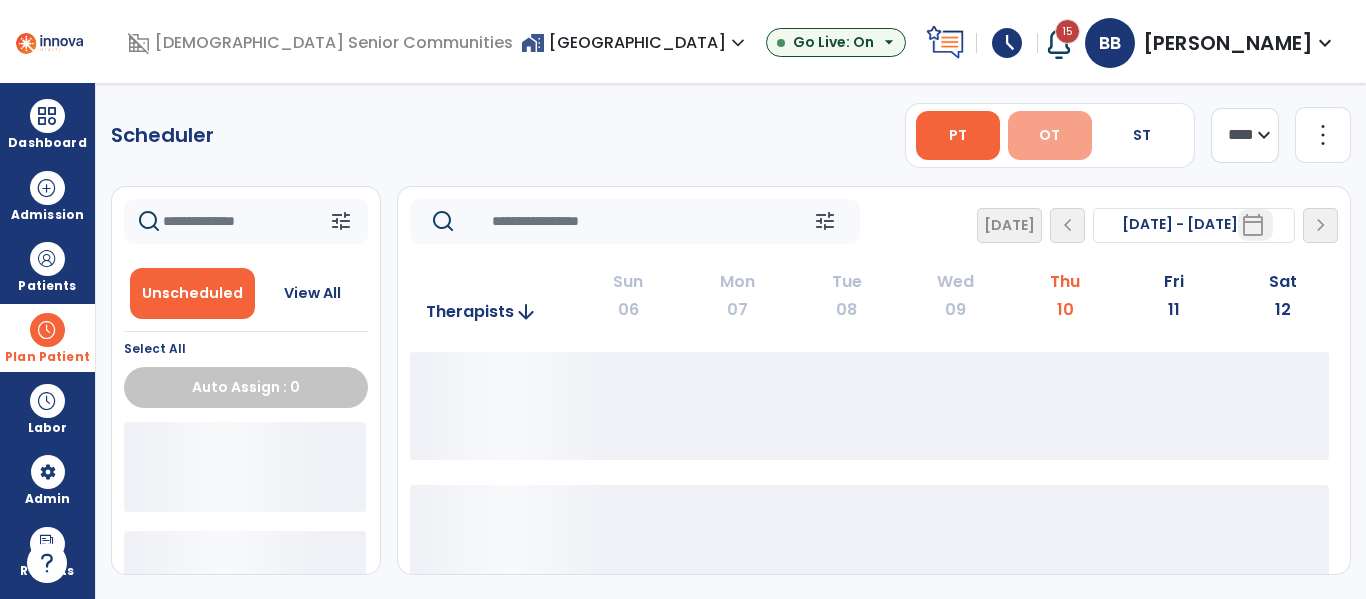 click on "OT" at bounding box center (1050, 135) 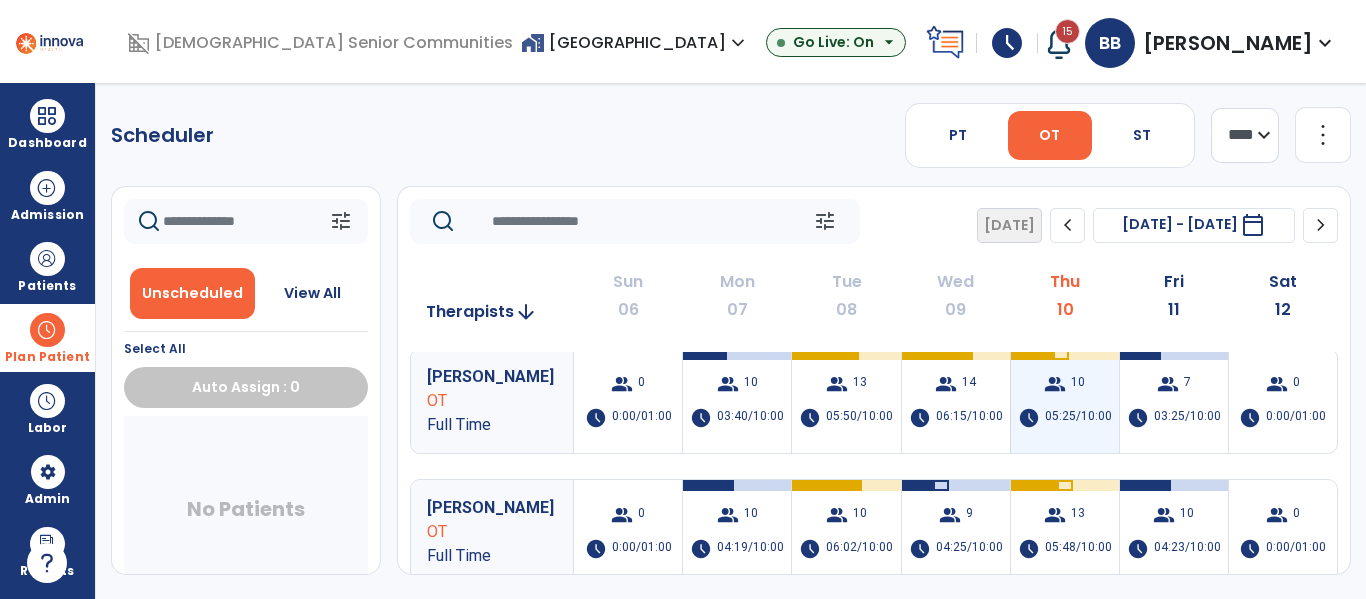 scroll, scrollTop: 0, scrollLeft: 0, axis: both 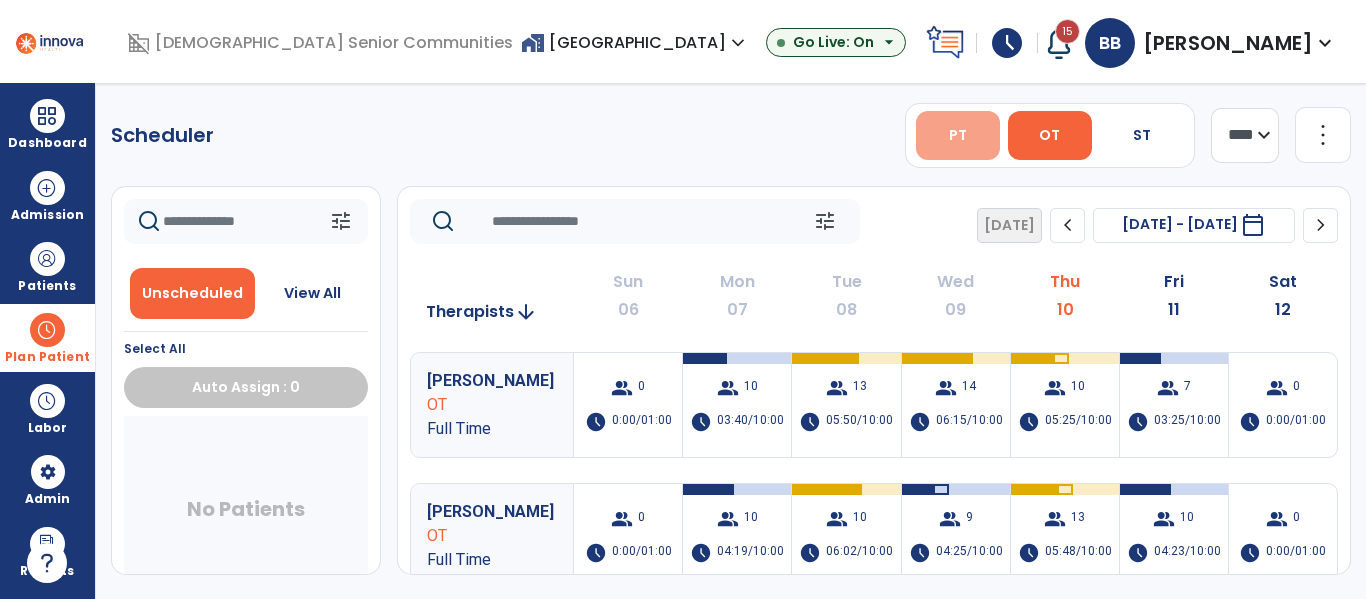 click on "PT" at bounding box center (958, 135) 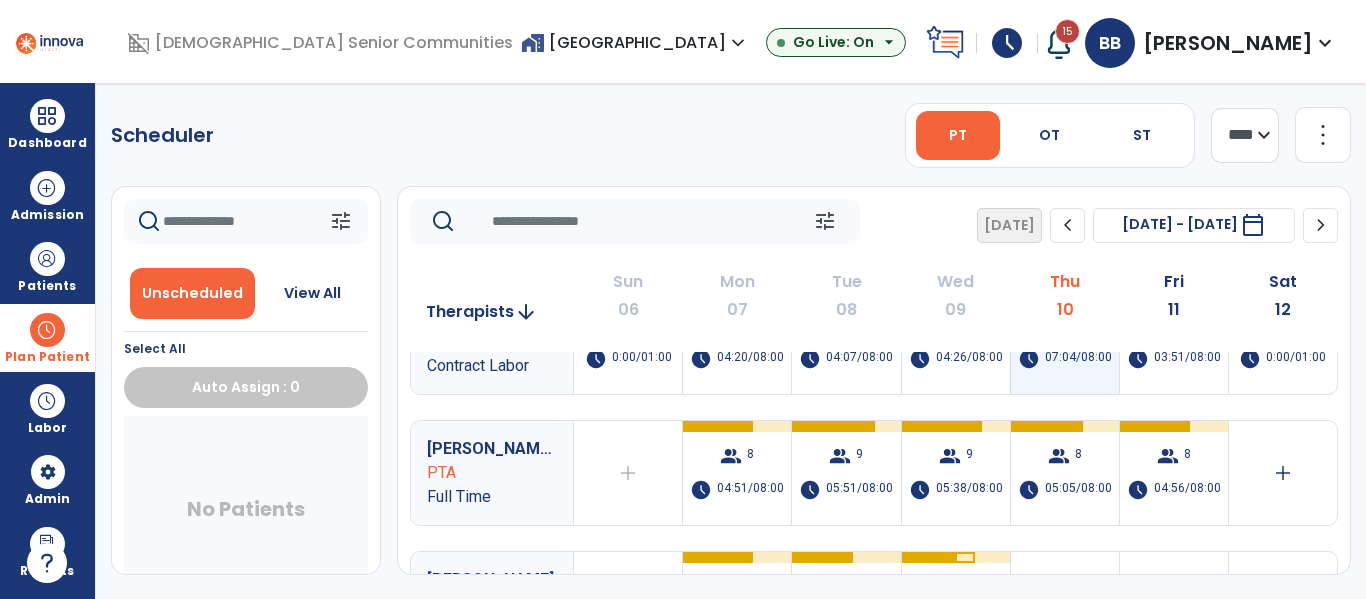 scroll, scrollTop: 0, scrollLeft: 0, axis: both 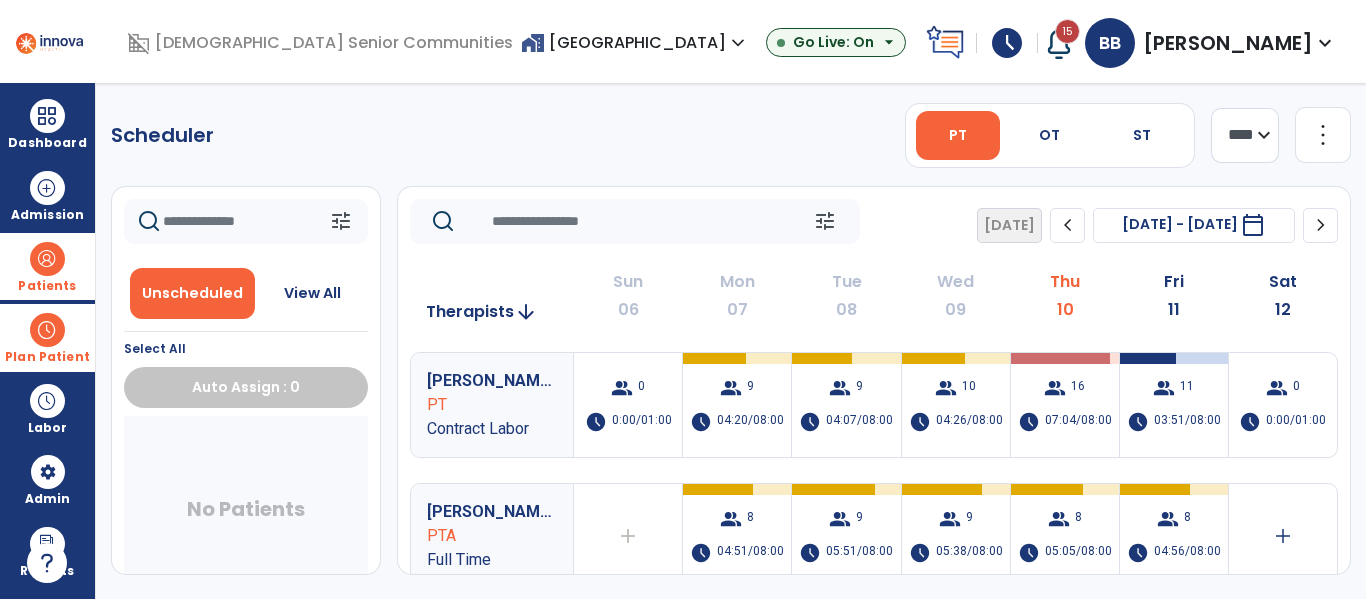 click on "Patients" at bounding box center (47, 266) 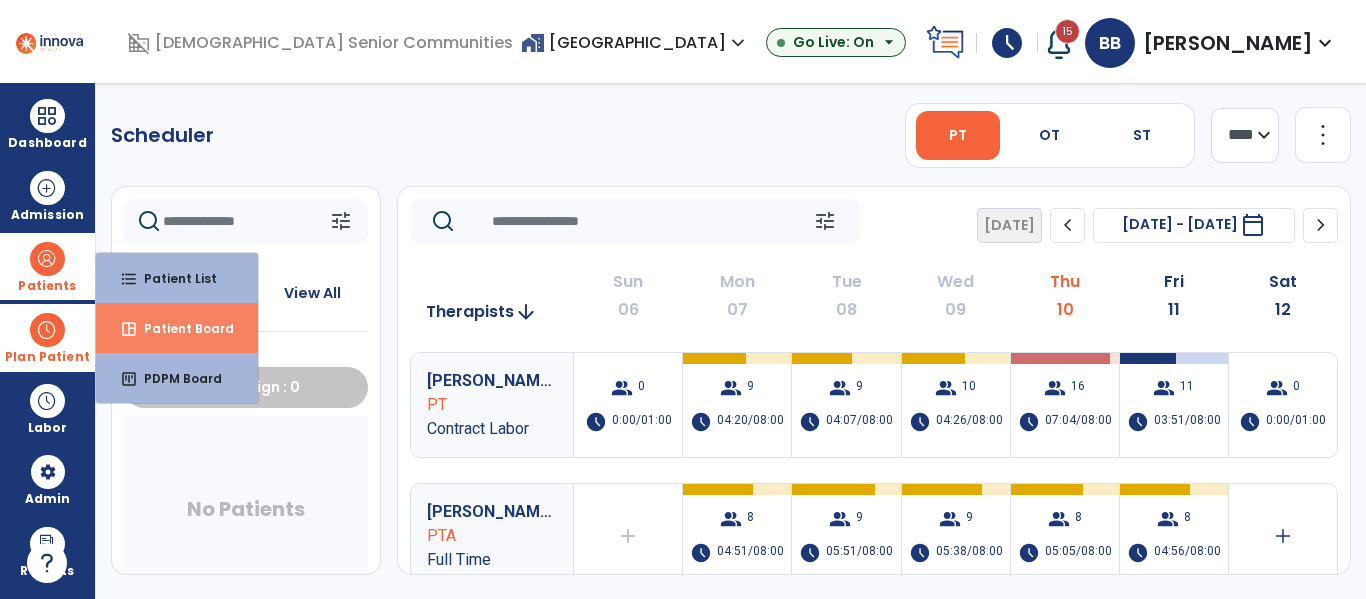 click on "Patient Board" at bounding box center (181, 328) 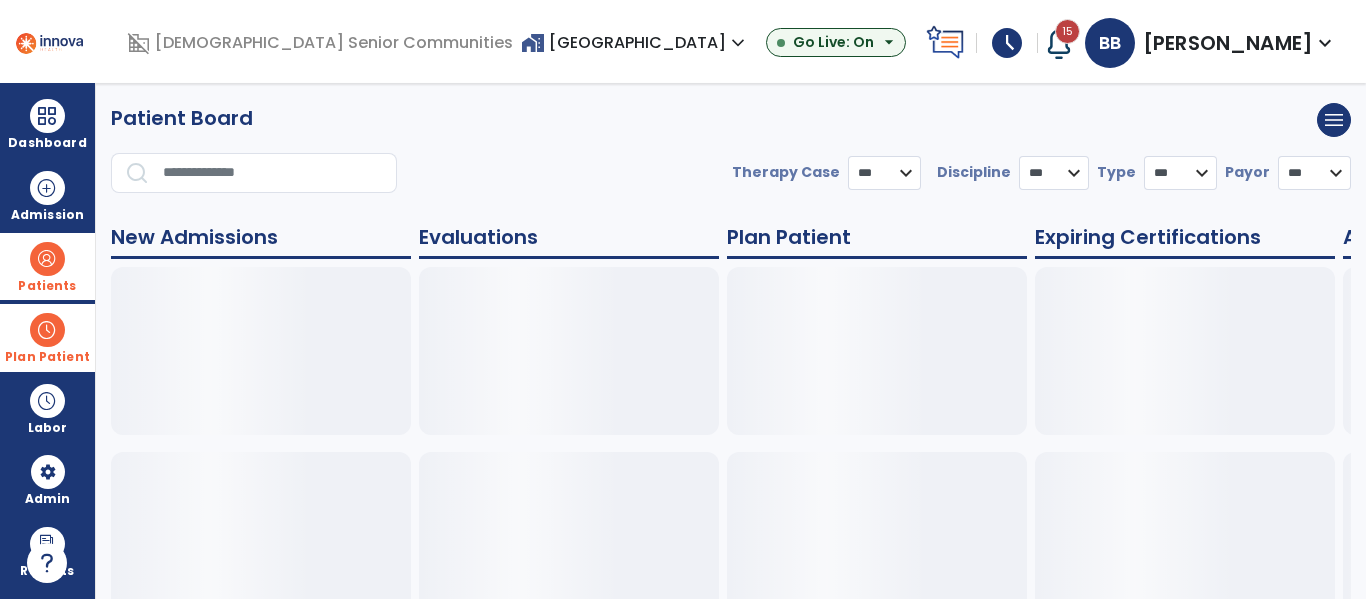 select on "***" 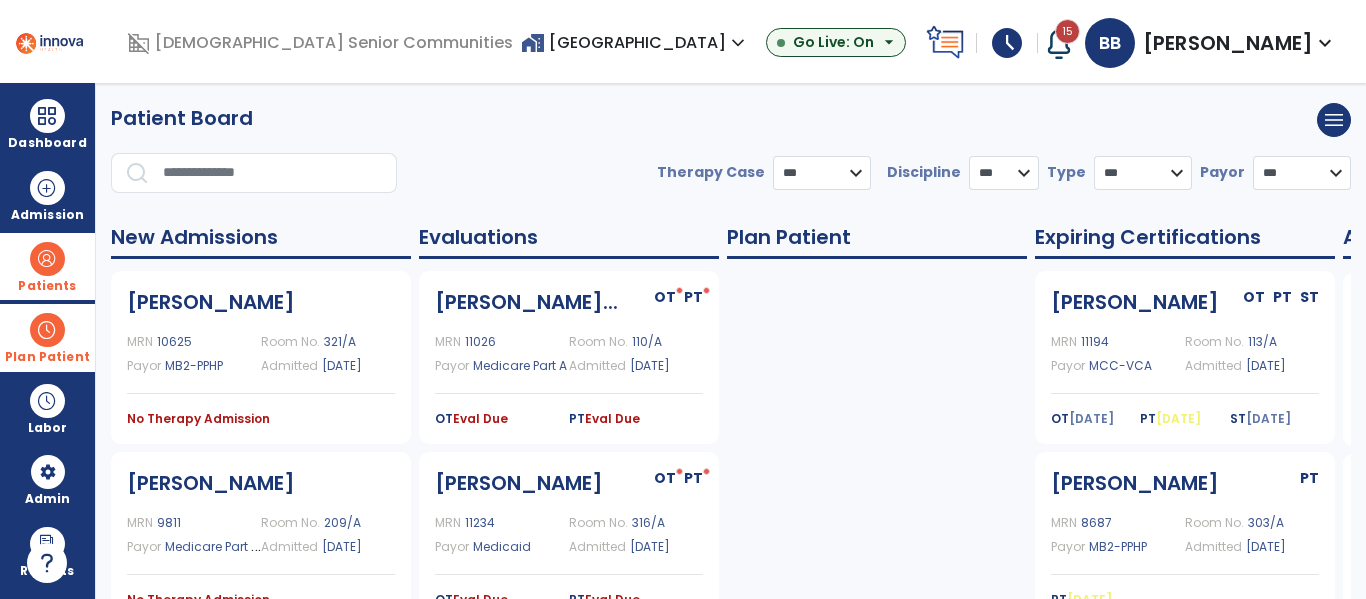 scroll, scrollTop: 1, scrollLeft: 0, axis: vertical 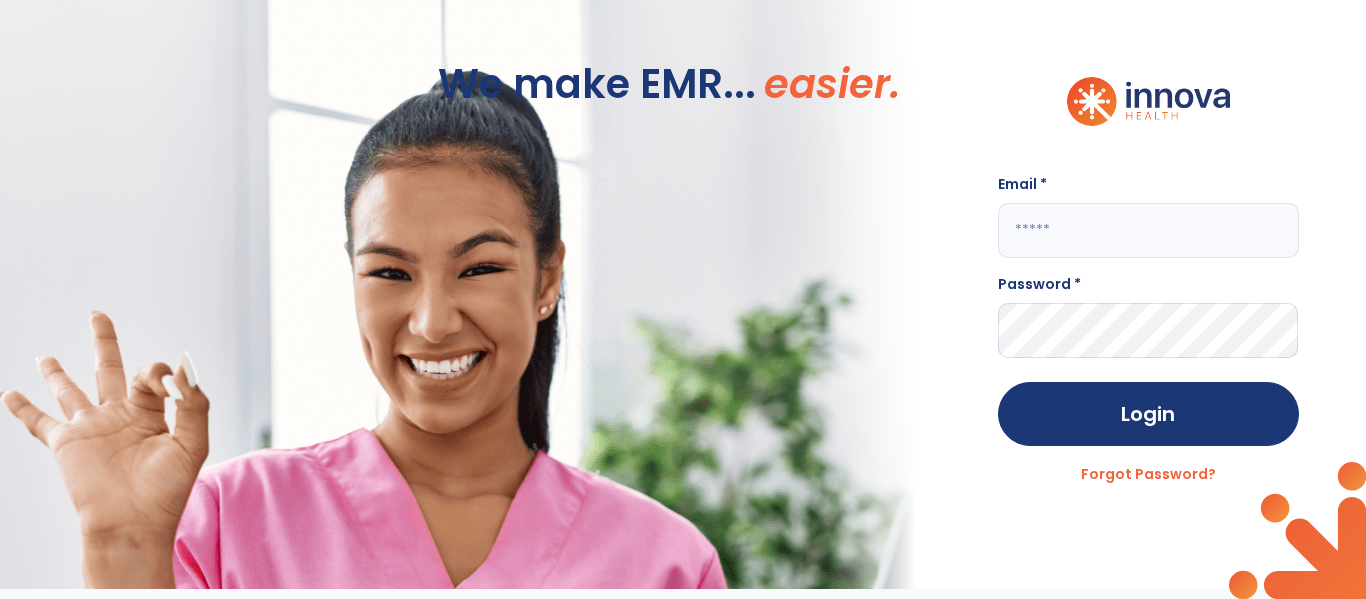 click 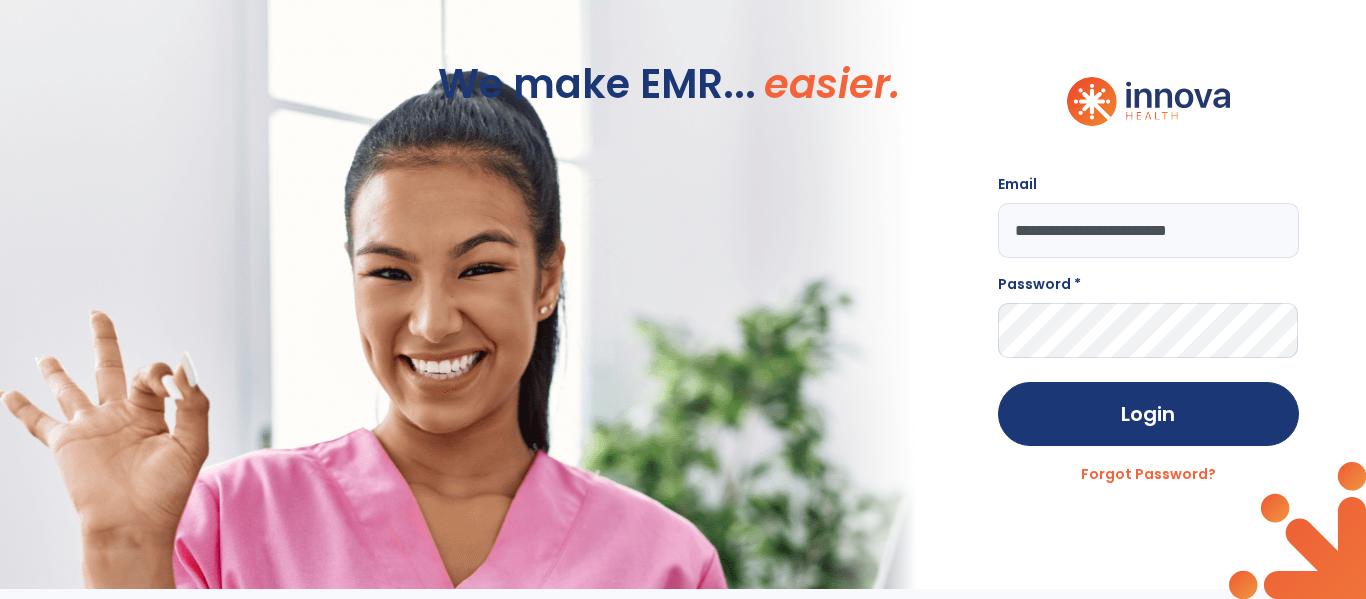 type on "**********" 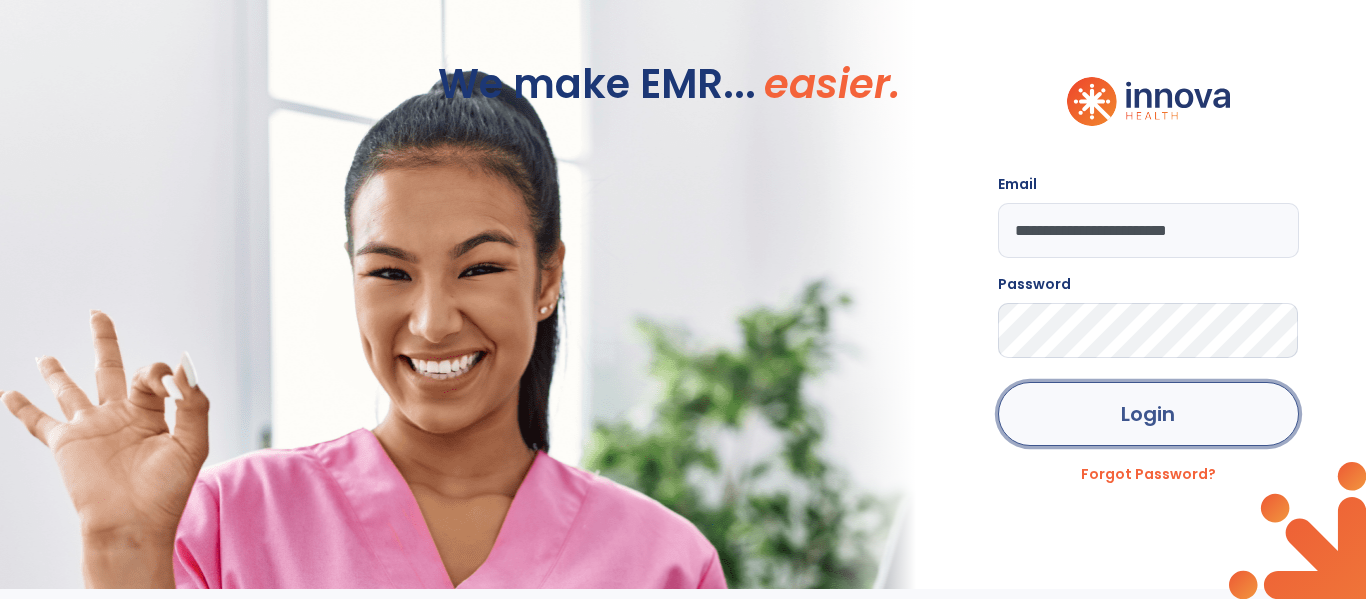 click on "Login" 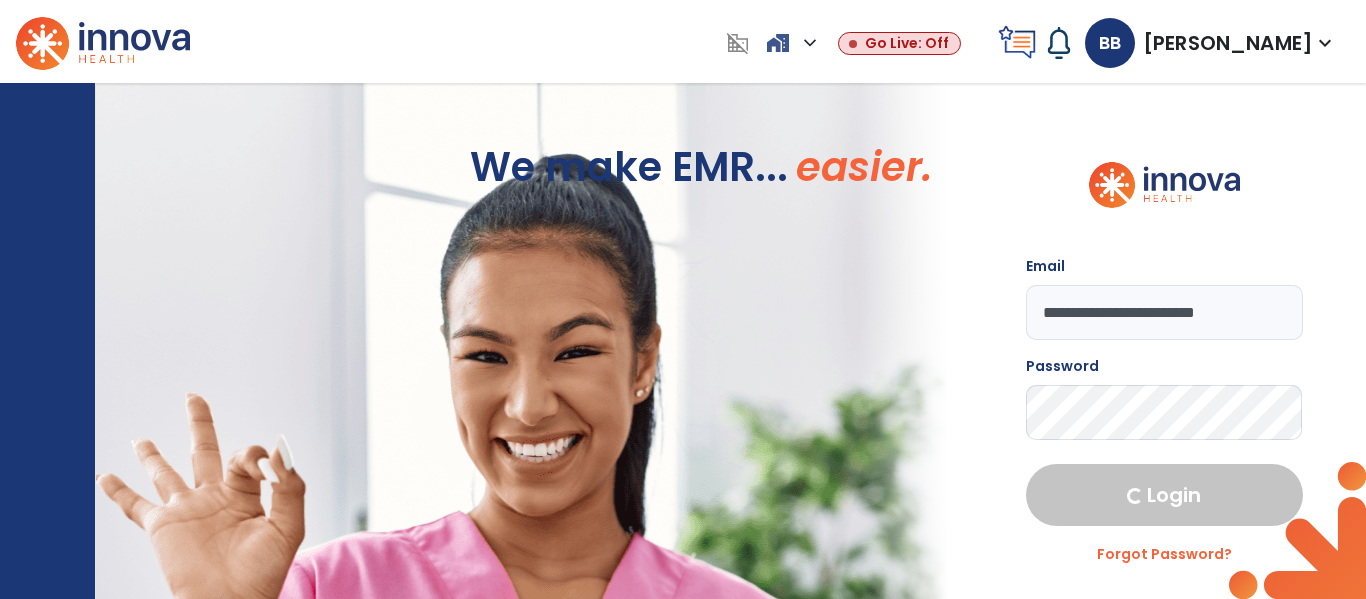 select on "***" 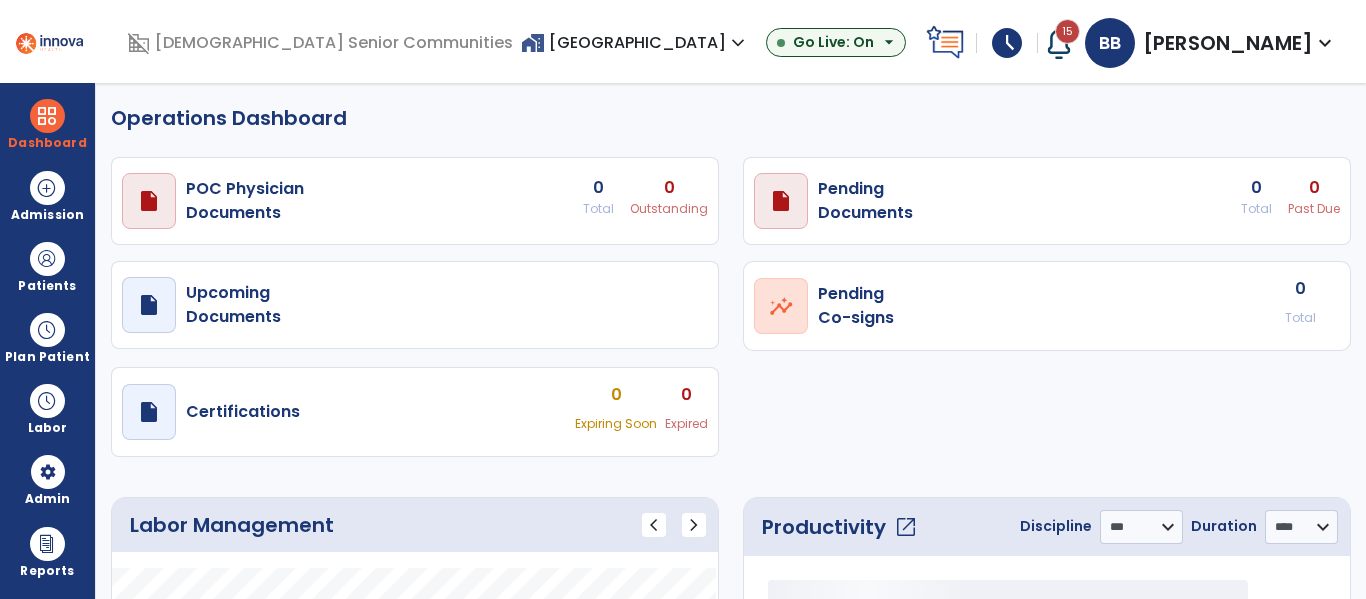 select on "***" 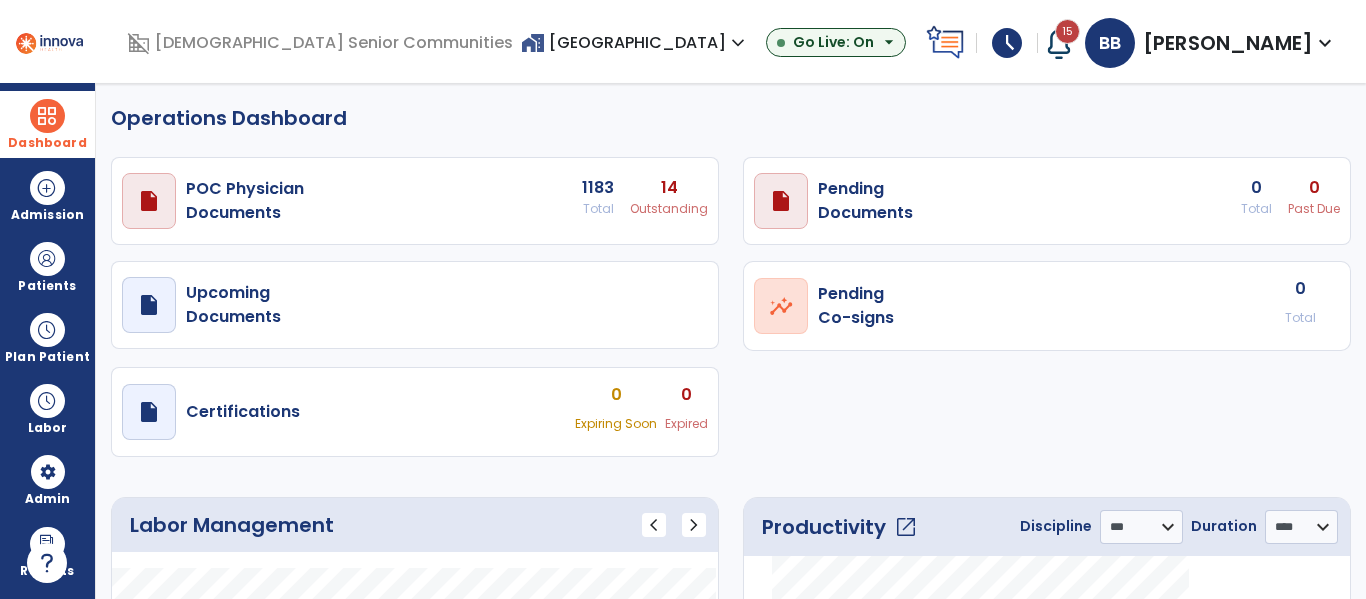 click on "Dashboard" at bounding box center [47, 124] 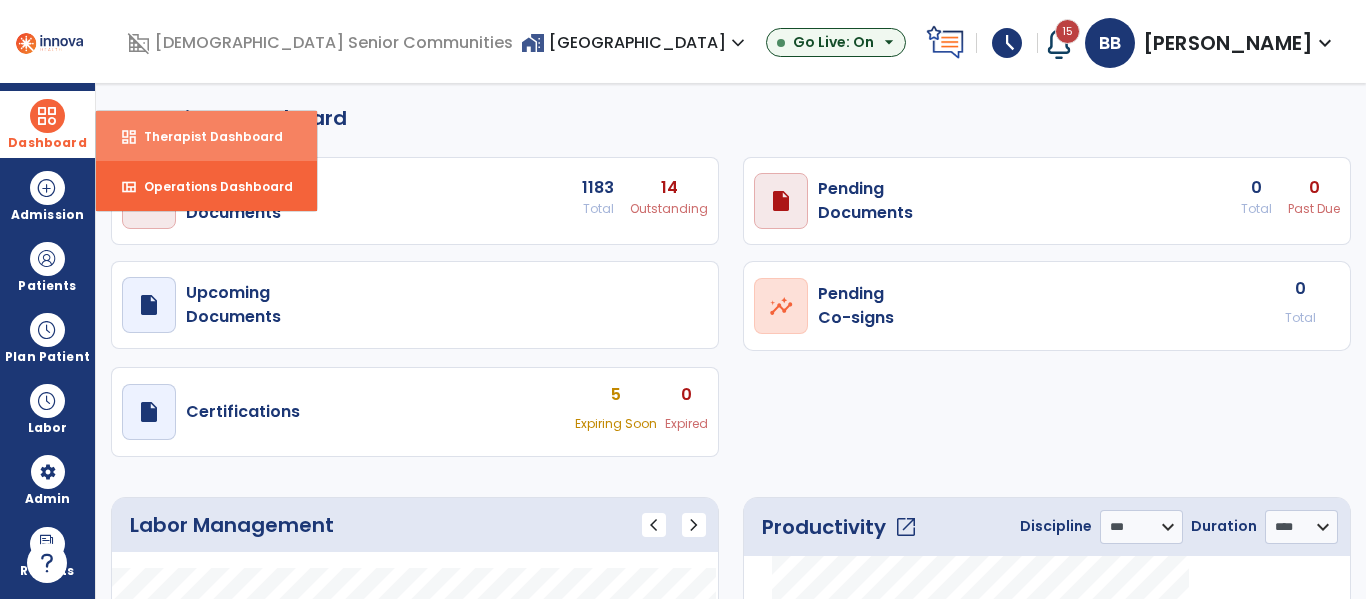 click on "Therapist Dashboard" at bounding box center [205, 136] 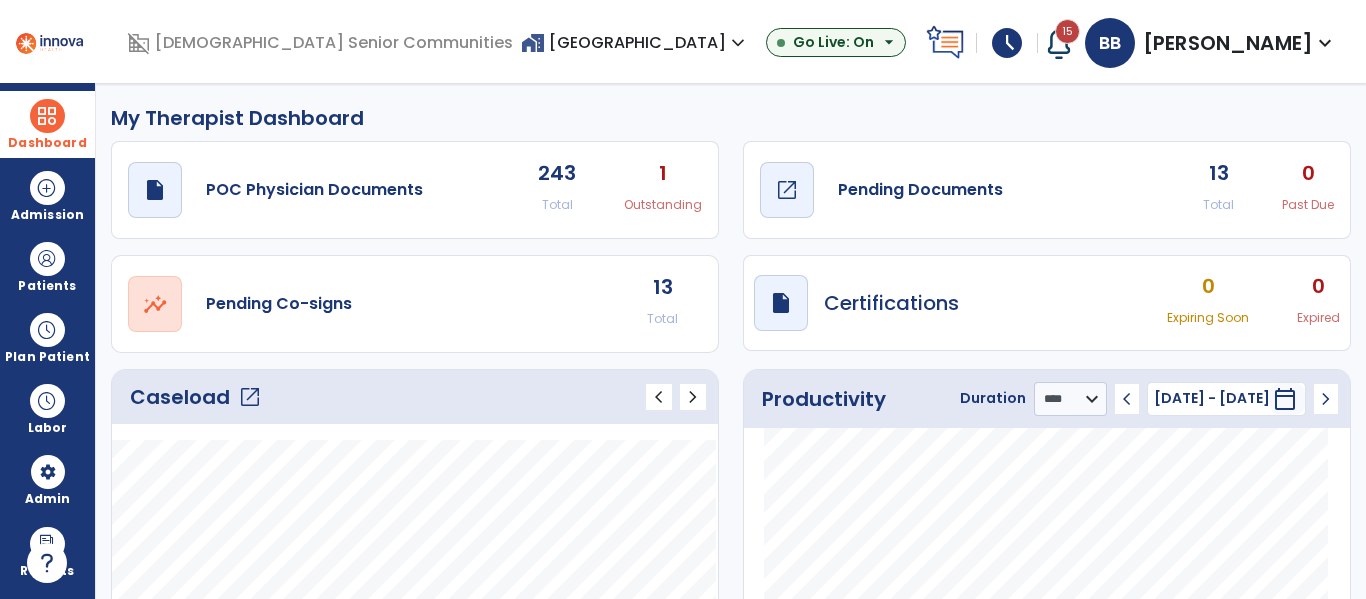click on "draft   open_in_new  Pending Documents" 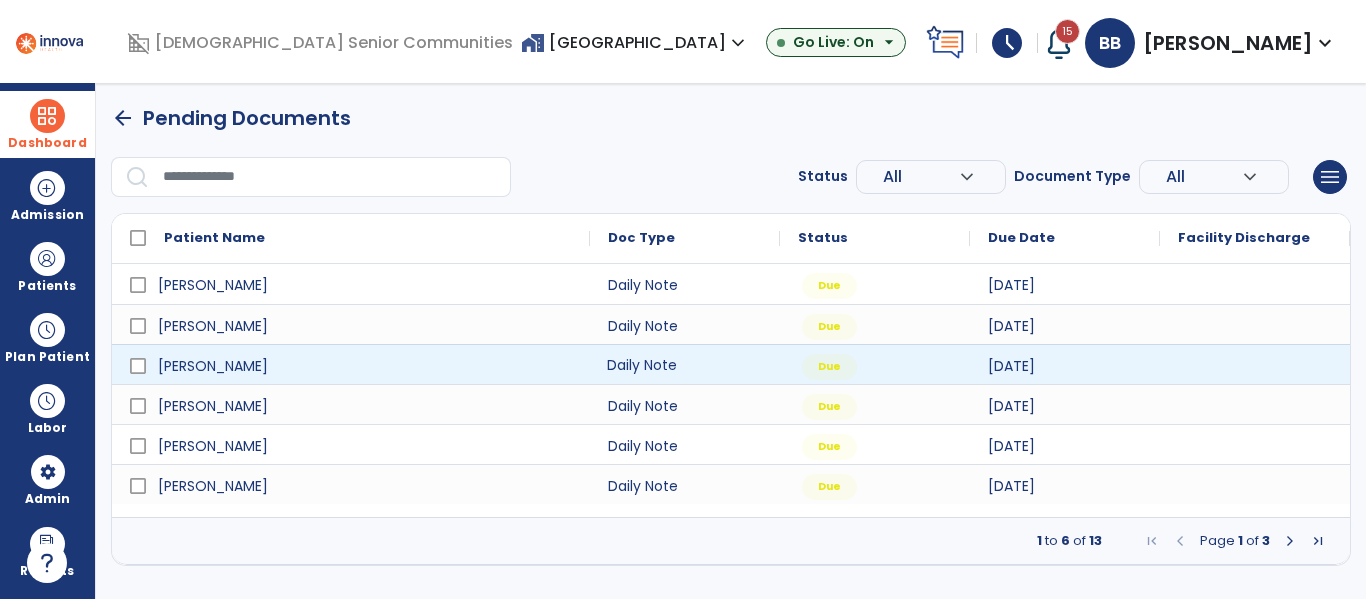 click on "Daily Note" at bounding box center [685, 364] 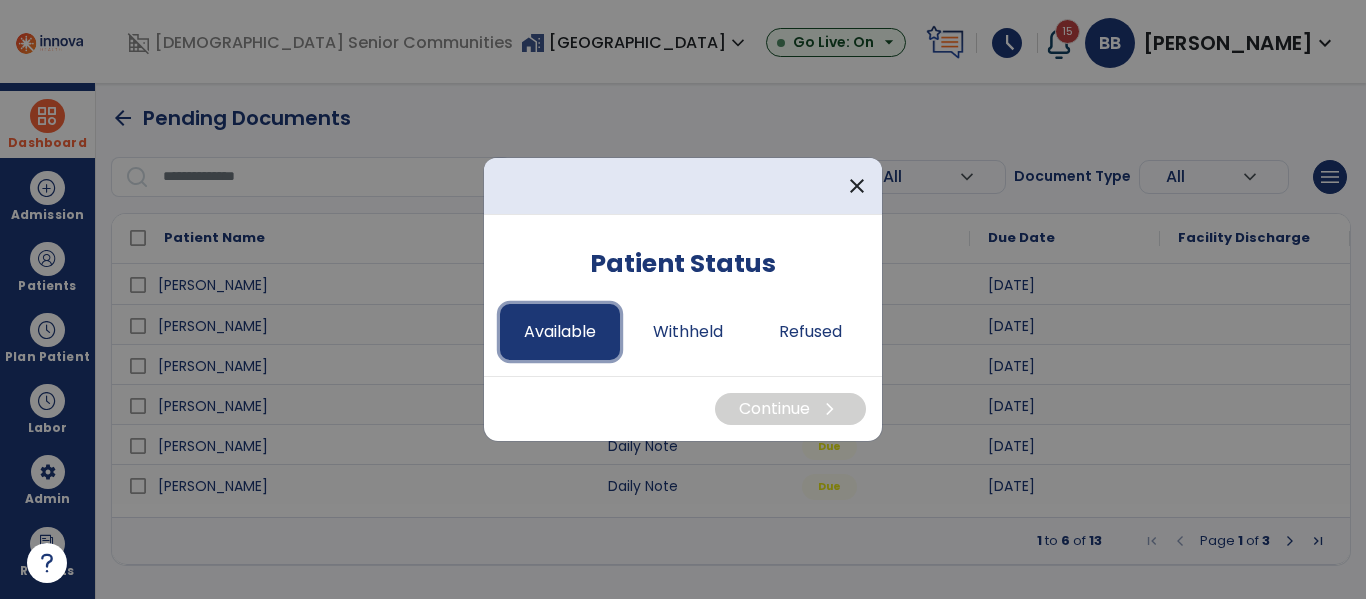 click on "Available" at bounding box center (560, 332) 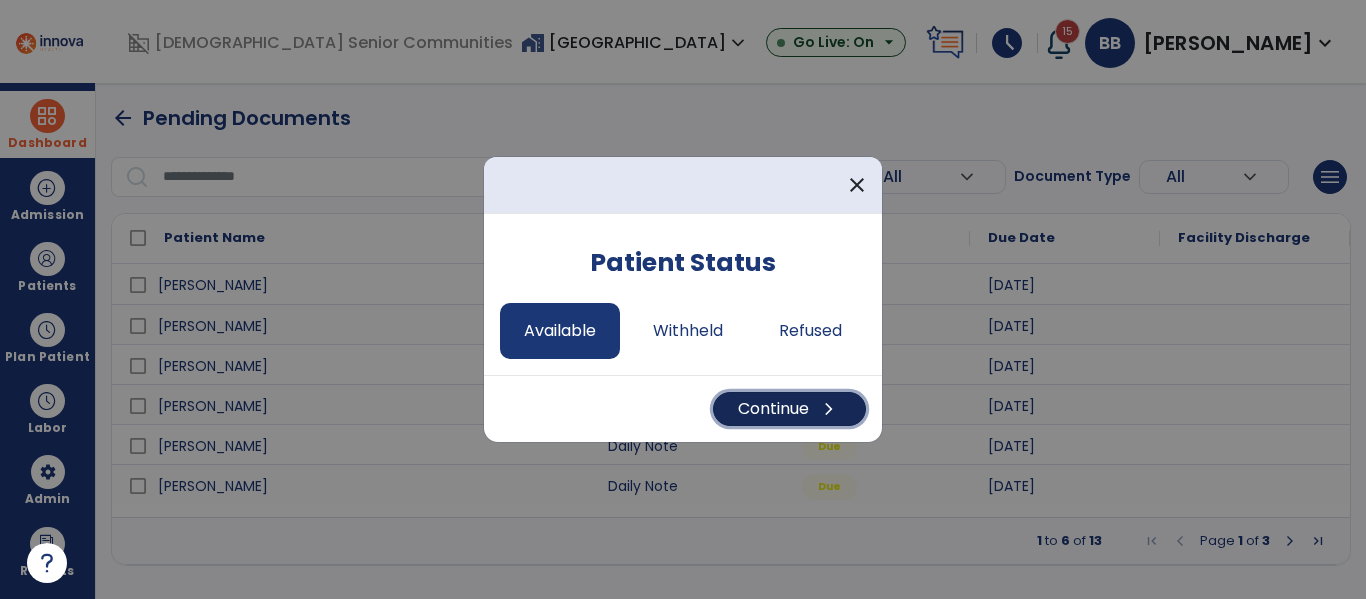 click on "Continue   chevron_right" at bounding box center (789, 409) 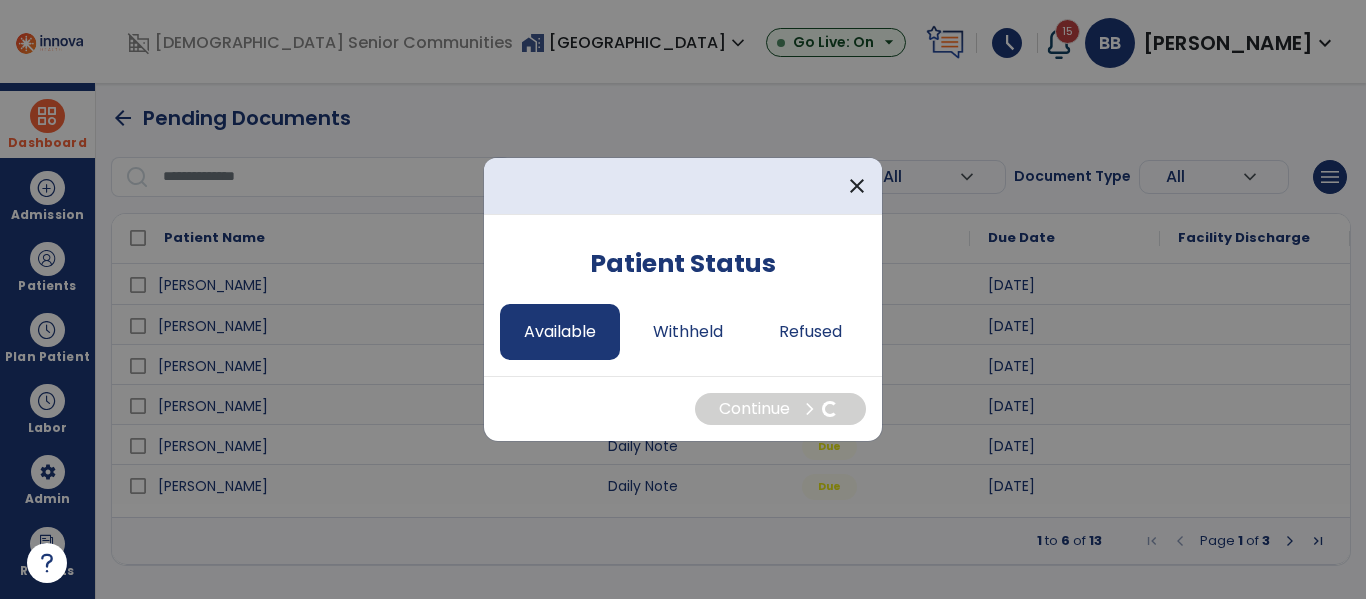 select on "*" 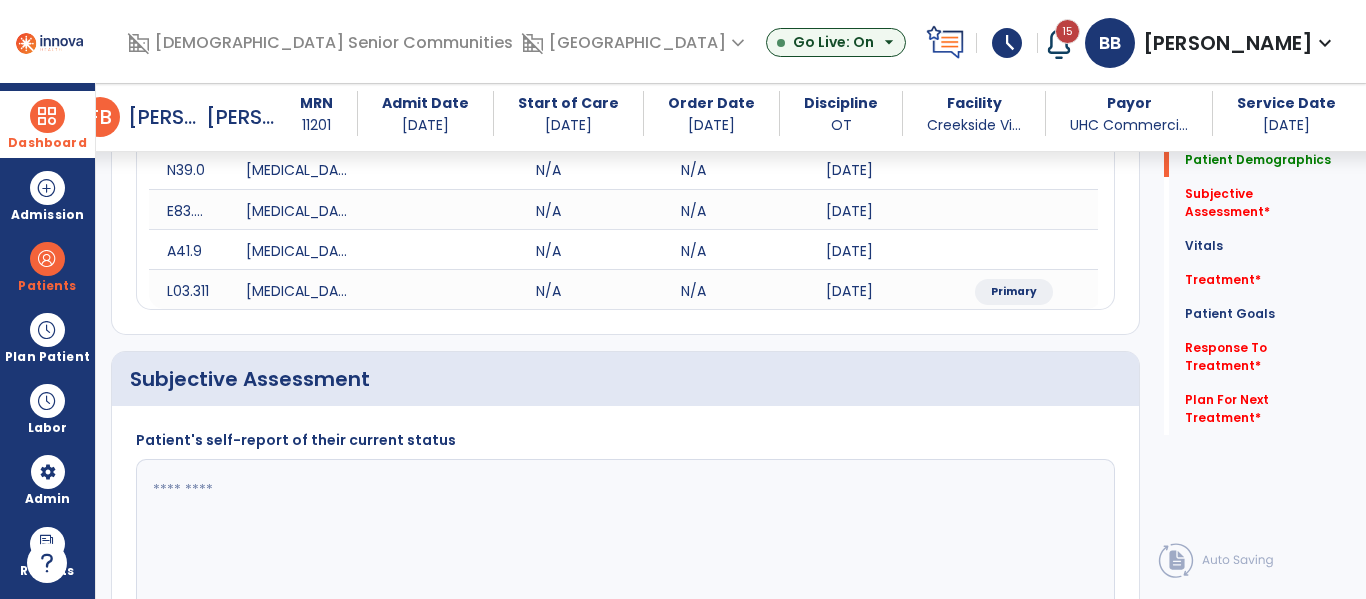 click 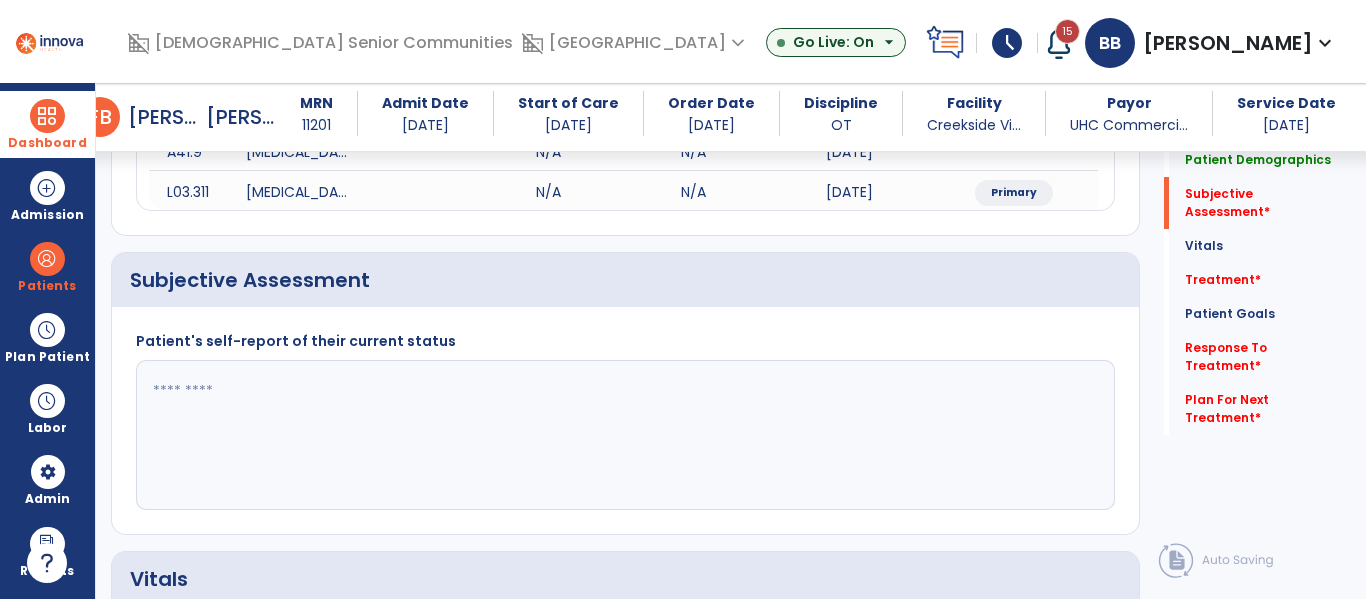 scroll, scrollTop: 403, scrollLeft: 0, axis: vertical 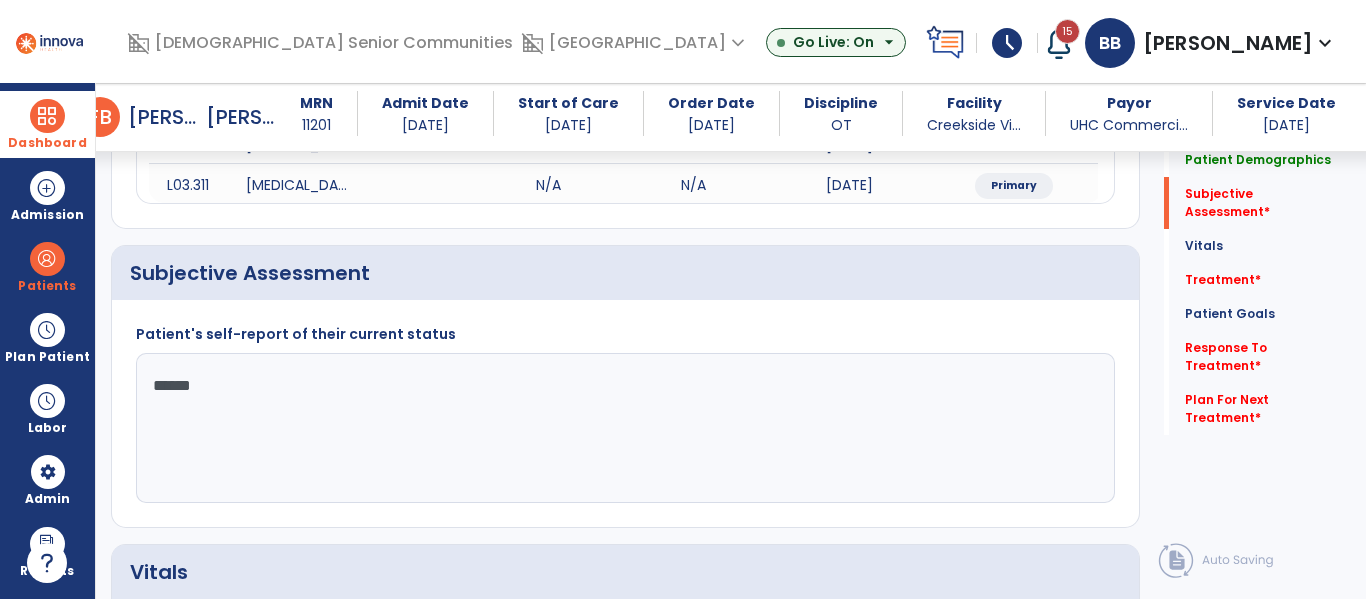type on "*******" 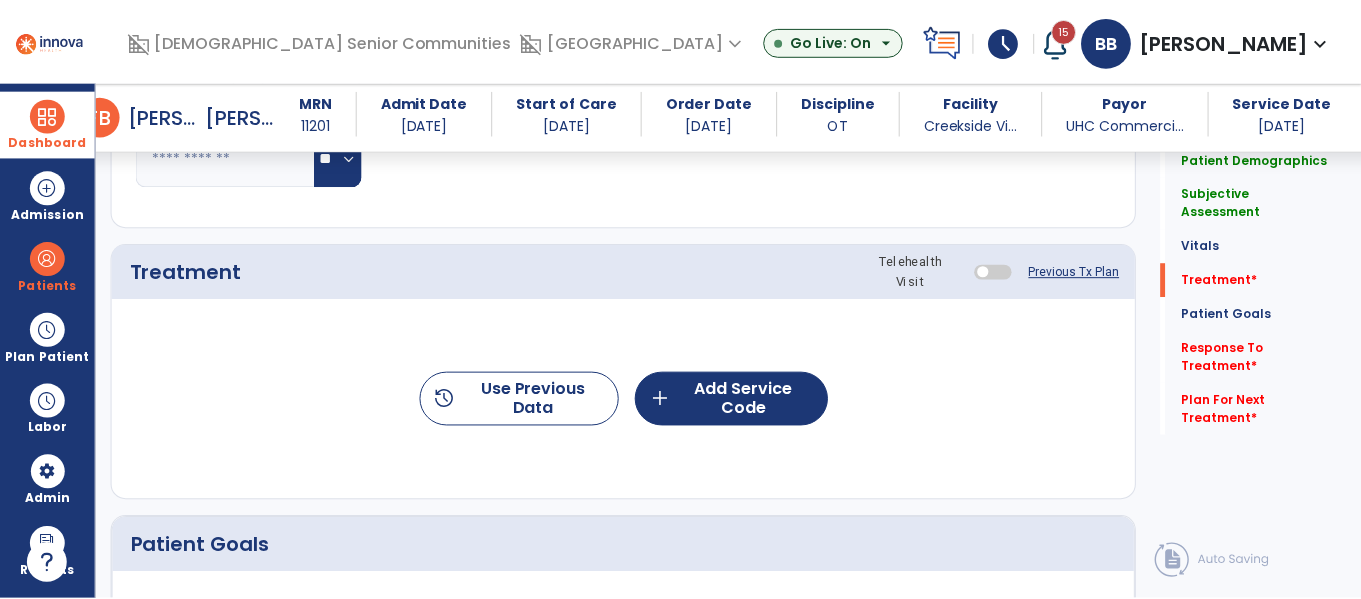 scroll, scrollTop: 1126, scrollLeft: 0, axis: vertical 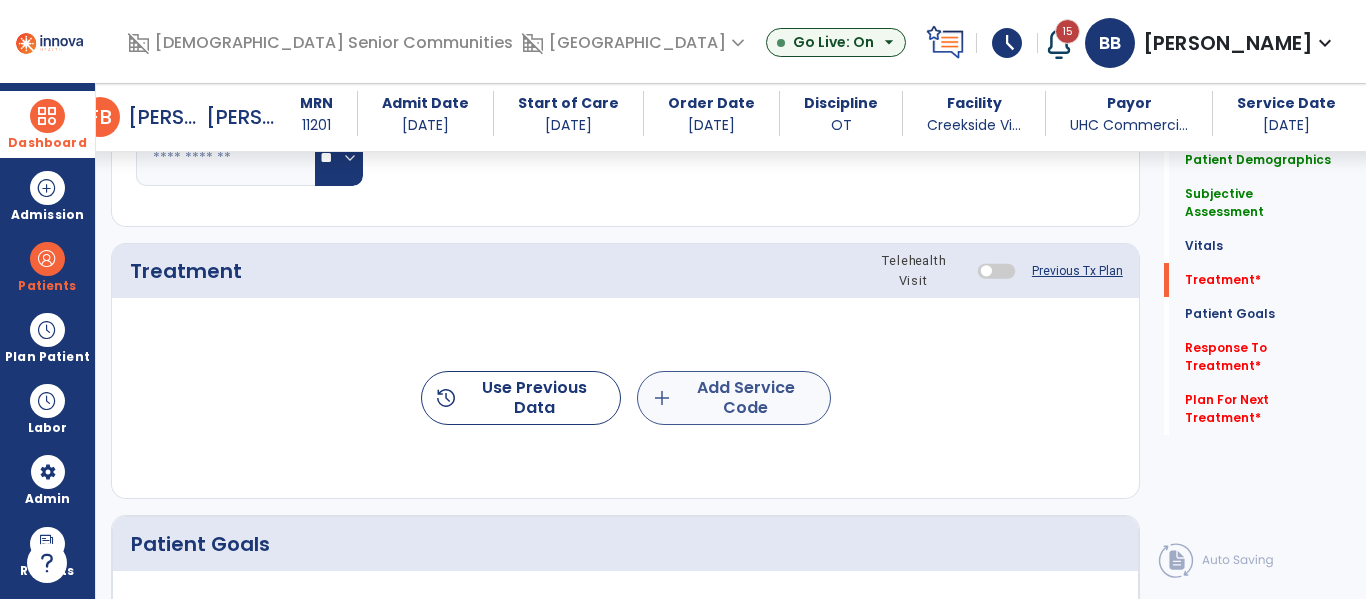 type on "**********" 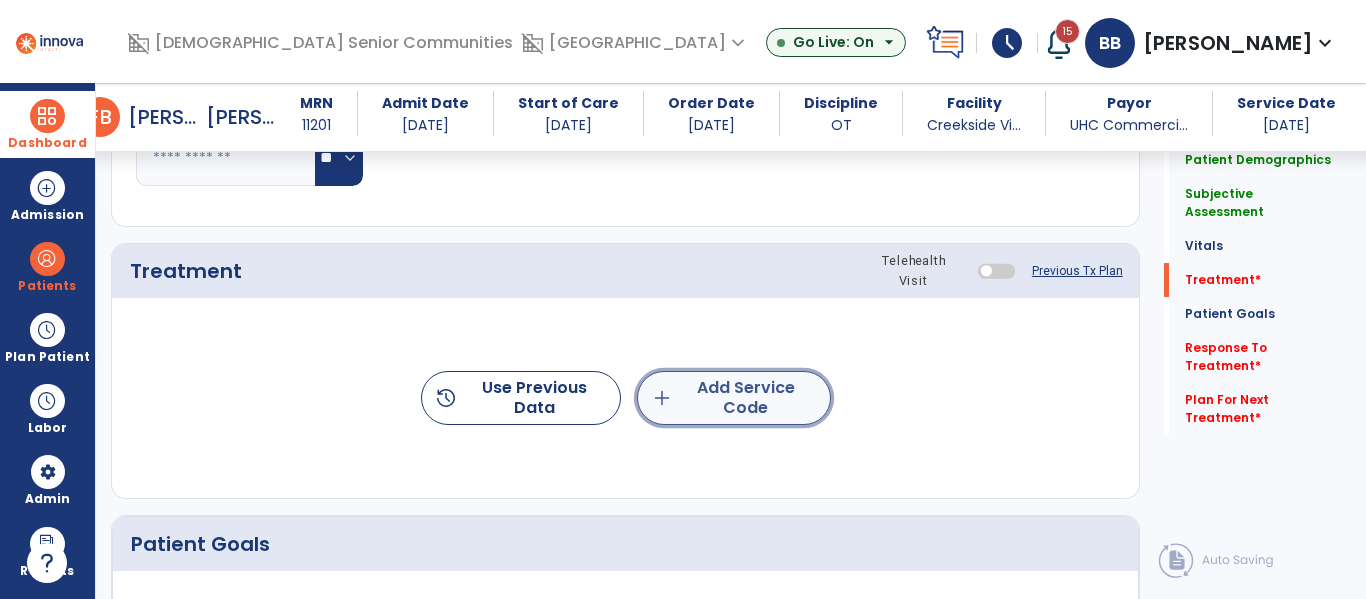 click on "add  Add Service Code" 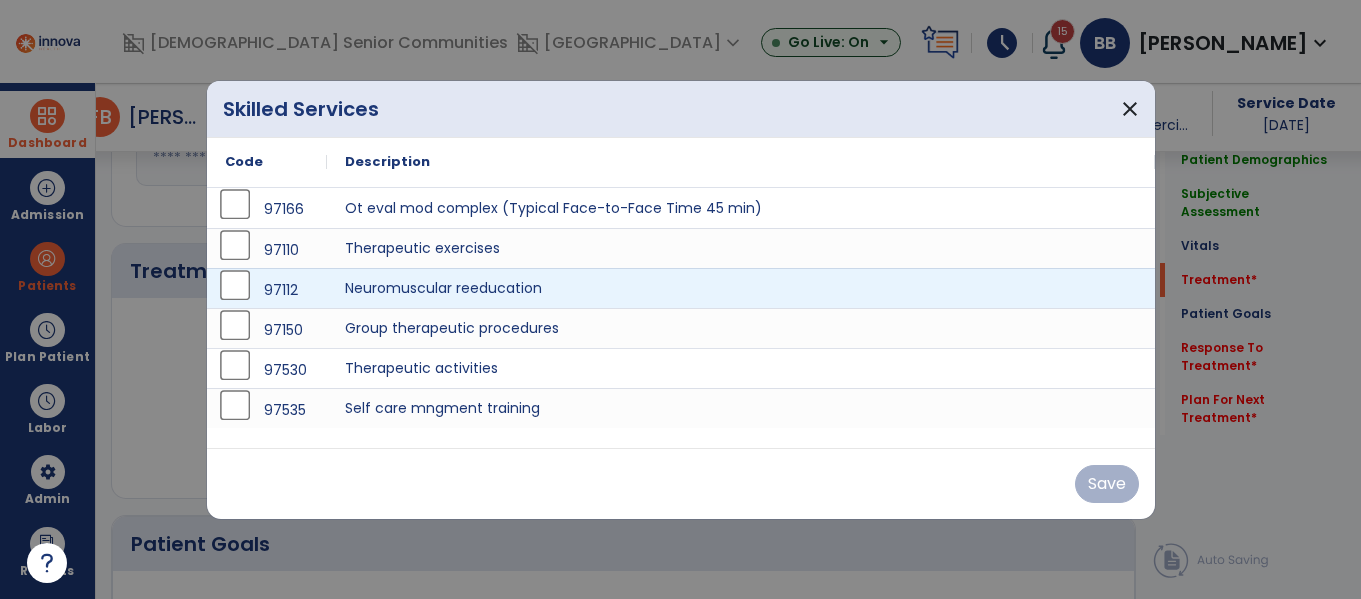 scroll, scrollTop: 1126, scrollLeft: 0, axis: vertical 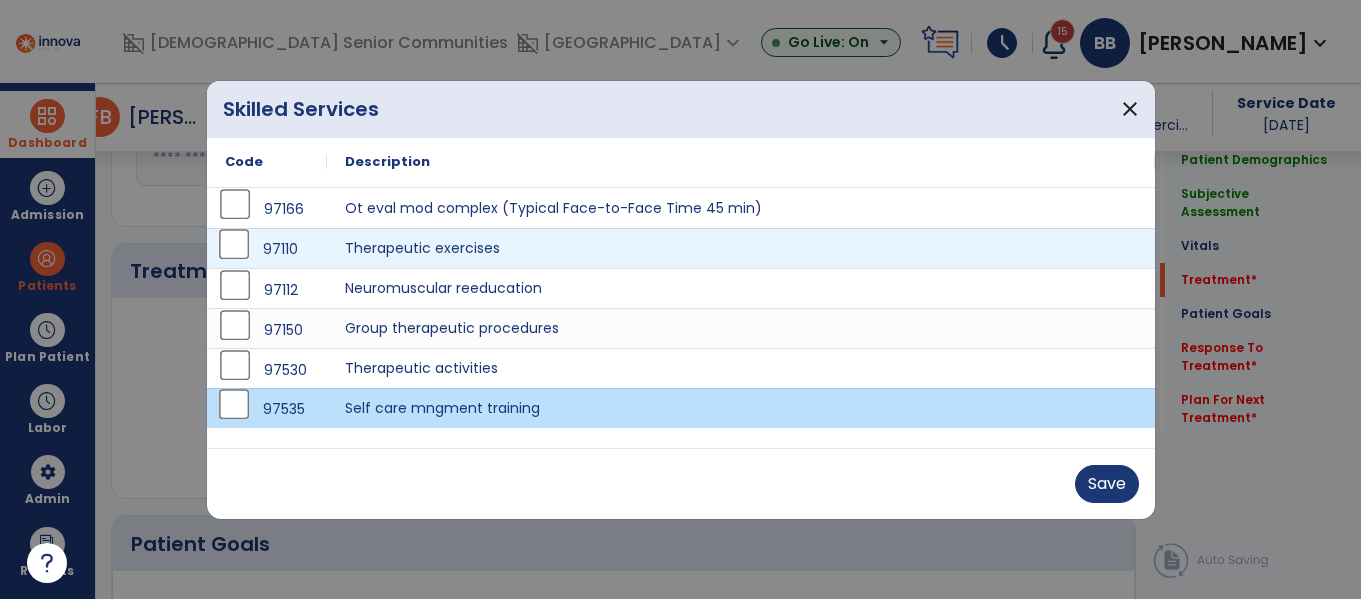 click on "97110" at bounding box center [267, 249] 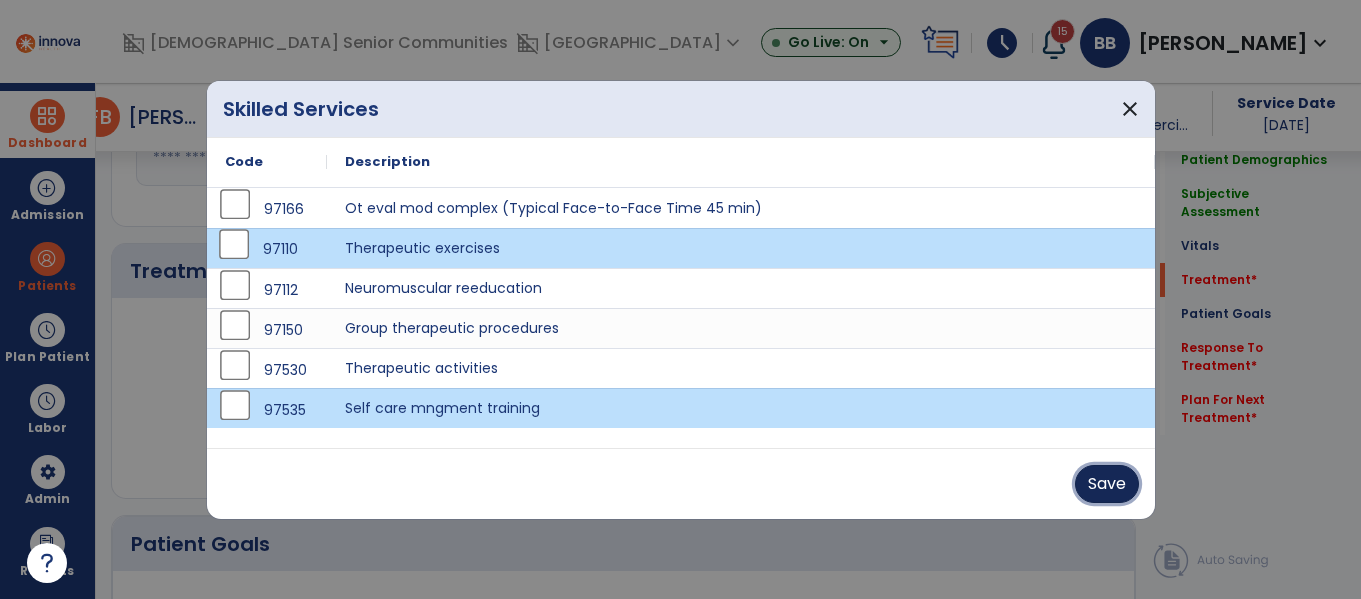 click on "Save" at bounding box center (1107, 484) 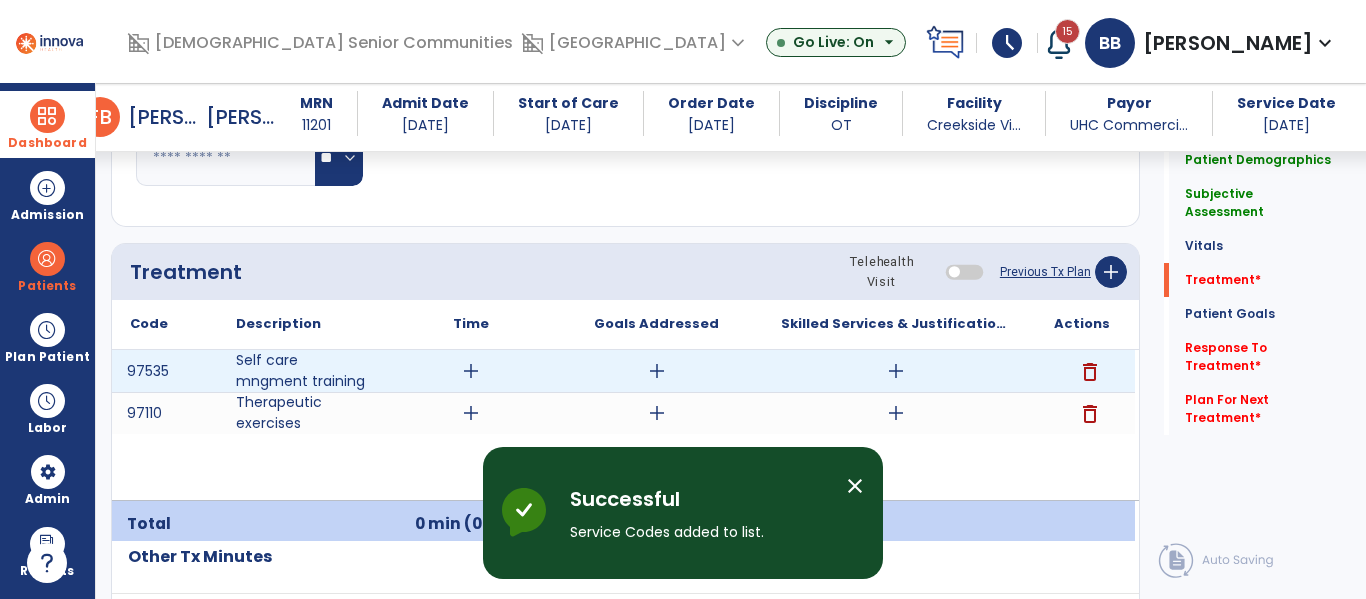 click on "add" at bounding box center (471, 371) 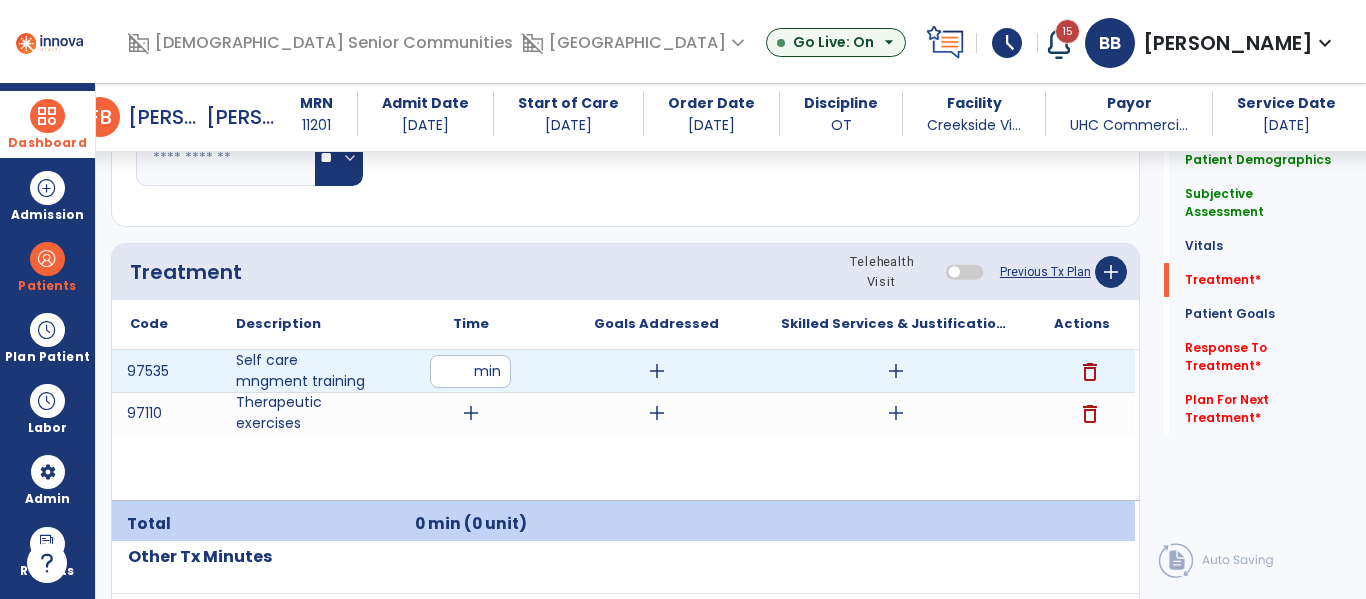 type on "**" 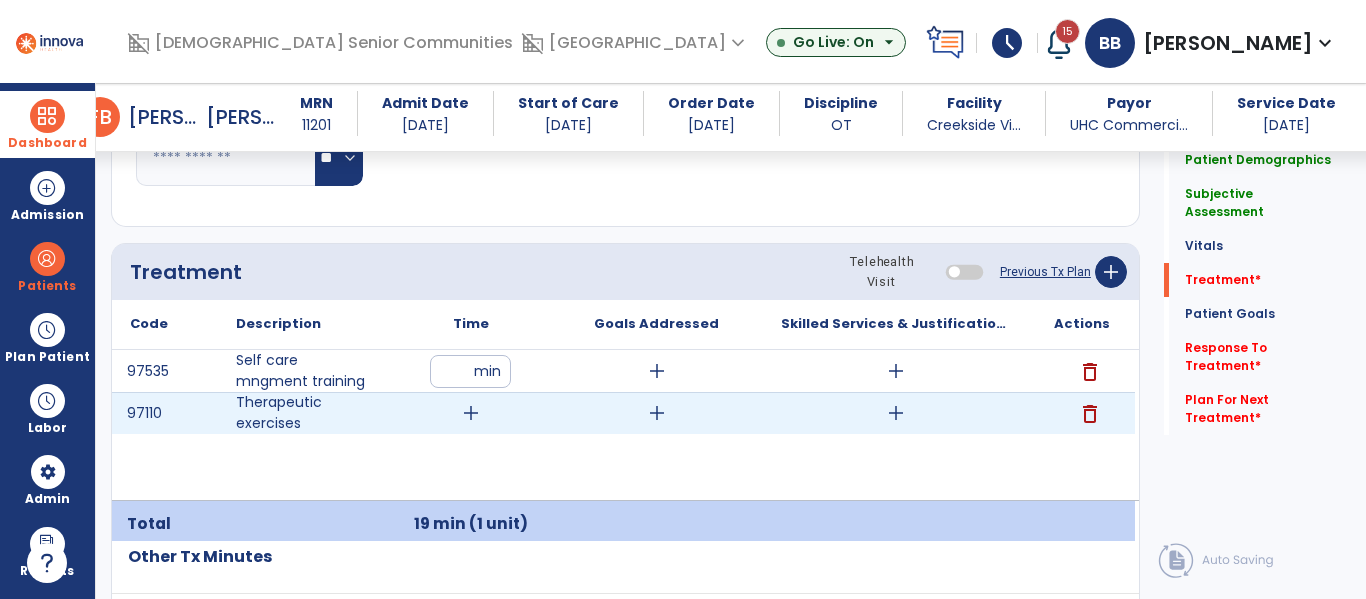 click on "add" at bounding box center (471, 413) 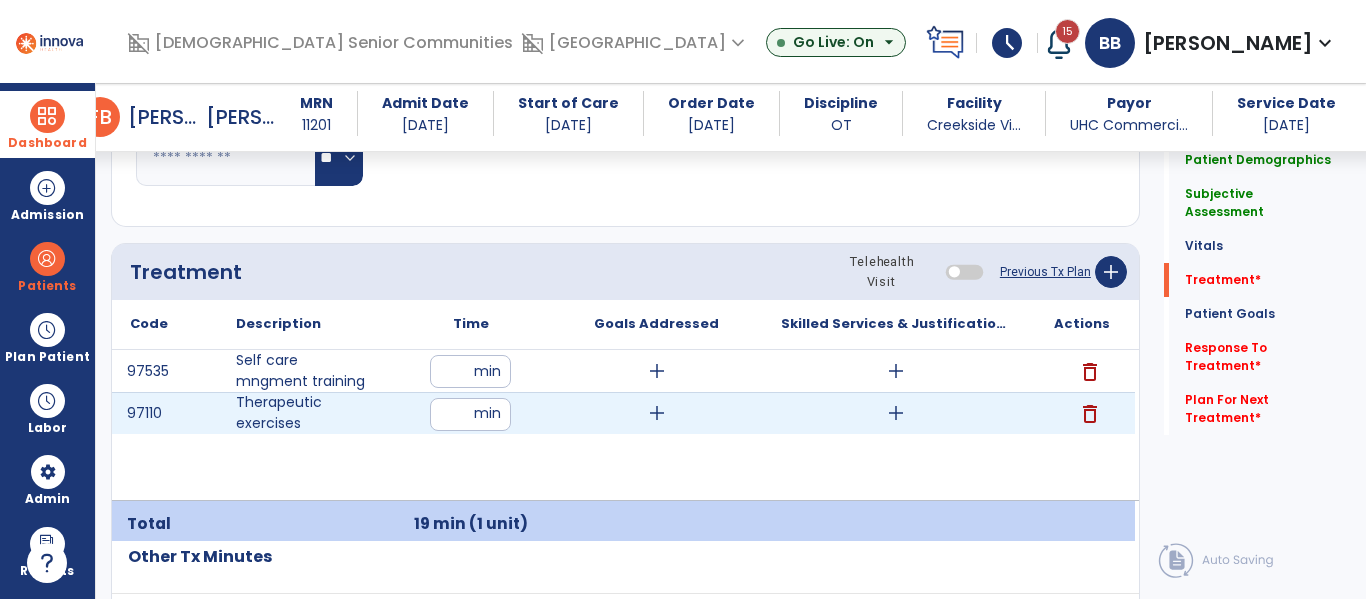 type on "**" 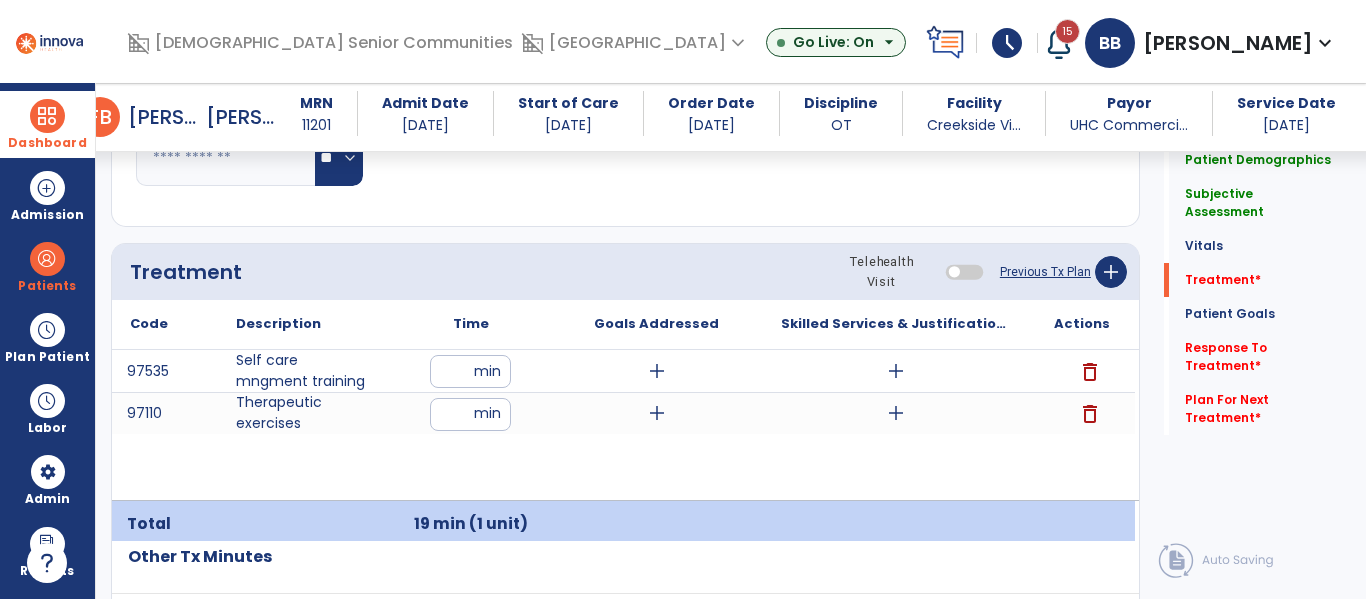 click on "97535  Self care mngment training  ** min add add delete 97110  Therapeutic exercises  ** min add add delete" at bounding box center (623, 425) 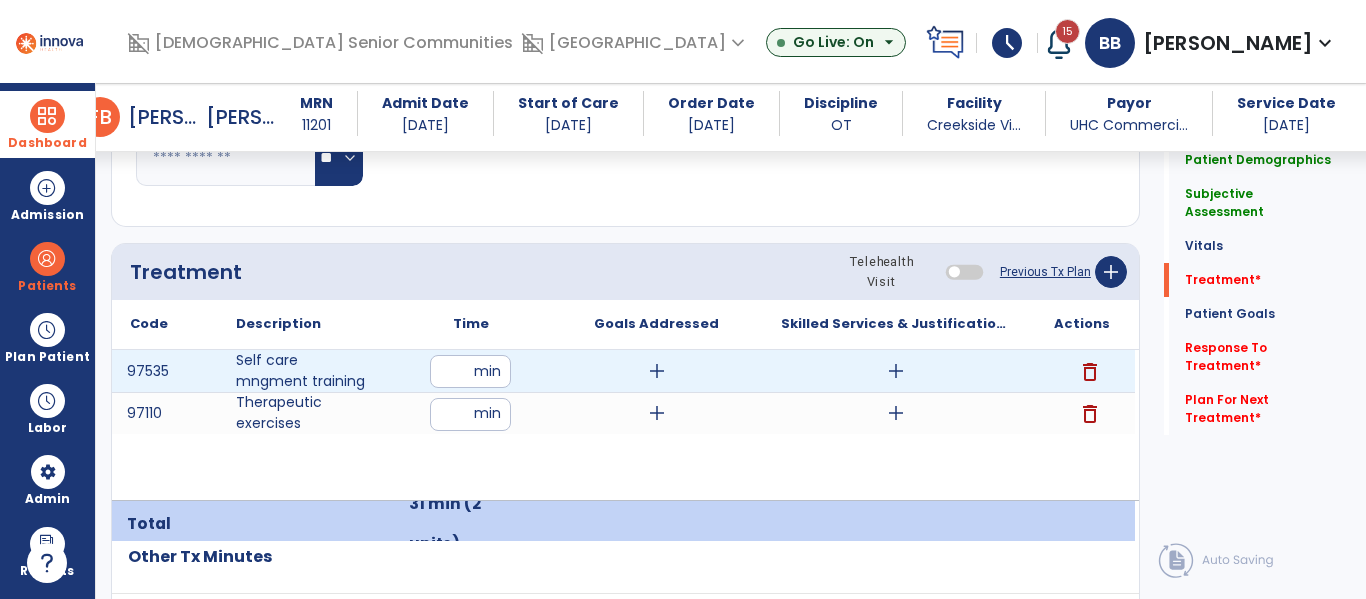 click on "add" at bounding box center (896, 371) 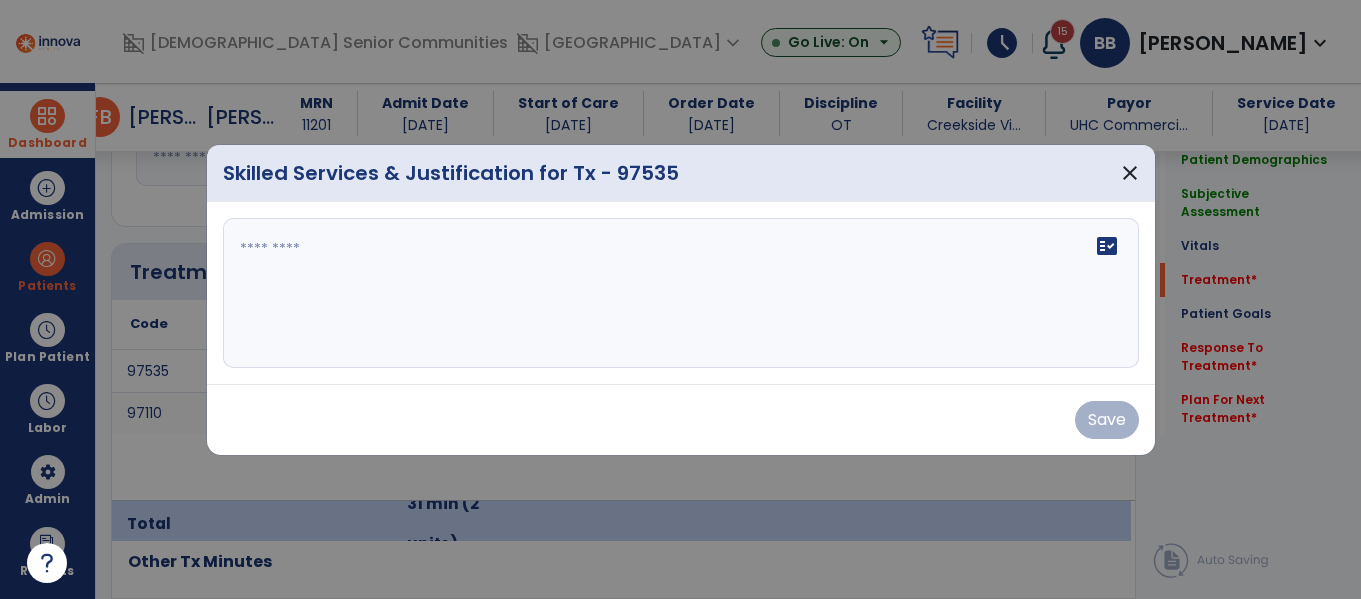 scroll, scrollTop: 1126, scrollLeft: 0, axis: vertical 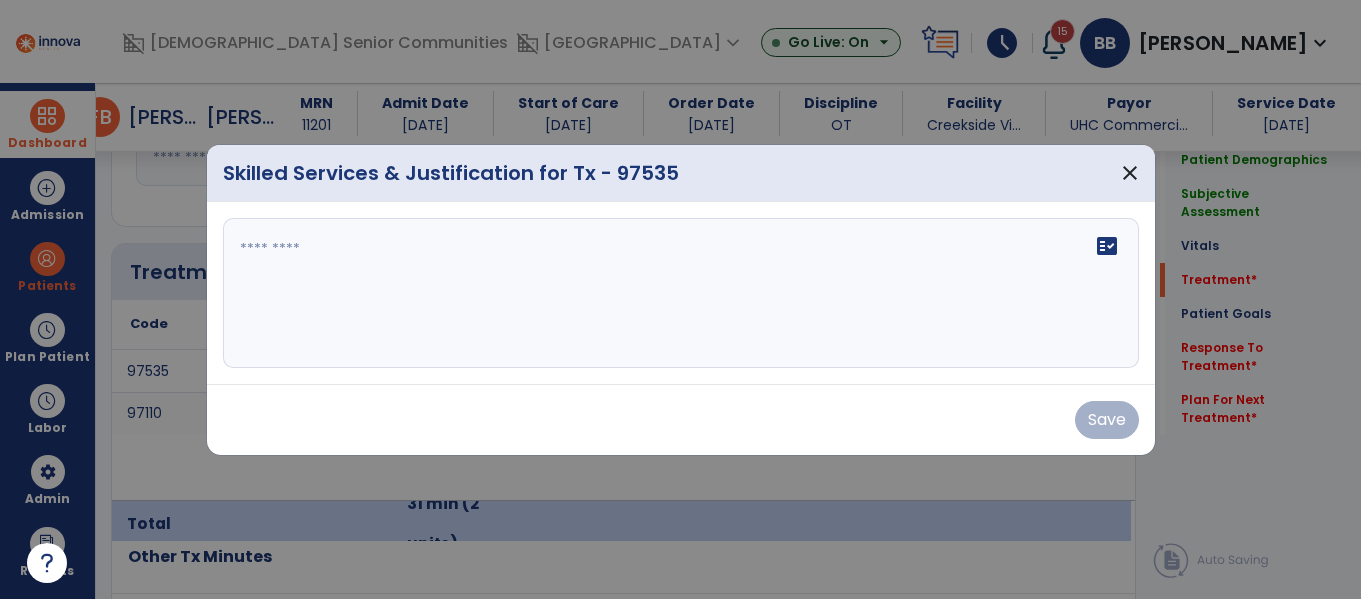 click on "fact_check" at bounding box center [681, 293] 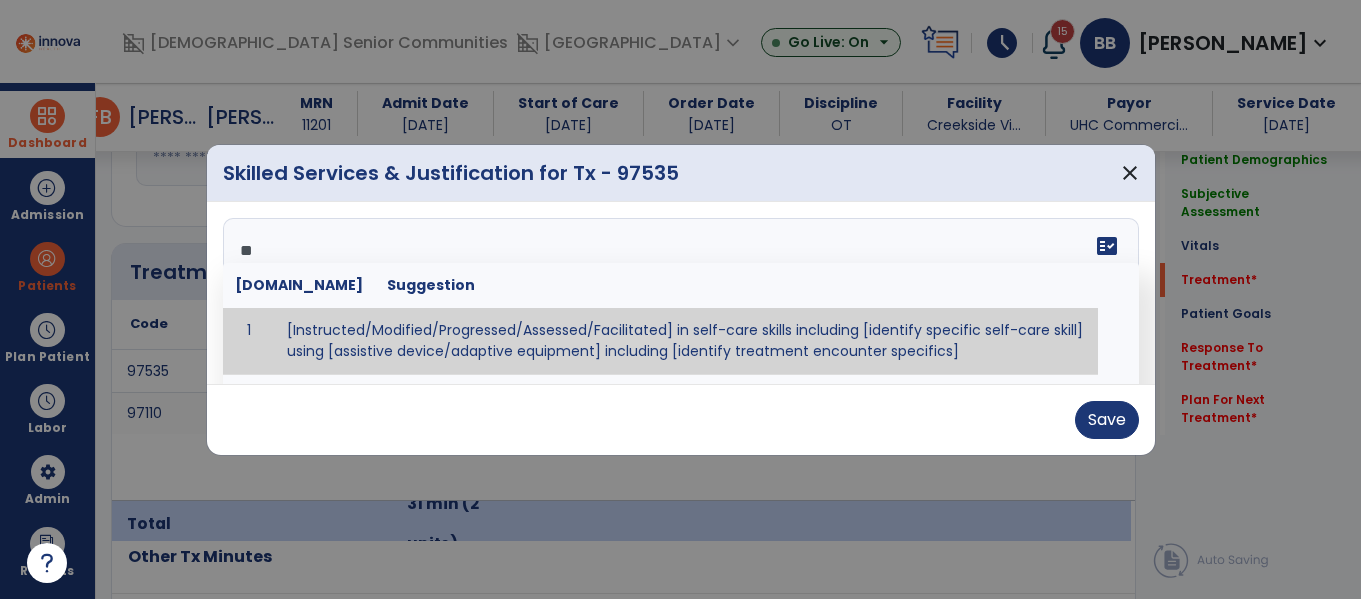 type on "*" 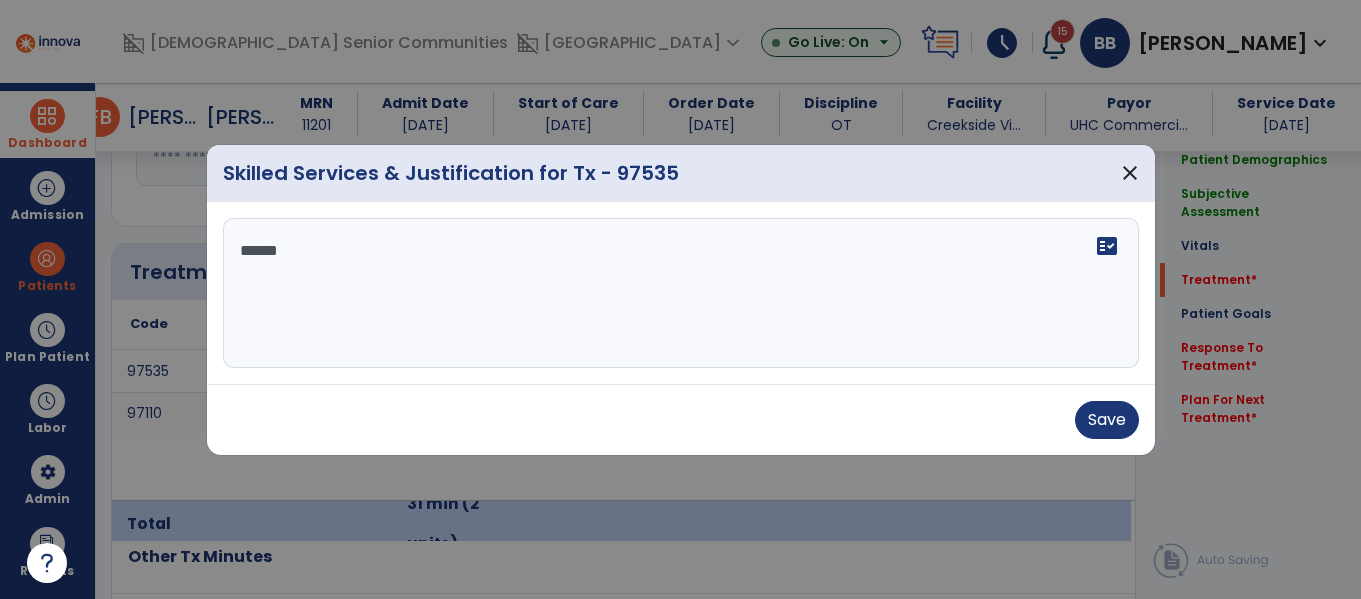 type on "*******" 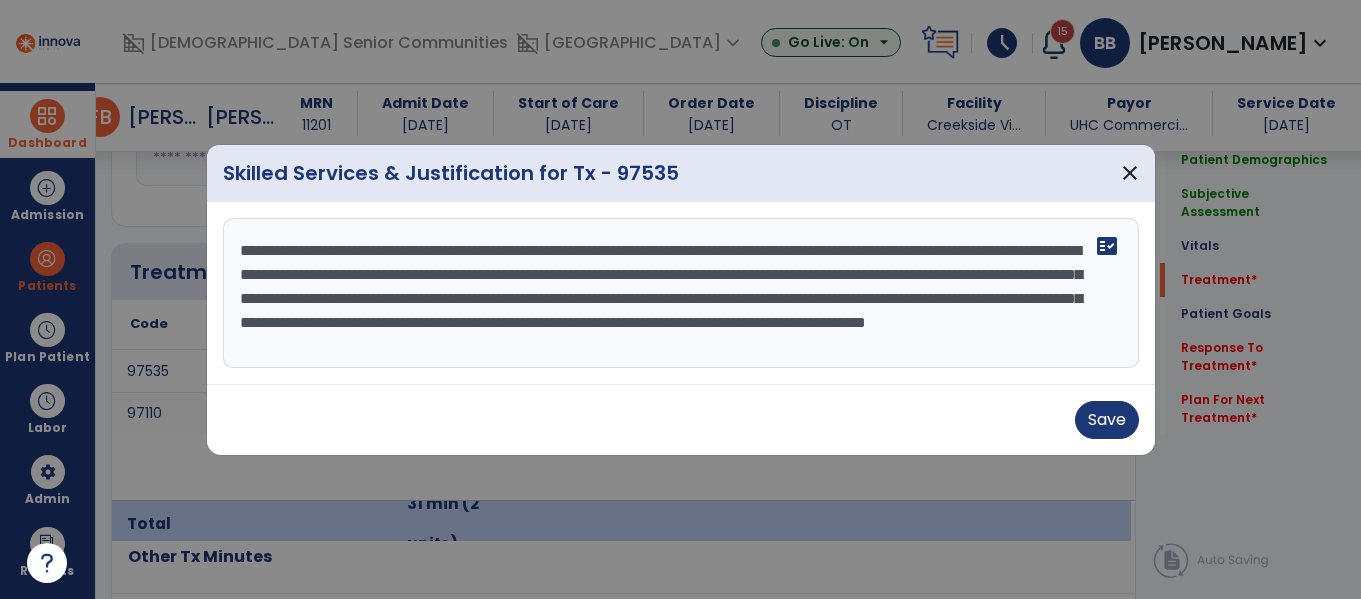 scroll, scrollTop: 16, scrollLeft: 0, axis: vertical 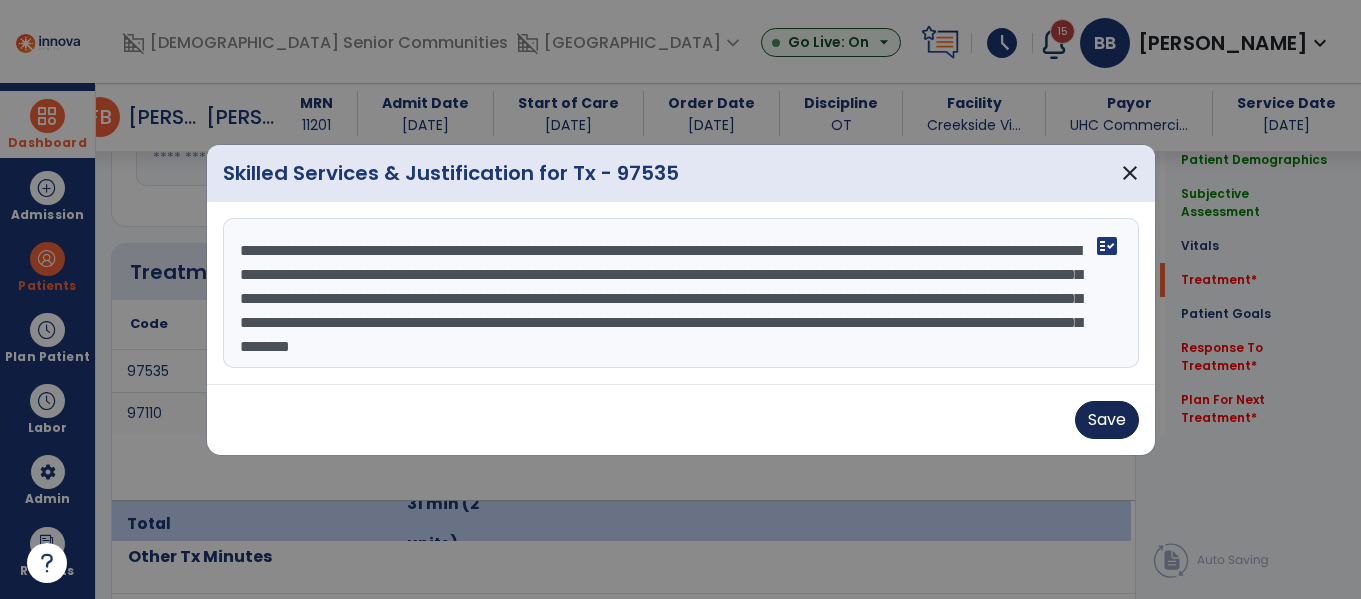 type on "**********" 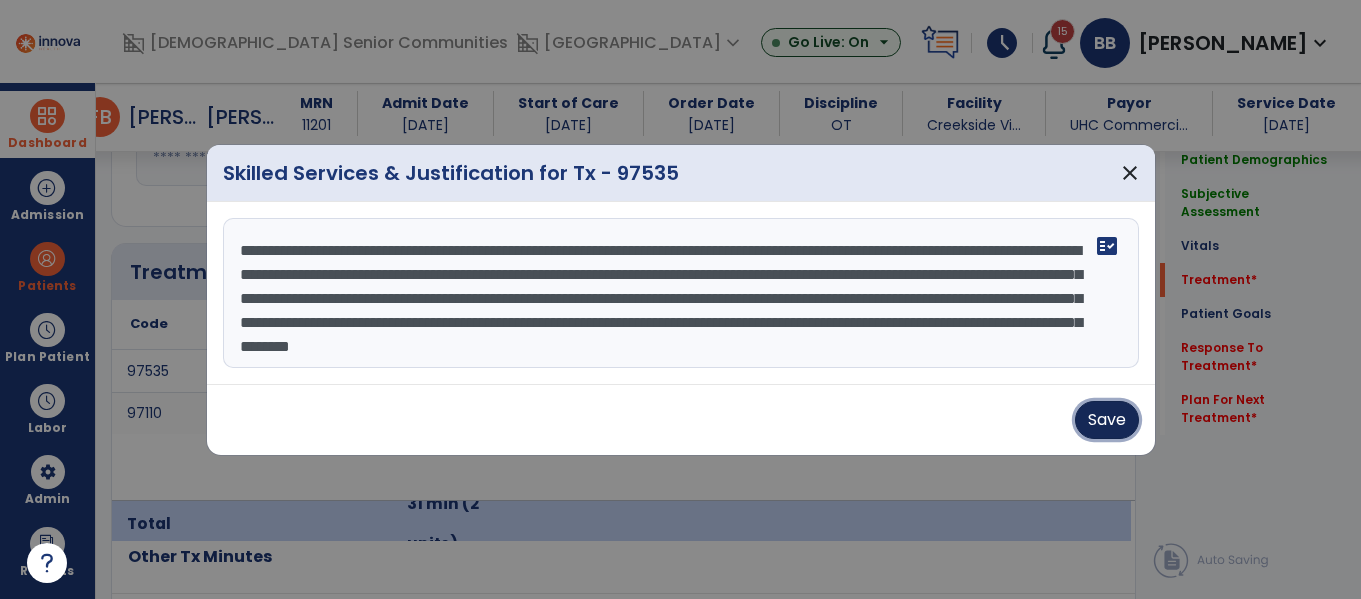 click on "Save" at bounding box center (1107, 420) 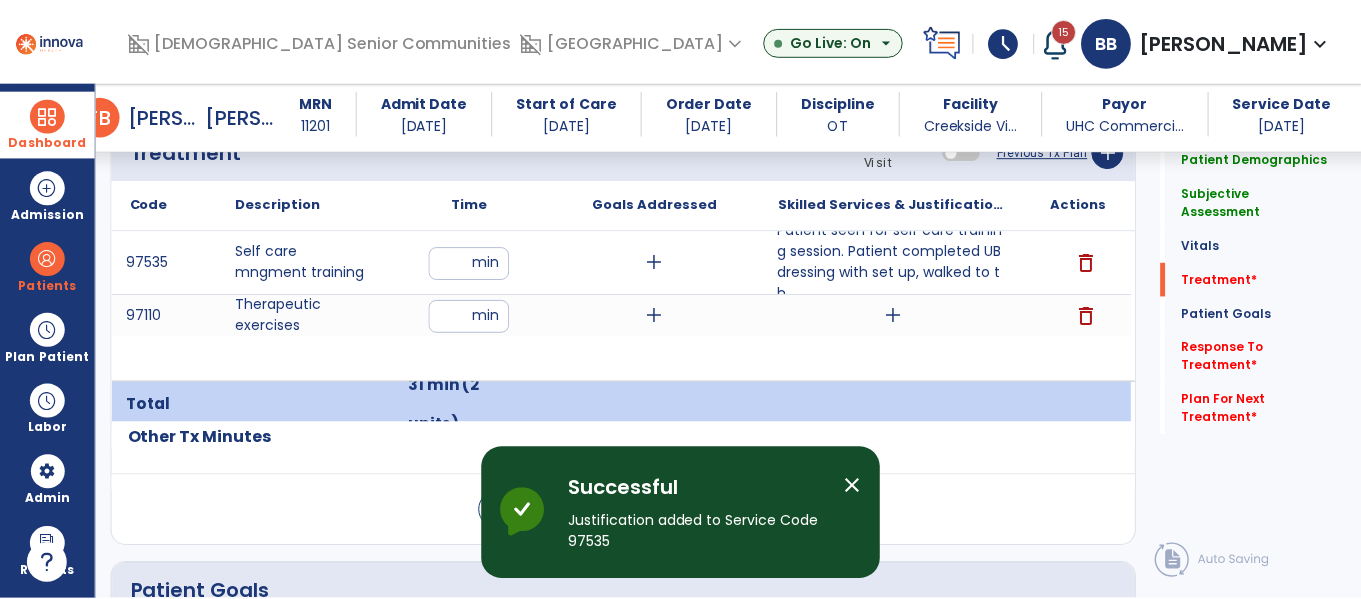 scroll, scrollTop: 1276, scrollLeft: 0, axis: vertical 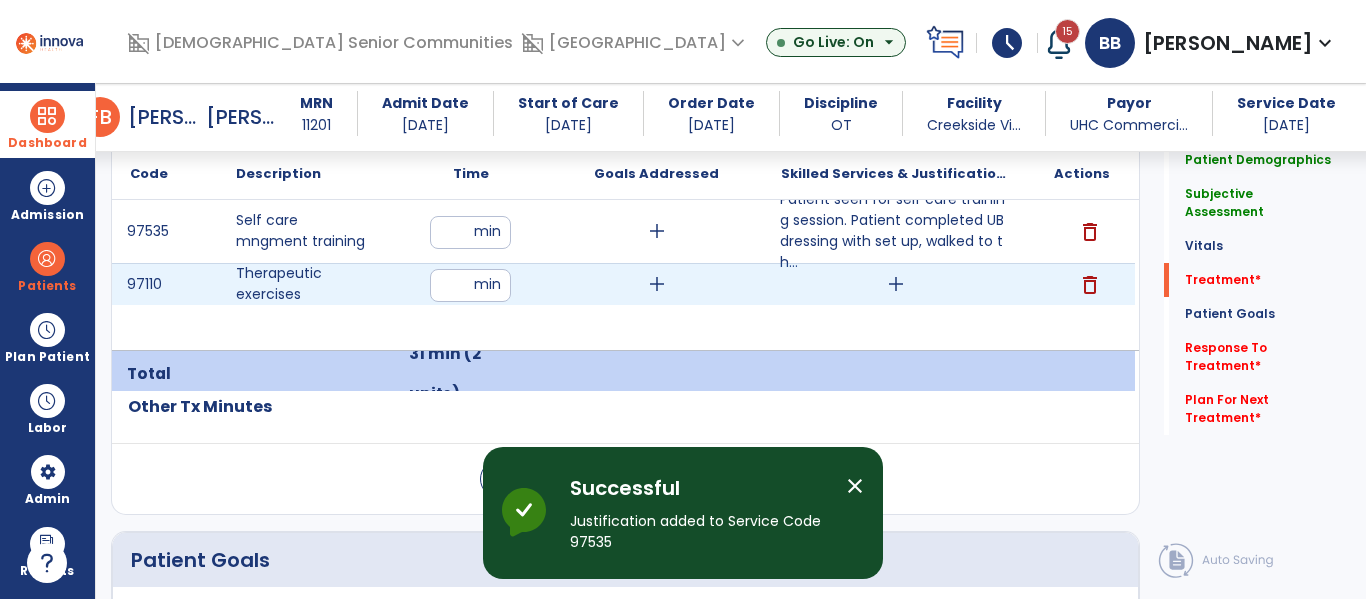 click on "add" at bounding box center (896, 284) 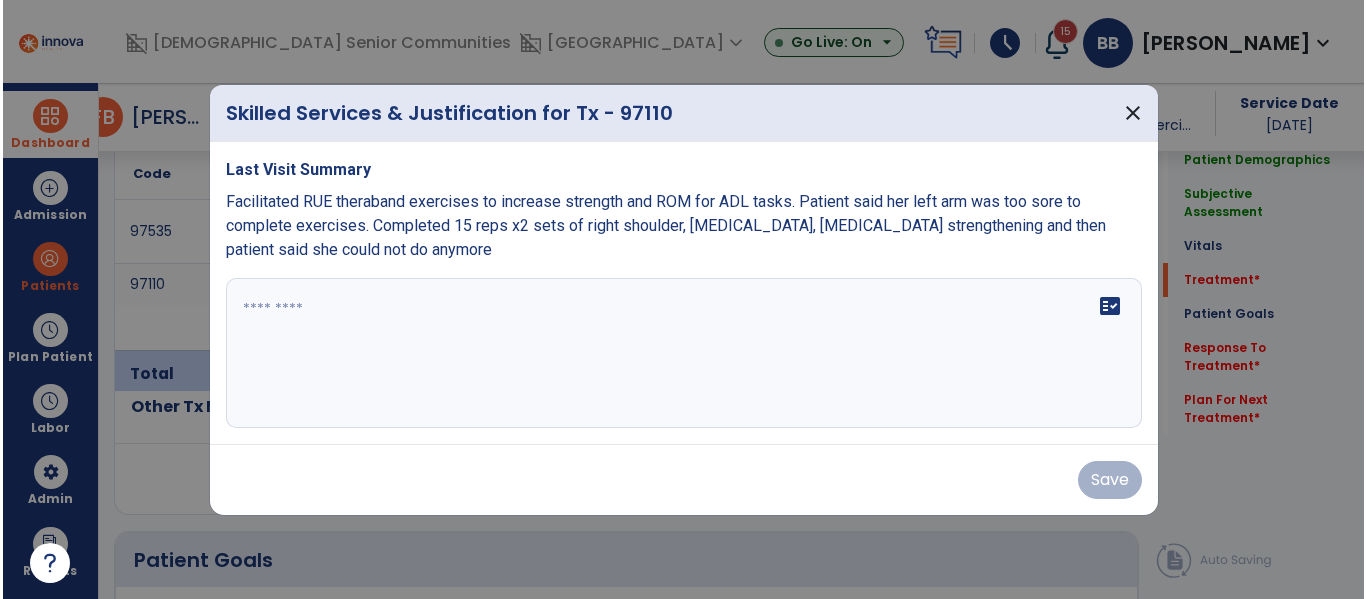 scroll, scrollTop: 1276, scrollLeft: 0, axis: vertical 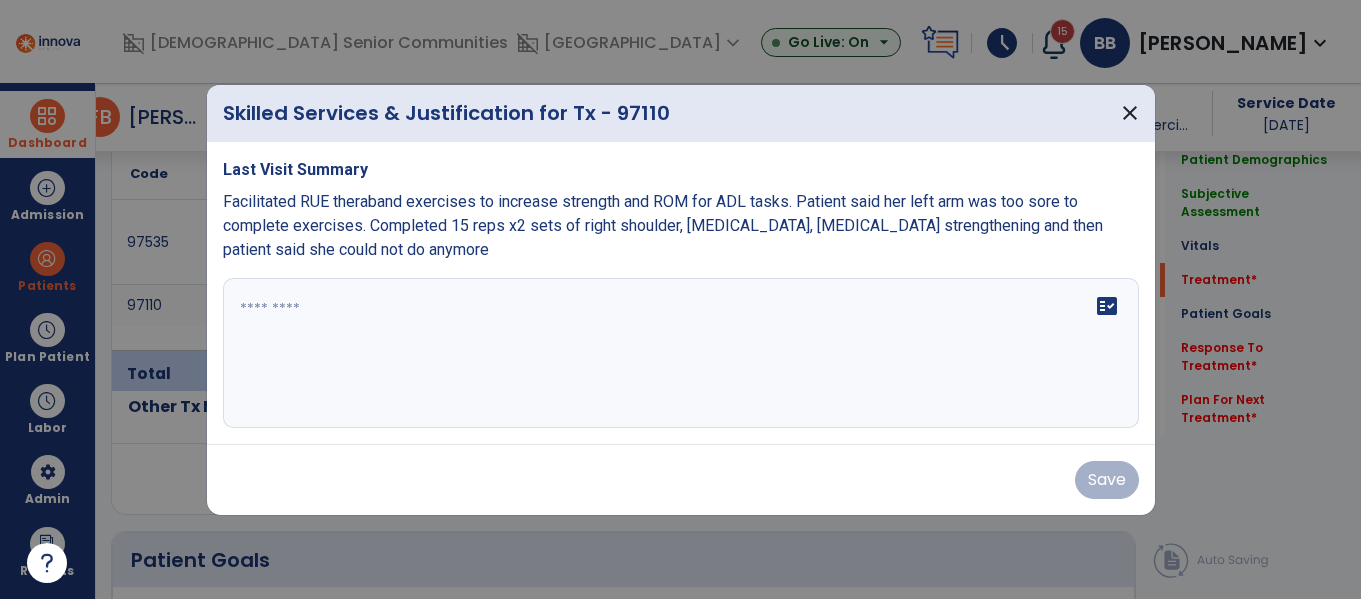 click at bounding box center [681, 353] 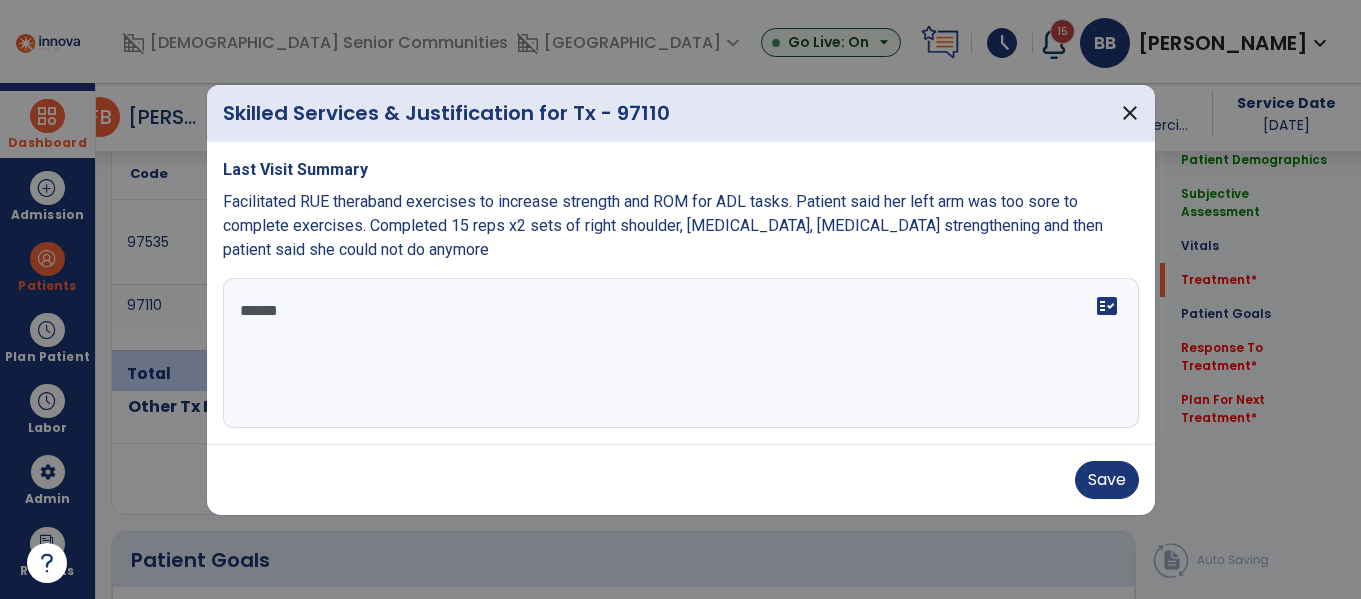type on "*******" 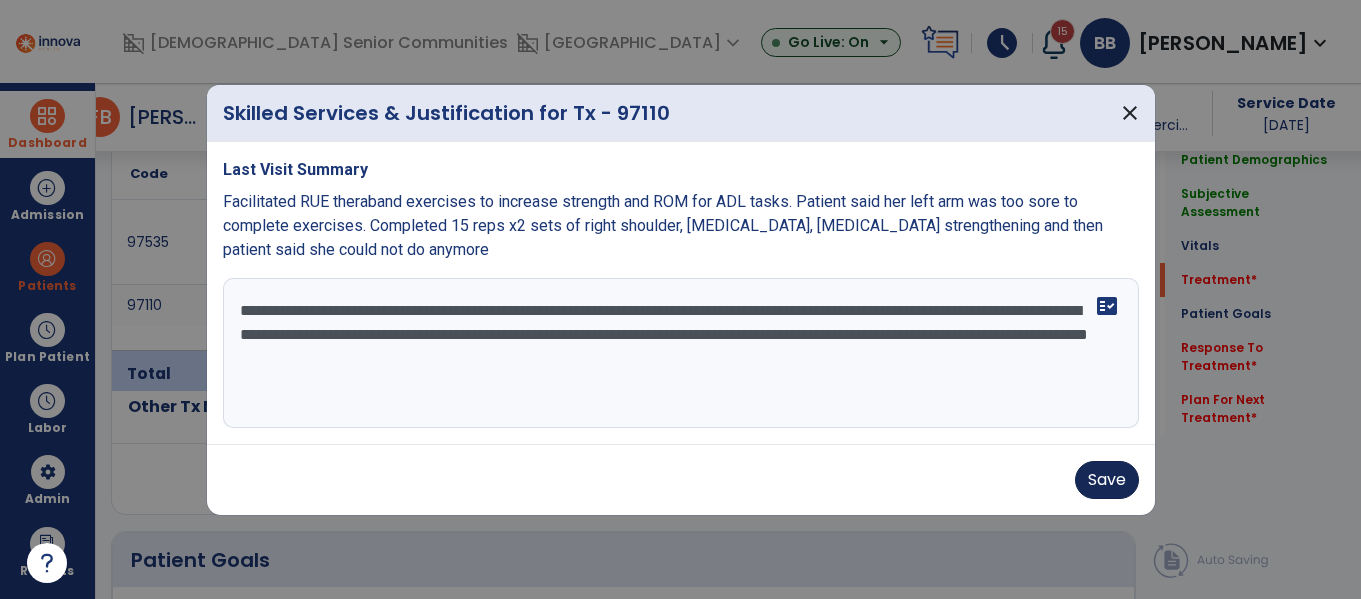type on "**********" 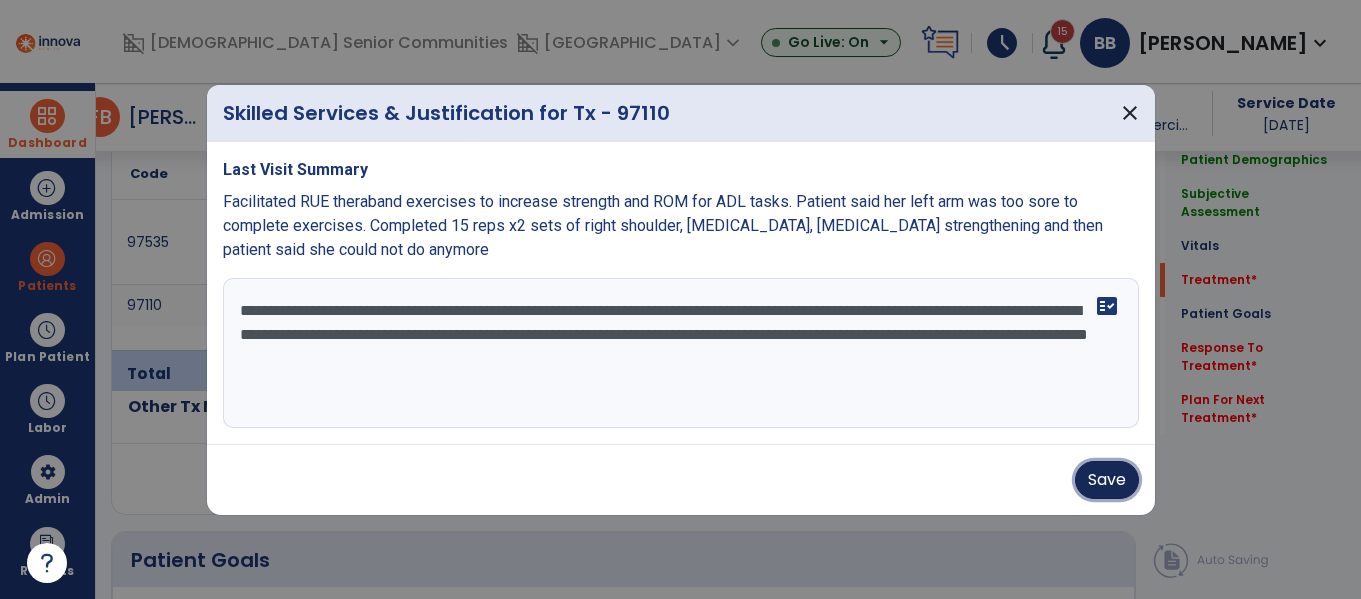 click on "Save" at bounding box center [1107, 480] 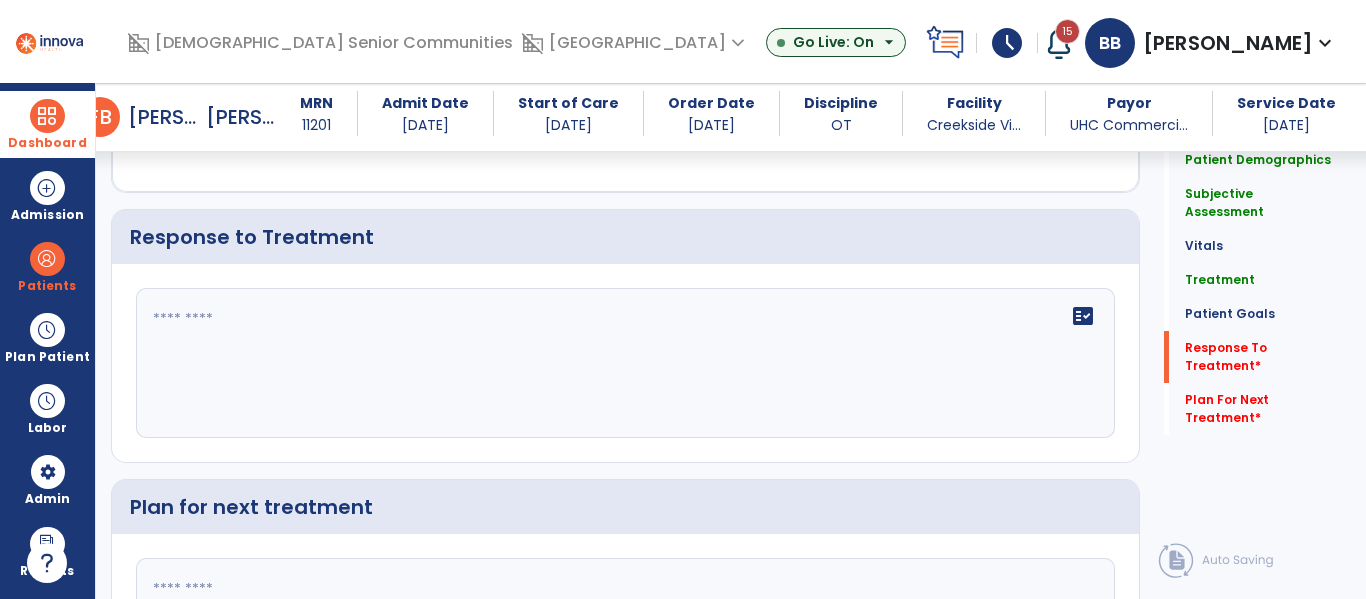 scroll, scrollTop: 3453, scrollLeft: 0, axis: vertical 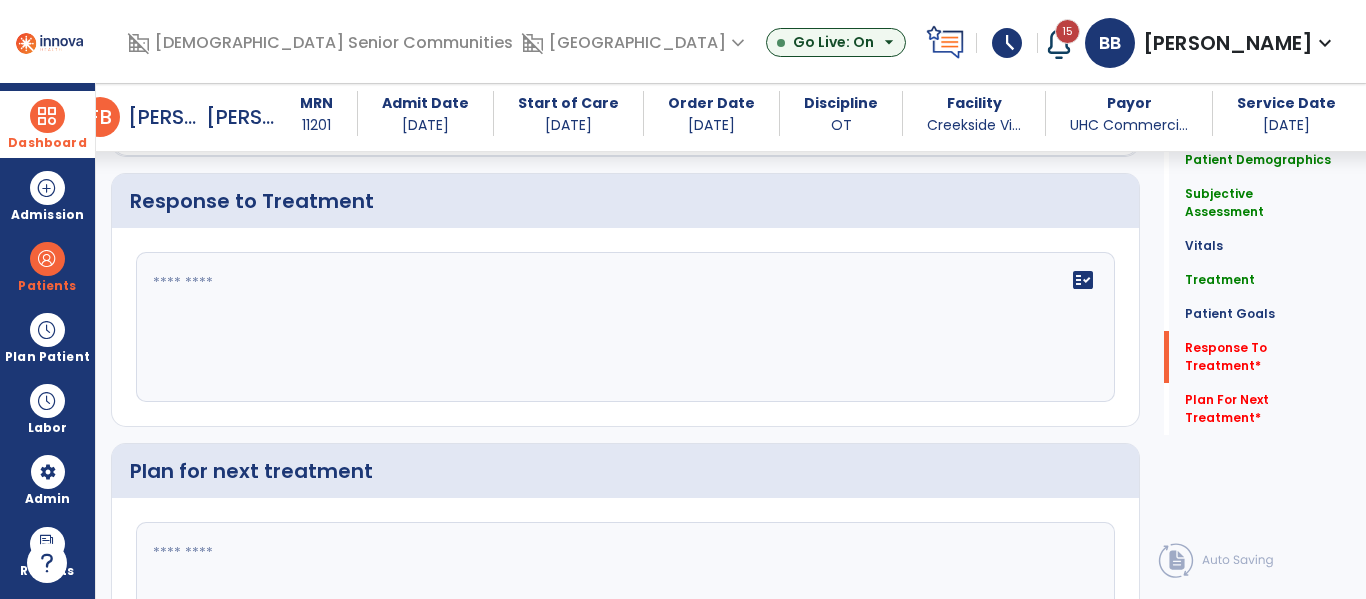 click on "fact_check" 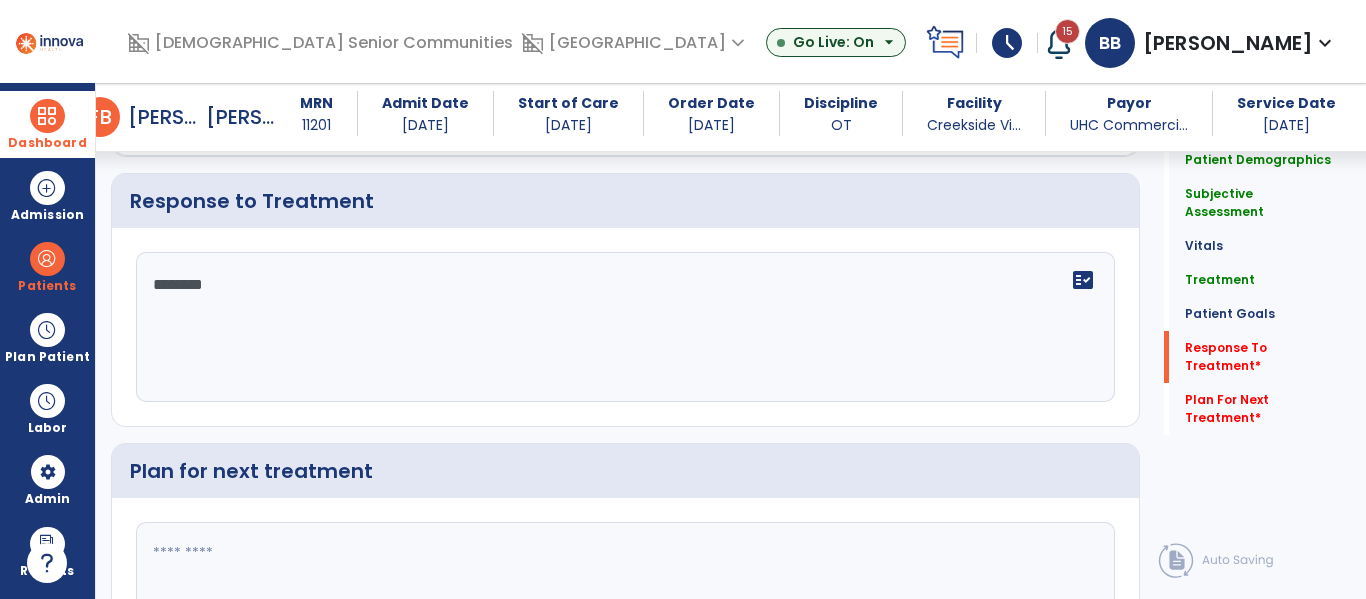 type on "*********" 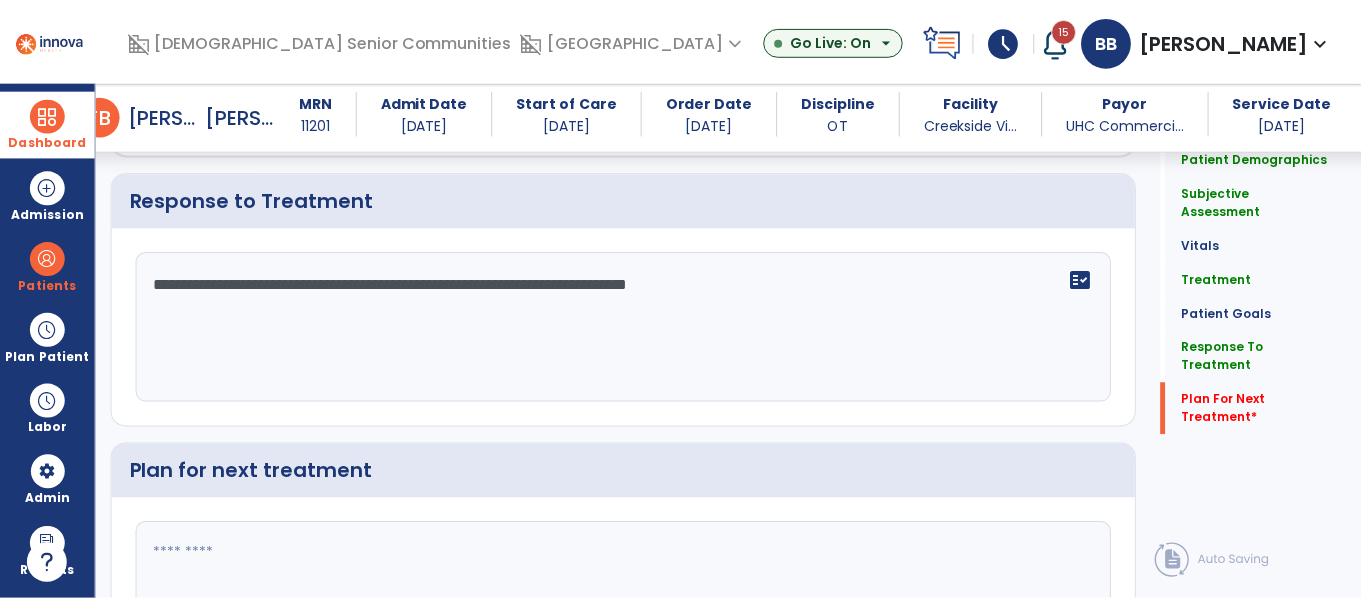 scroll, scrollTop: 3575, scrollLeft: 0, axis: vertical 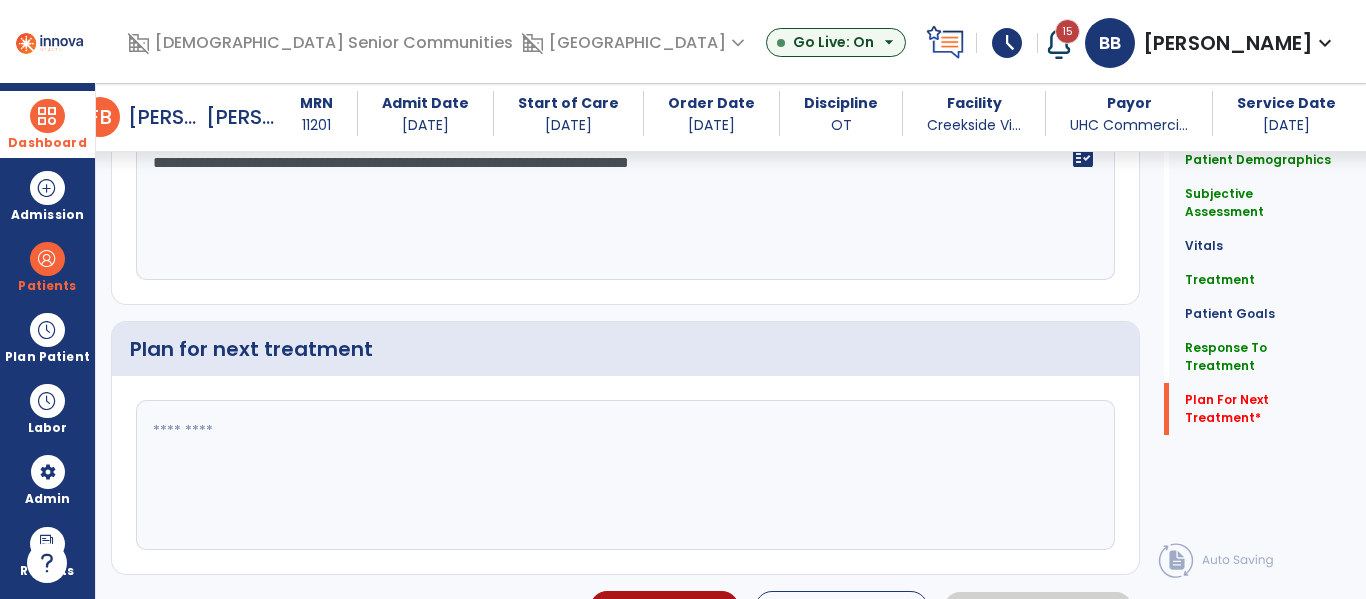 type on "**********" 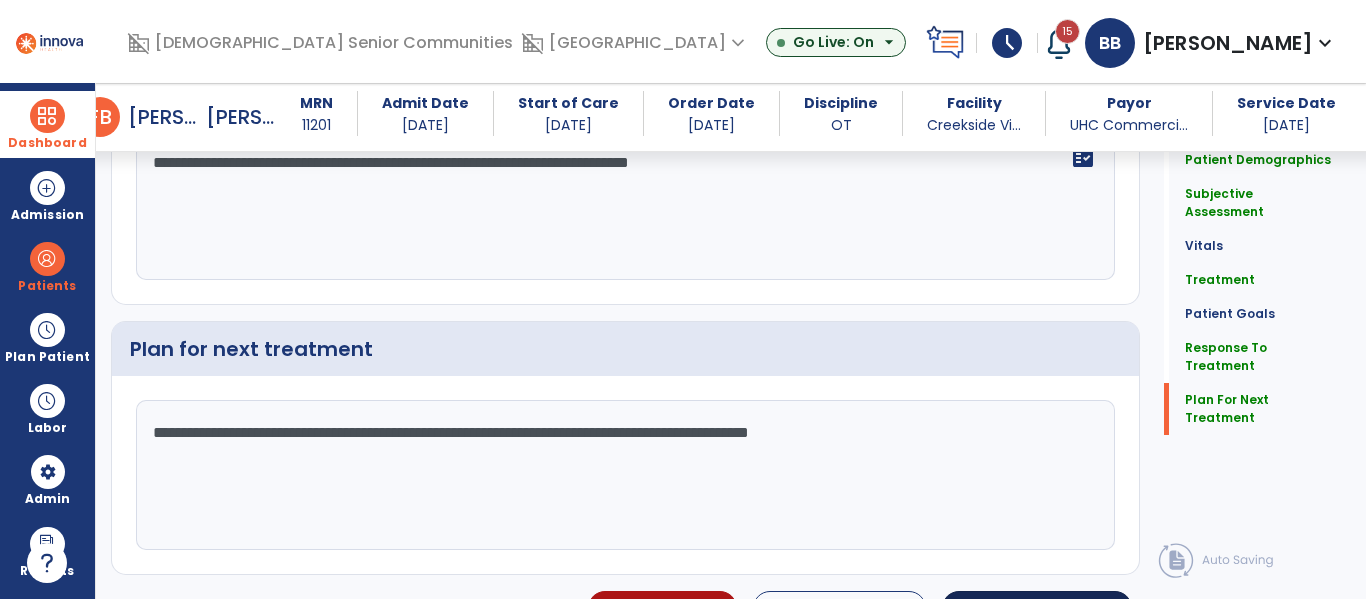type on "**********" 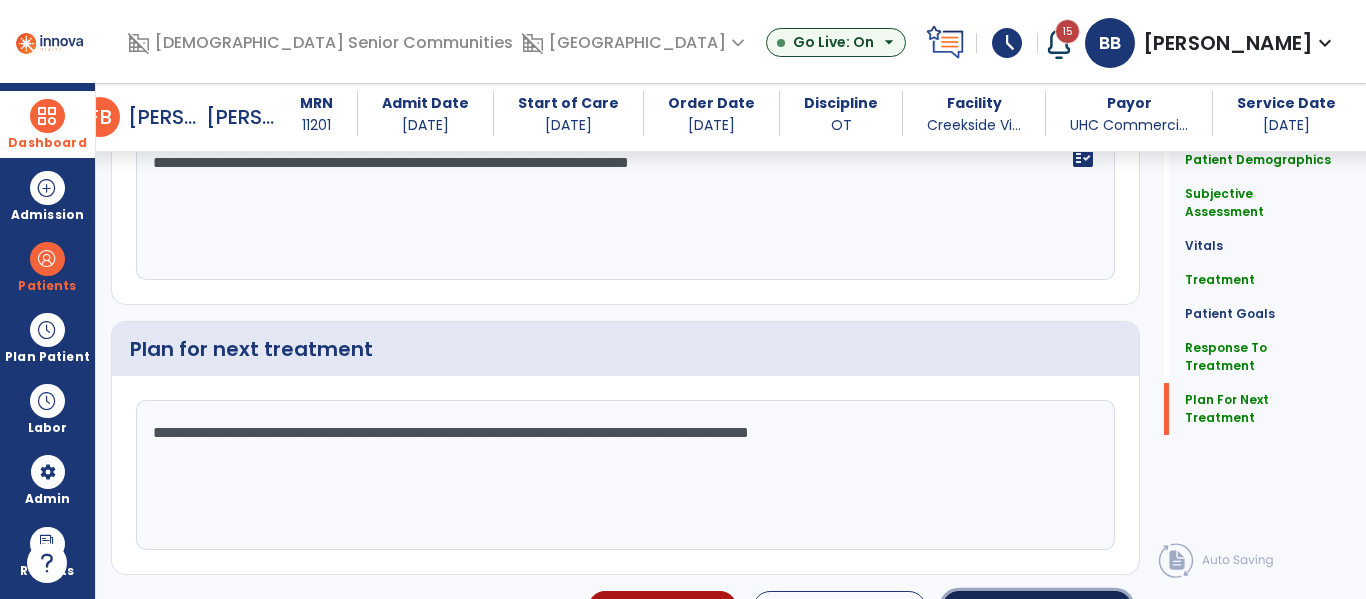 click on "chevron_right" 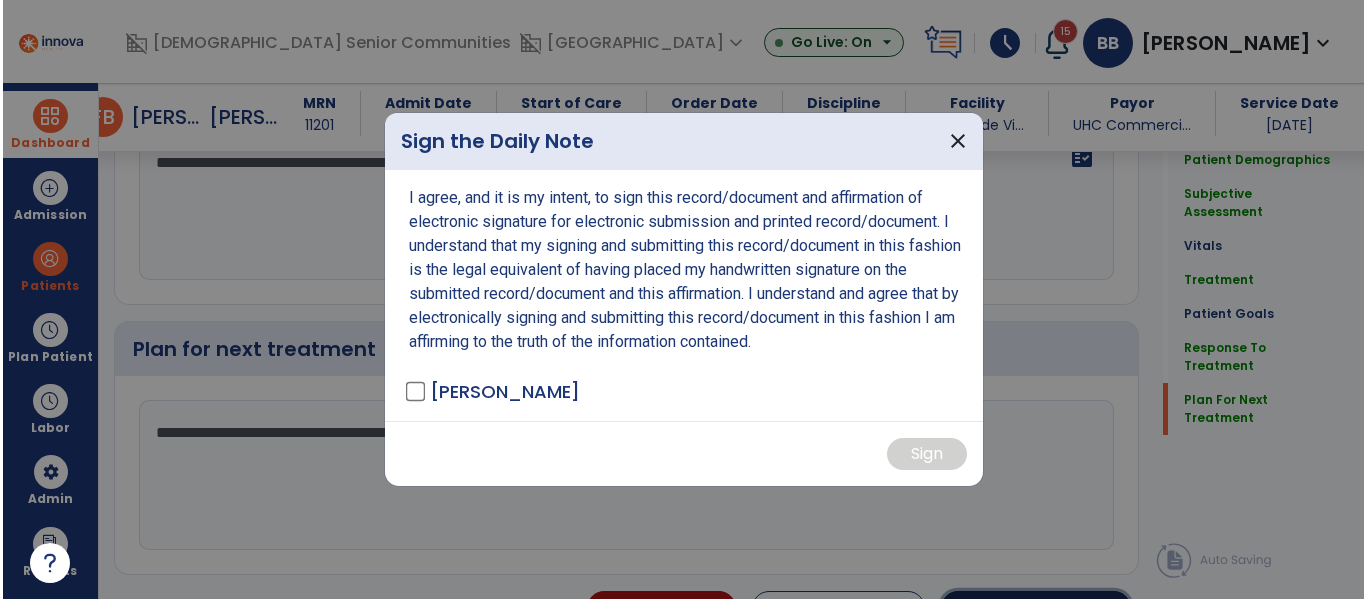 scroll, scrollTop: 3614, scrollLeft: 0, axis: vertical 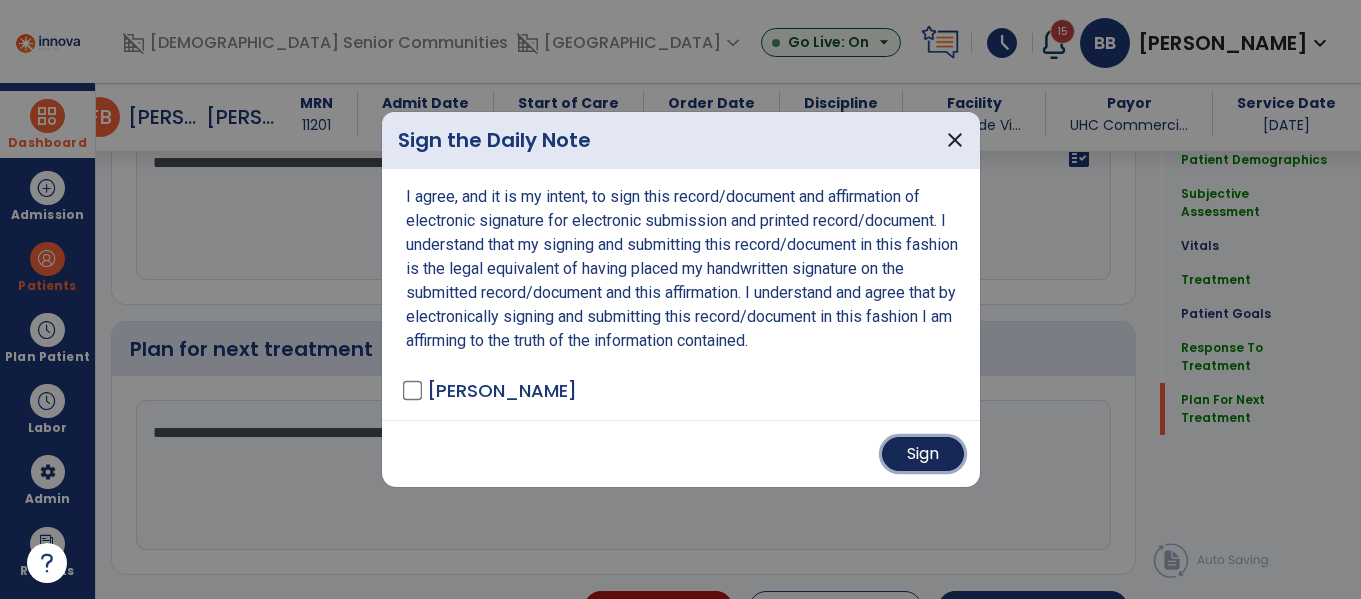 click on "Sign" at bounding box center [923, 454] 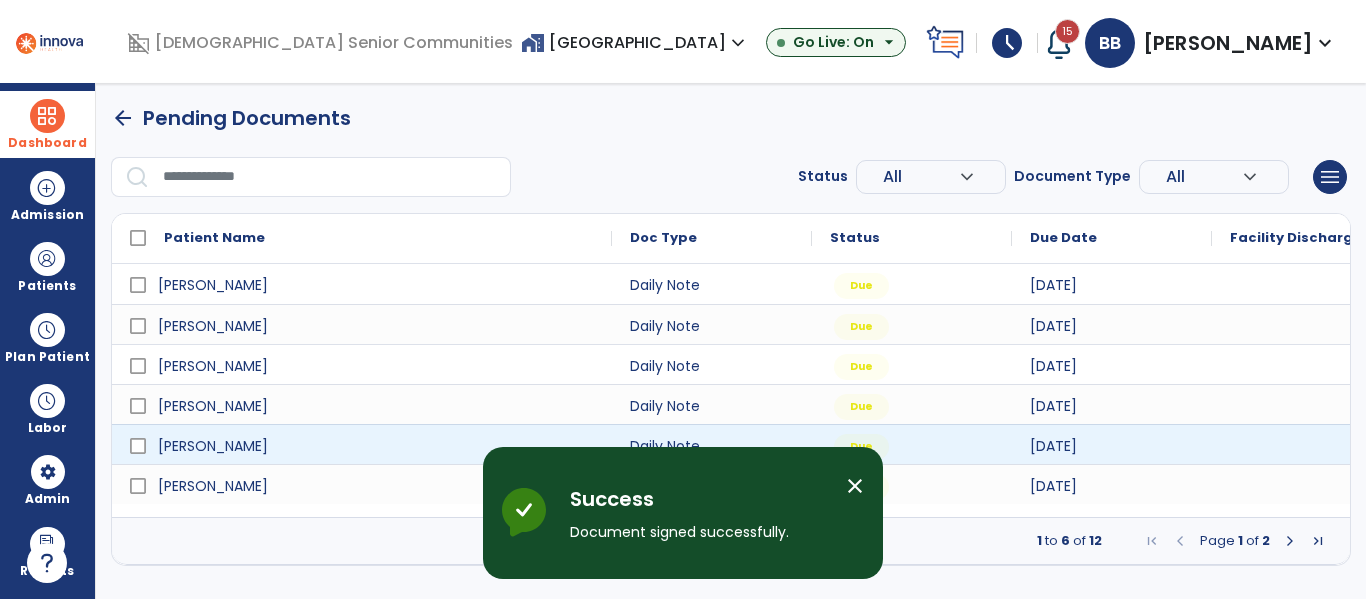 scroll, scrollTop: 0, scrollLeft: 0, axis: both 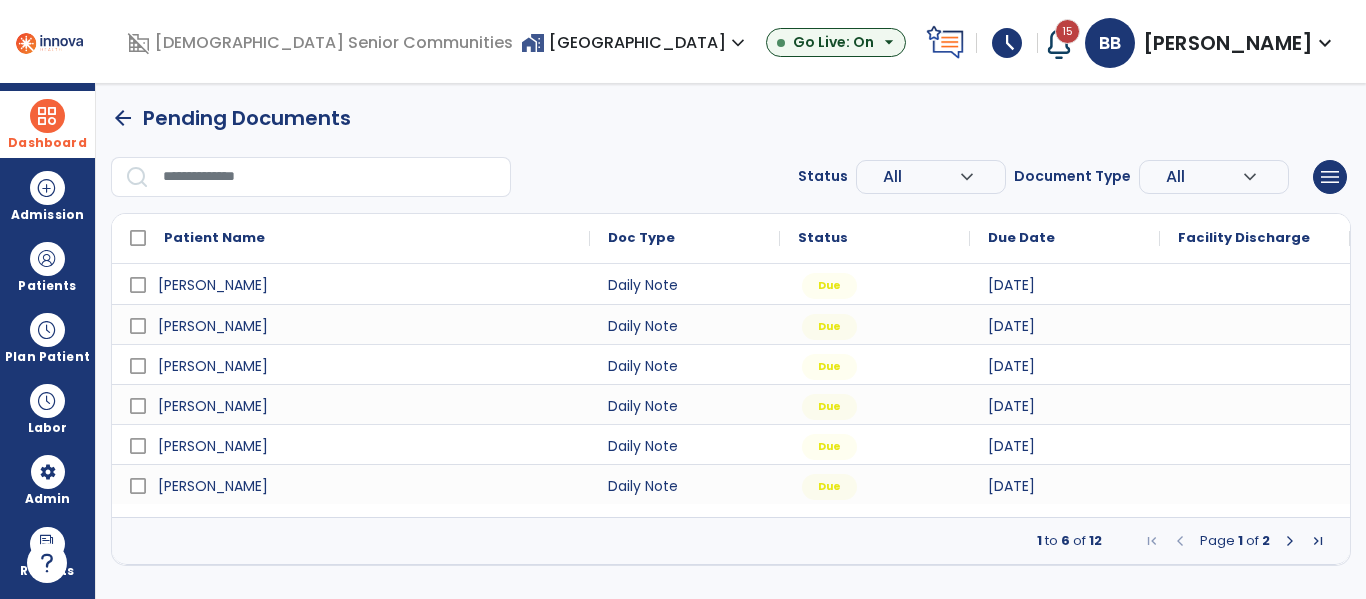 click at bounding box center (1290, 541) 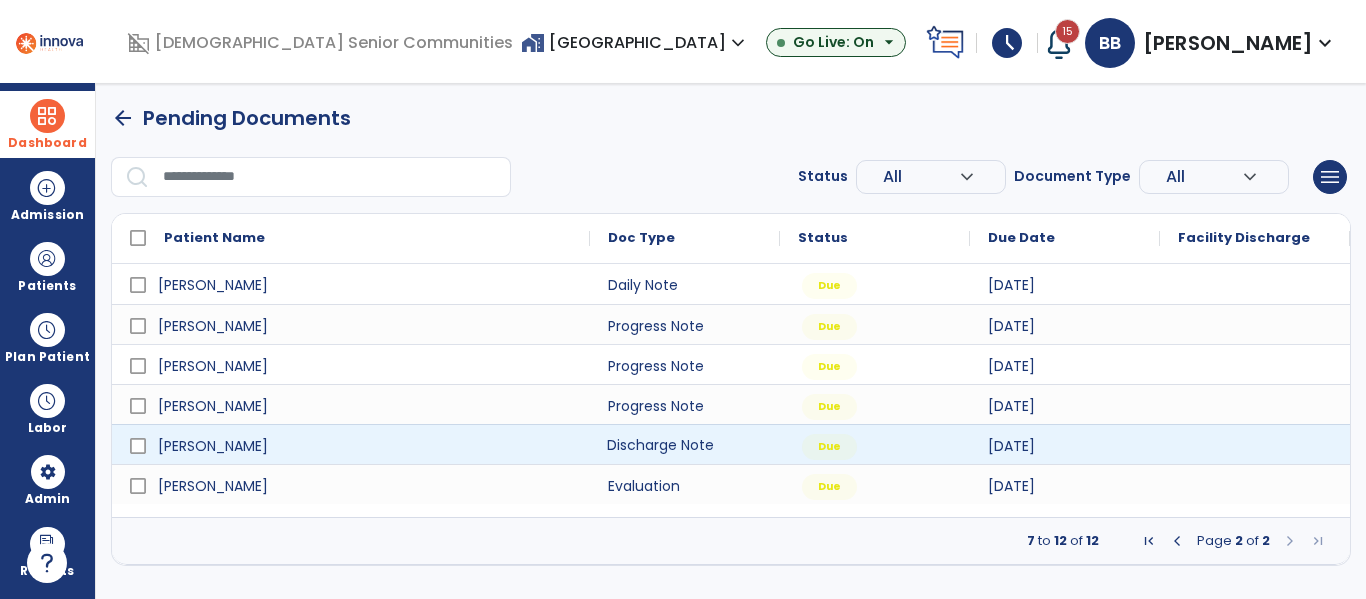 click on "Discharge Note" at bounding box center (685, 444) 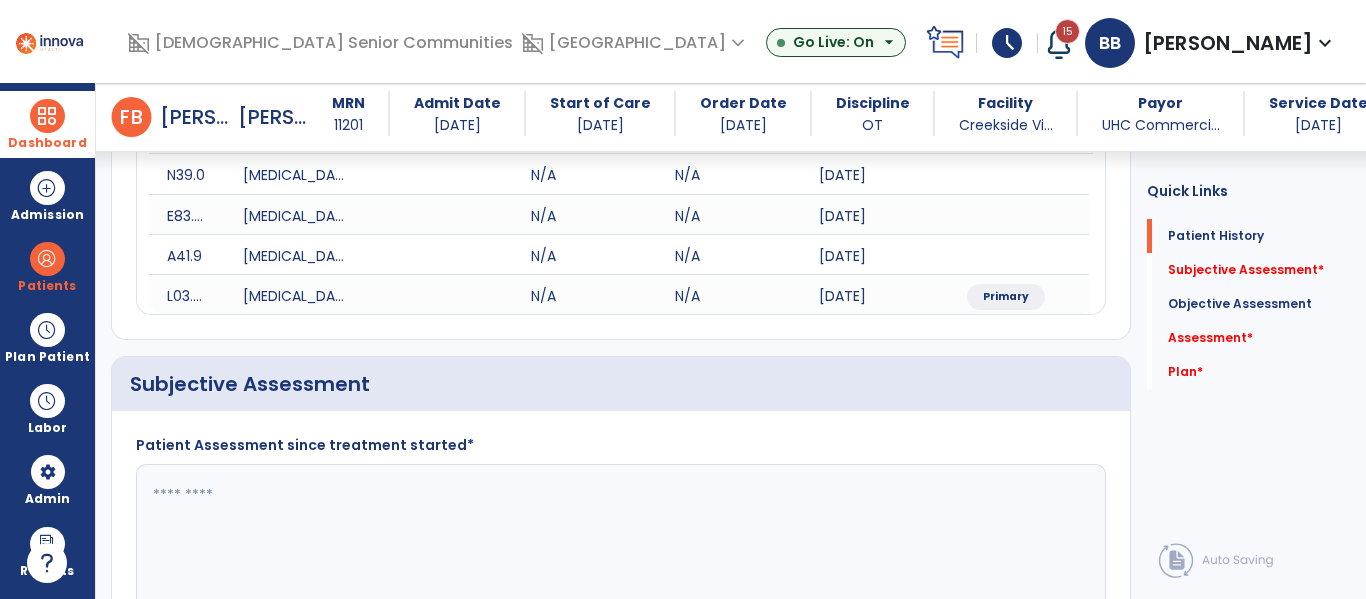 click 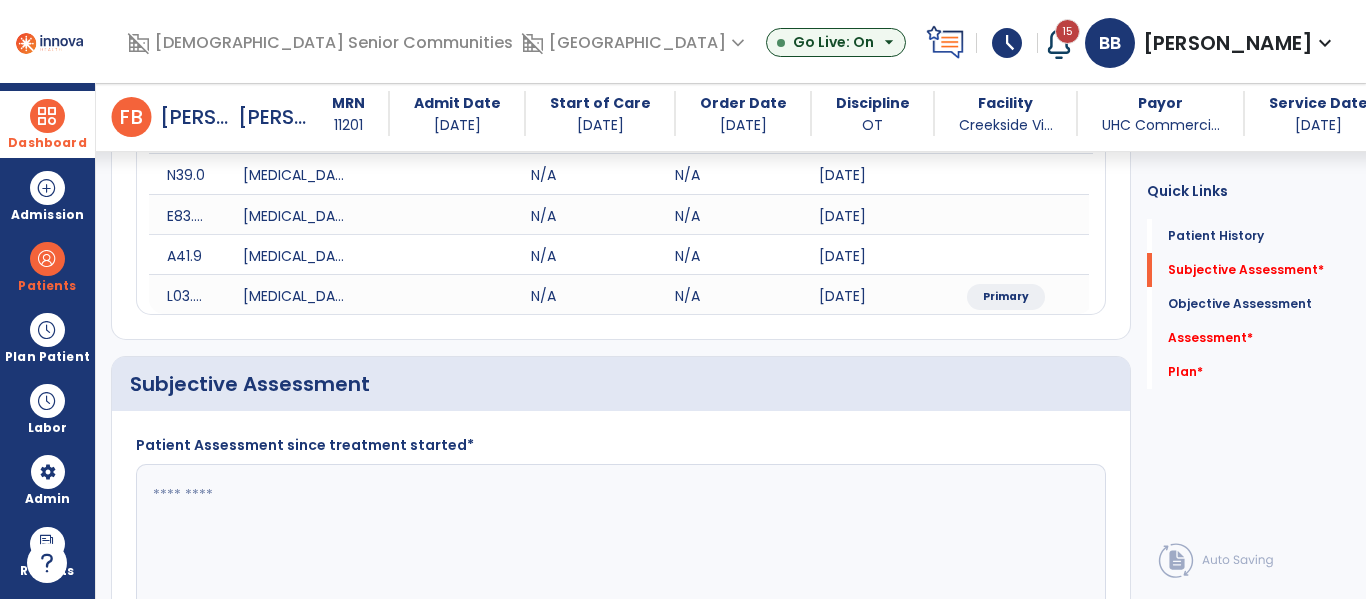 scroll, scrollTop: 353, scrollLeft: 0, axis: vertical 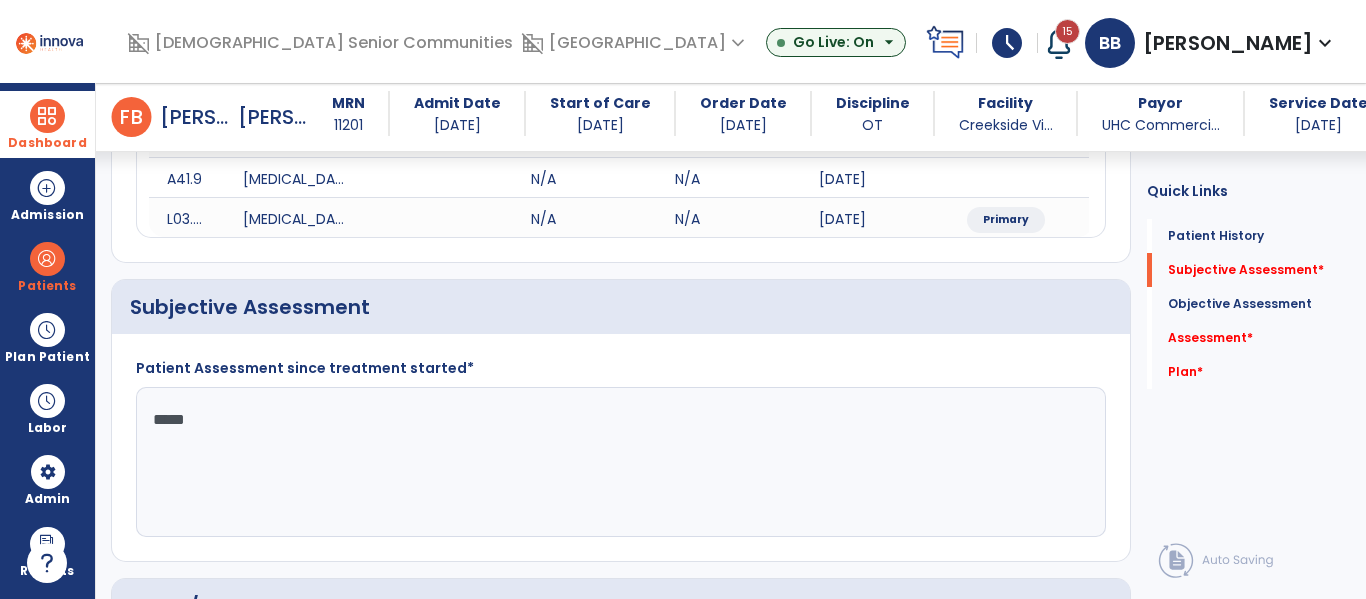 type on "******" 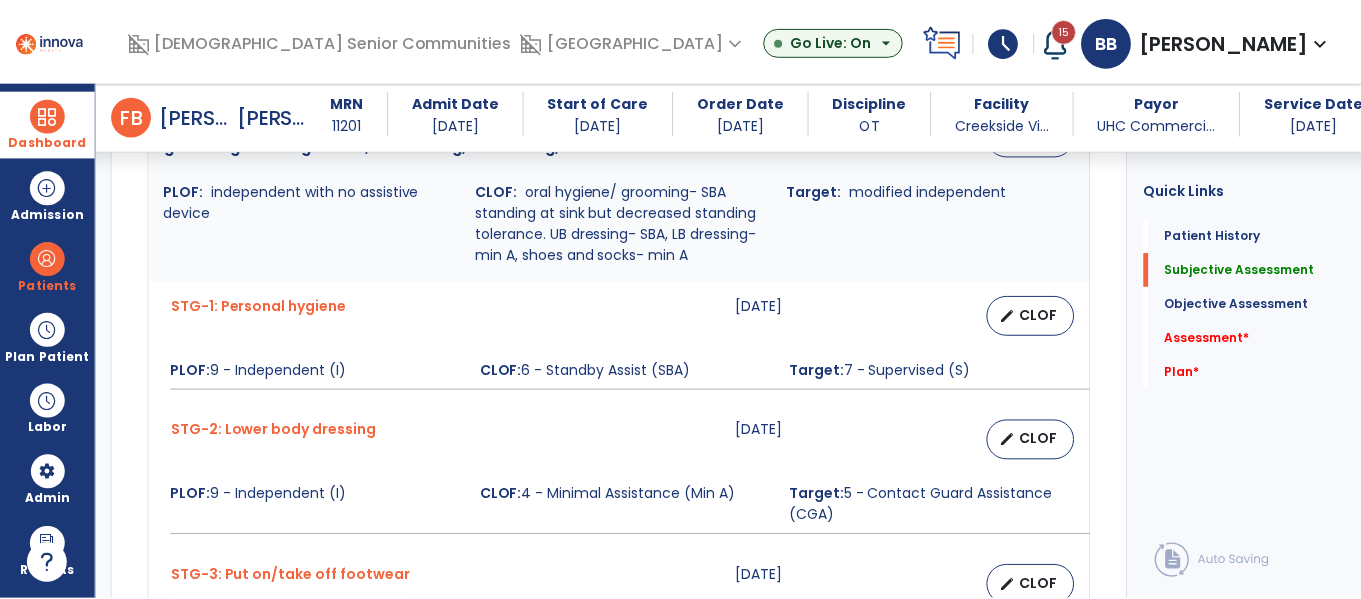 scroll, scrollTop: 949, scrollLeft: 0, axis: vertical 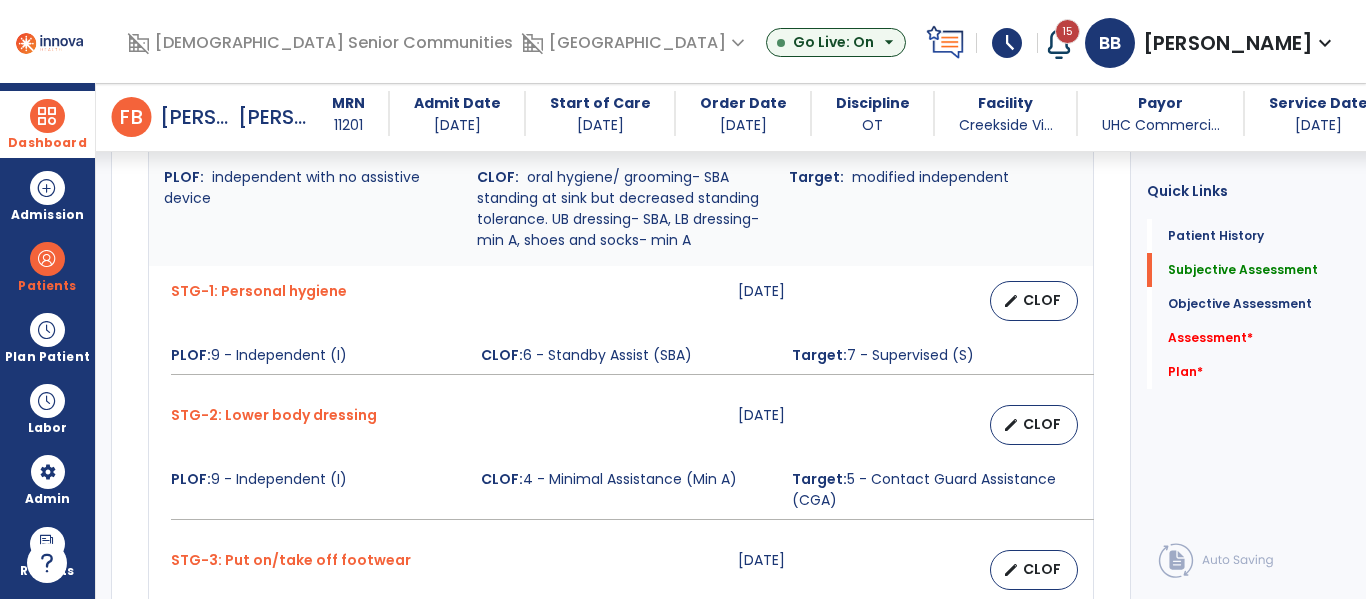 type on "**********" 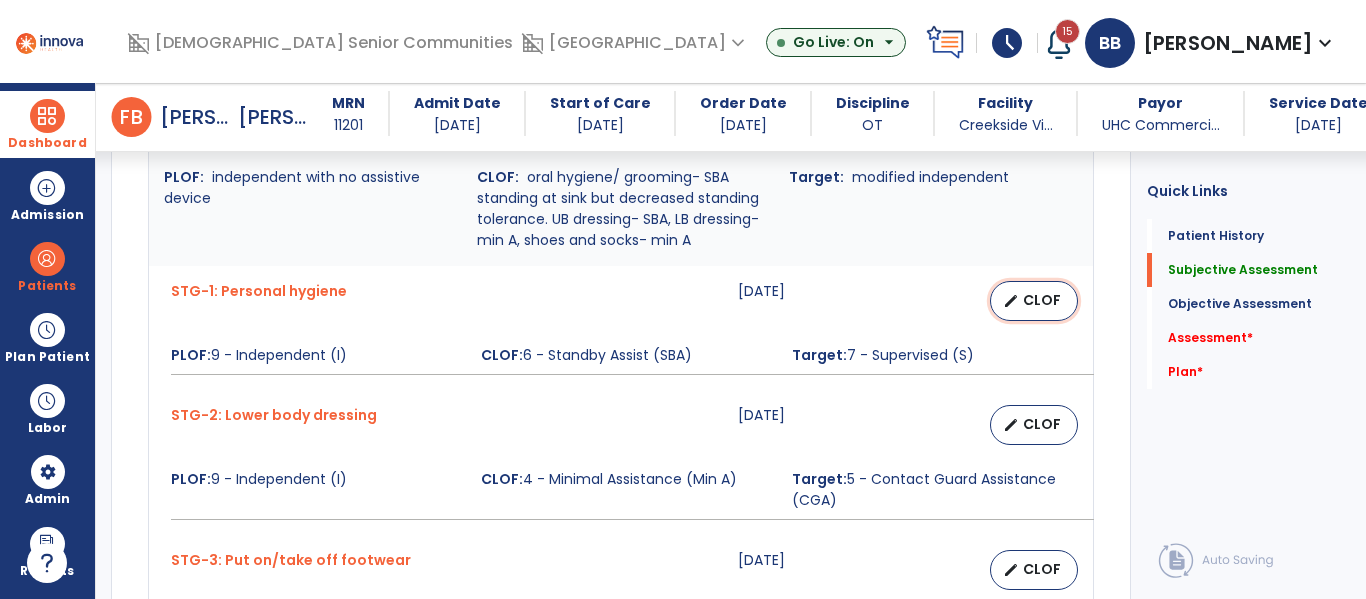 click on "CLOF" at bounding box center [1042, 300] 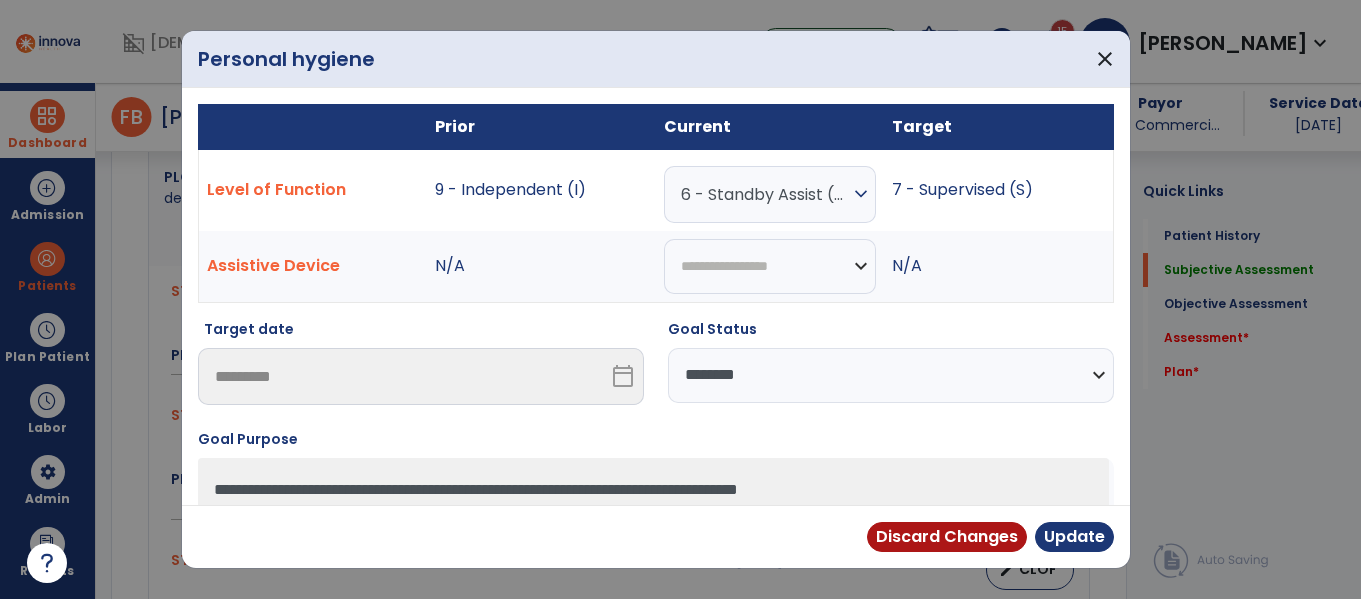scroll, scrollTop: 949, scrollLeft: 0, axis: vertical 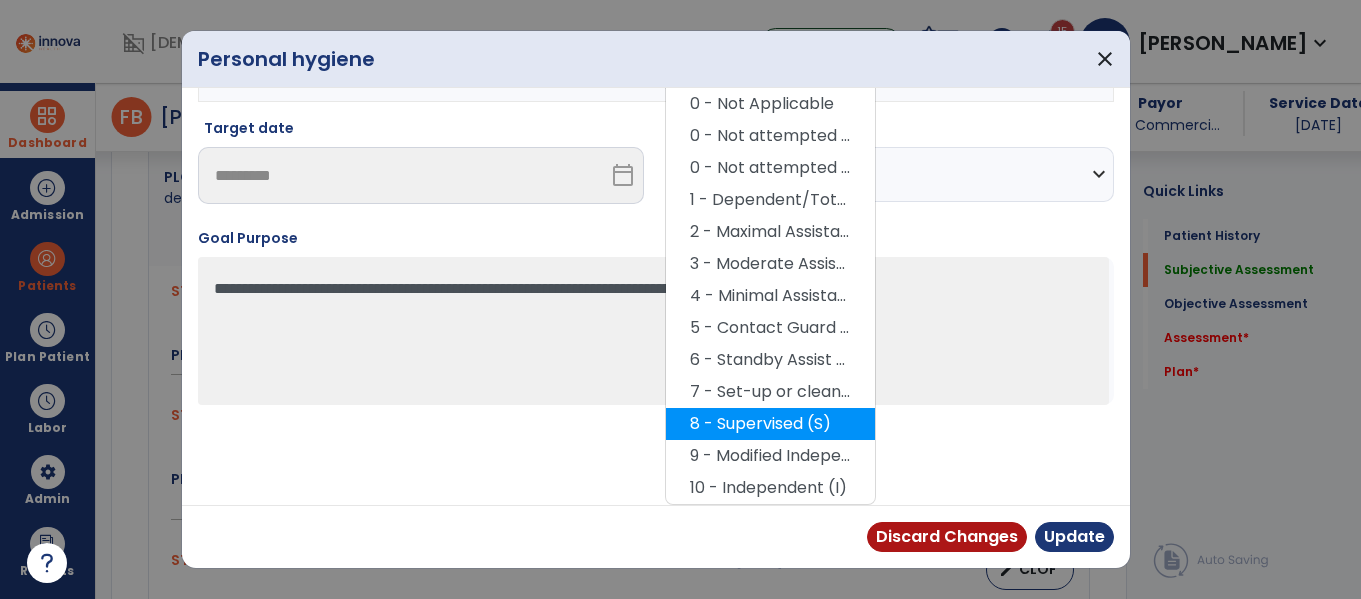click on "8 - Supervised (S)" at bounding box center [770, 424] 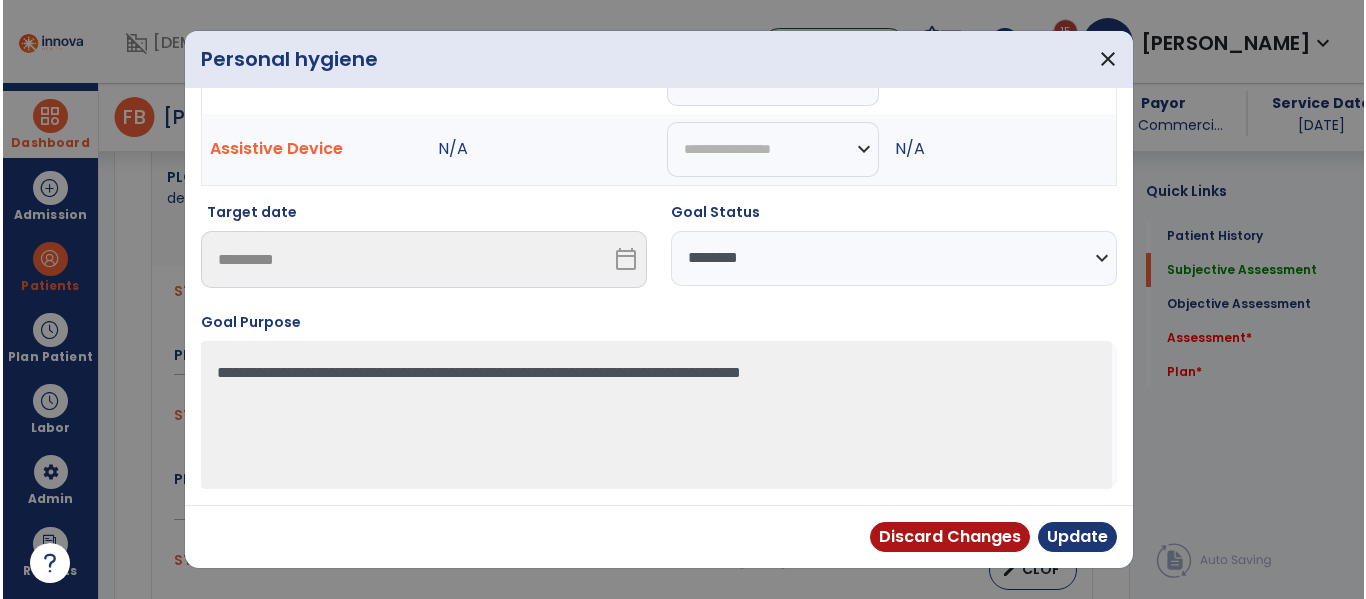scroll, scrollTop: 117, scrollLeft: 0, axis: vertical 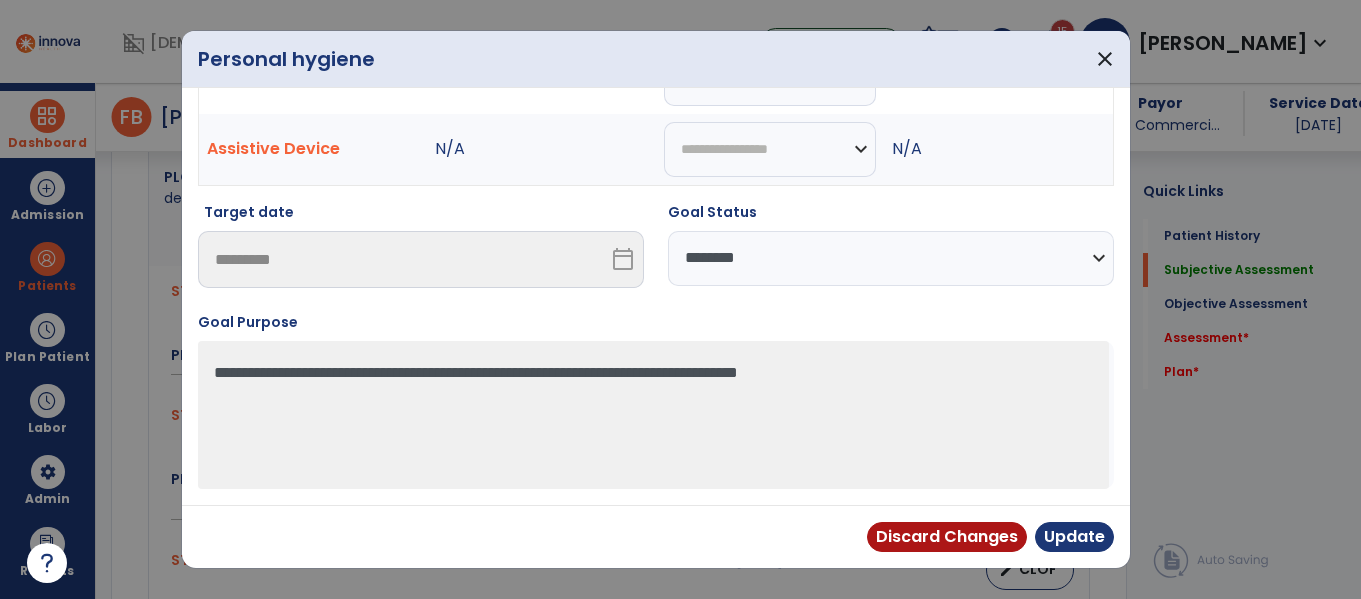 click on "**********" at bounding box center [891, 258] 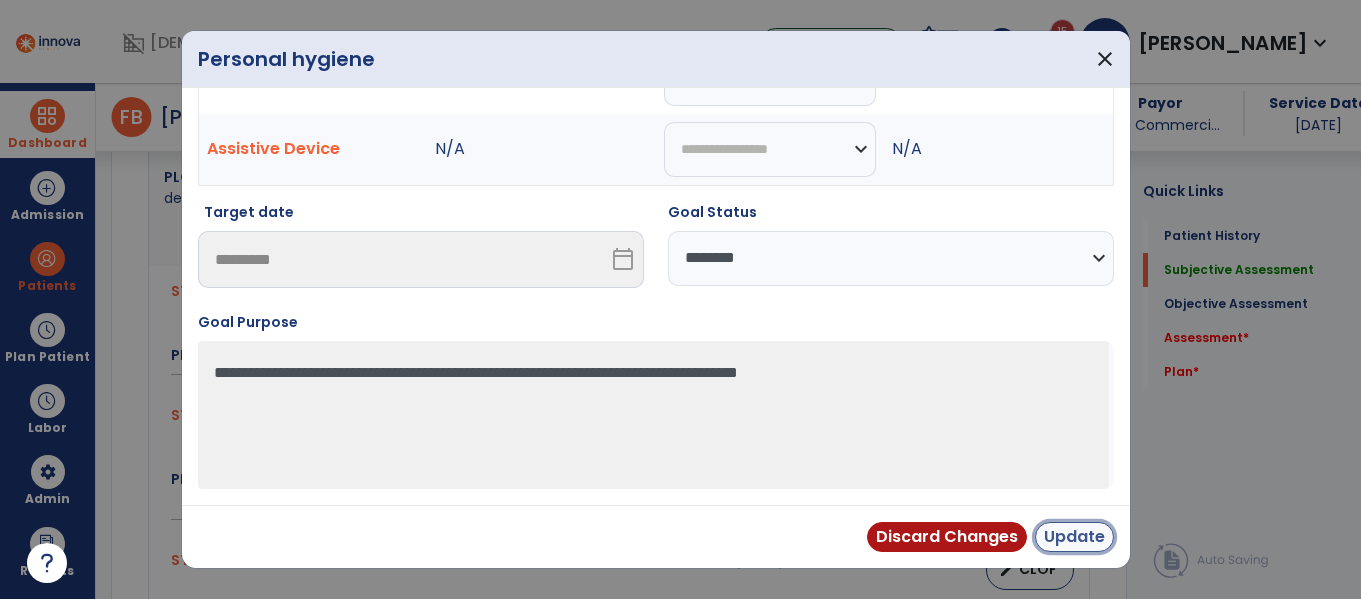 click on "Update" at bounding box center (1074, 537) 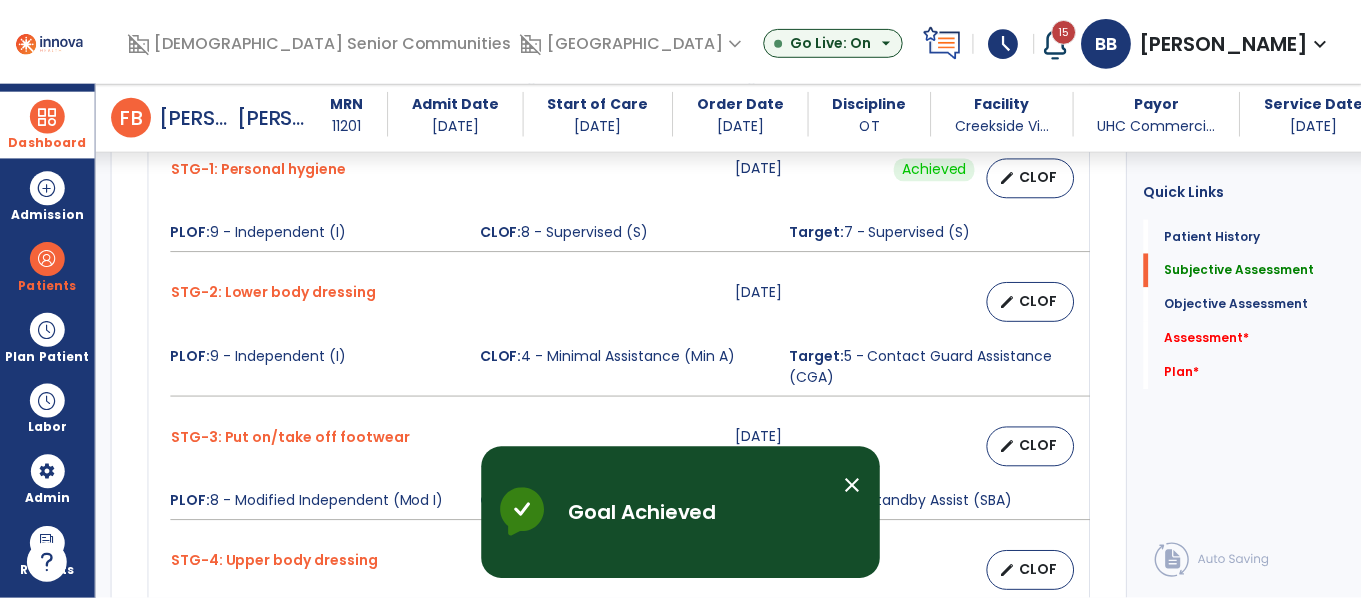 scroll, scrollTop: 1077, scrollLeft: 0, axis: vertical 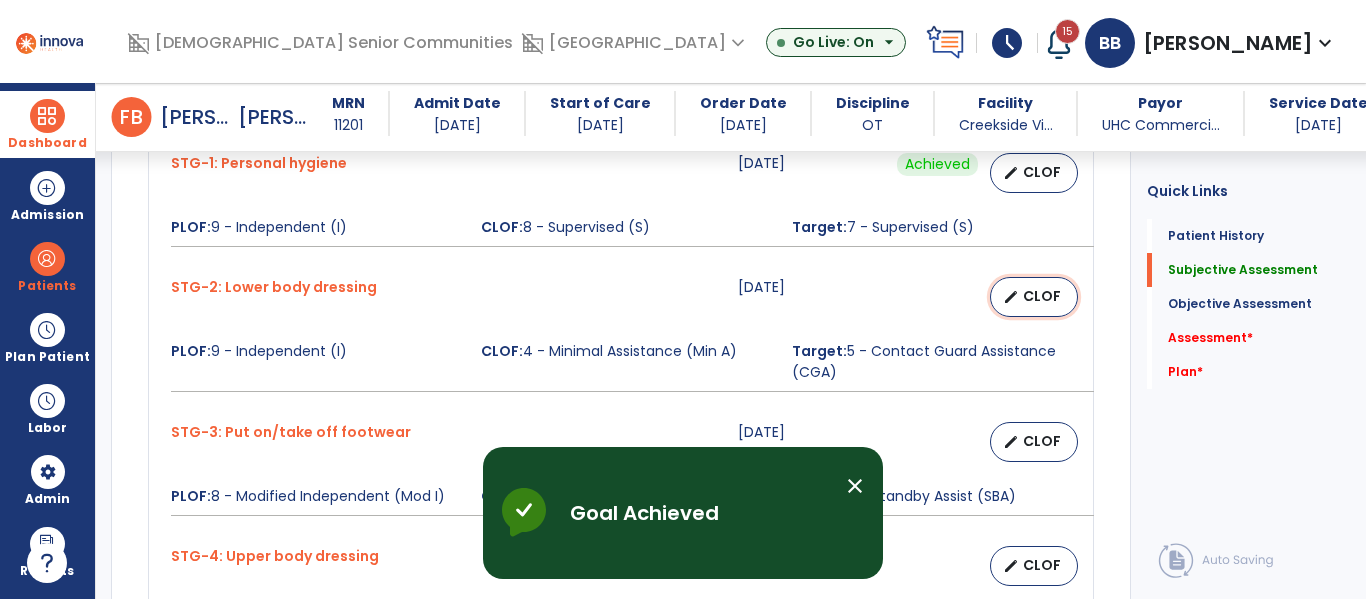 click on "CLOF" at bounding box center [1042, 296] 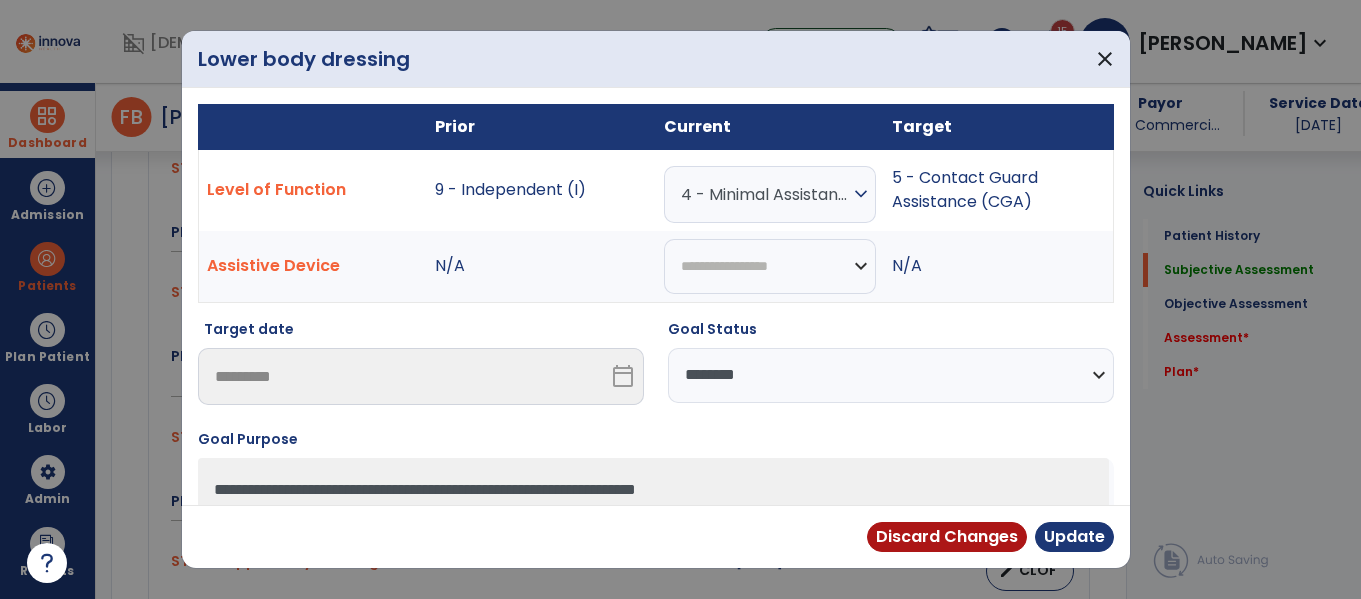 scroll, scrollTop: 1077, scrollLeft: 0, axis: vertical 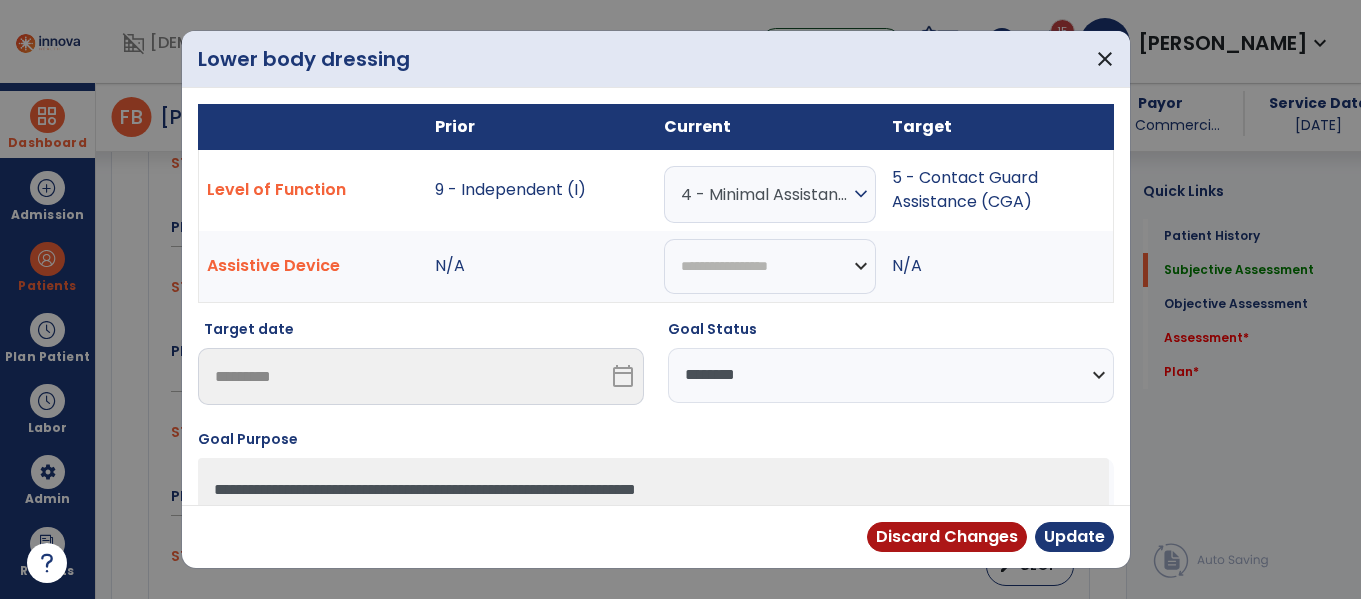 click on "4 - Minimal Assistance (Min A)" at bounding box center (765, 194) 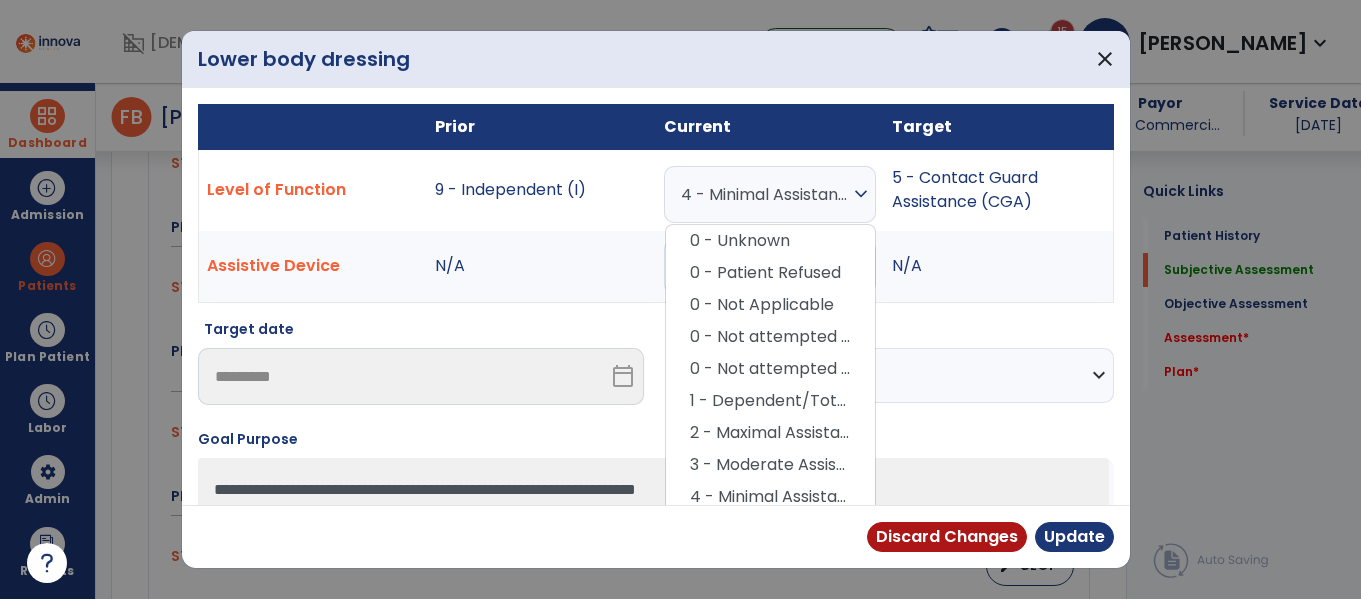 scroll, scrollTop: 201, scrollLeft: 0, axis: vertical 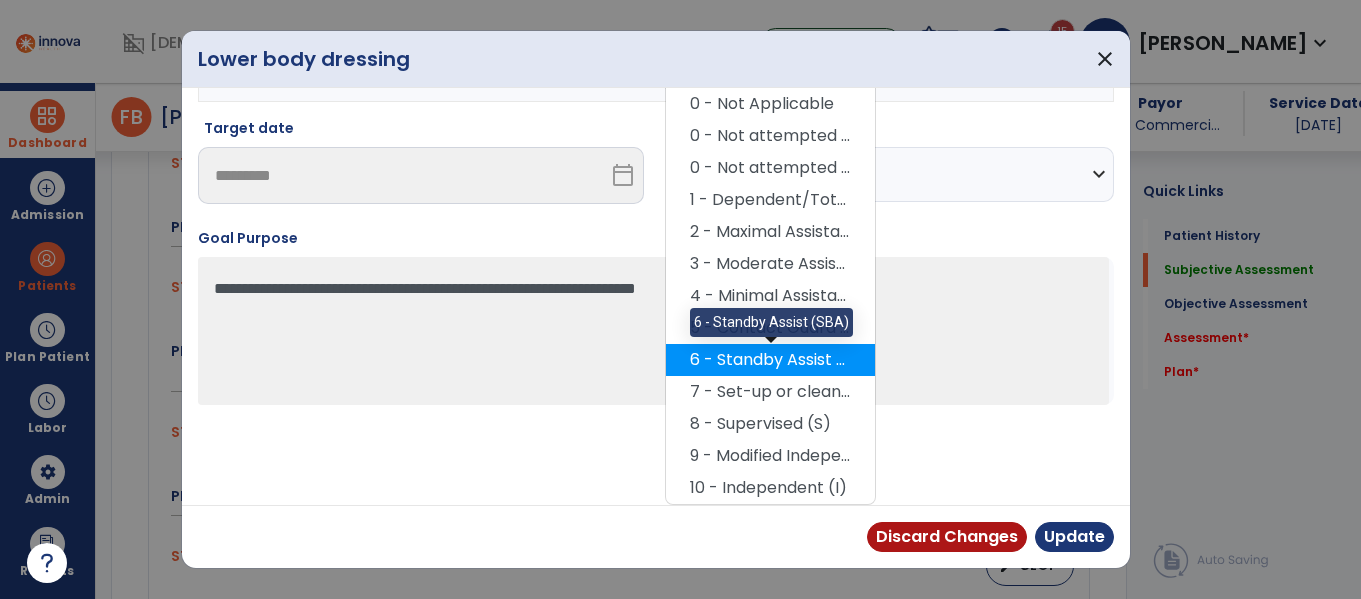 click on "6 - Standby Assist (SBA)" at bounding box center [770, 360] 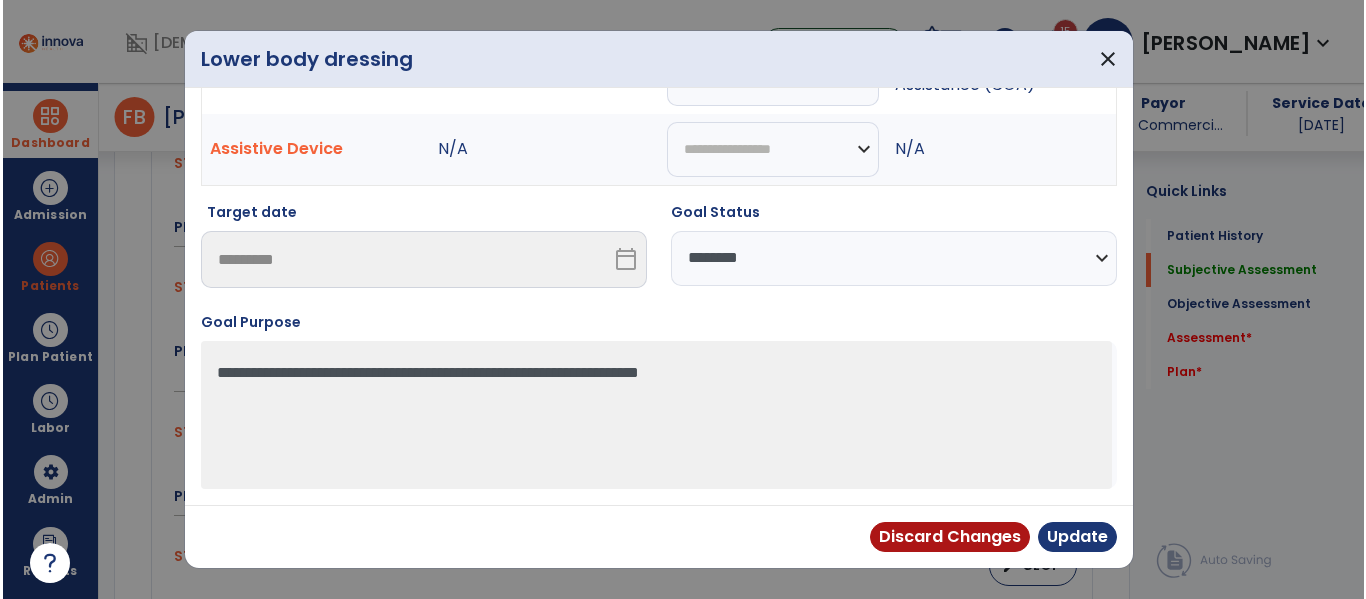 scroll, scrollTop: 117, scrollLeft: 0, axis: vertical 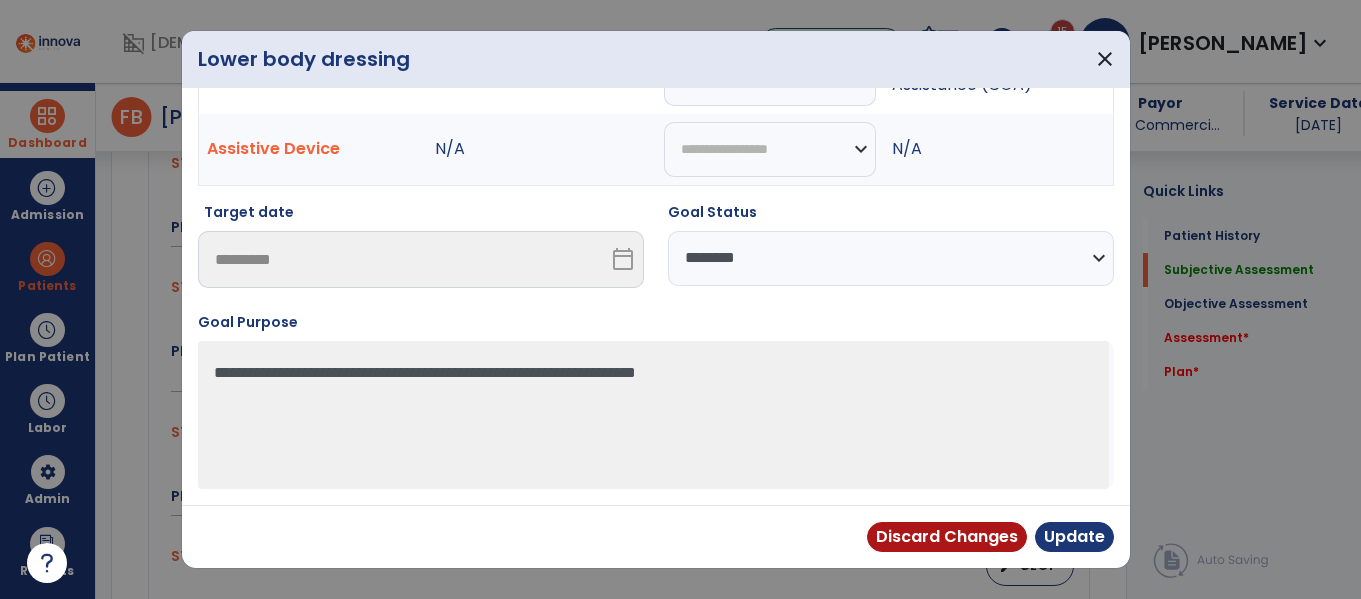 click on "**********" at bounding box center (891, 258) 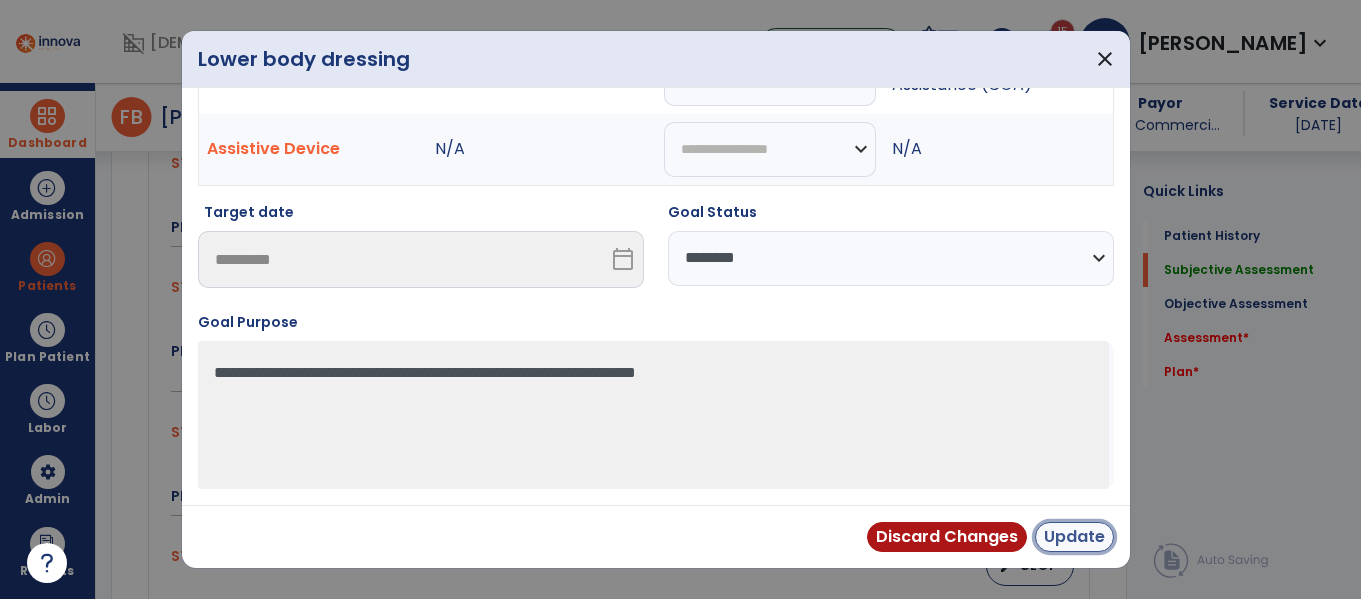 click on "Update" at bounding box center (1074, 537) 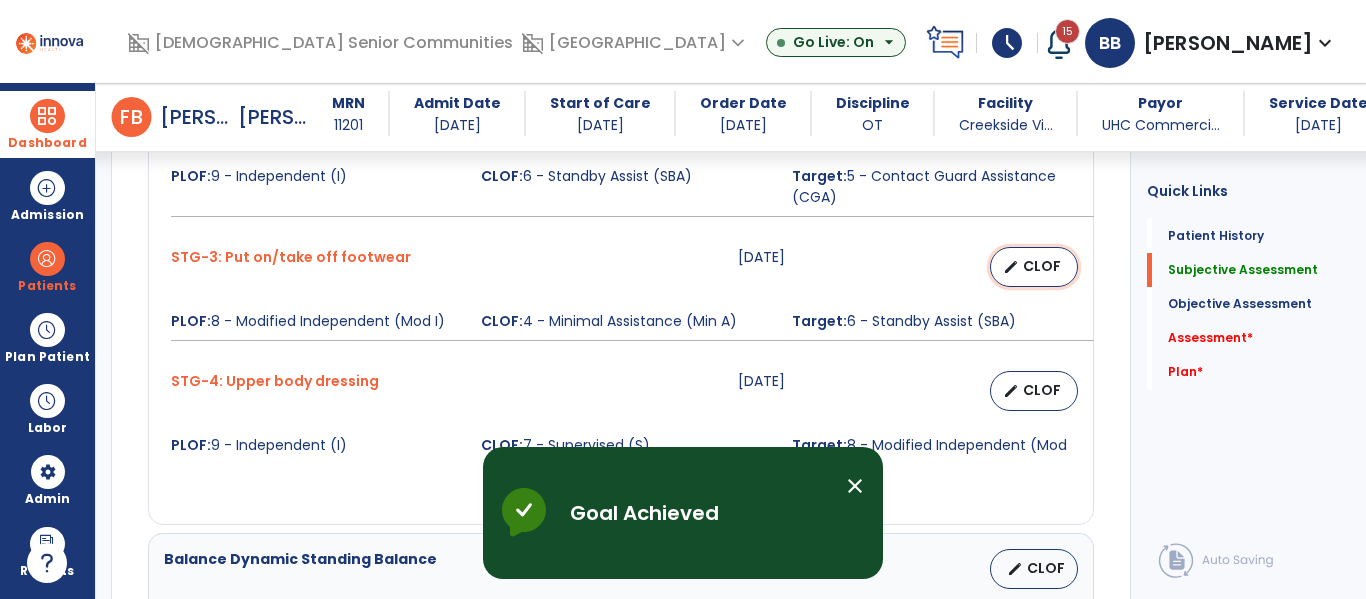 click on "edit" at bounding box center (1011, 267) 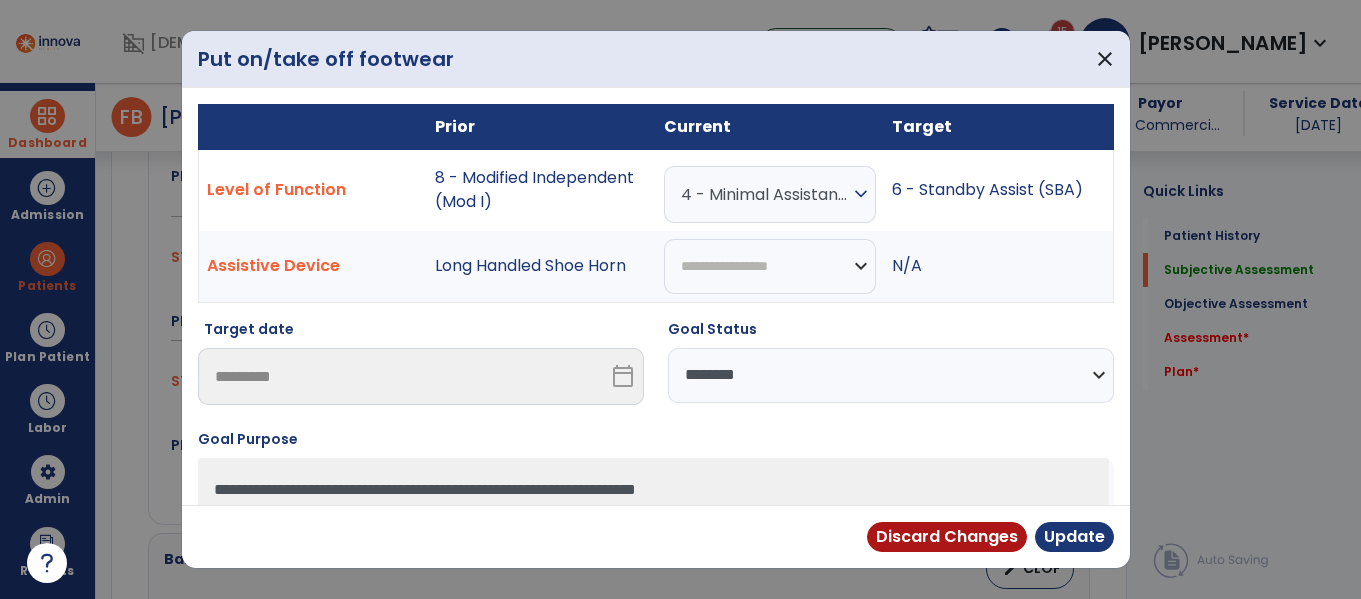 scroll, scrollTop: 1252, scrollLeft: 0, axis: vertical 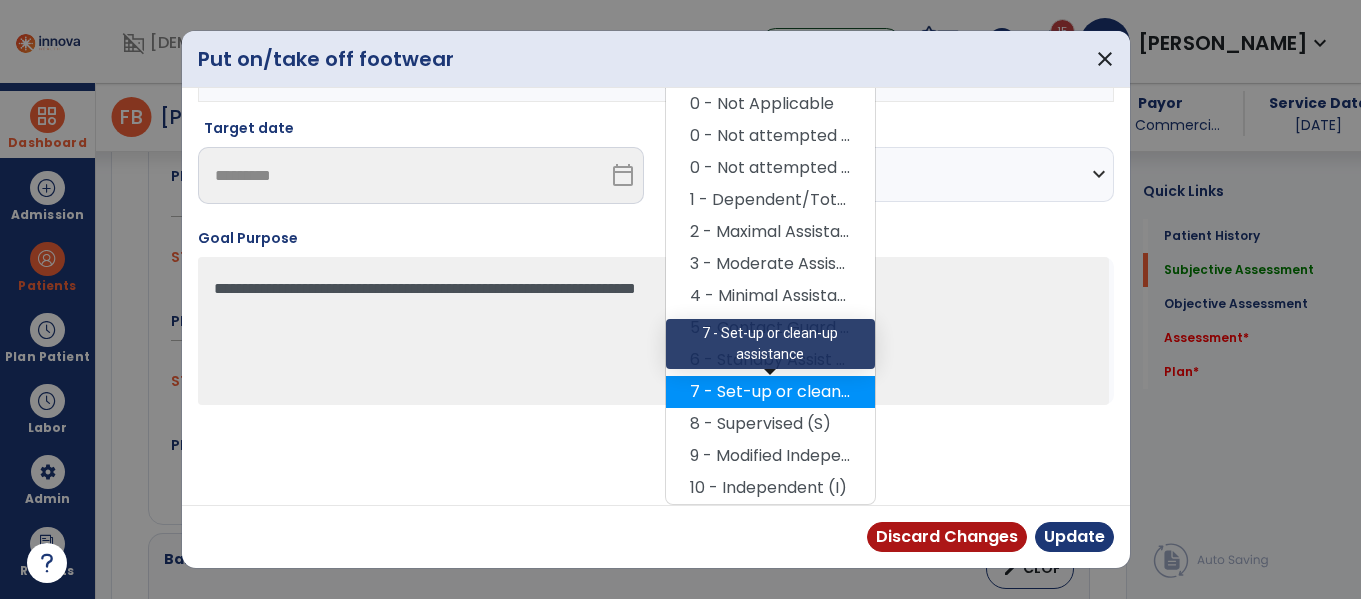 click on "7 - Set-up or clean-up assistance" at bounding box center [770, 392] 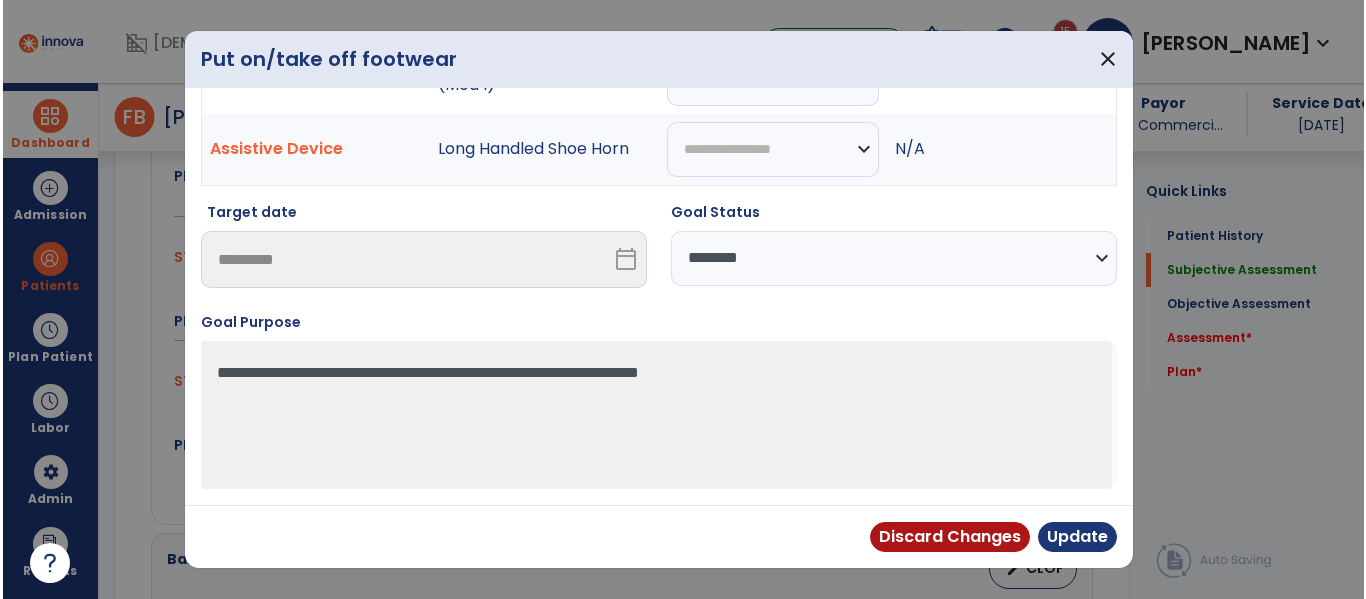 scroll, scrollTop: 117, scrollLeft: 0, axis: vertical 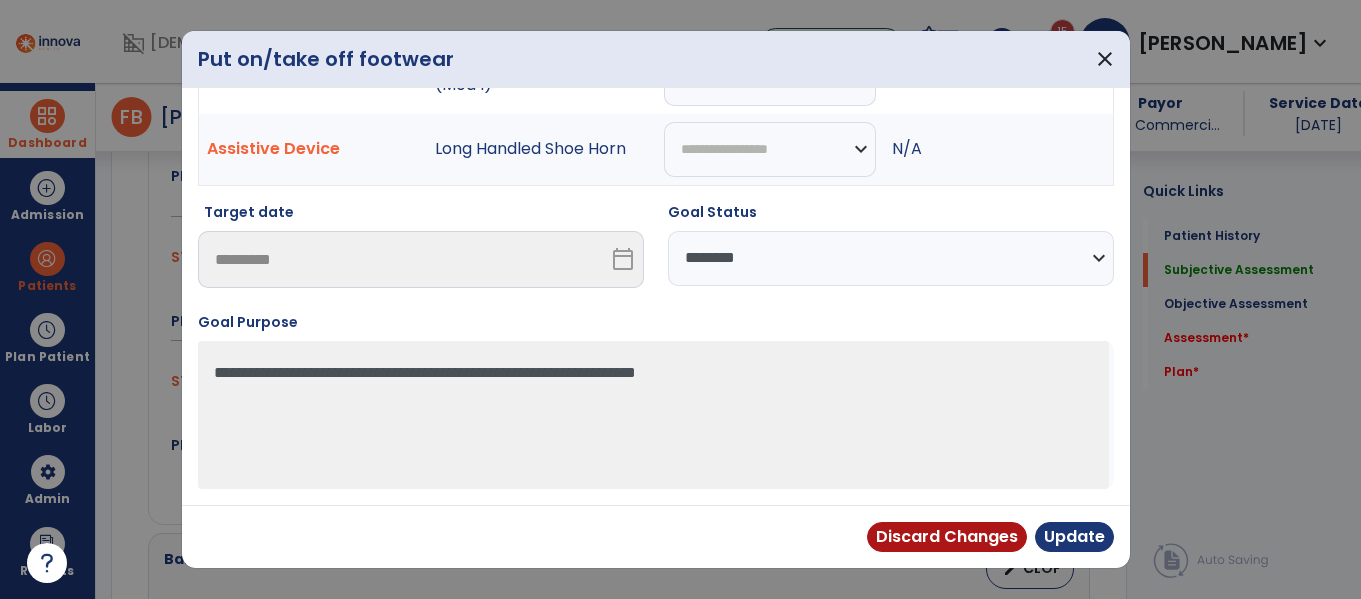 click on "**********" at bounding box center [891, 258] 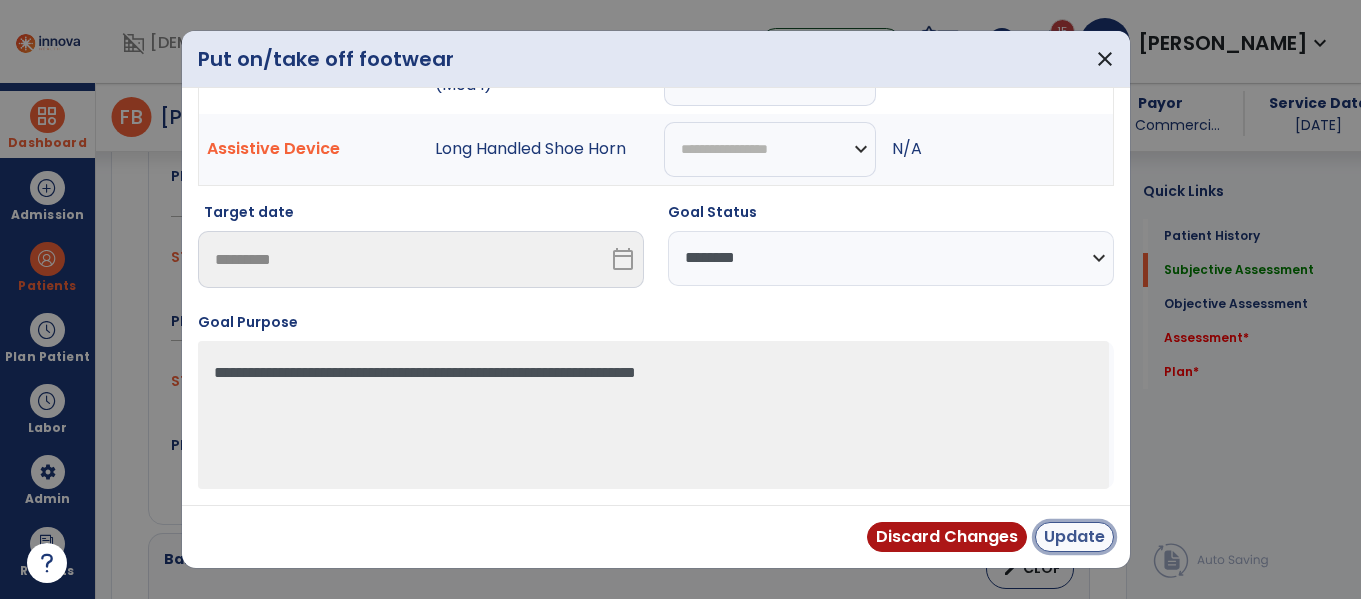 click on "Update" at bounding box center (1074, 537) 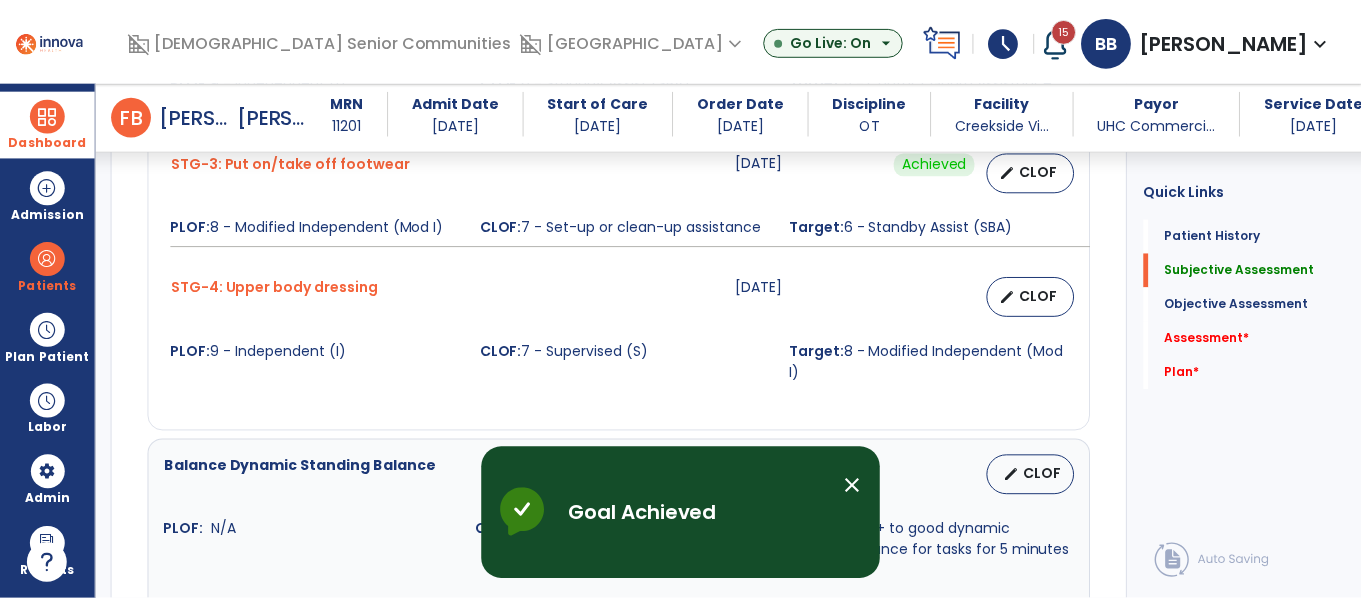 scroll, scrollTop: 1359, scrollLeft: 0, axis: vertical 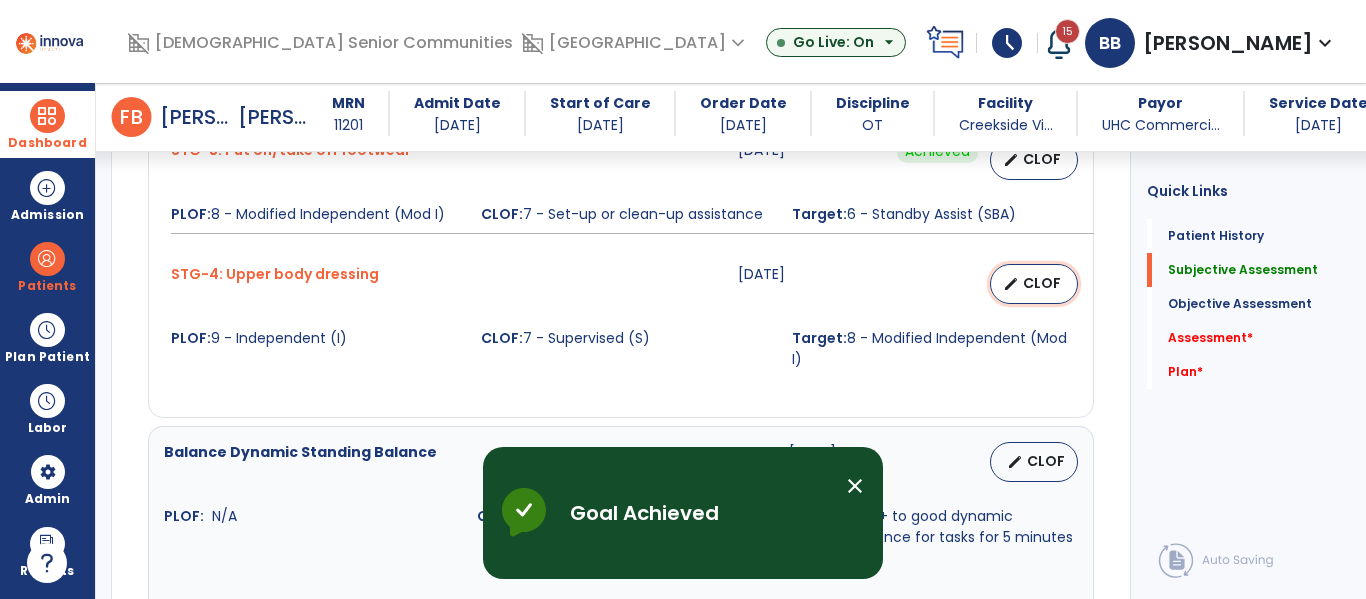 click on "CLOF" at bounding box center [1042, 283] 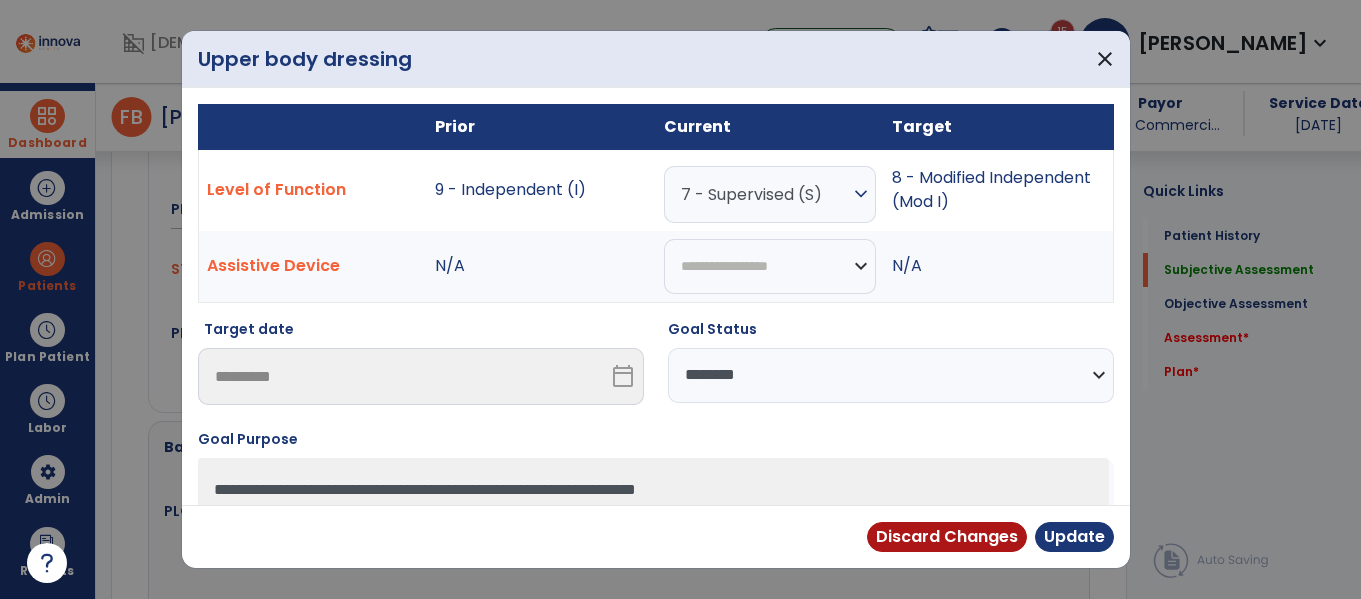 scroll, scrollTop: 1359, scrollLeft: 0, axis: vertical 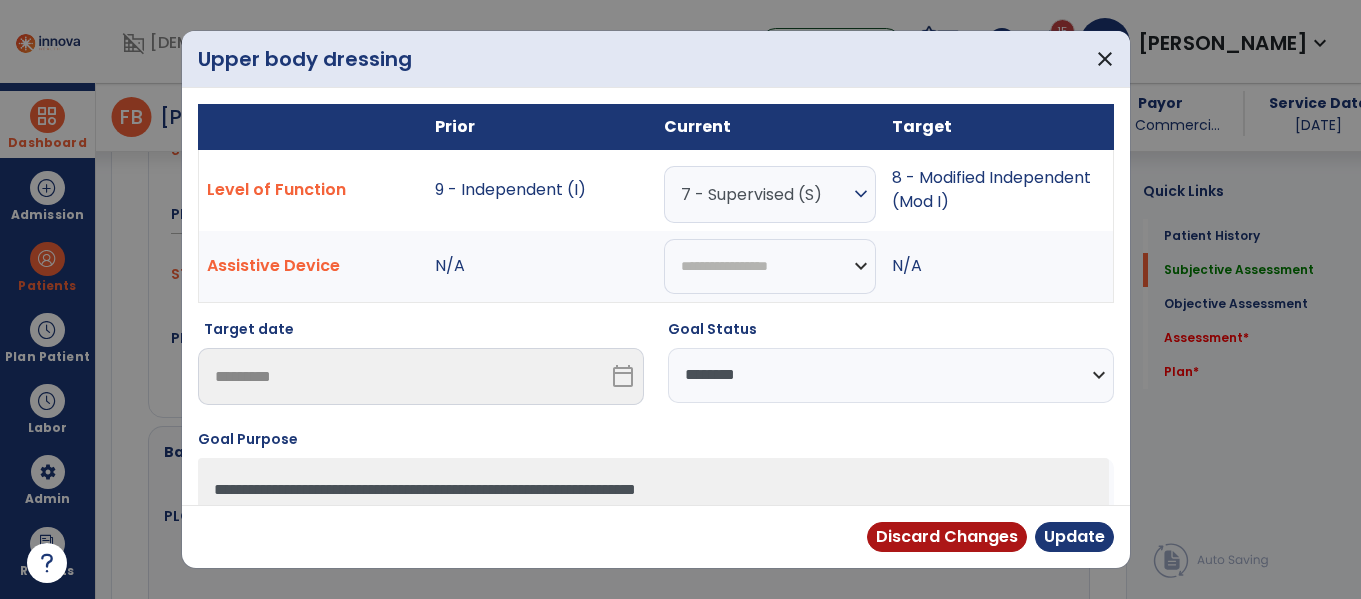 click on "7 - Supervised (S)" at bounding box center [765, 194] 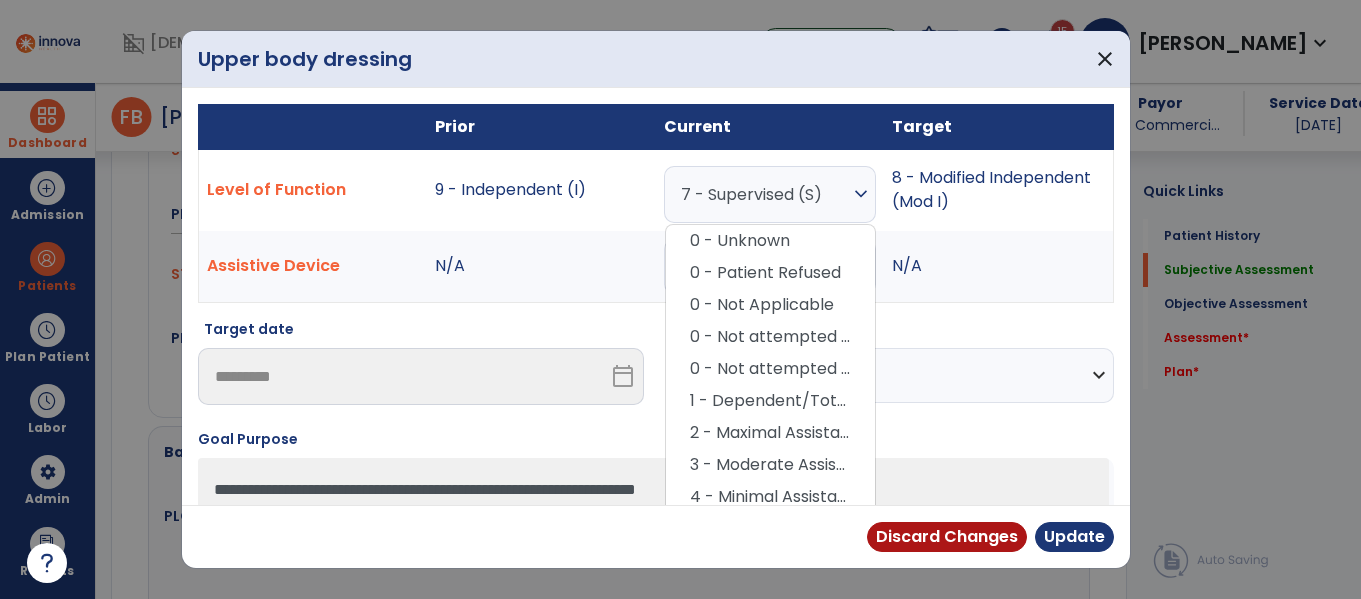 scroll, scrollTop: 201, scrollLeft: 0, axis: vertical 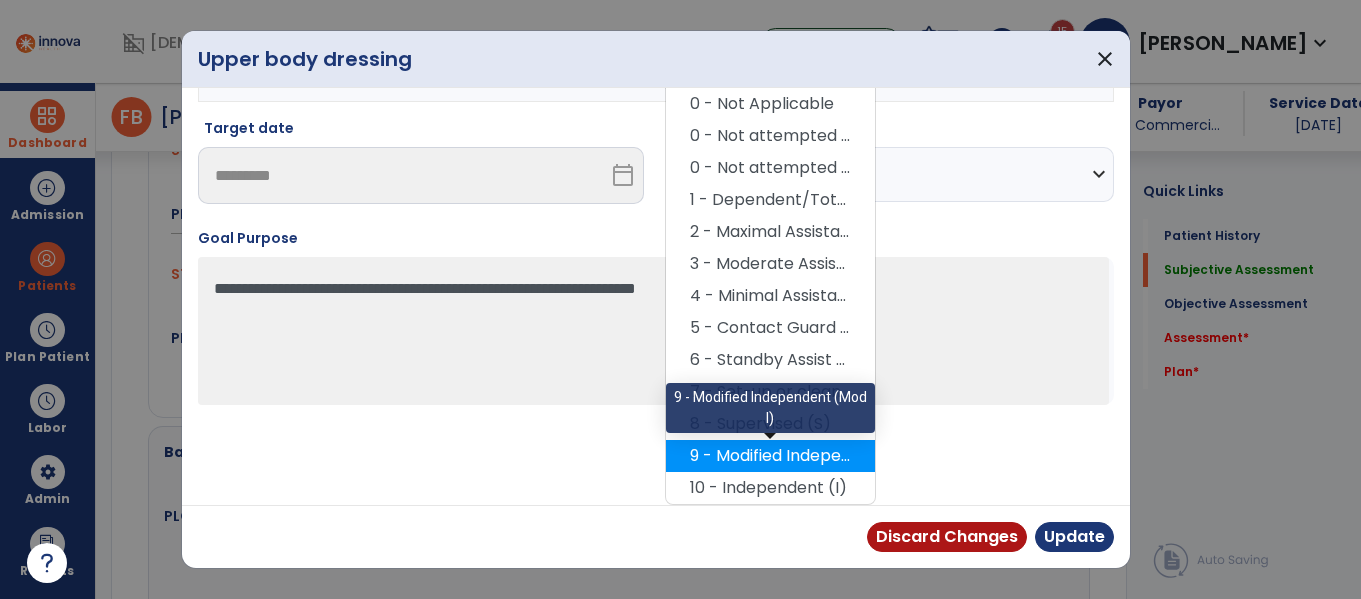 click on "9 - Modified Independent (Mod I)" at bounding box center [770, 456] 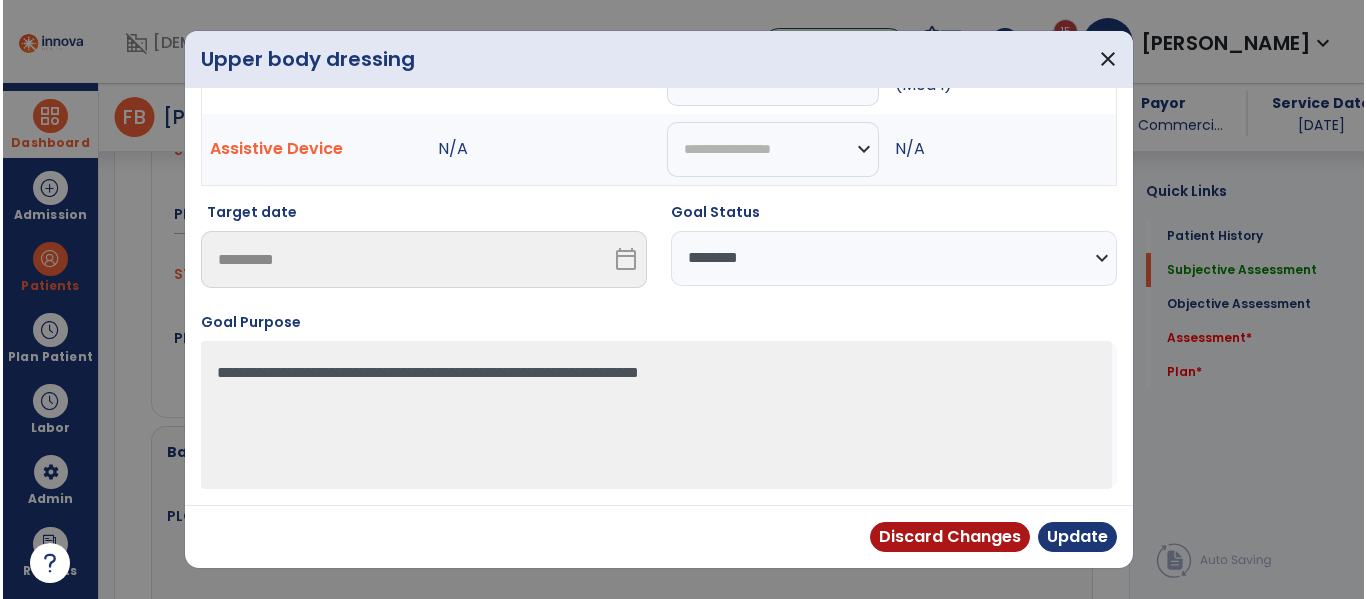 scroll, scrollTop: 117, scrollLeft: 0, axis: vertical 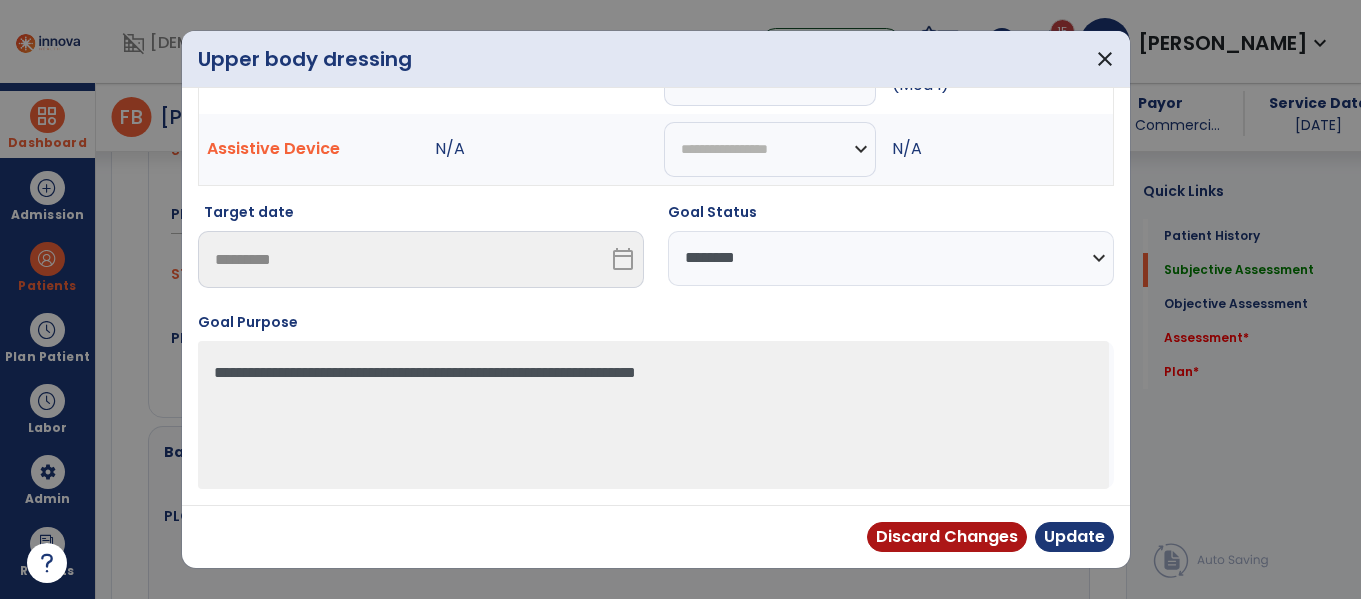 click on "**********" at bounding box center [891, 258] 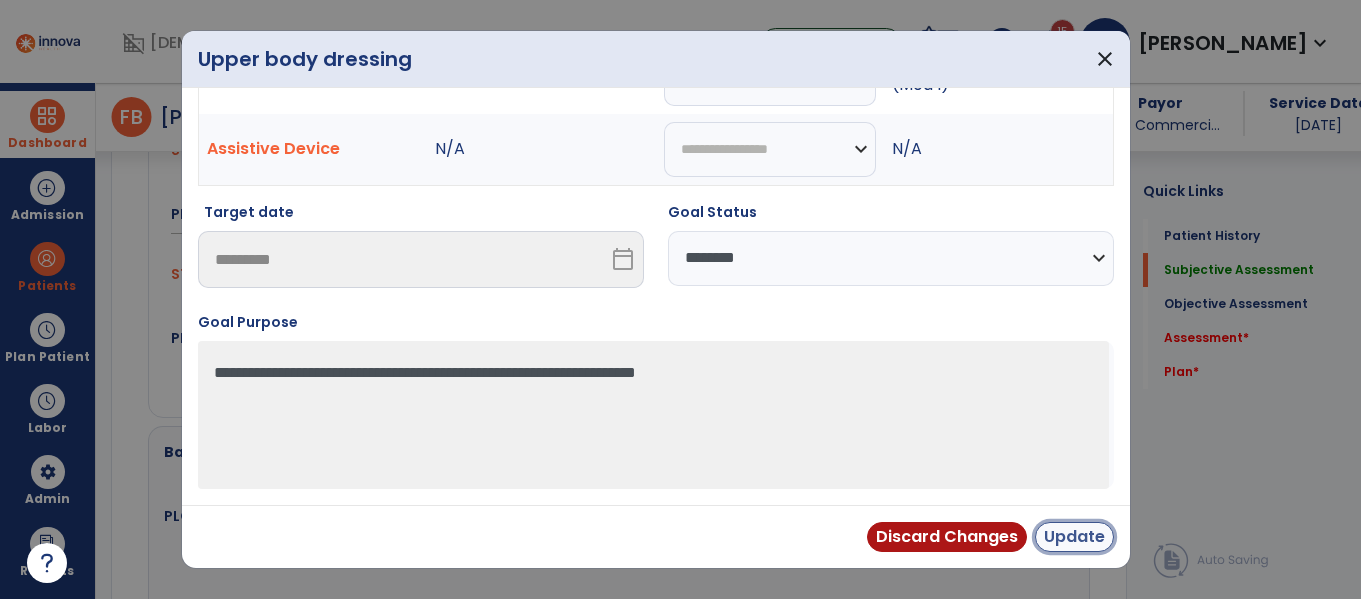 click on "Update" at bounding box center [1074, 537] 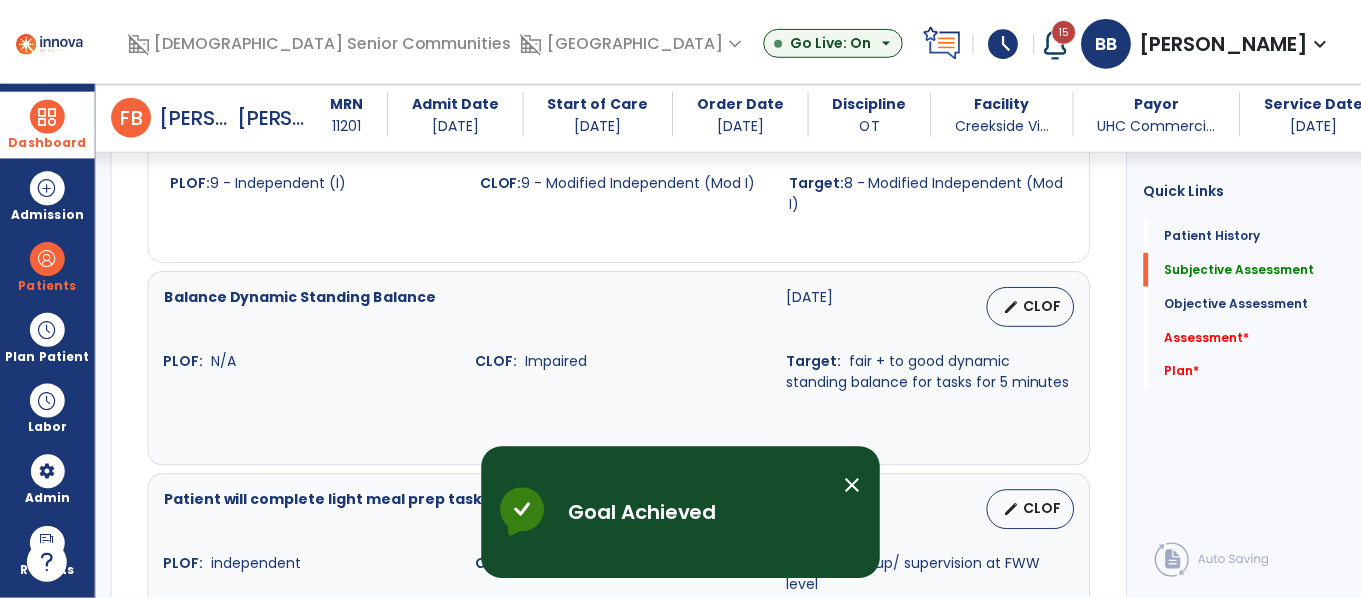 scroll, scrollTop: 1565, scrollLeft: 0, axis: vertical 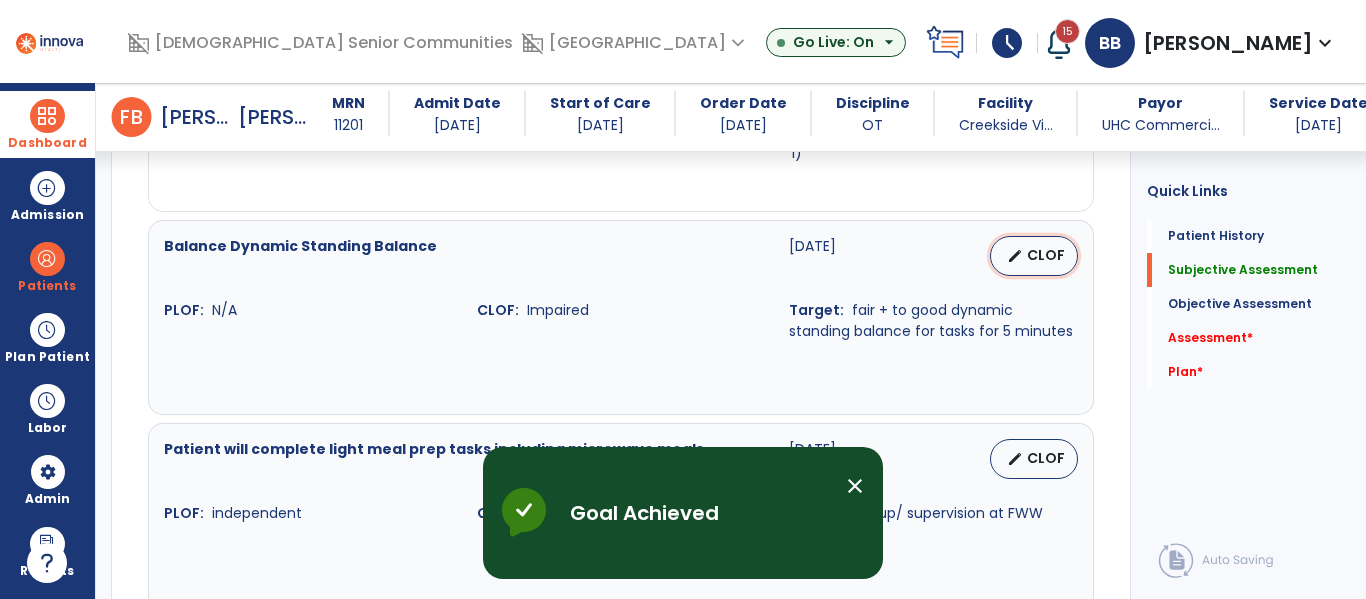 click on "CLOF" at bounding box center (1046, 255) 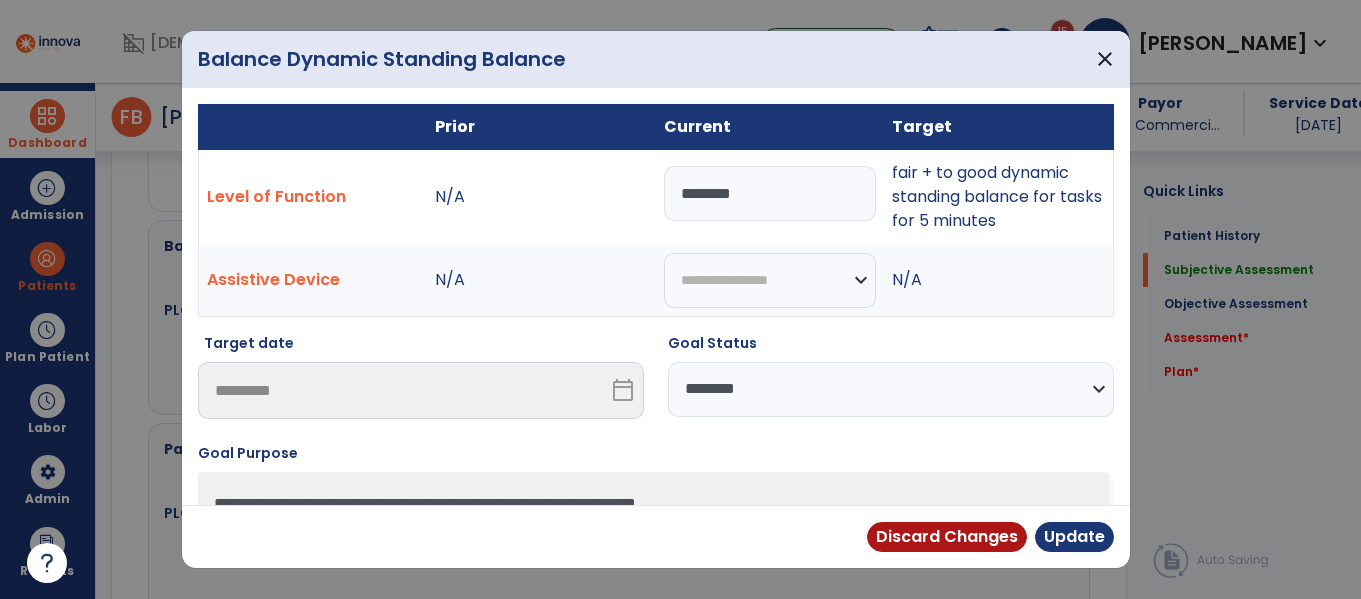 scroll, scrollTop: 1565, scrollLeft: 0, axis: vertical 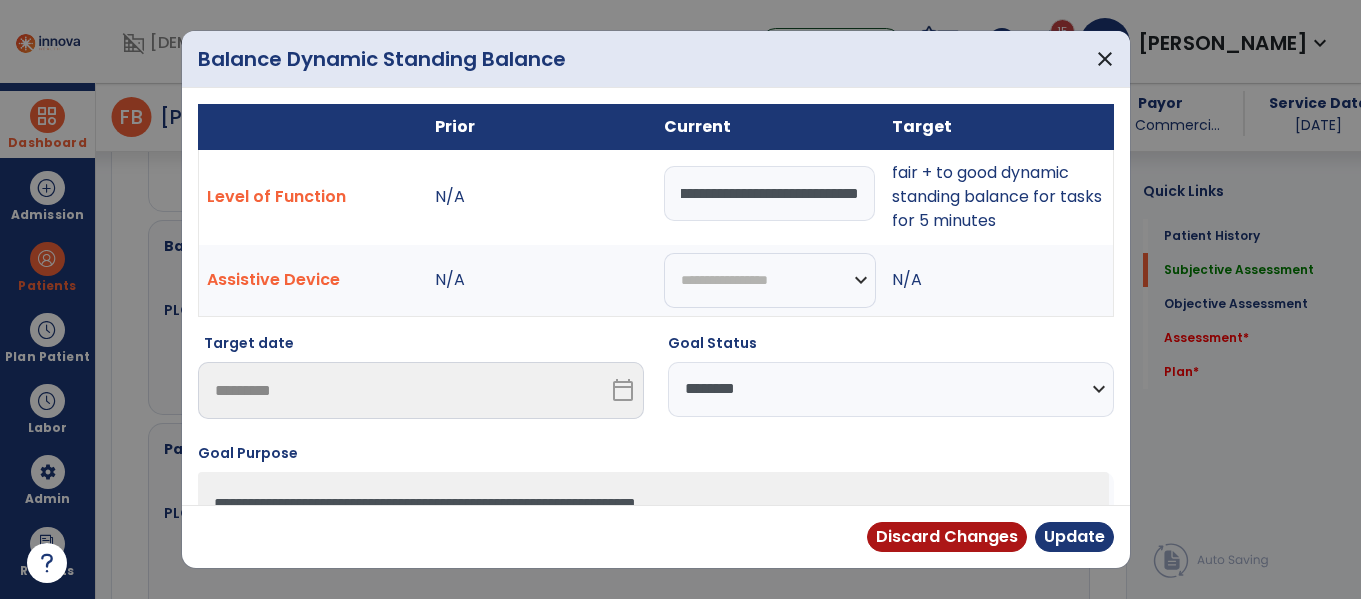 type on "**********" 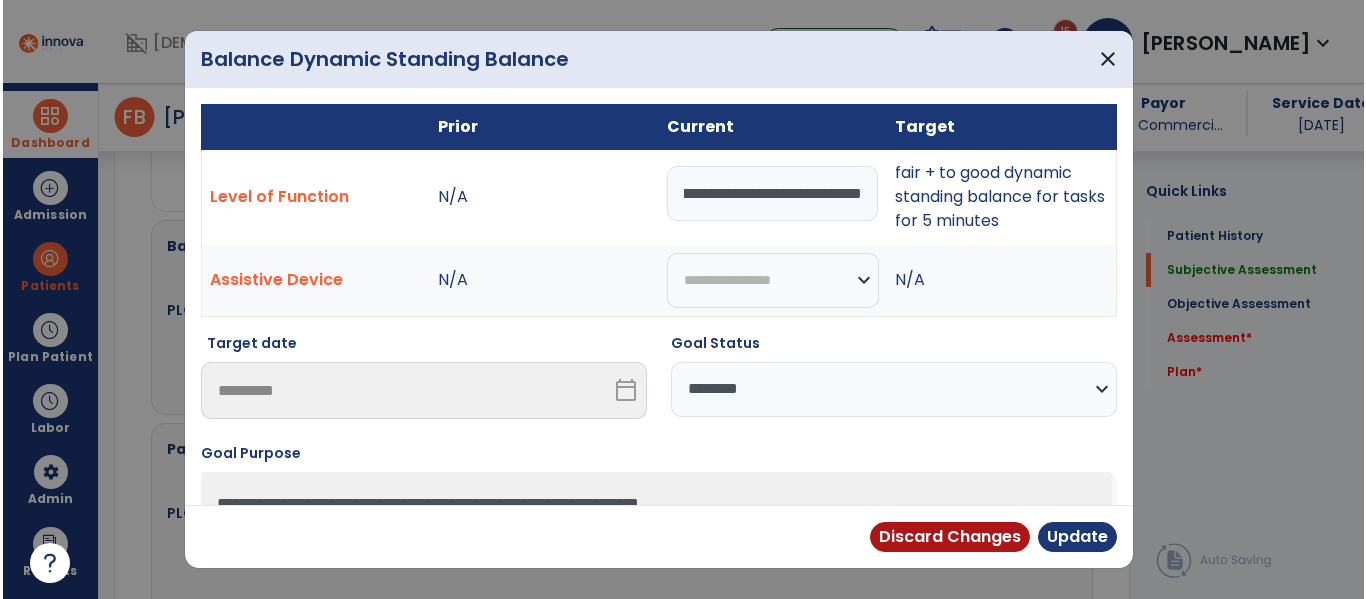 scroll, scrollTop: 0, scrollLeft: 162, axis: horizontal 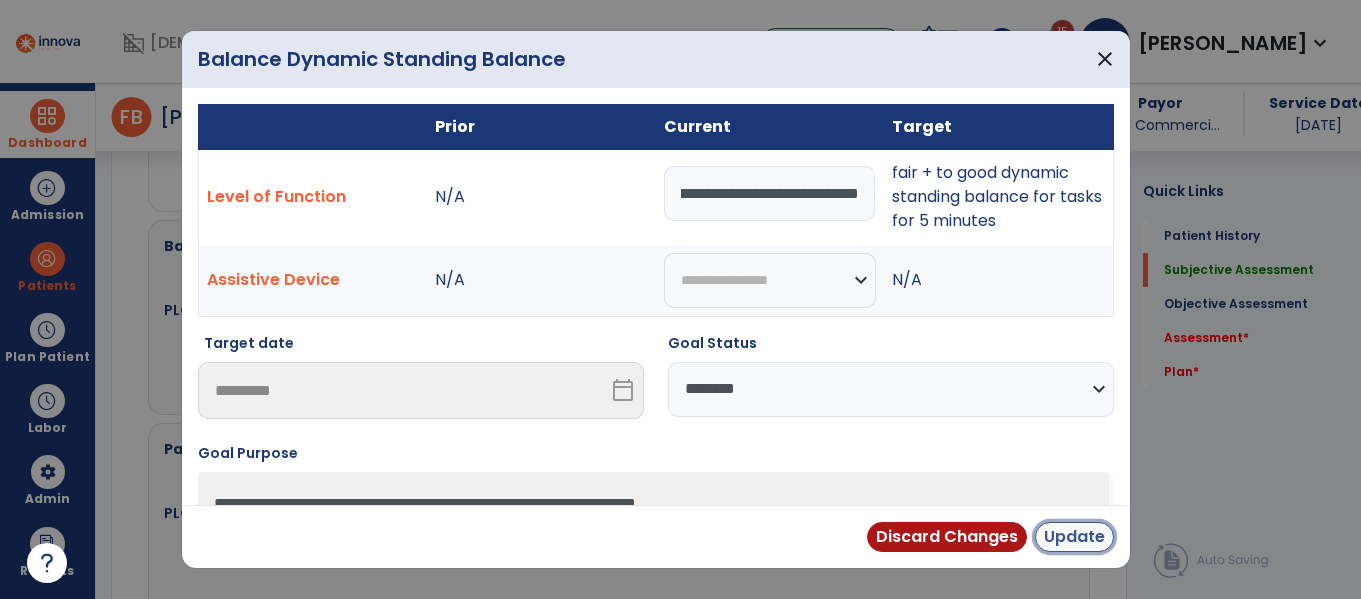 click on "Update" at bounding box center (1074, 537) 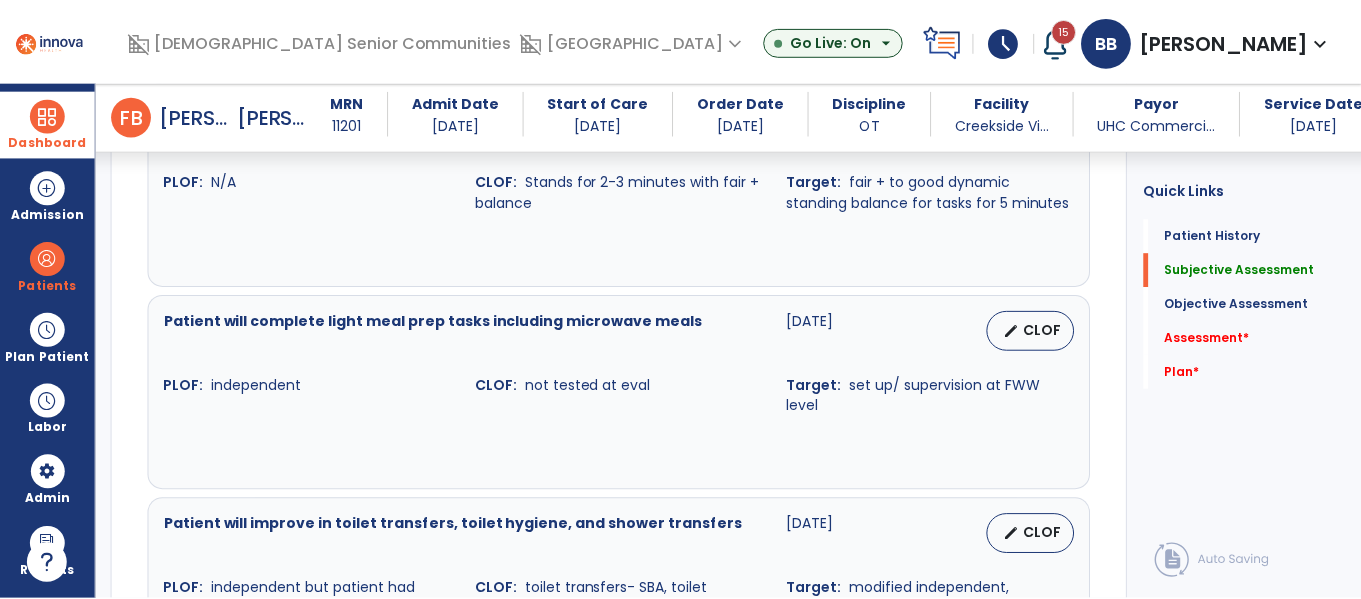 scroll, scrollTop: 1698, scrollLeft: 0, axis: vertical 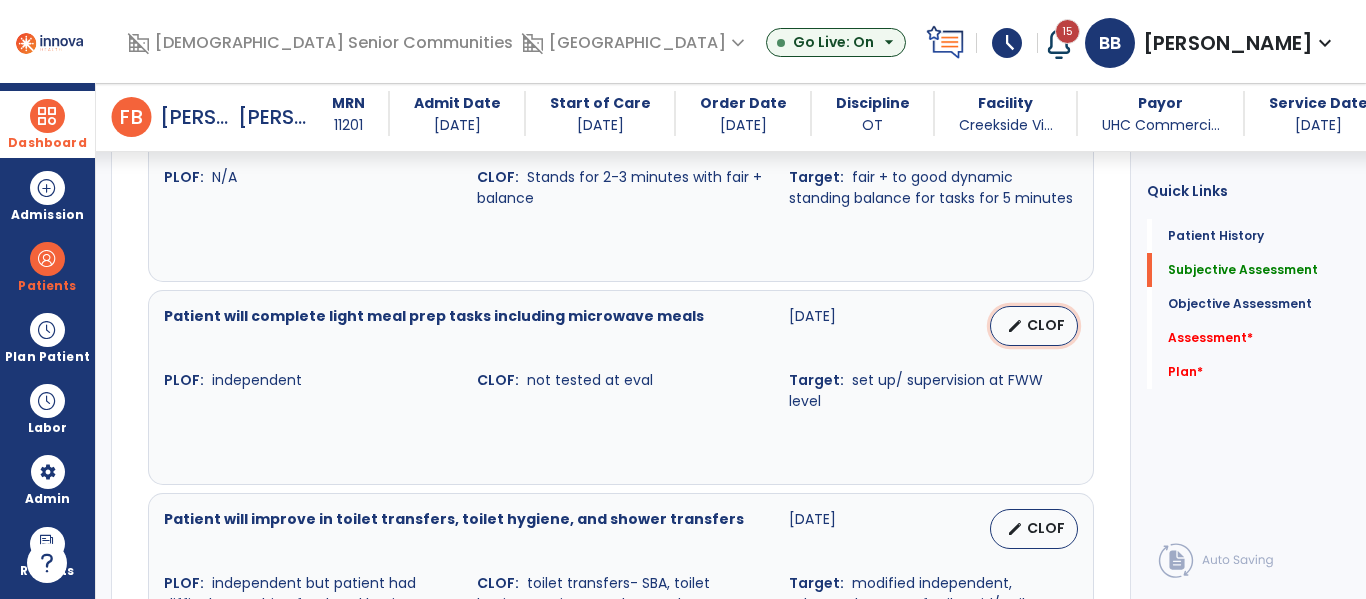 click on "CLOF" at bounding box center (1046, 325) 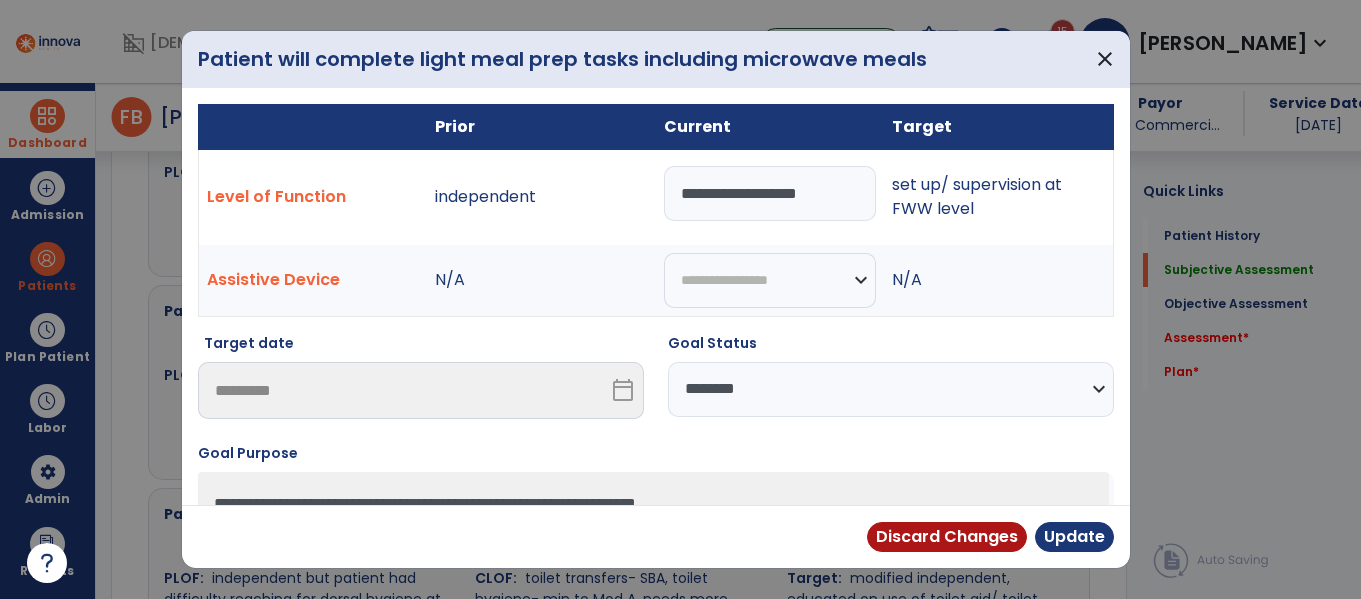scroll, scrollTop: 1698, scrollLeft: 0, axis: vertical 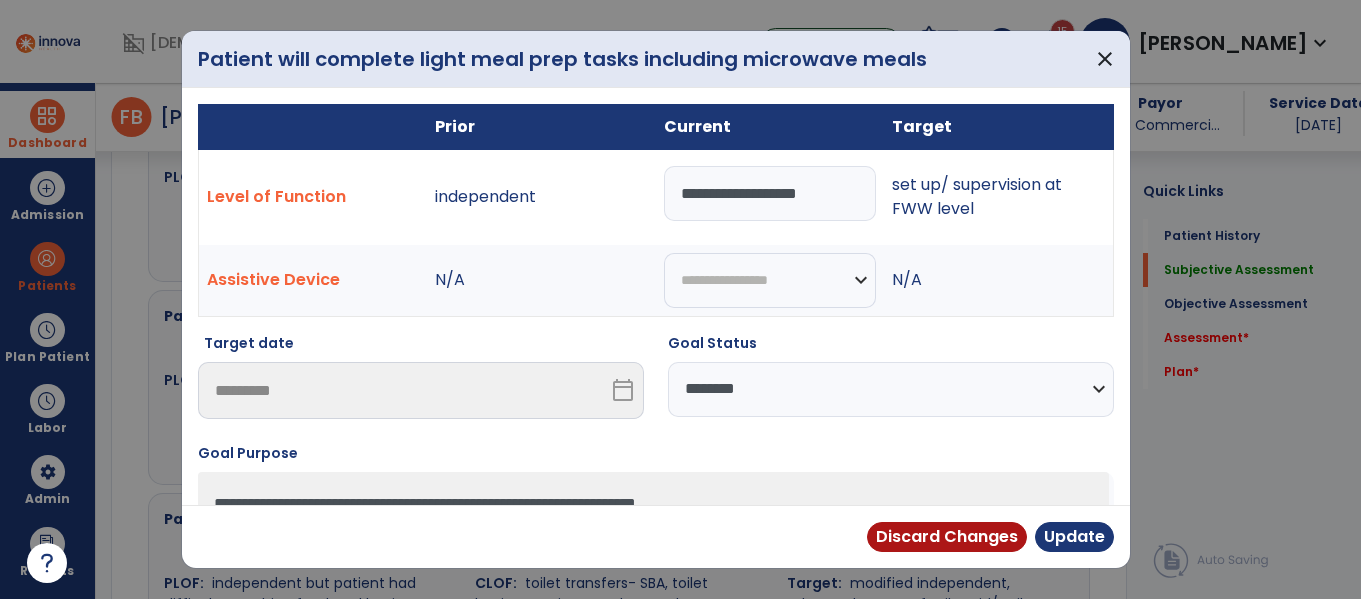 drag, startPoint x: 858, startPoint y: 208, endPoint x: 638, endPoint y: 221, distance: 220.38376 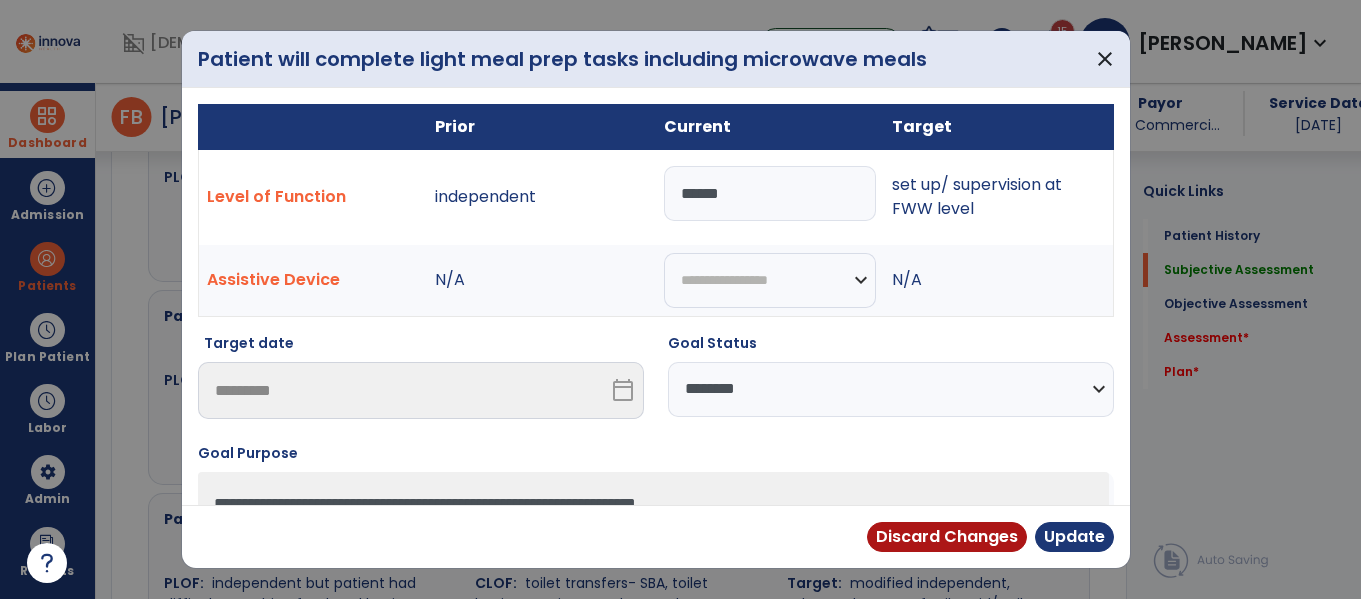 type on "*******" 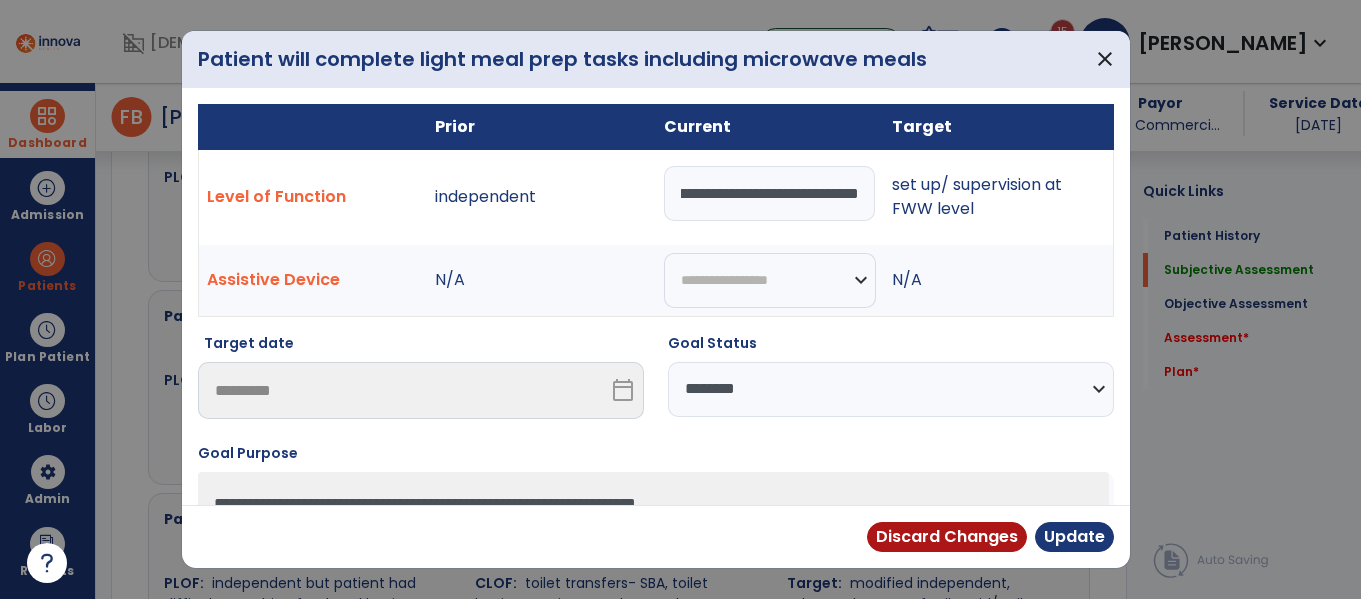 scroll, scrollTop: 0, scrollLeft: 442, axis: horizontal 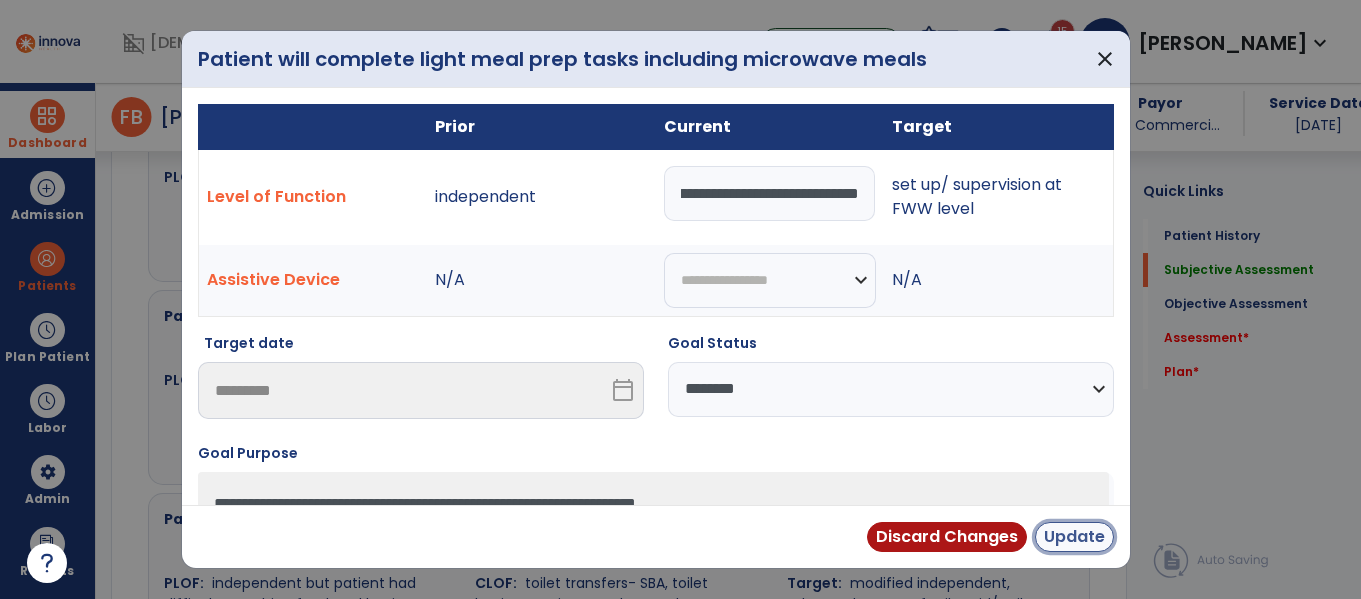 click on "Update" at bounding box center (1074, 537) 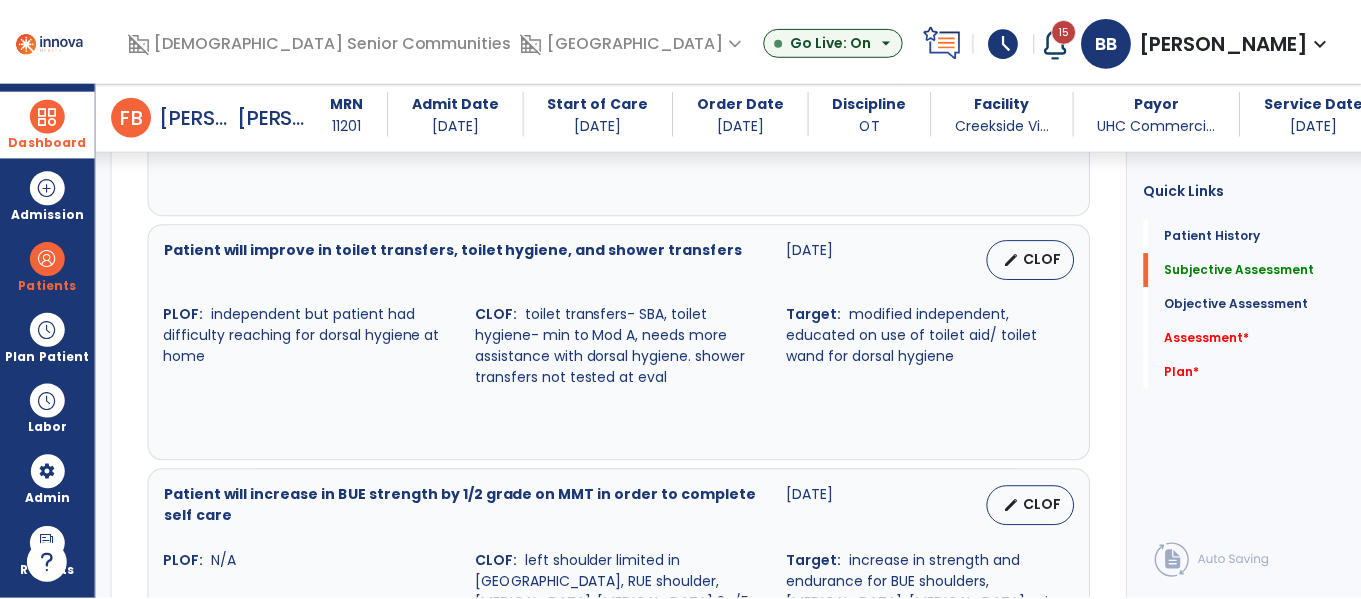 scroll, scrollTop: 2011, scrollLeft: 0, axis: vertical 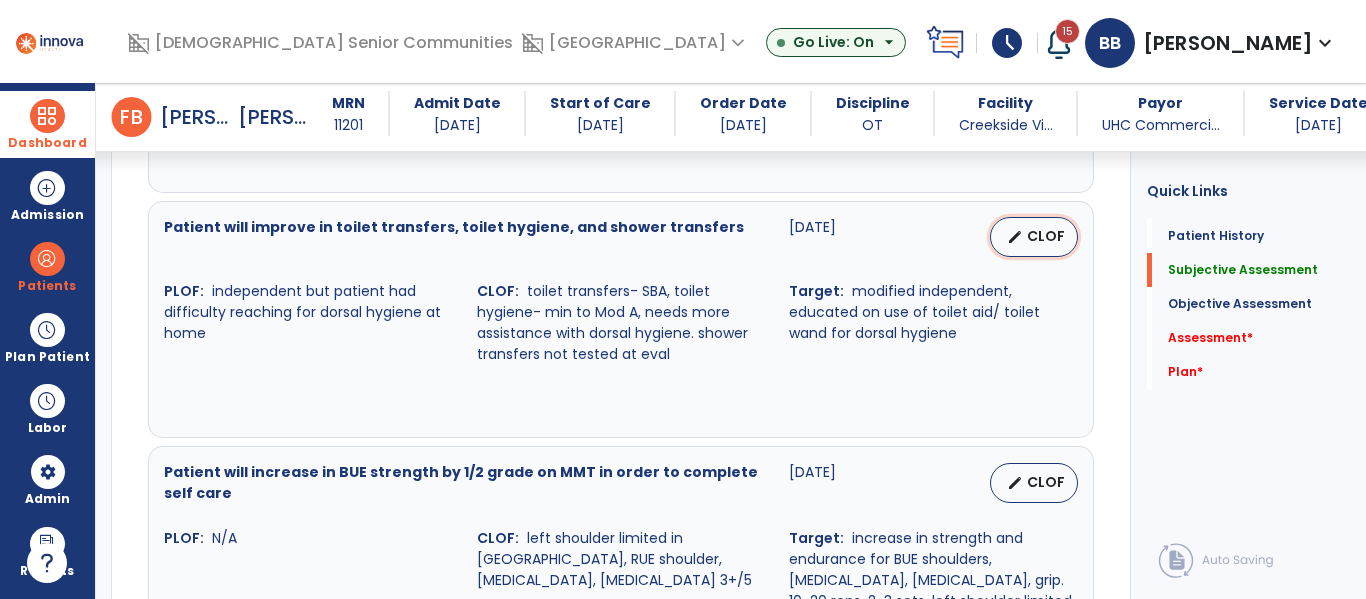 click on "CLOF" at bounding box center (1046, 236) 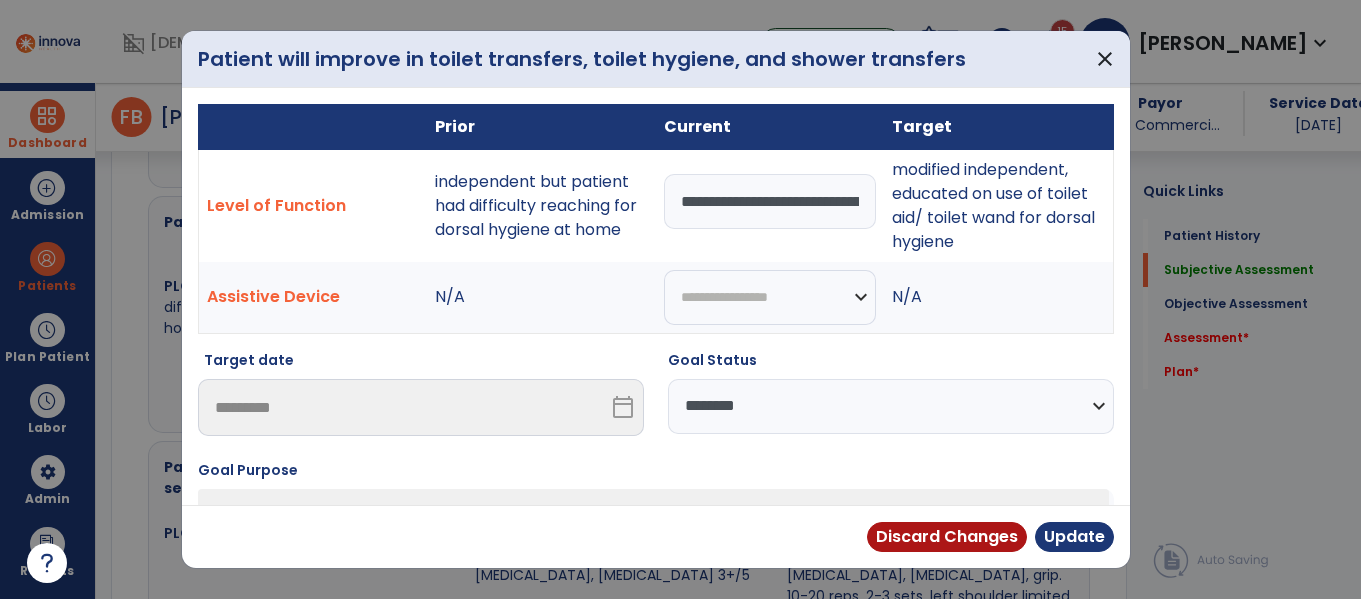 scroll, scrollTop: 2011, scrollLeft: 0, axis: vertical 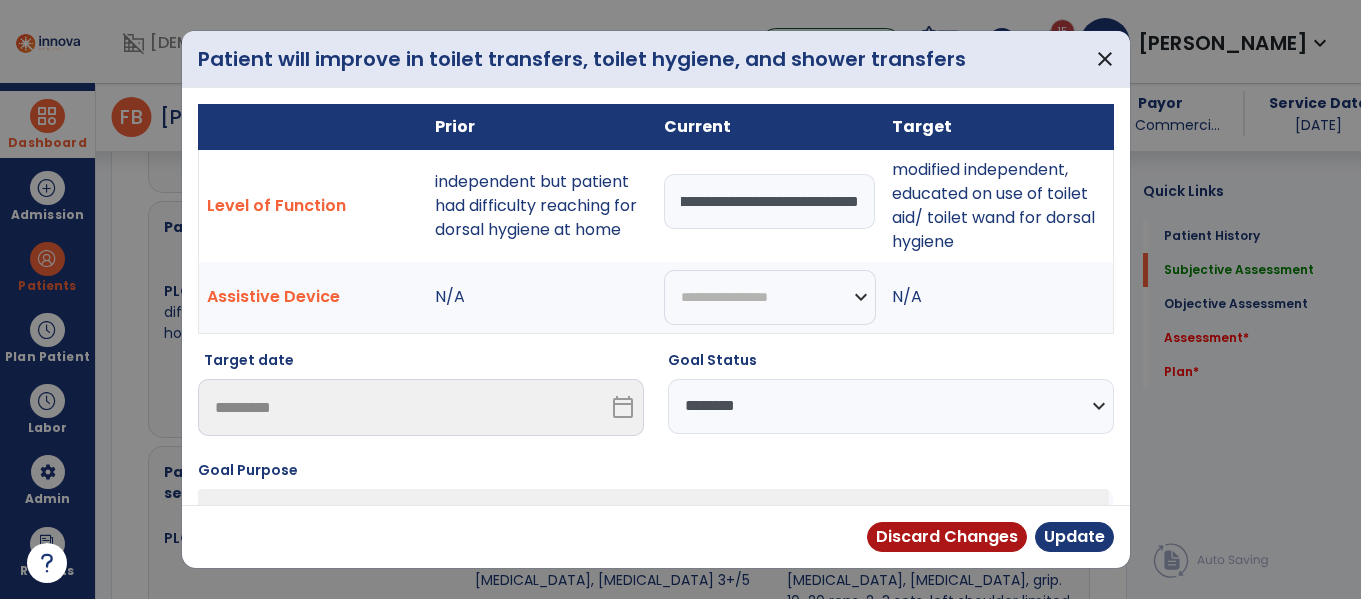 drag, startPoint x: 667, startPoint y: 208, endPoint x: 1131, endPoint y: 293, distance: 471.7213 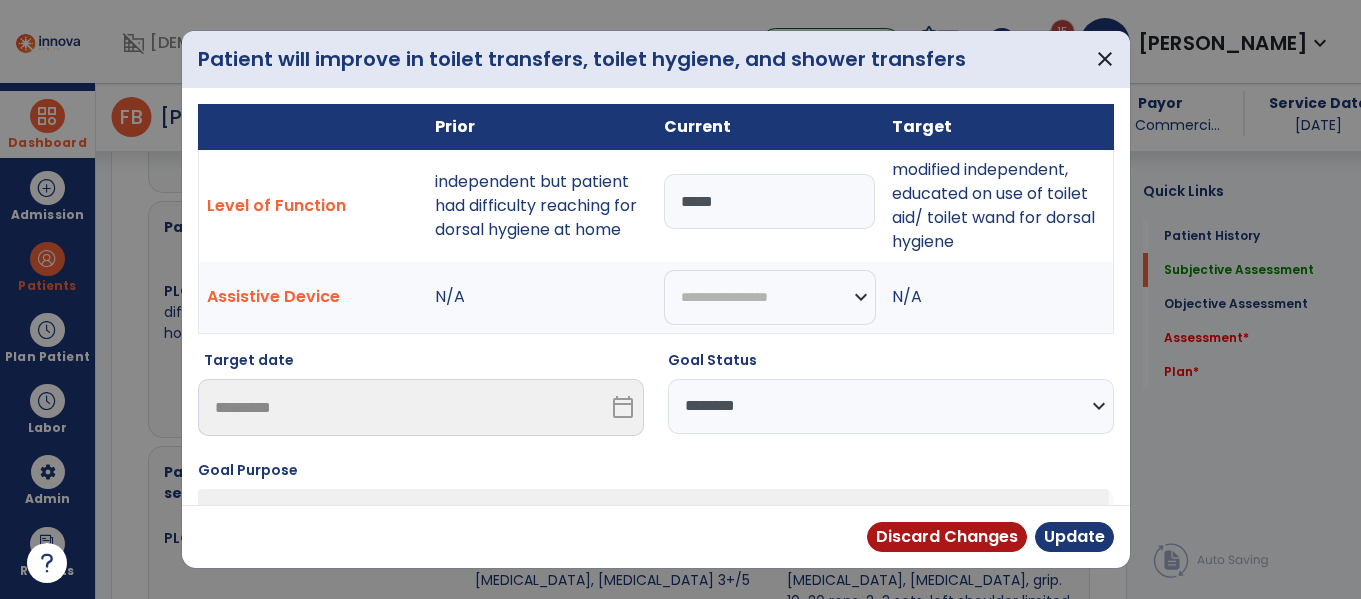 type on "******" 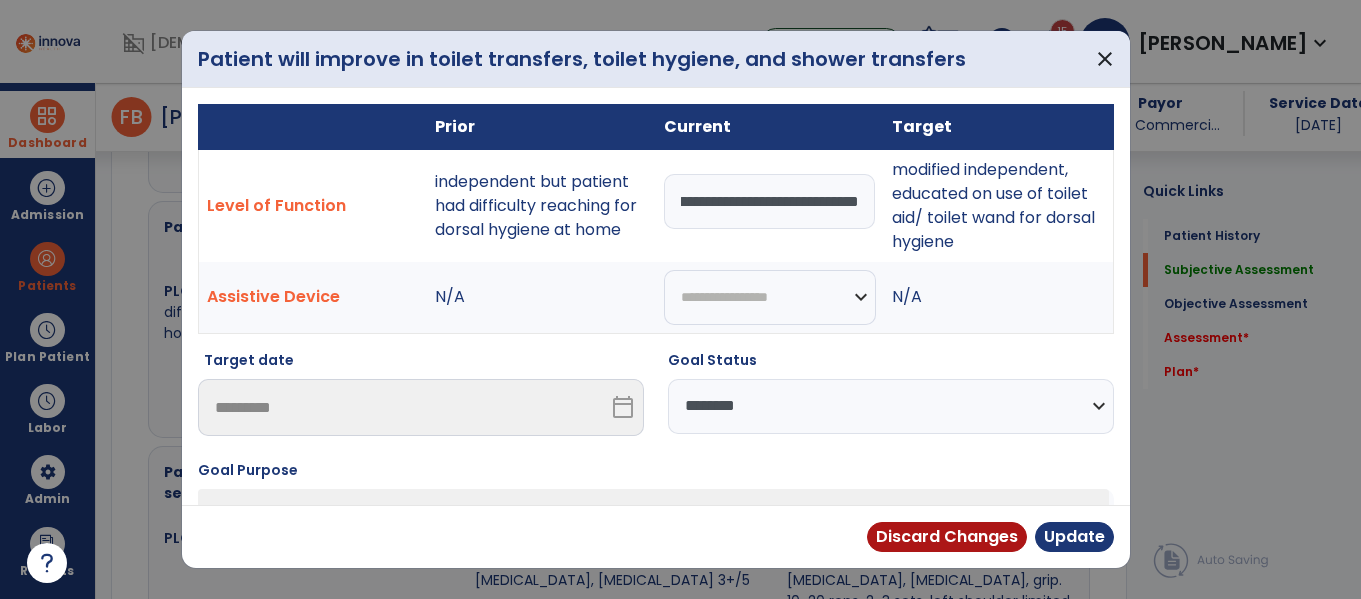 scroll, scrollTop: 0, scrollLeft: 826, axis: horizontal 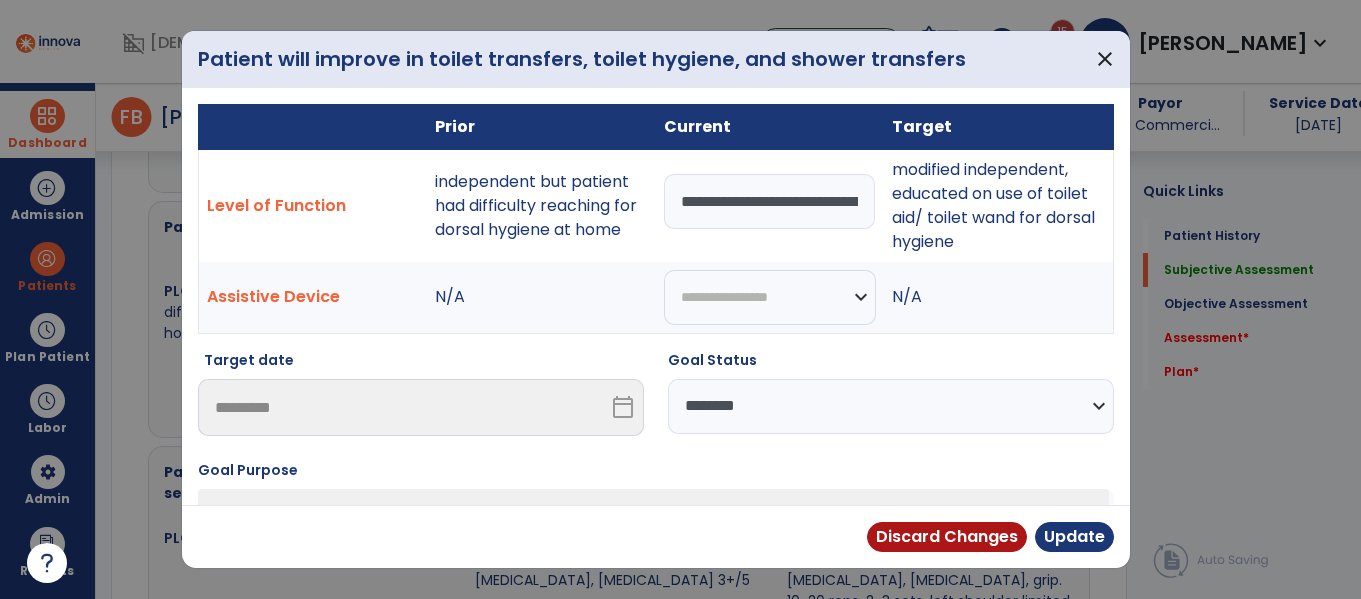 select on "********" 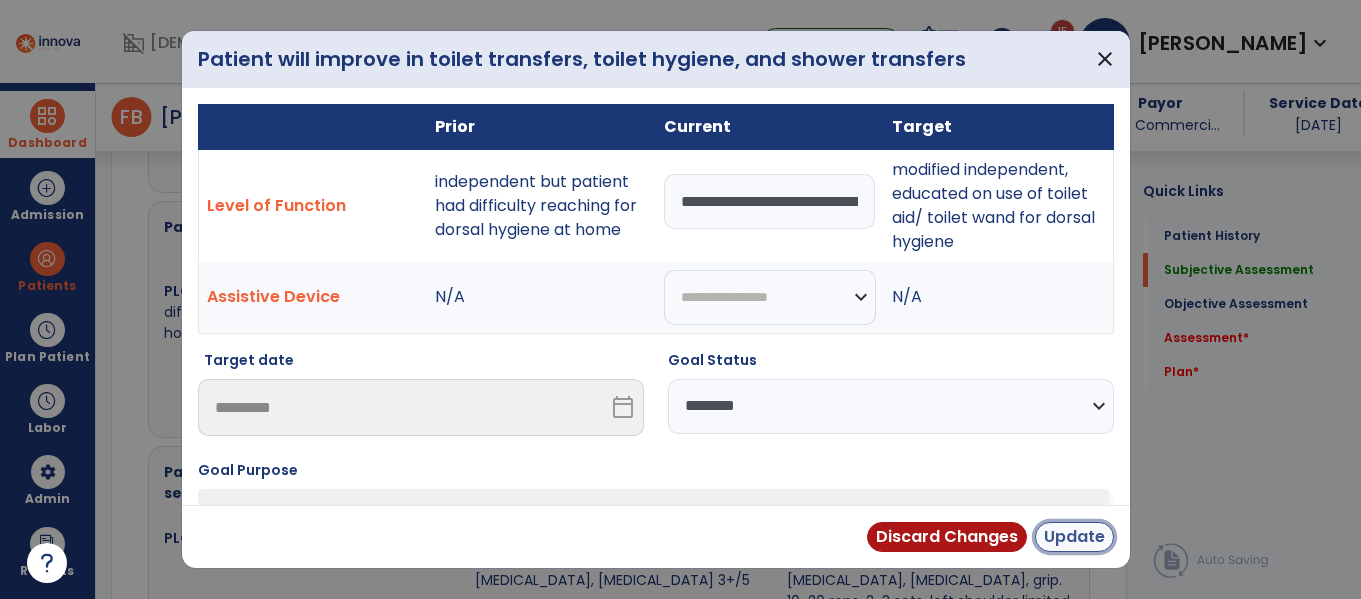 click on "Update" at bounding box center (1074, 537) 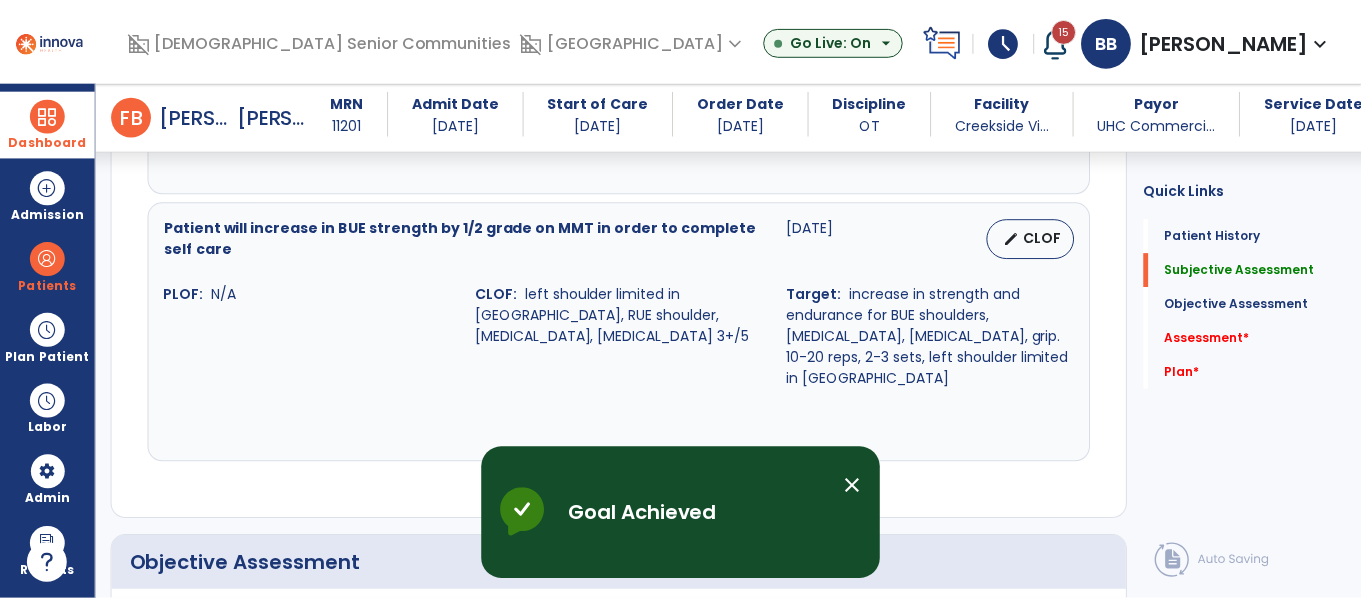 scroll, scrollTop: 2266, scrollLeft: 0, axis: vertical 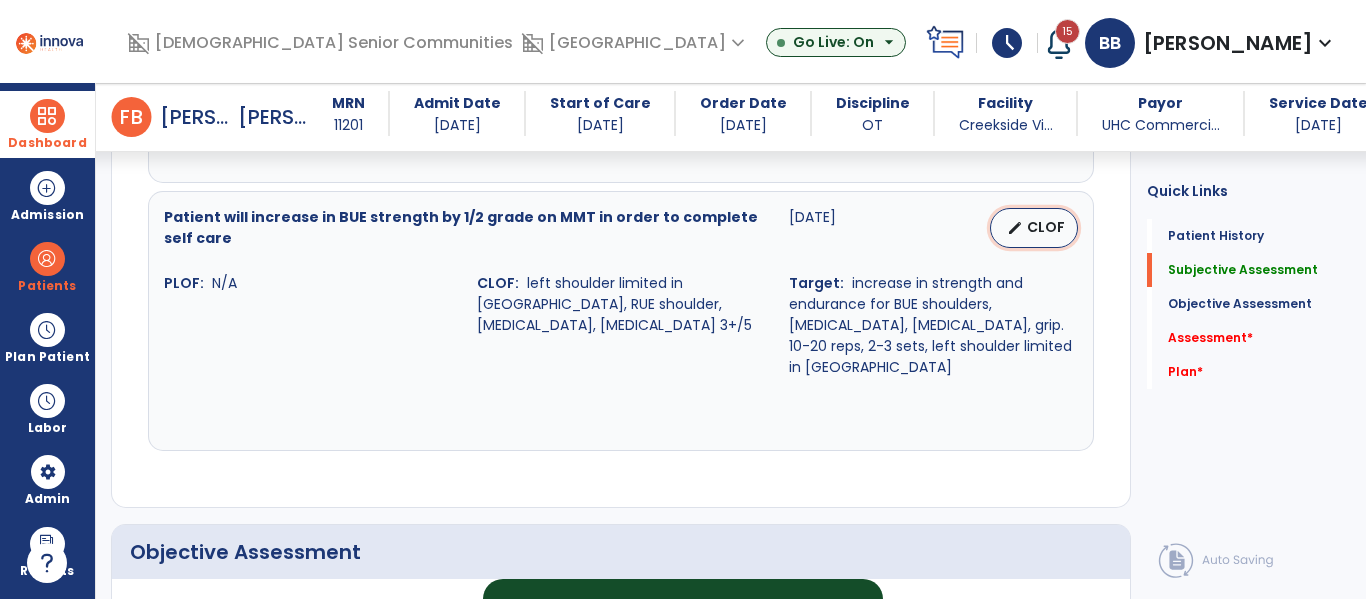 click on "edit" at bounding box center (1015, 228) 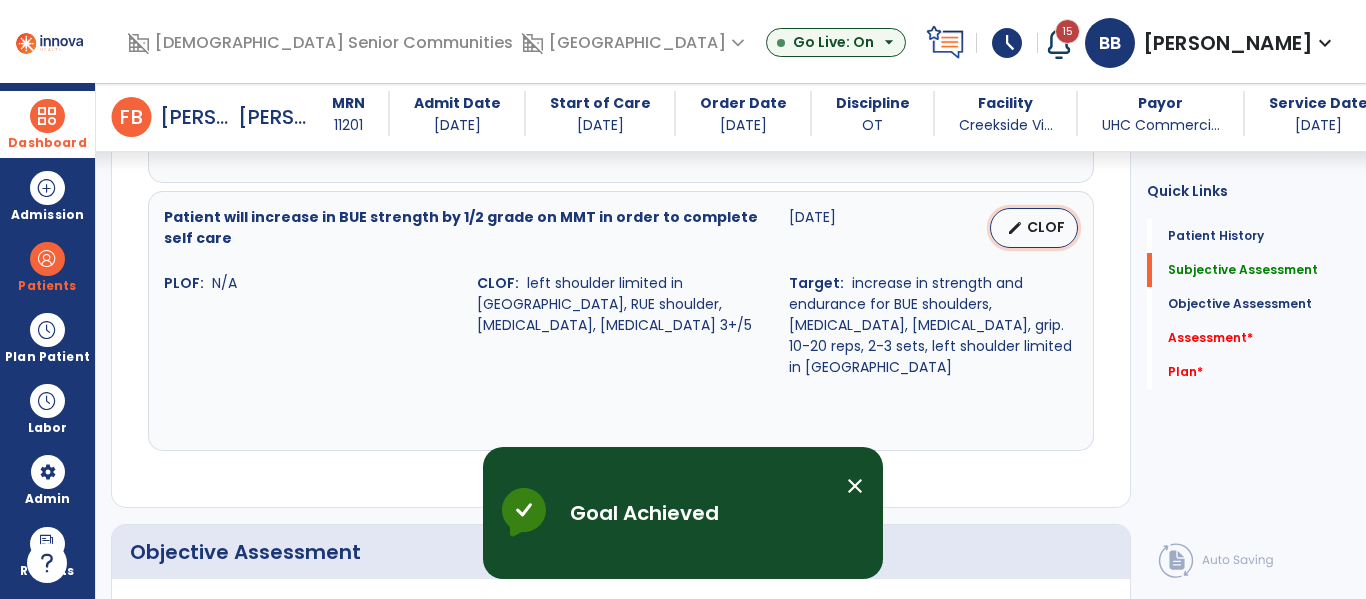 select on "********" 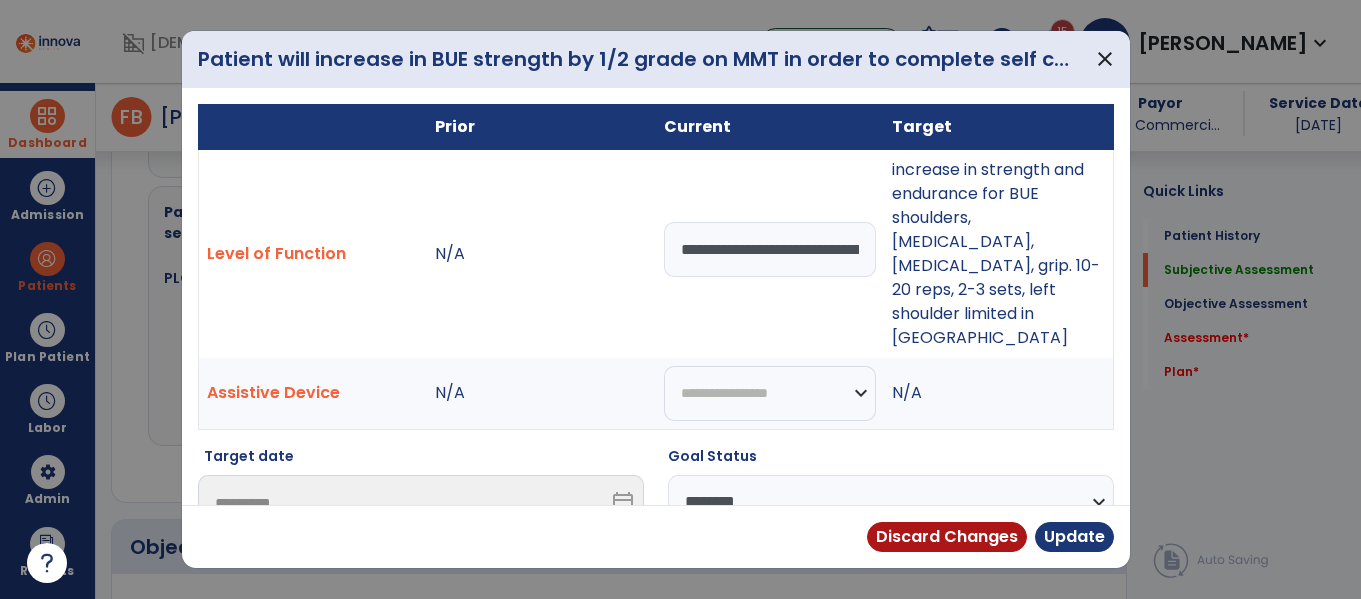 scroll, scrollTop: 2266, scrollLeft: 0, axis: vertical 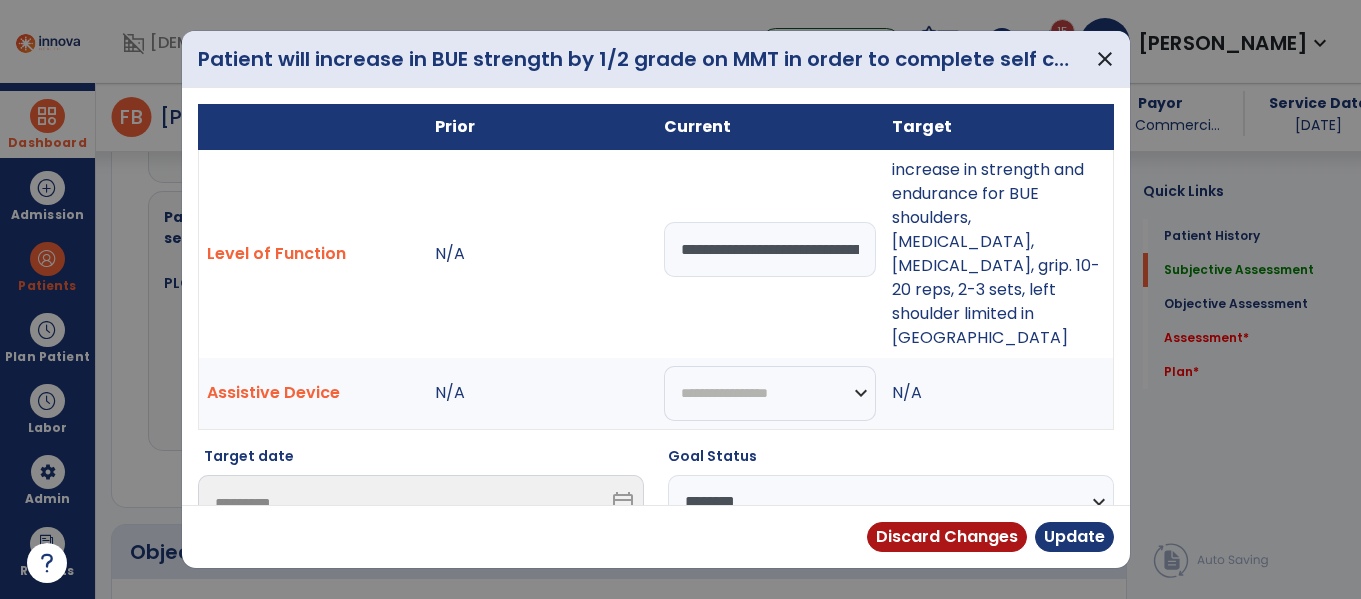 click on "**********" at bounding box center [770, 249] 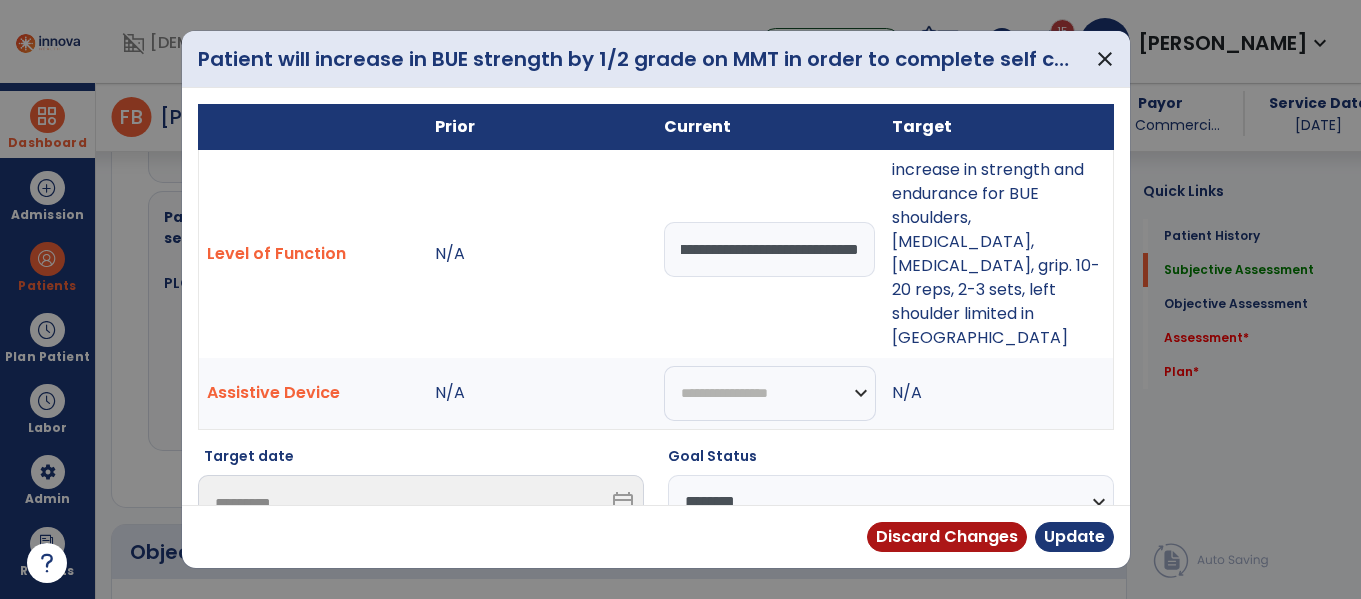 scroll, scrollTop: 0, scrollLeft: 375, axis: horizontal 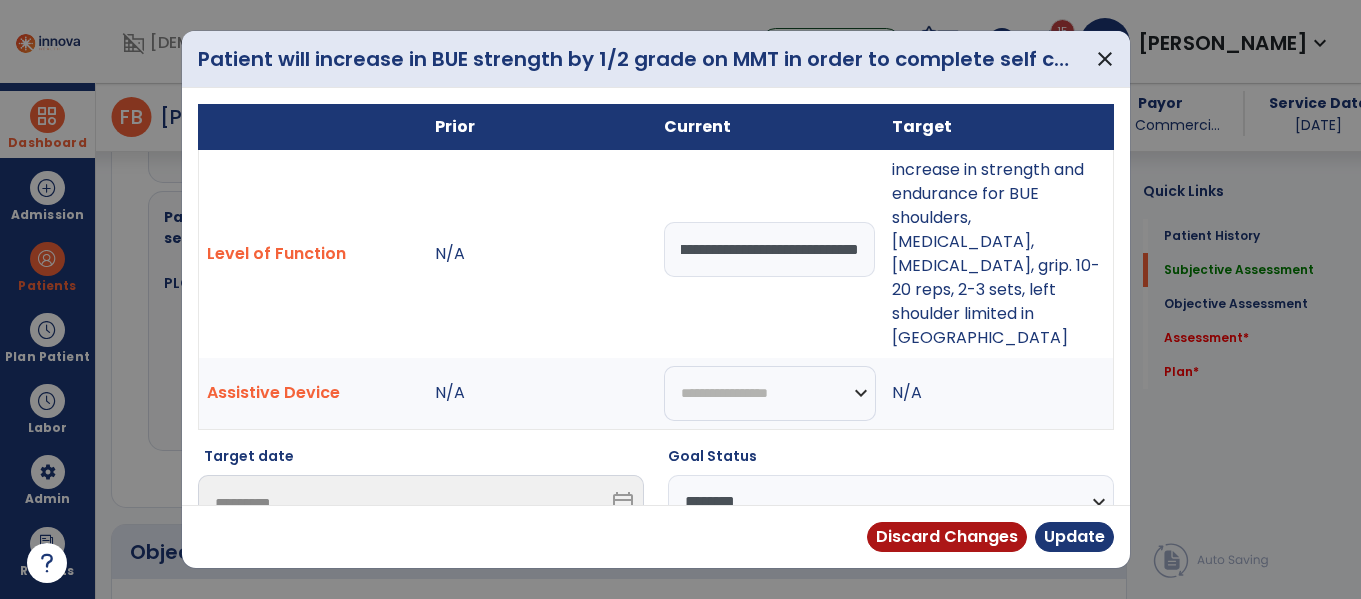 type on "**********" 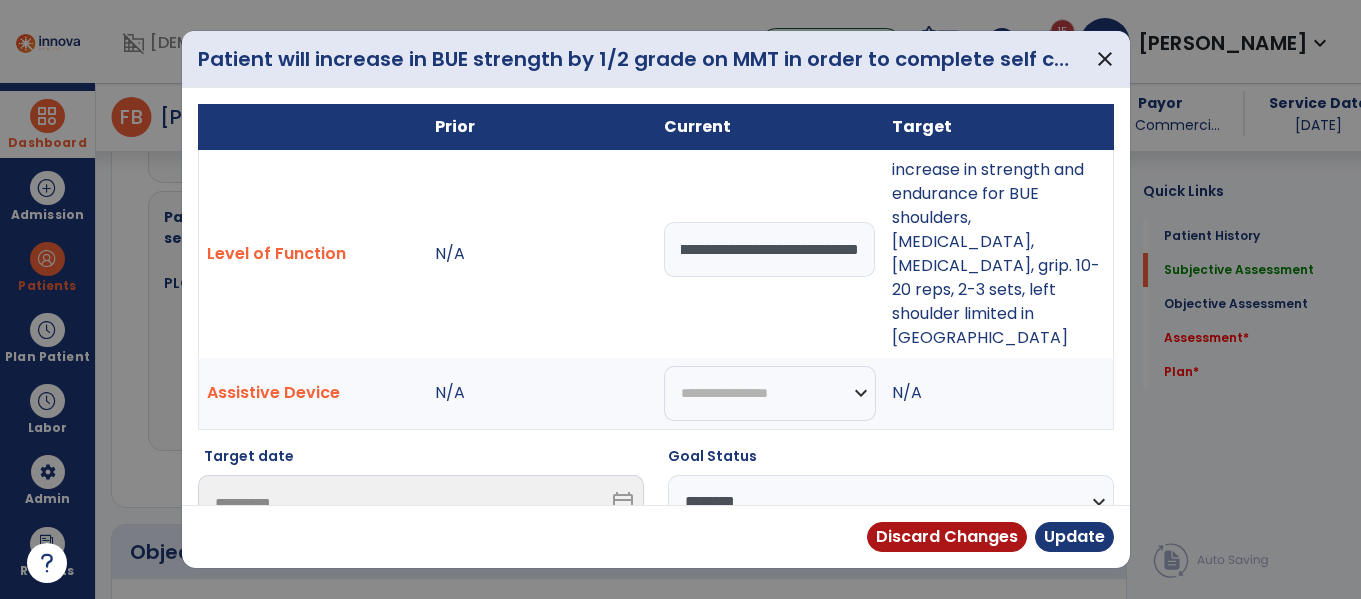 click on "**********" at bounding box center [891, 502] 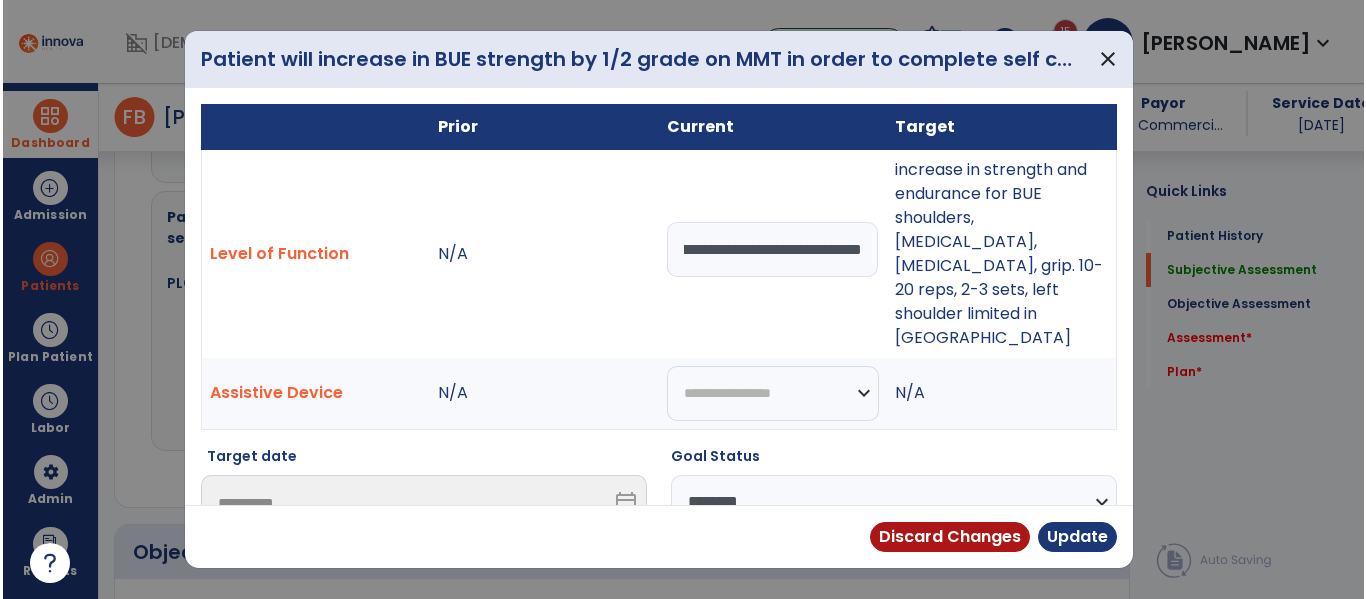 scroll, scrollTop: 0, scrollLeft: 0, axis: both 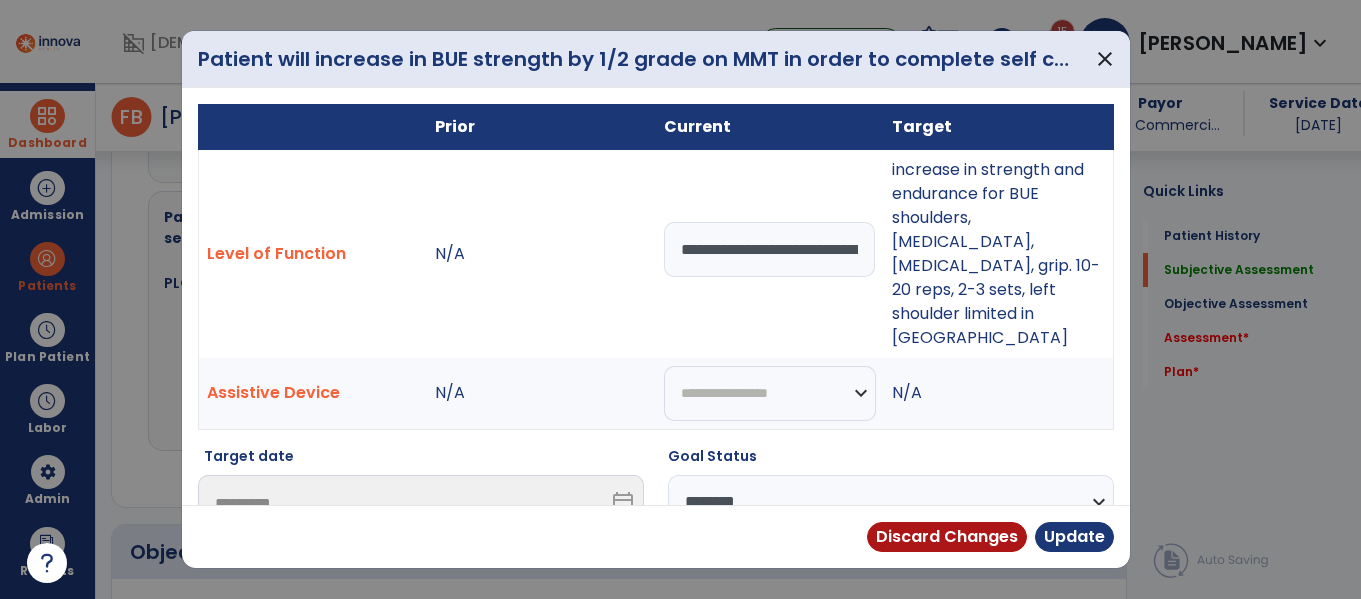 select on "********" 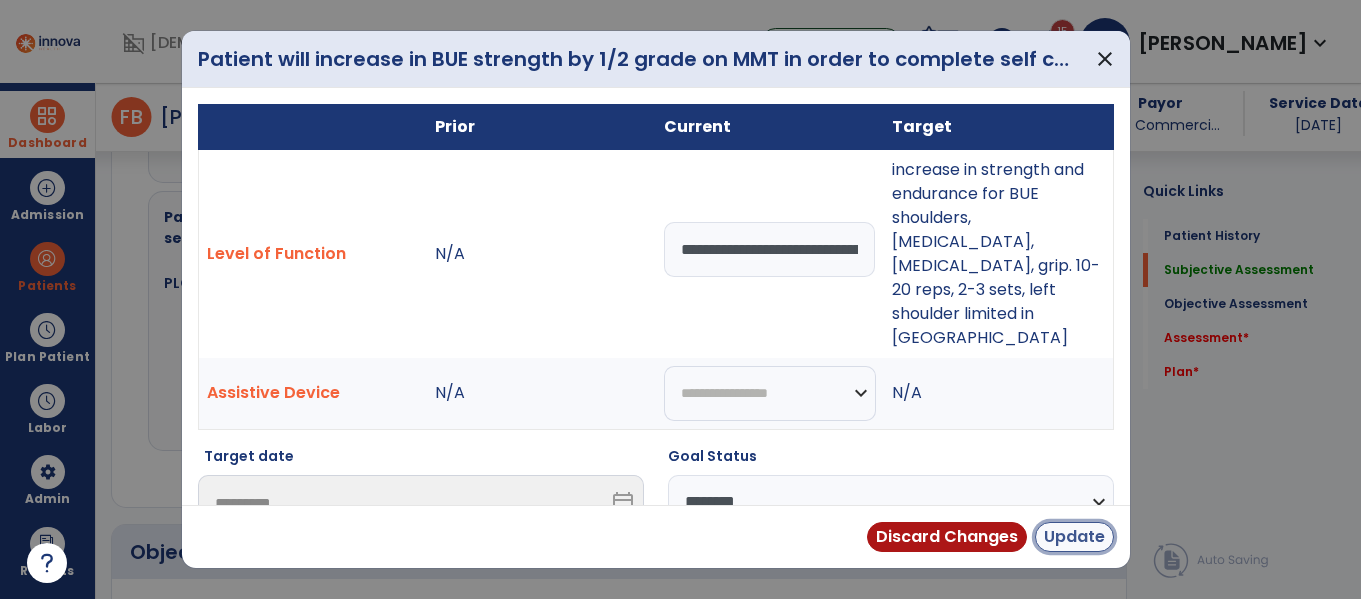click on "Update" at bounding box center (1074, 537) 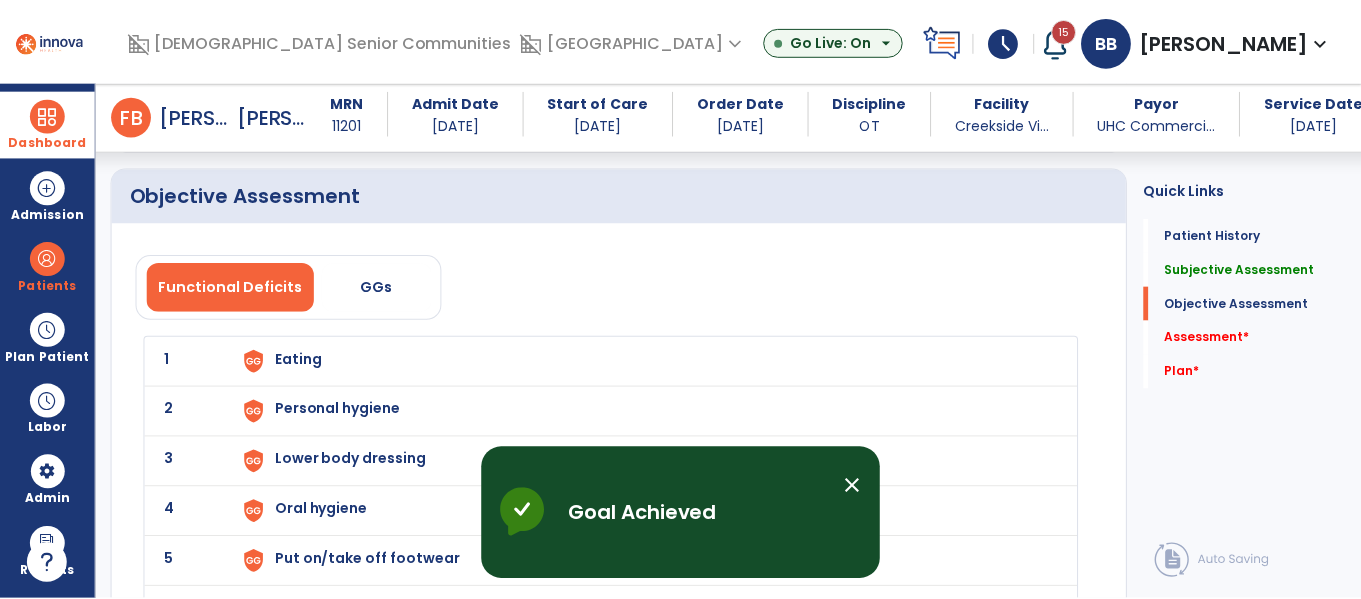 scroll, scrollTop: 2634, scrollLeft: 0, axis: vertical 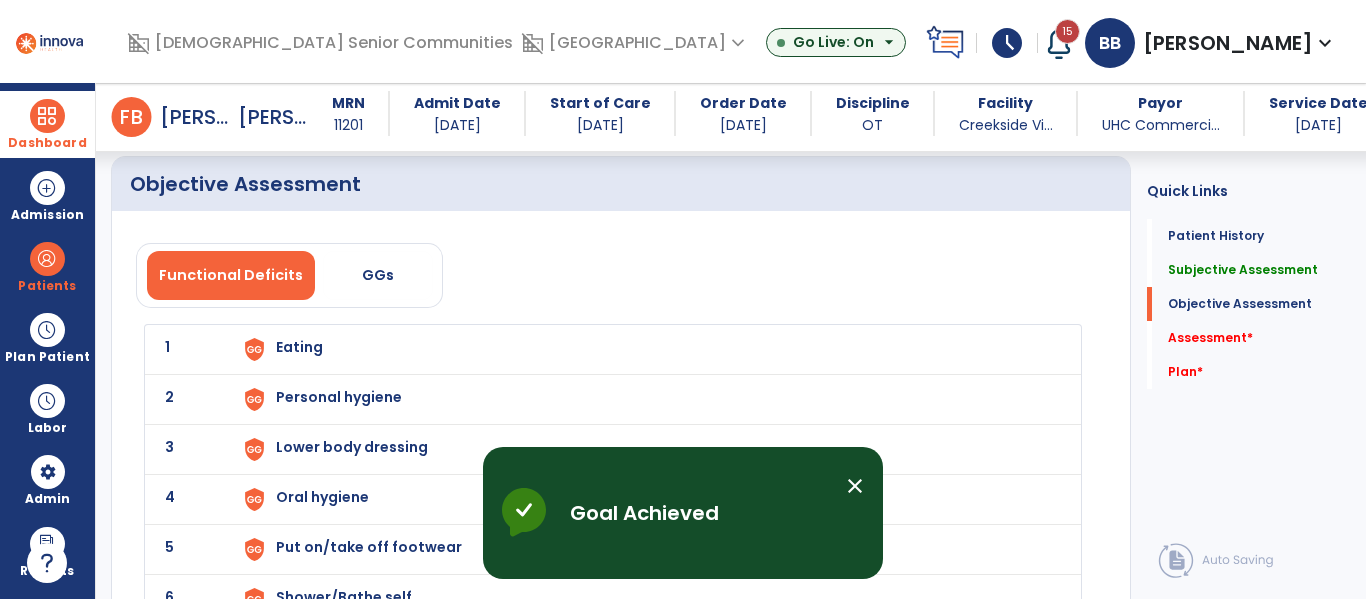 click at bounding box center (254, 349) 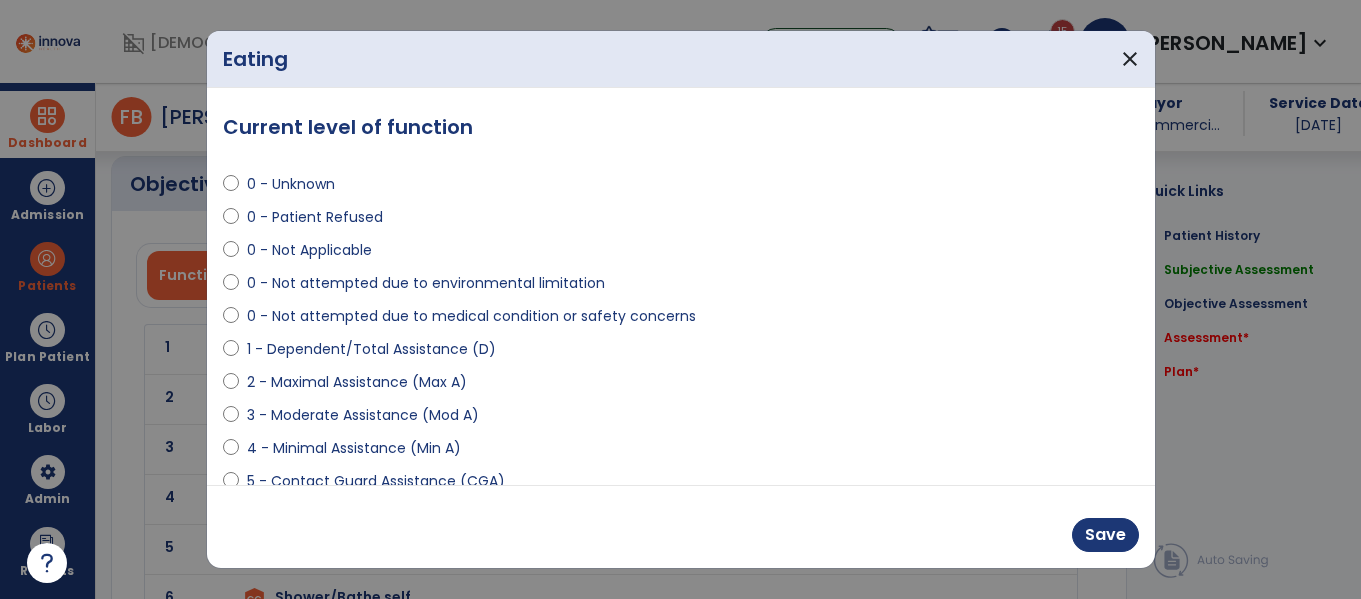 scroll, scrollTop: 2634, scrollLeft: 0, axis: vertical 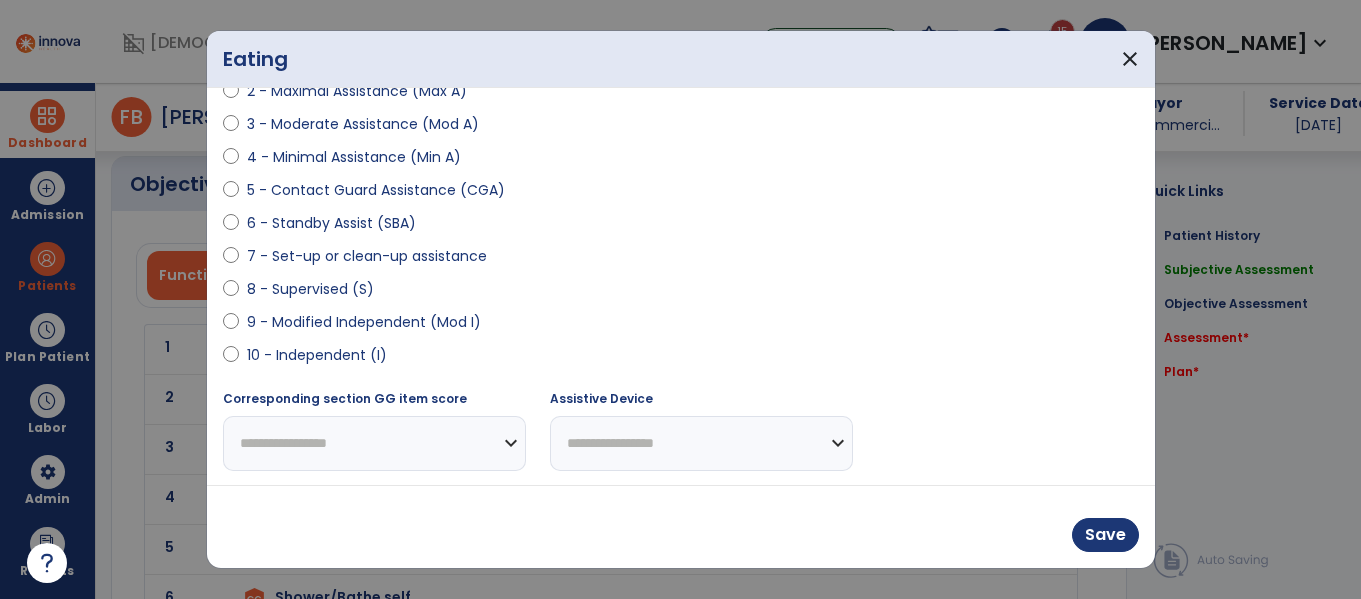 select on "**********" 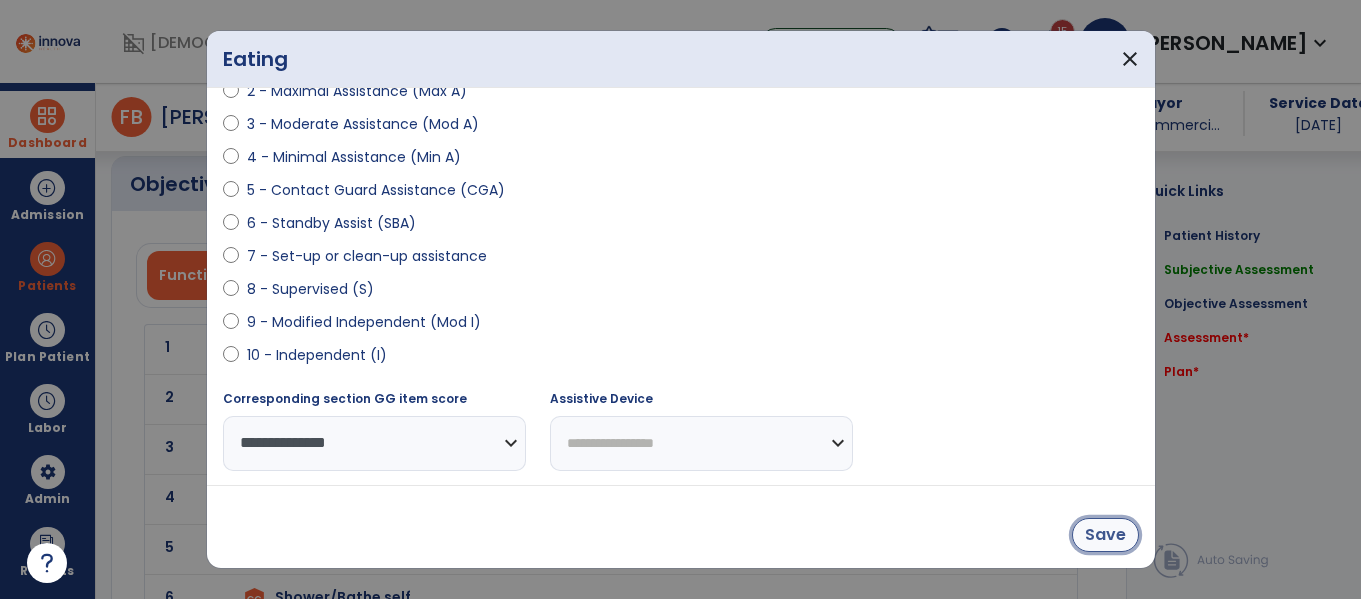click on "Save" at bounding box center [1105, 535] 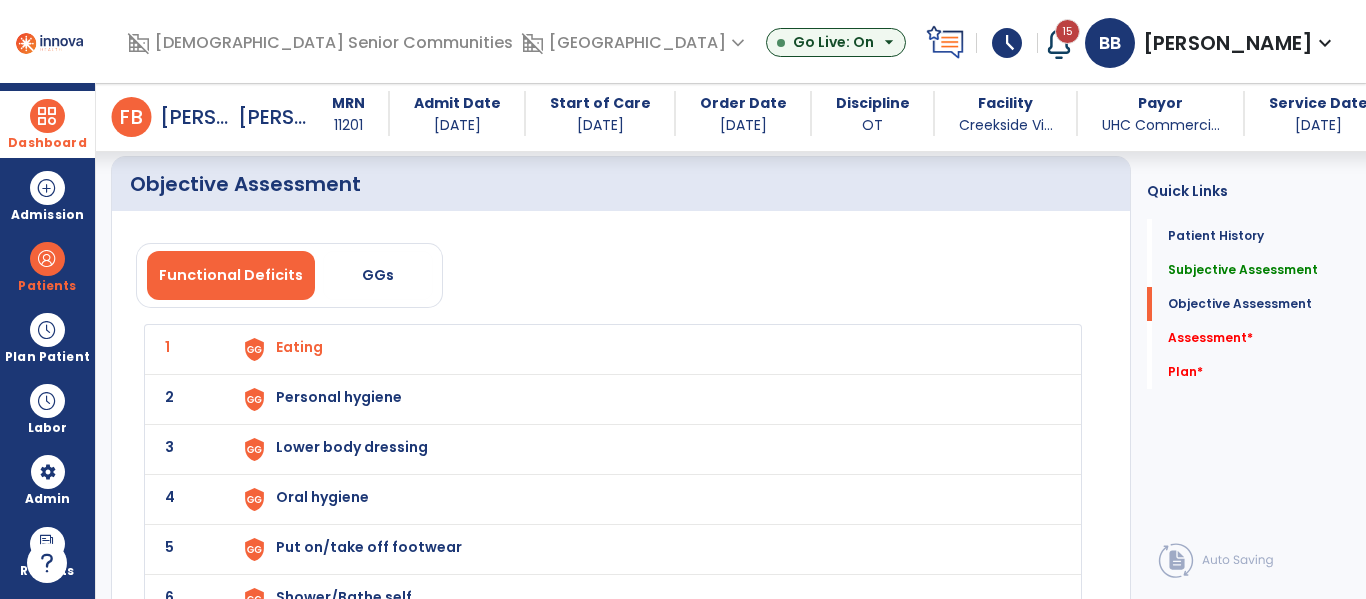 click on "Personal hygiene" at bounding box center (299, 347) 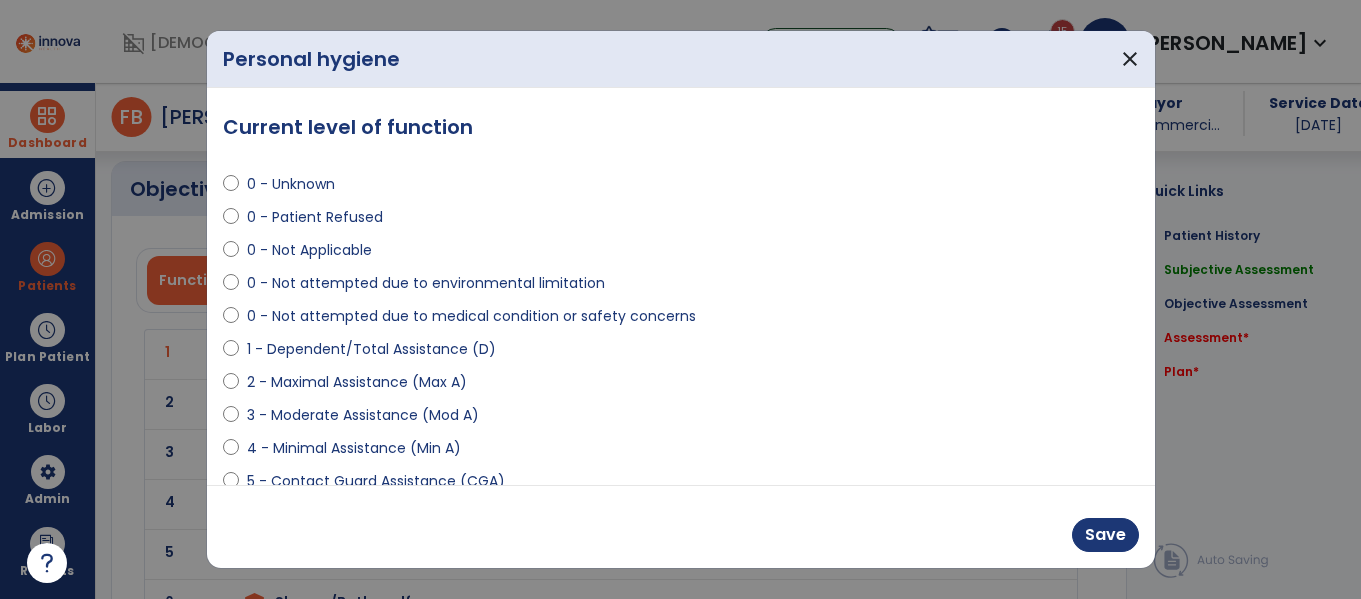 scroll, scrollTop: 2634, scrollLeft: 0, axis: vertical 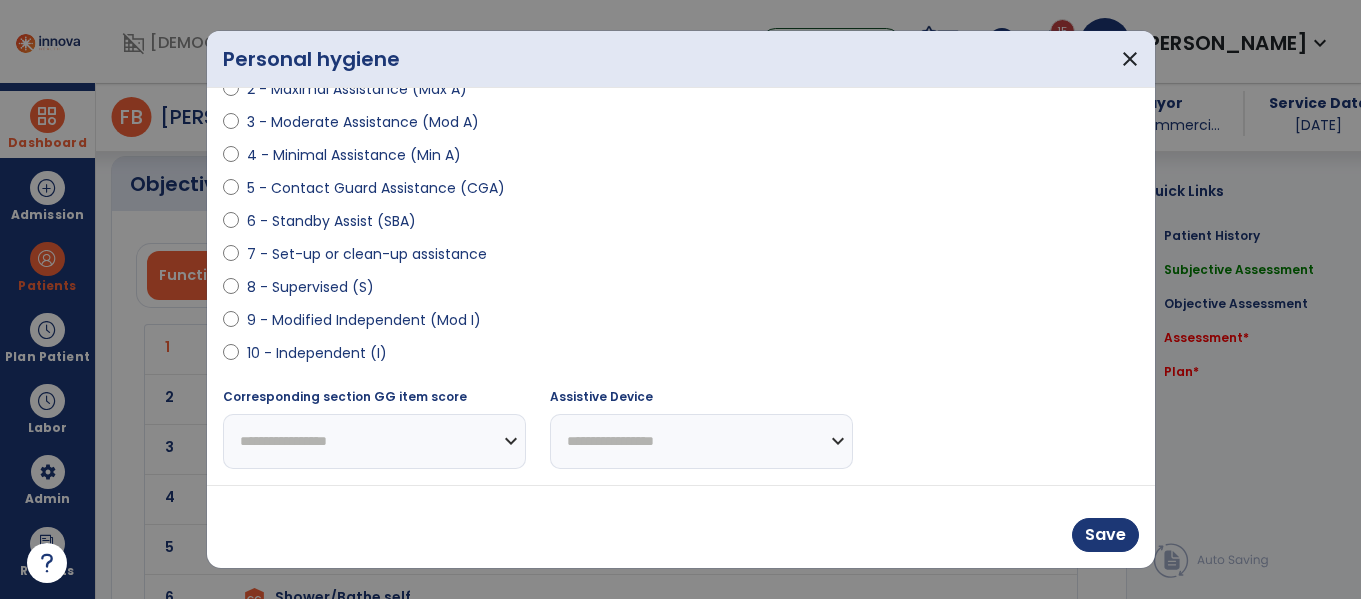 select on "**********" 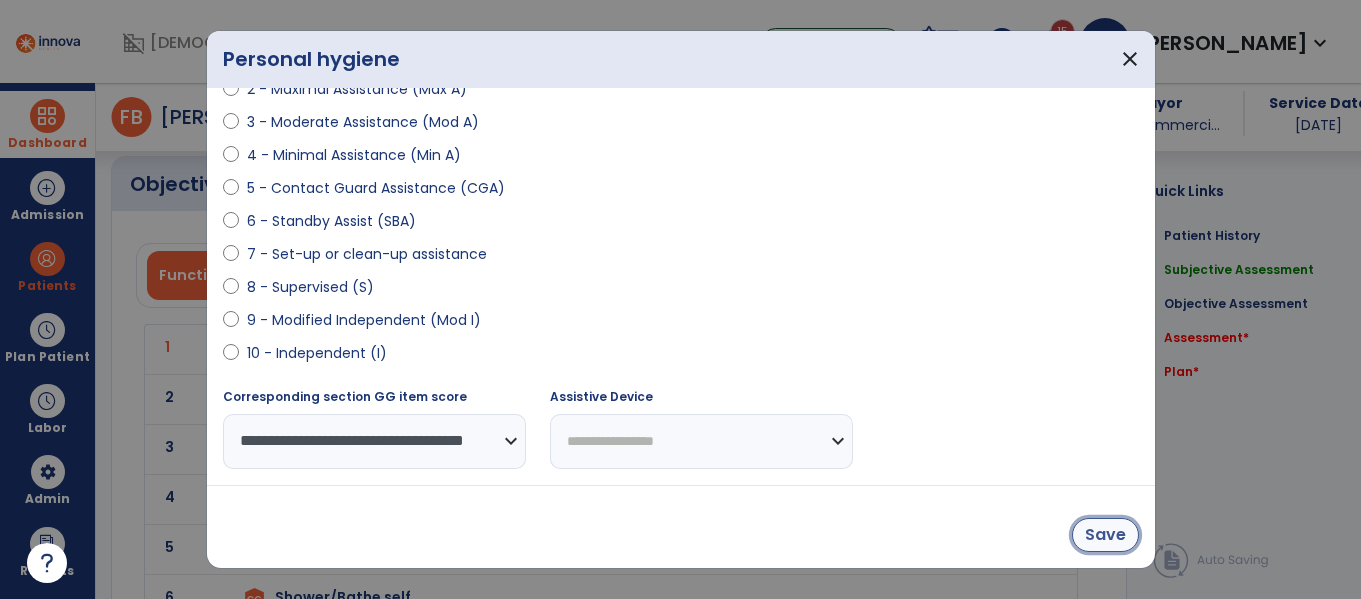 click on "Save" at bounding box center [1105, 535] 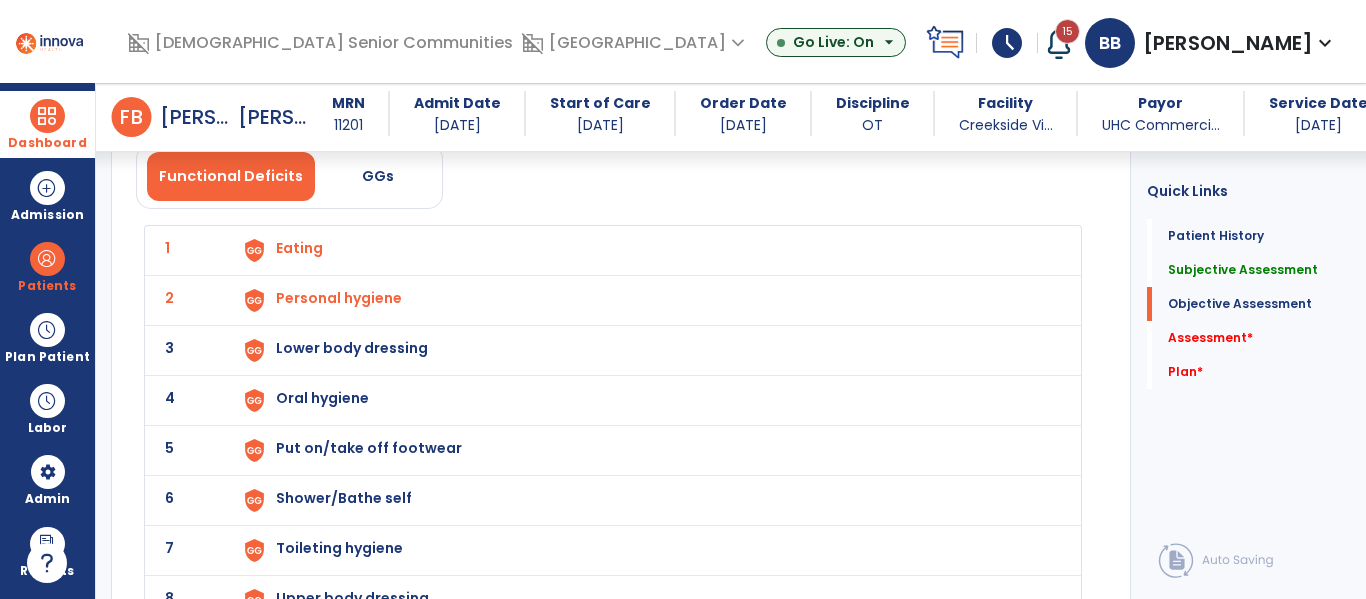 click on "Lower body dressing" at bounding box center [646, 250] 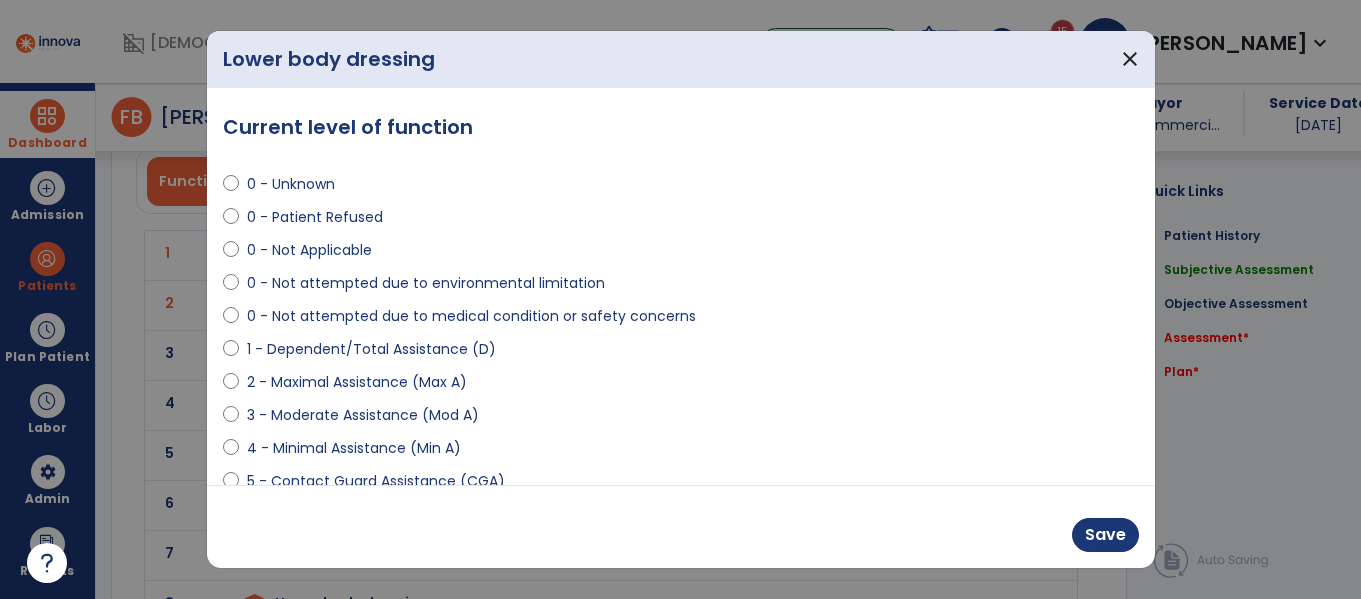 scroll, scrollTop: 2733, scrollLeft: 0, axis: vertical 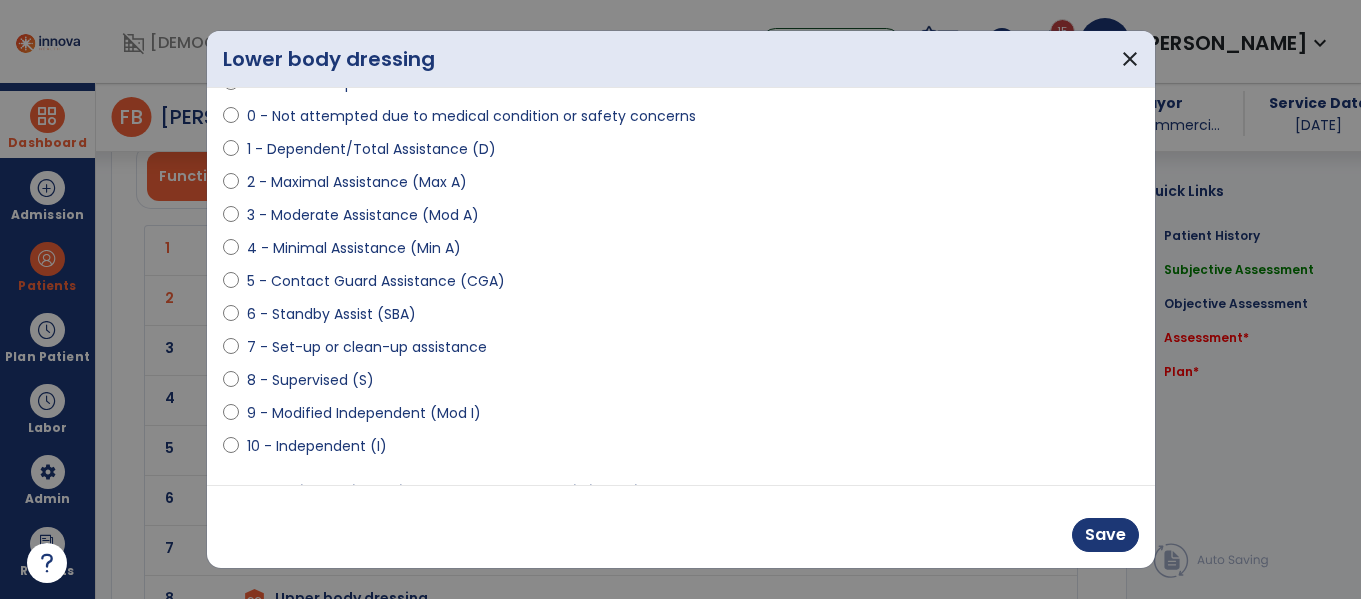 select on "**********" 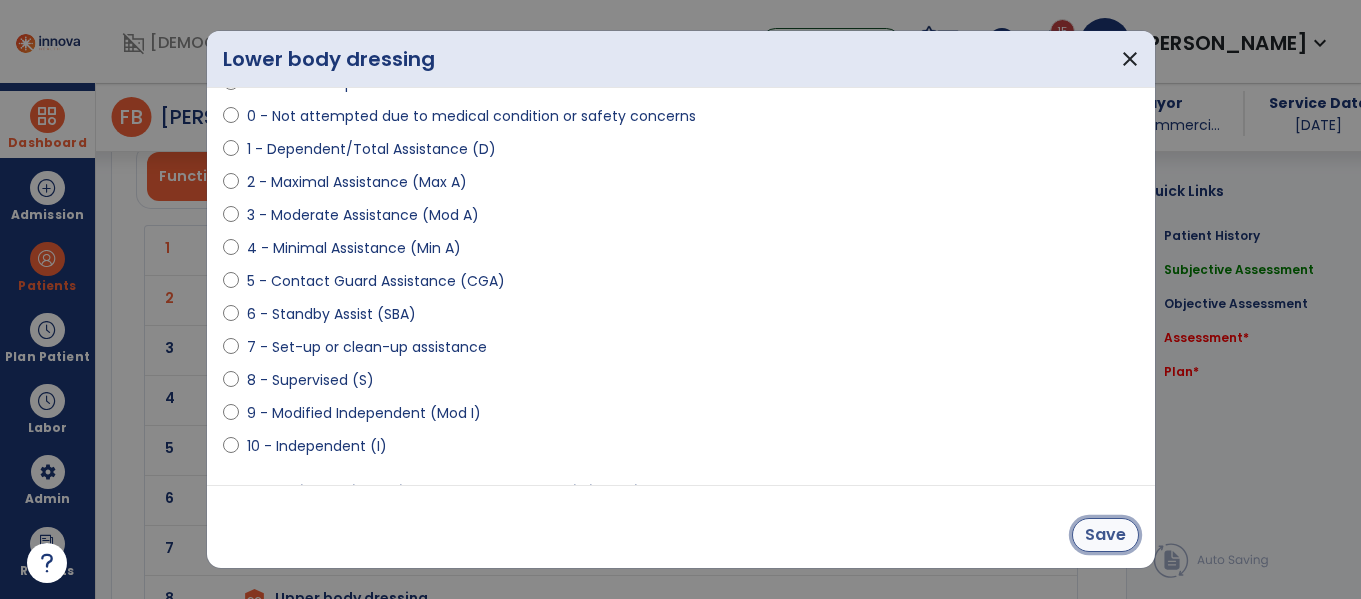 click on "Save" at bounding box center (1105, 535) 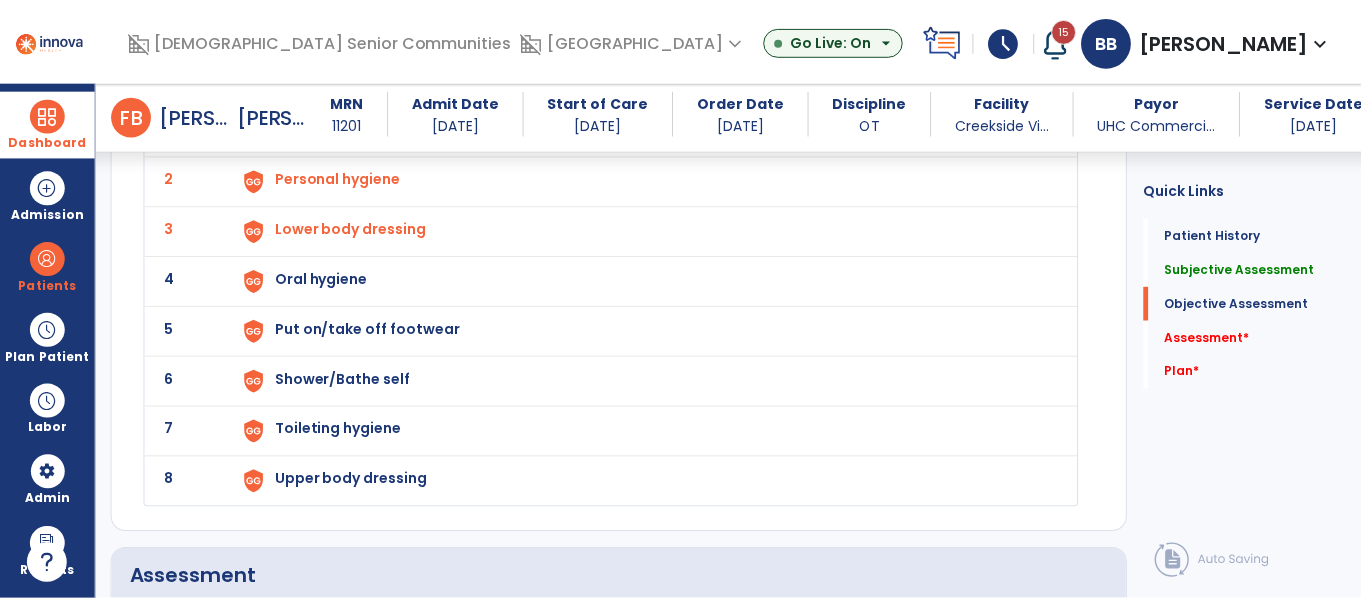 scroll, scrollTop: 2858, scrollLeft: 0, axis: vertical 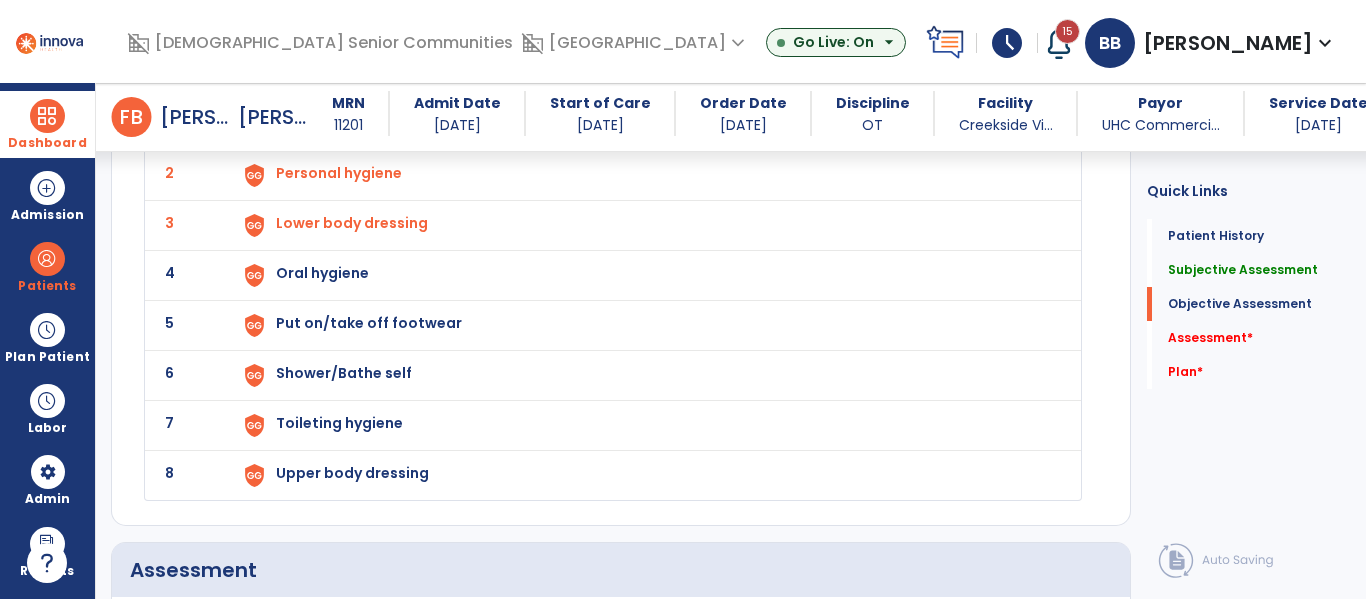 click on "Oral hygiene" at bounding box center [646, 125] 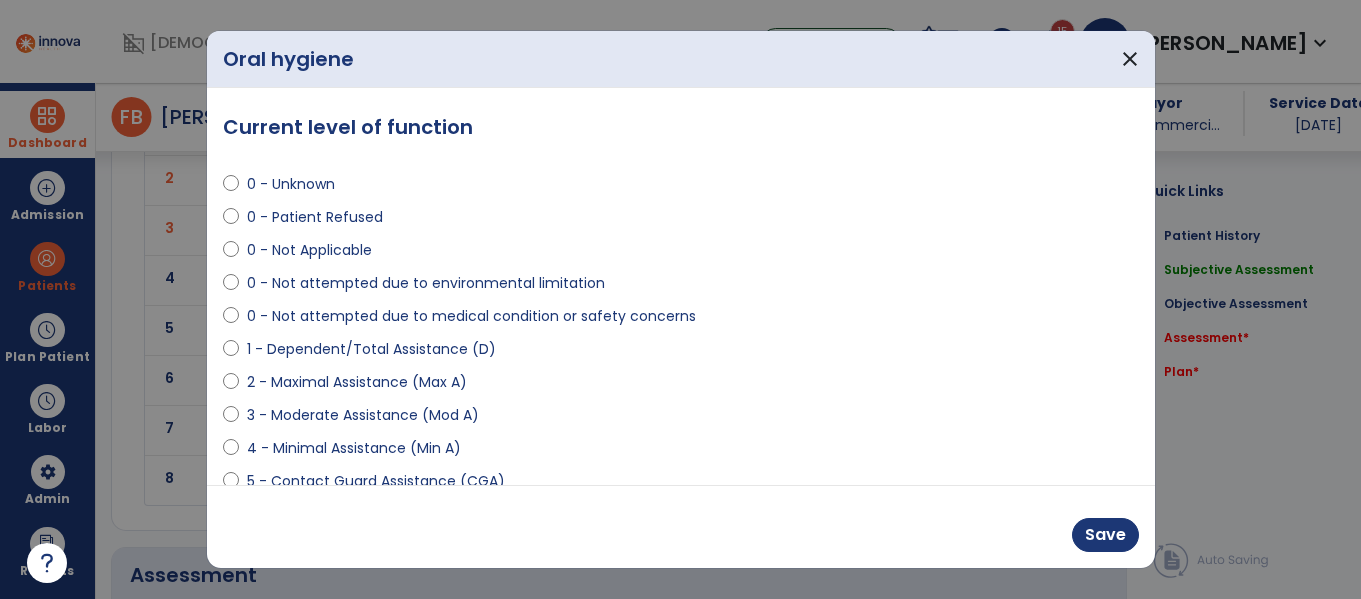 scroll, scrollTop: 2858, scrollLeft: 0, axis: vertical 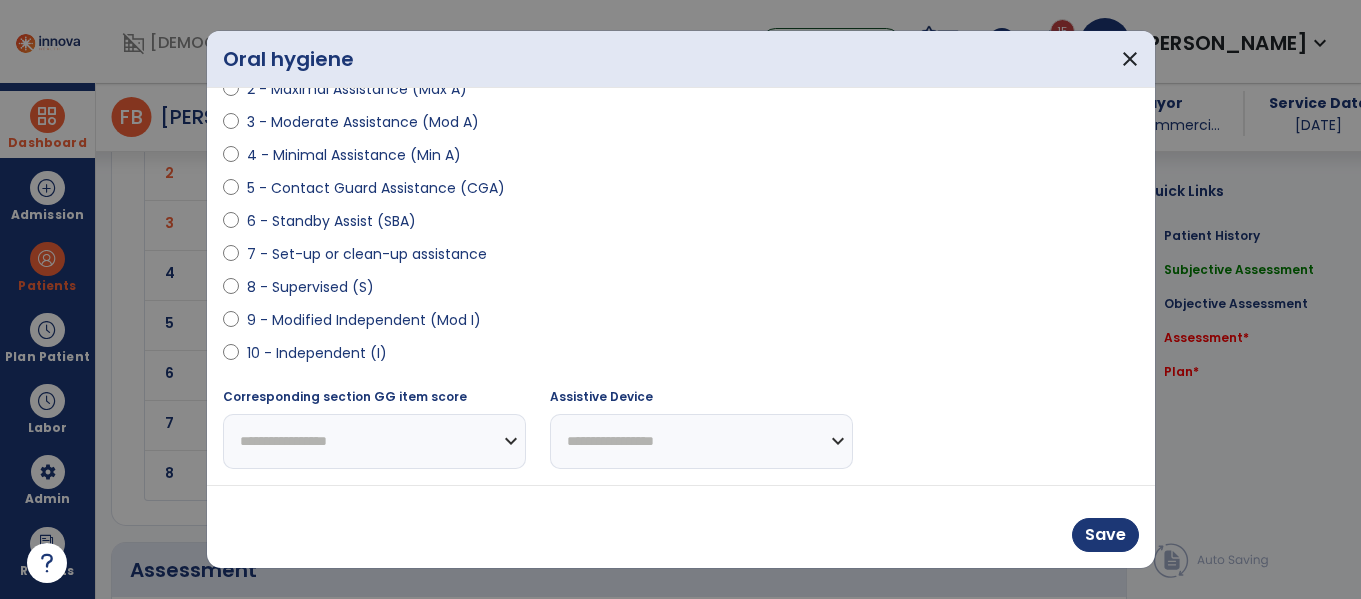 select on "**********" 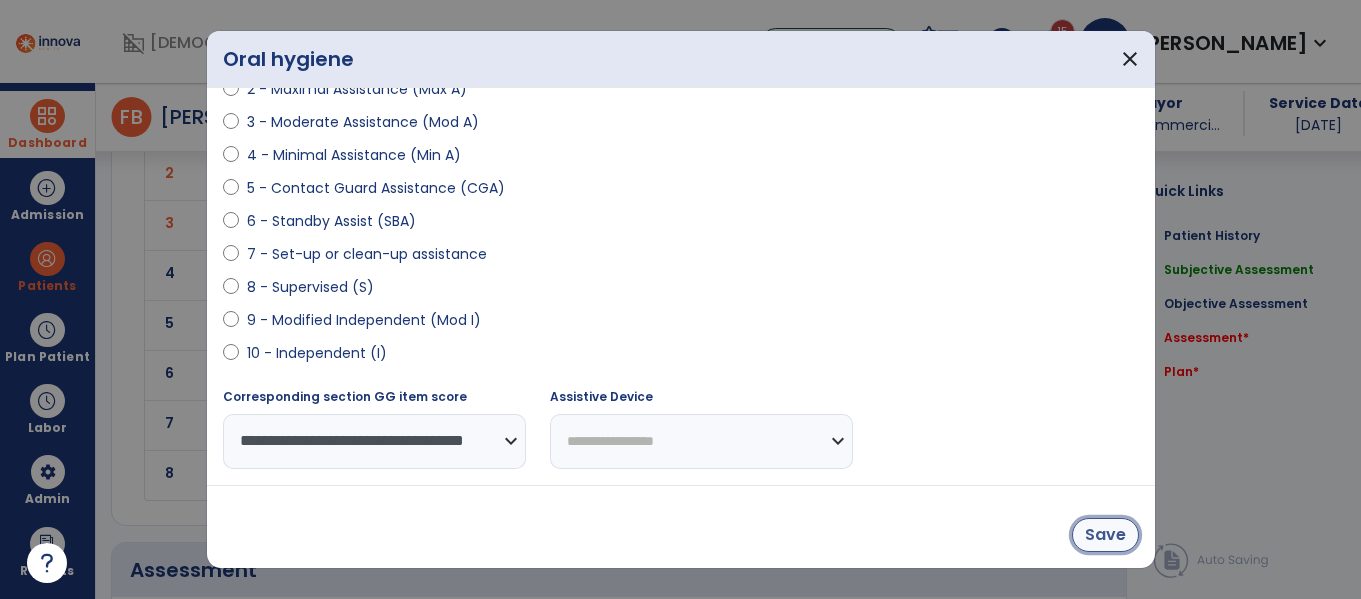 click on "Save" at bounding box center [1105, 535] 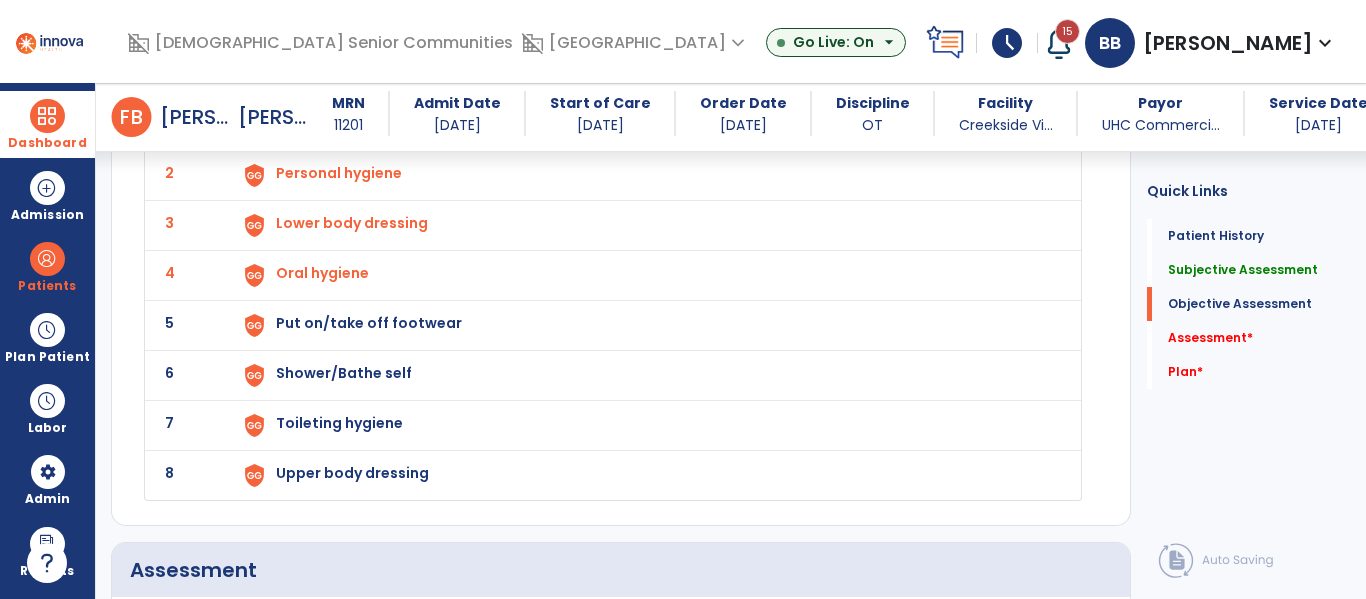 click on "Put on/take off footwear" at bounding box center (646, 125) 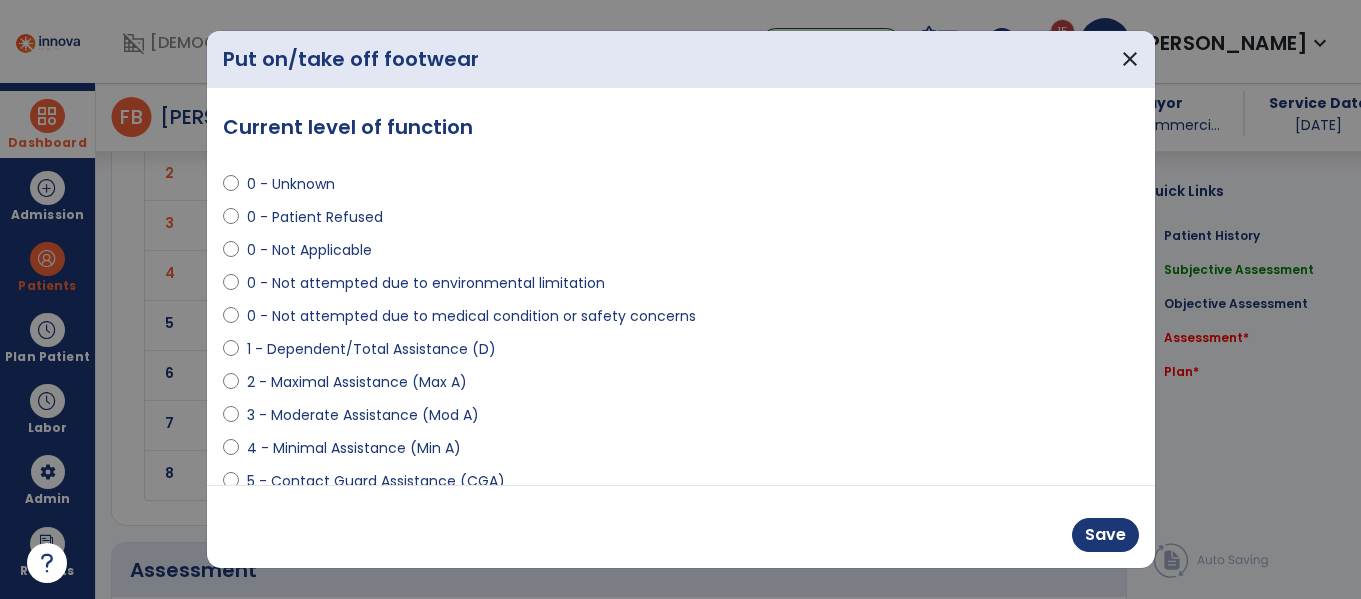 scroll, scrollTop: 2858, scrollLeft: 0, axis: vertical 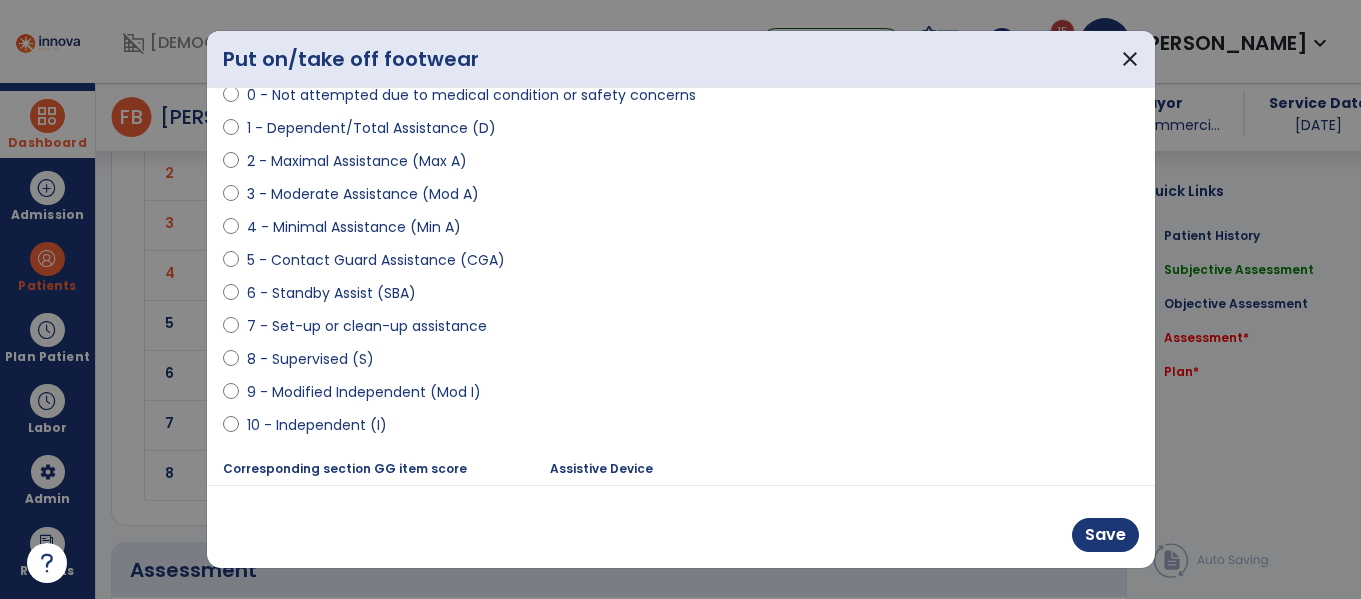 select on "**********" 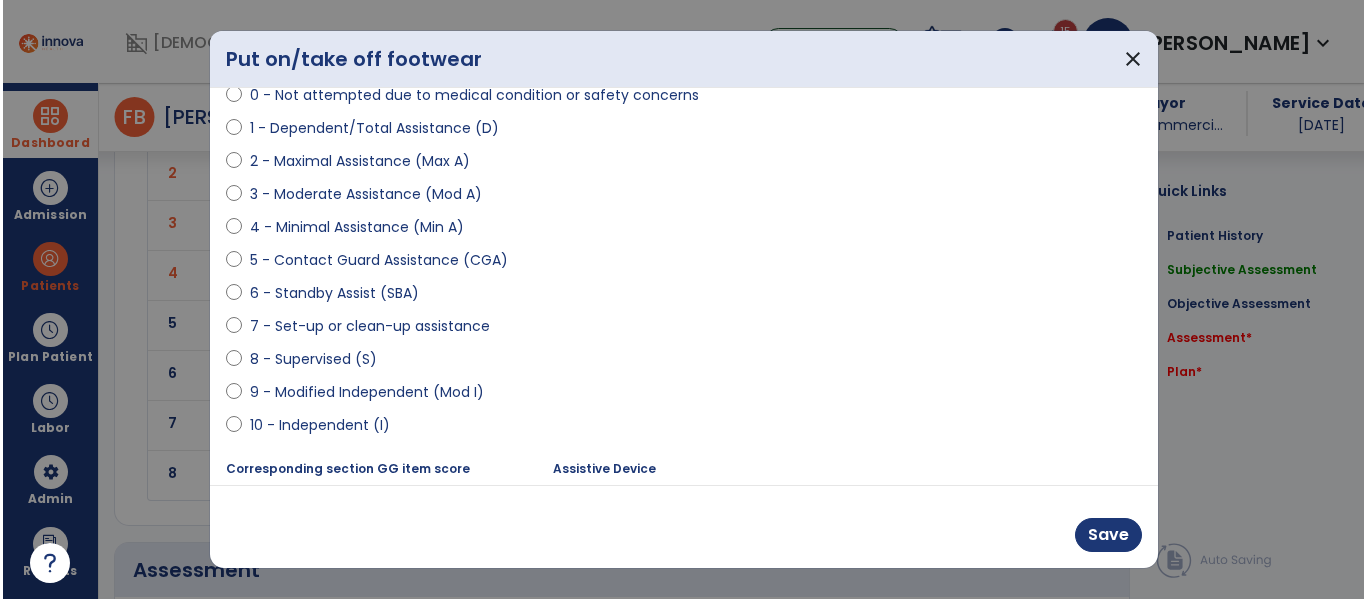 scroll, scrollTop: 293, scrollLeft: 0, axis: vertical 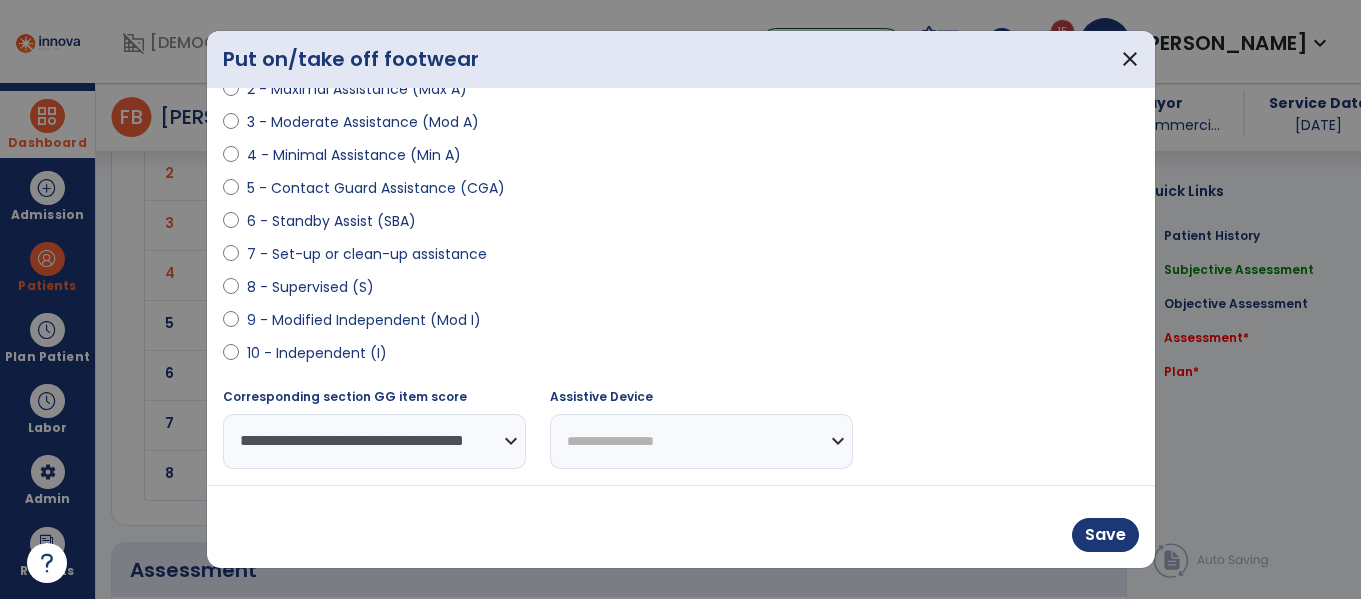 click on "**********" at bounding box center [701, 441] 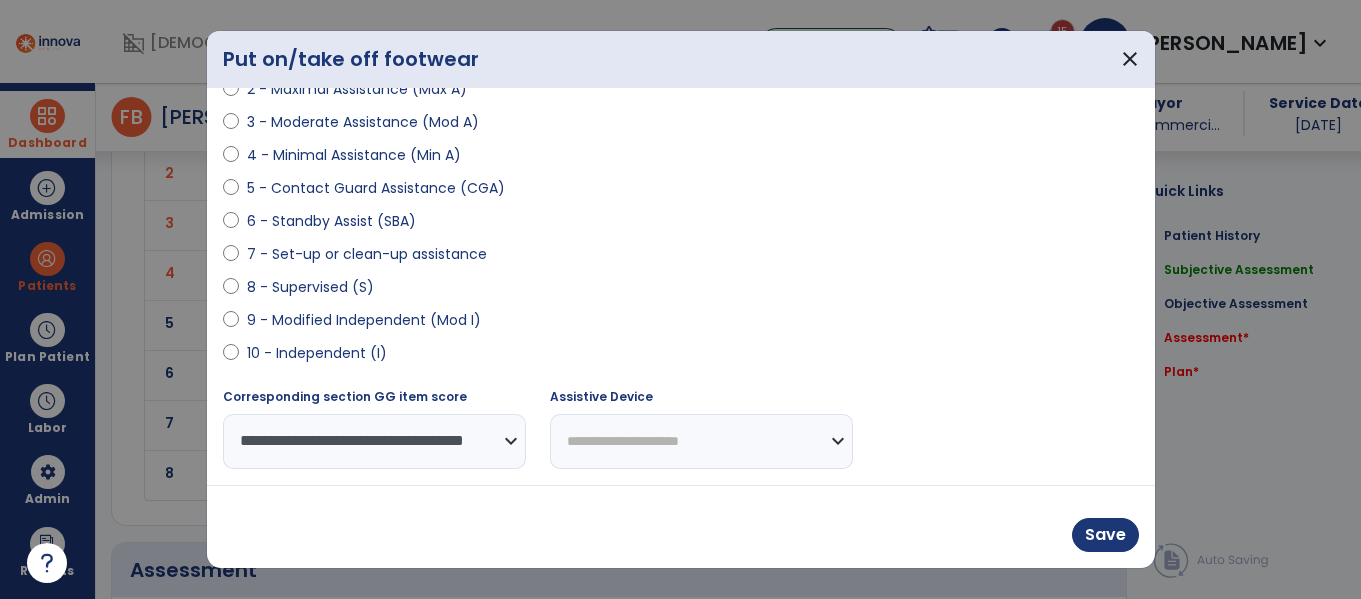 click on "**********" at bounding box center [701, 441] 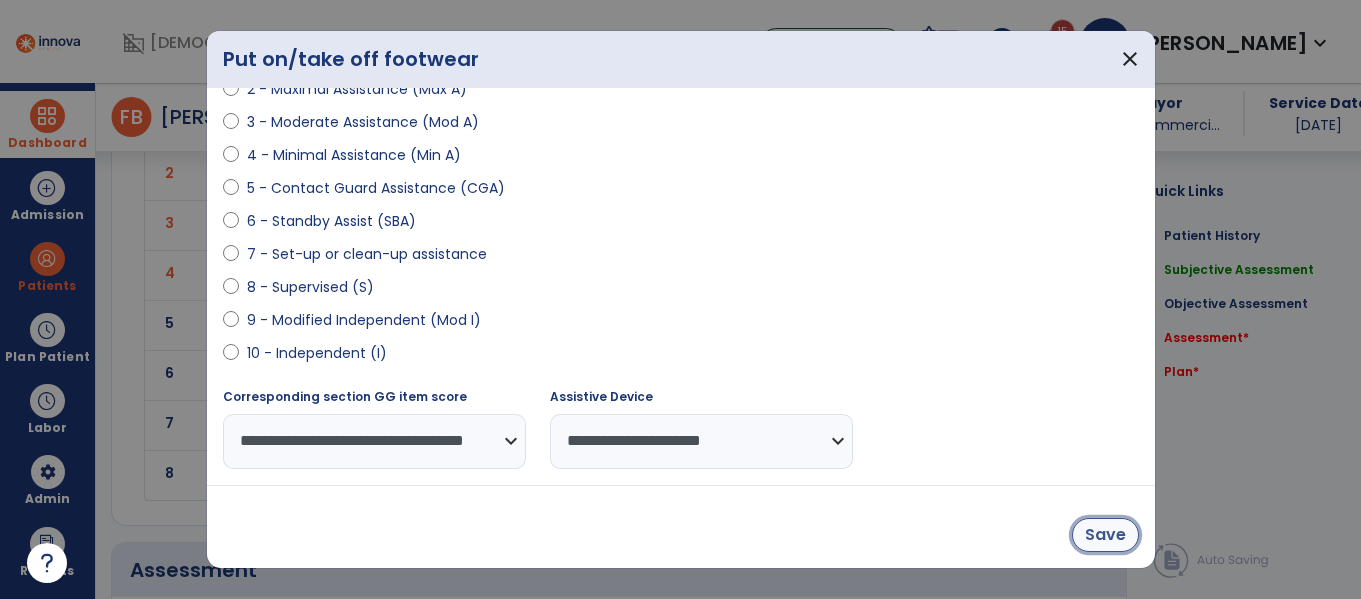 click on "Save" at bounding box center (1105, 535) 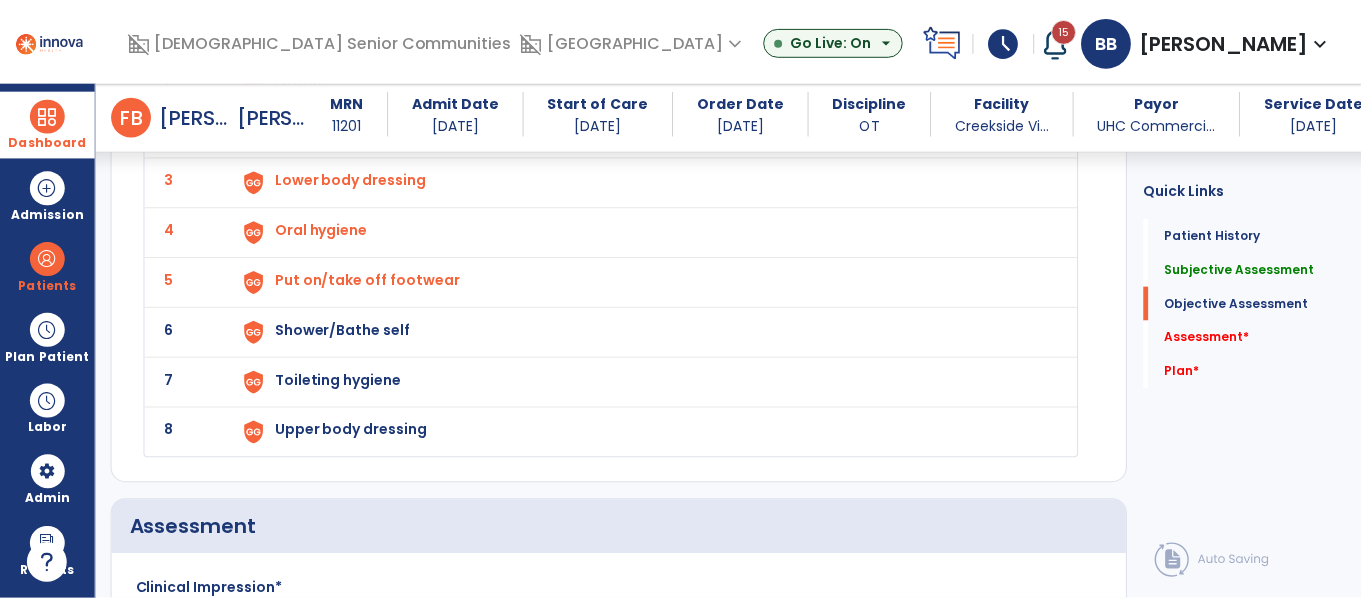 scroll, scrollTop: 2934, scrollLeft: 0, axis: vertical 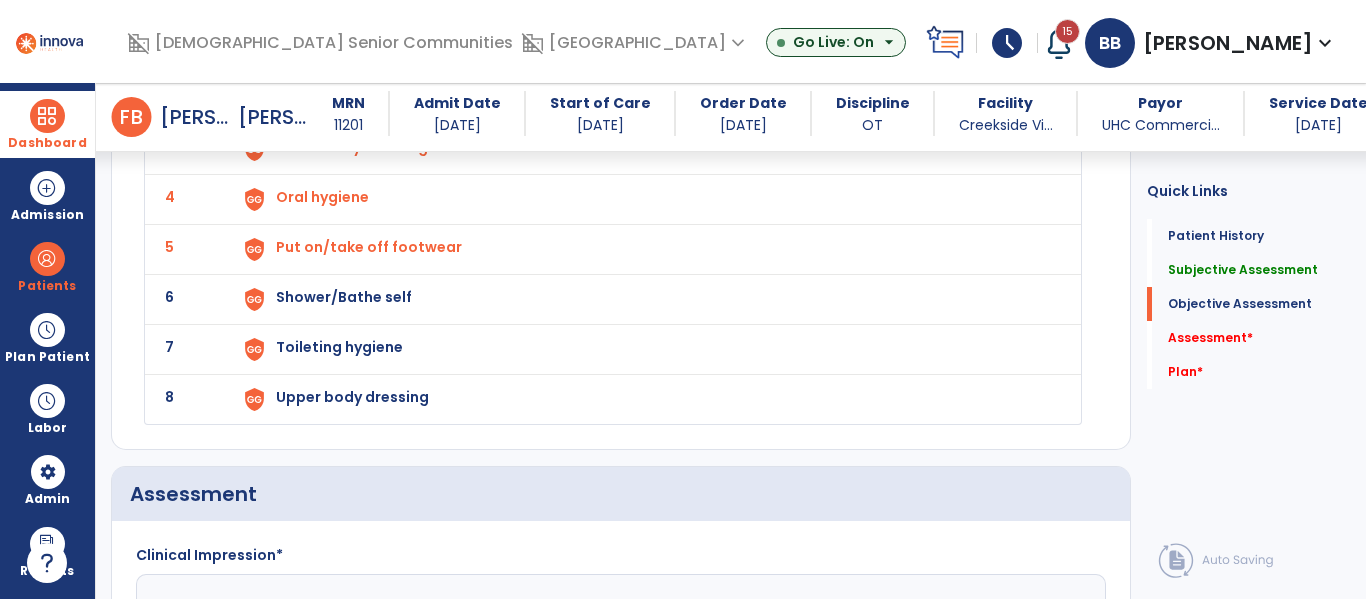 click on "Shower/Bathe self" at bounding box center [646, 49] 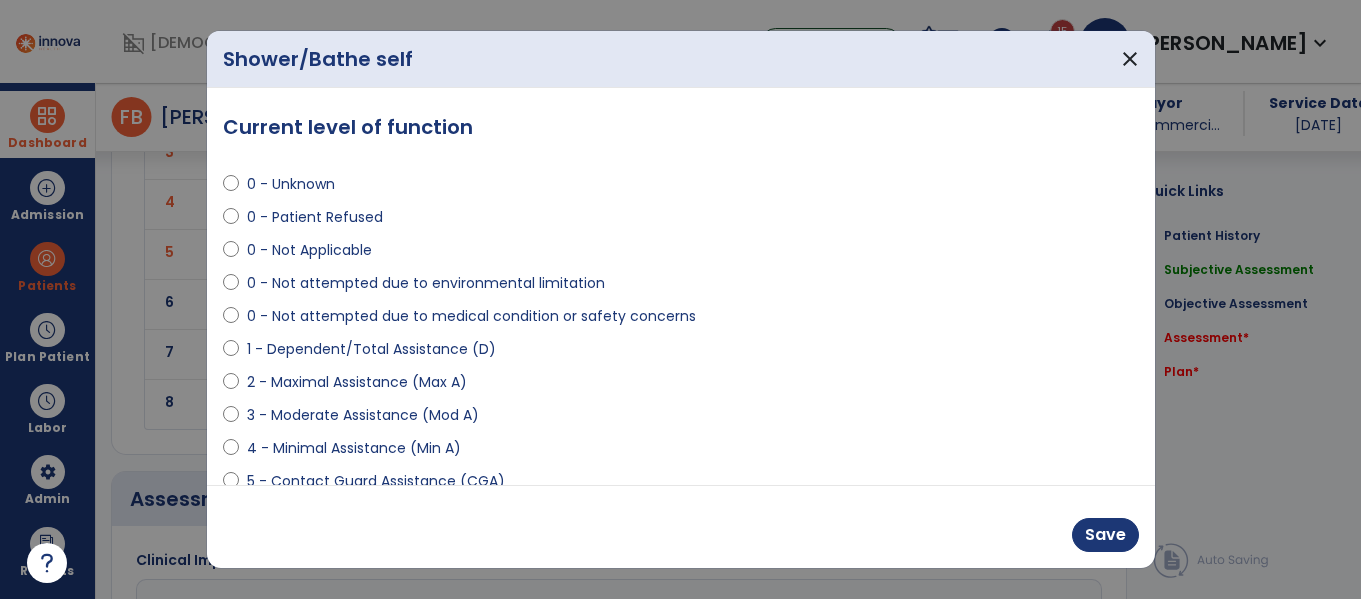 scroll, scrollTop: 2934, scrollLeft: 0, axis: vertical 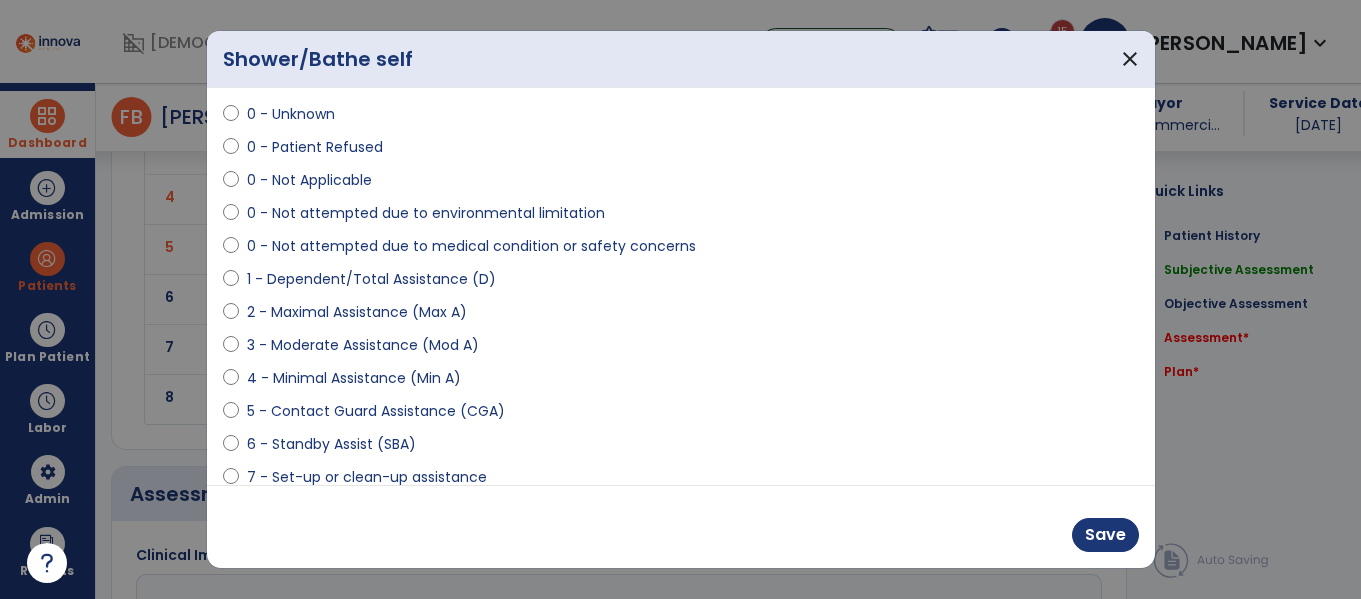 select on "**********" 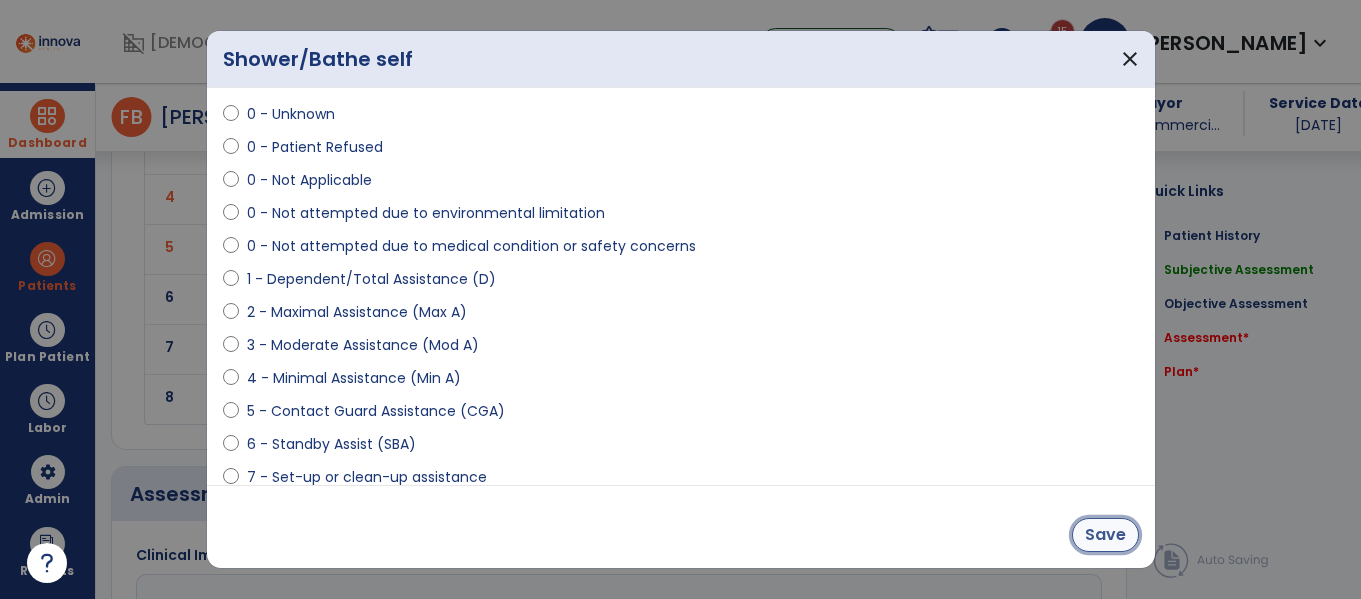 click on "Save" at bounding box center [1105, 535] 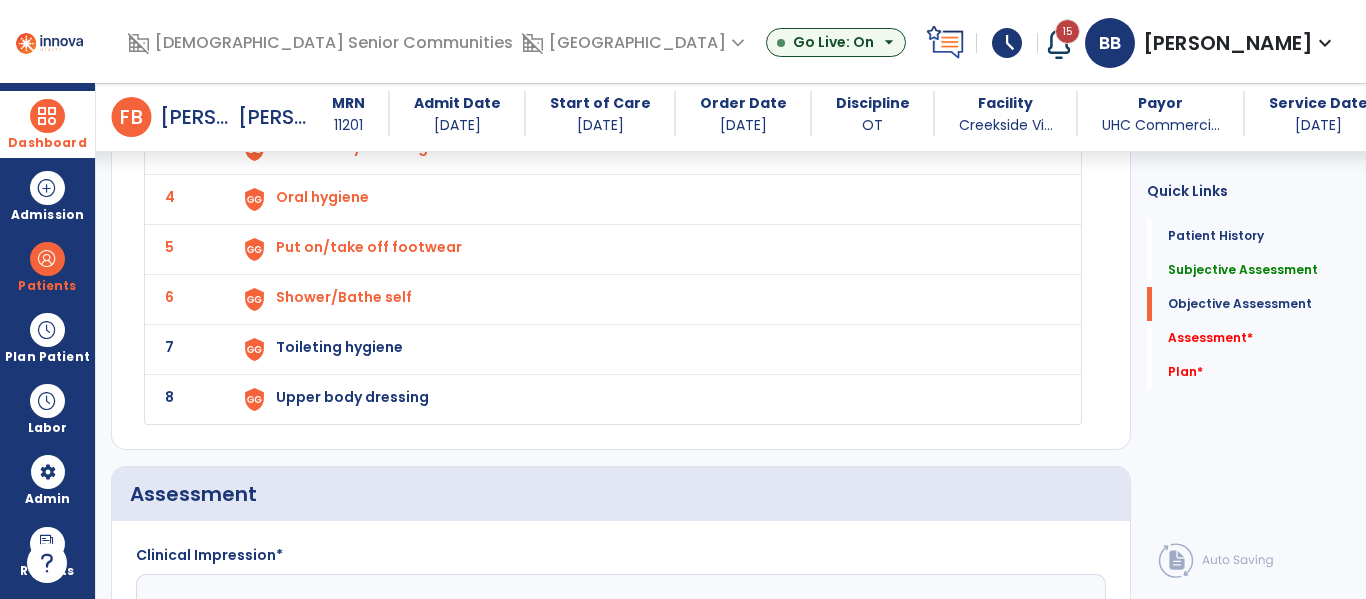click on "Toileting hygiene" at bounding box center [299, 47] 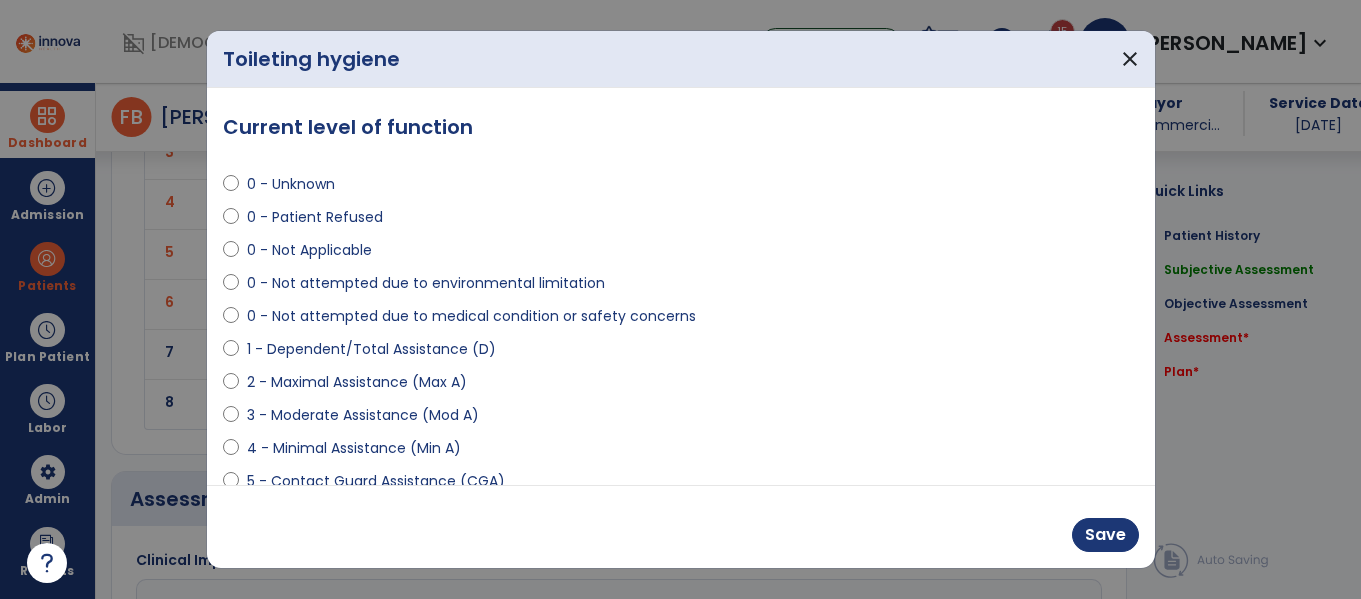 scroll, scrollTop: 2934, scrollLeft: 0, axis: vertical 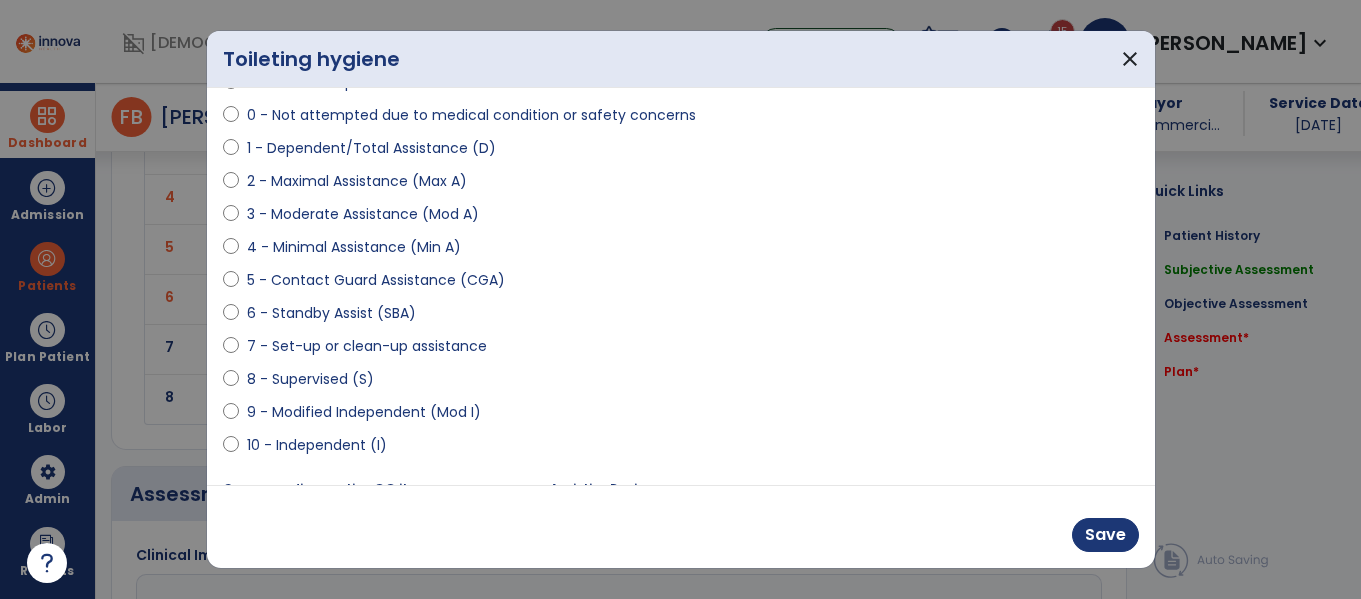 click at bounding box center [231, 317] 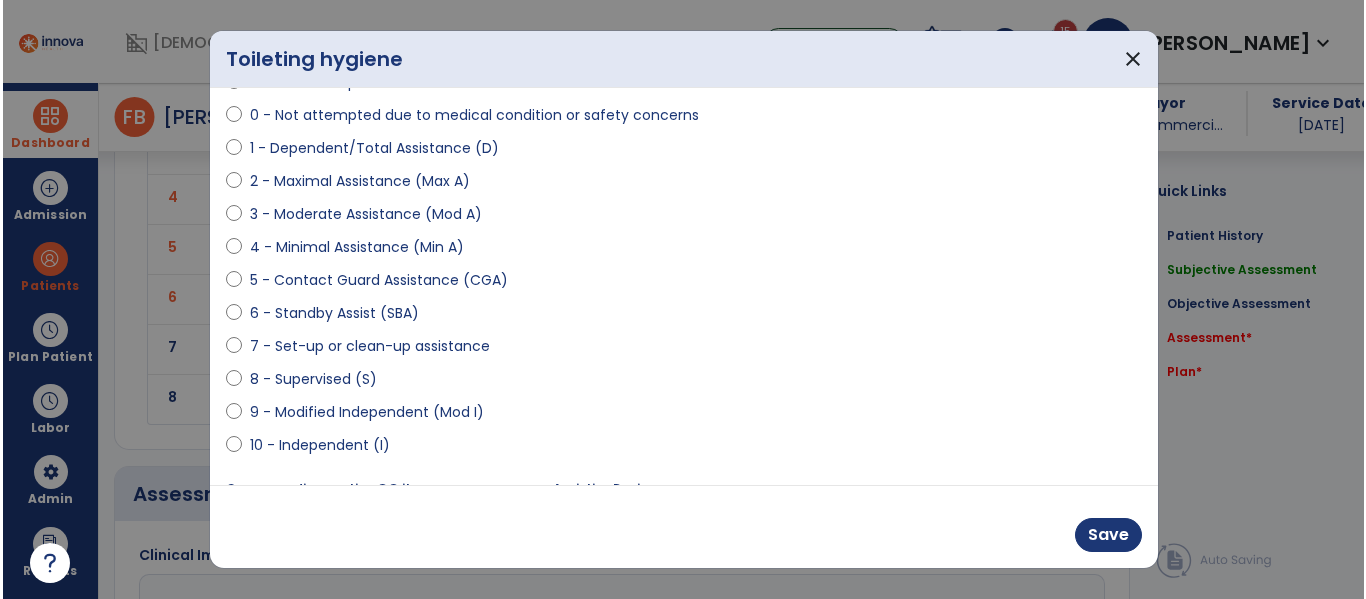 scroll, scrollTop: 293, scrollLeft: 0, axis: vertical 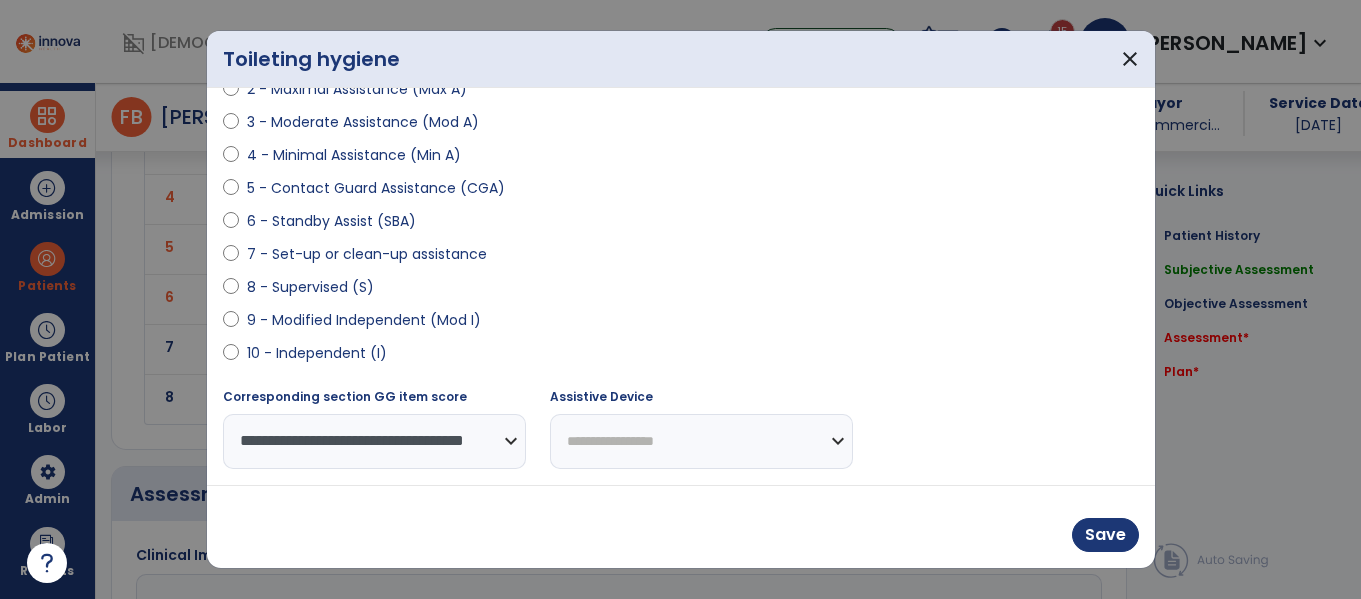click on "**********" at bounding box center (701, 441) 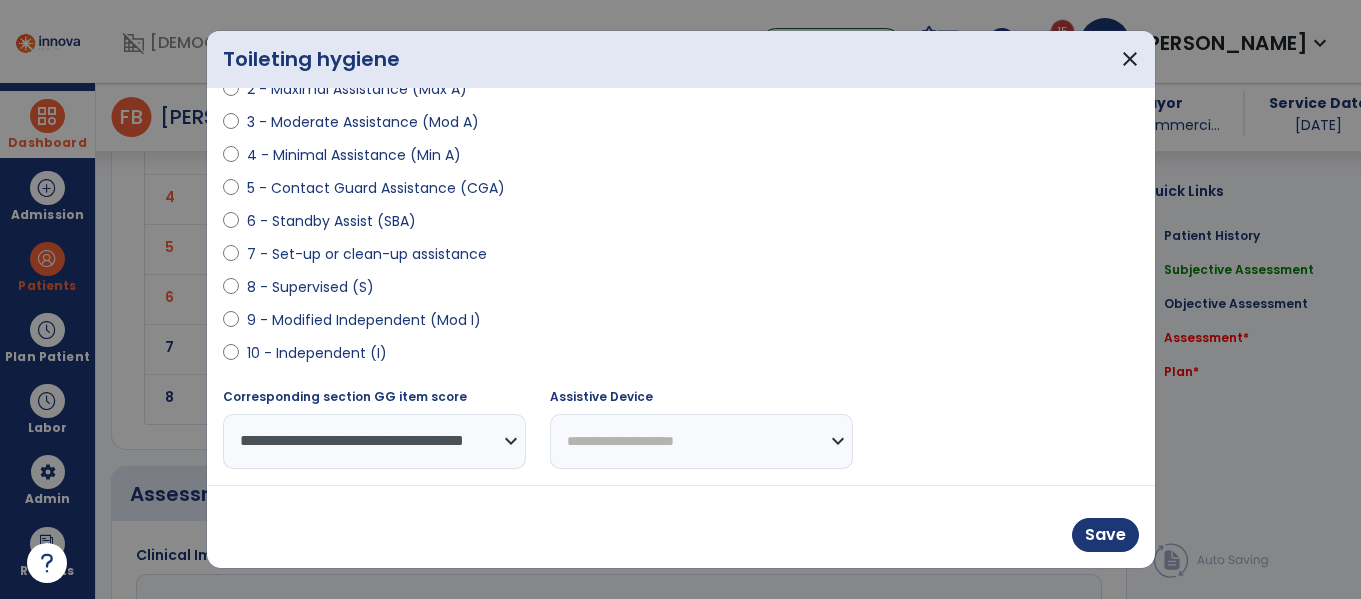 click on "**********" at bounding box center [701, 441] 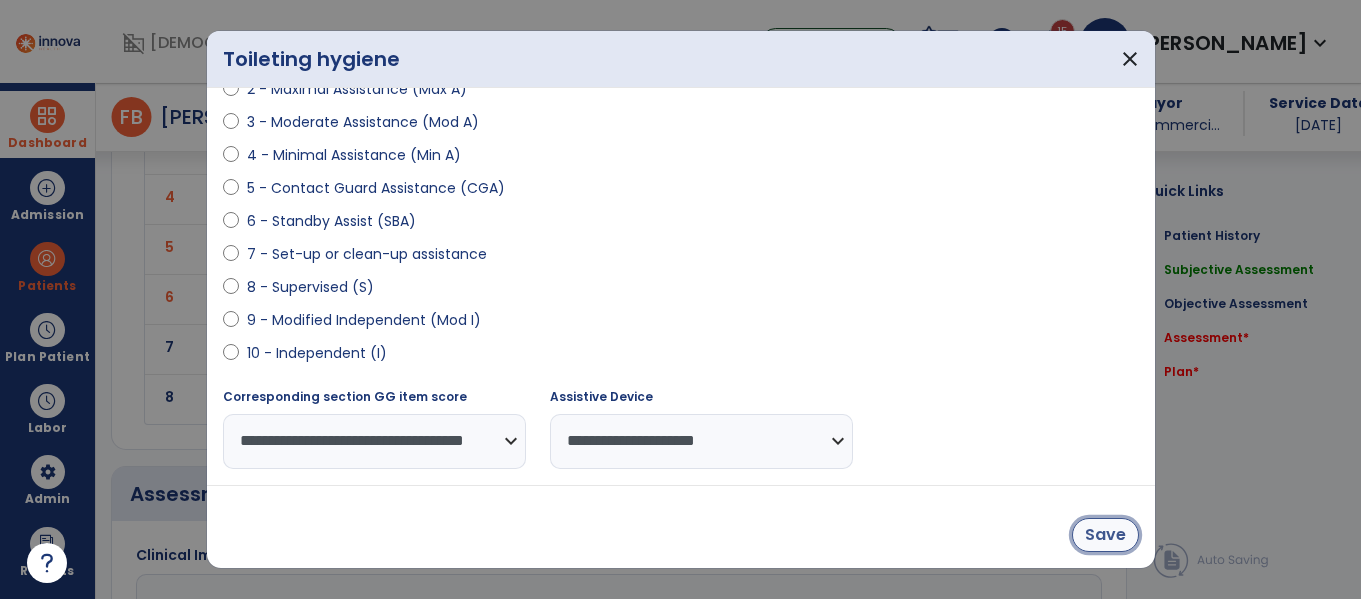 click on "Save" at bounding box center [1105, 535] 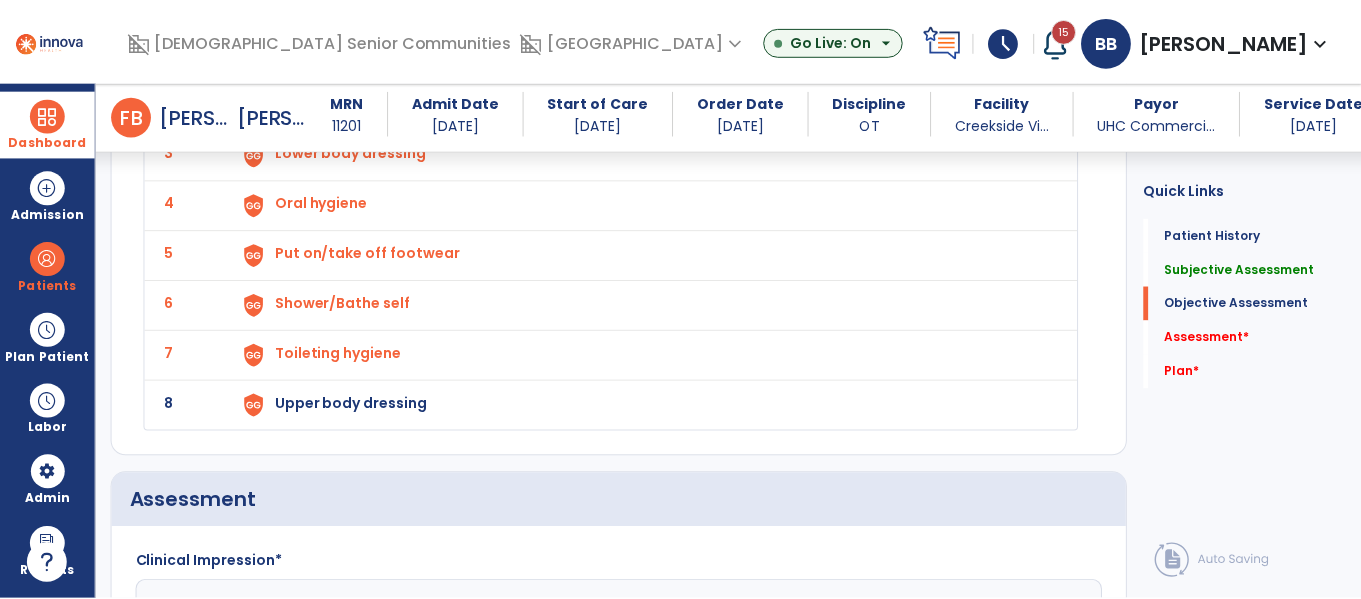 scroll, scrollTop: 2996, scrollLeft: 0, axis: vertical 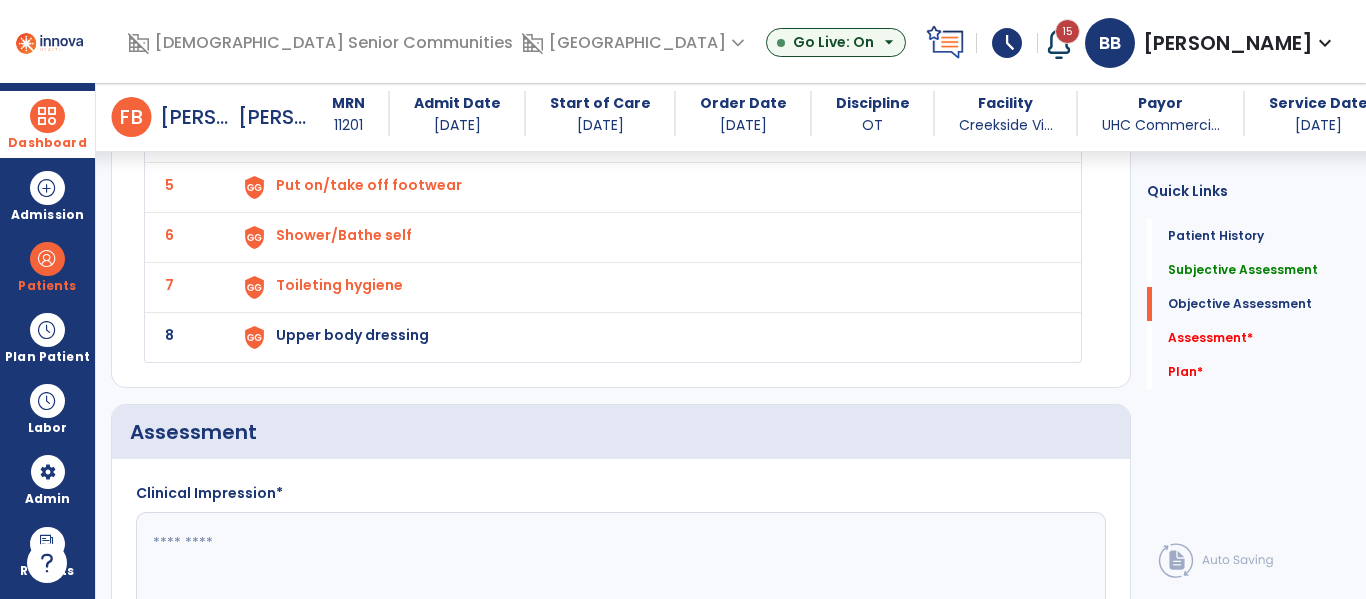 click on "Toileting hygiene" at bounding box center (646, -13) 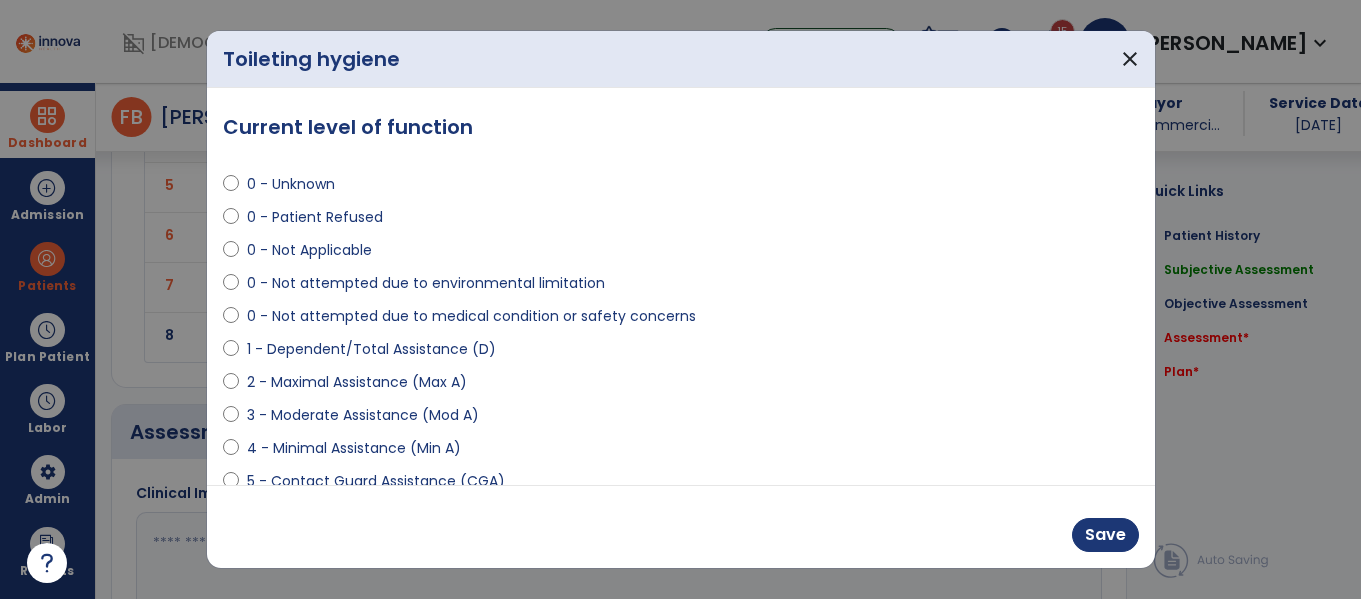 scroll, scrollTop: 2996, scrollLeft: 0, axis: vertical 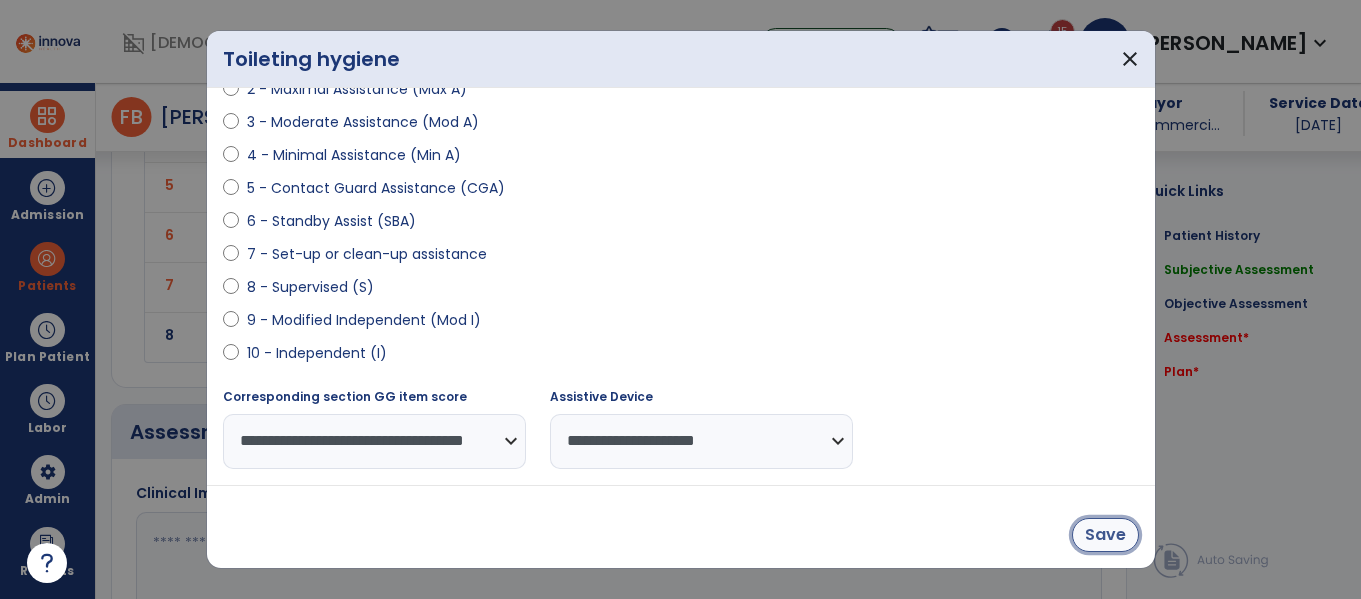 click on "Save" at bounding box center [1105, 535] 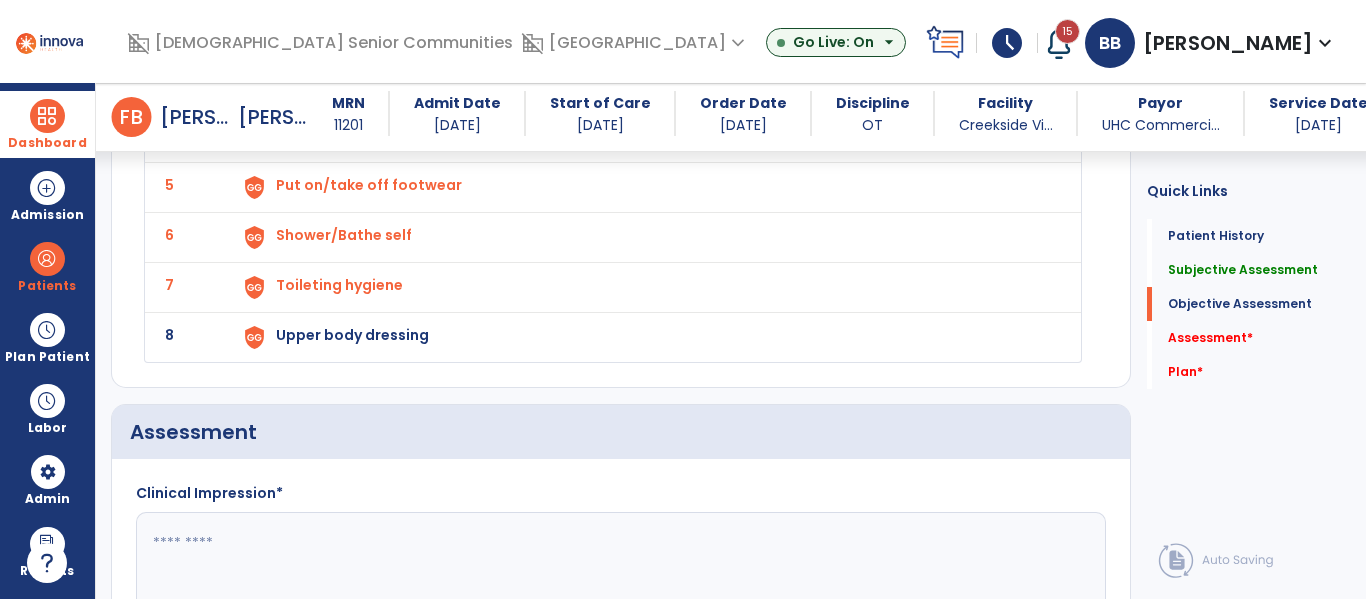 click on "8 Upper body dressing" 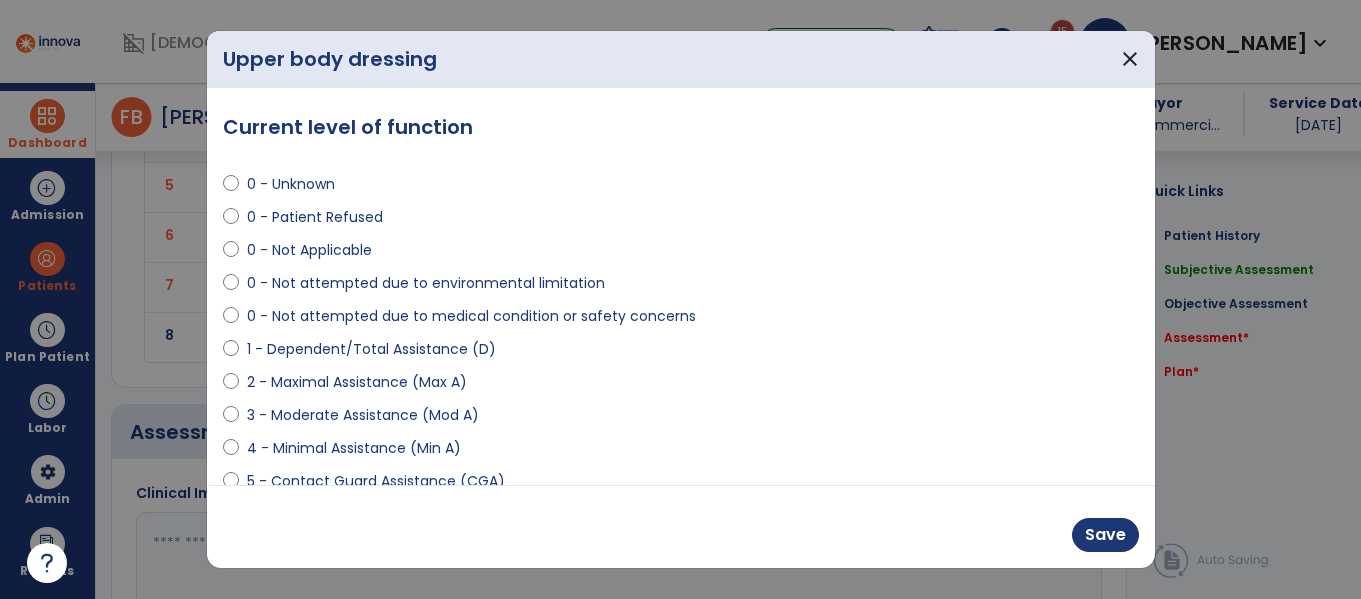 scroll, scrollTop: 2996, scrollLeft: 0, axis: vertical 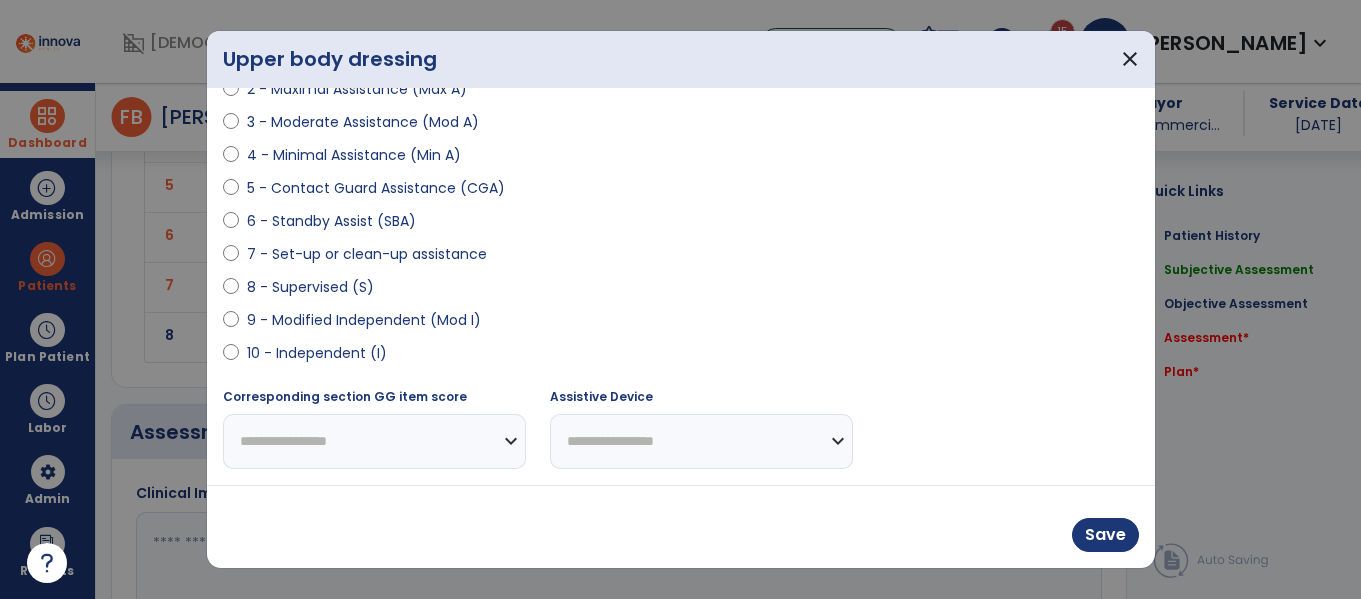 select on "**********" 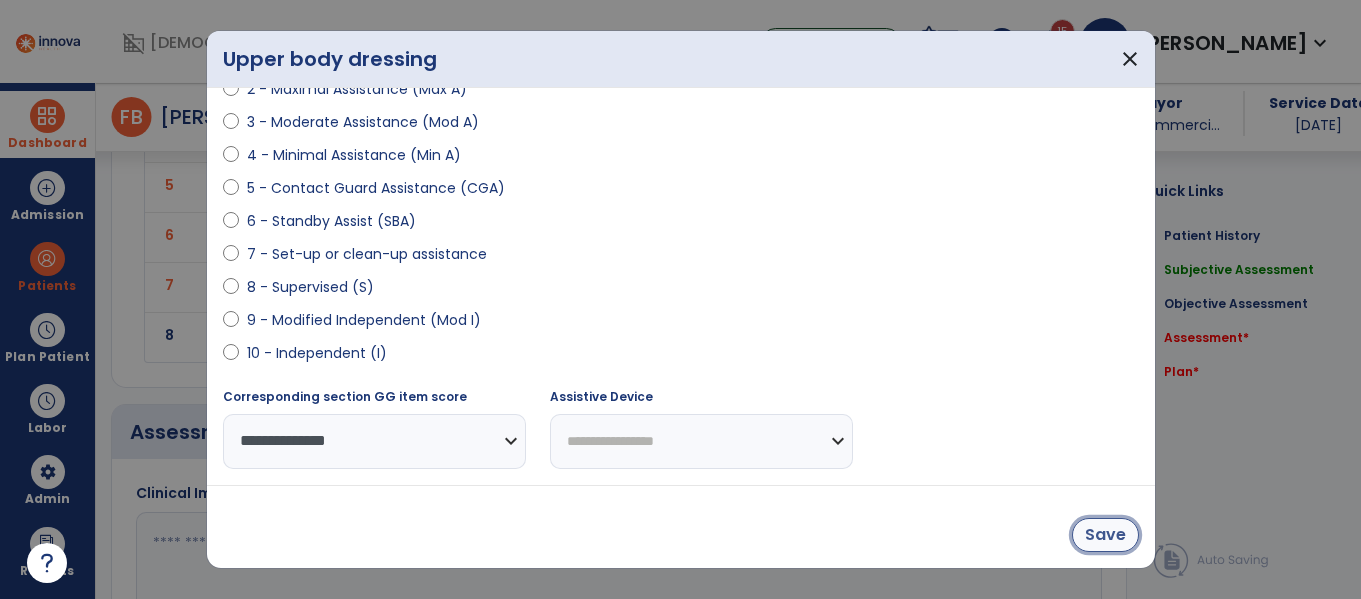 click on "Save" at bounding box center (1105, 535) 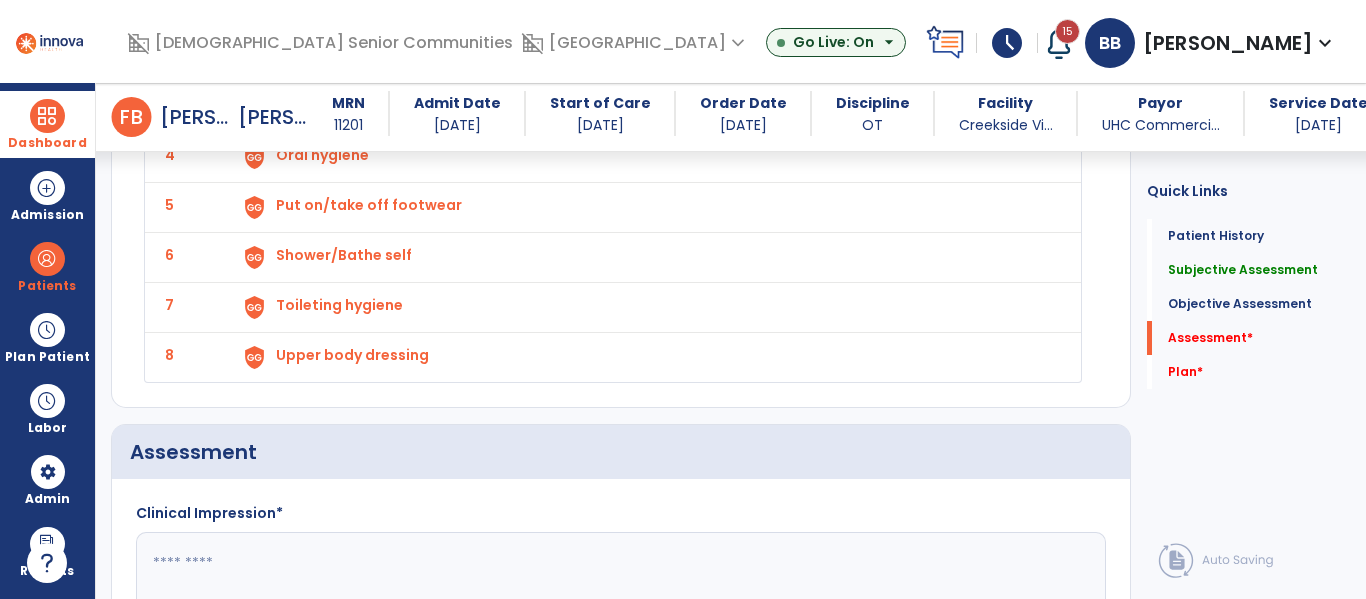 scroll, scrollTop: 3162, scrollLeft: 0, axis: vertical 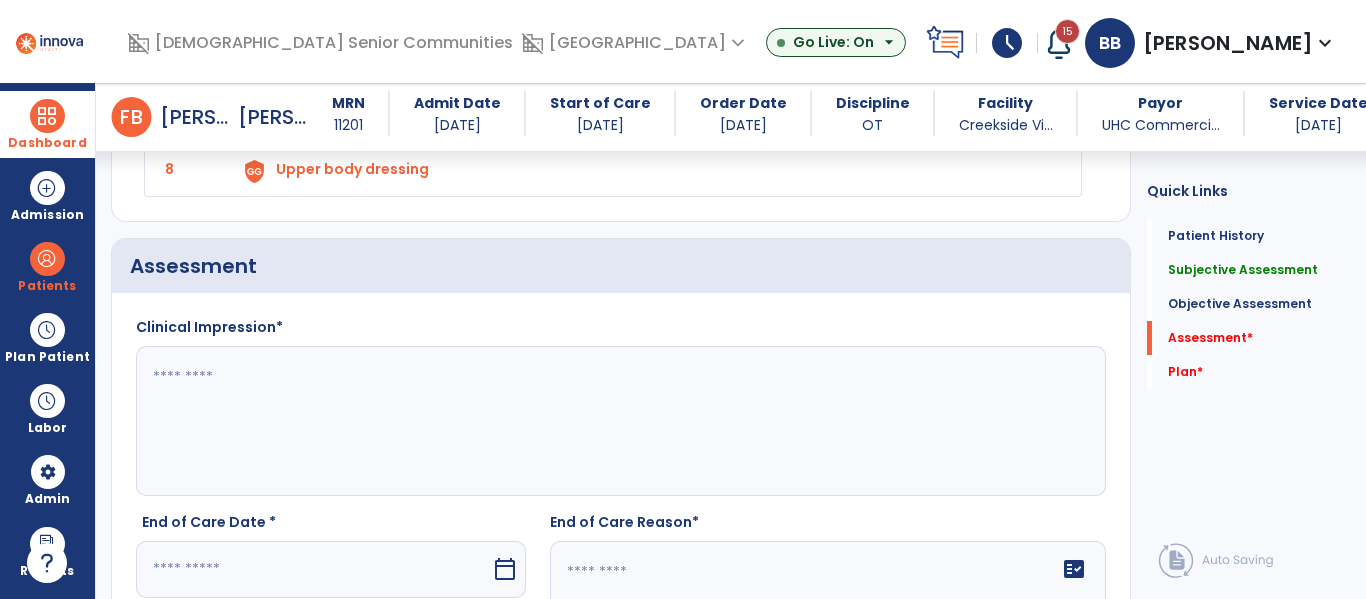 click 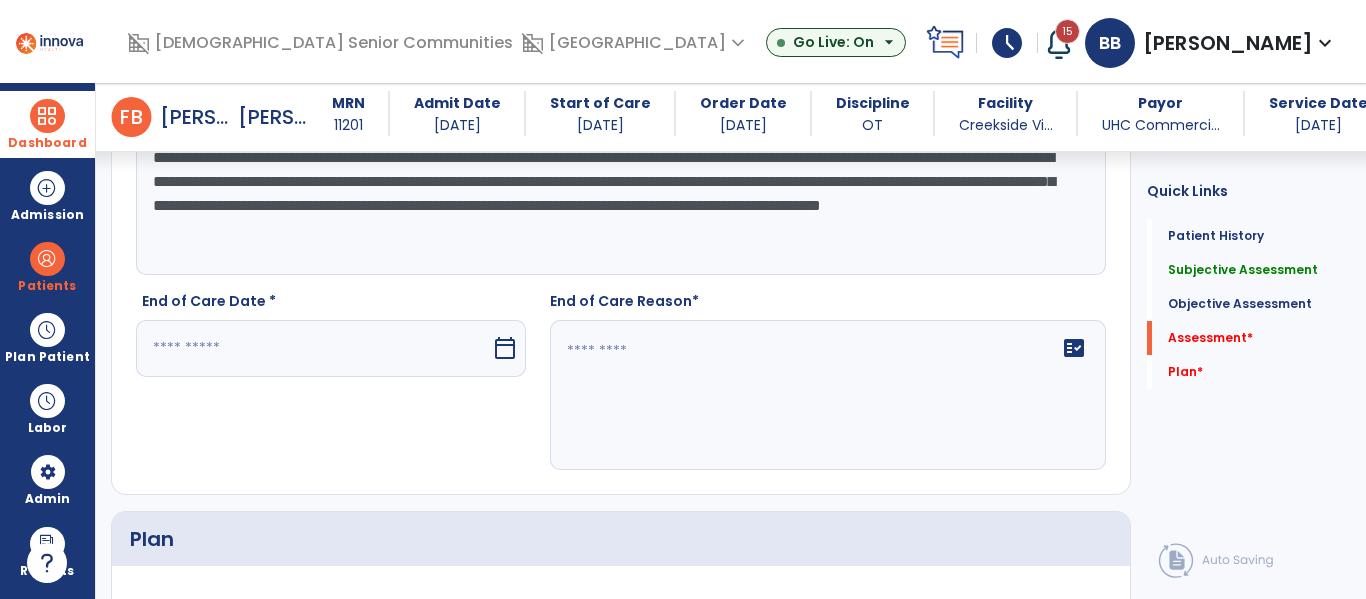 scroll, scrollTop: 3394, scrollLeft: 0, axis: vertical 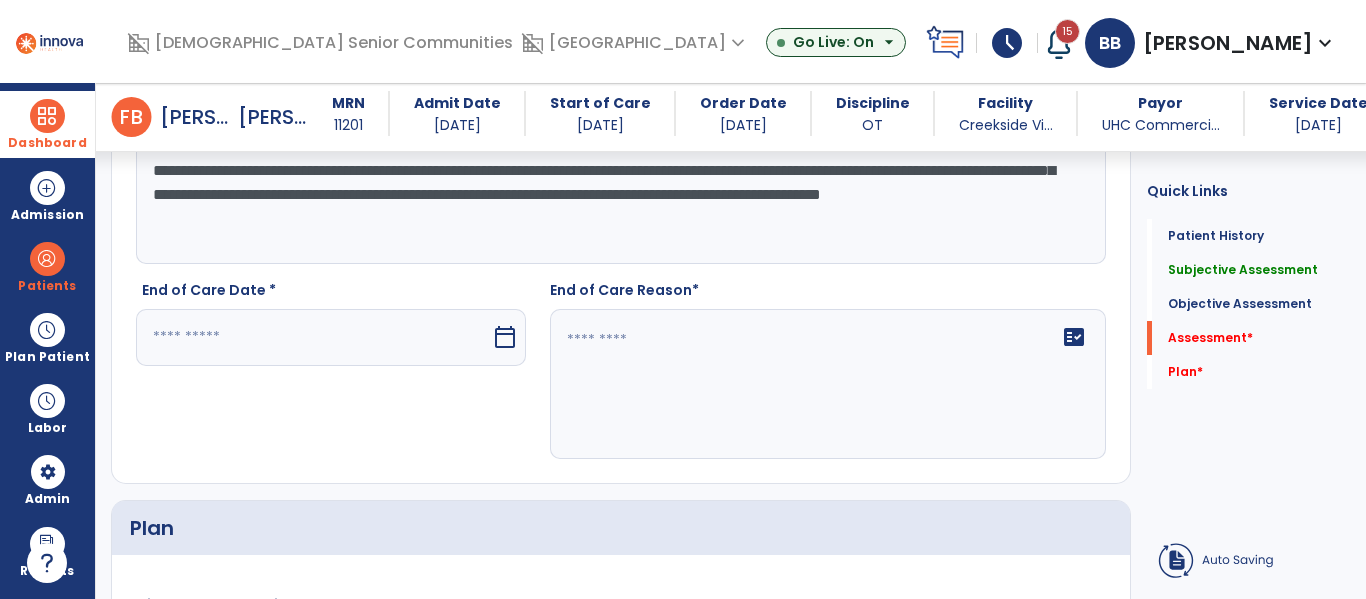 type on "**********" 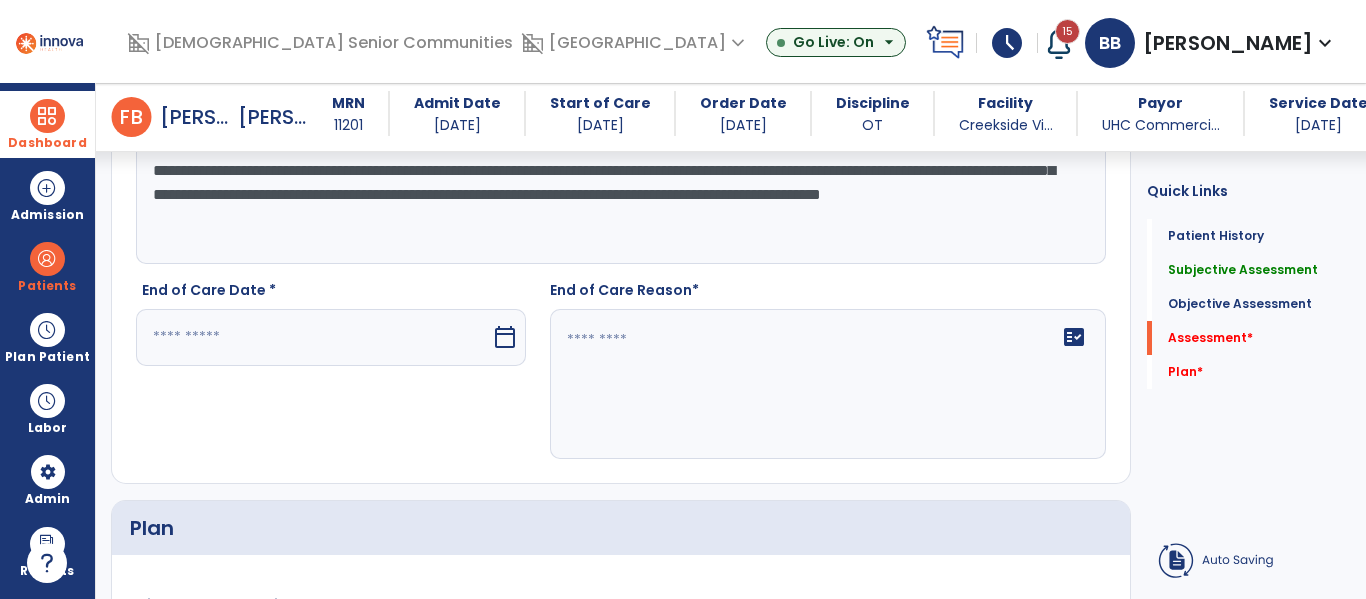 click at bounding box center [313, 337] 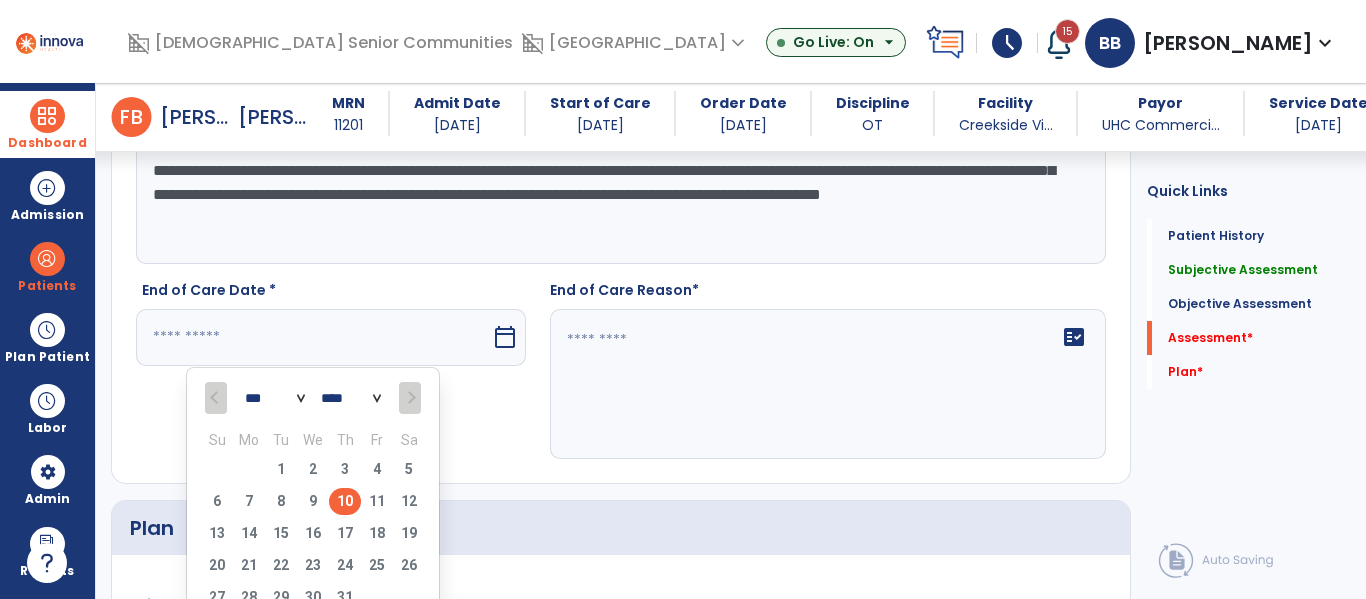 click on "10" at bounding box center (345, 501) 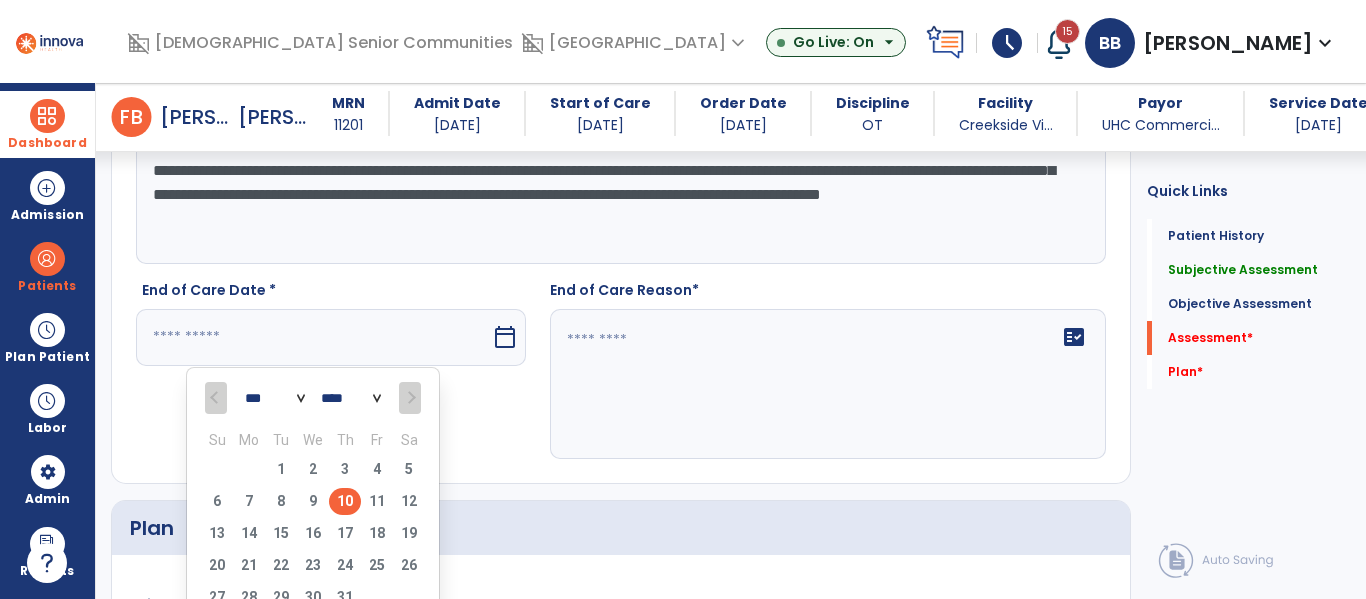 type on "*********" 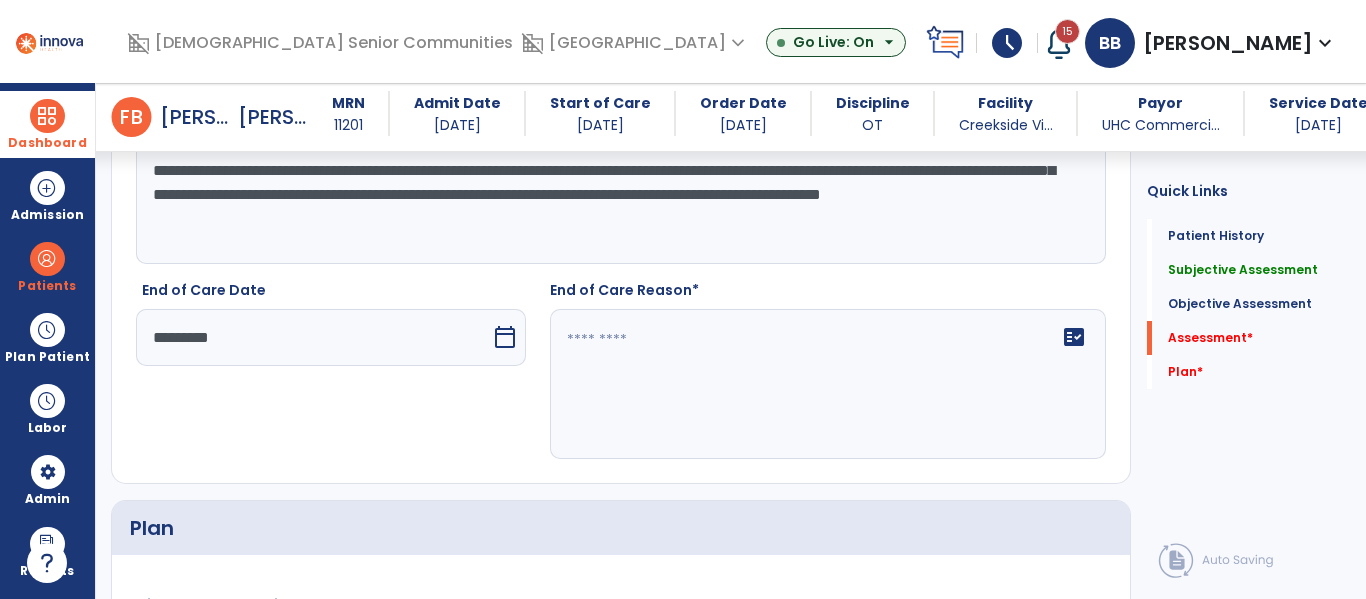 click on "fact_check" 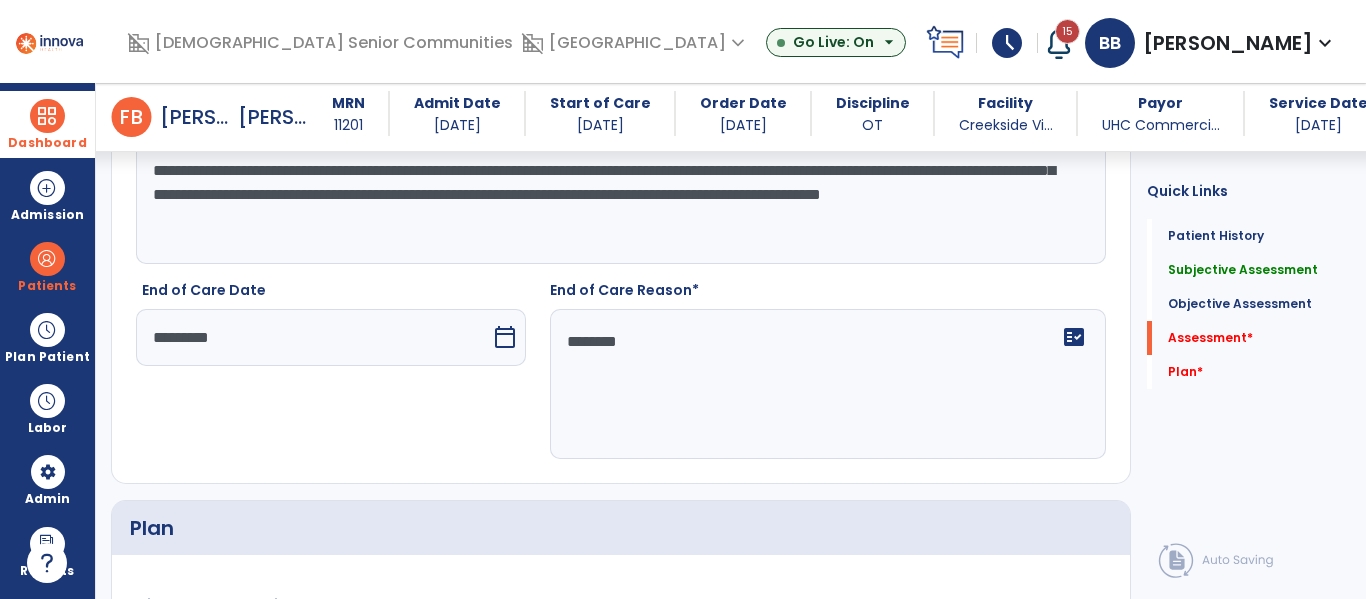 type on "*********" 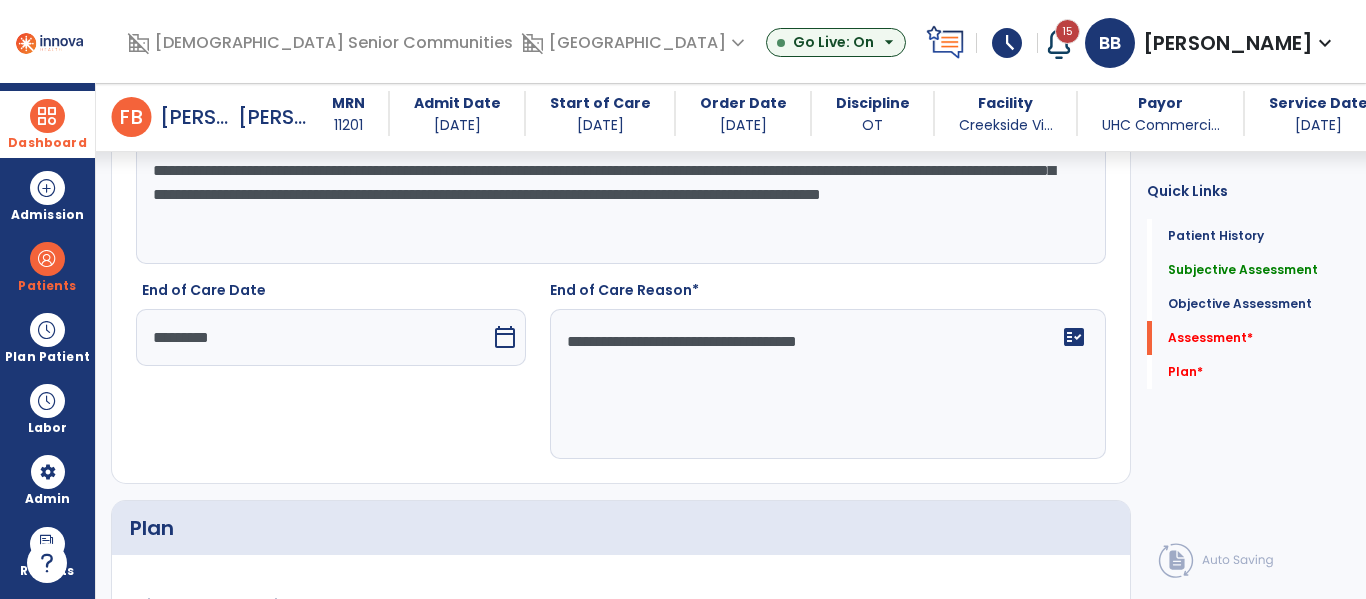 scroll, scrollTop: 3708, scrollLeft: 0, axis: vertical 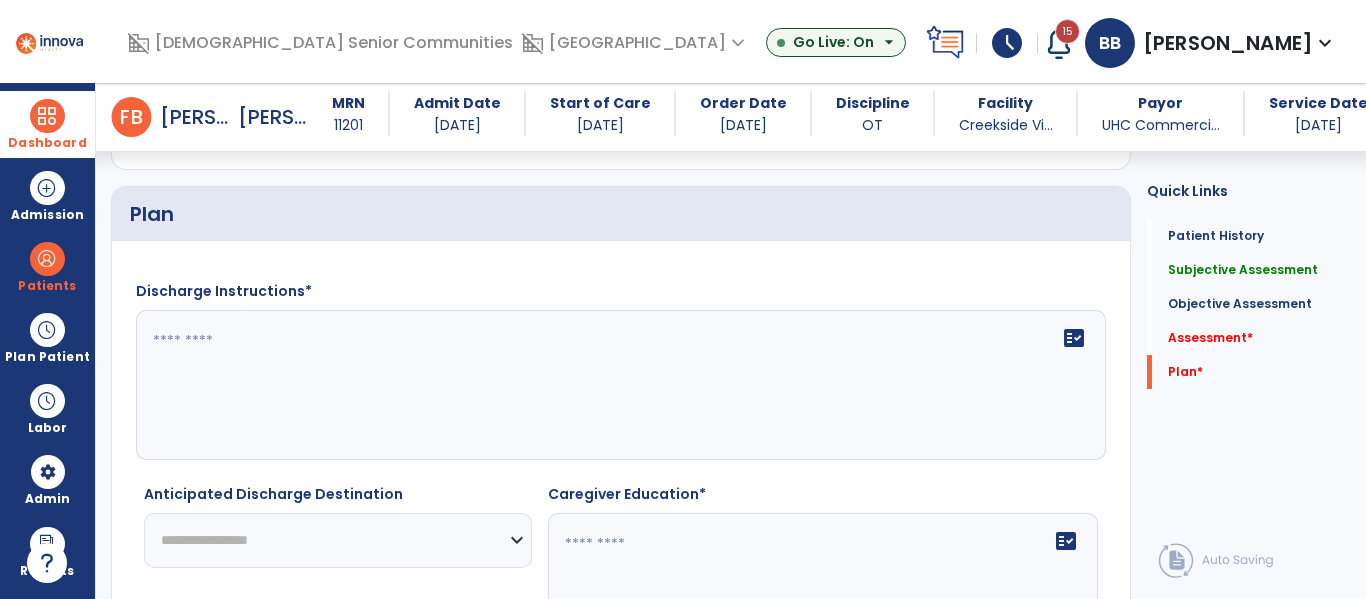 type on "**********" 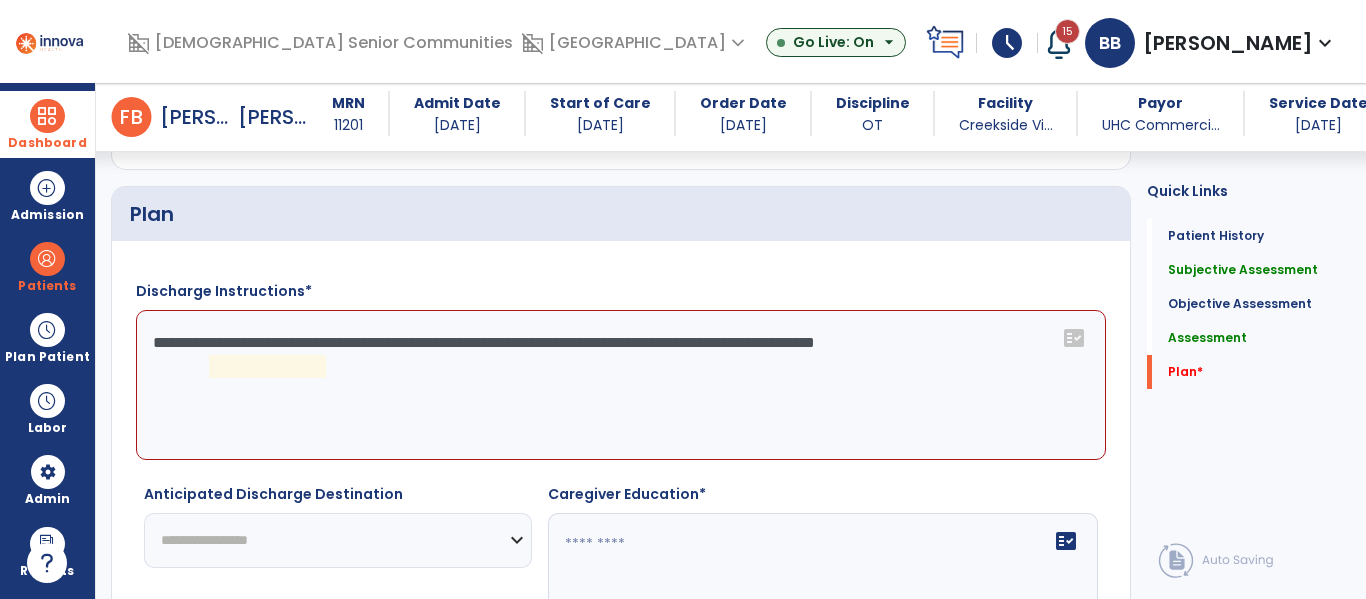 click on "**********" 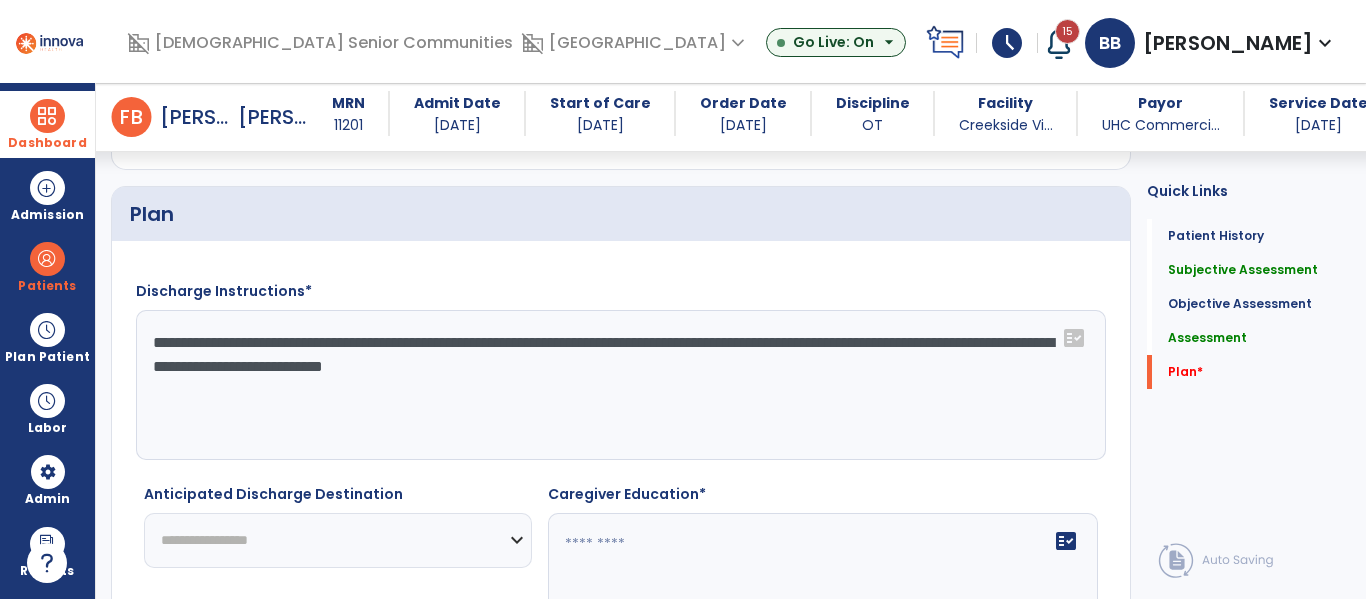 scroll, scrollTop: 3856, scrollLeft: 0, axis: vertical 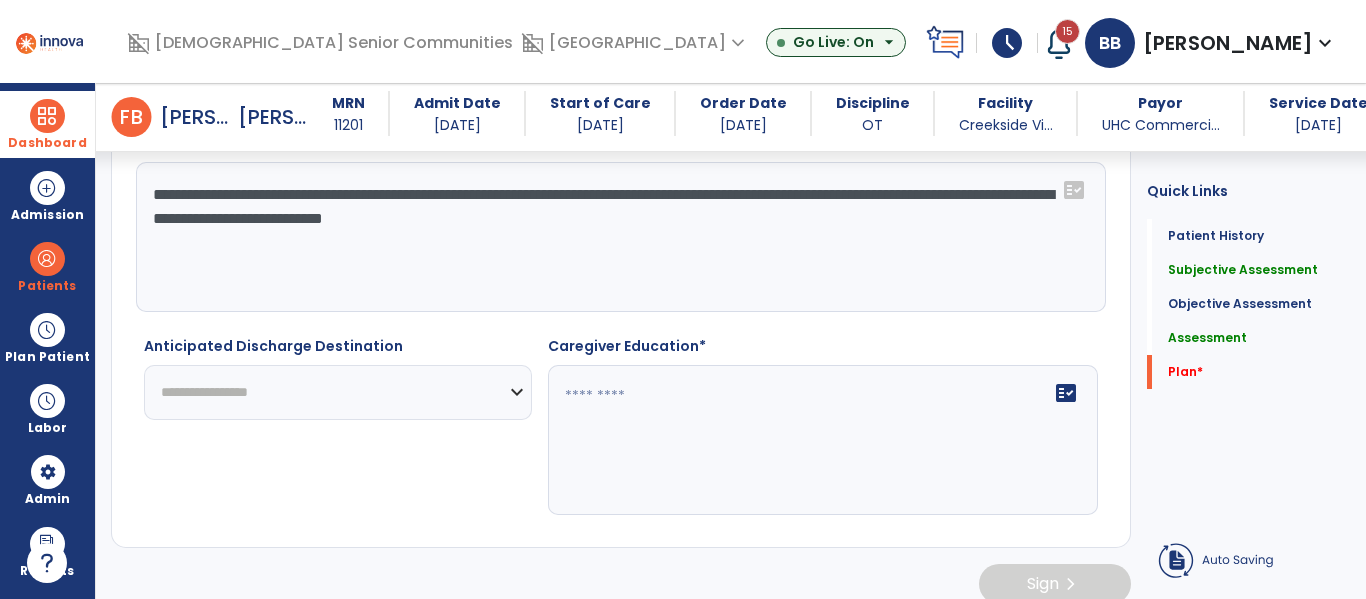 type on "**********" 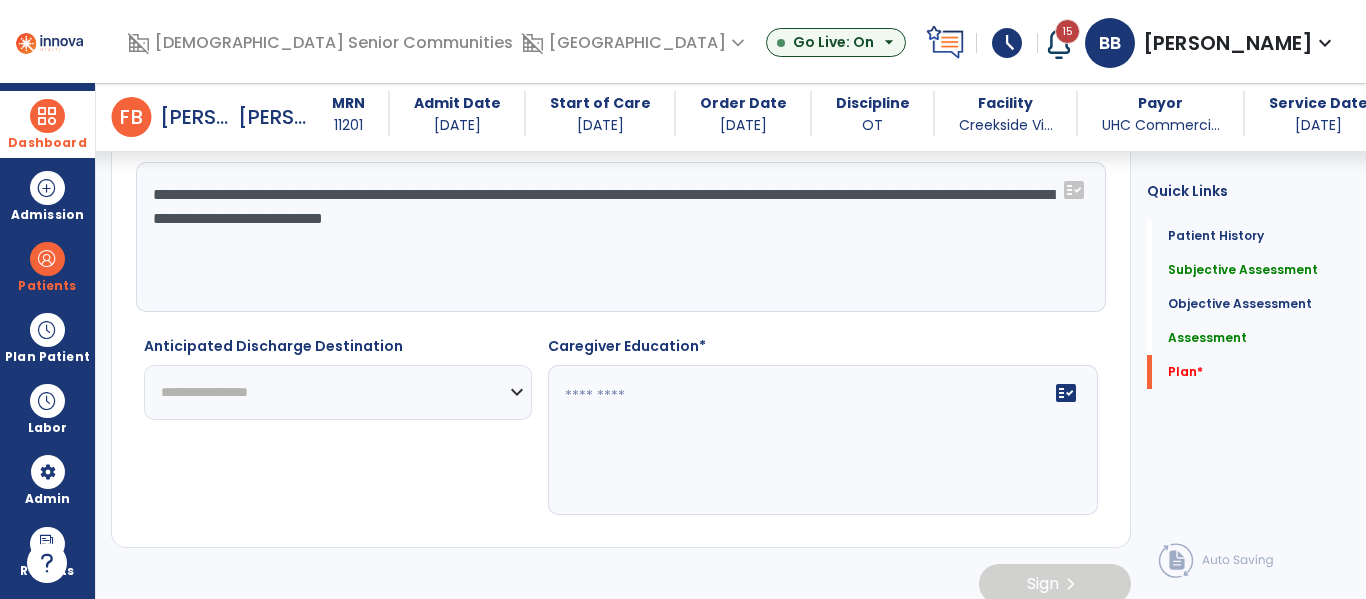 select on "****" 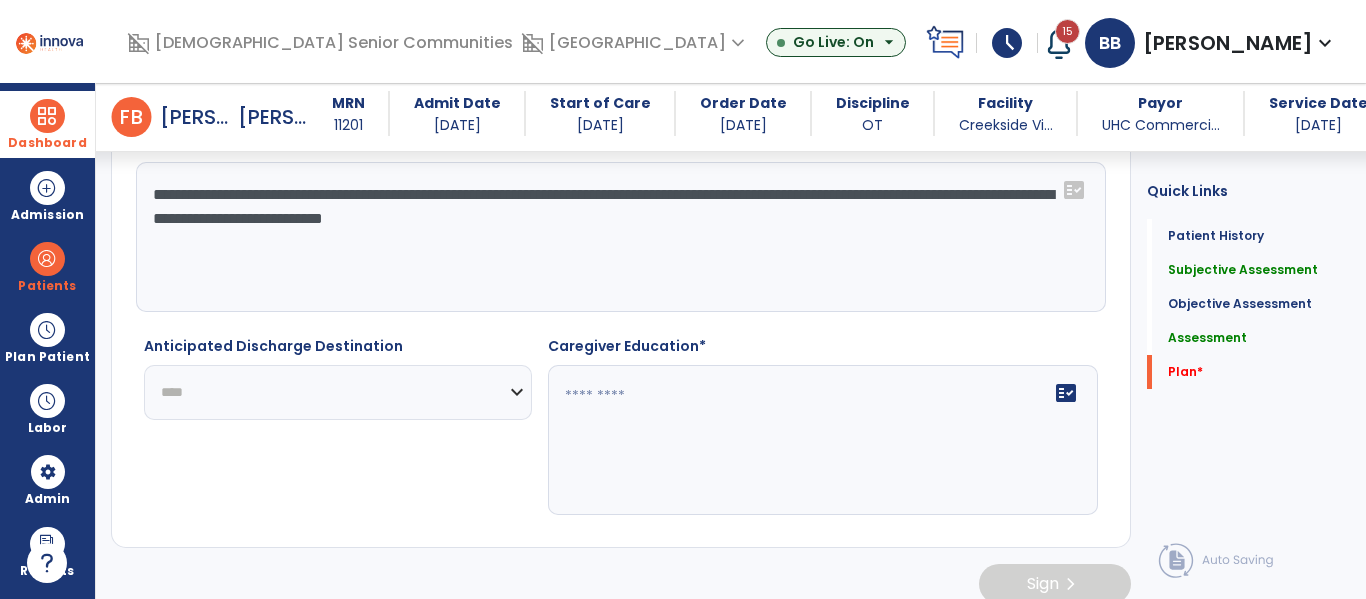 click on "**********" 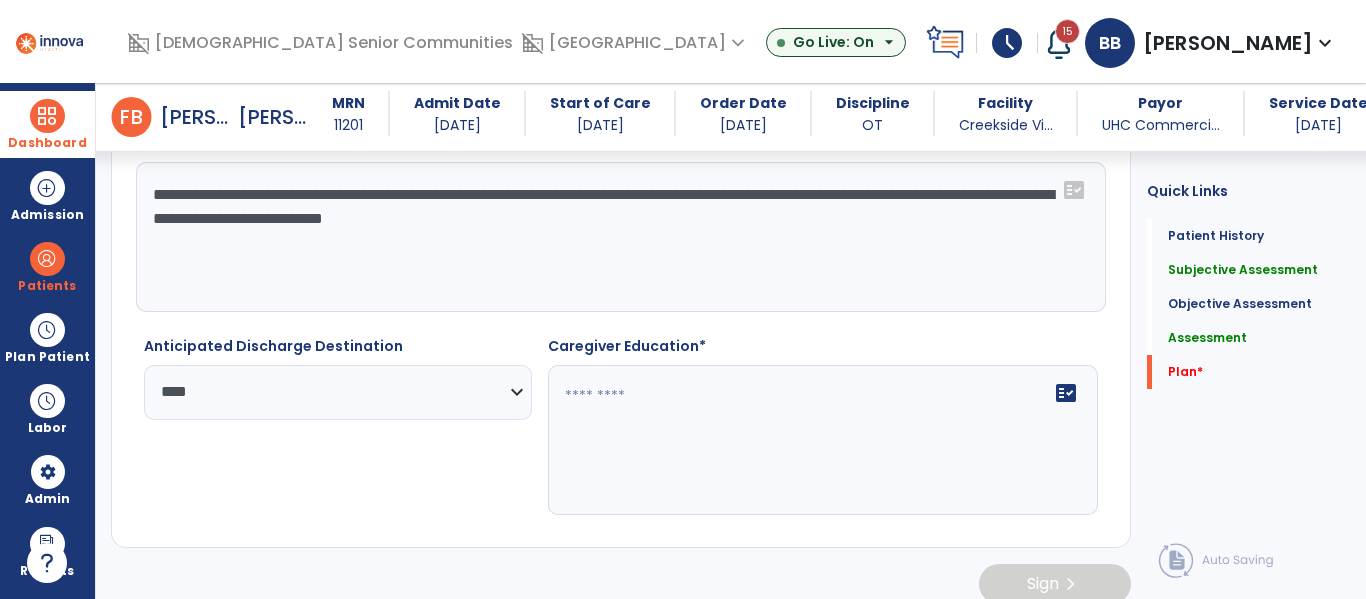 click 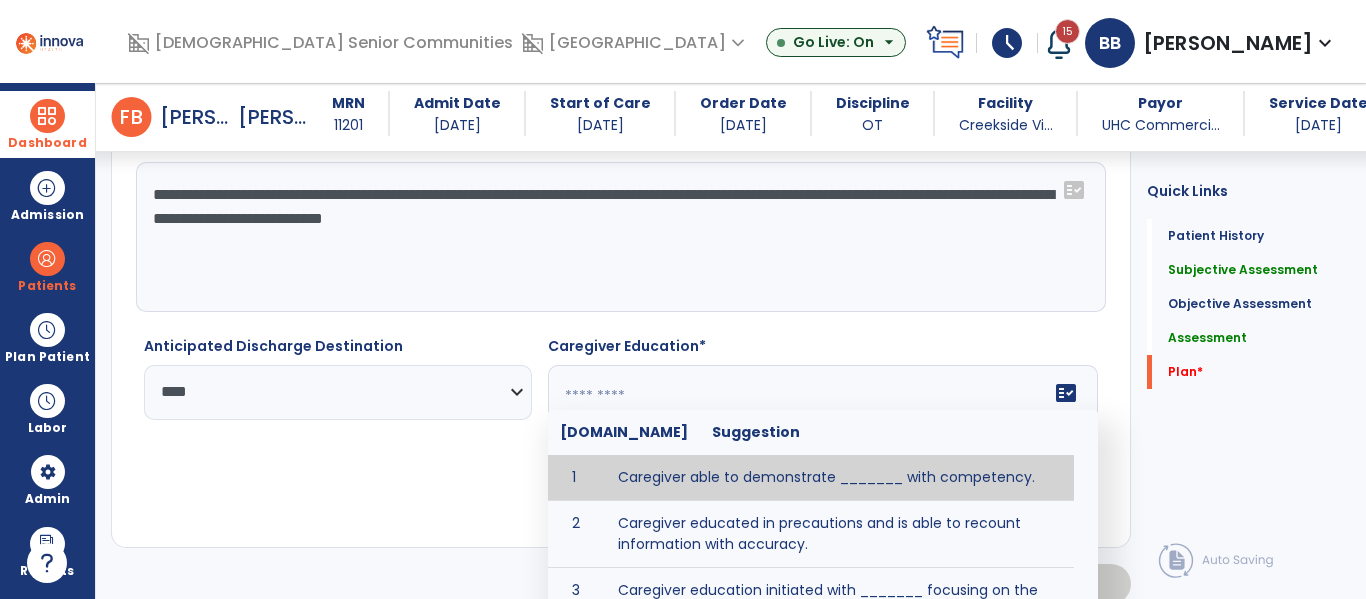 scroll, scrollTop: 64, scrollLeft: 0, axis: vertical 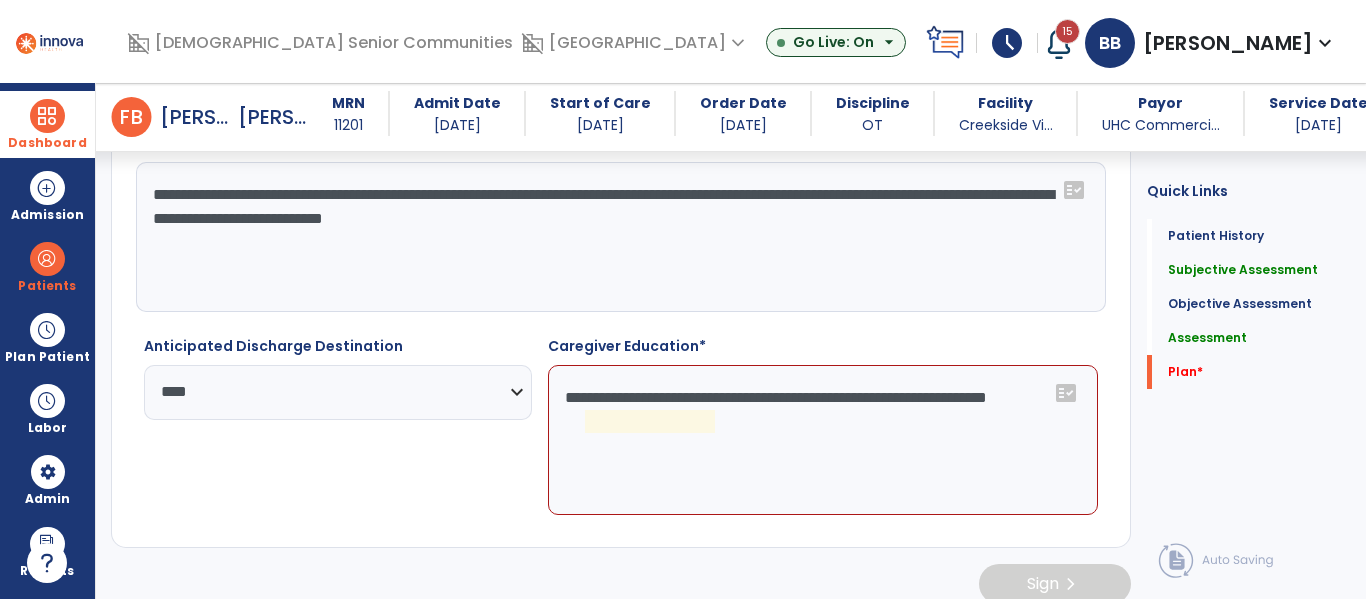 click on "**********" 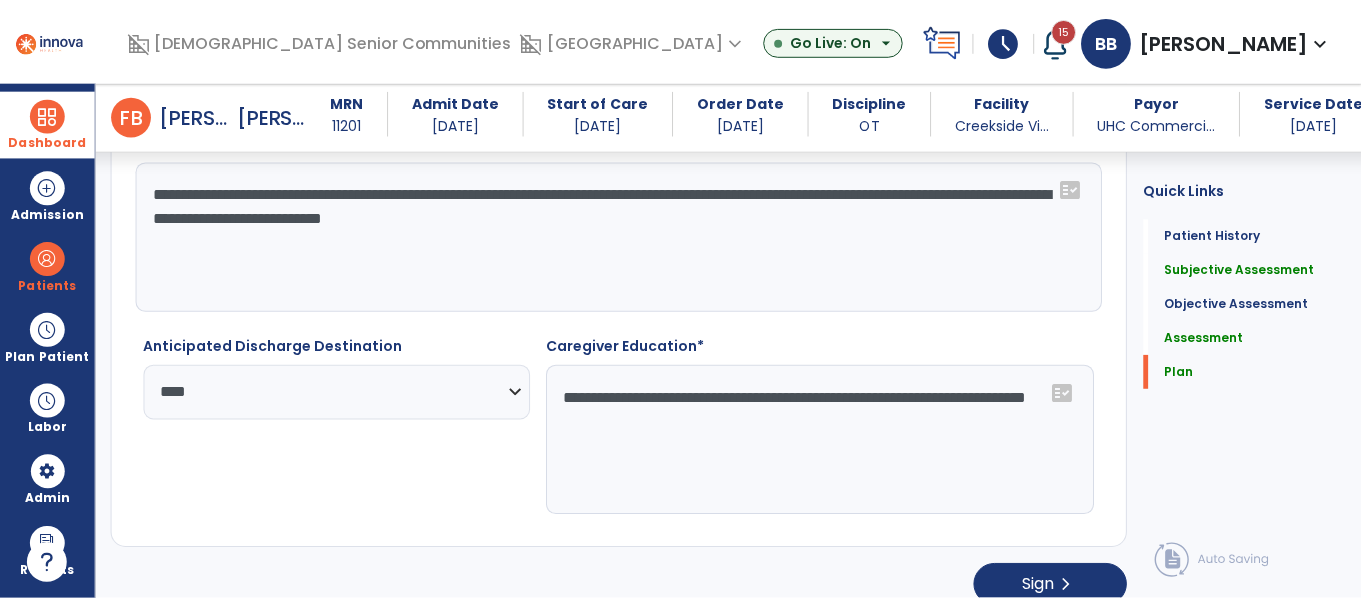 scroll, scrollTop: 3858, scrollLeft: 0, axis: vertical 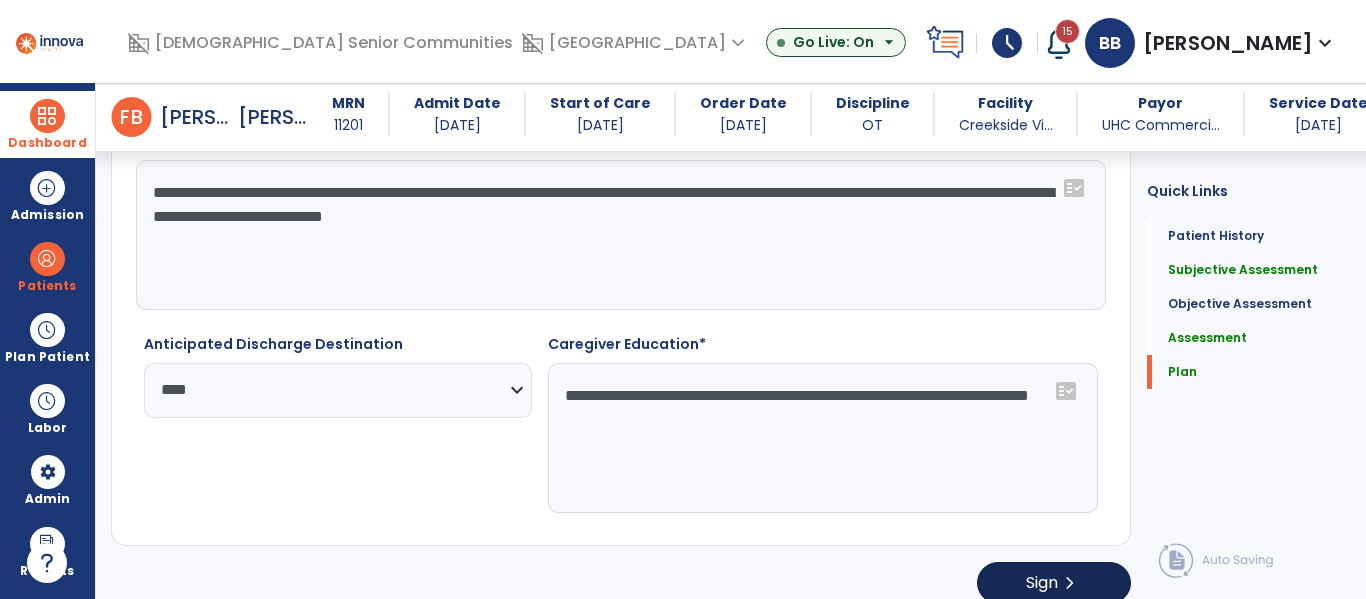 type on "**********" 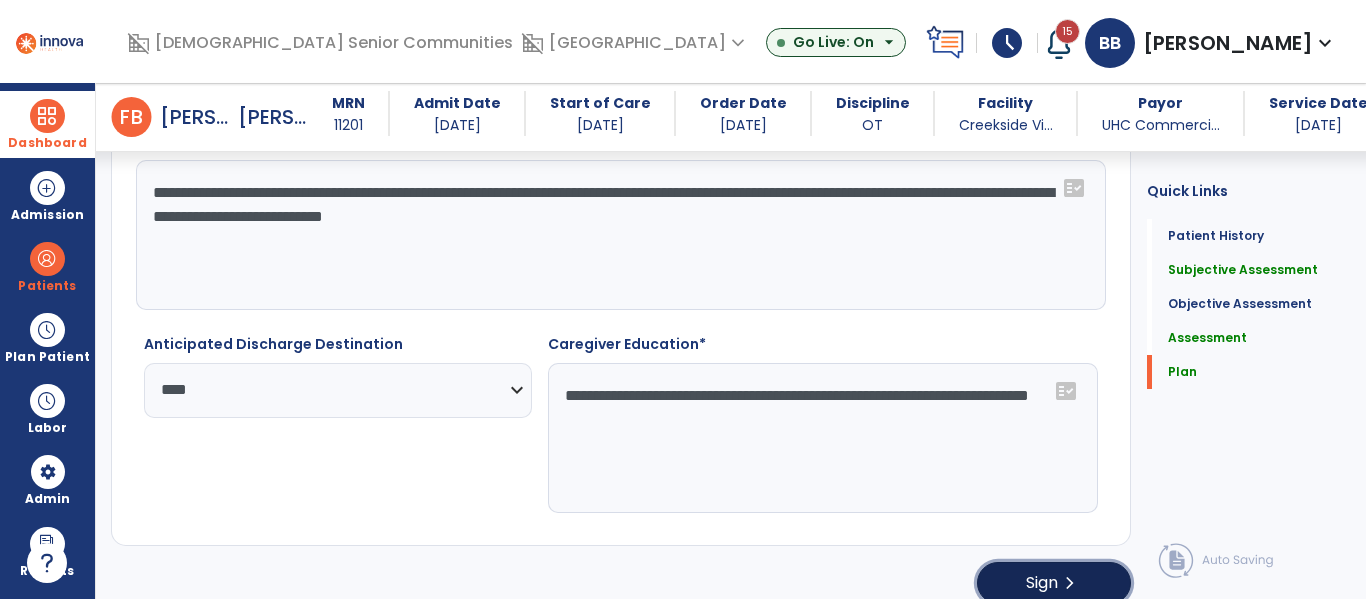 click on "Sign  chevron_right" 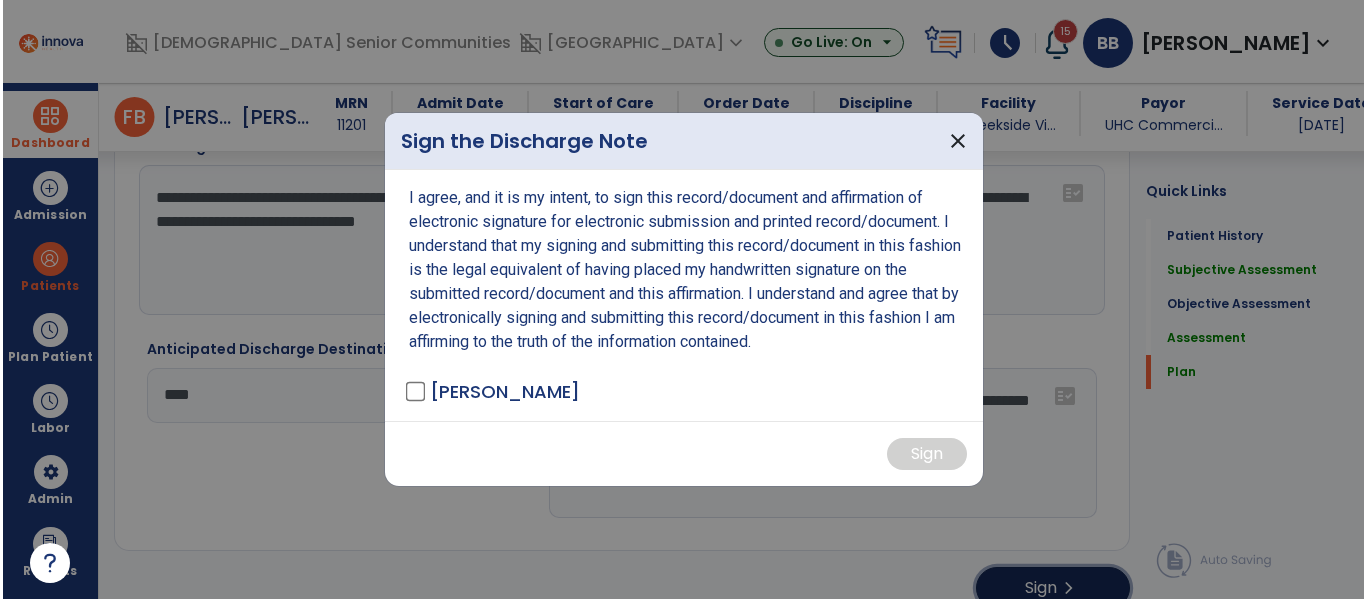 scroll, scrollTop: 3858, scrollLeft: 0, axis: vertical 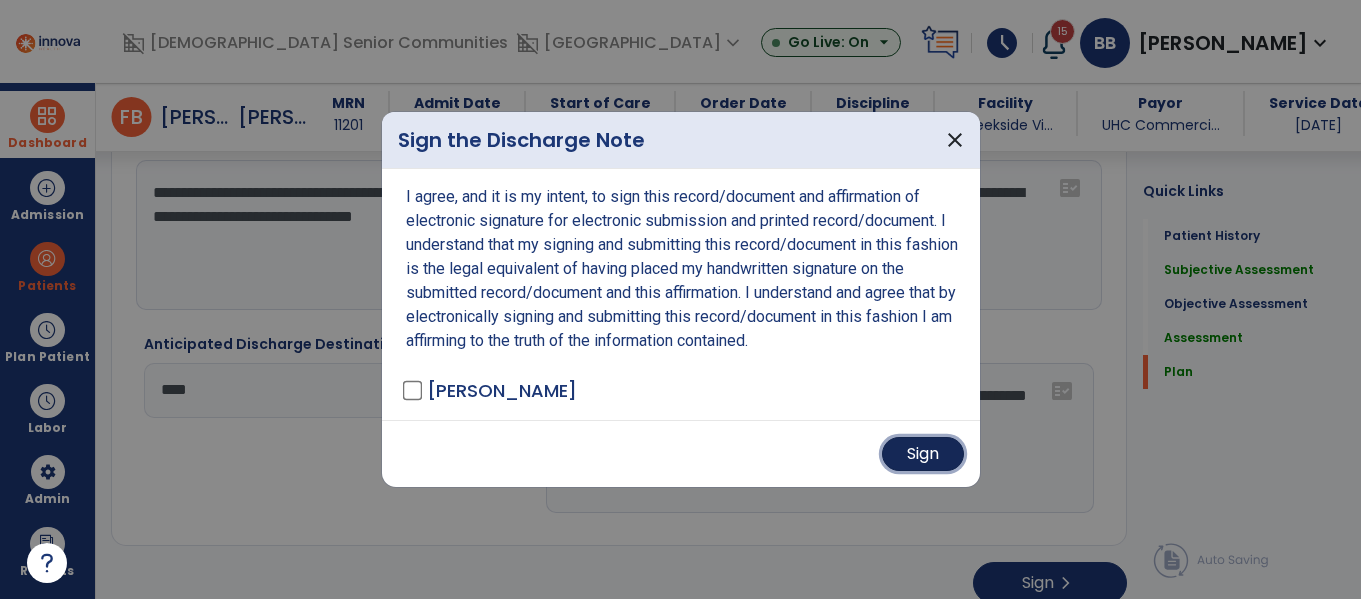 click on "Sign" at bounding box center (923, 454) 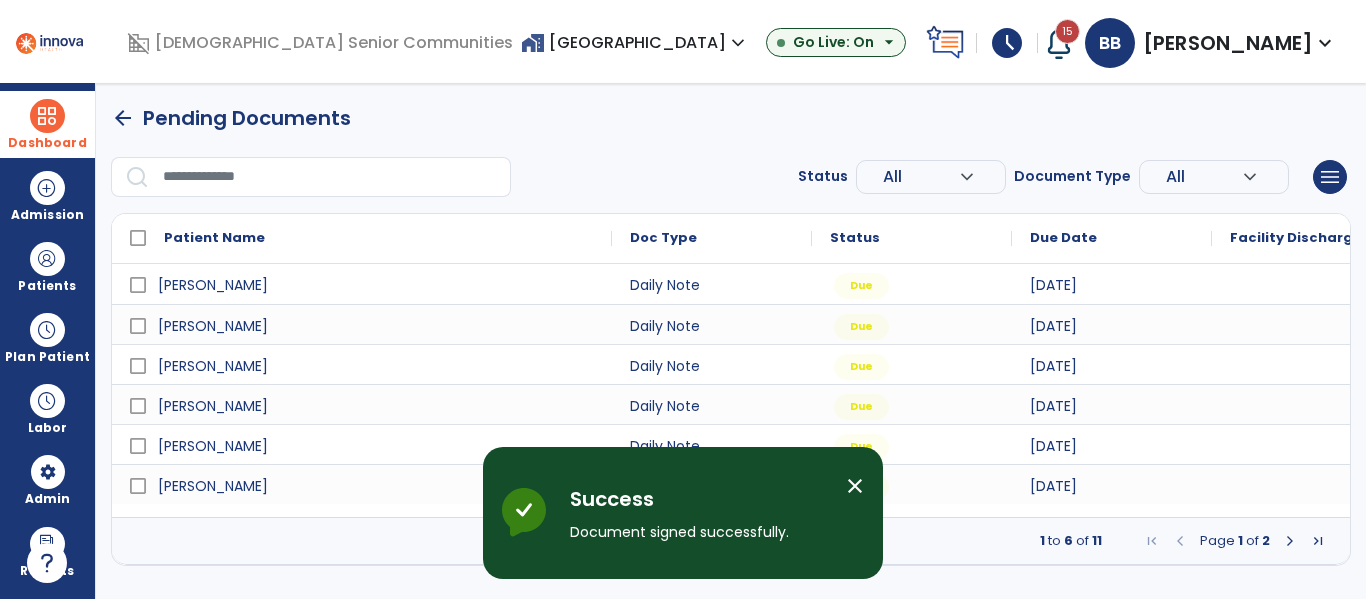 scroll, scrollTop: 0, scrollLeft: 0, axis: both 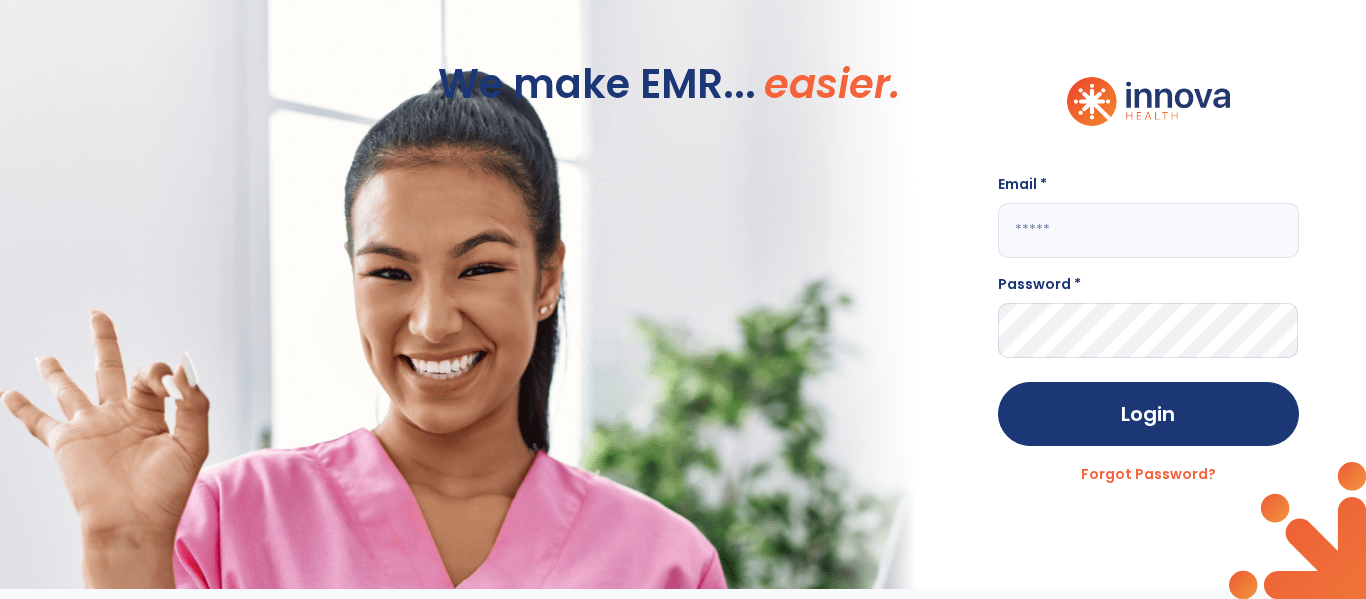 click 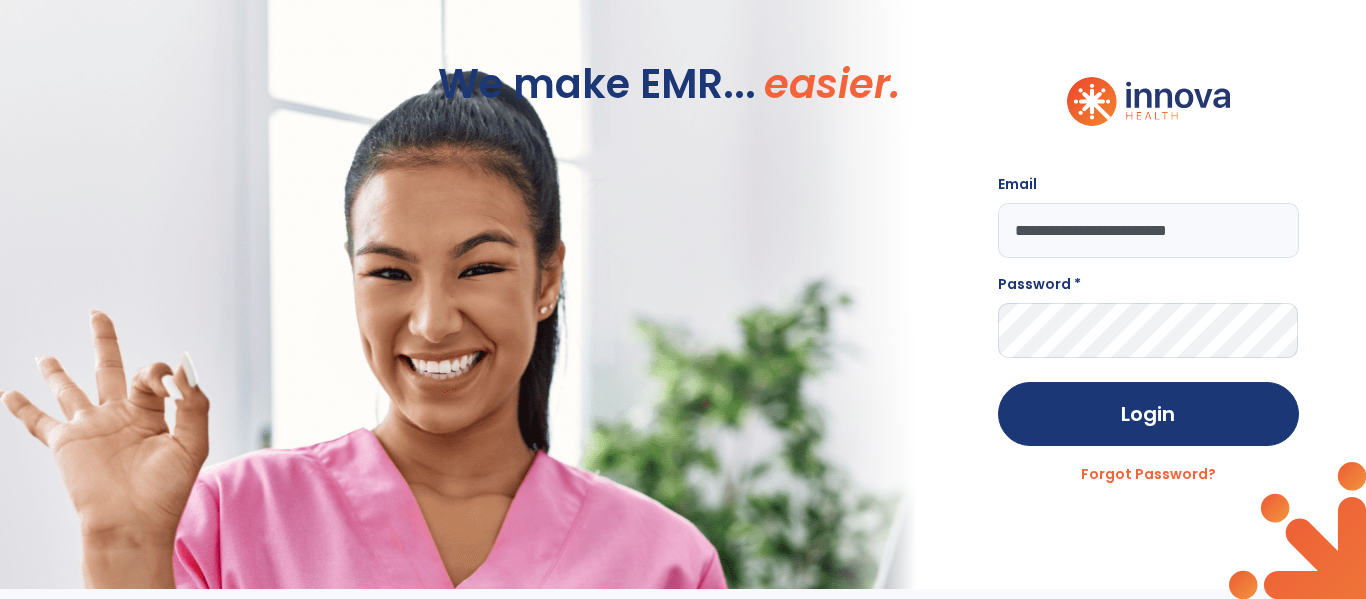 type on "**********" 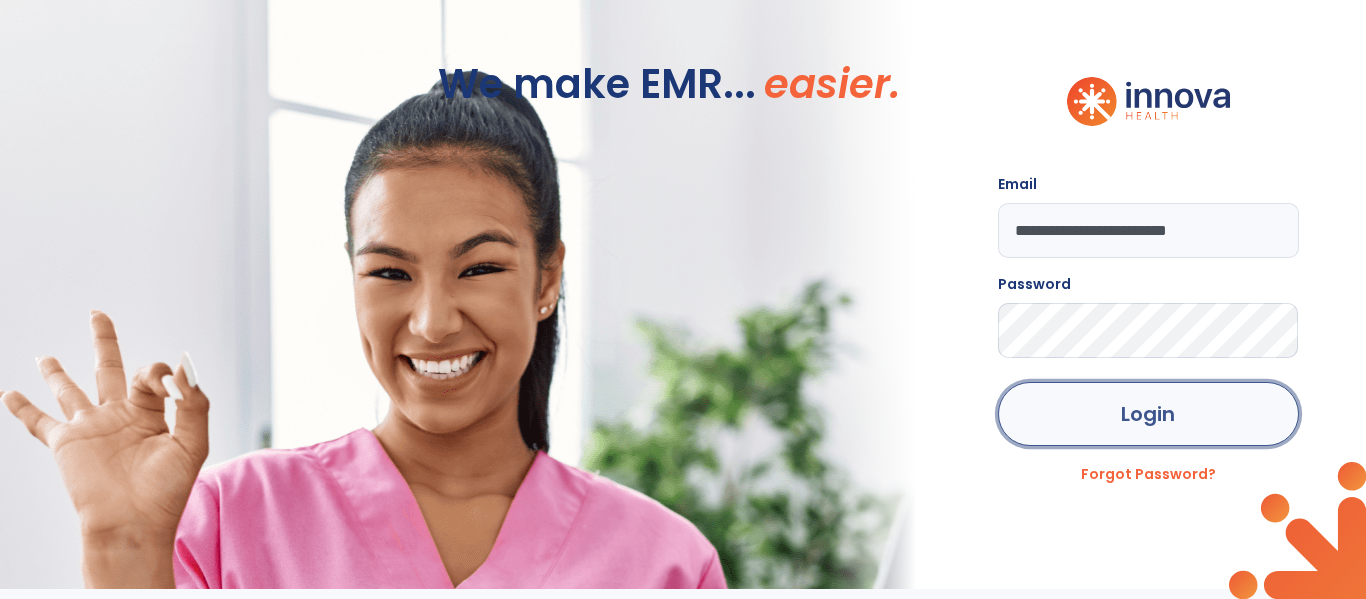 click on "Login" 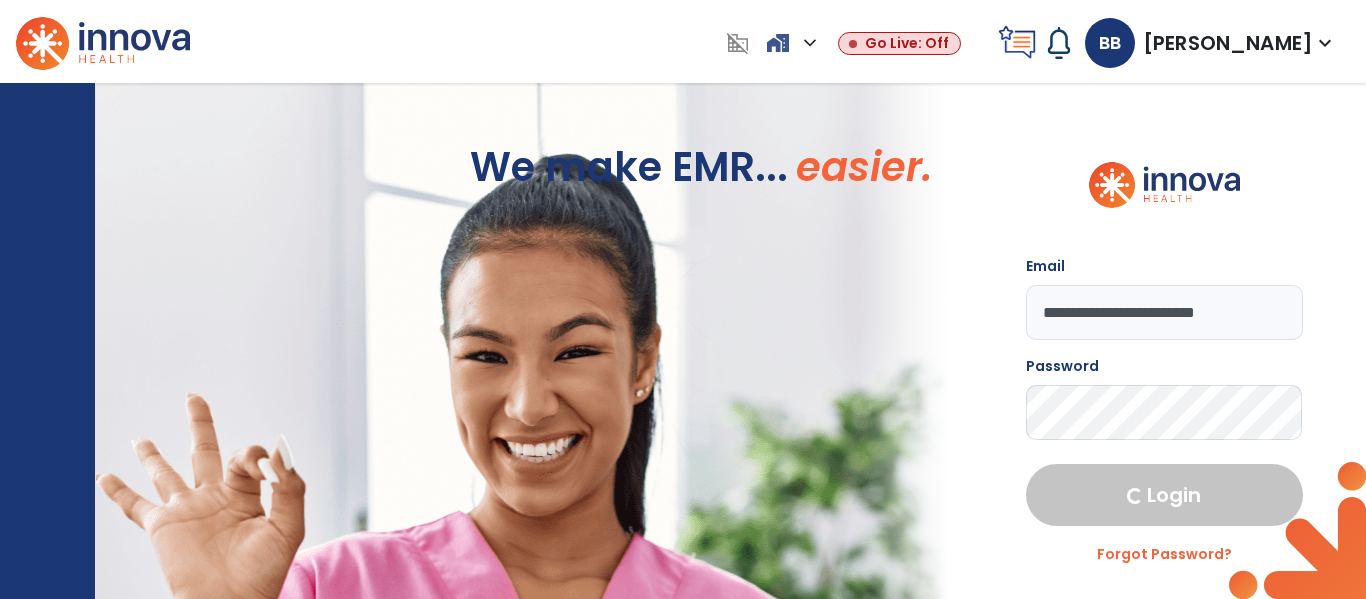select on "***" 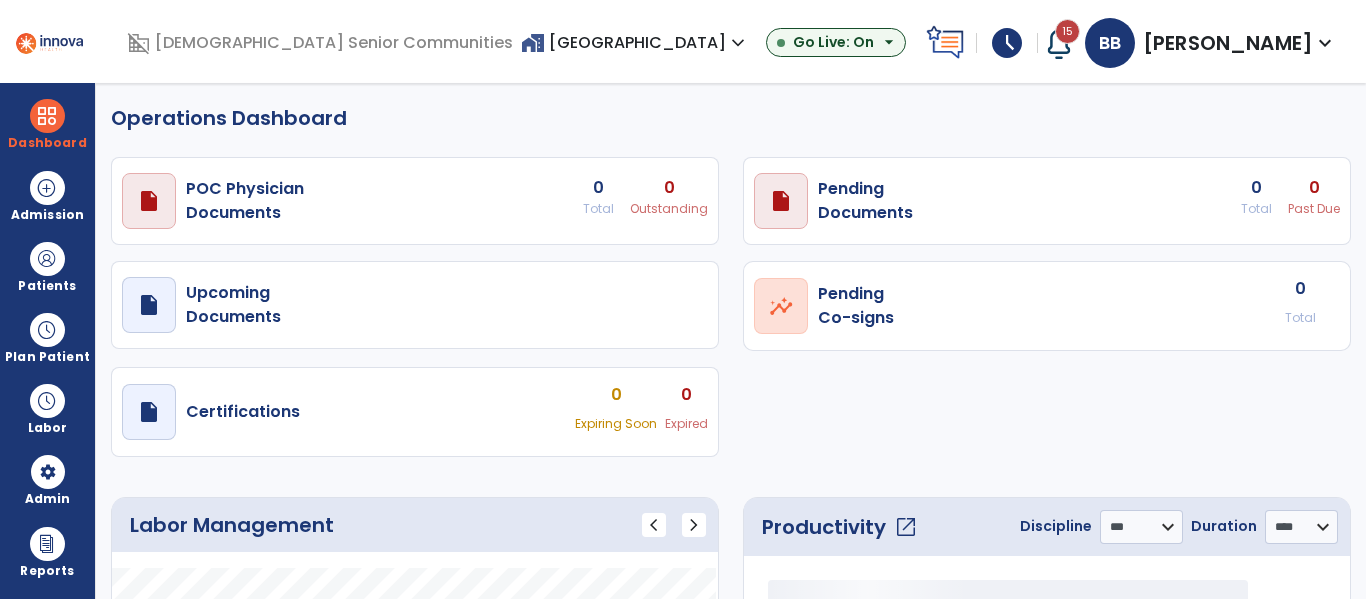 select on "***" 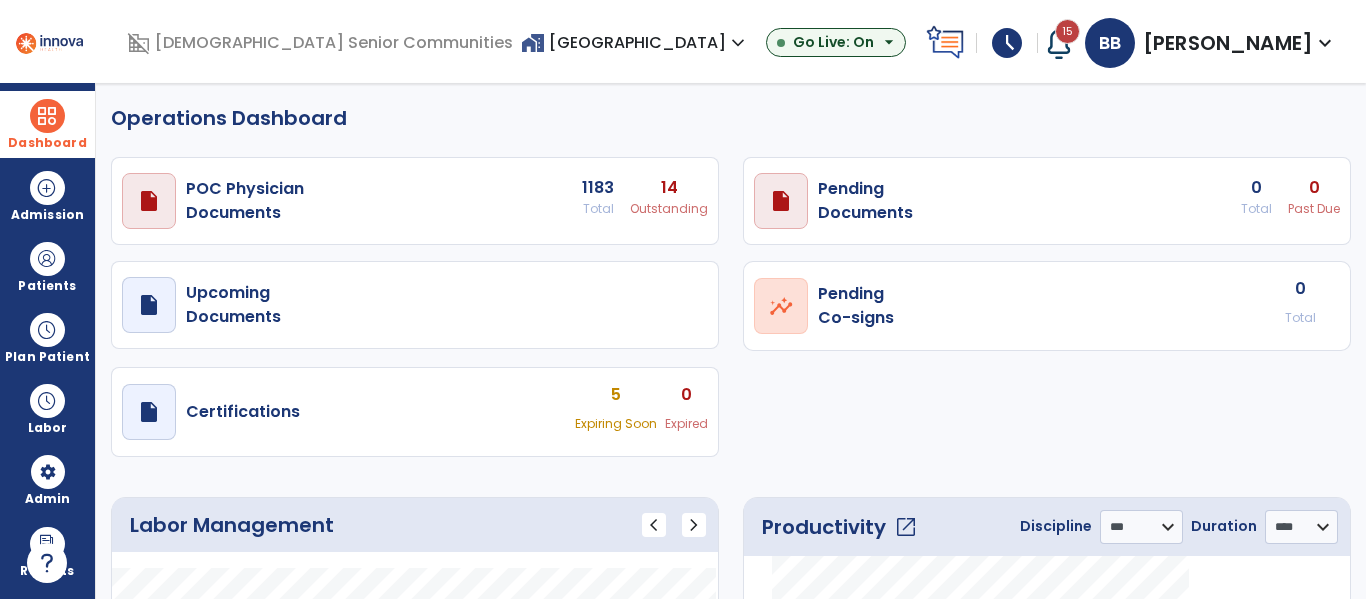 click at bounding box center [47, 116] 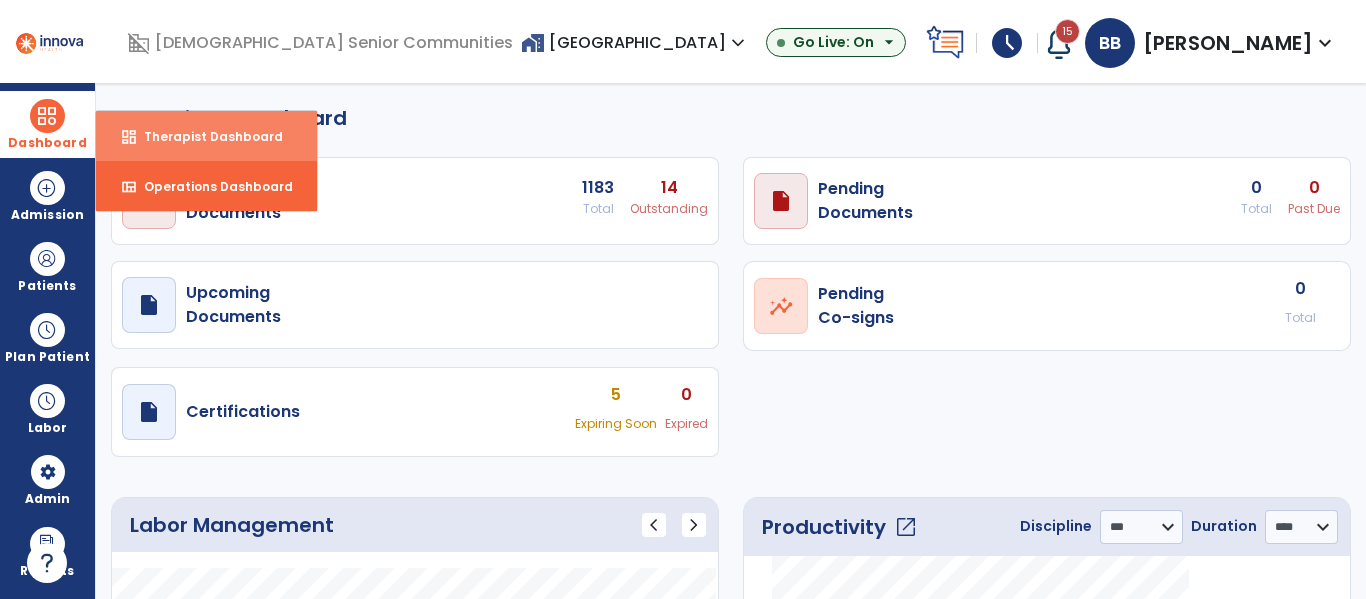 click on "Therapist Dashboard" at bounding box center [205, 136] 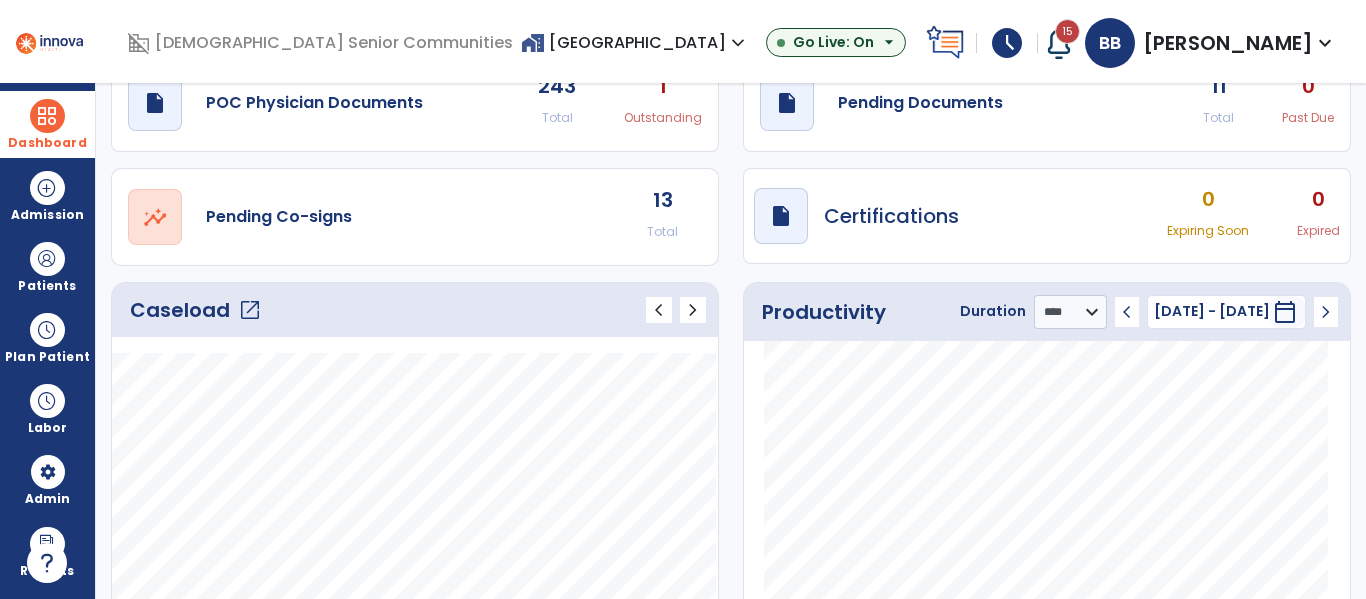 scroll, scrollTop: 90, scrollLeft: 0, axis: vertical 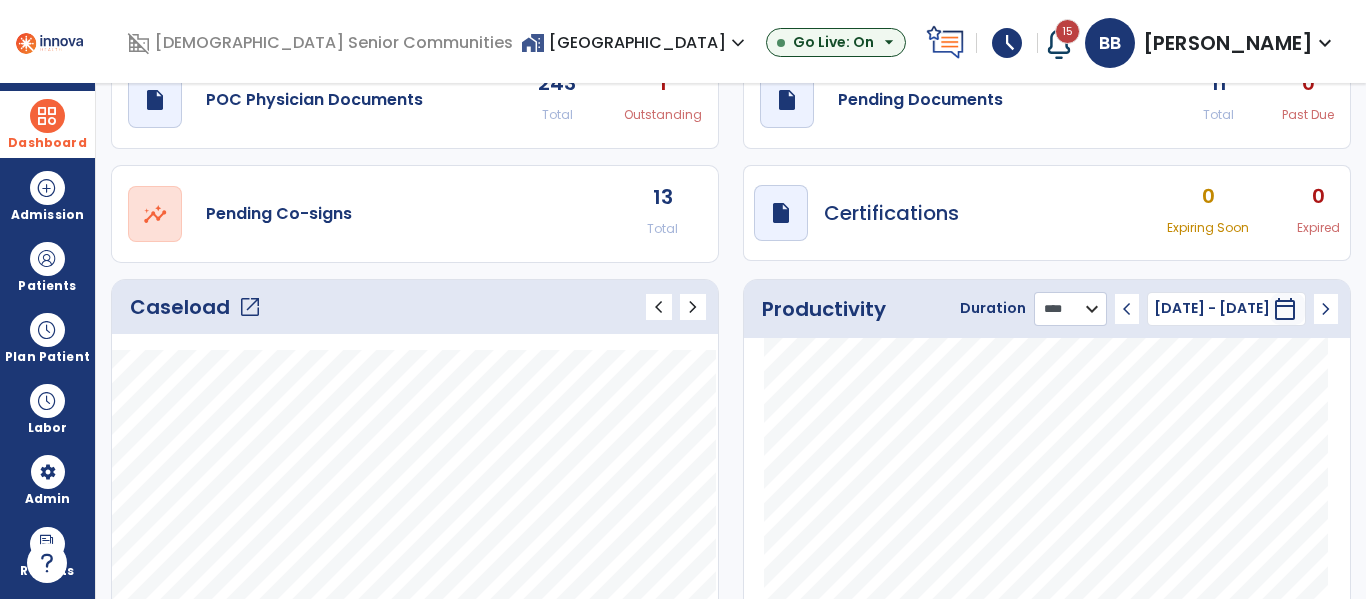 click on "******** **** ***" 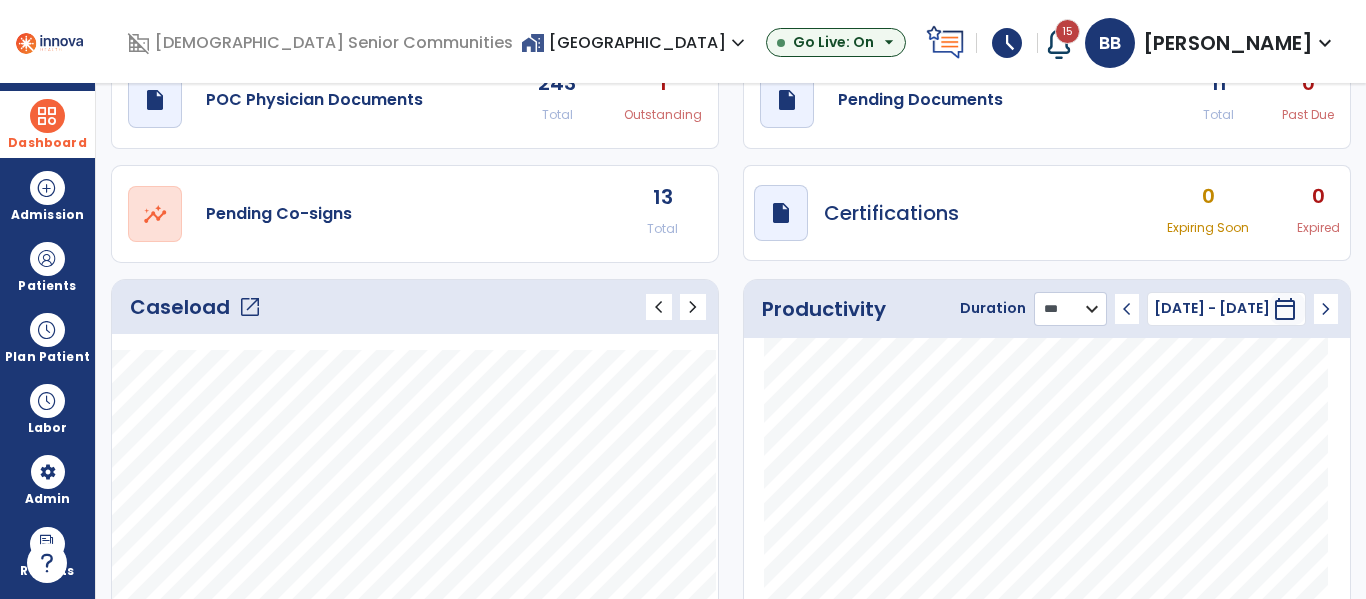 click on "******** **** ***" 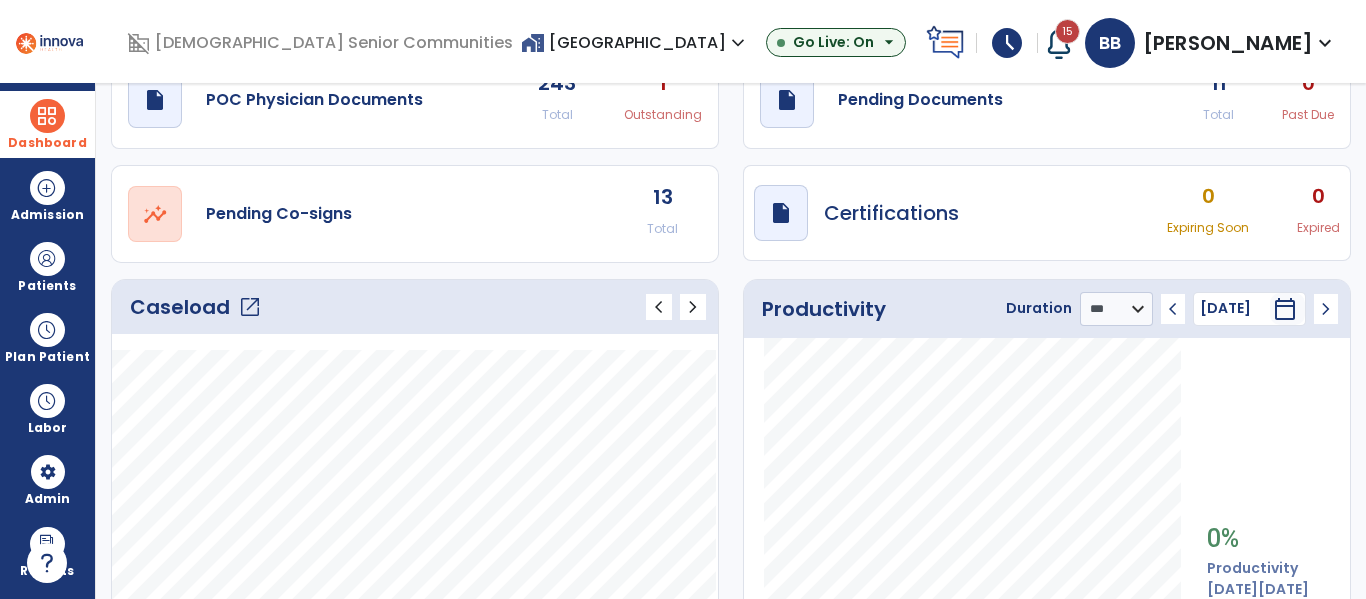 click on "chevron_left" 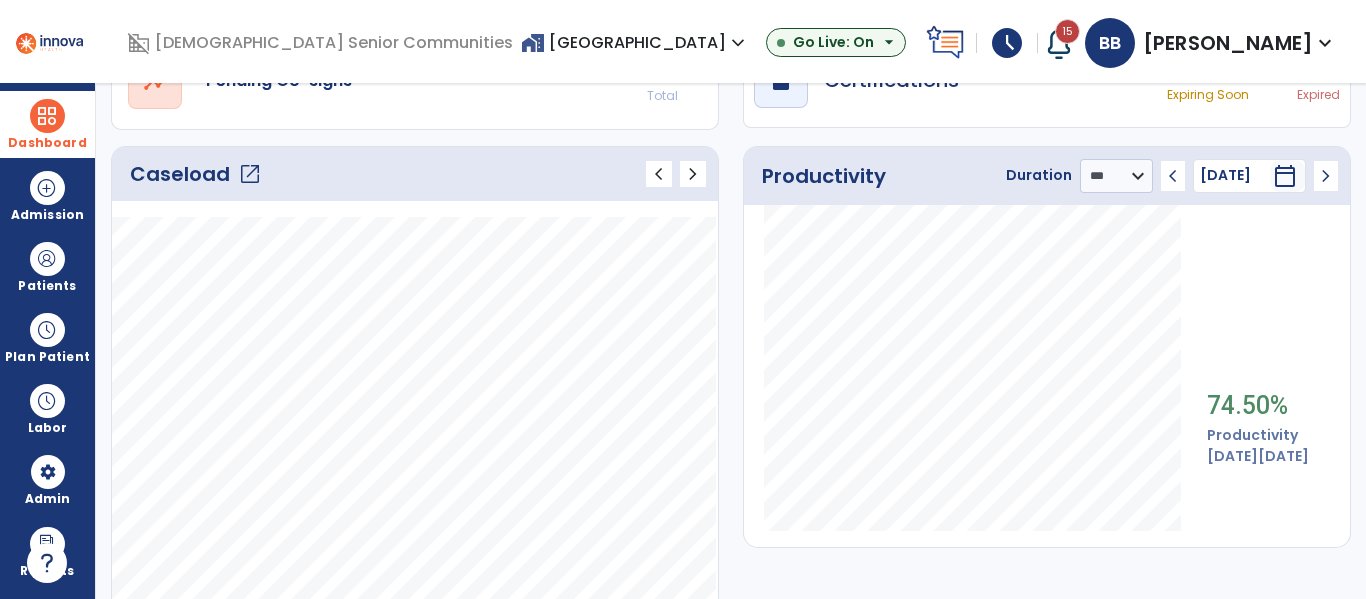 scroll, scrollTop: 0, scrollLeft: 0, axis: both 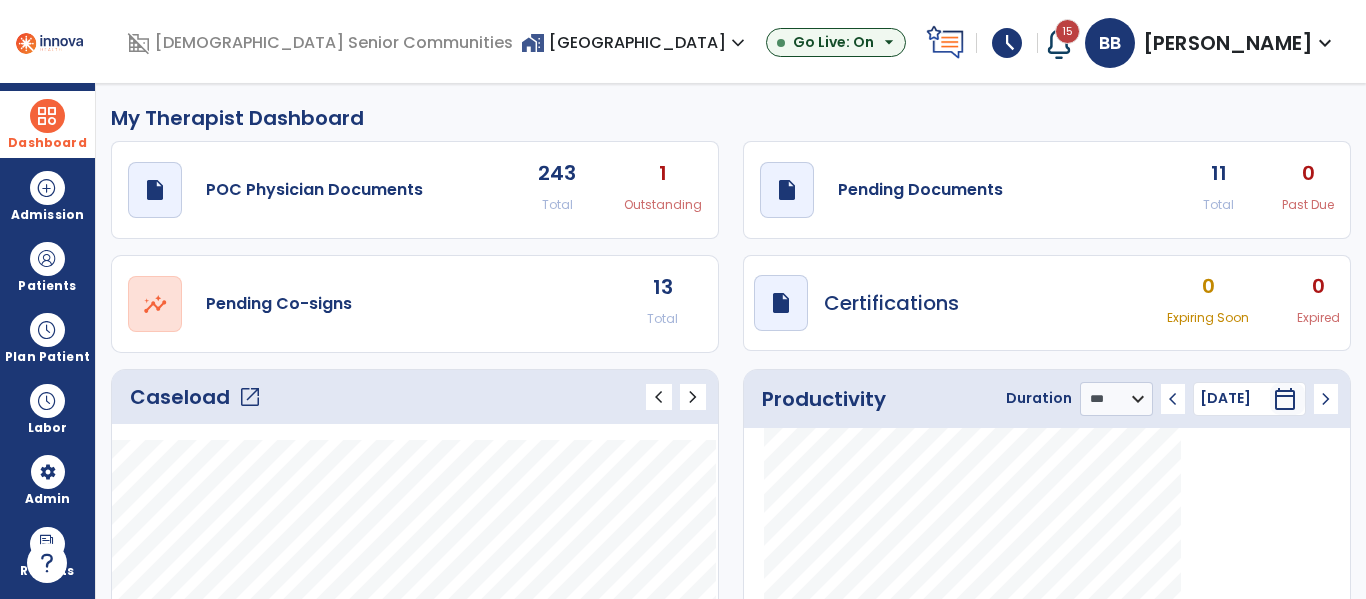 click on "draft   open_in_new  Pending Documents 11 Total 0 Past Due" 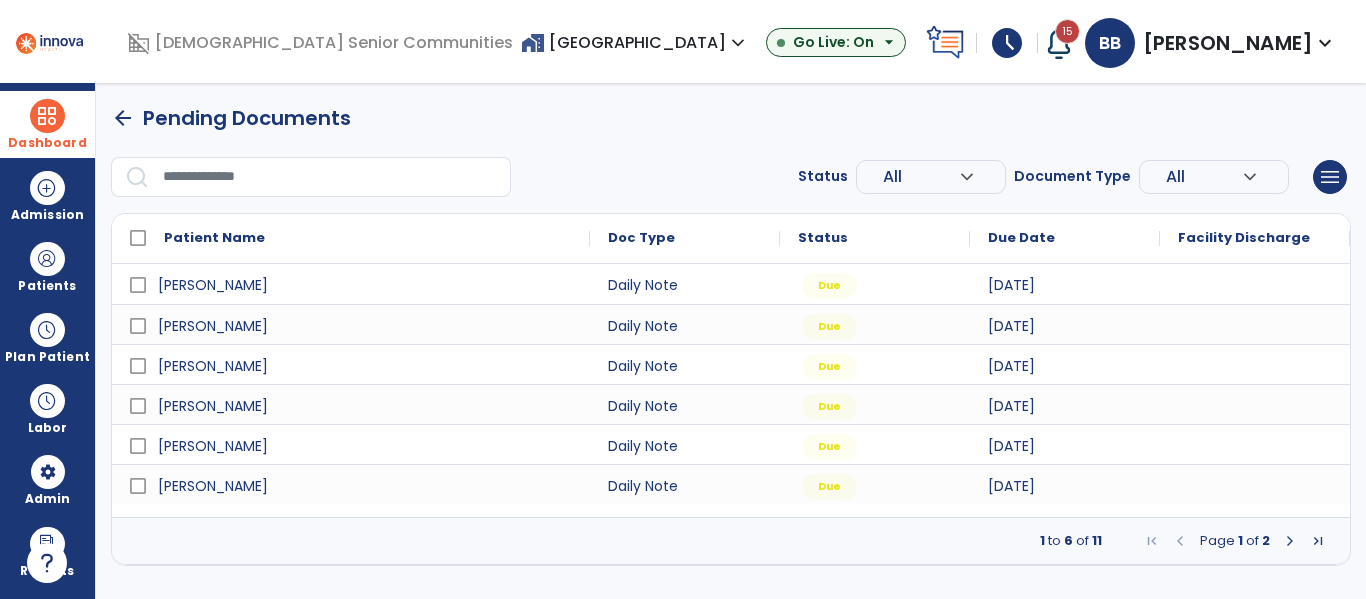 click at bounding box center [1290, 541] 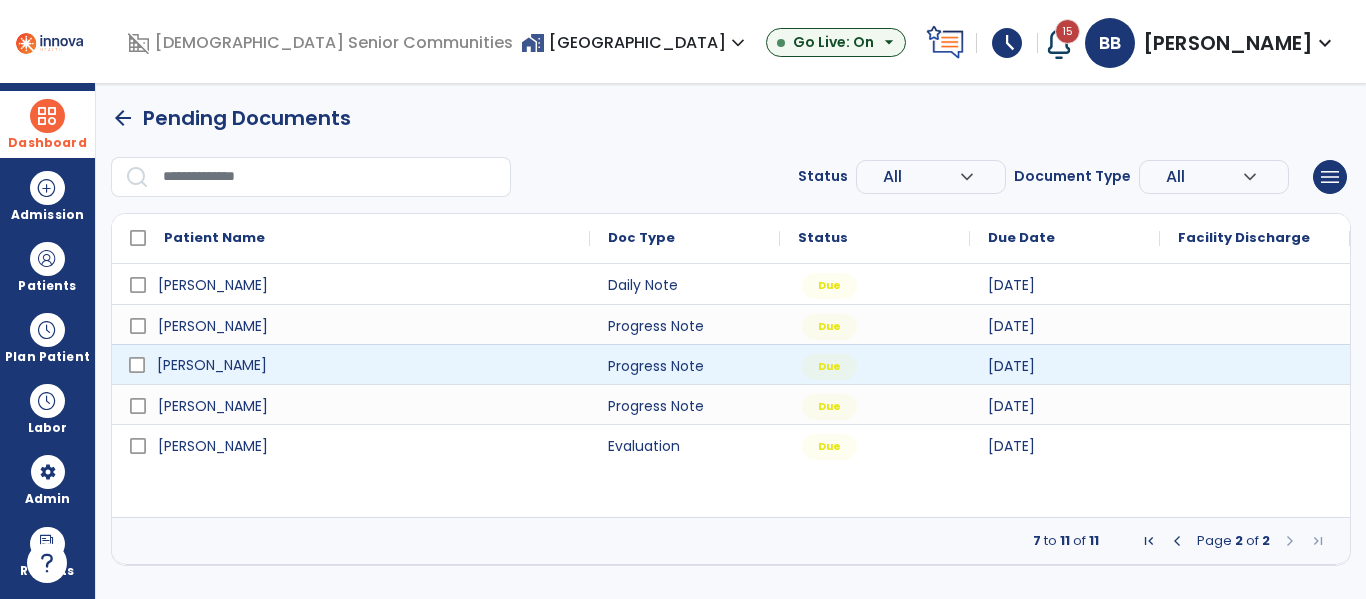 click on "Berg, Paul" at bounding box center [365, 365] 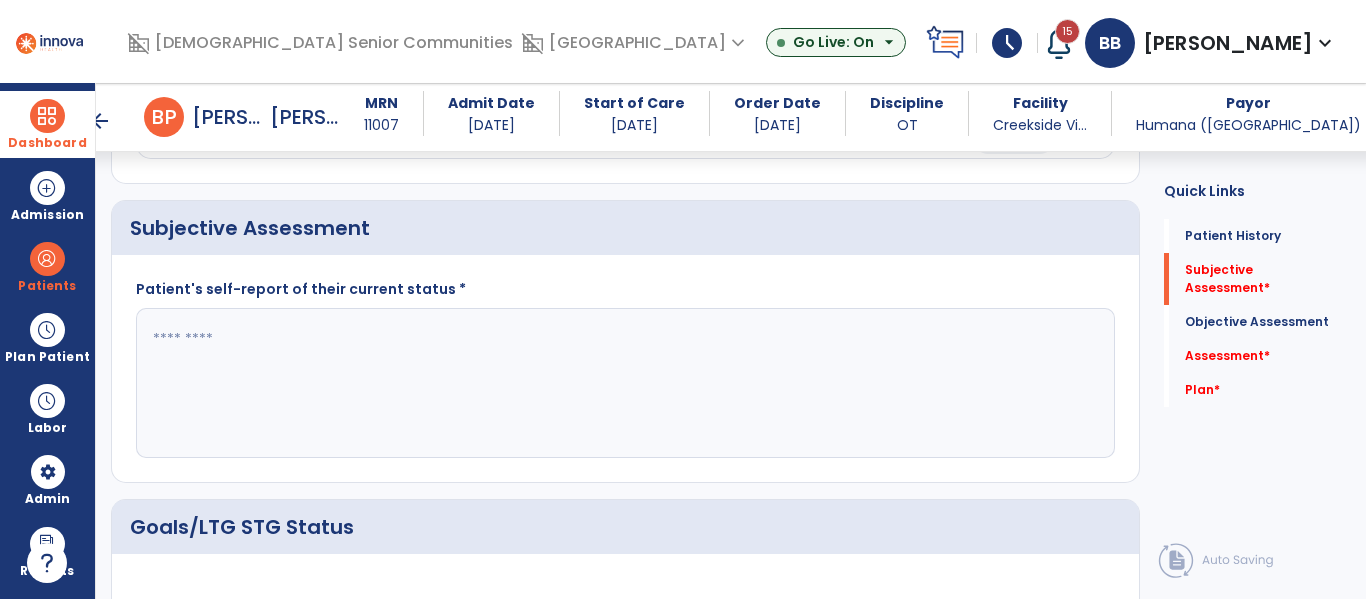 scroll, scrollTop: 411, scrollLeft: 0, axis: vertical 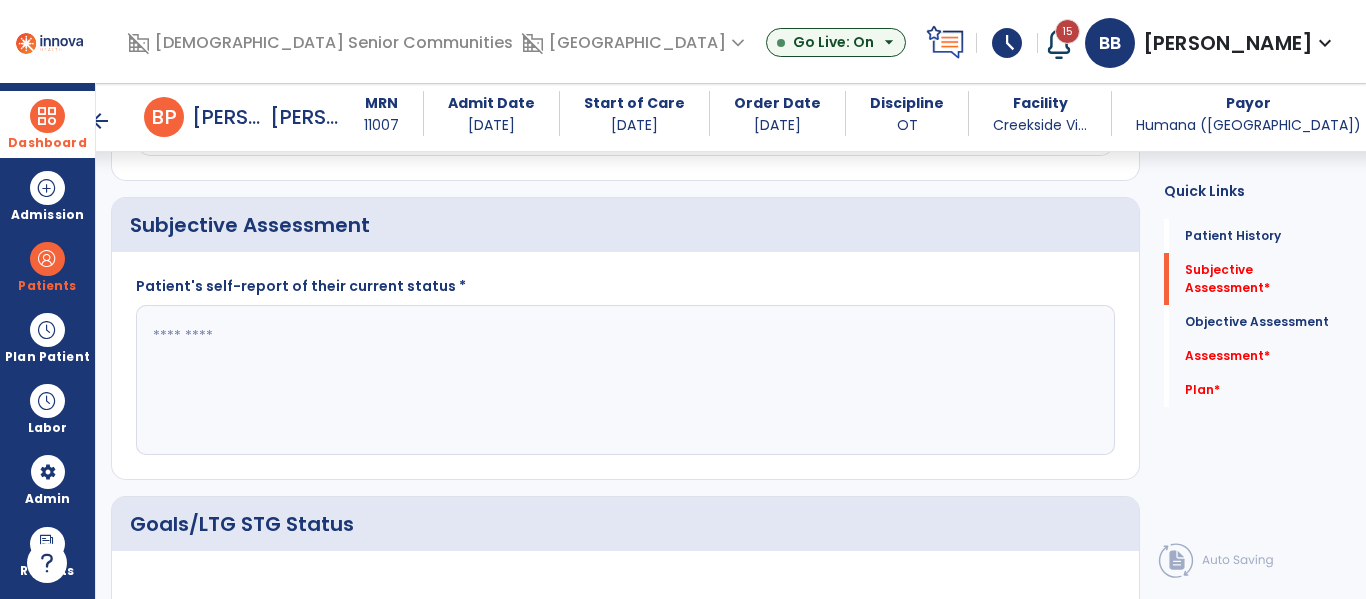 click 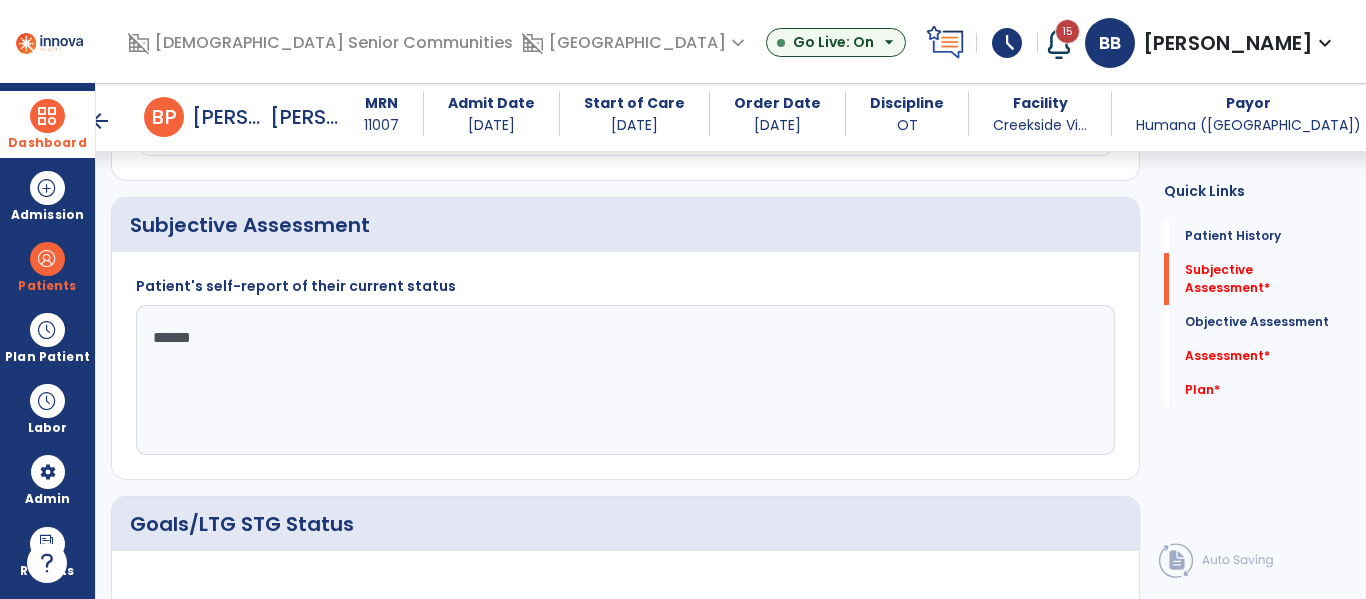 type on "*******" 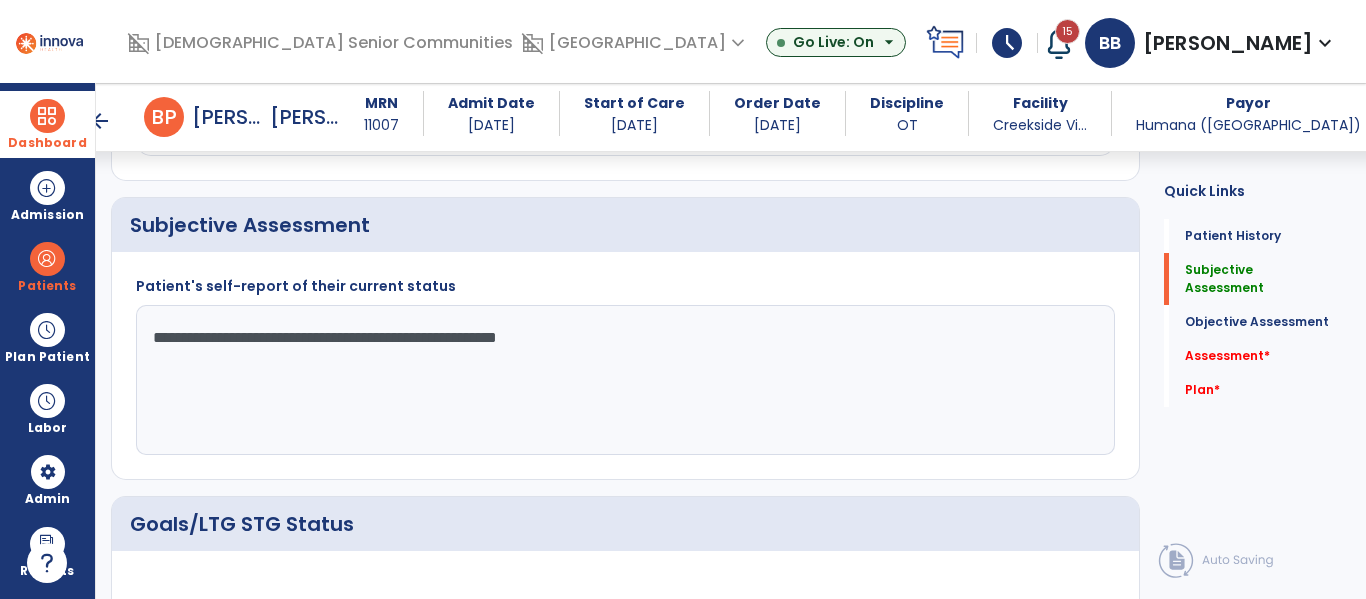 click on "**********" 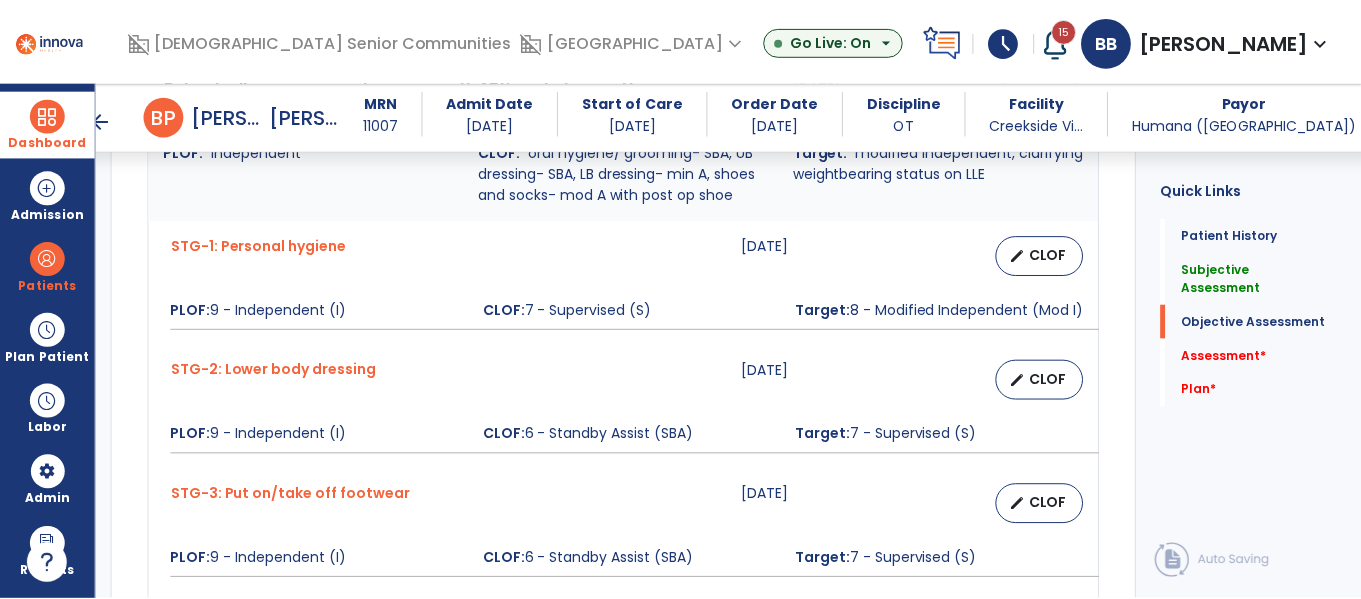 scroll, scrollTop: 954, scrollLeft: 0, axis: vertical 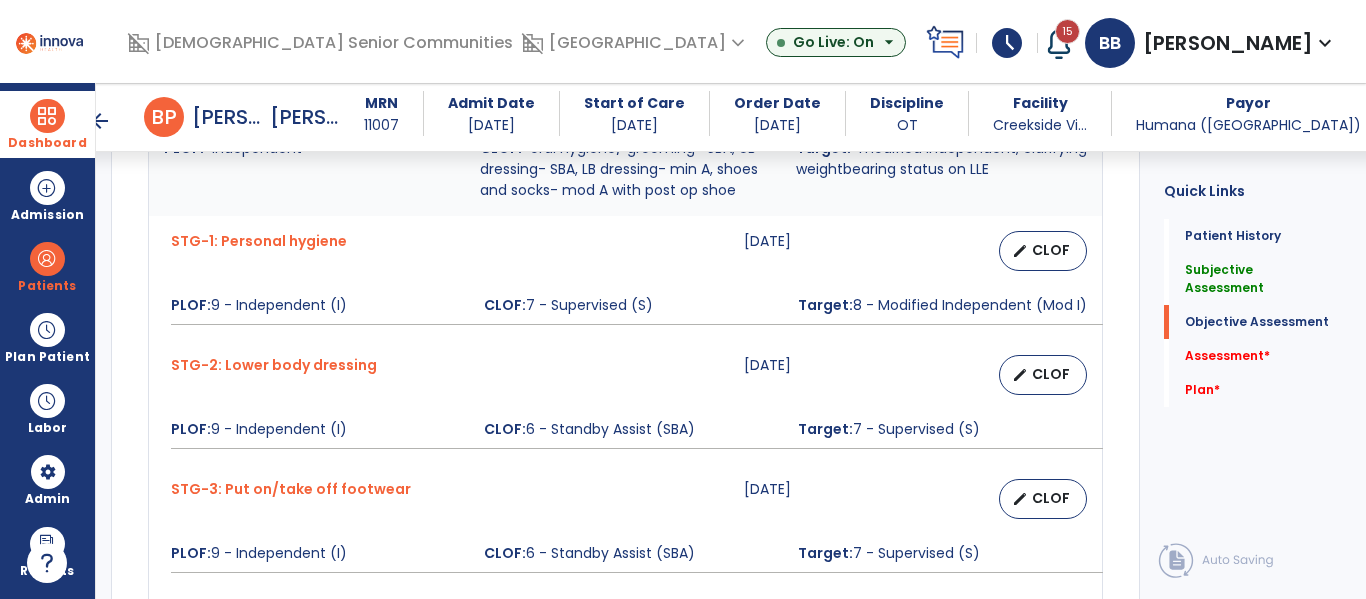 type on "**********" 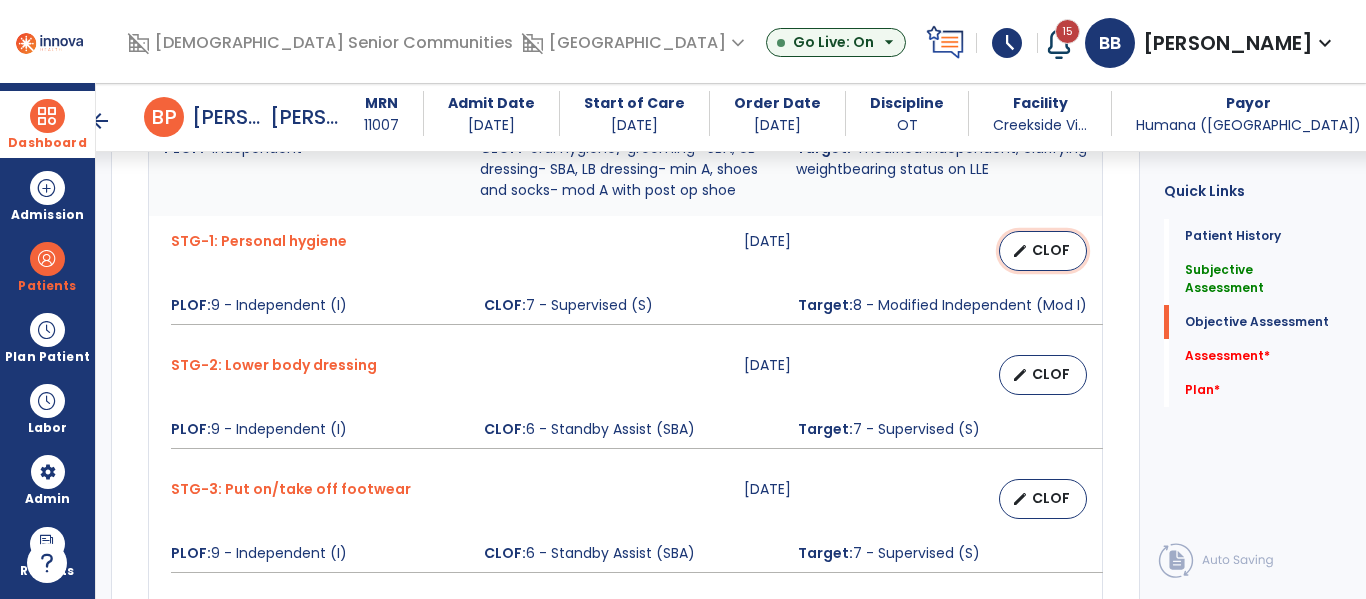 click on "CLOF" at bounding box center (1051, 250) 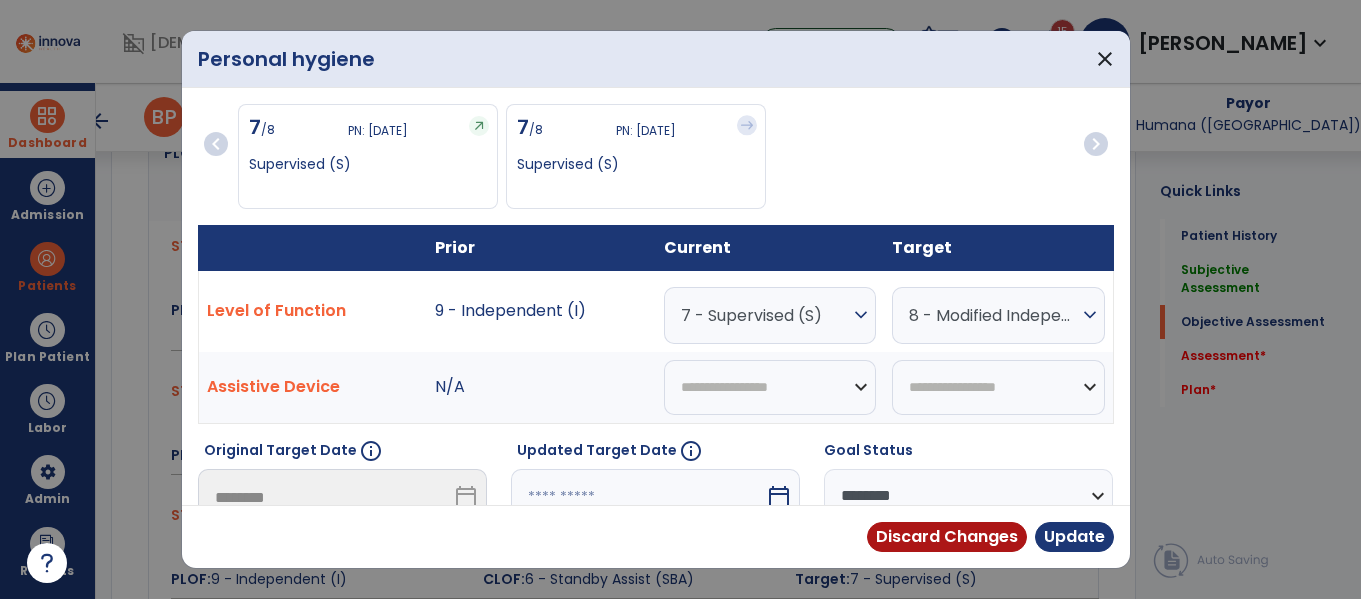 scroll, scrollTop: 954, scrollLeft: 0, axis: vertical 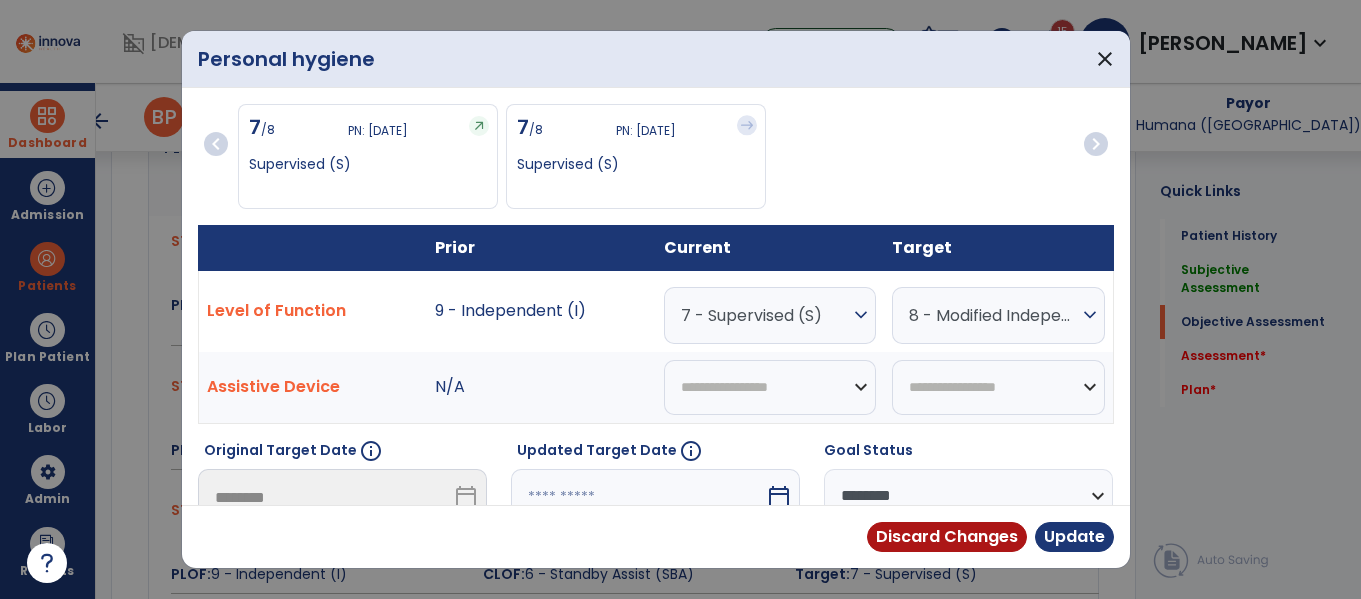 click on "7 - Supervised (S)" at bounding box center (765, 315) 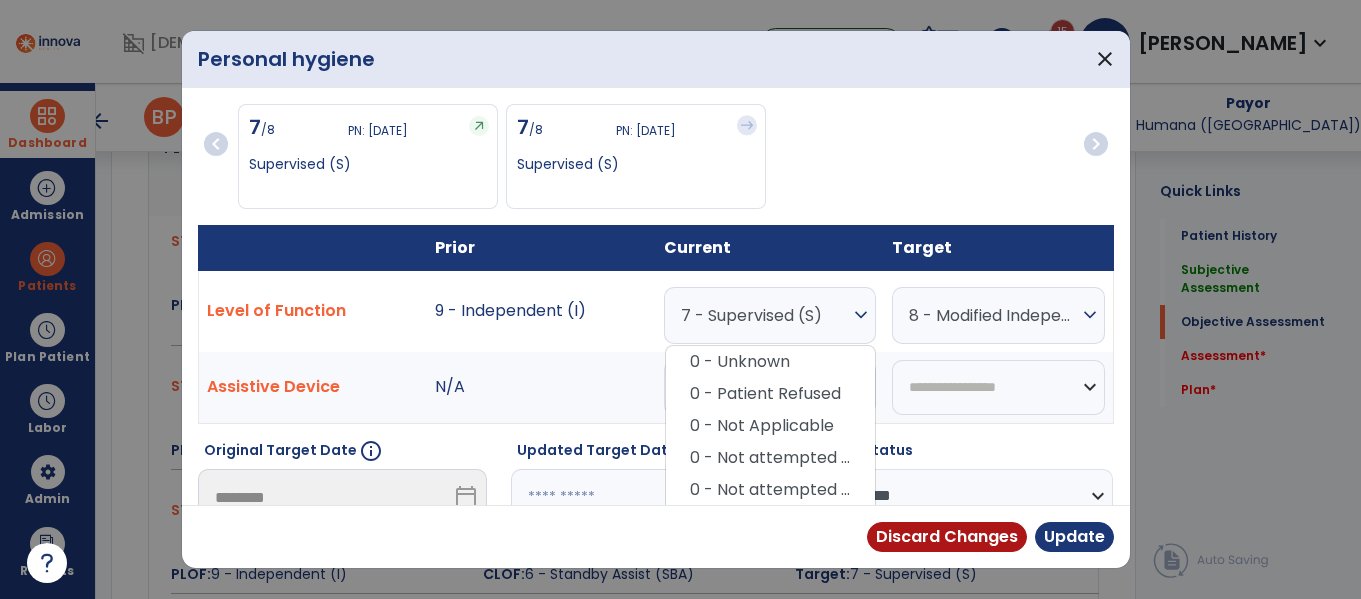 scroll, scrollTop: 322, scrollLeft: 0, axis: vertical 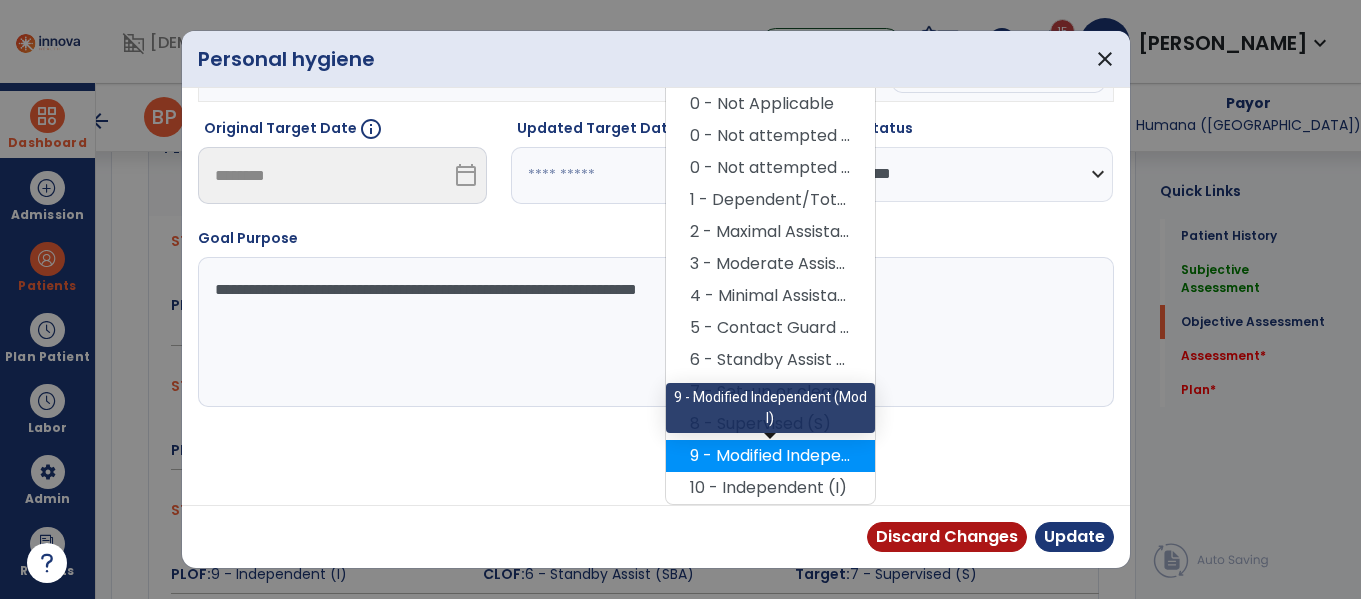 click on "9 - Modified Independent (Mod I)" at bounding box center (770, 456) 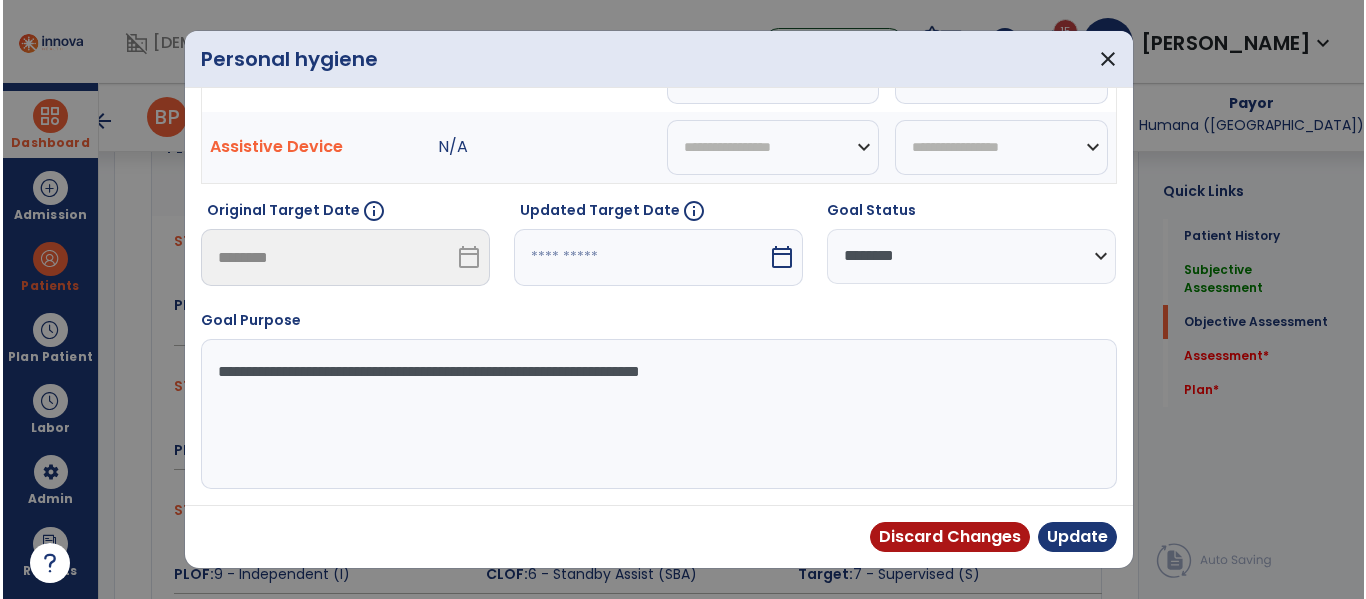 scroll, scrollTop: 240, scrollLeft: 0, axis: vertical 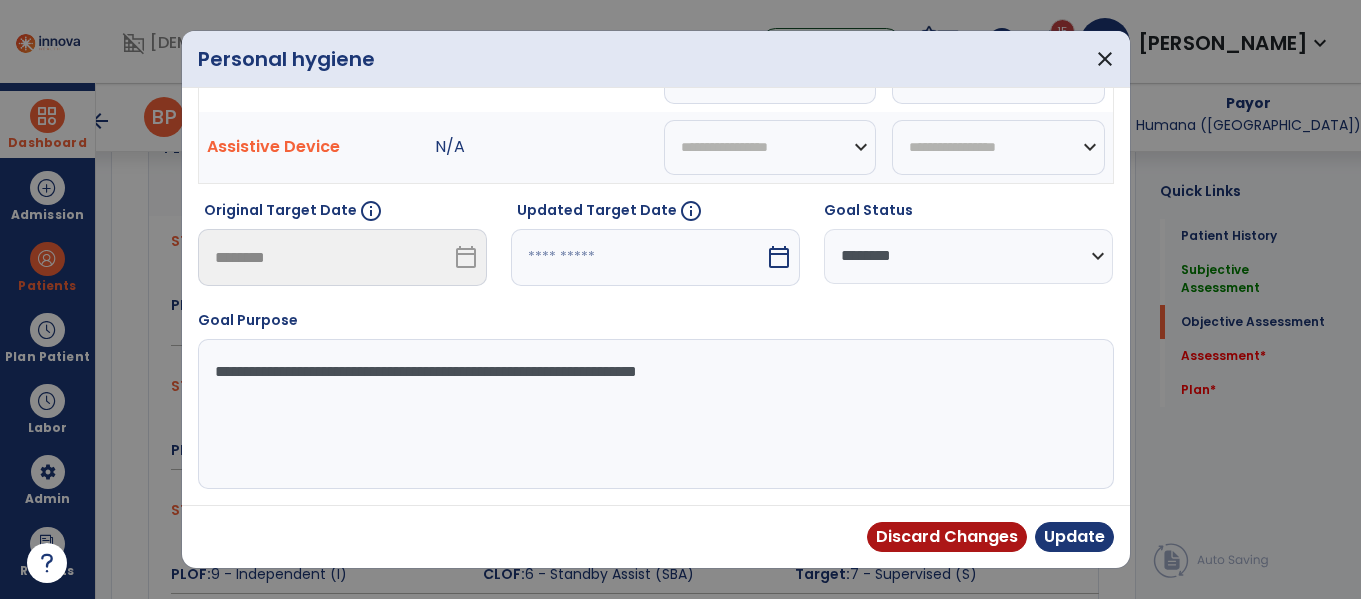 click on "**********" at bounding box center (968, 256) 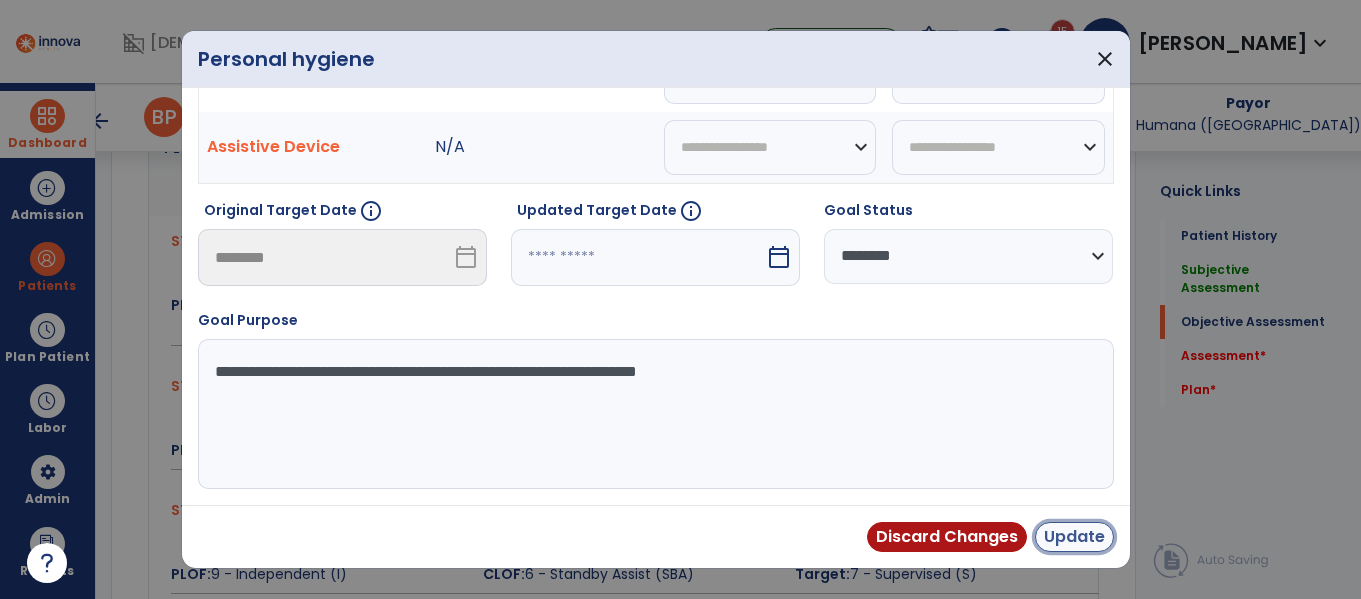 click on "Update" at bounding box center [1074, 537] 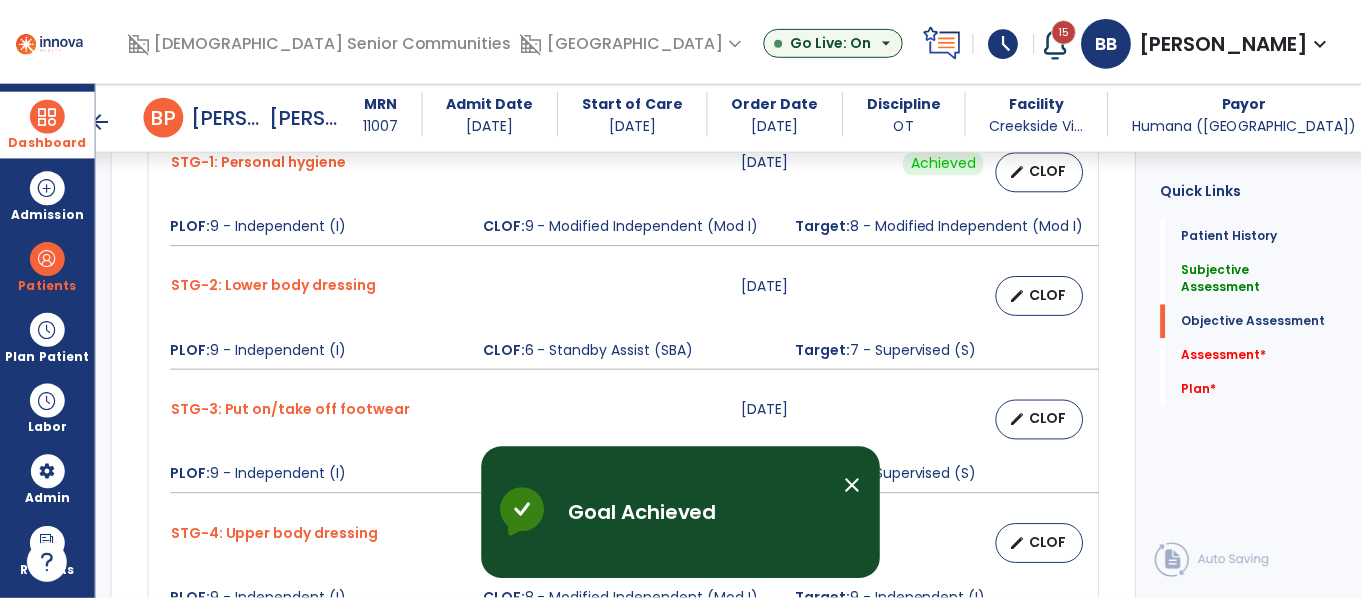 scroll, scrollTop: 1034, scrollLeft: 0, axis: vertical 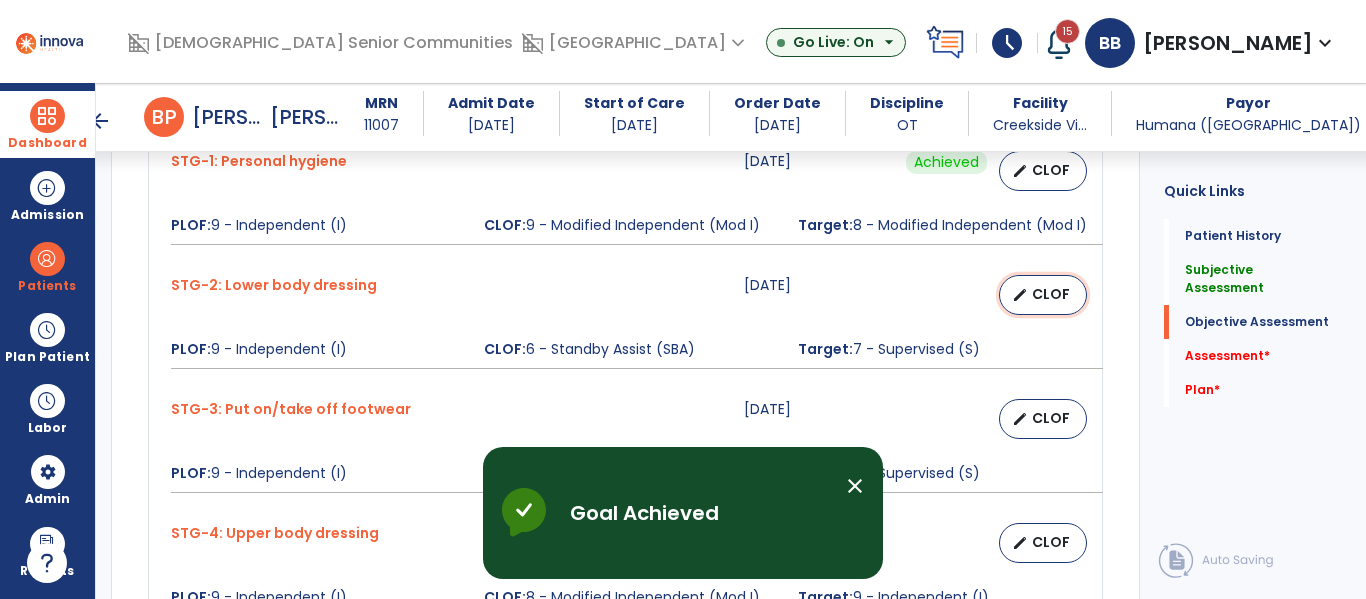 click on "CLOF" at bounding box center (1051, 294) 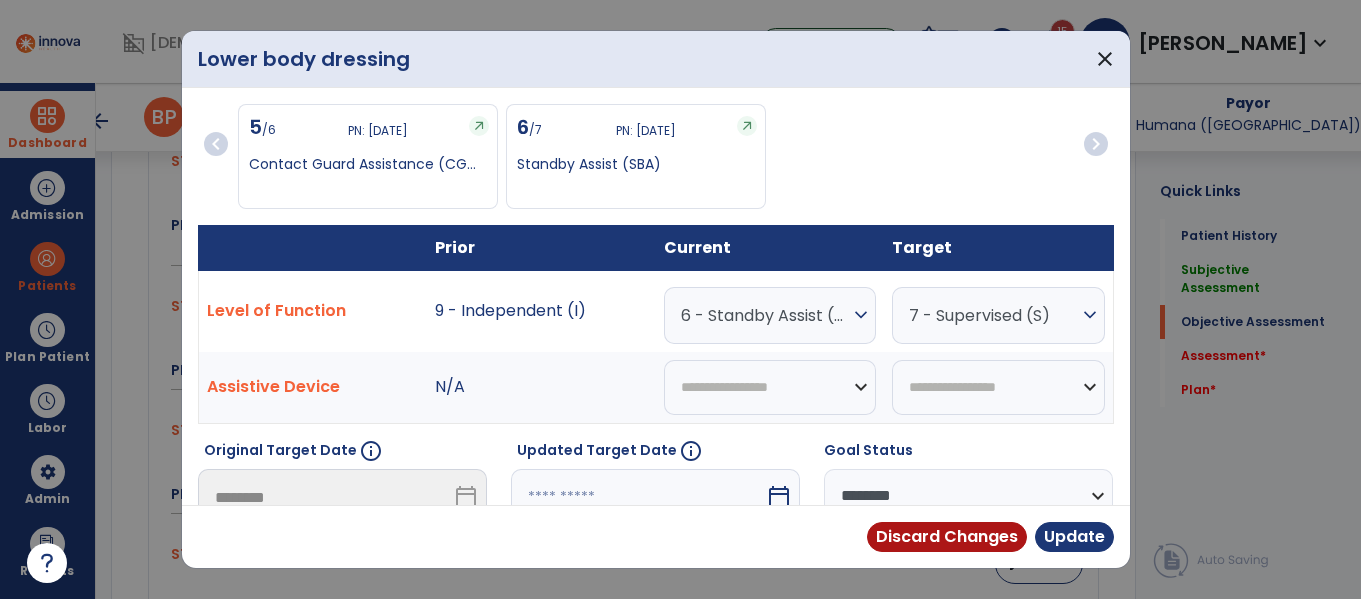 scroll, scrollTop: 1034, scrollLeft: 0, axis: vertical 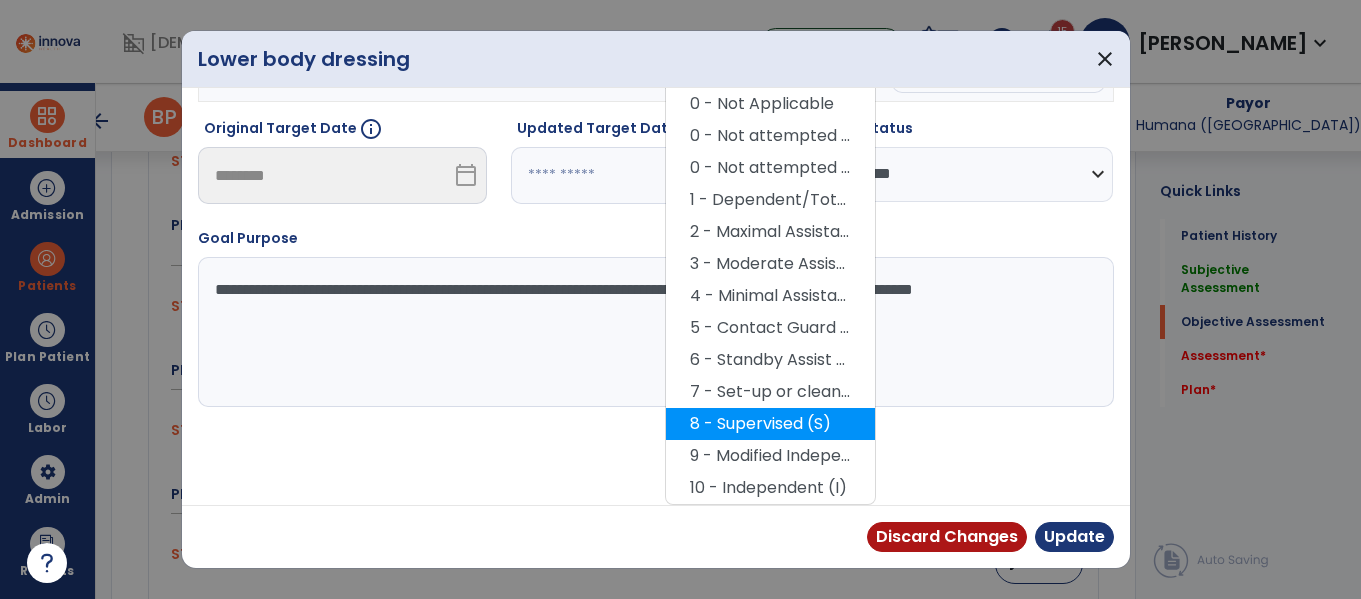 click on "8 - Supervised (S)" at bounding box center (770, 424) 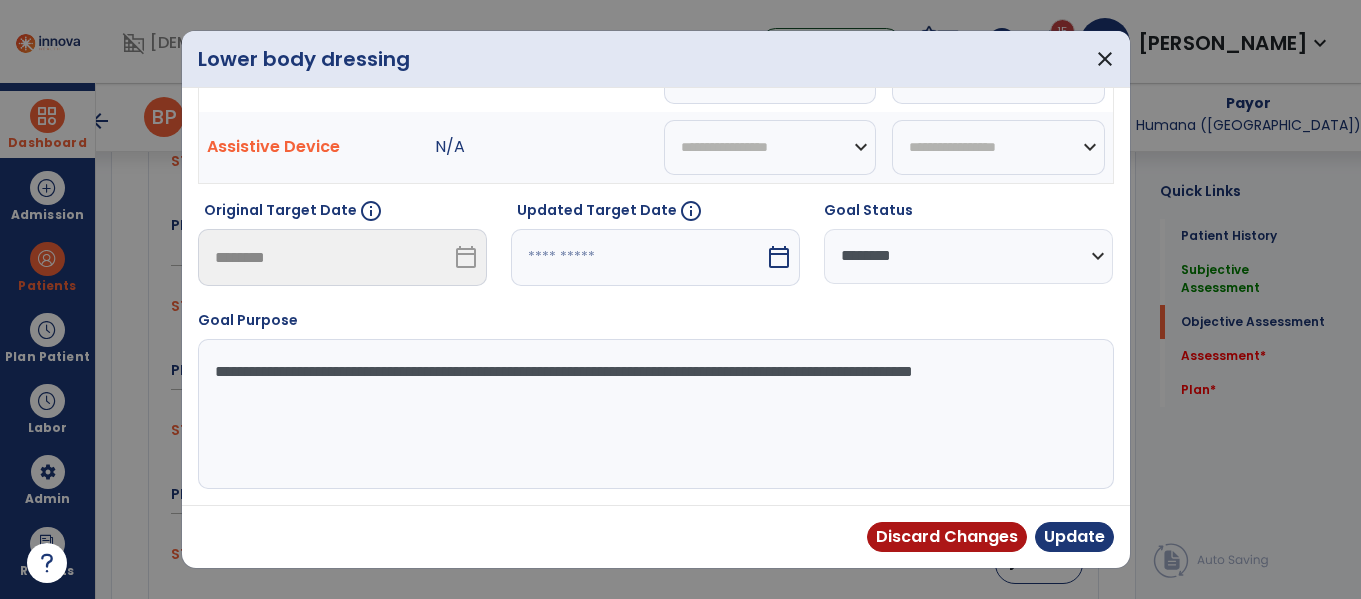scroll, scrollTop: 0, scrollLeft: 0, axis: both 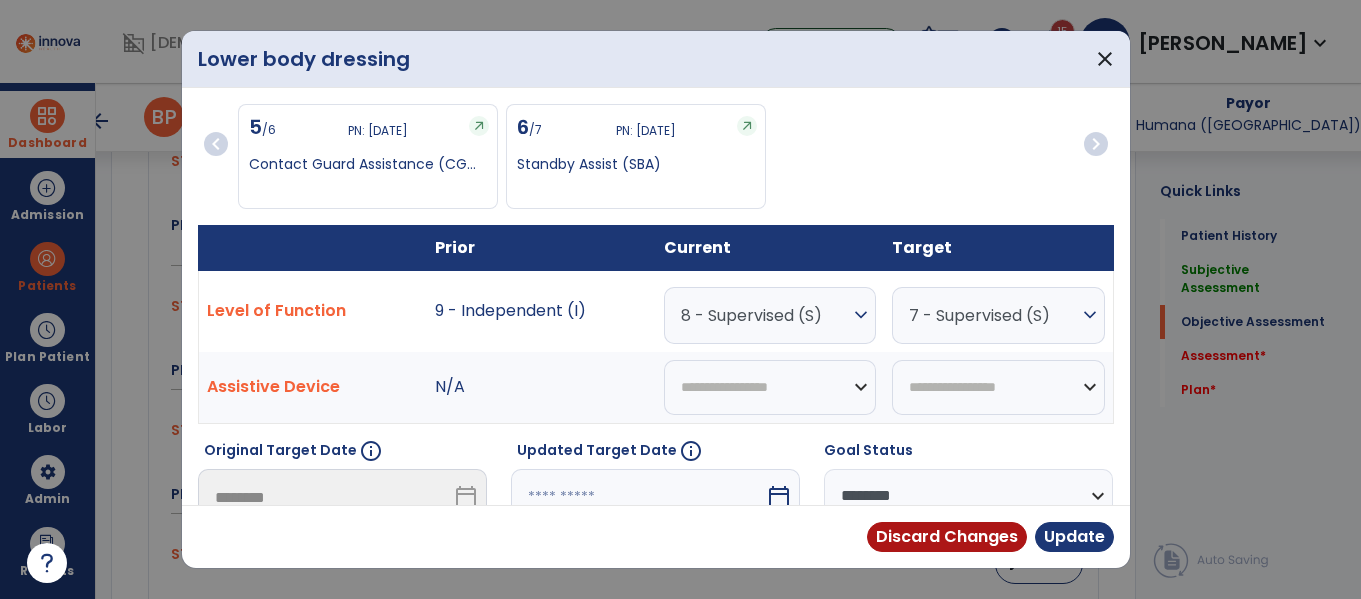 click on "7 - Supervised (S)" at bounding box center [993, 315] 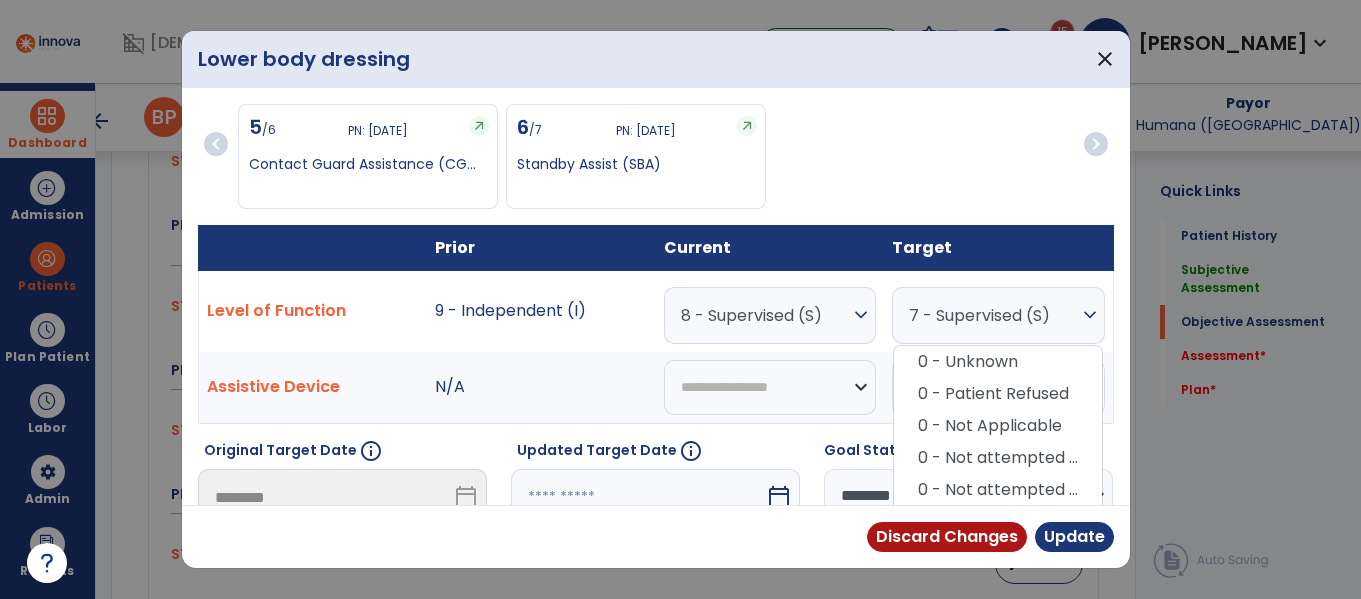 scroll, scrollTop: 322, scrollLeft: 0, axis: vertical 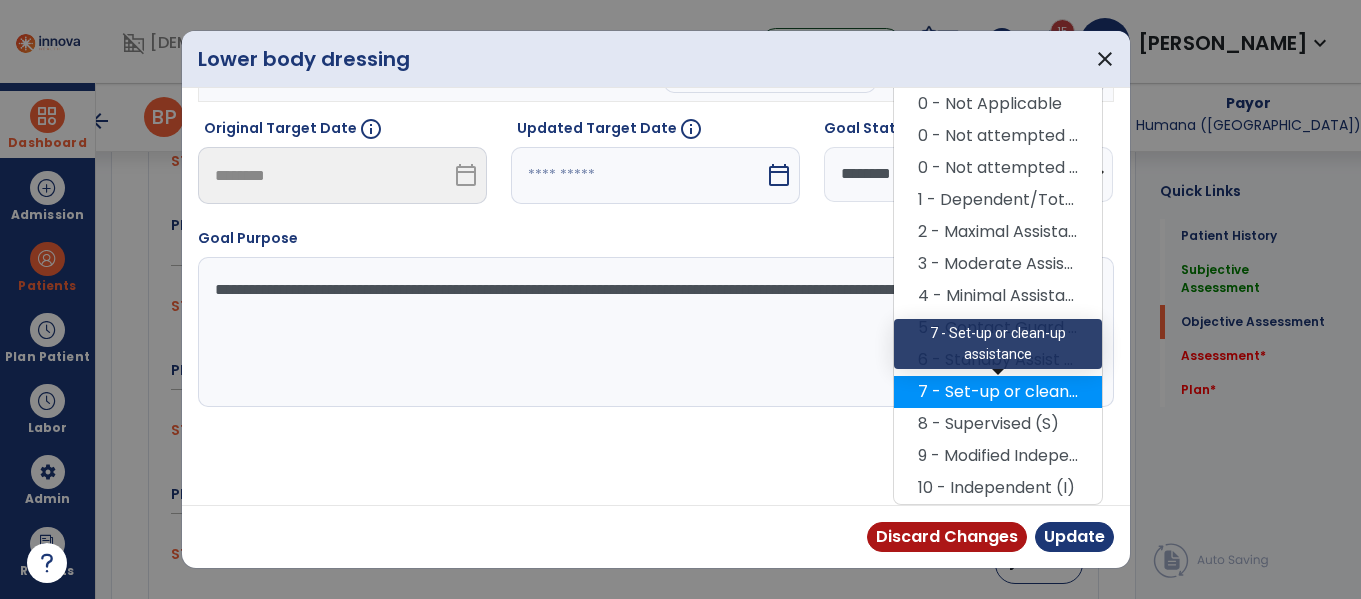 click on "7 - Set-up or clean-up assistance" at bounding box center (998, 392) 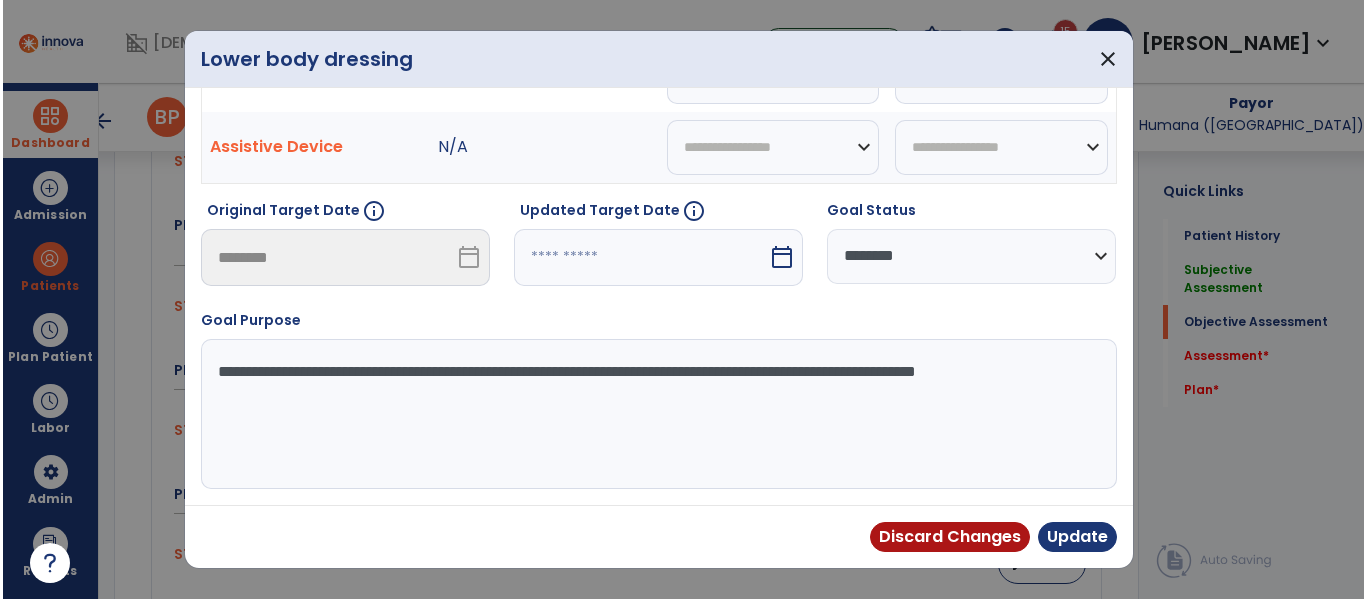 scroll, scrollTop: 240, scrollLeft: 0, axis: vertical 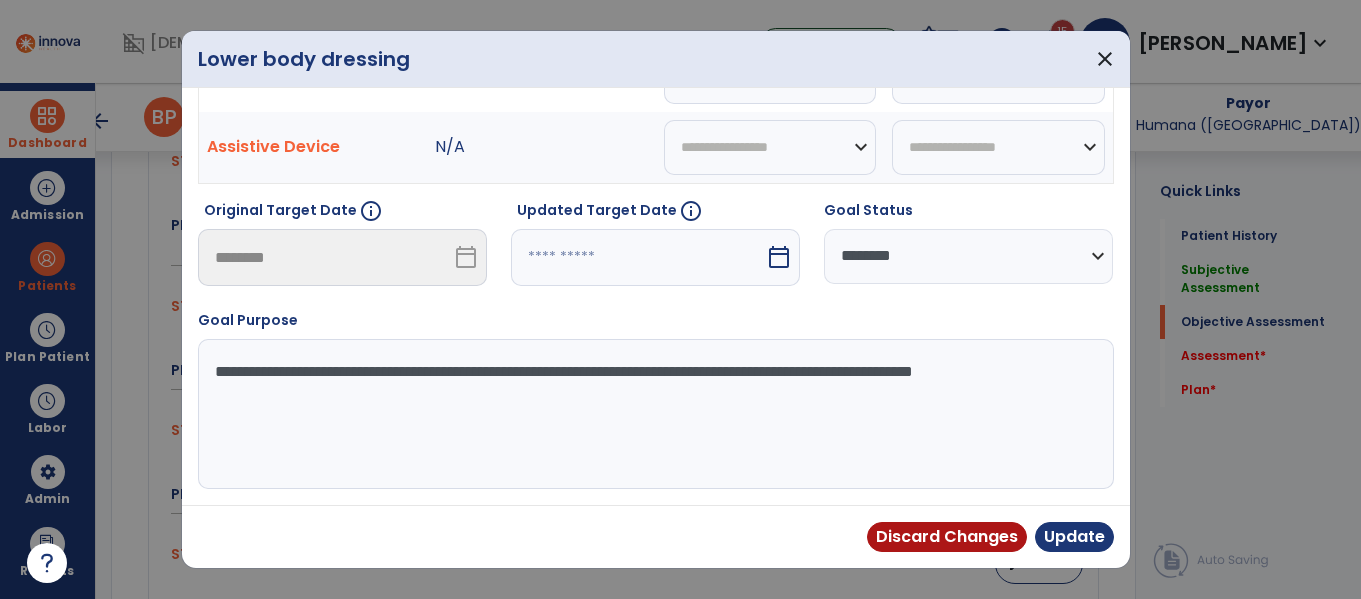 click at bounding box center [638, 257] 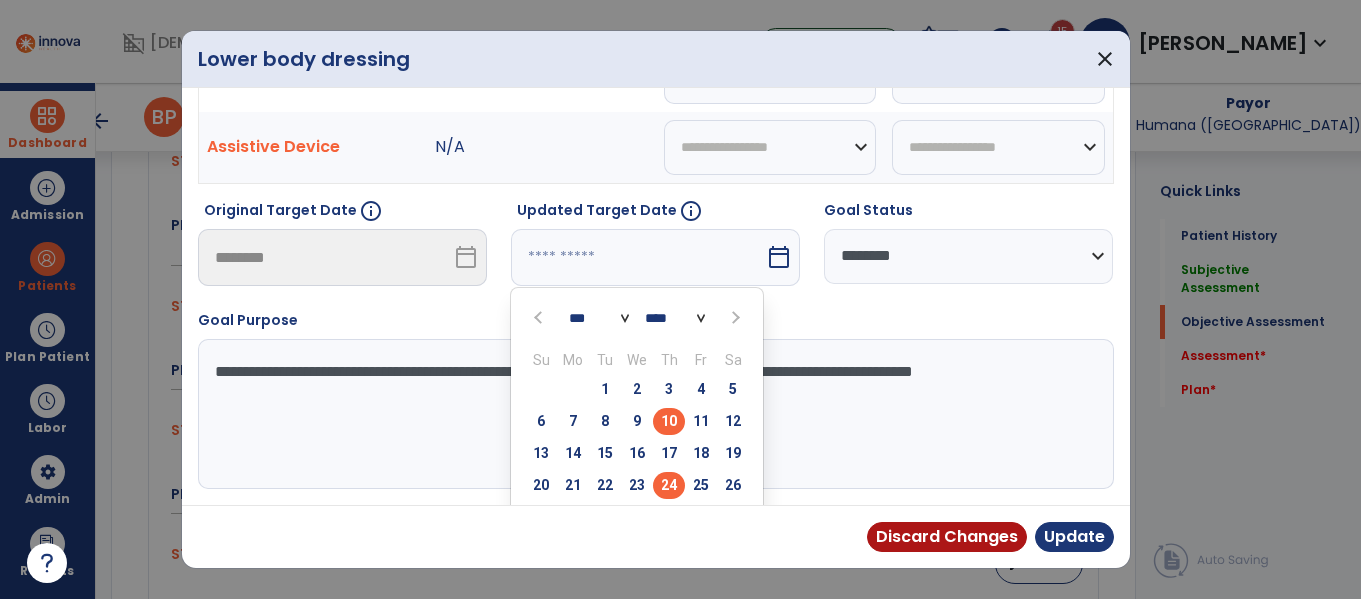 click on "24" at bounding box center [669, 485] 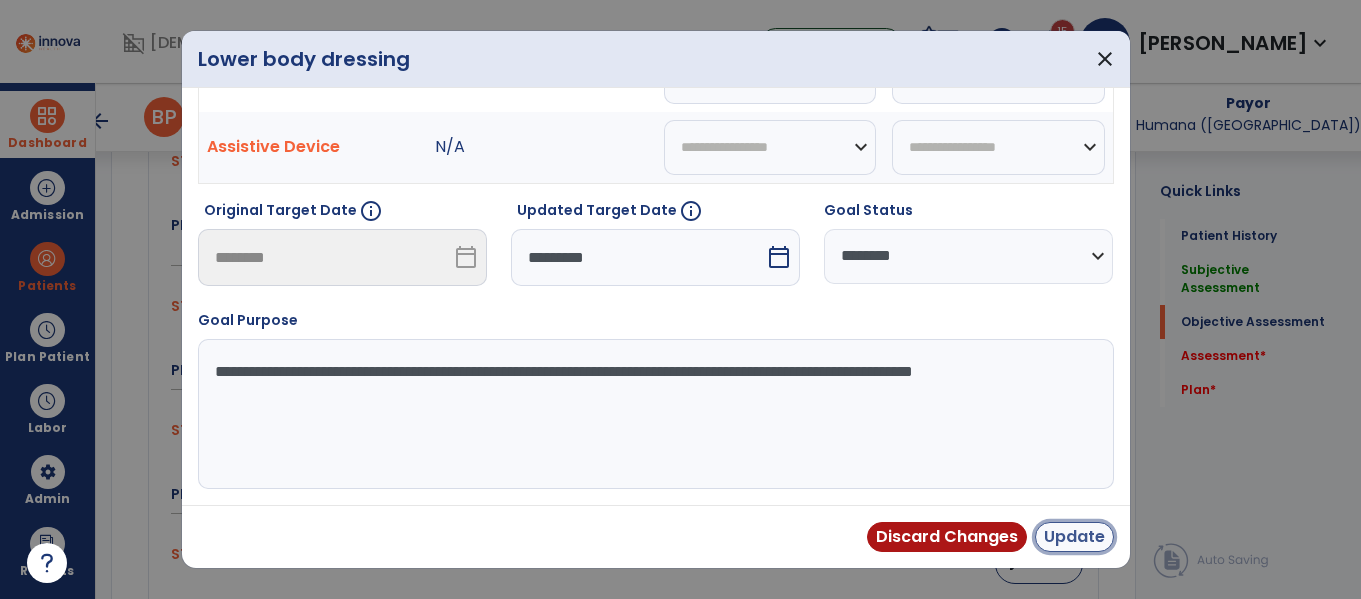 click on "Update" at bounding box center (1074, 537) 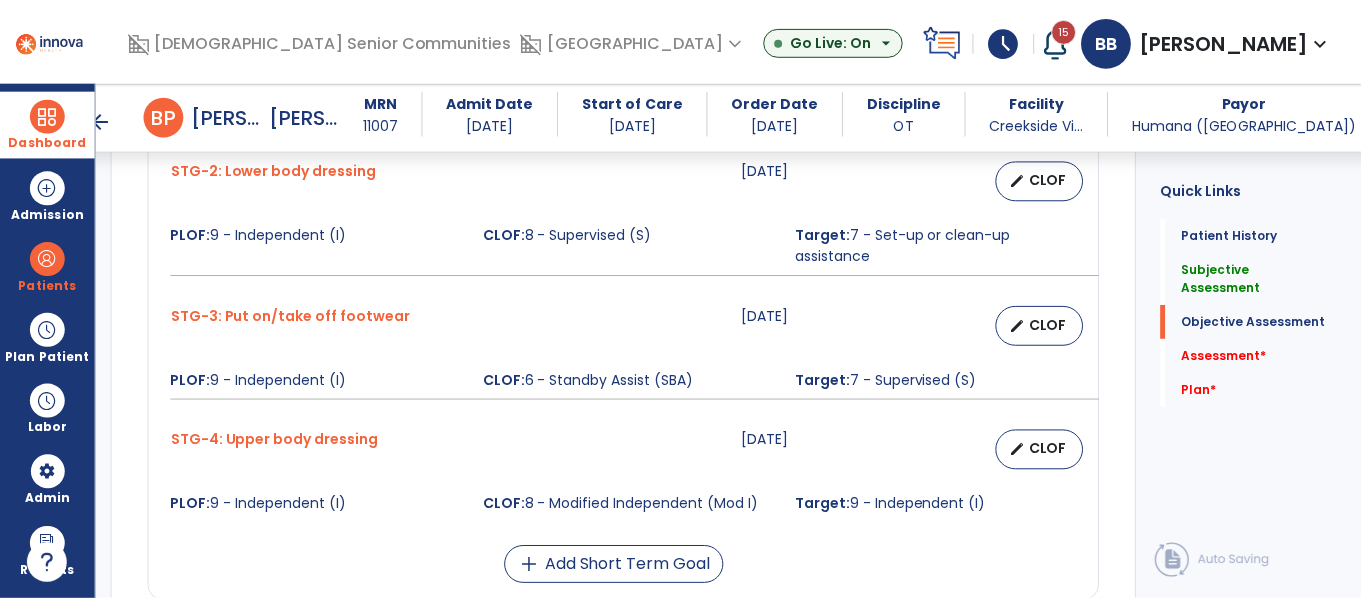 scroll, scrollTop: 1191, scrollLeft: 0, axis: vertical 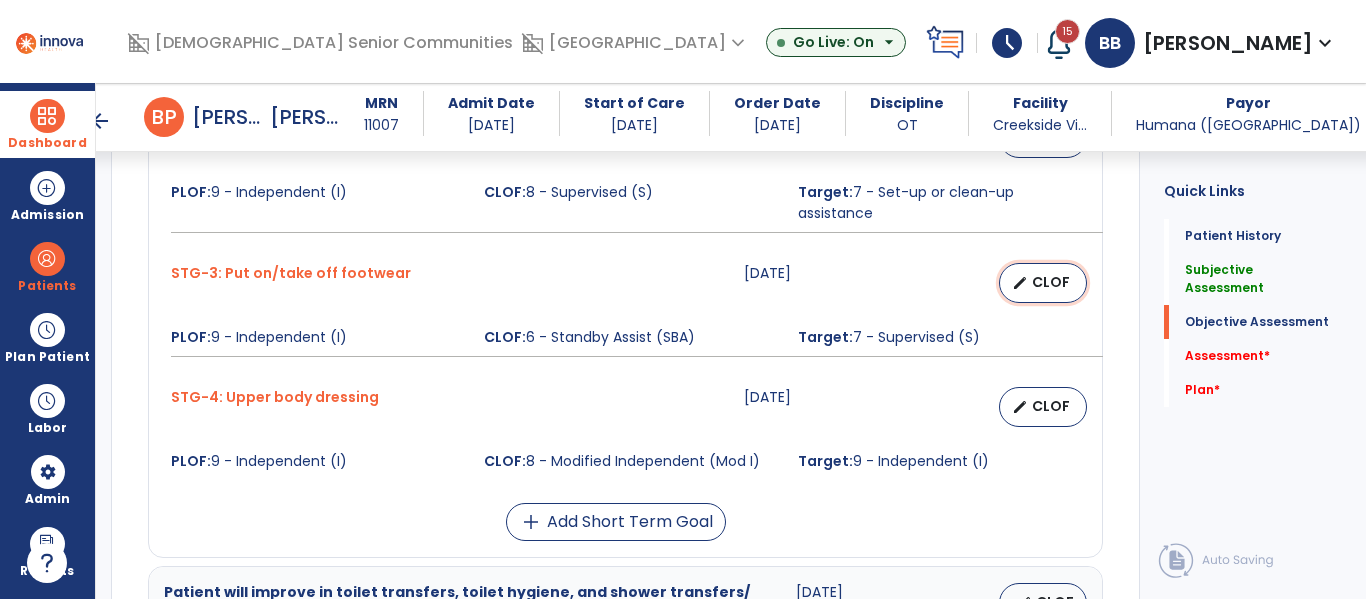 click on "edit   CLOF" at bounding box center [1043, 283] 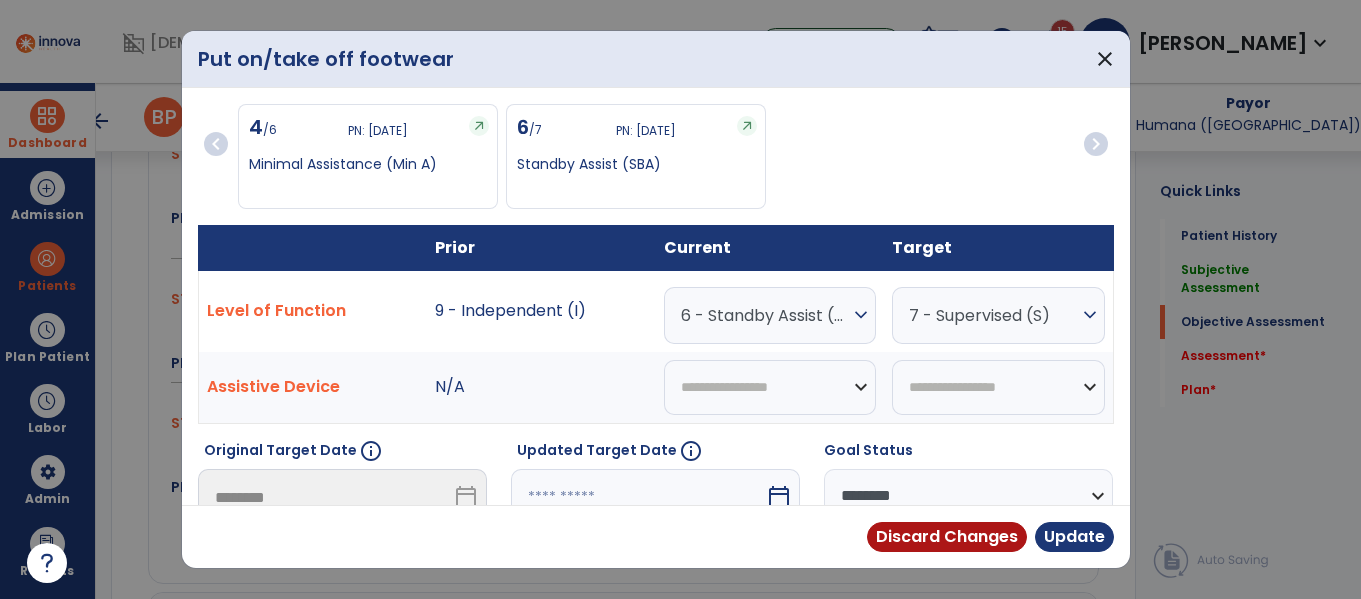 scroll, scrollTop: 1191, scrollLeft: 0, axis: vertical 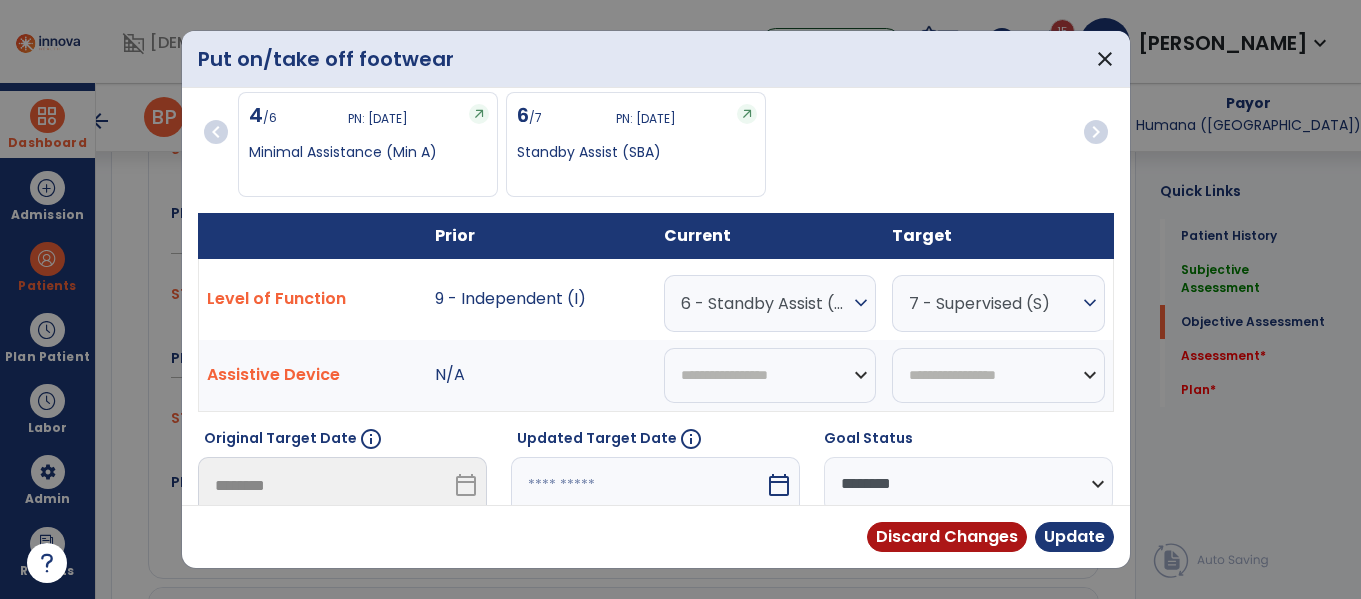 click on "6 - Standby Assist (SBA)" at bounding box center [765, 303] 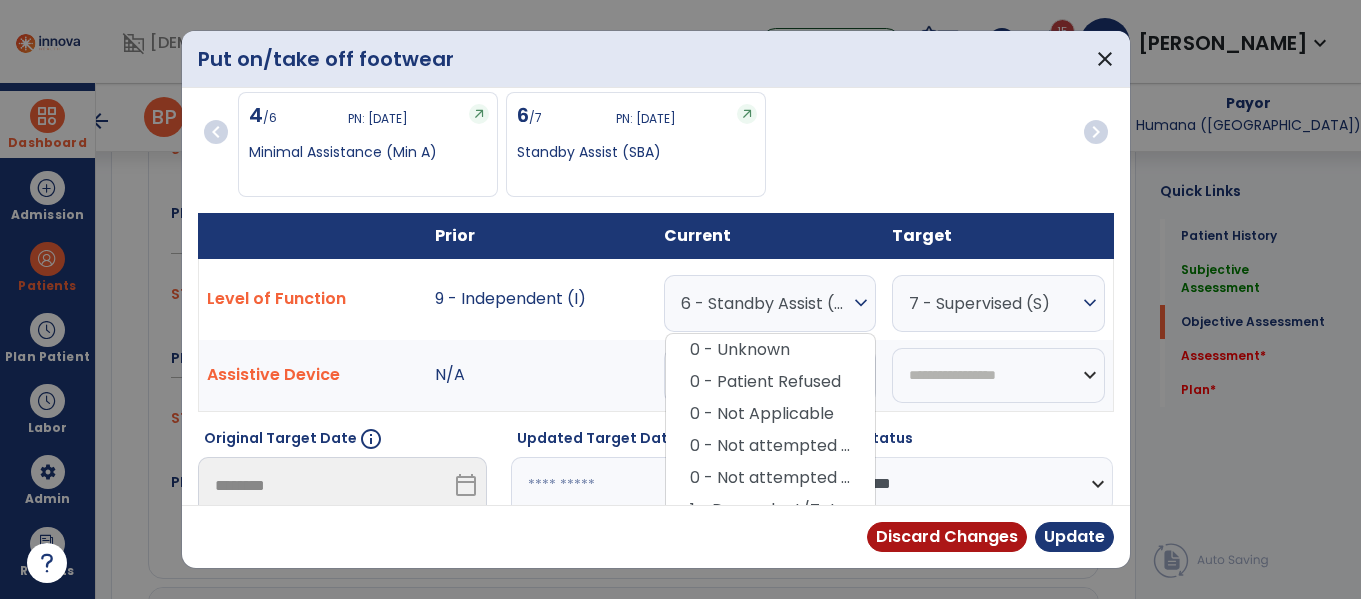 scroll, scrollTop: 322, scrollLeft: 0, axis: vertical 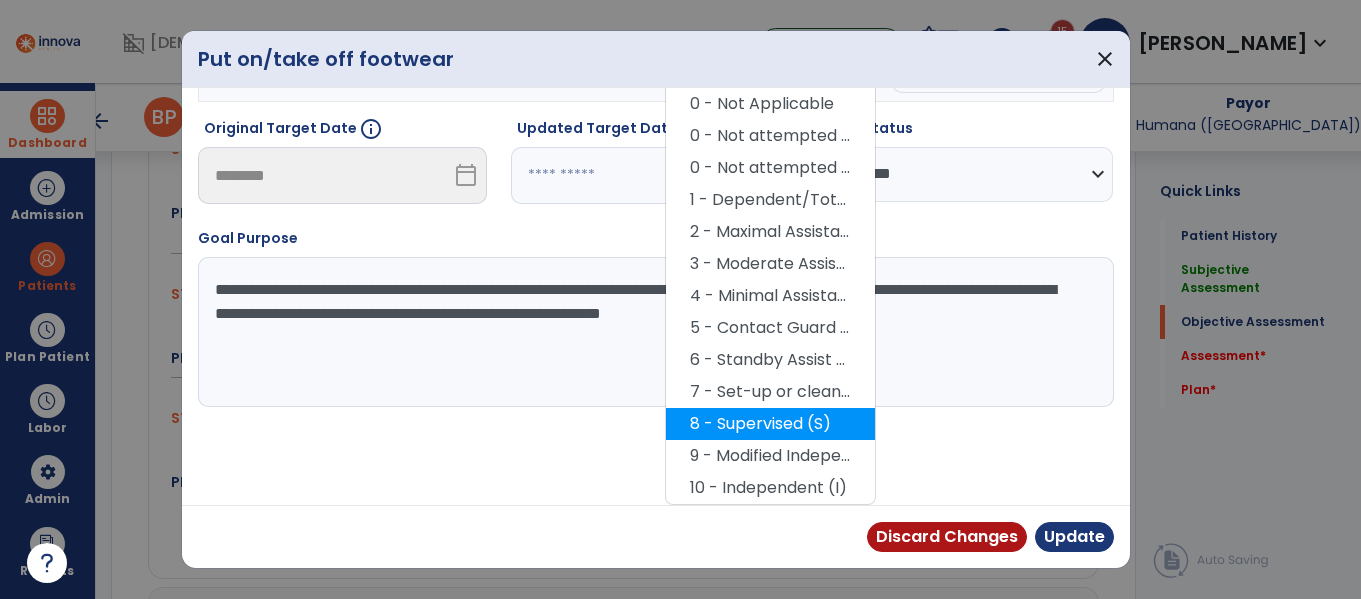 click on "8 - Supervised (S)" at bounding box center [770, 424] 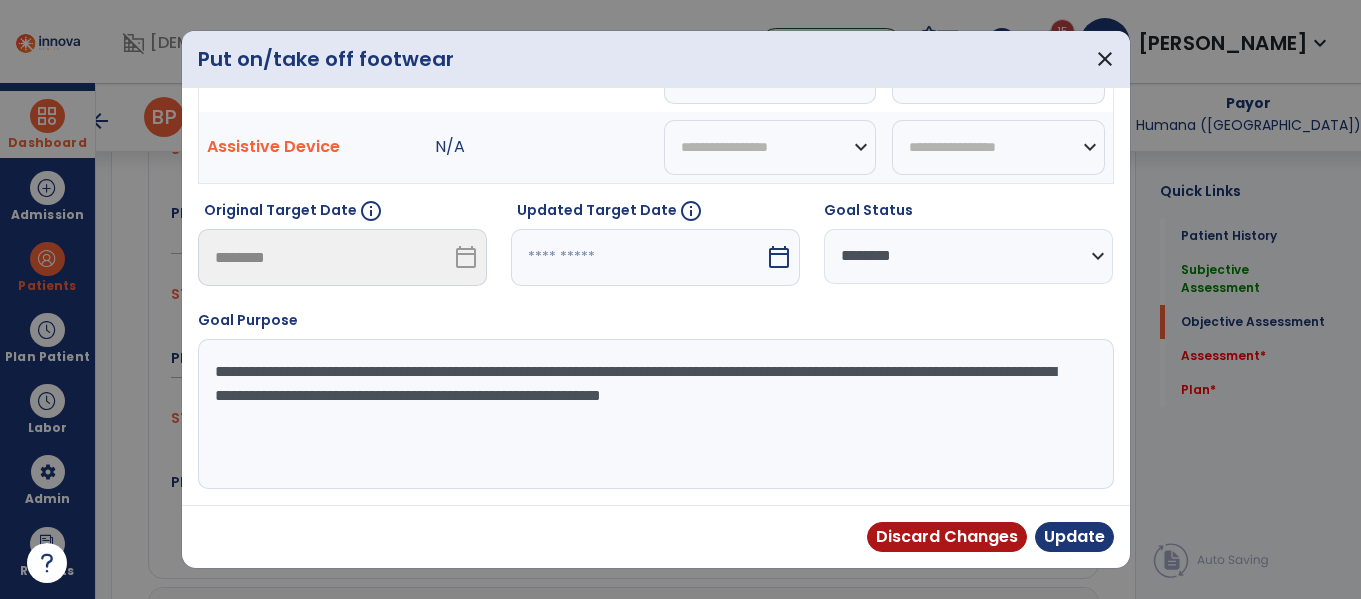 scroll, scrollTop: 0, scrollLeft: 0, axis: both 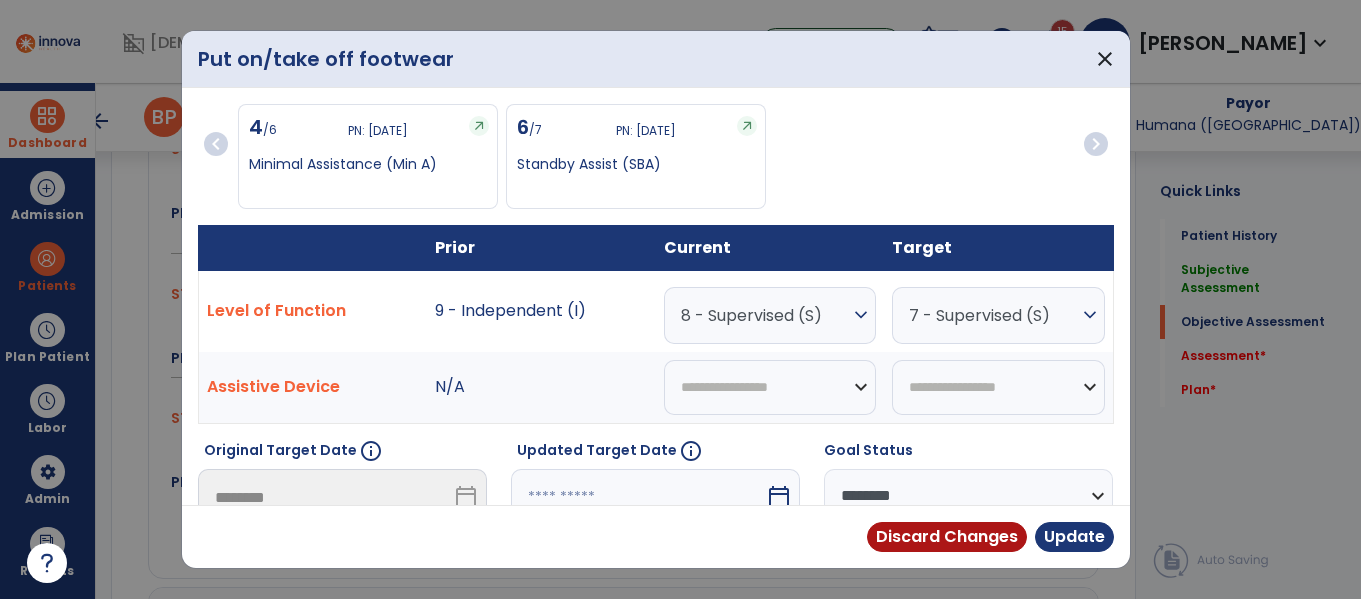 click on "7 - Supervised (S)" at bounding box center [993, 315] 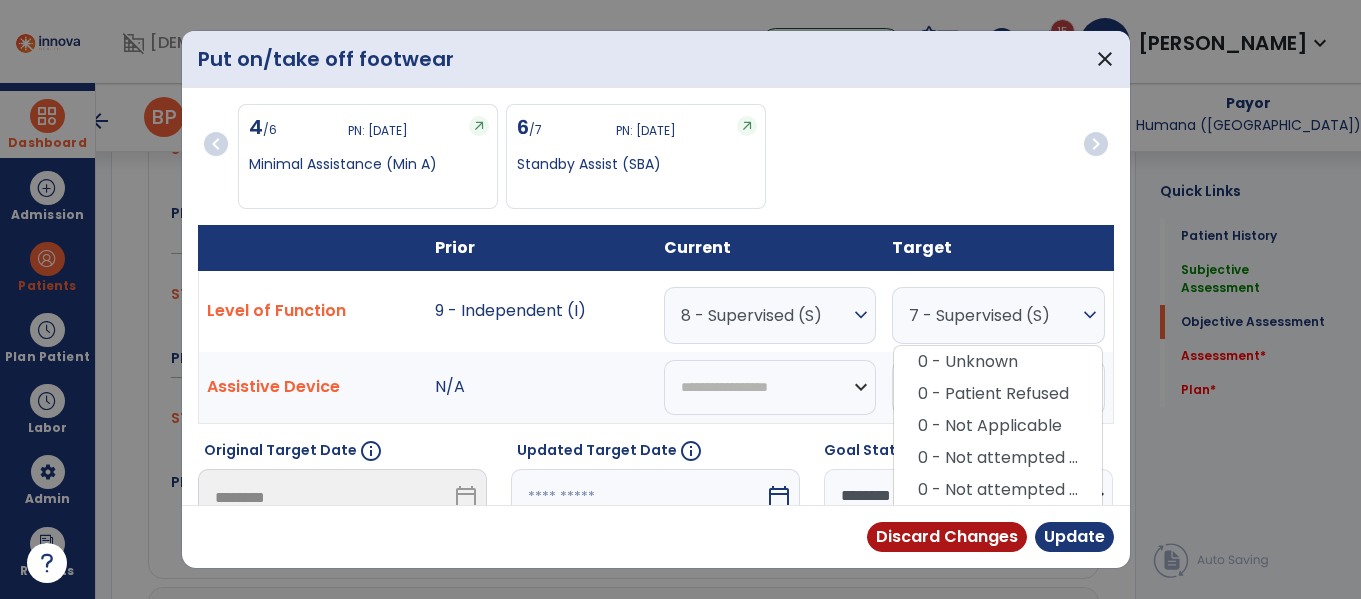 scroll, scrollTop: 322, scrollLeft: 0, axis: vertical 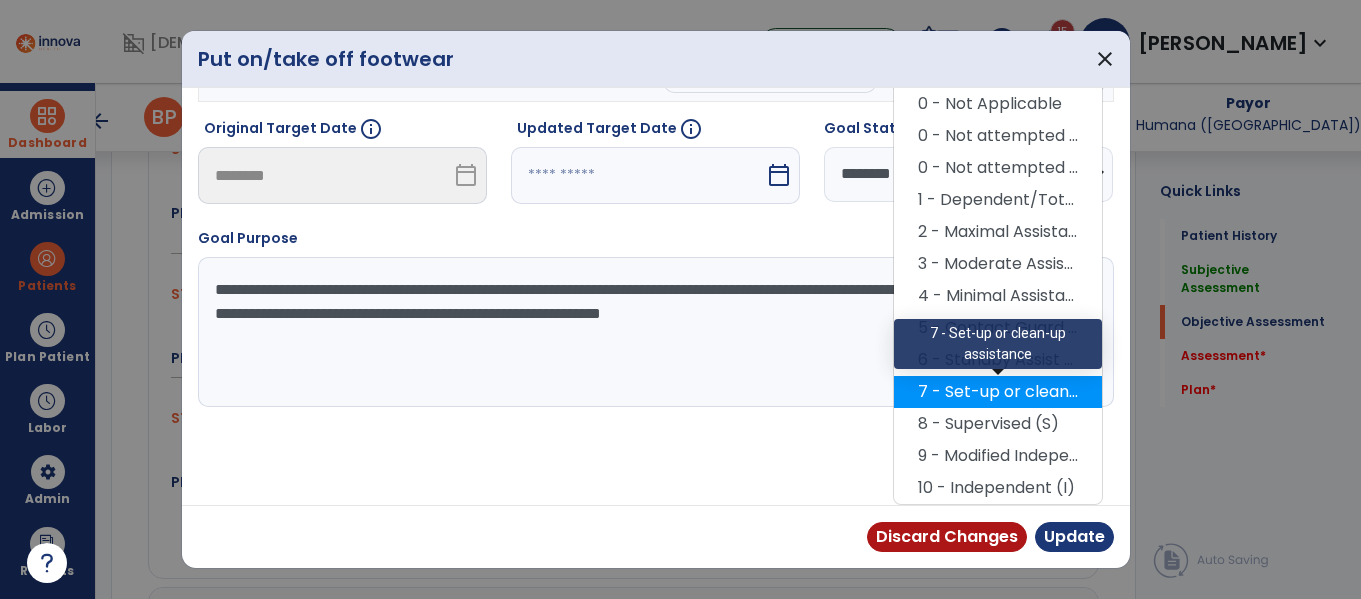 click on "7 - Set-up or clean-up assistance" at bounding box center [998, 392] 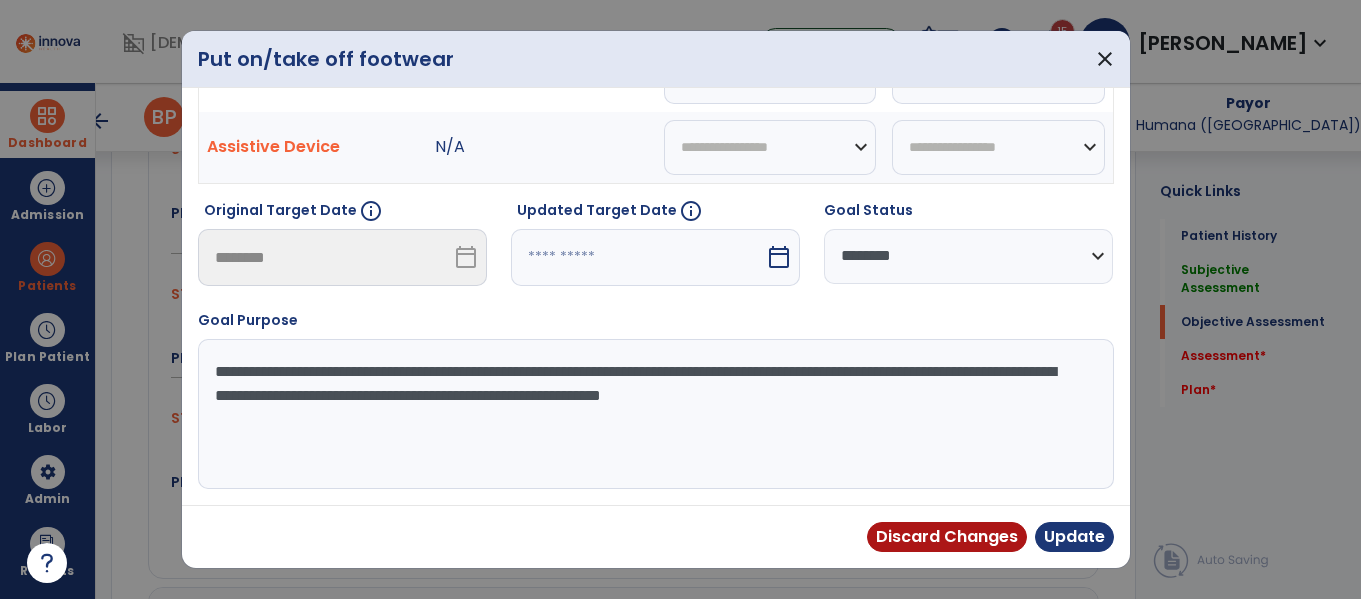 scroll, scrollTop: 0, scrollLeft: 0, axis: both 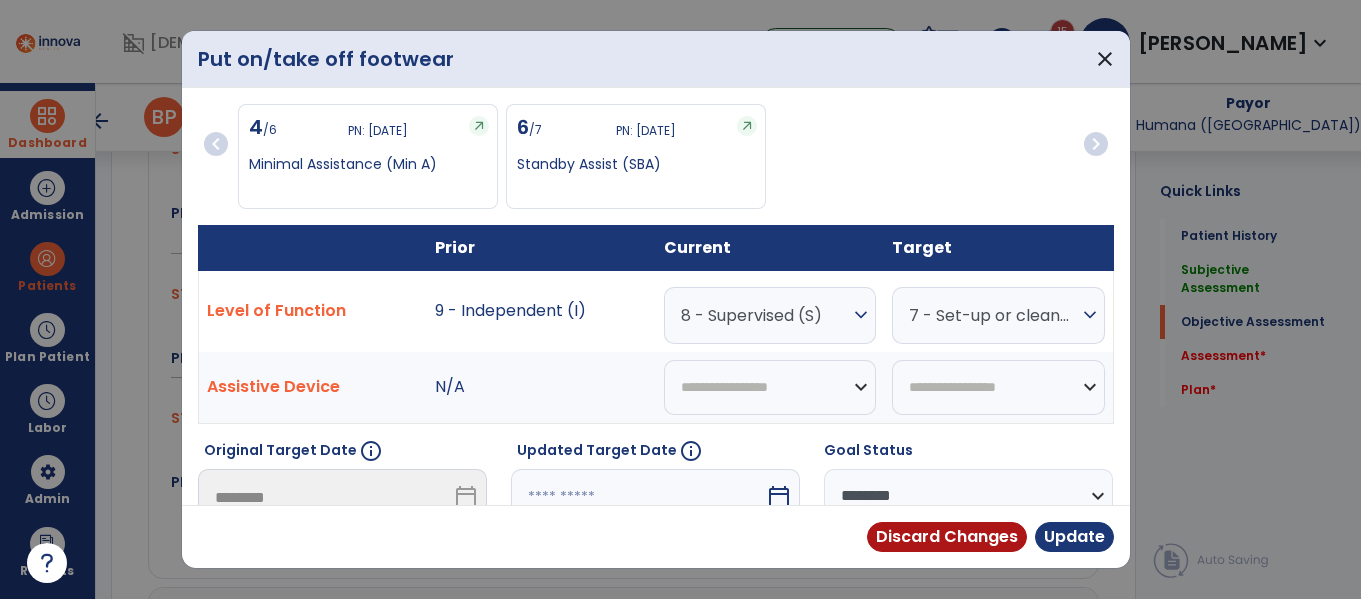 click at bounding box center (638, 497) 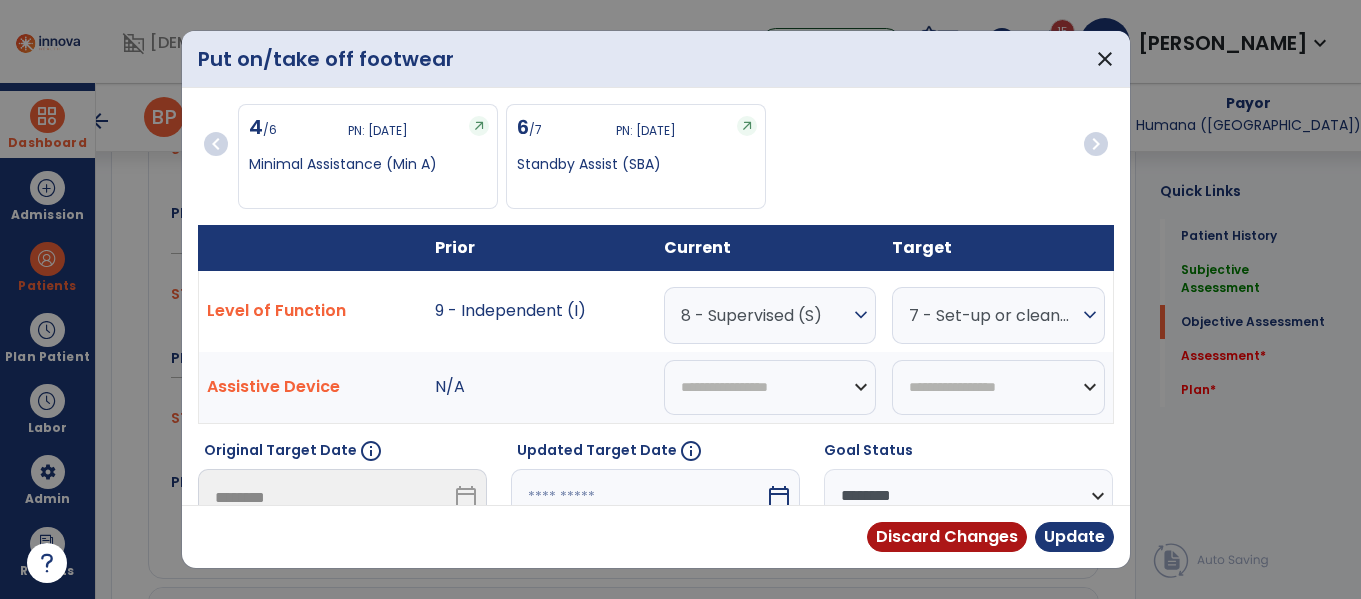 scroll, scrollTop: 318, scrollLeft: 0, axis: vertical 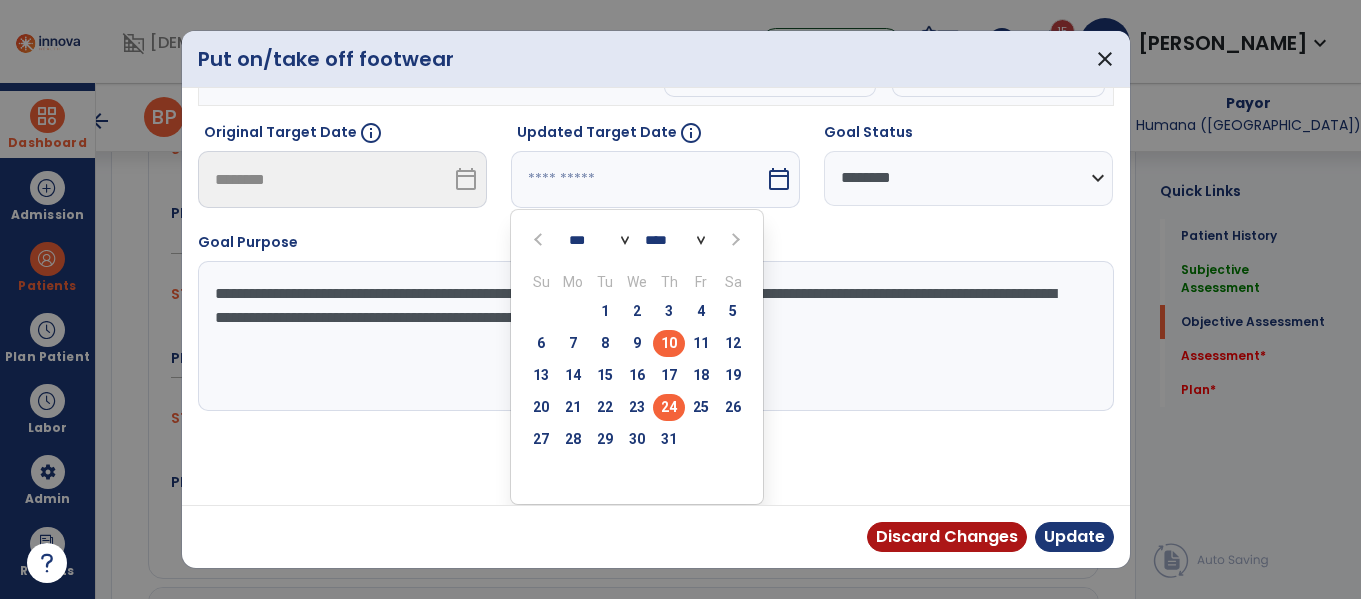 click on "24" at bounding box center (669, 407) 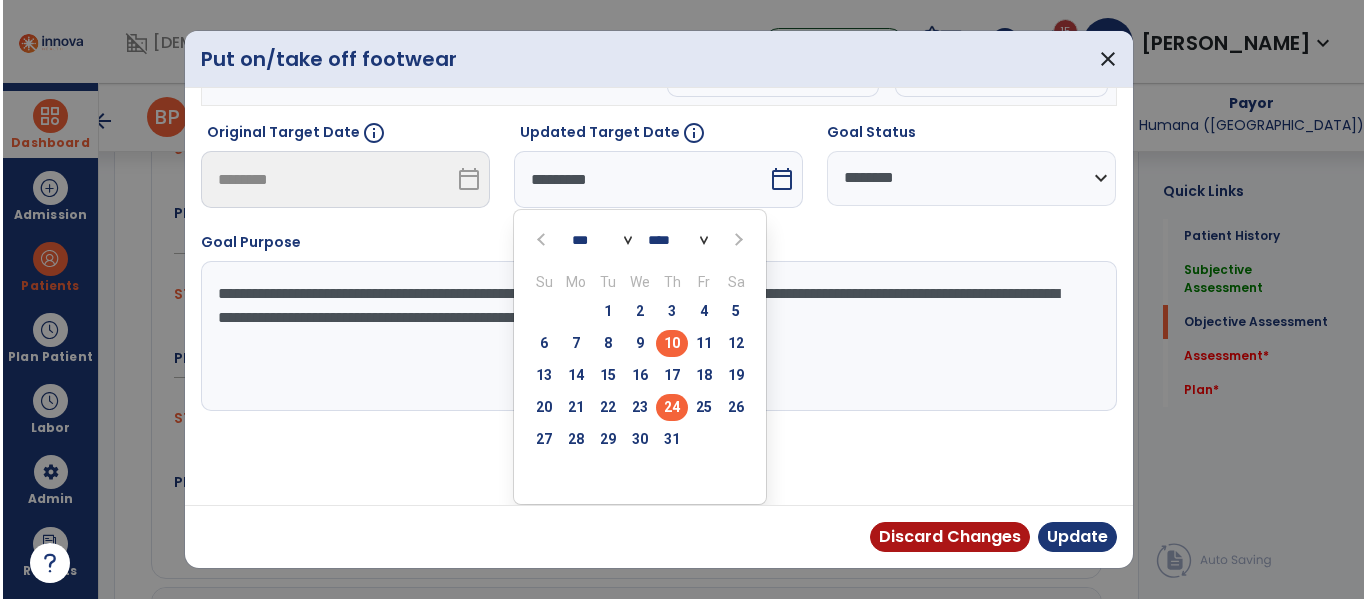 scroll, scrollTop: 240, scrollLeft: 0, axis: vertical 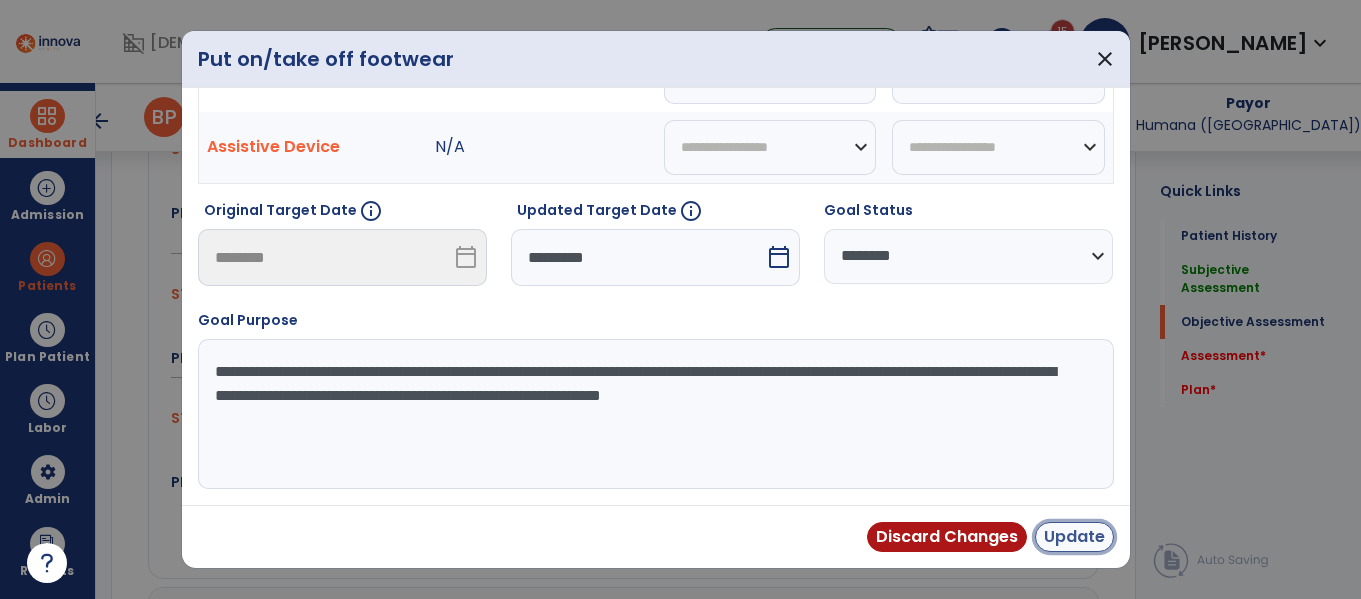 click on "Update" at bounding box center [1074, 537] 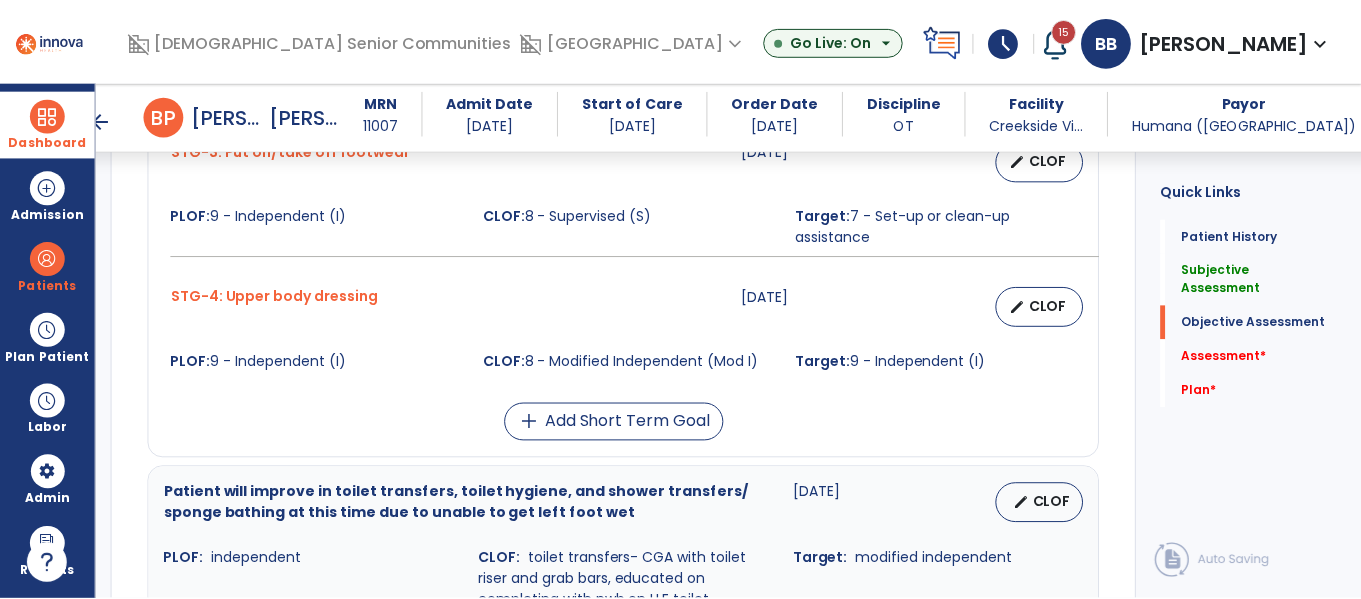 scroll, scrollTop: 1328, scrollLeft: 0, axis: vertical 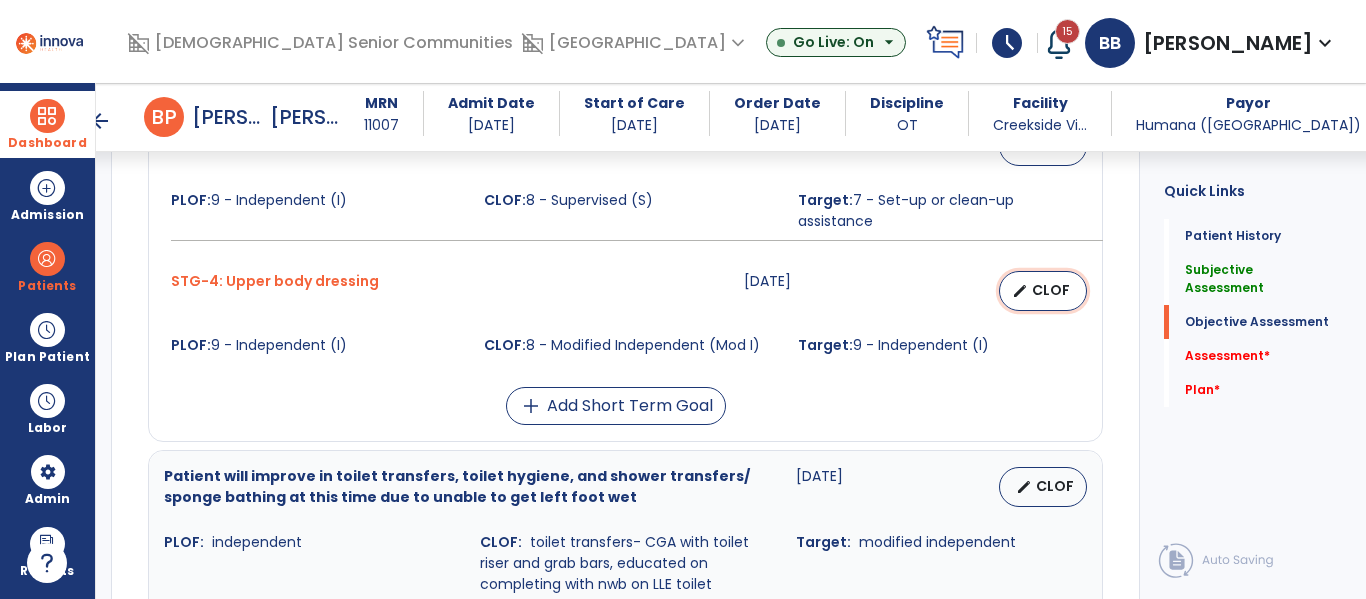 click on "edit   CLOF" at bounding box center [1043, 291] 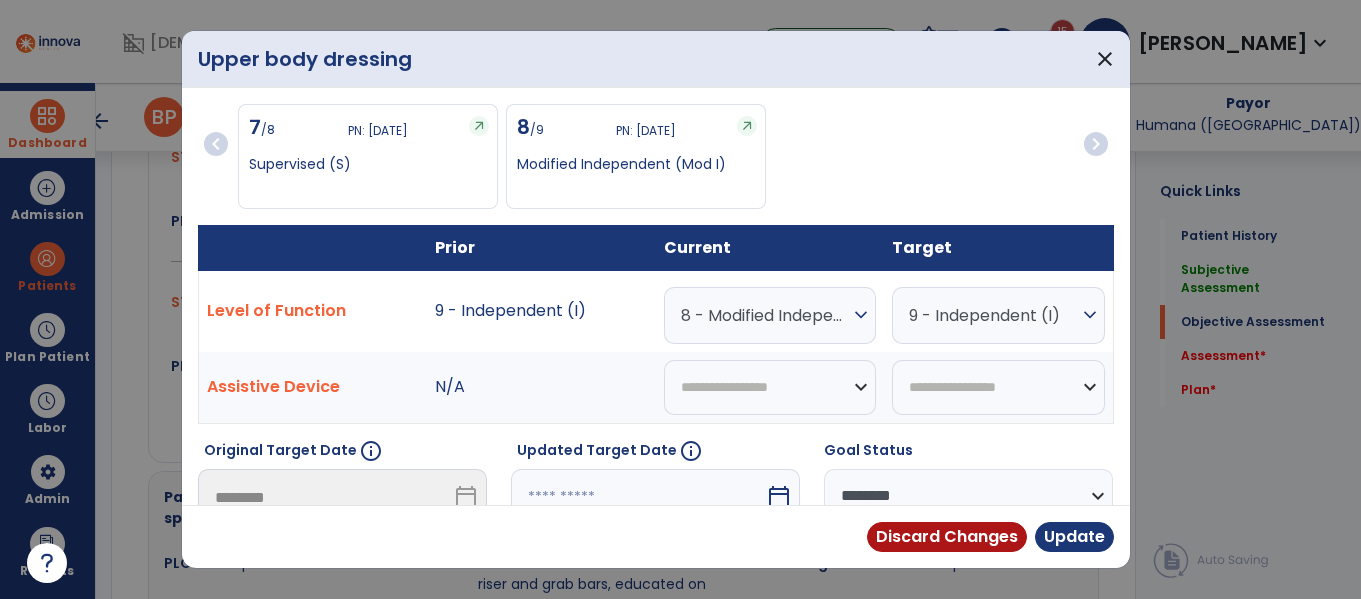 scroll, scrollTop: 1328, scrollLeft: 0, axis: vertical 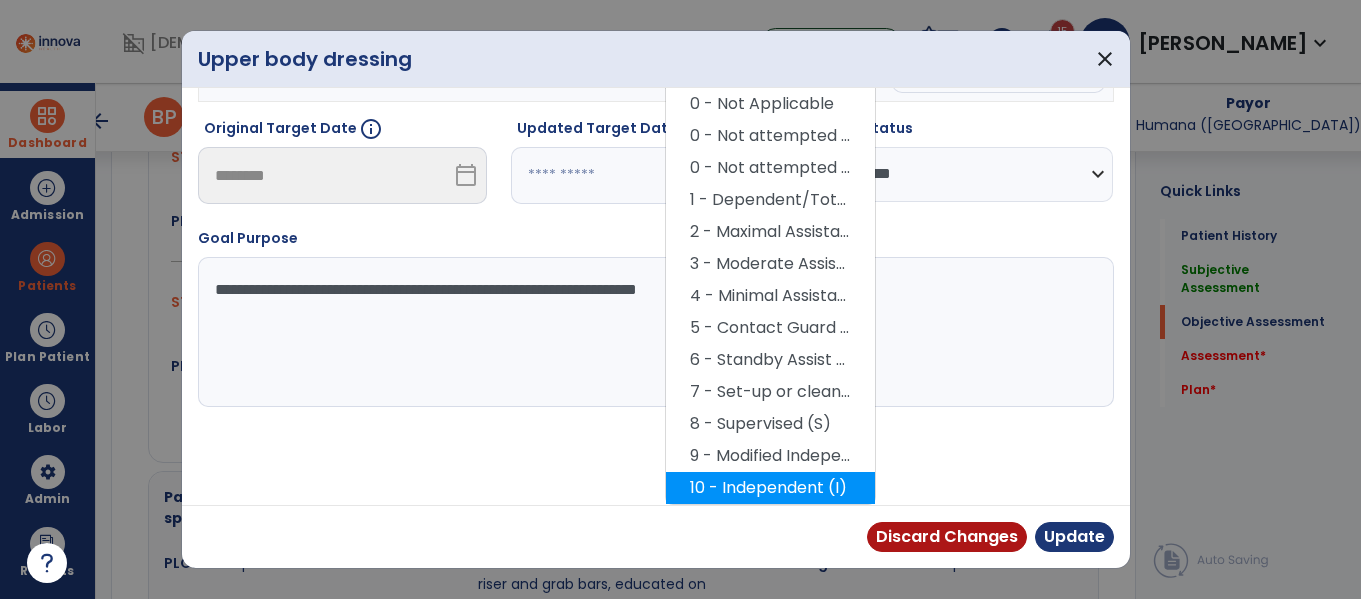 click on "10 - Independent (I)" at bounding box center (770, 488) 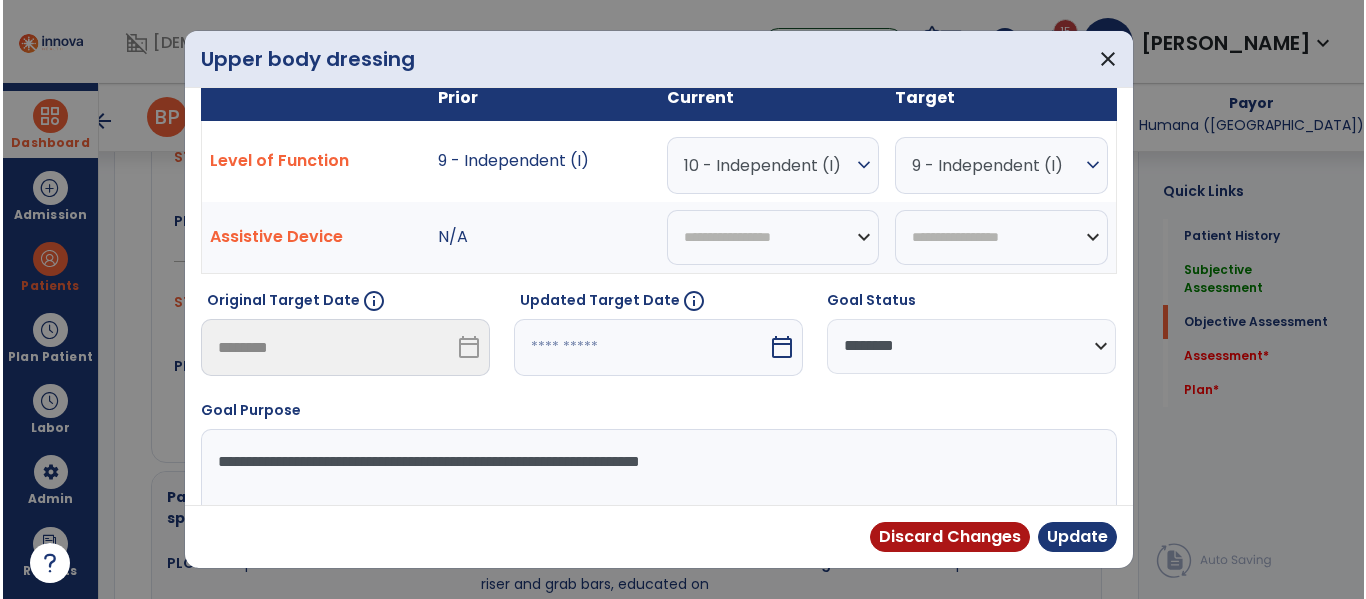 scroll, scrollTop: 162, scrollLeft: 0, axis: vertical 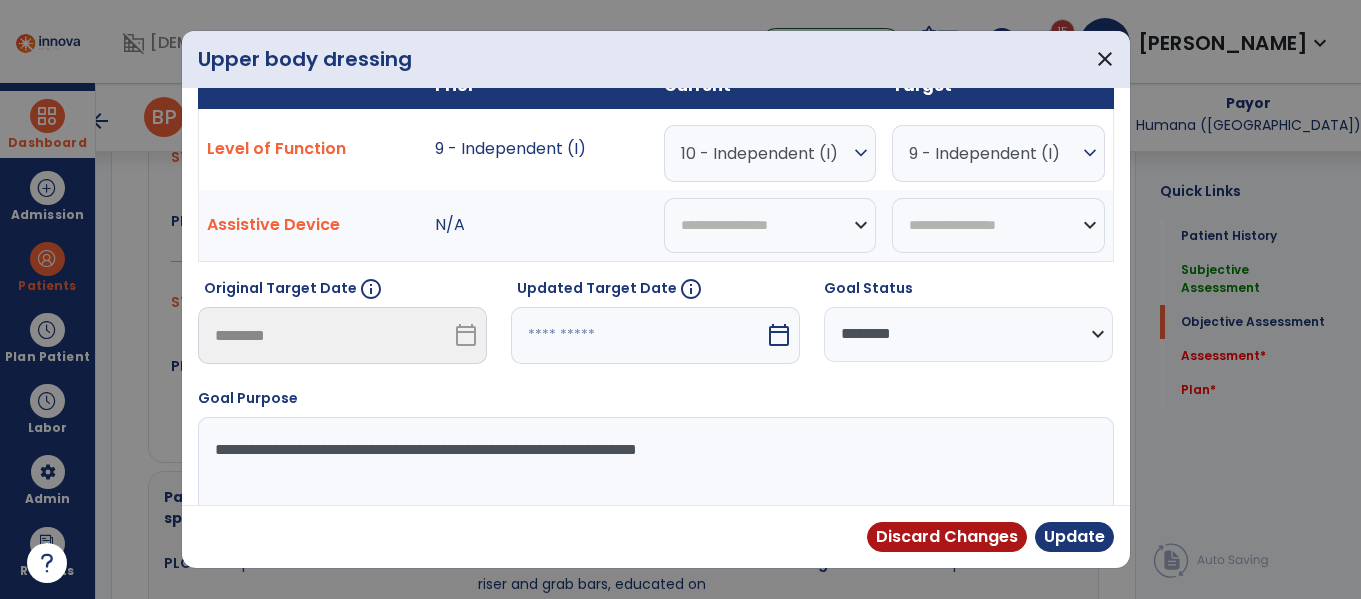 click on "**********" at bounding box center [968, 334] 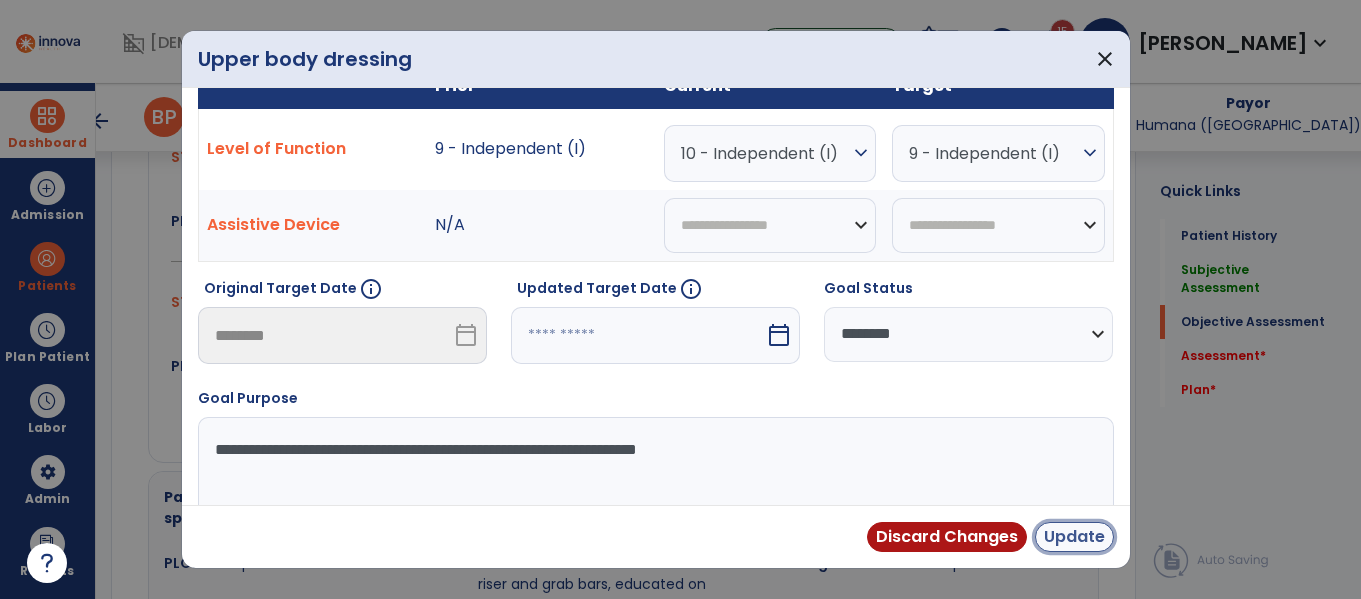 click on "Update" at bounding box center (1074, 537) 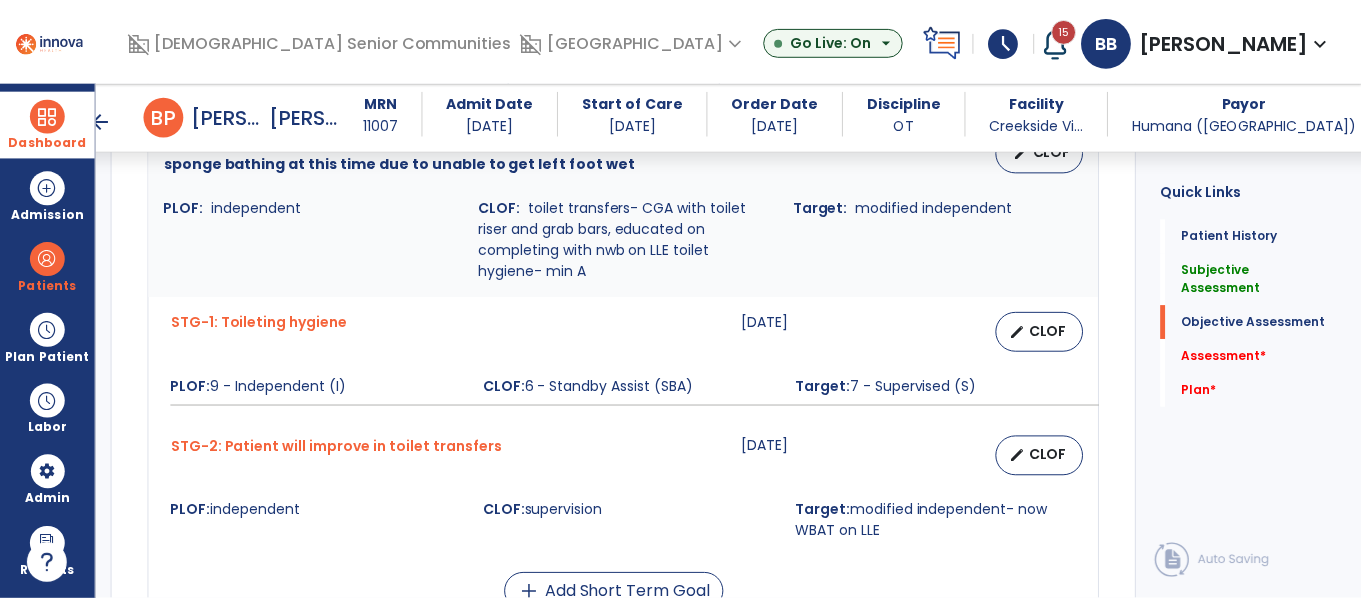 scroll, scrollTop: 1664, scrollLeft: 0, axis: vertical 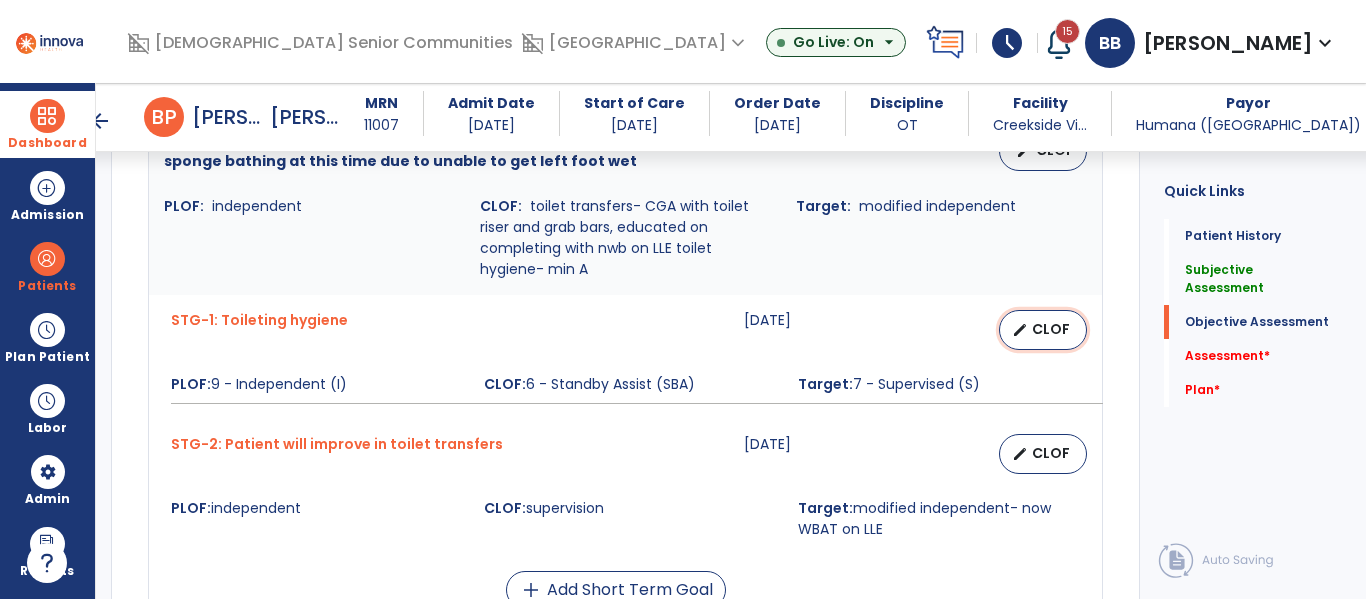 click on "edit   CLOF" at bounding box center (1043, 330) 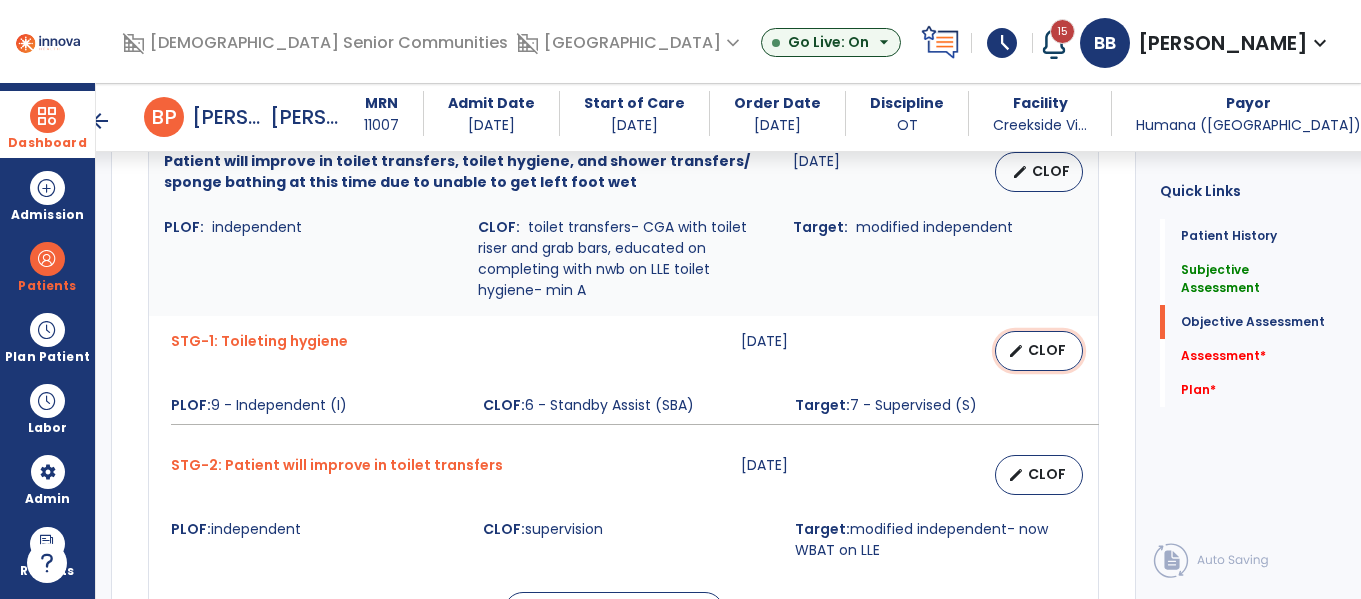 select on "********" 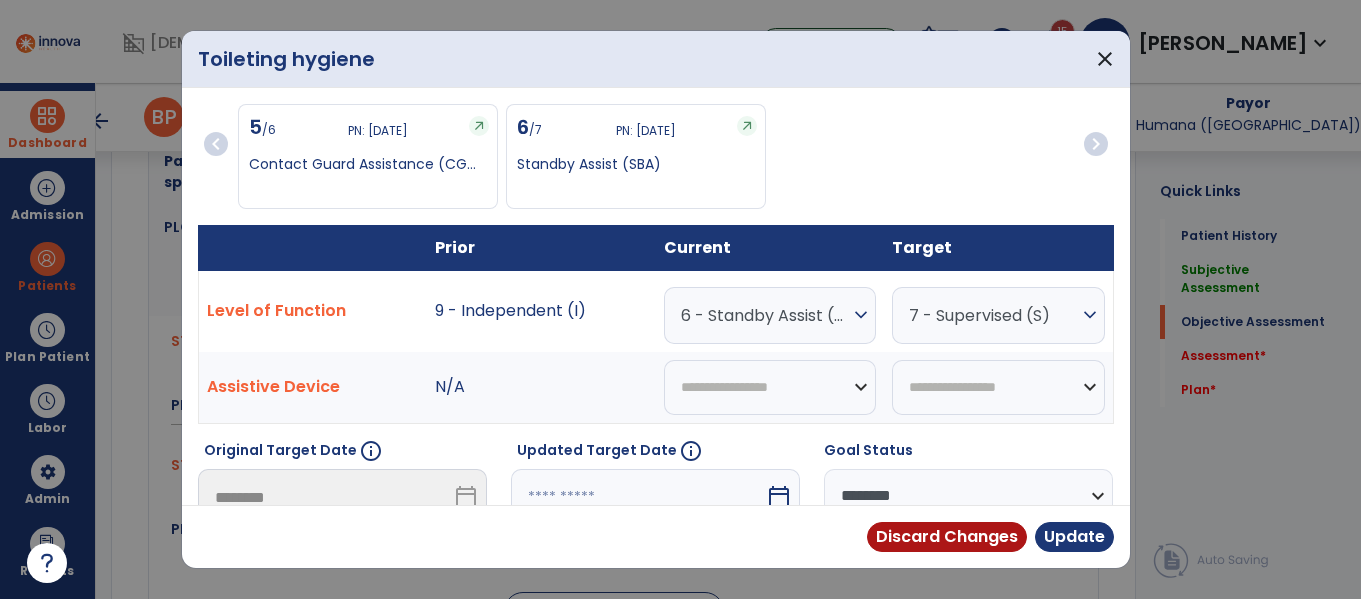 scroll, scrollTop: 1664, scrollLeft: 0, axis: vertical 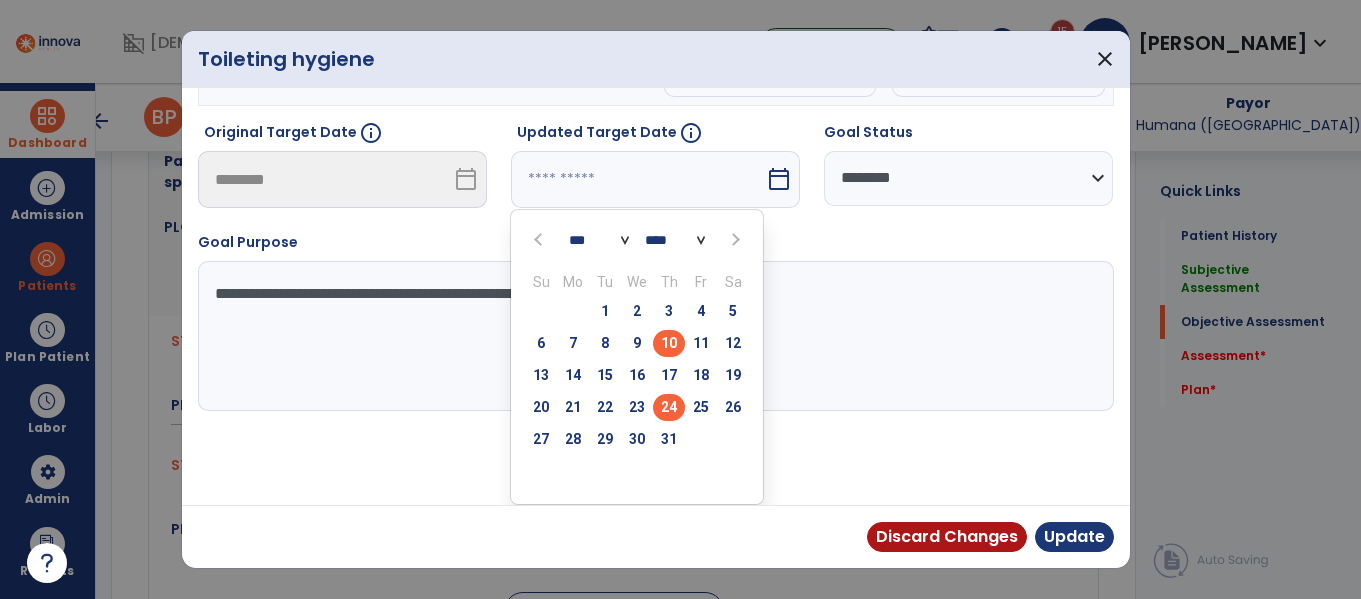 click on "24" at bounding box center [669, 407] 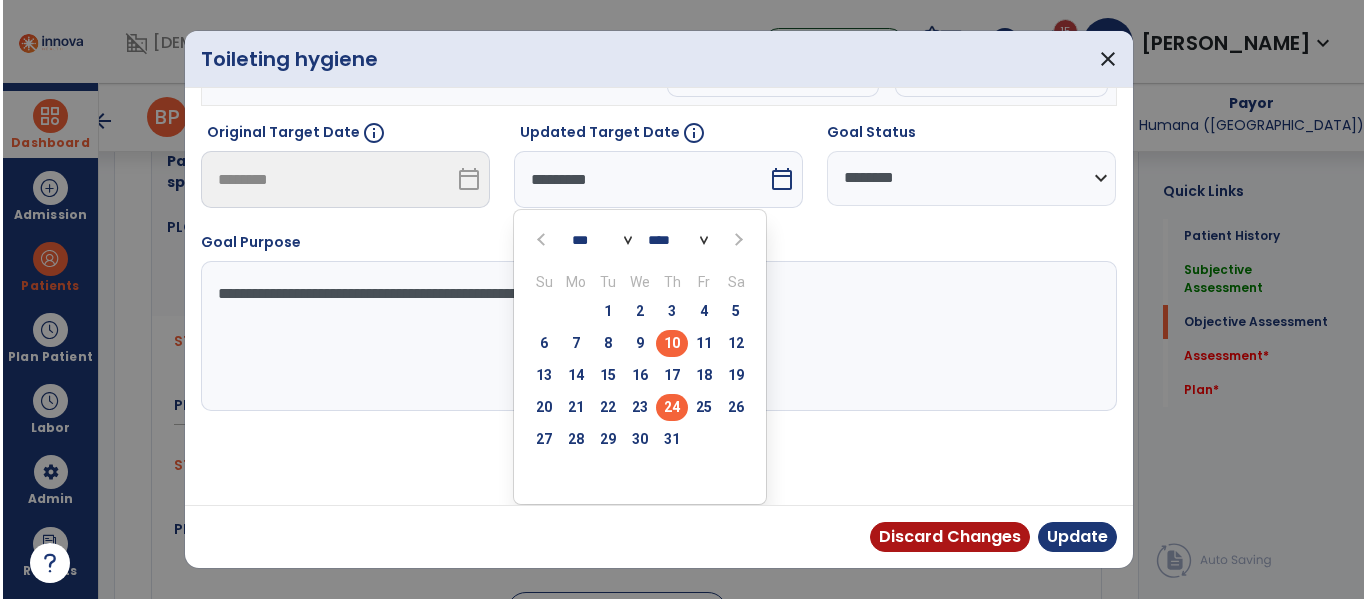 scroll, scrollTop: 240, scrollLeft: 0, axis: vertical 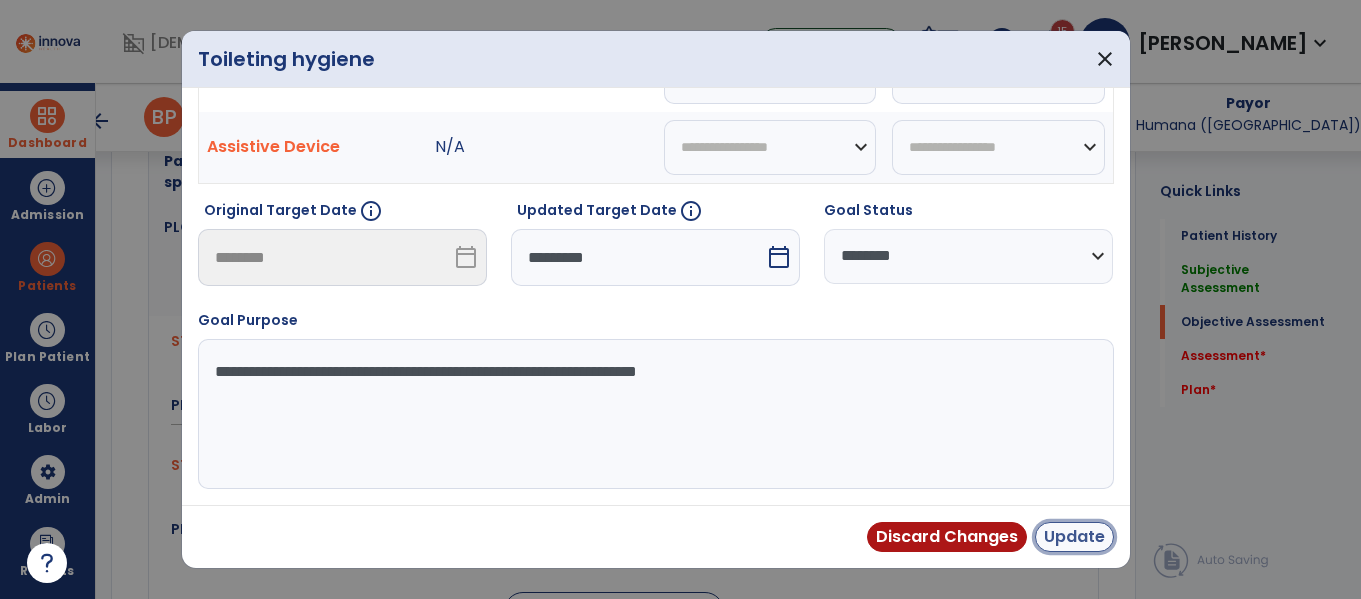 click on "Update" at bounding box center [1074, 537] 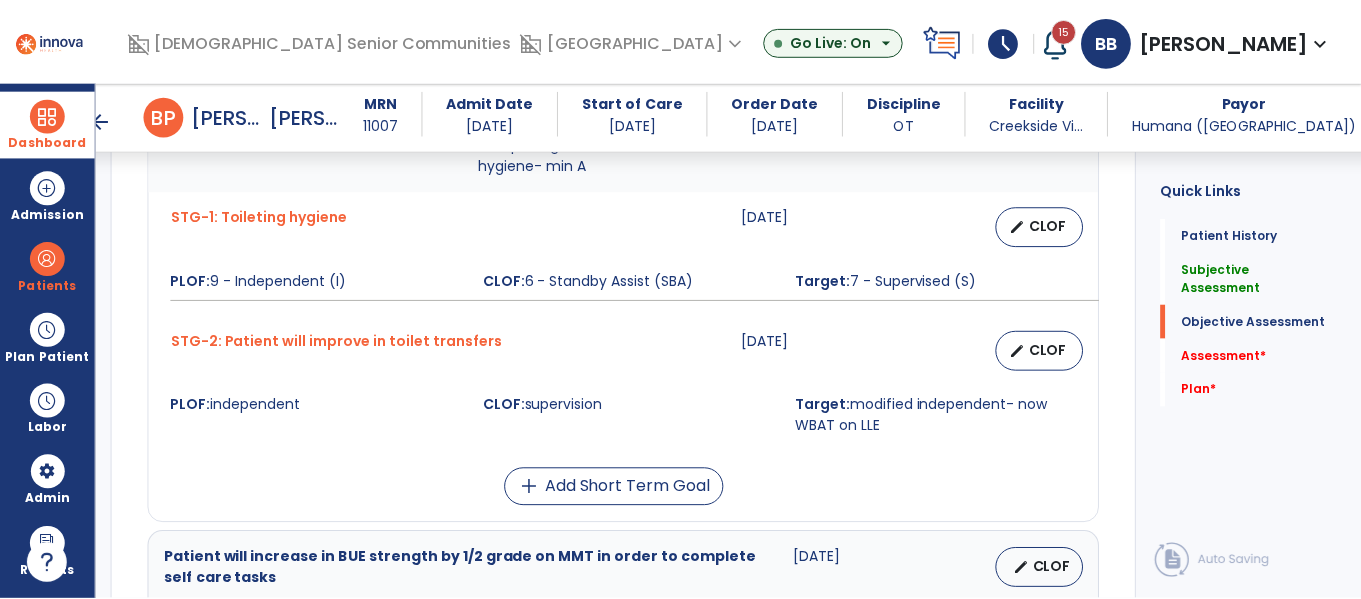 scroll, scrollTop: 1769, scrollLeft: 0, axis: vertical 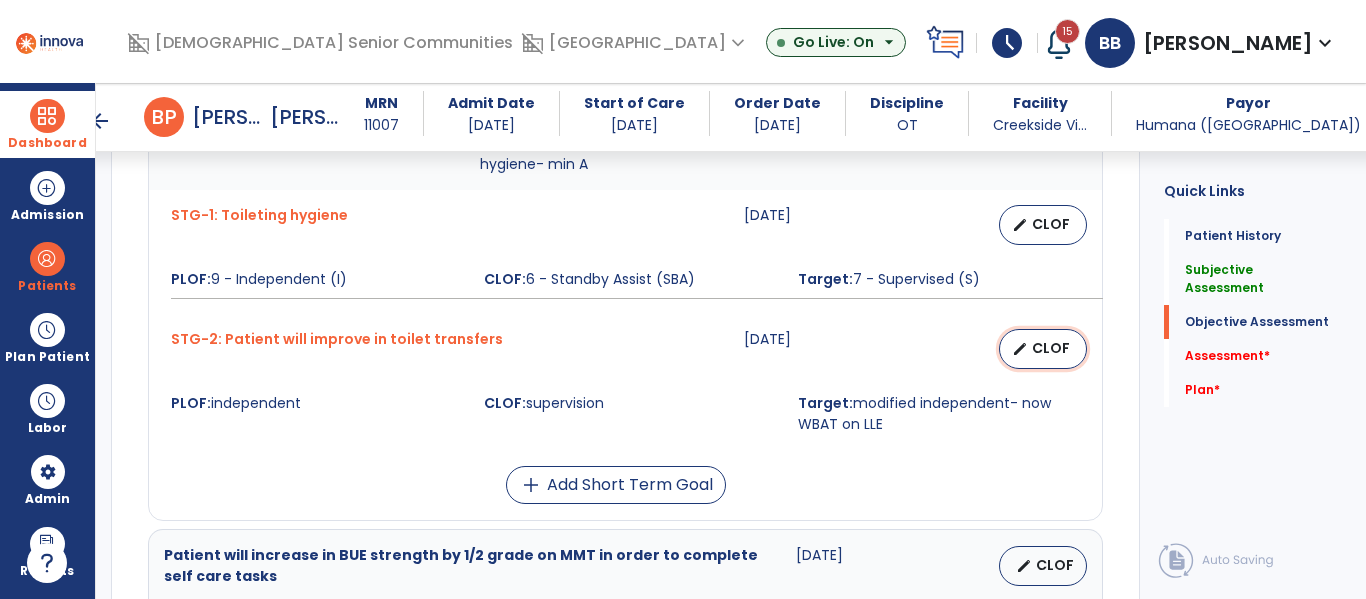 click on "edit   CLOF" at bounding box center (1043, 349) 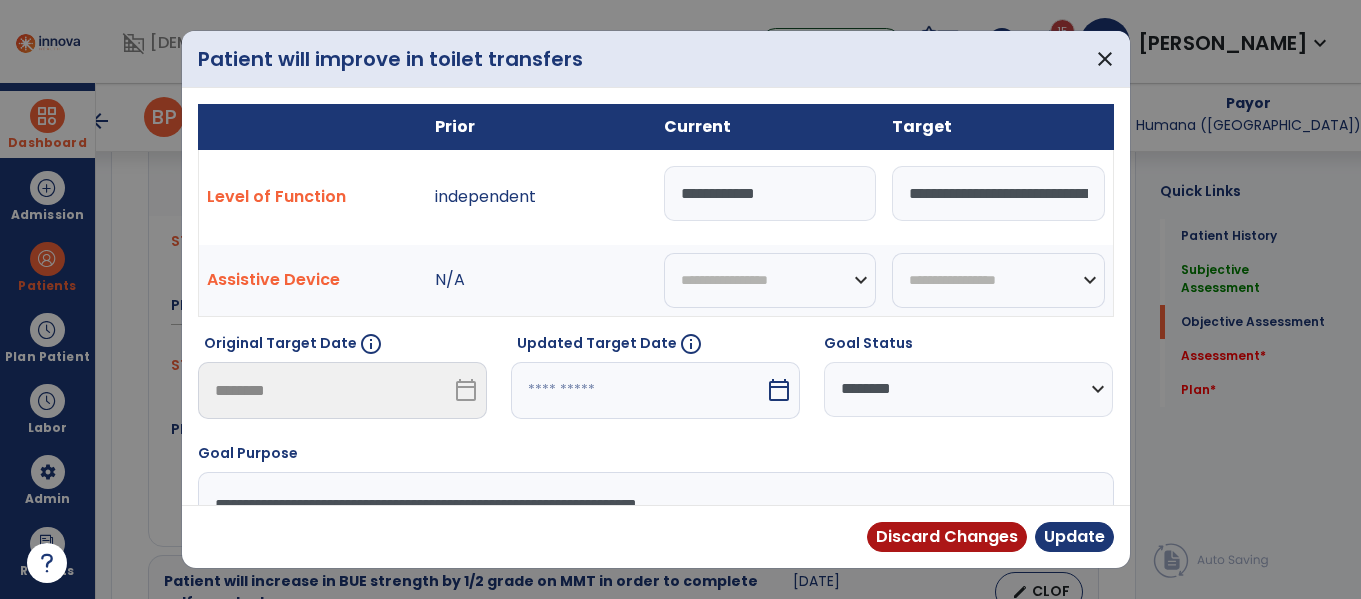 scroll, scrollTop: 1769, scrollLeft: 0, axis: vertical 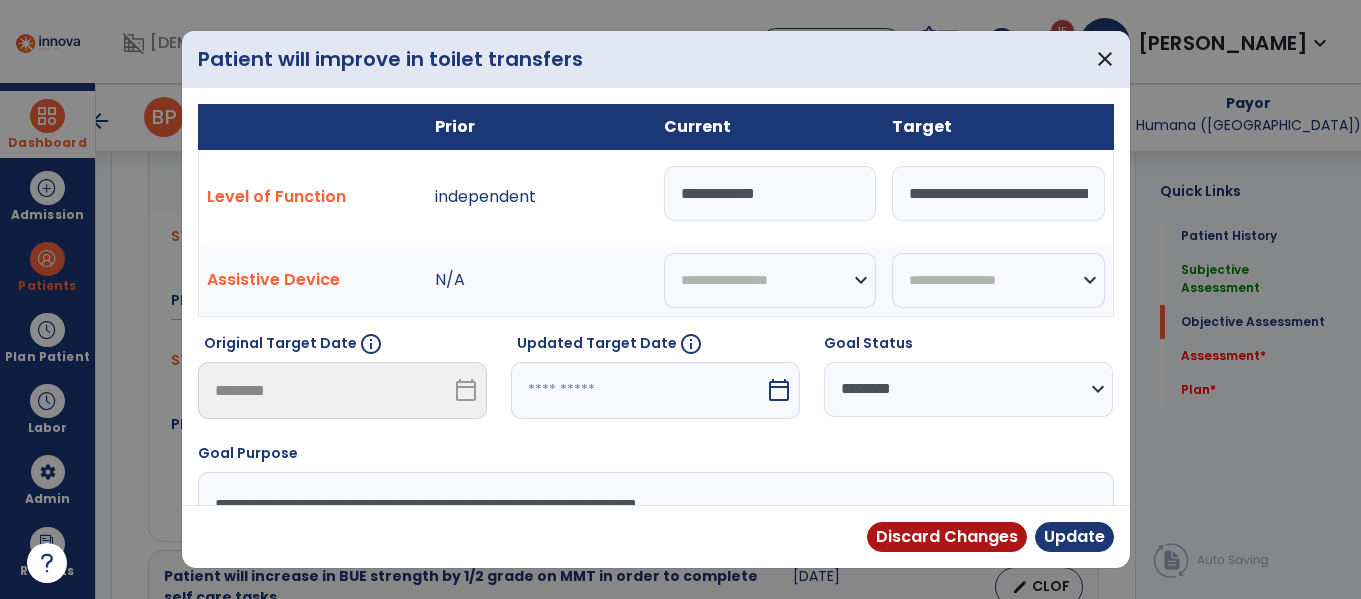click at bounding box center (638, 390) 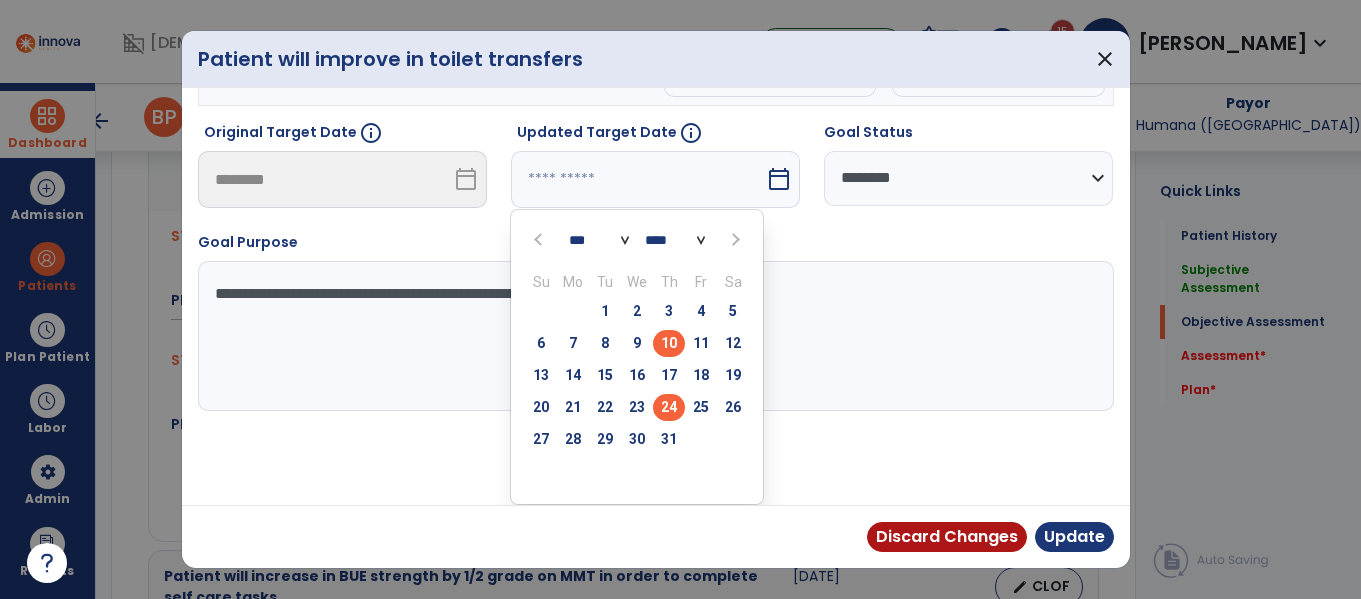 click on "24" at bounding box center (669, 407) 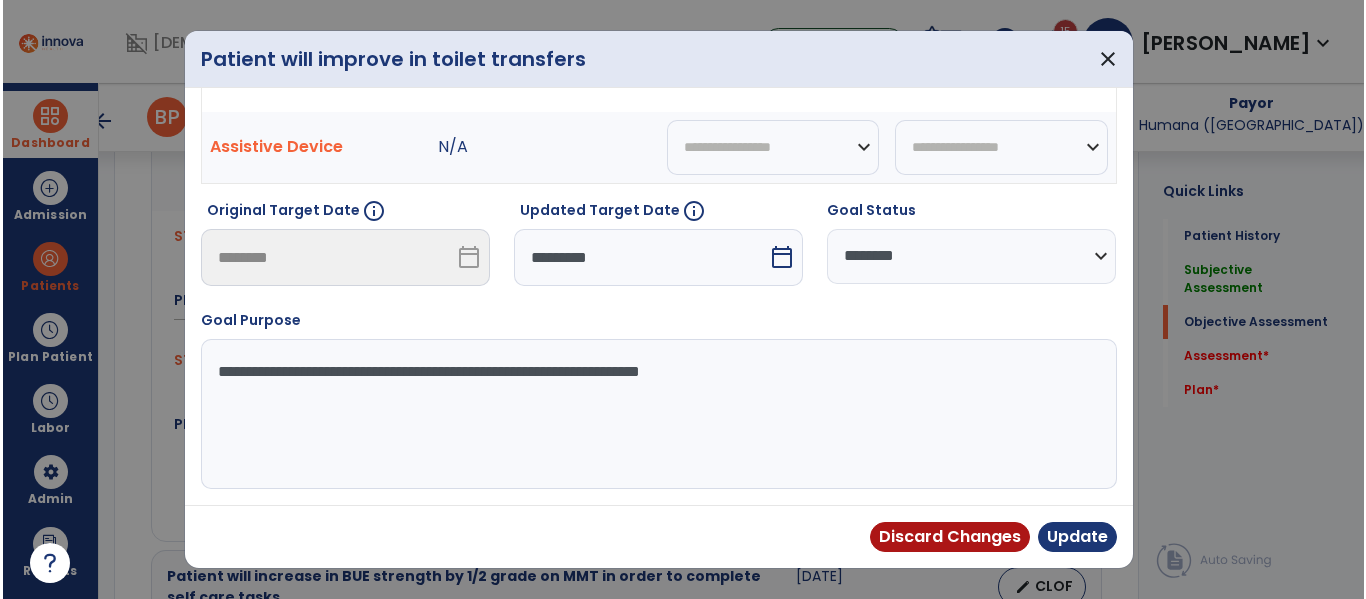 scroll, scrollTop: 133, scrollLeft: 0, axis: vertical 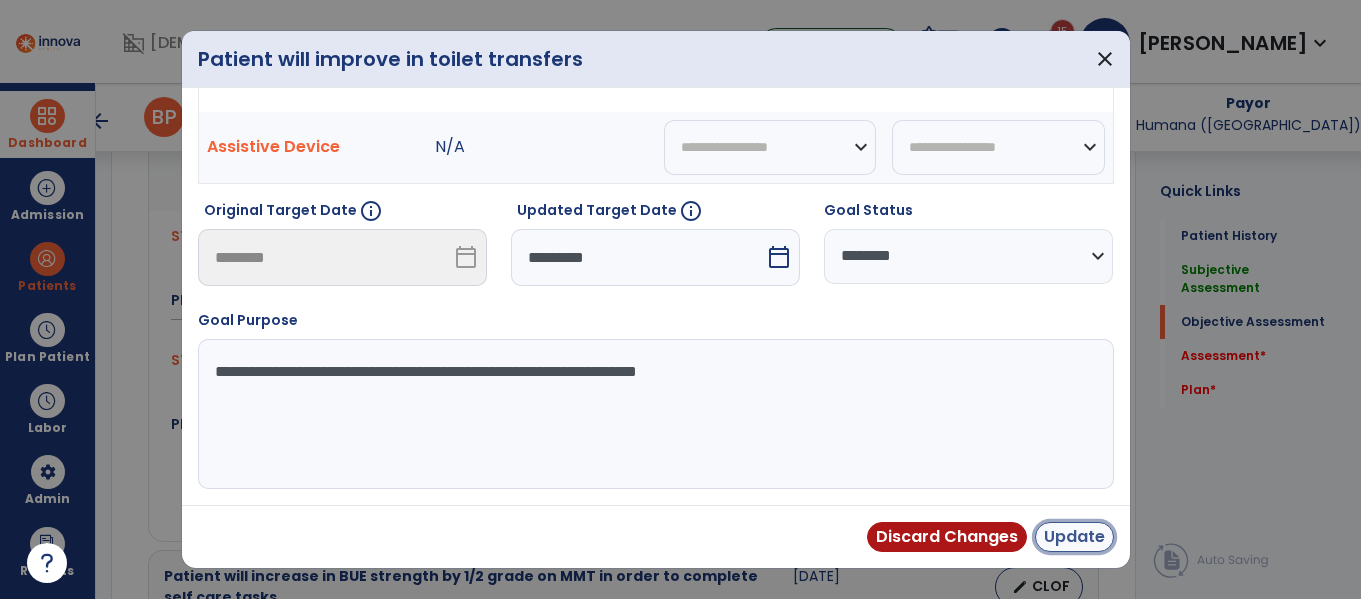 click on "Update" at bounding box center [1074, 537] 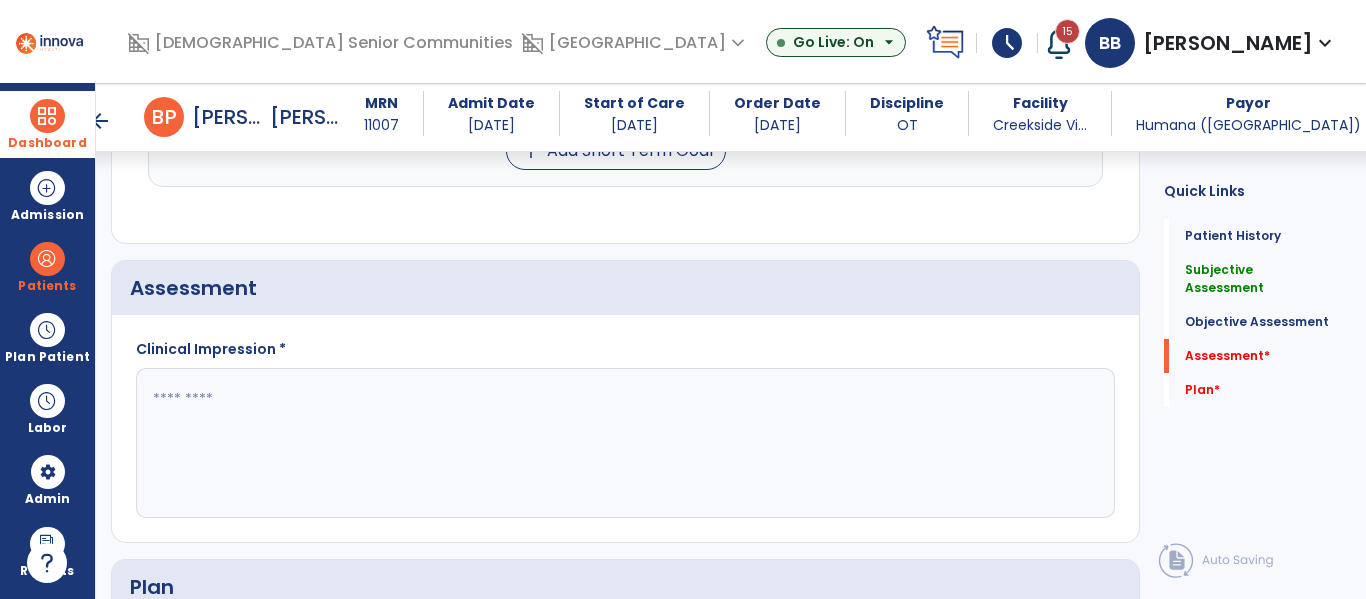 scroll, scrollTop: 2656, scrollLeft: 0, axis: vertical 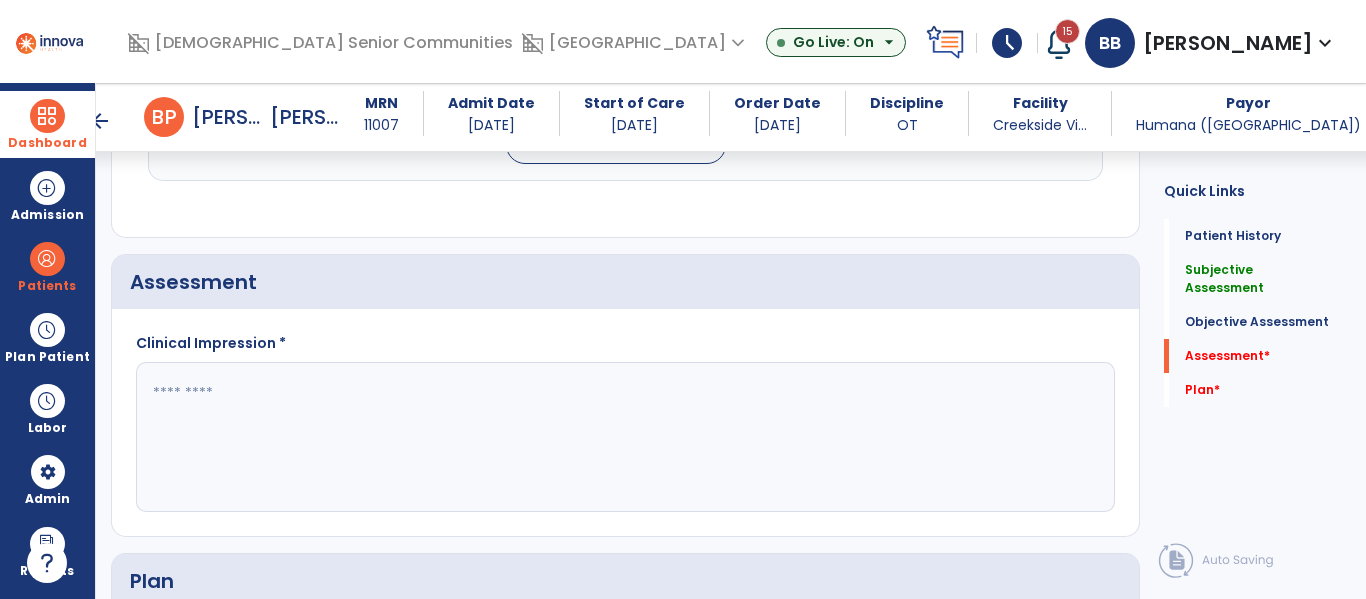 click 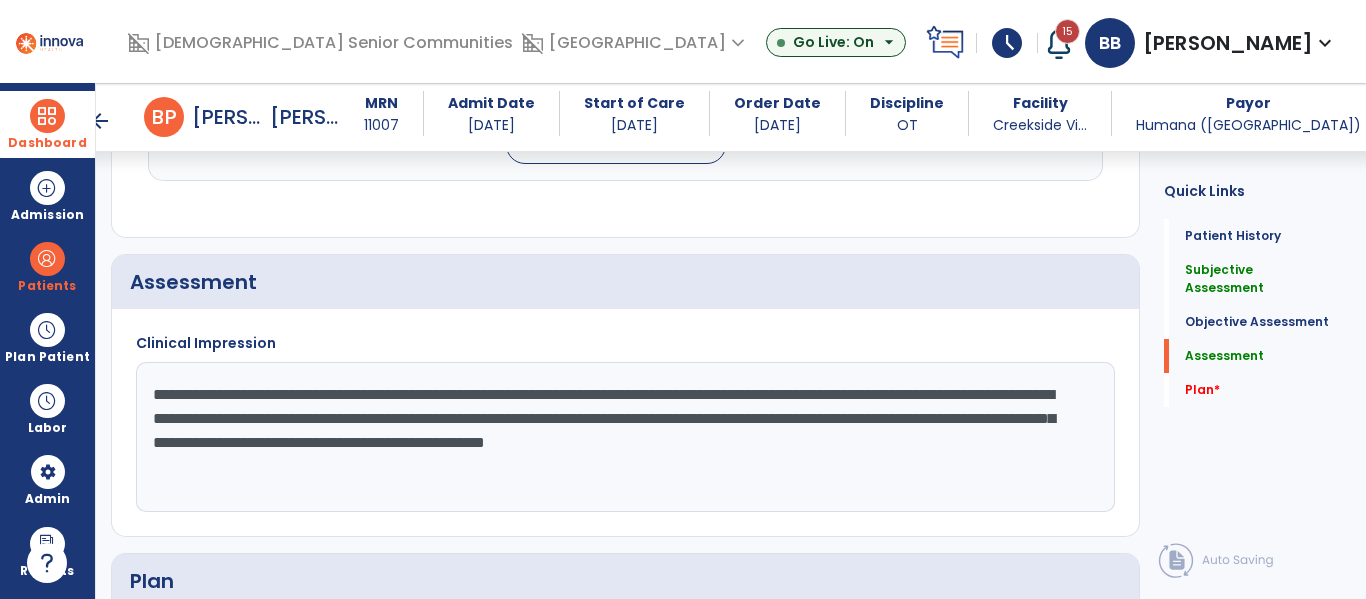 type on "**********" 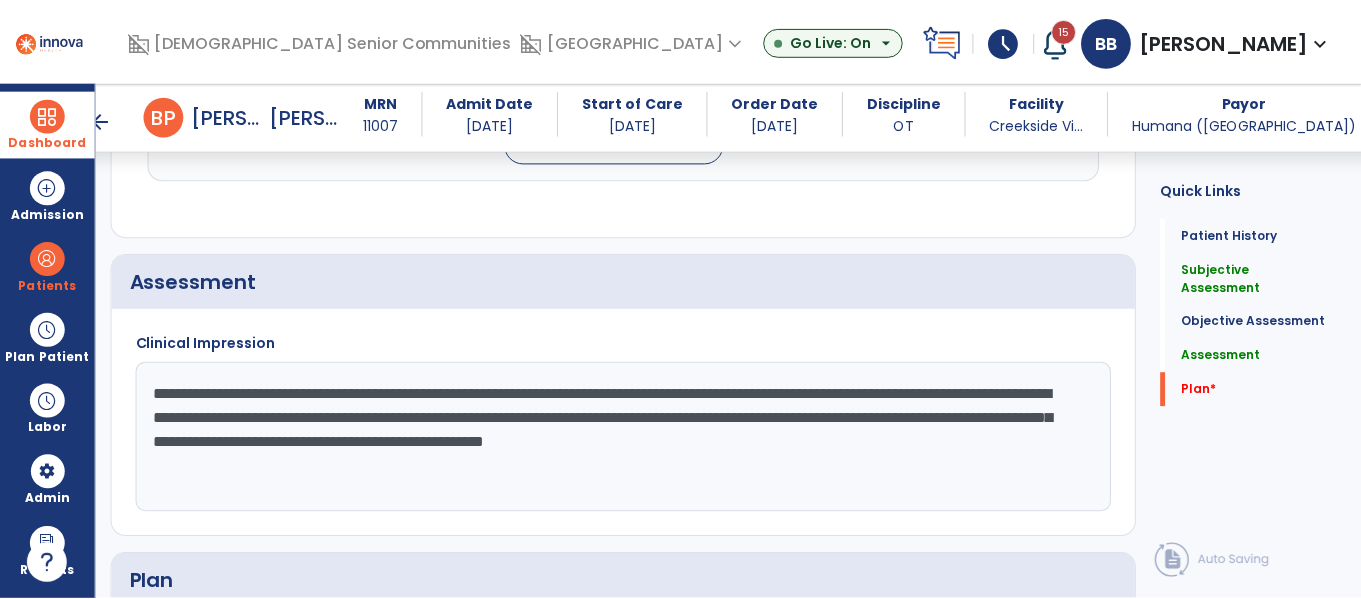 scroll, scrollTop: 2944, scrollLeft: 0, axis: vertical 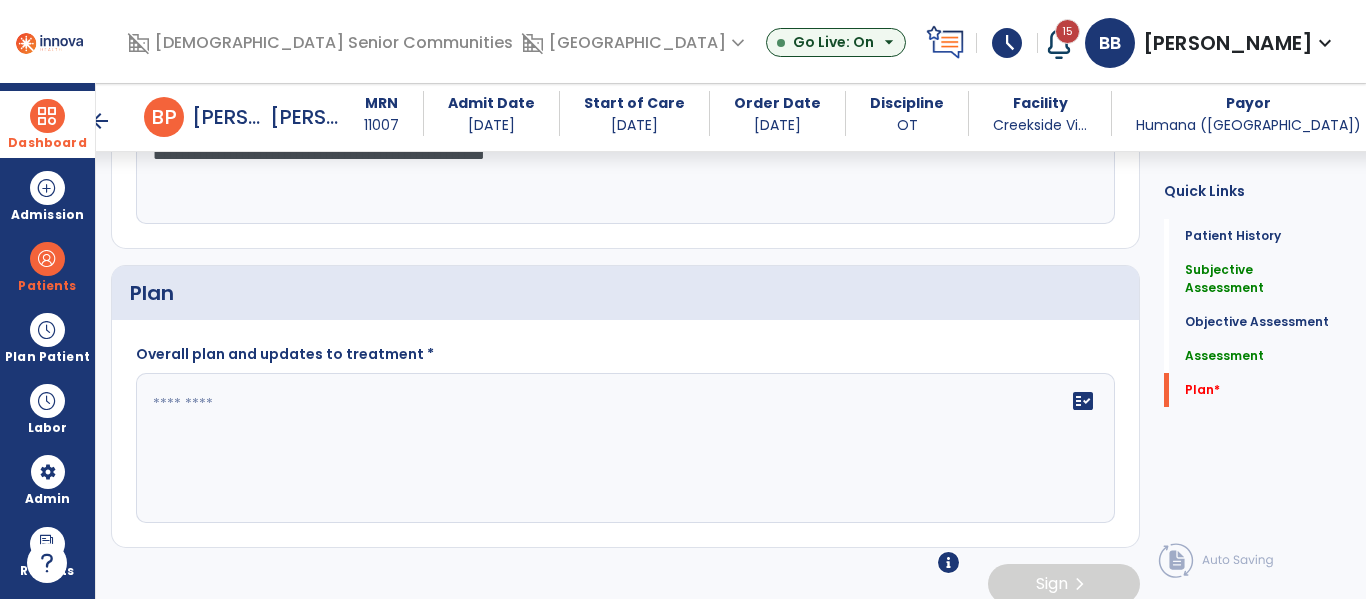 click on "fact_check" 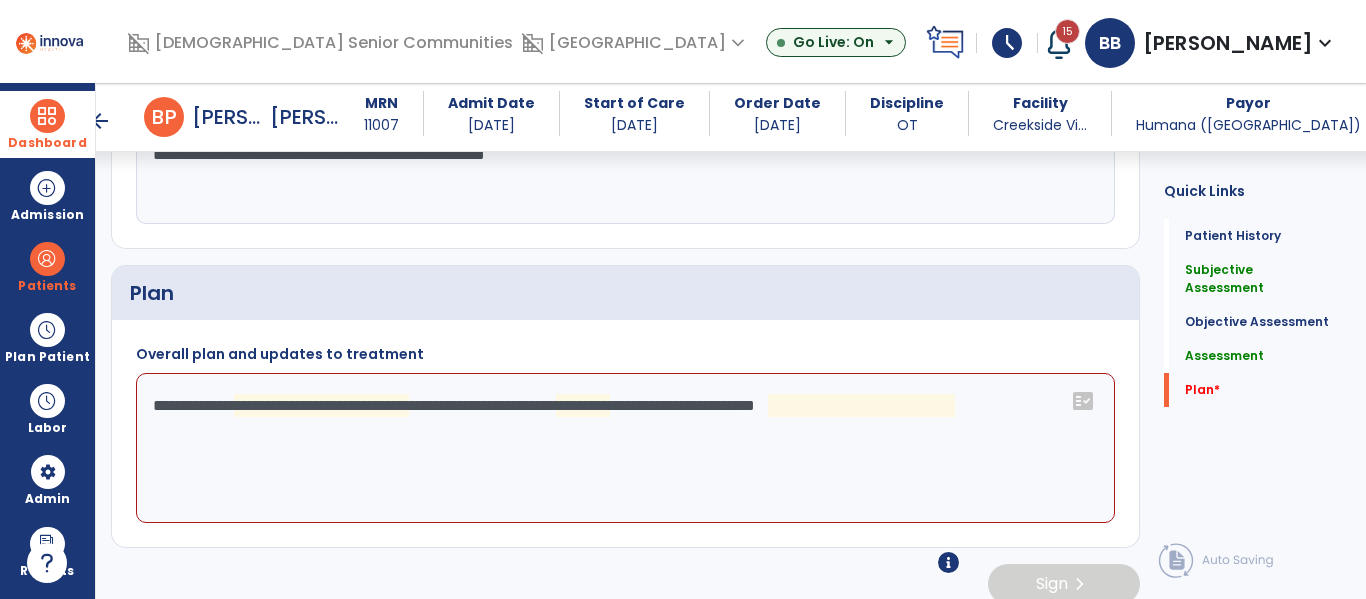 click on "**********" 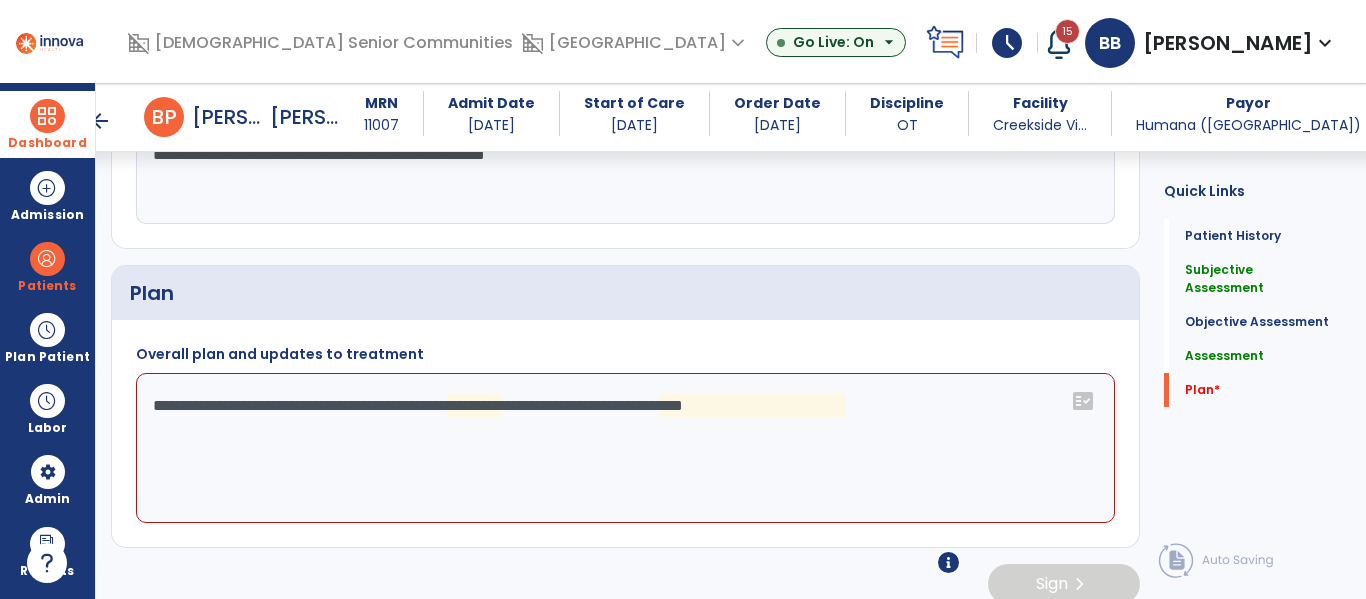 click on "**********" 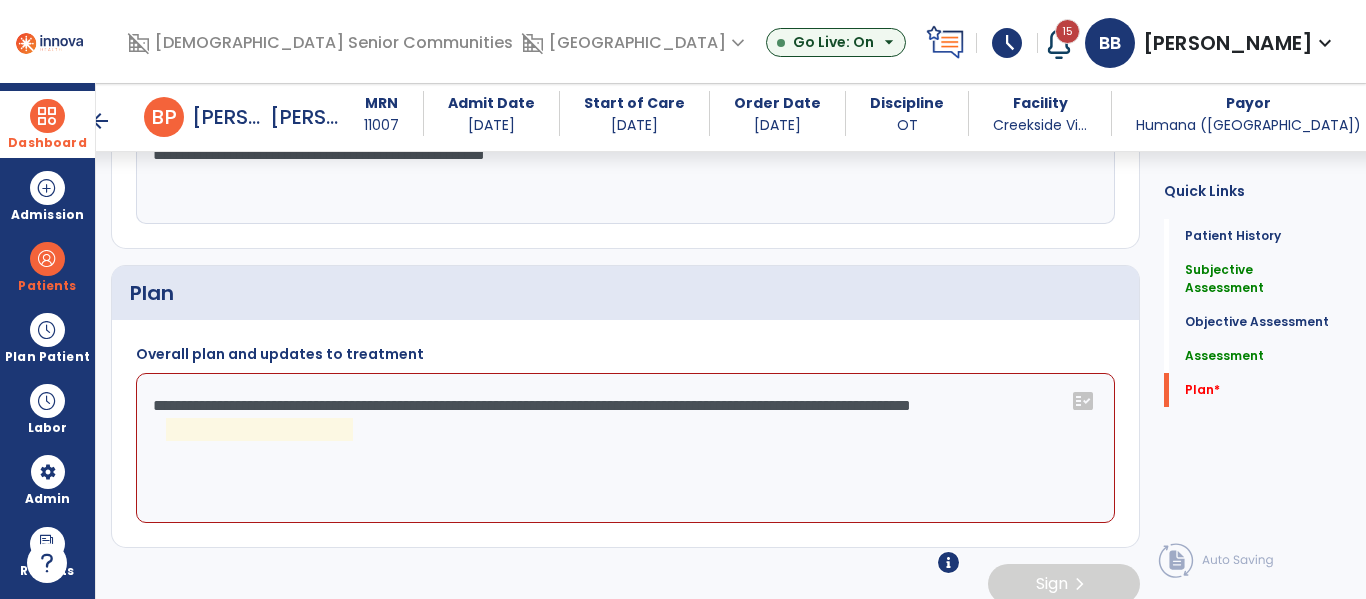 click on "**********" 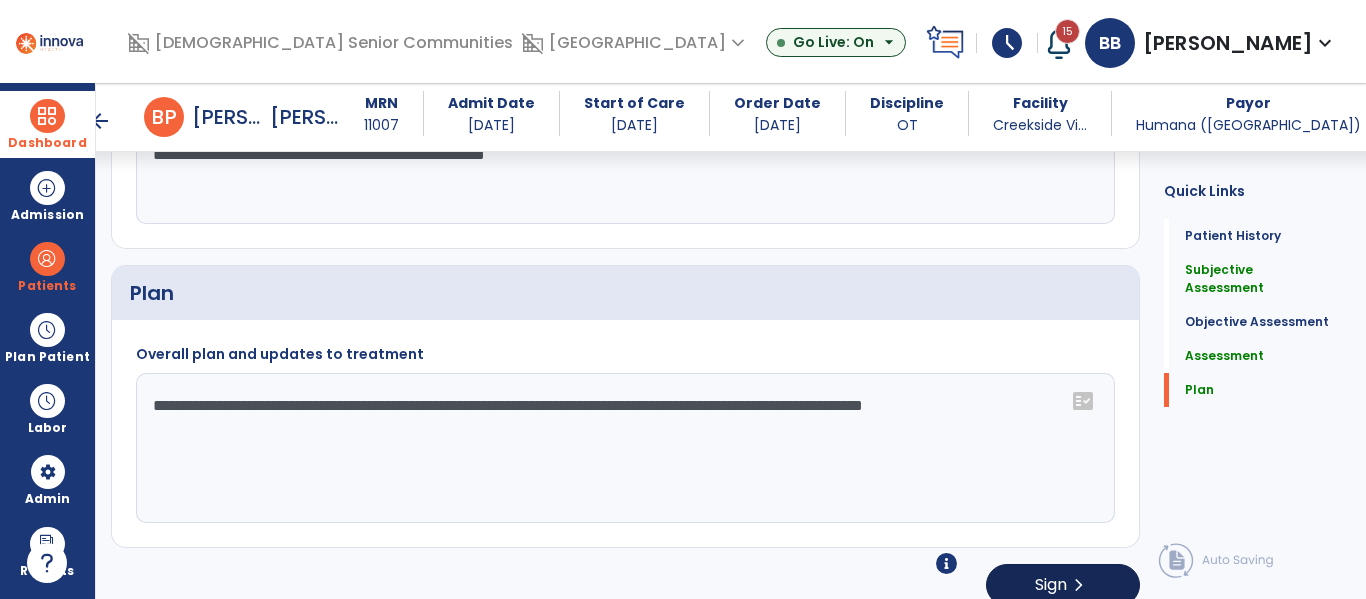 type on "**********" 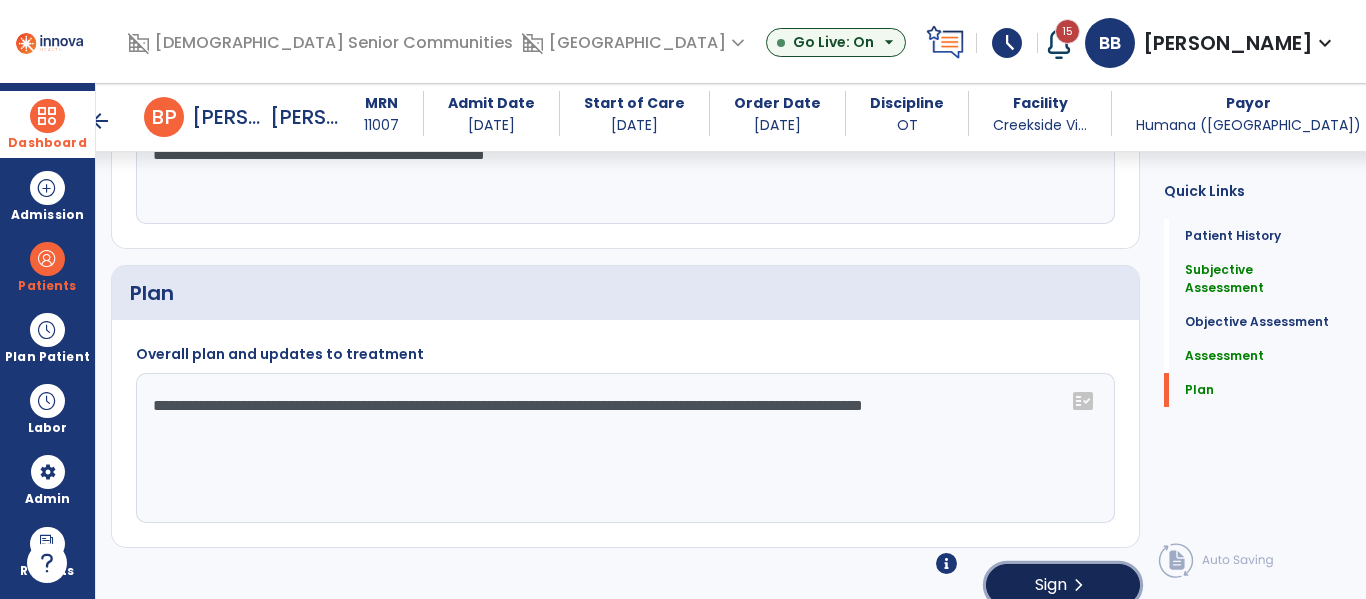 click on "Sign" 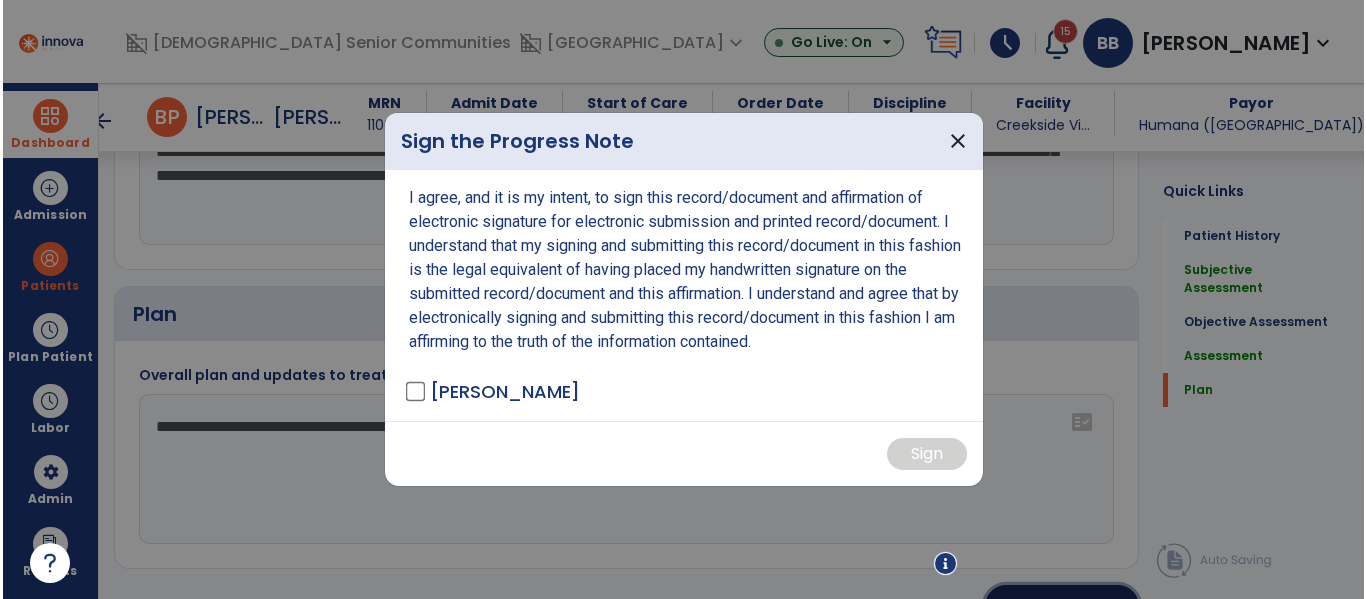 scroll, scrollTop: 2944, scrollLeft: 0, axis: vertical 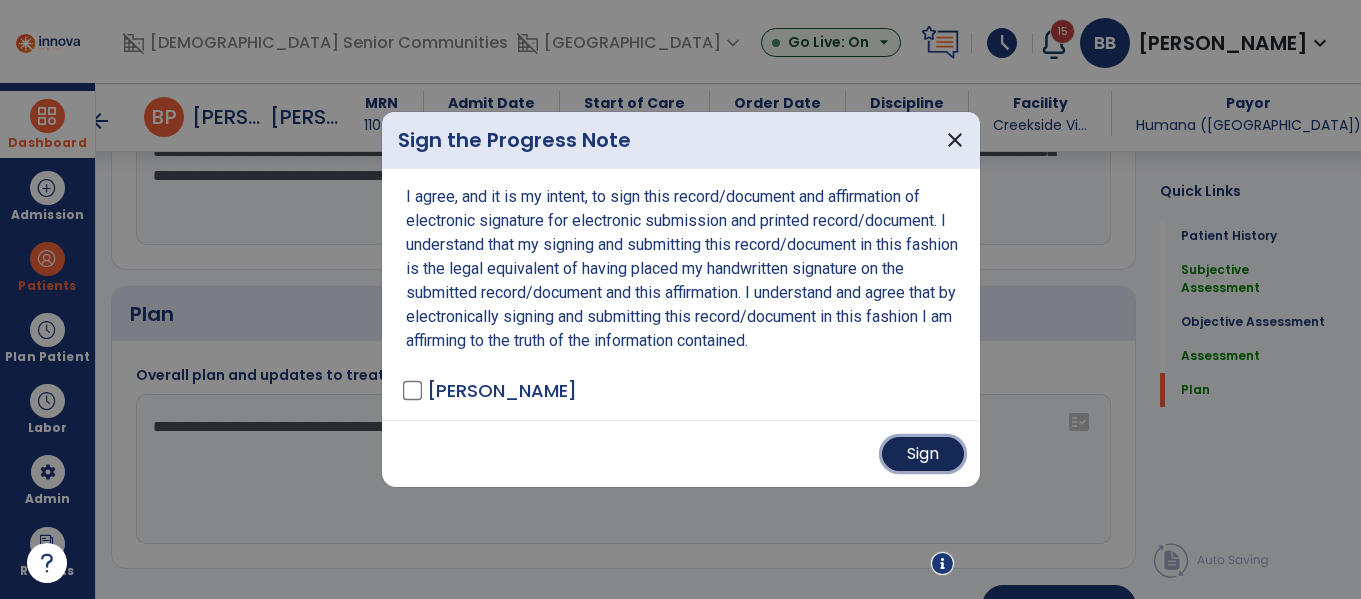 click on "Sign" at bounding box center [923, 454] 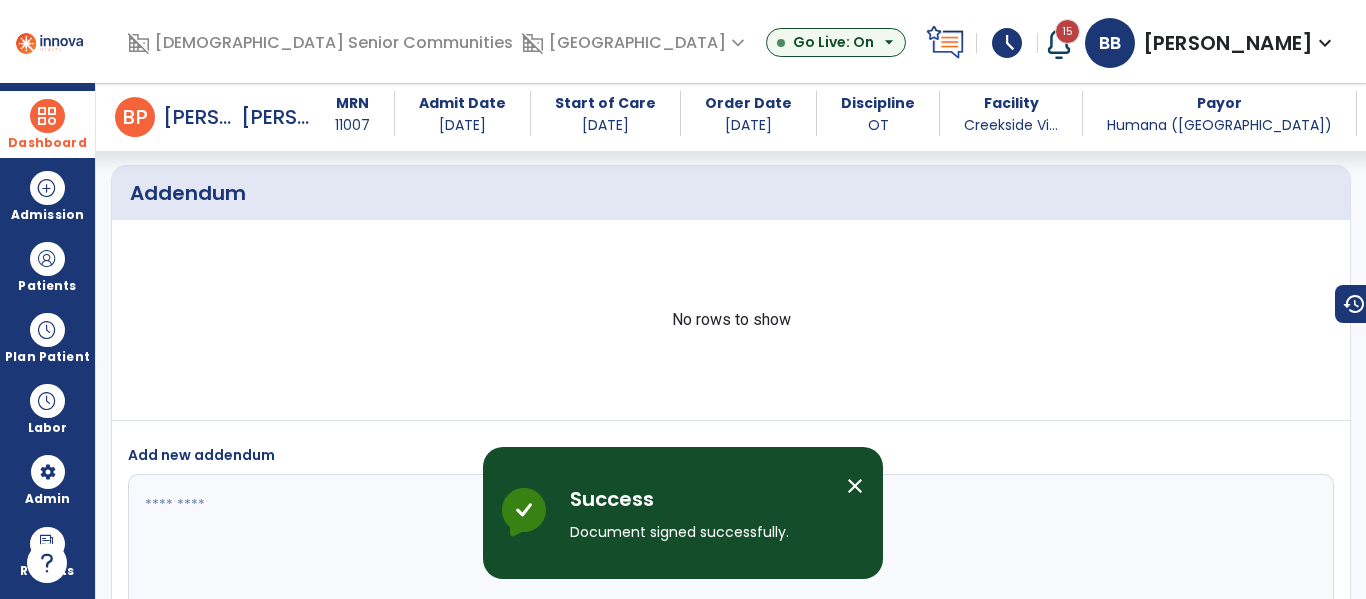 scroll, scrollTop: 4125, scrollLeft: 0, axis: vertical 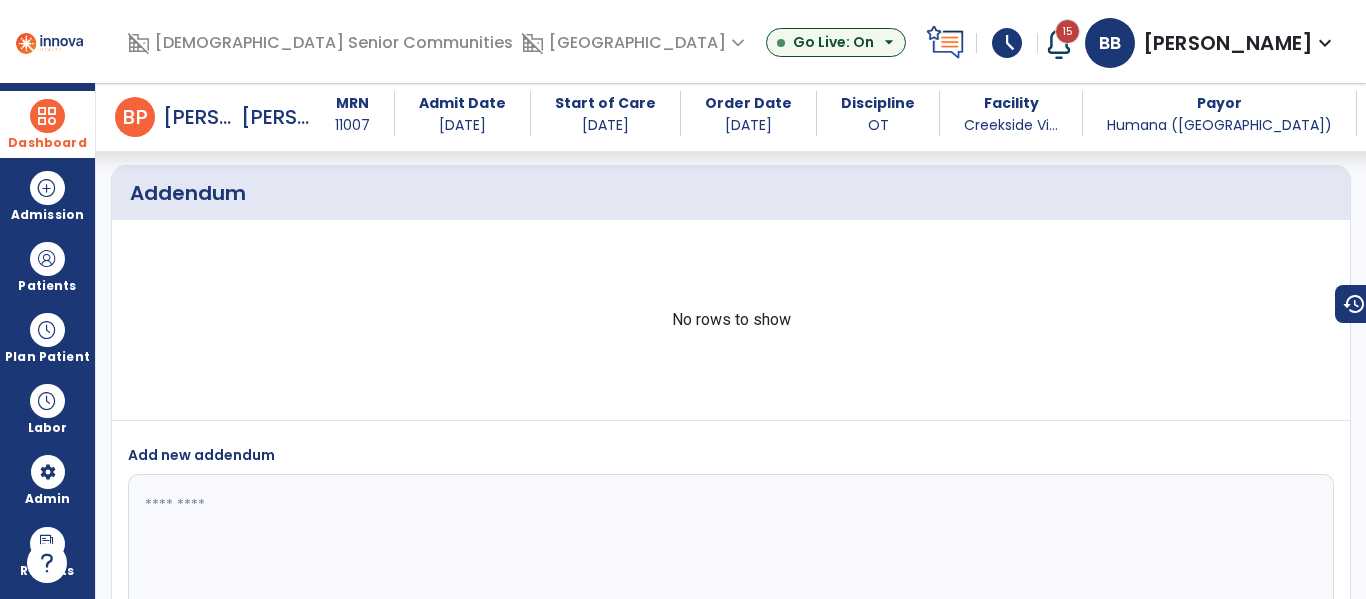click at bounding box center [47, 116] 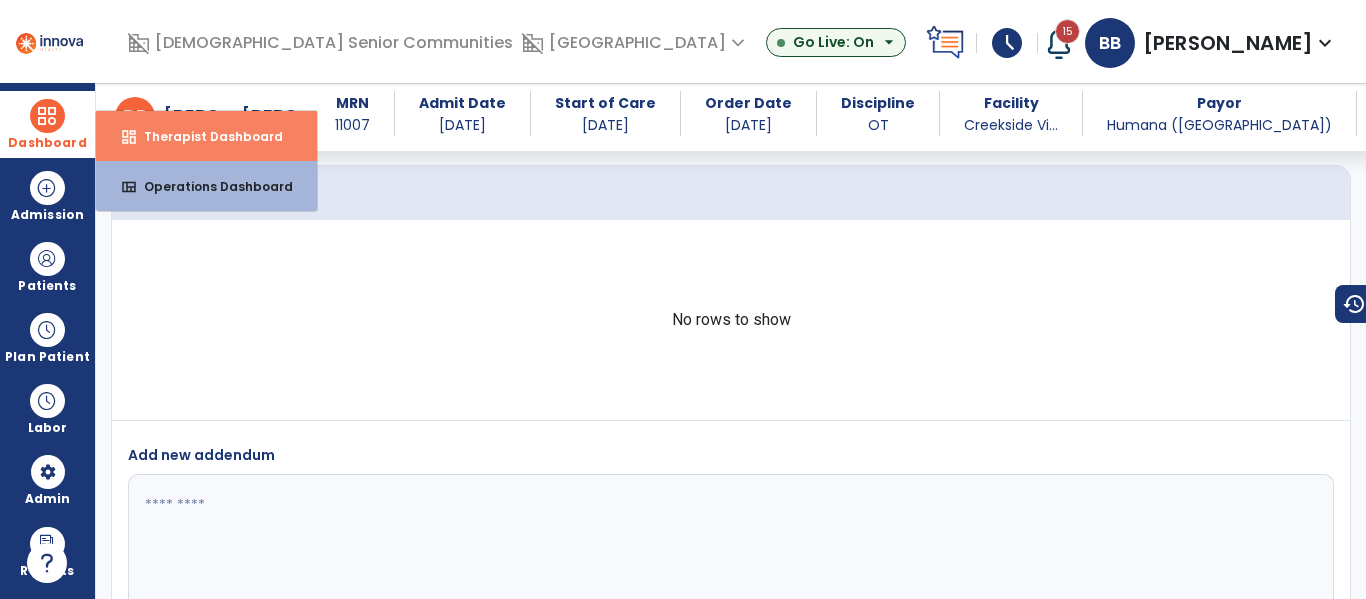 click on "dashboard" at bounding box center [129, 137] 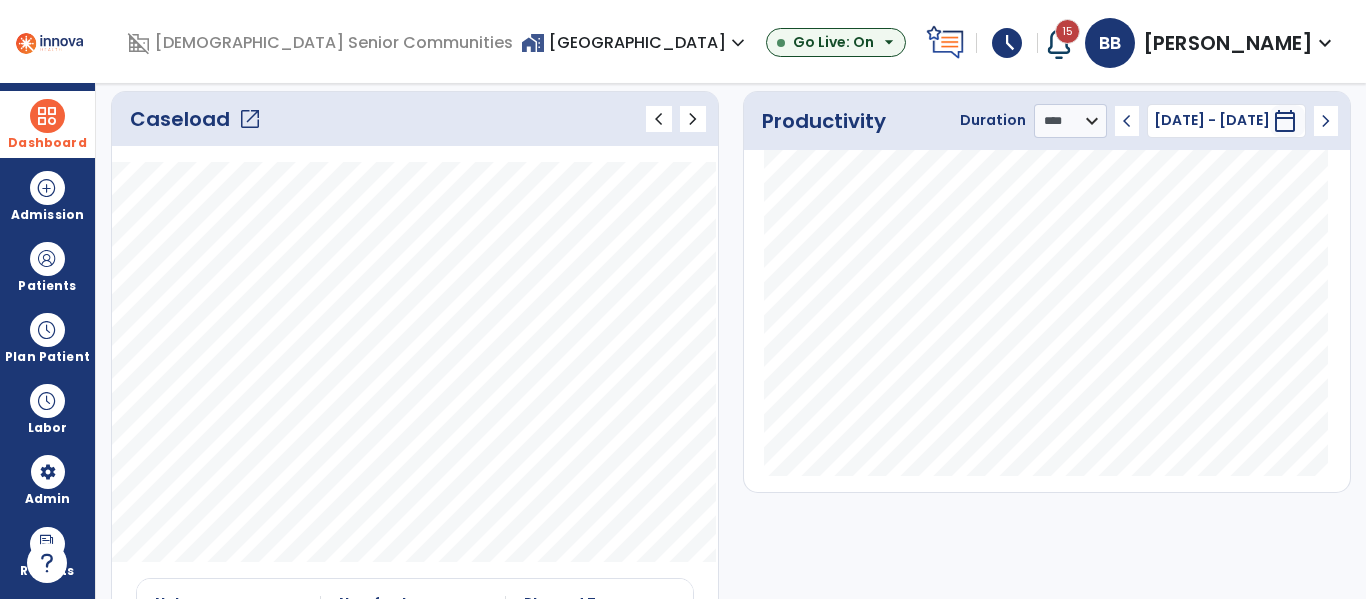 scroll, scrollTop: 0, scrollLeft: 0, axis: both 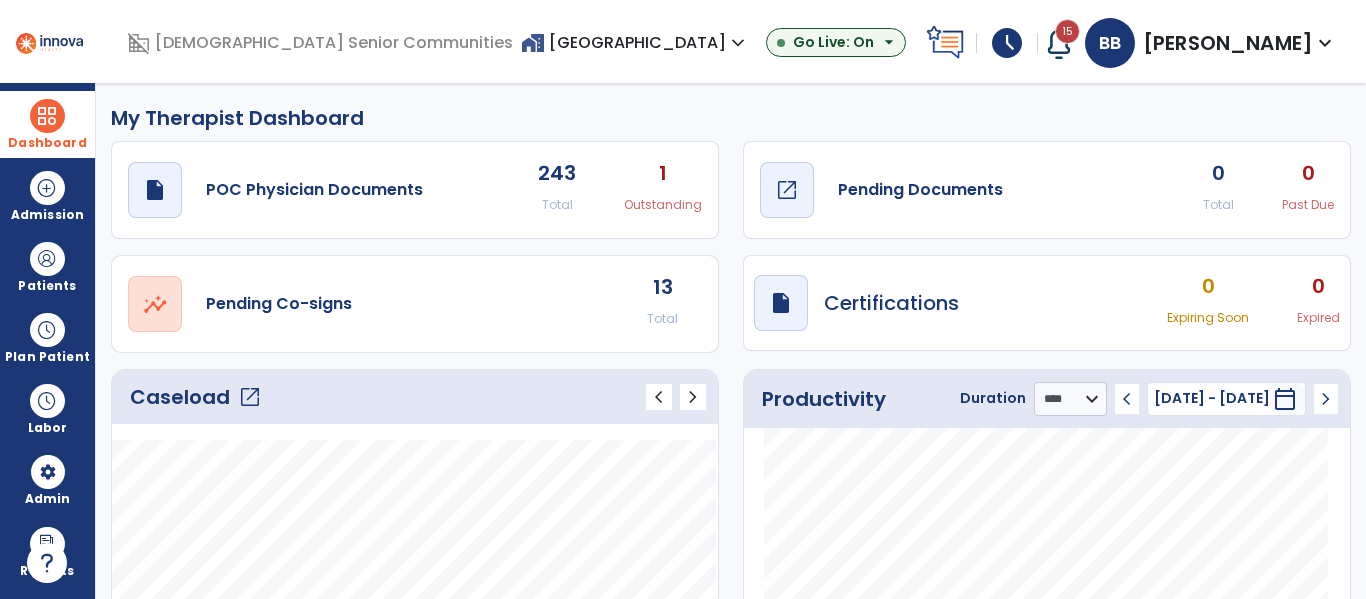 click on "Pending Documents" 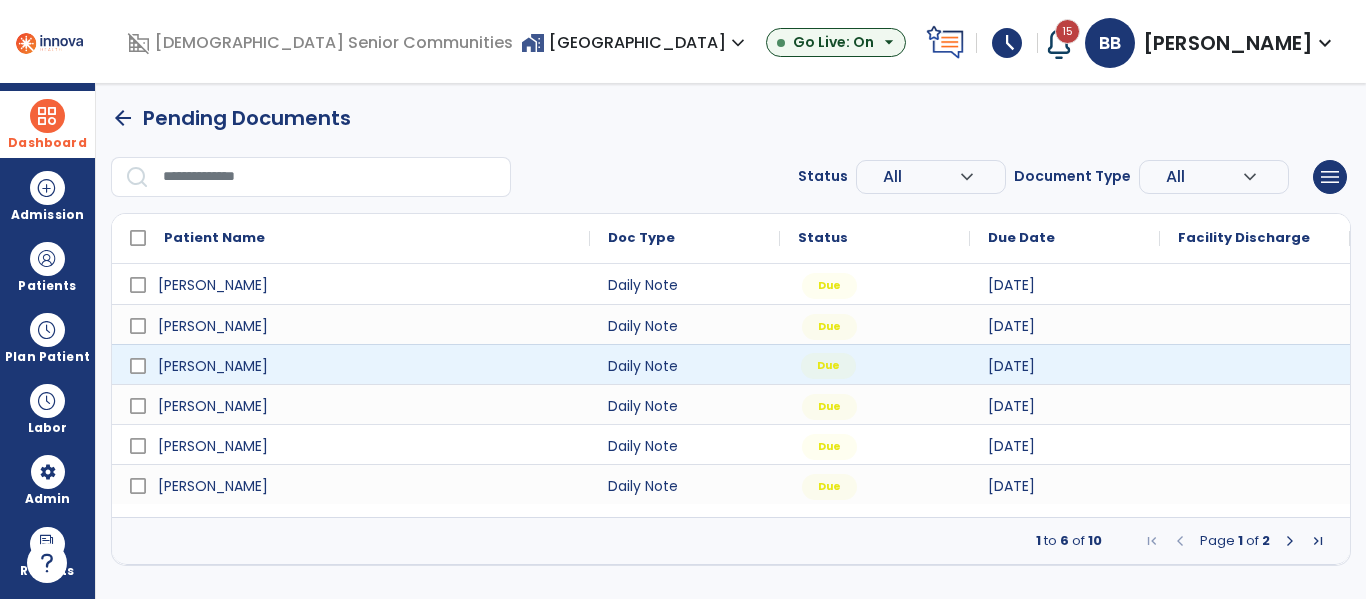 click on "Due" at bounding box center [875, 364] 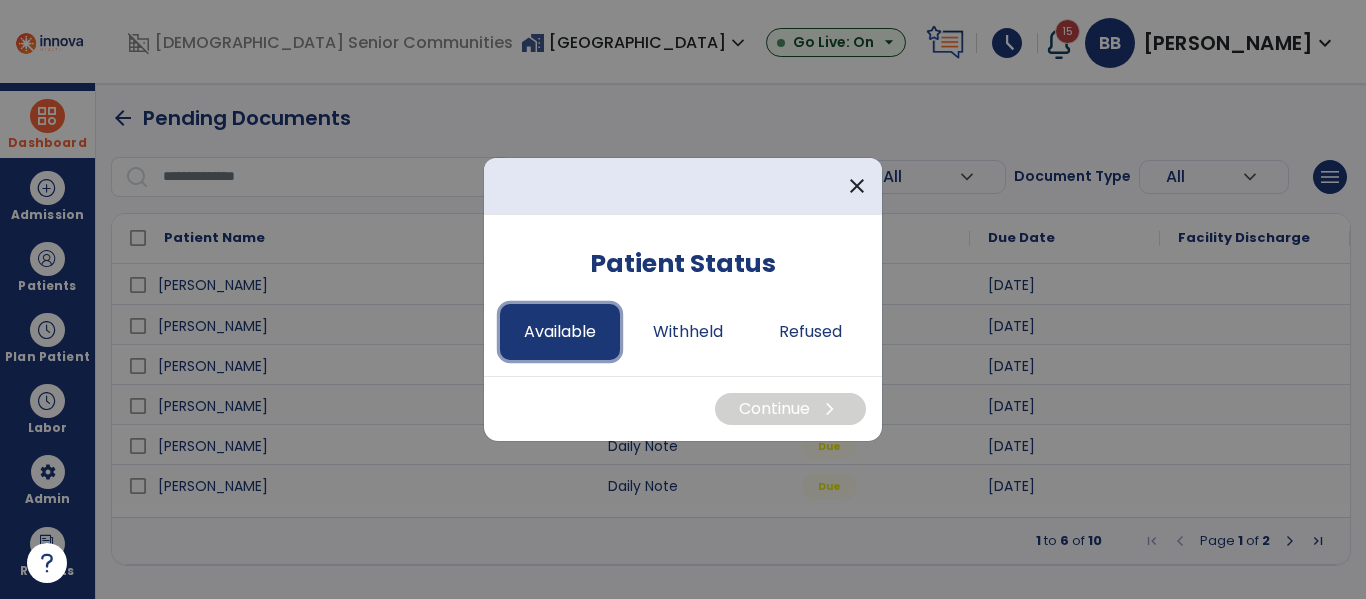 click on "Available" at bounding box center (560, 332) 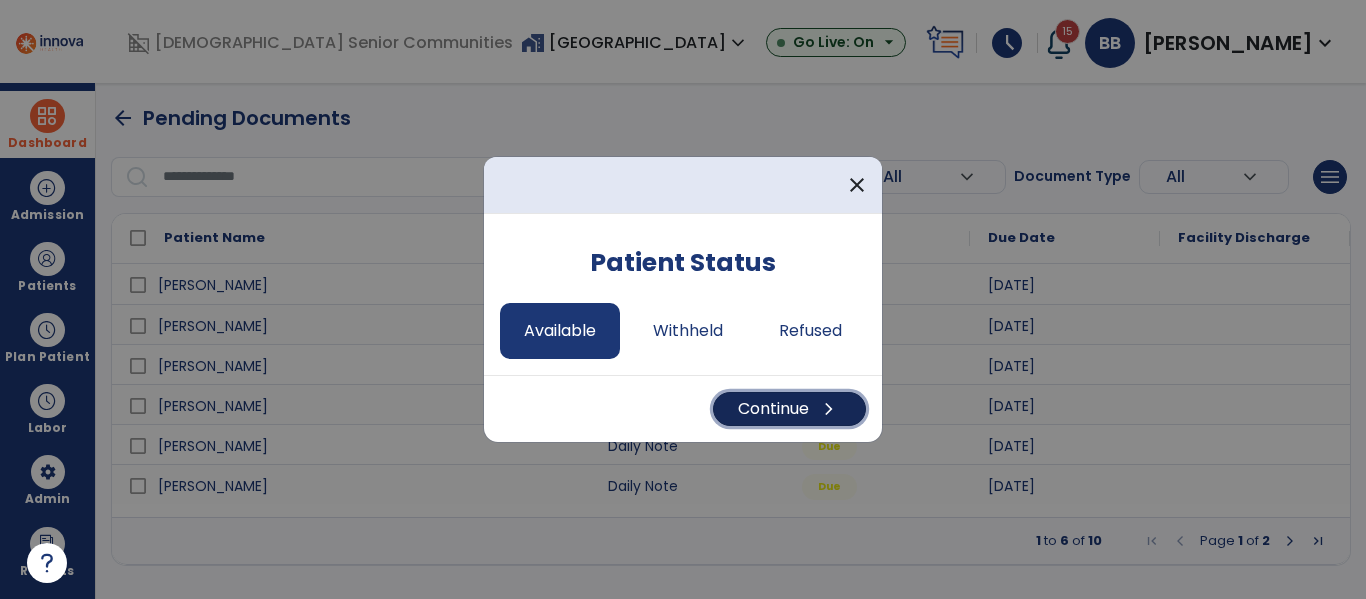 click on "Continue   chevron_right" at bounding box center [789, 409] 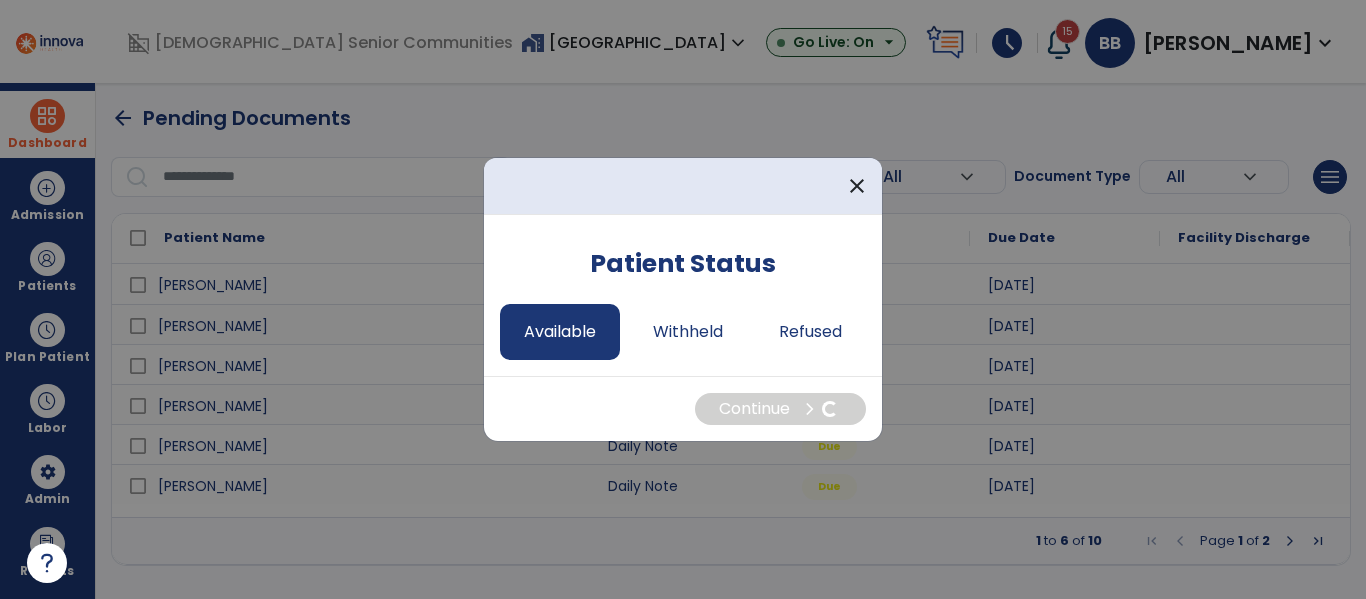 select on "*" 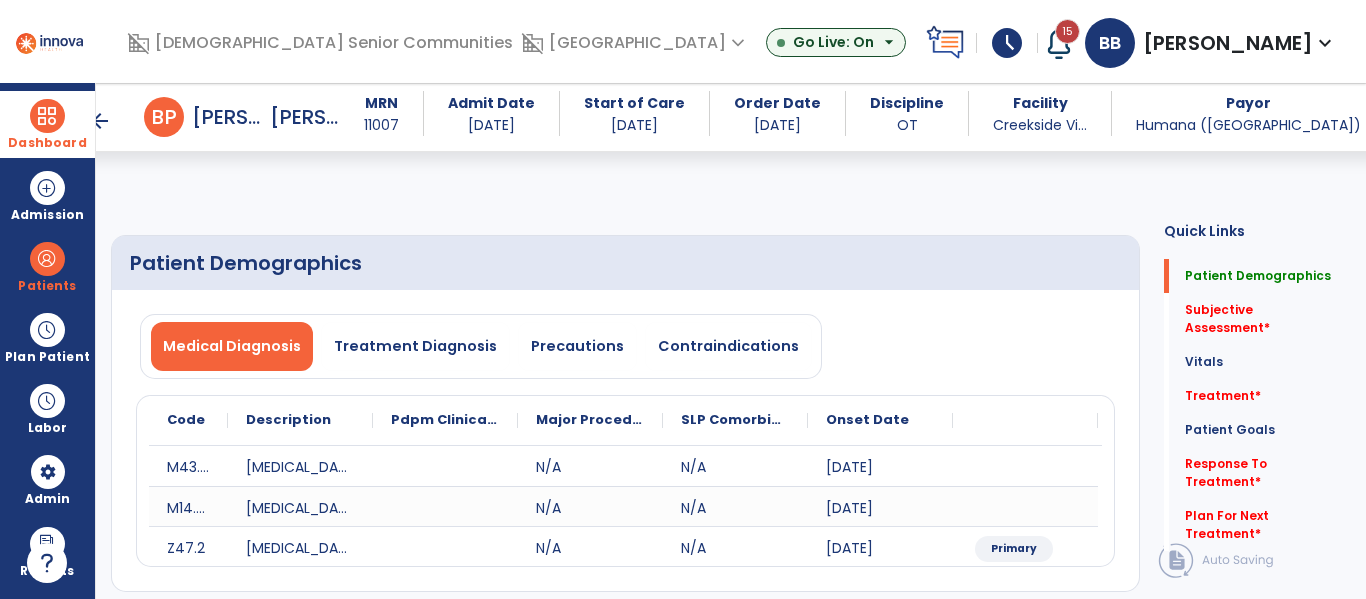 scroll, scrollTop: 351, scrollLeft: 0, axis: vertical 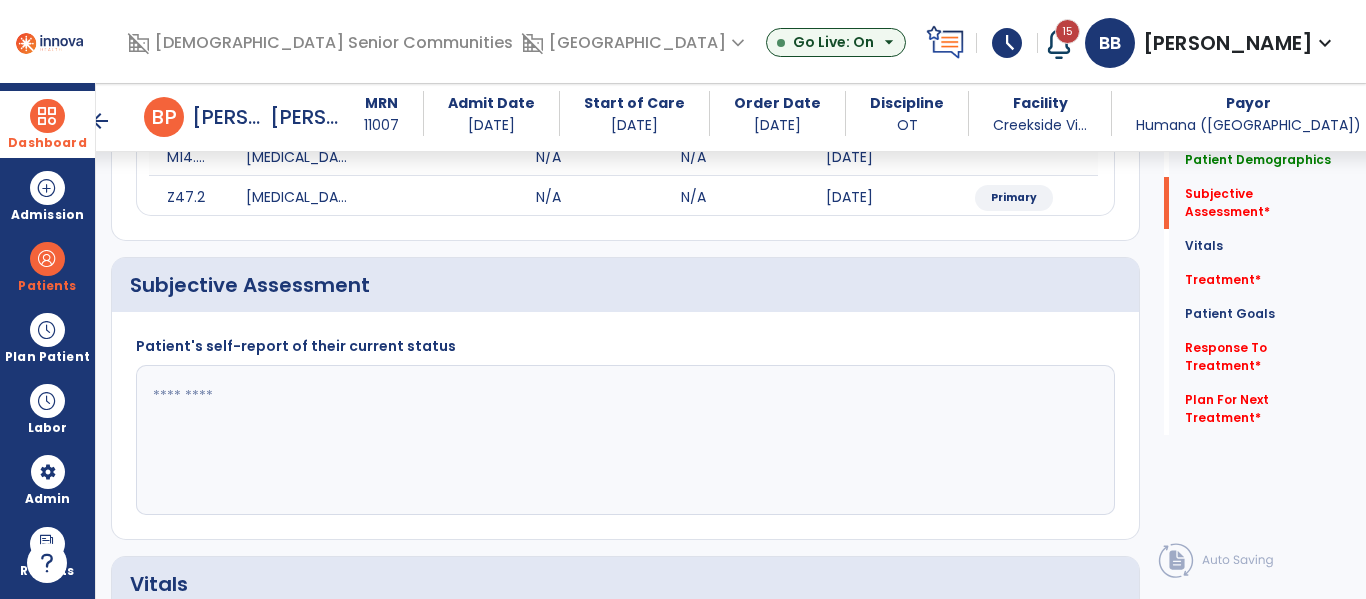 click 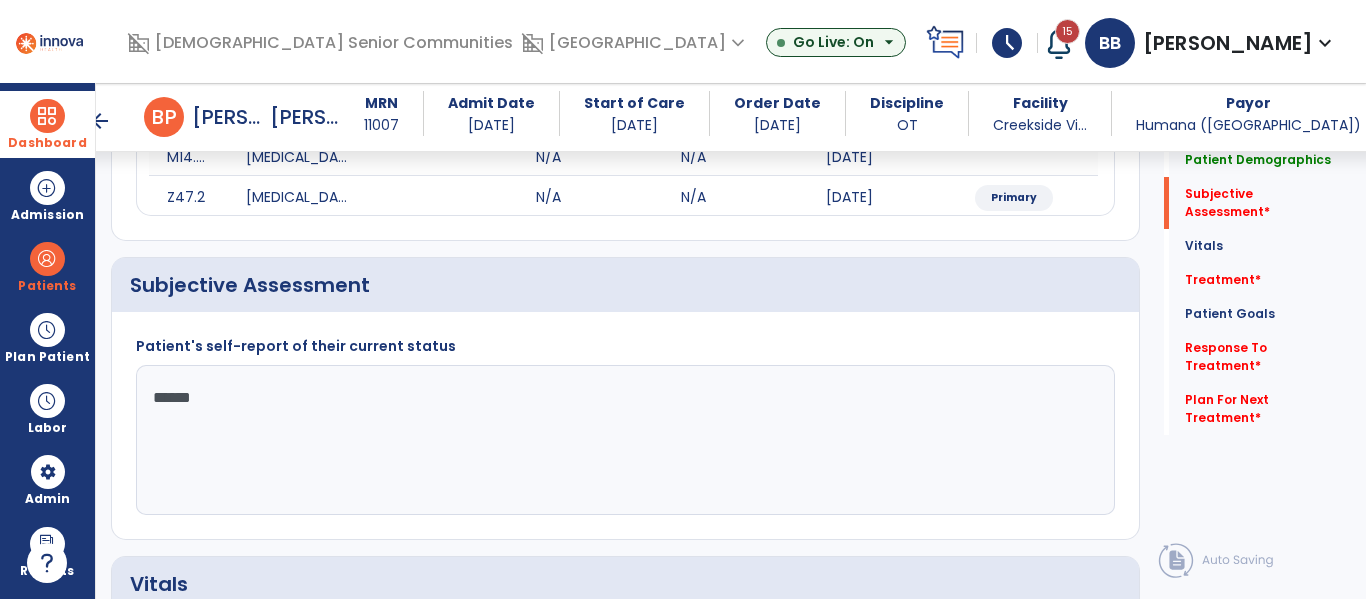 type on "*******" 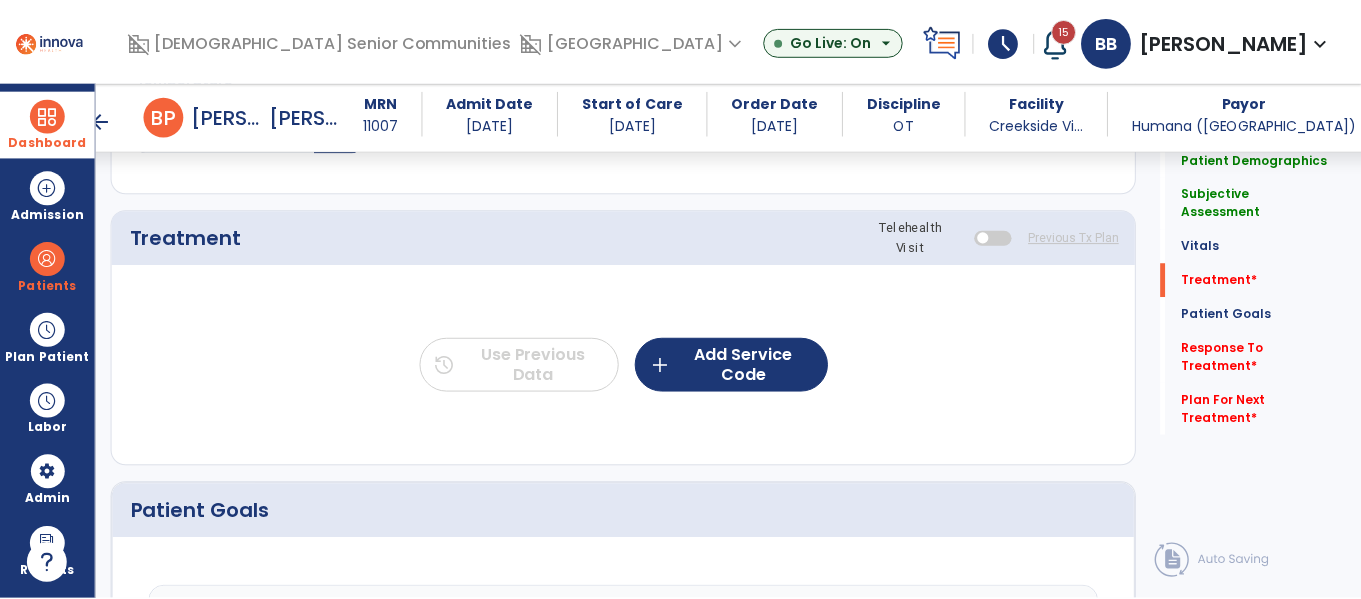 scroll, scrollTop: 1054, scrollLeft: 0, axis: vertical 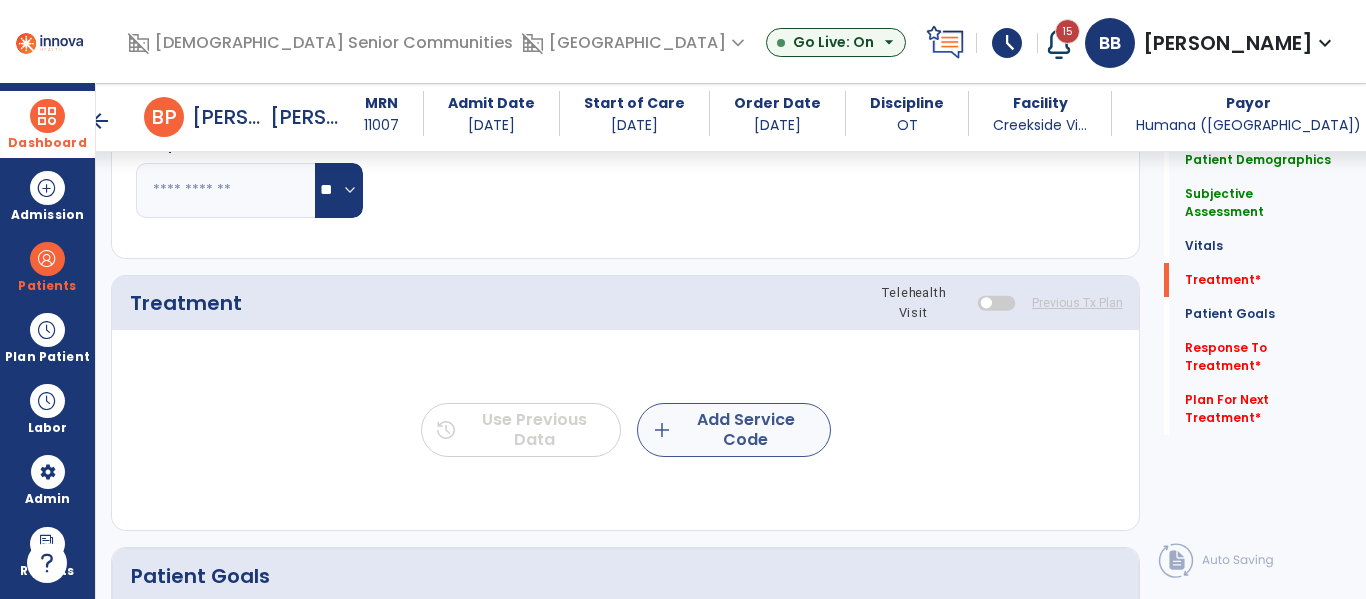 type on "**********" 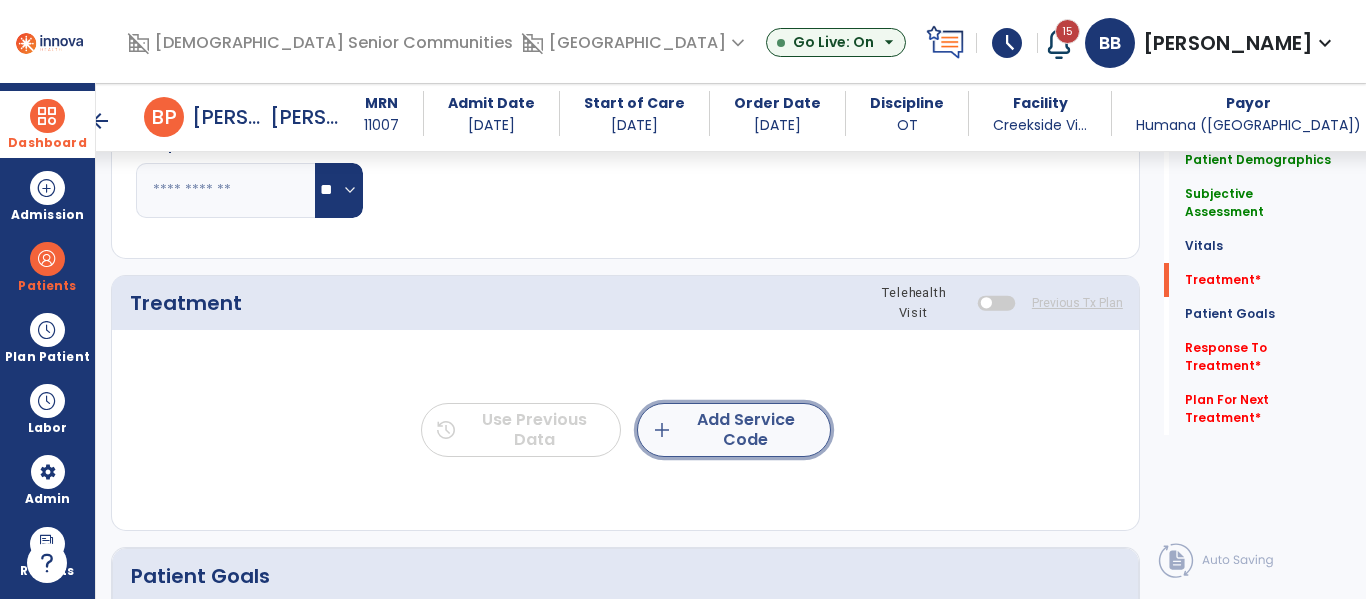 click on "add  Add Service Code" 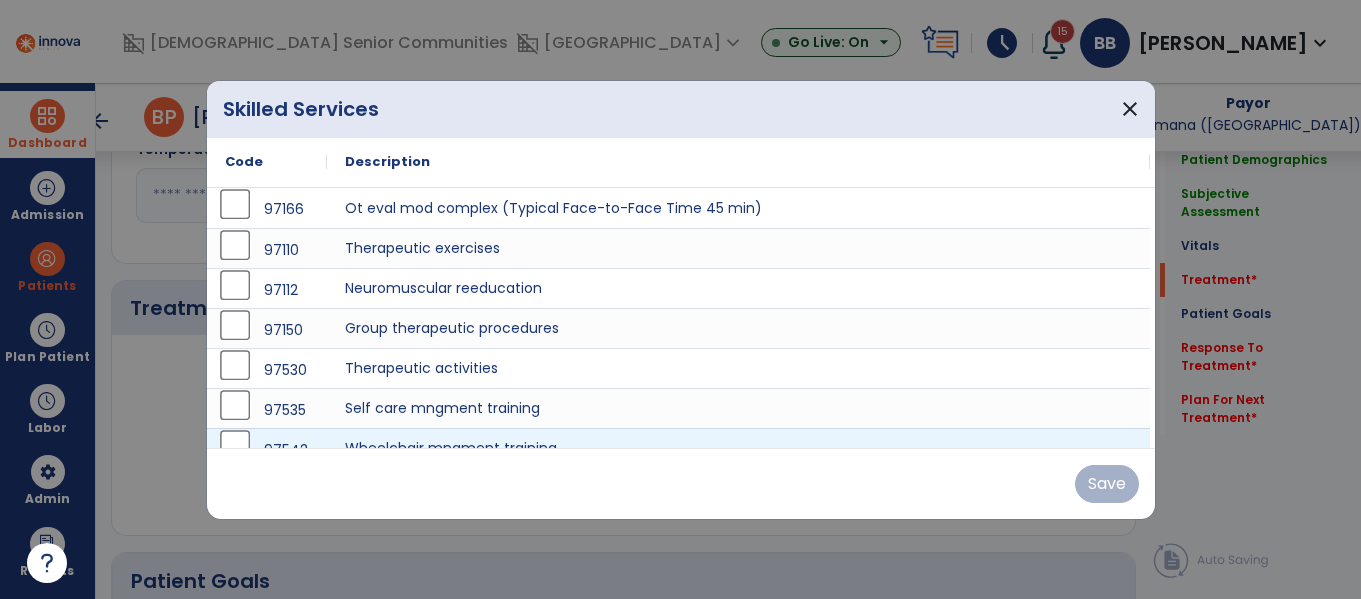 scroll, scrollTop: 1054, scrollLeft: 0, axis: vertical 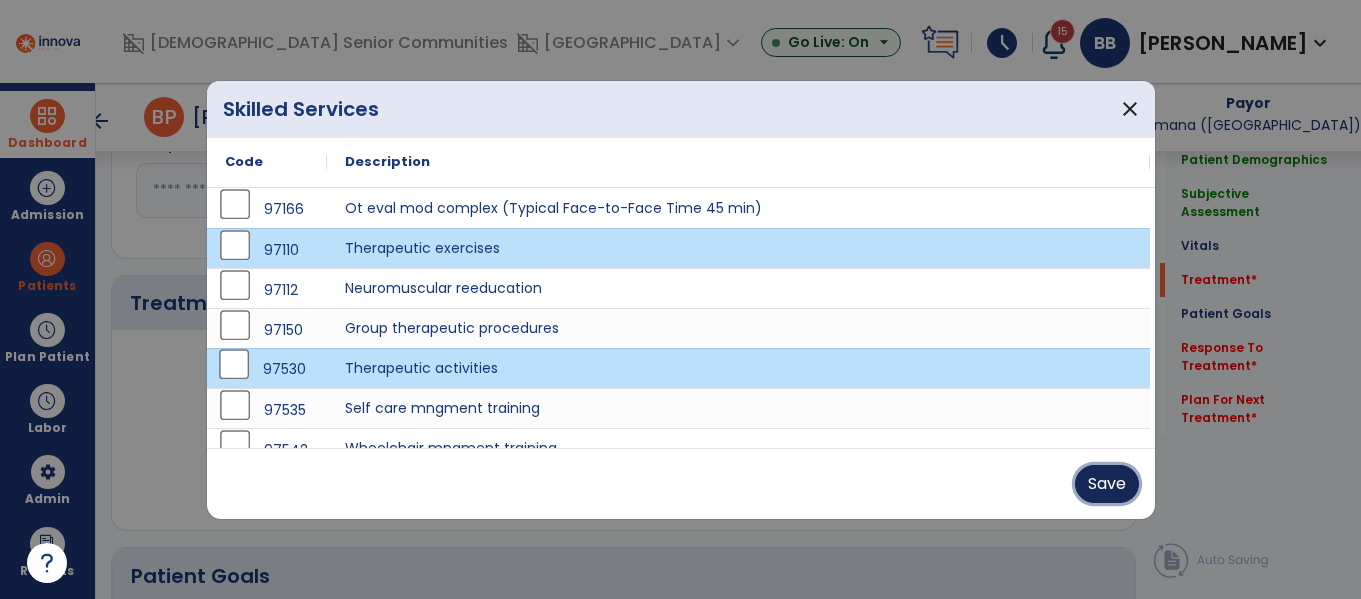 click on "Save" at bounding box center (1107, 484) 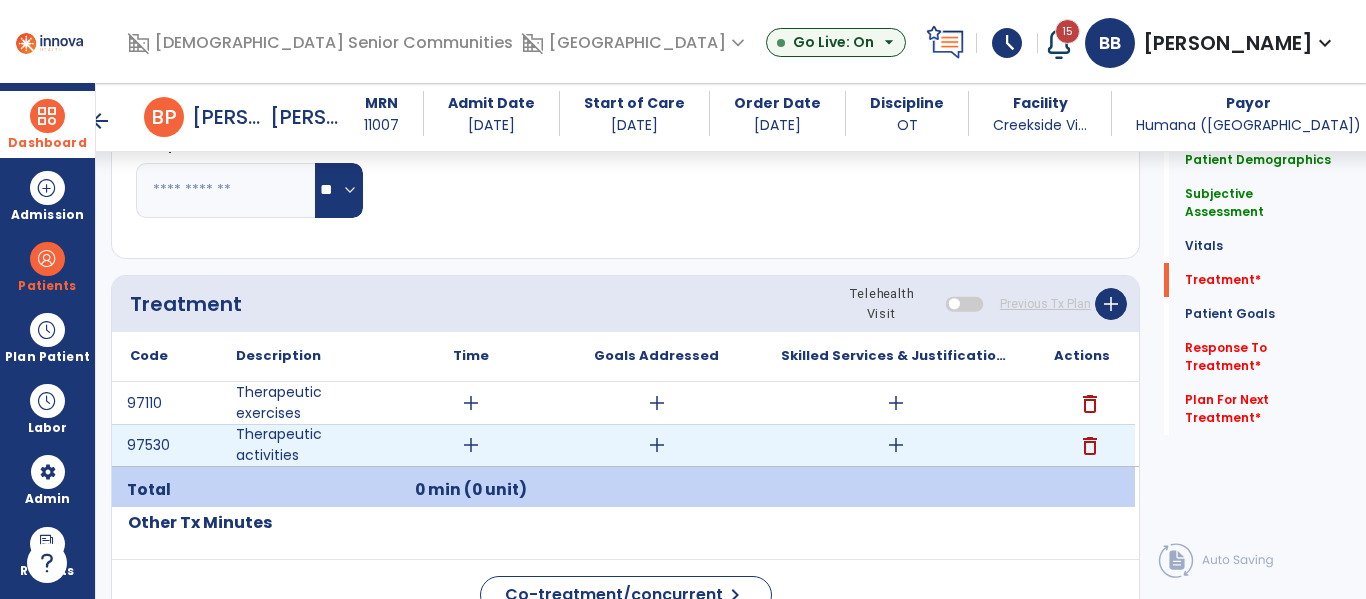 click on "add" at bounding box center [470, 445] 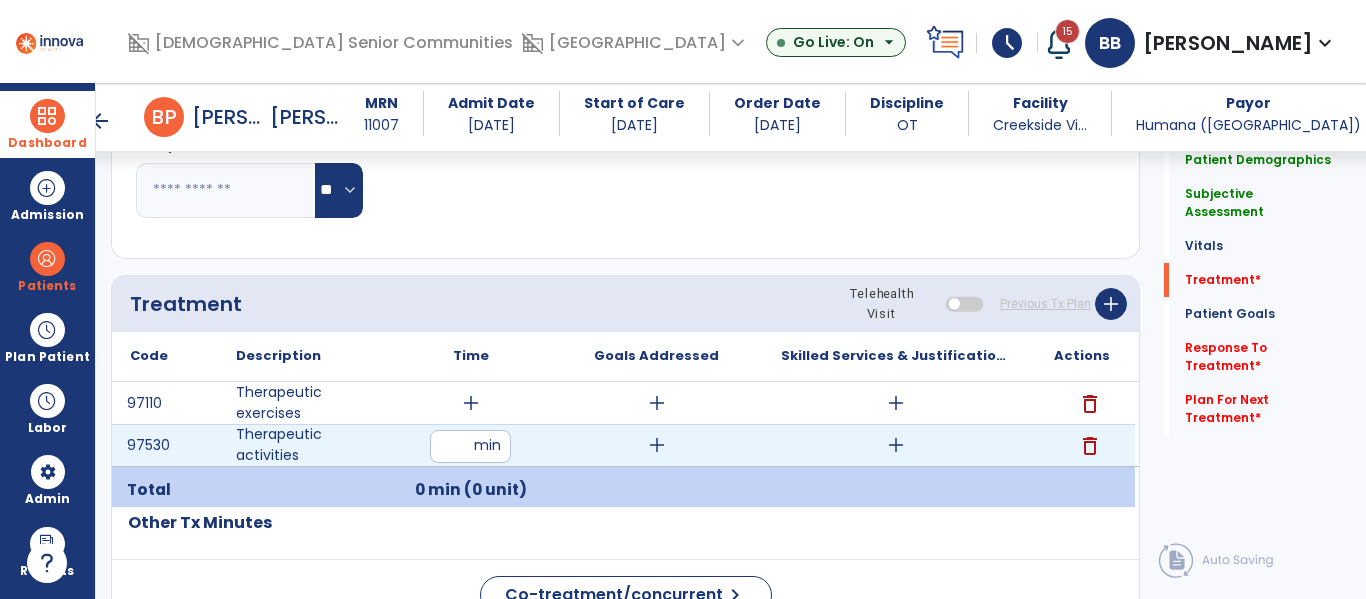type on "*" 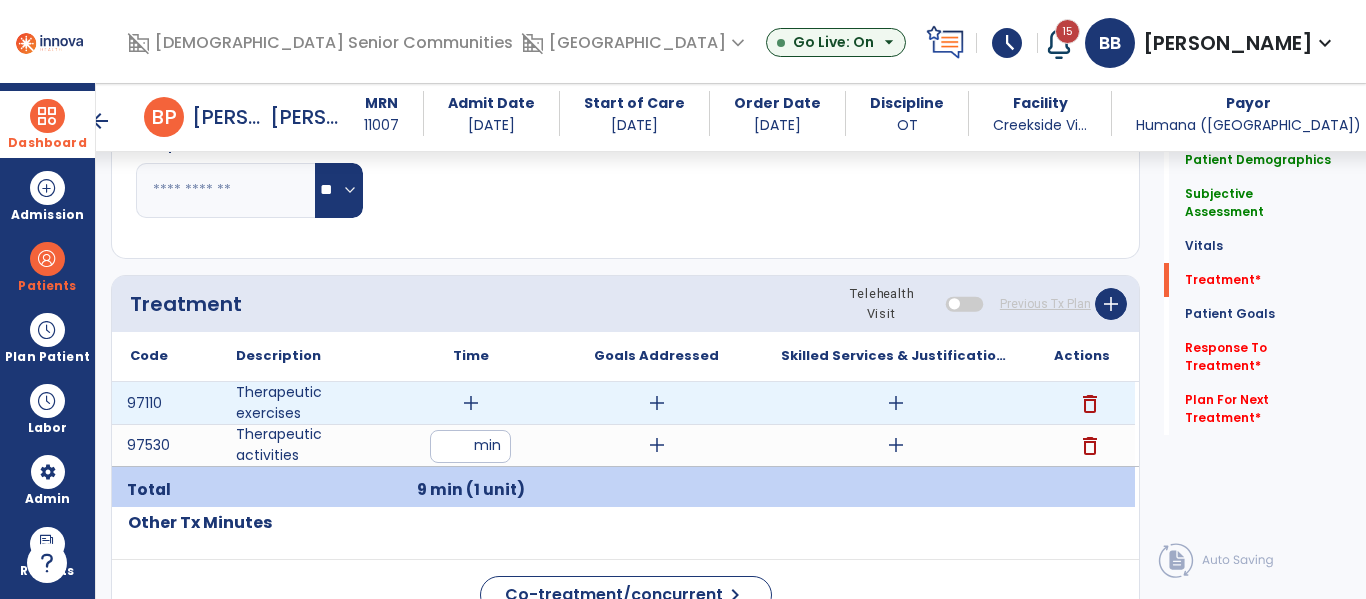 click on "add" at bounding box center [471, 403] 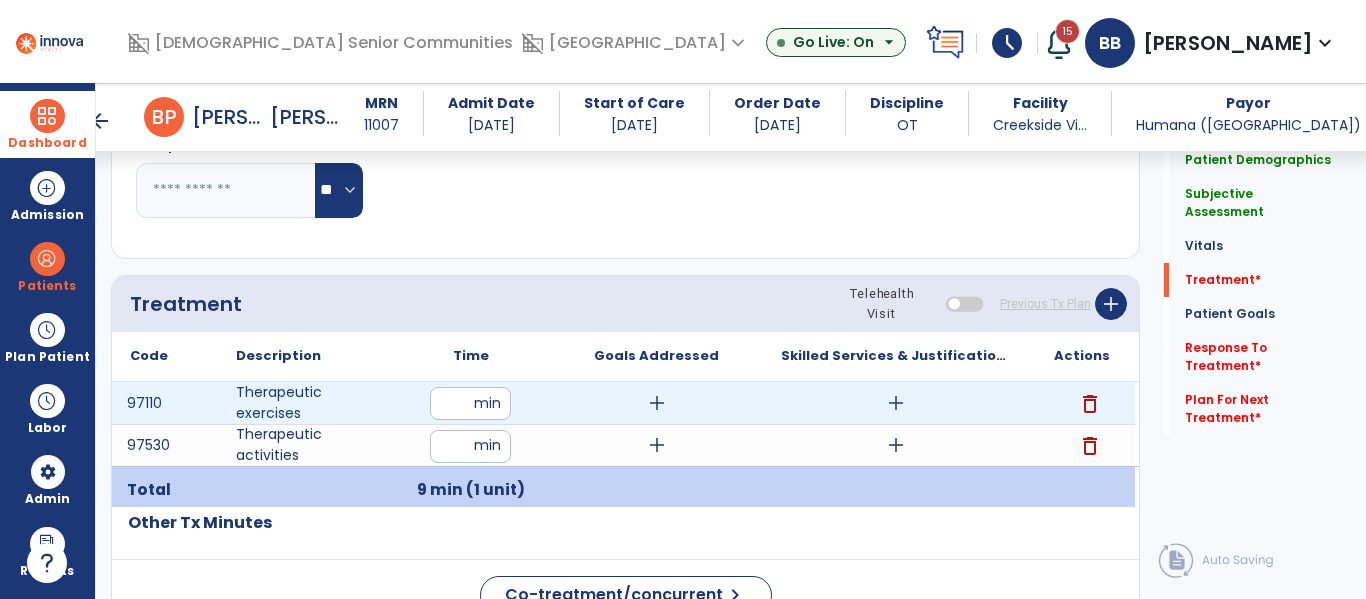 type on "**" 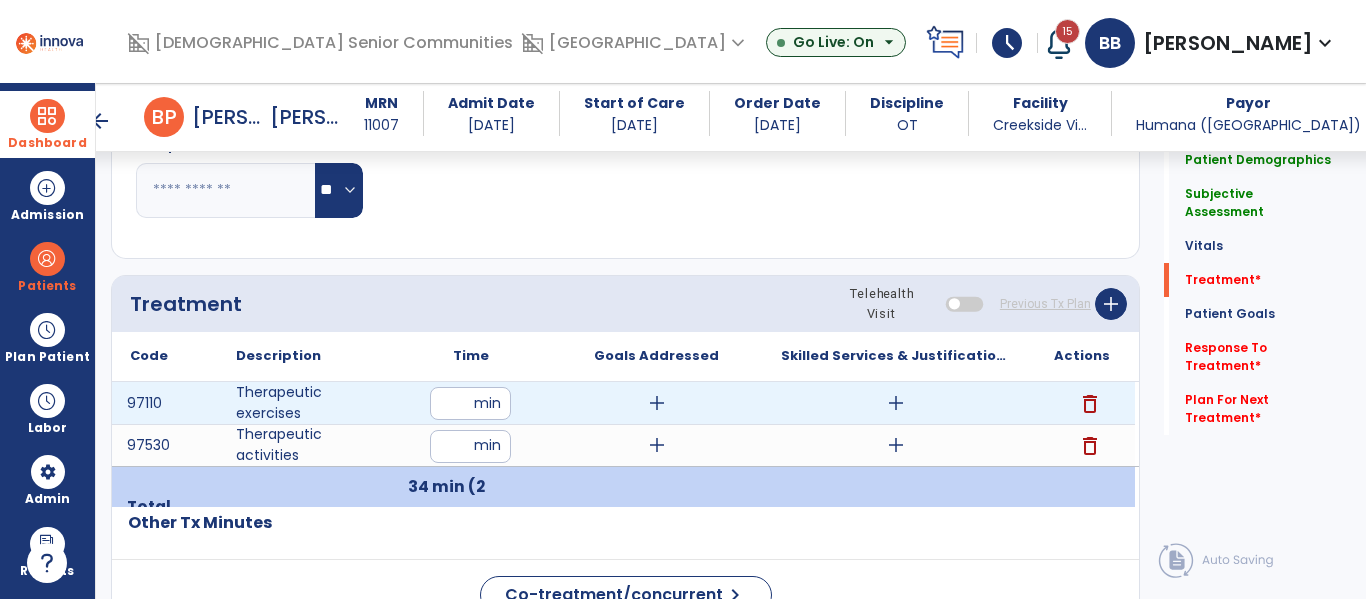 click on "**" at bounding box center [470, 403] 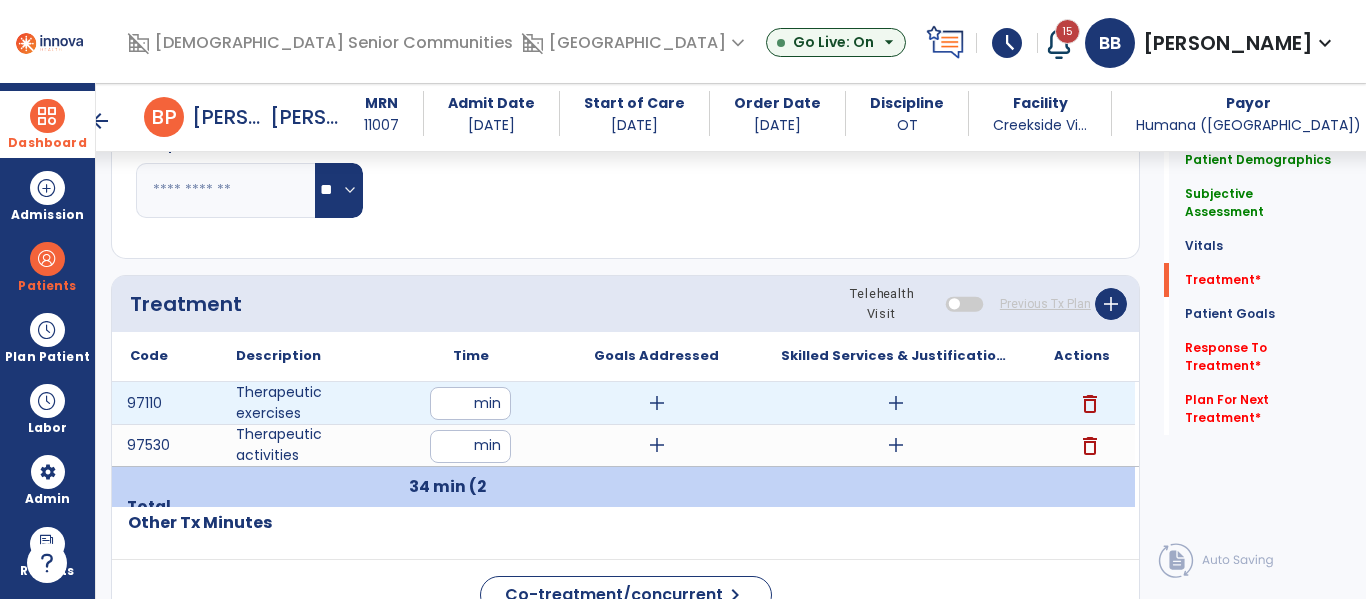 type on "**" 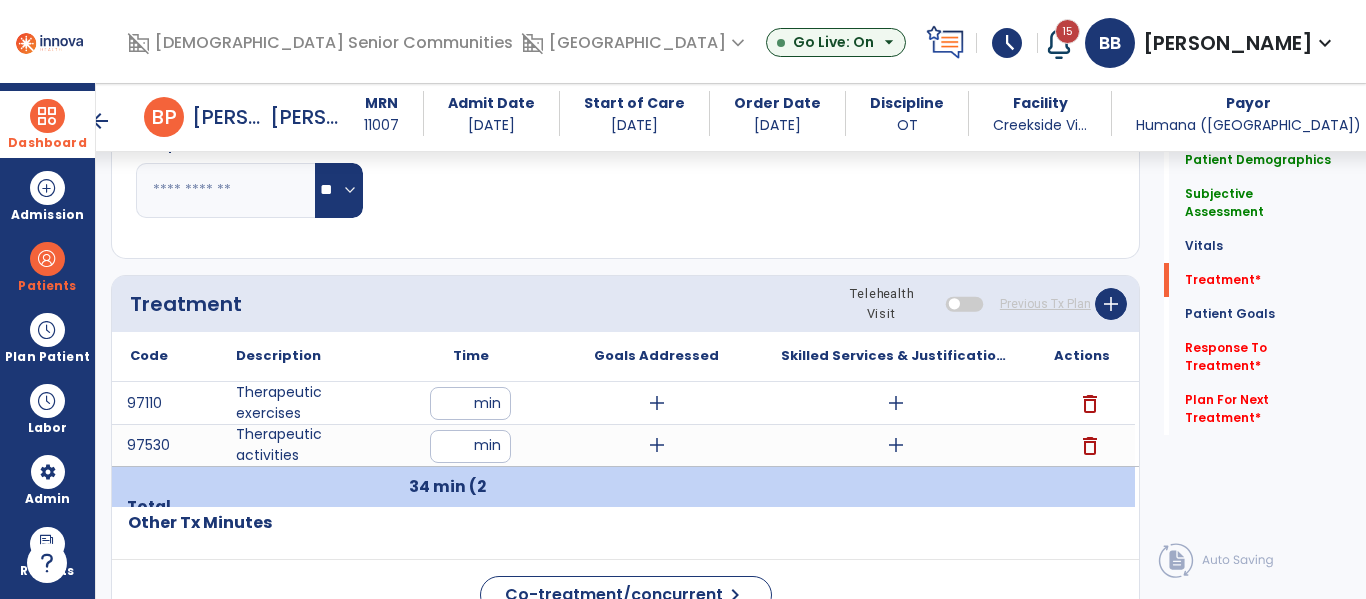 click on "Code
Description
Time" 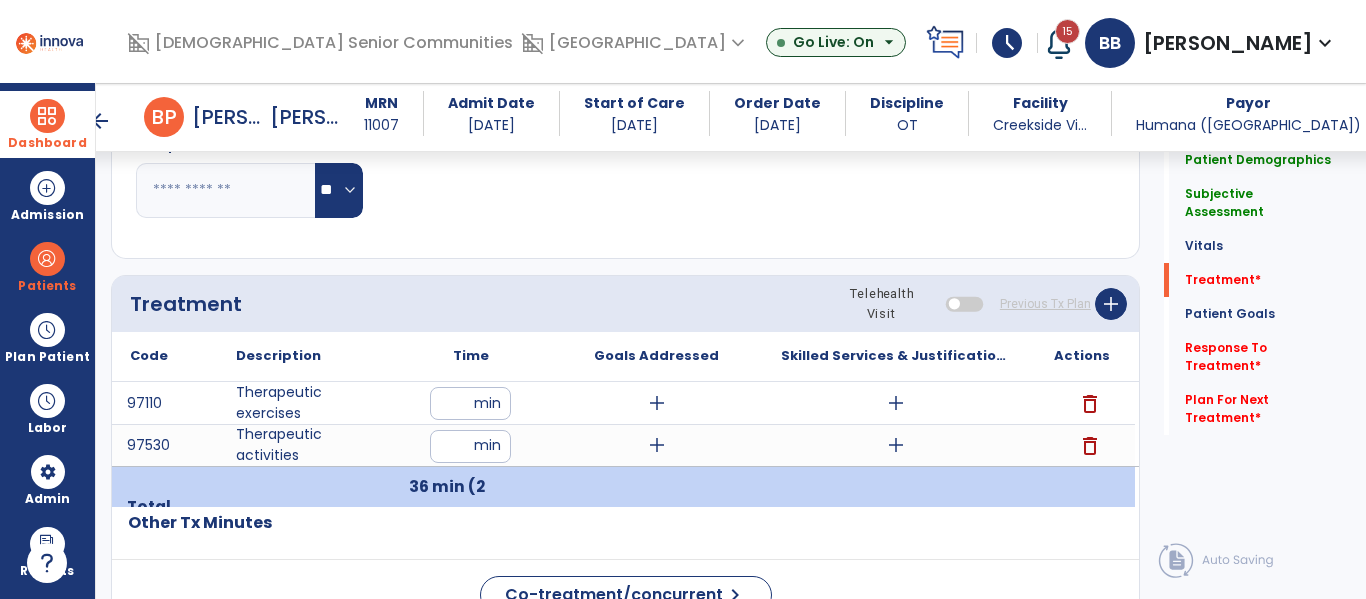click on "Respiratory Rate  BPM Blood Pressure   SBP   DBP Temperature  ** ** Pulse Rate  BPM O2 Saturation  % Notes/Comments" 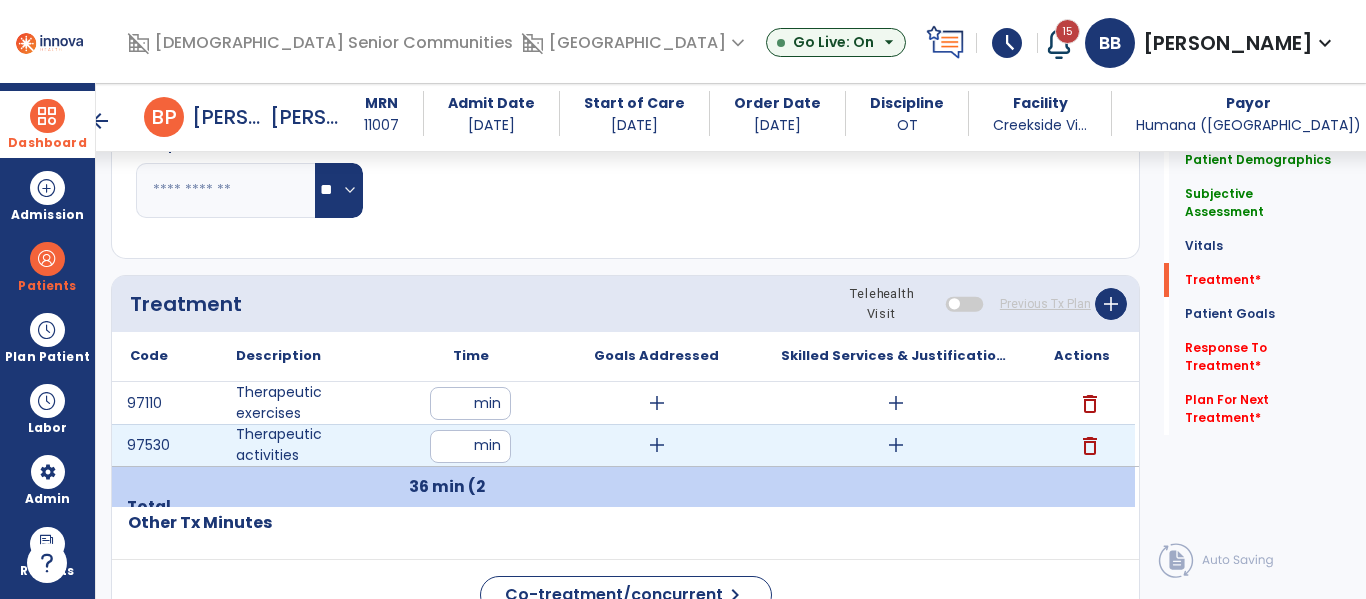 click on "add" at bounding box center [896, 445] 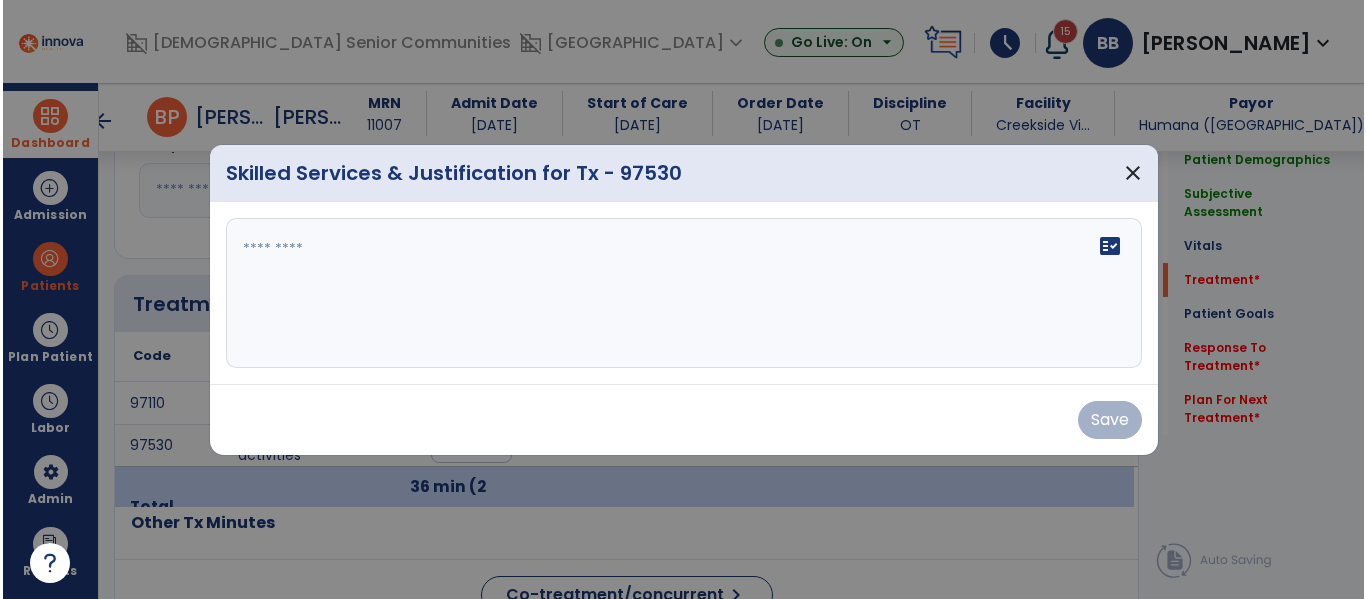 scroll, scrollTop: 1054, scrollLeft: 0, axis: vertical 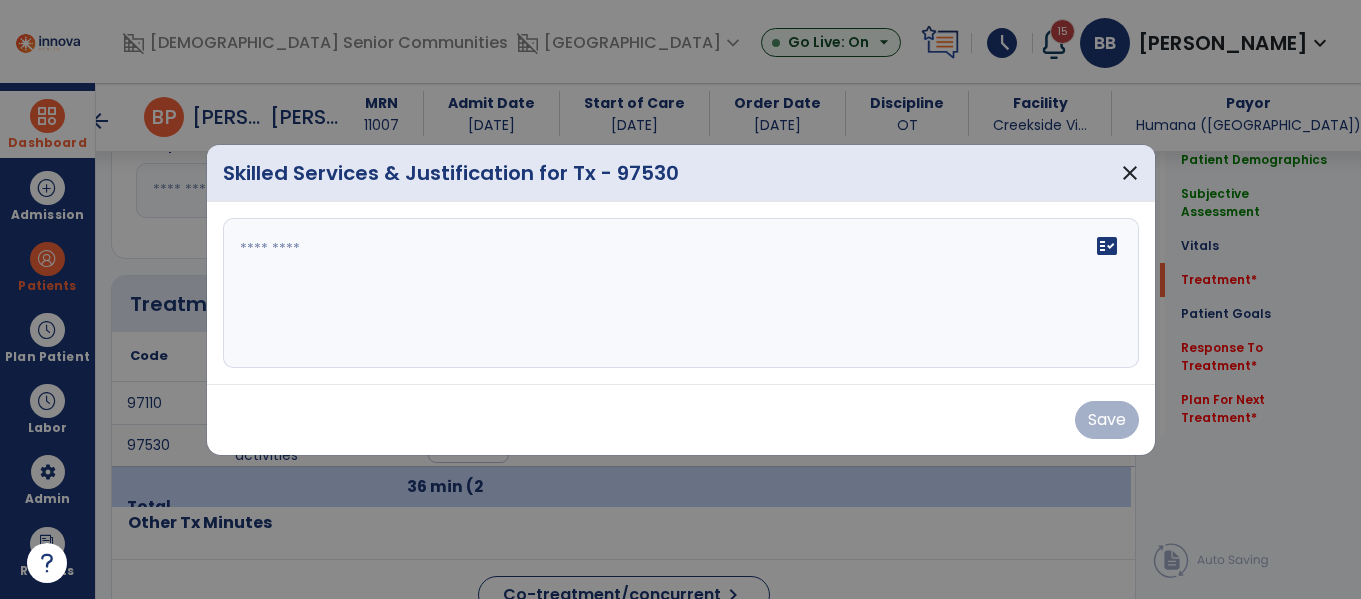 click on "Skilled Services & Justification for Tx - 97530   close" at bounding box center (681, 173) 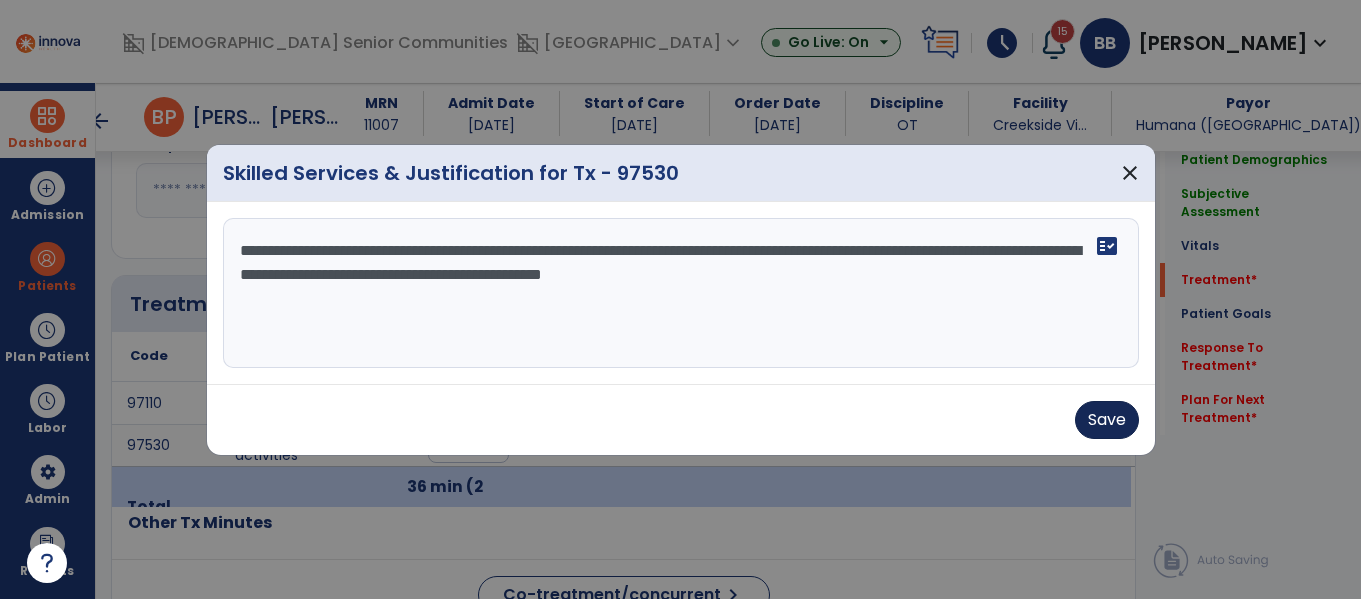 type on "**********" 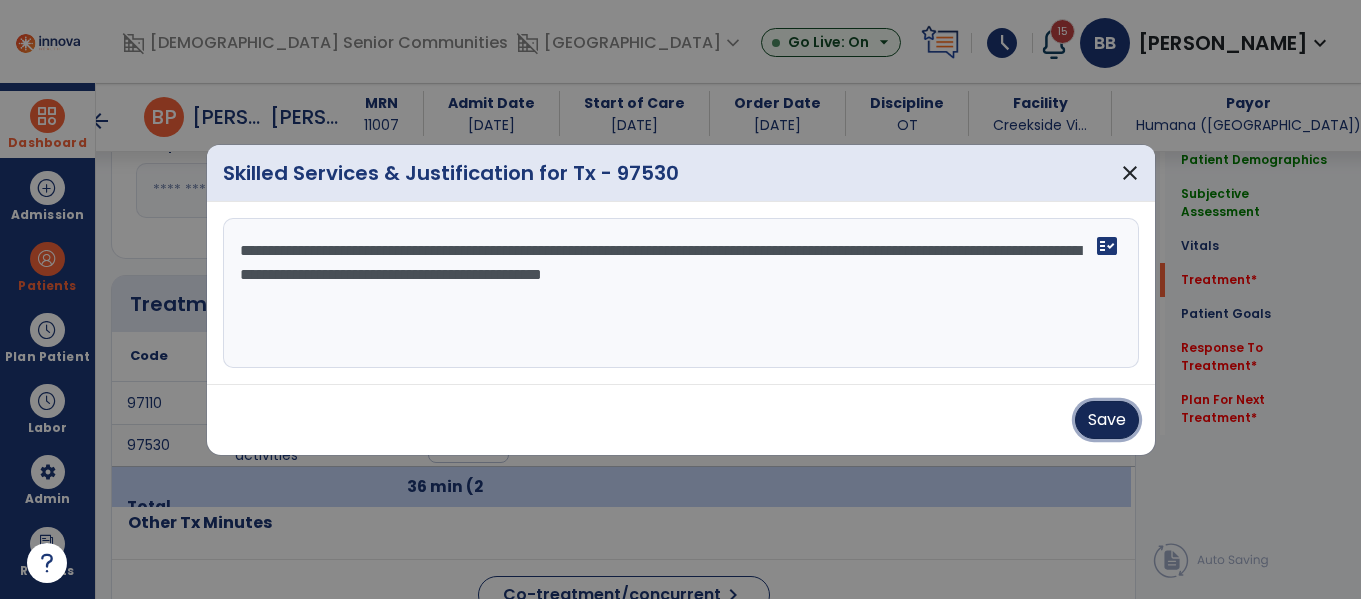 click on "Save" at bounding box center (1107, 420) 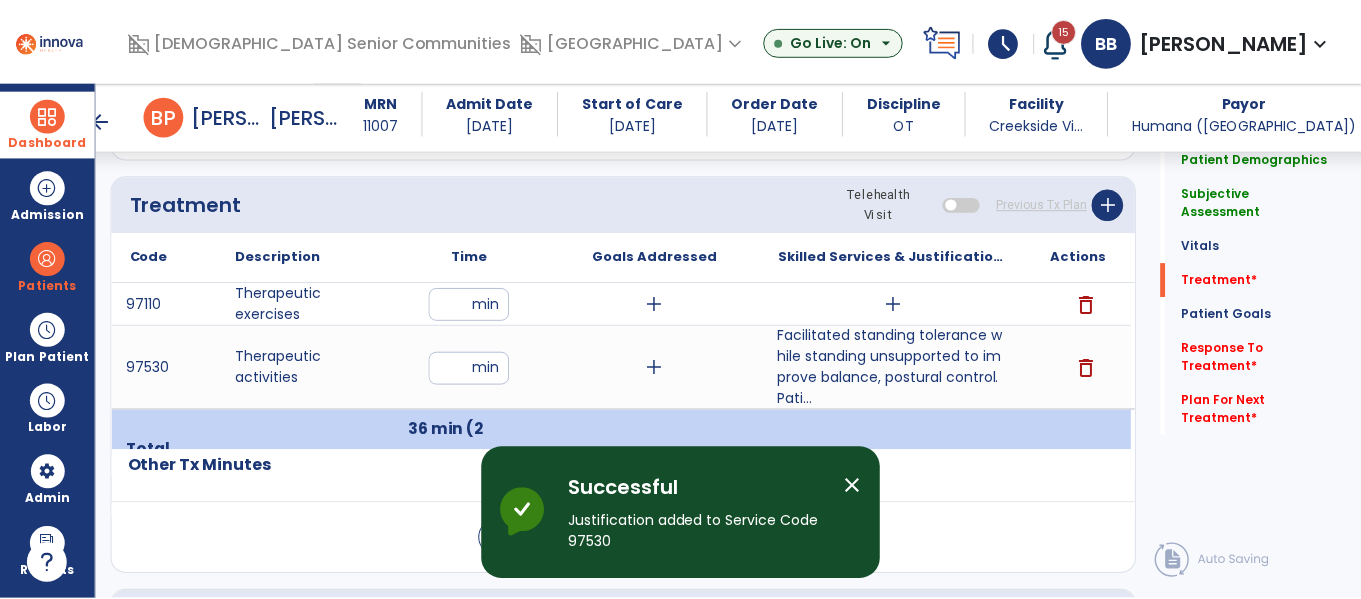 scroll, scrollTop: 1166, scrollLeft: 0, axis: vertical 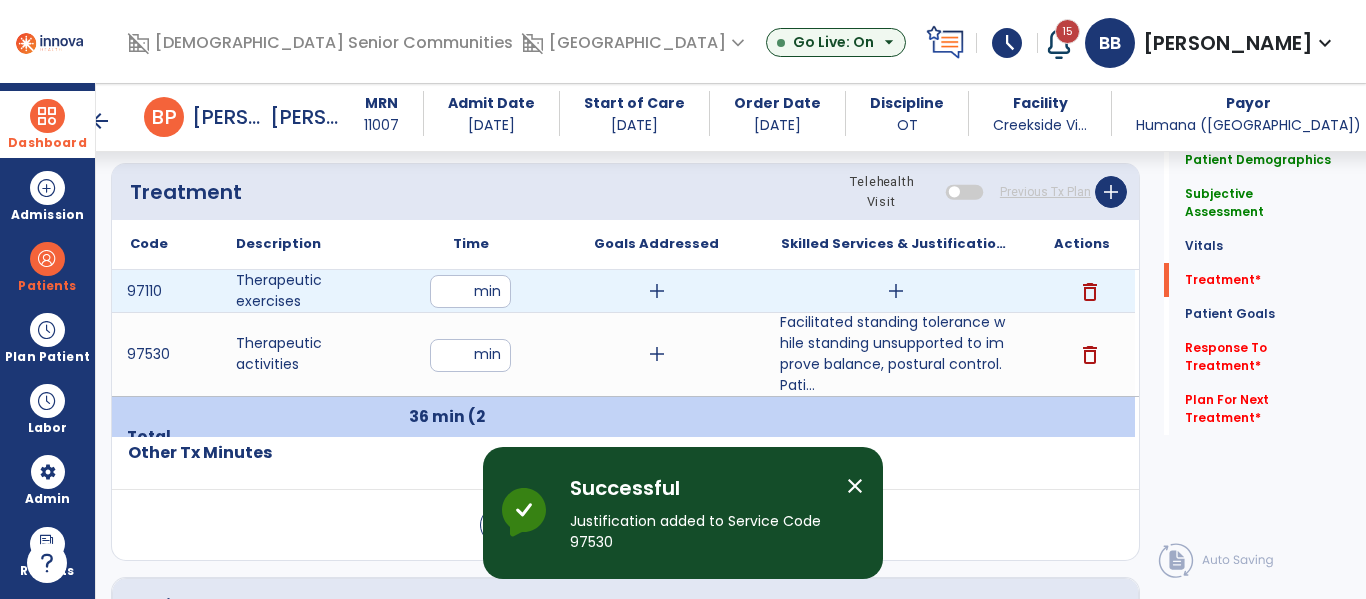 click on "add" at bounding box center (896, 291) 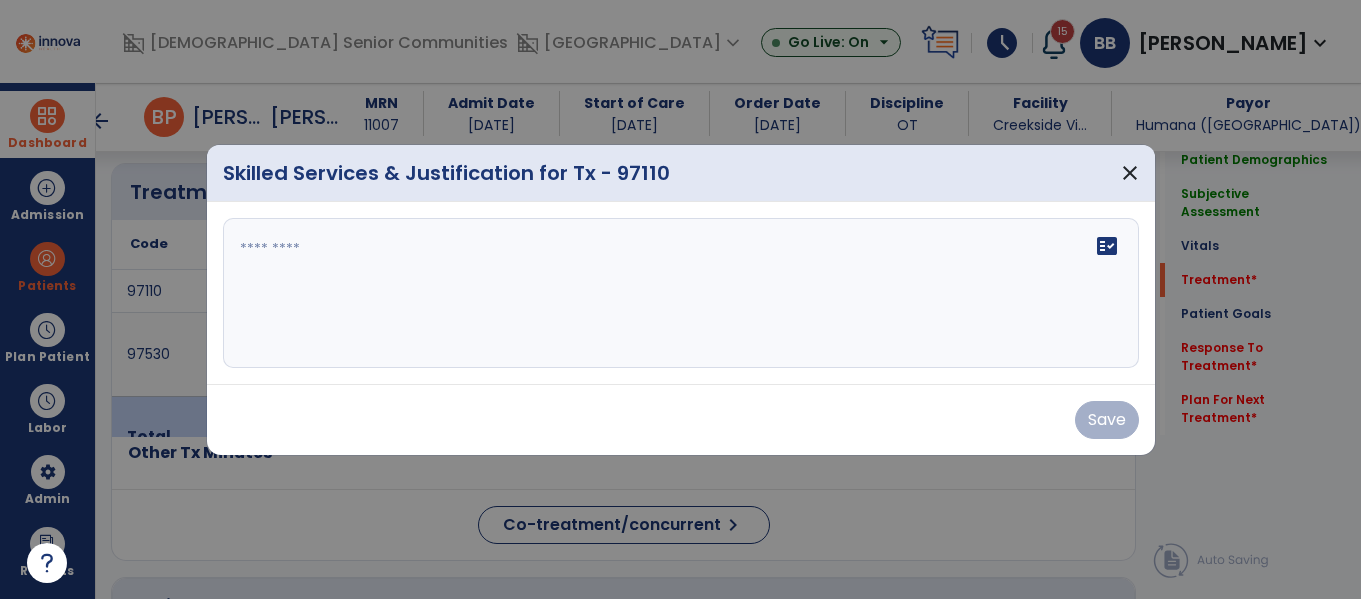 scroll, scrollTop: 1166, scrollLeft: 0, axis: vertical 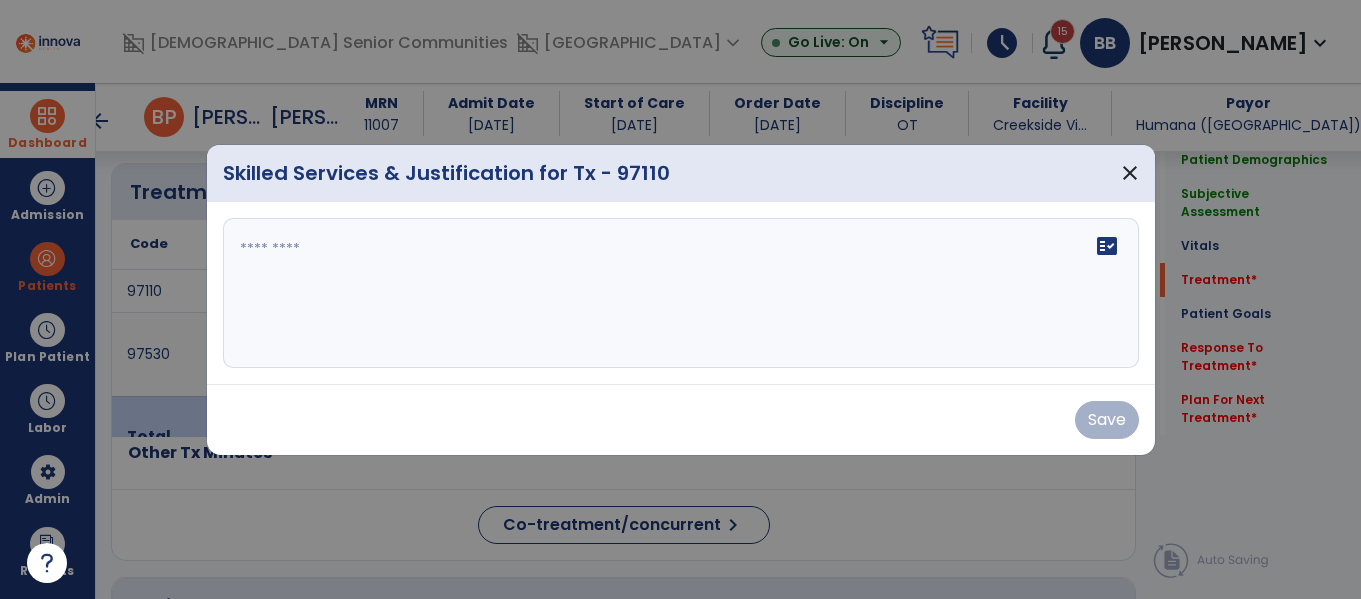 click on "fact_check" at bounding box center (681, 293) 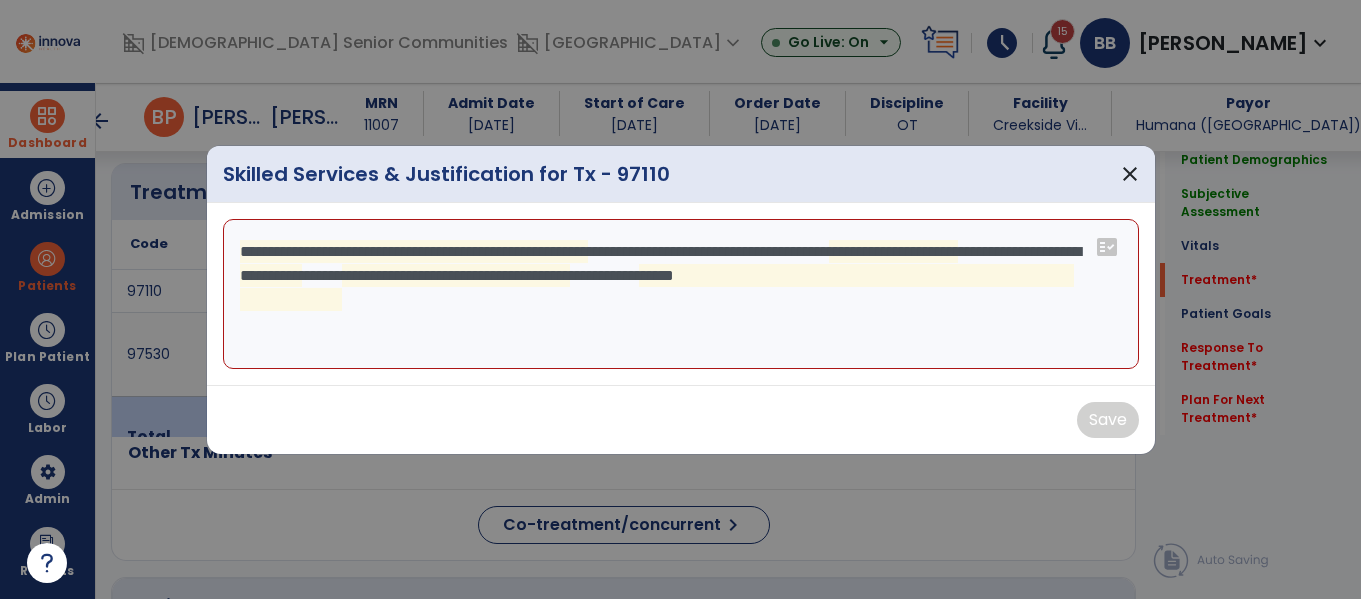 click on "**********" at bounding box center (681, 294) 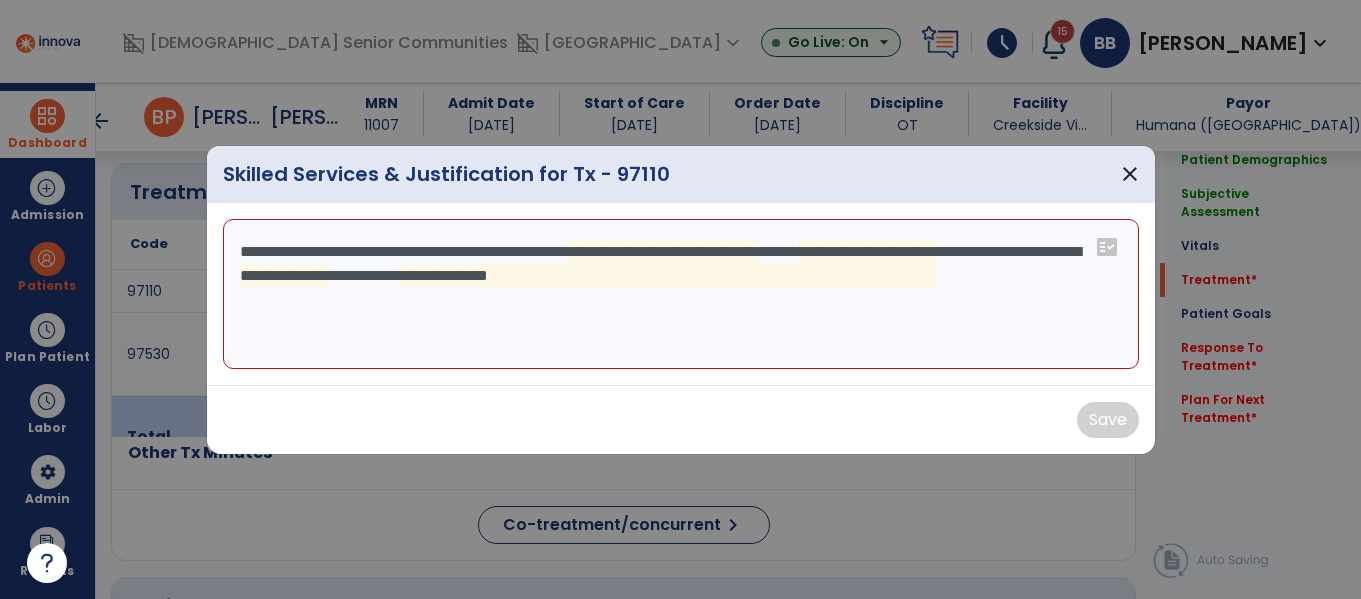 click on "**********" at bounding box center (681, 294) 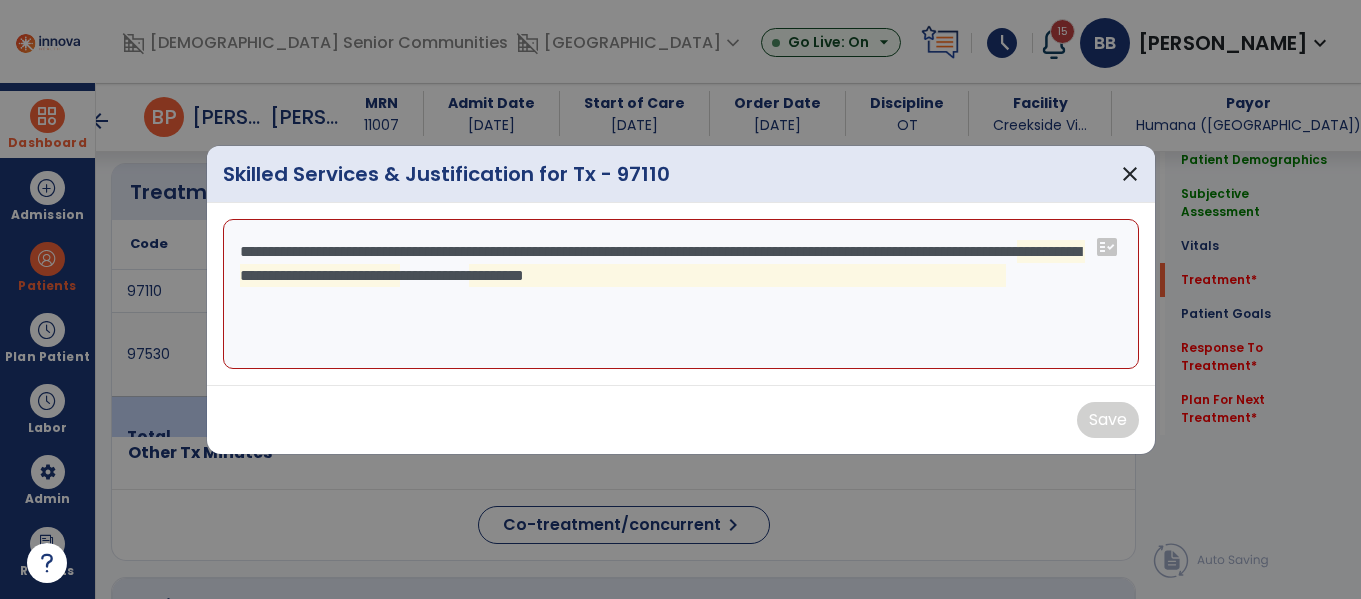 click on "**********" at bounding box center (681, 294) 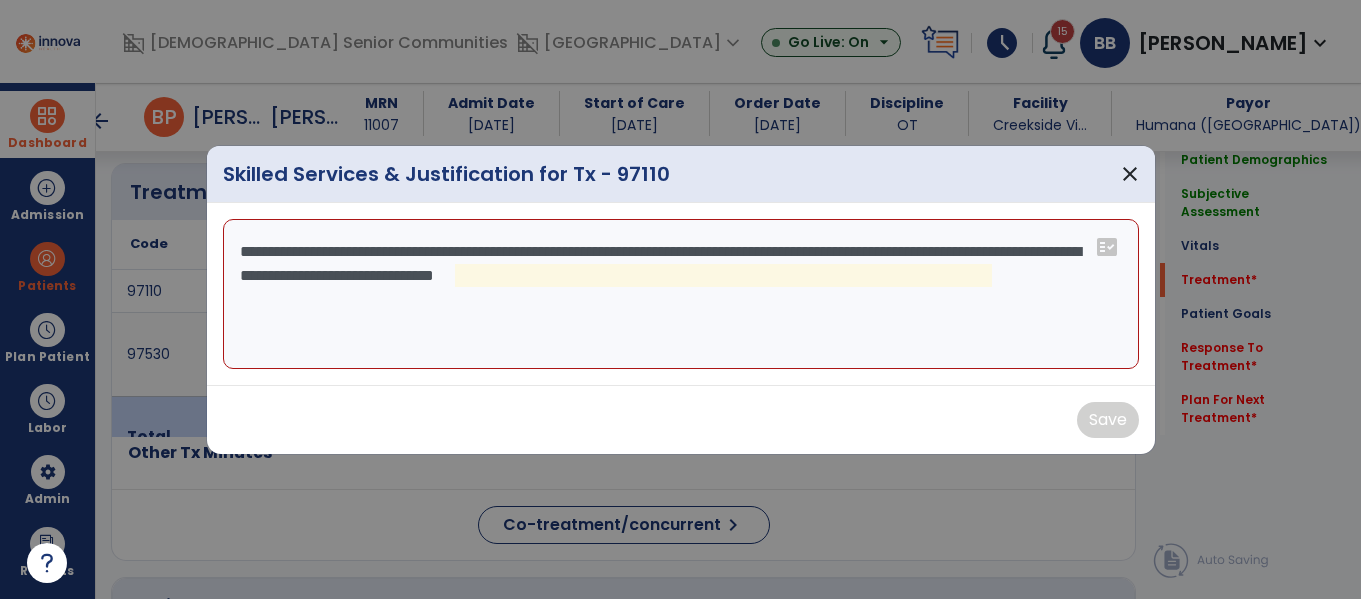 click on "**********" at bounding box center [681, 294] 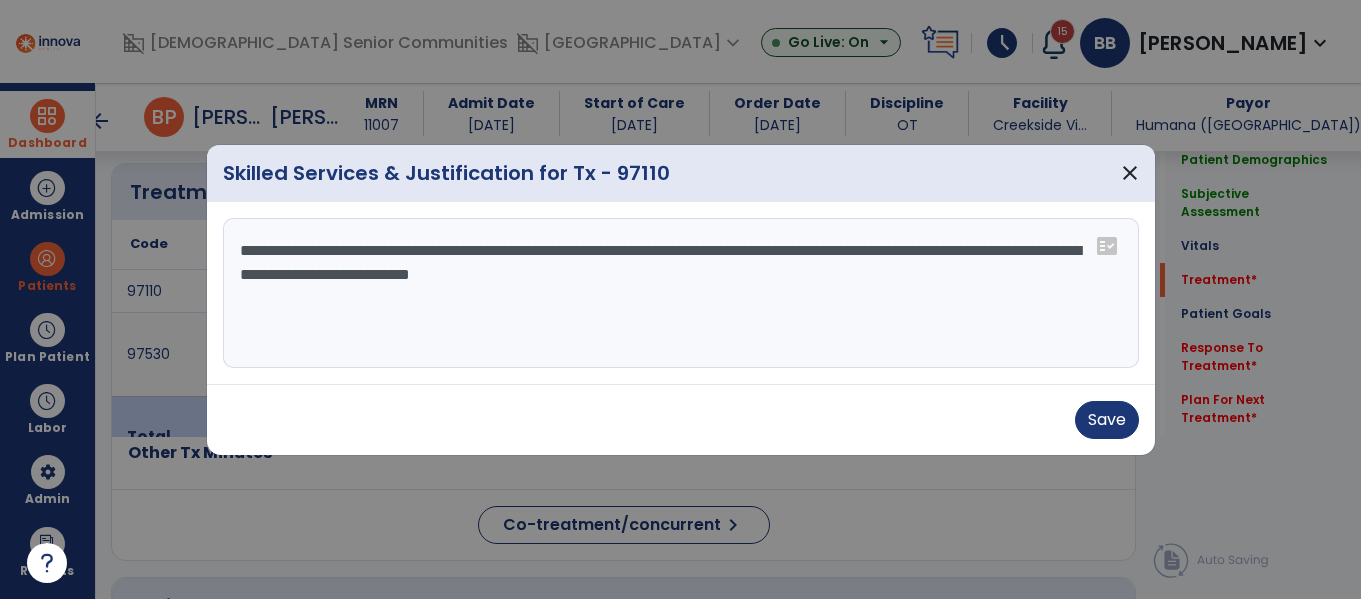 click on "**********" at bounding box center (681, 293) 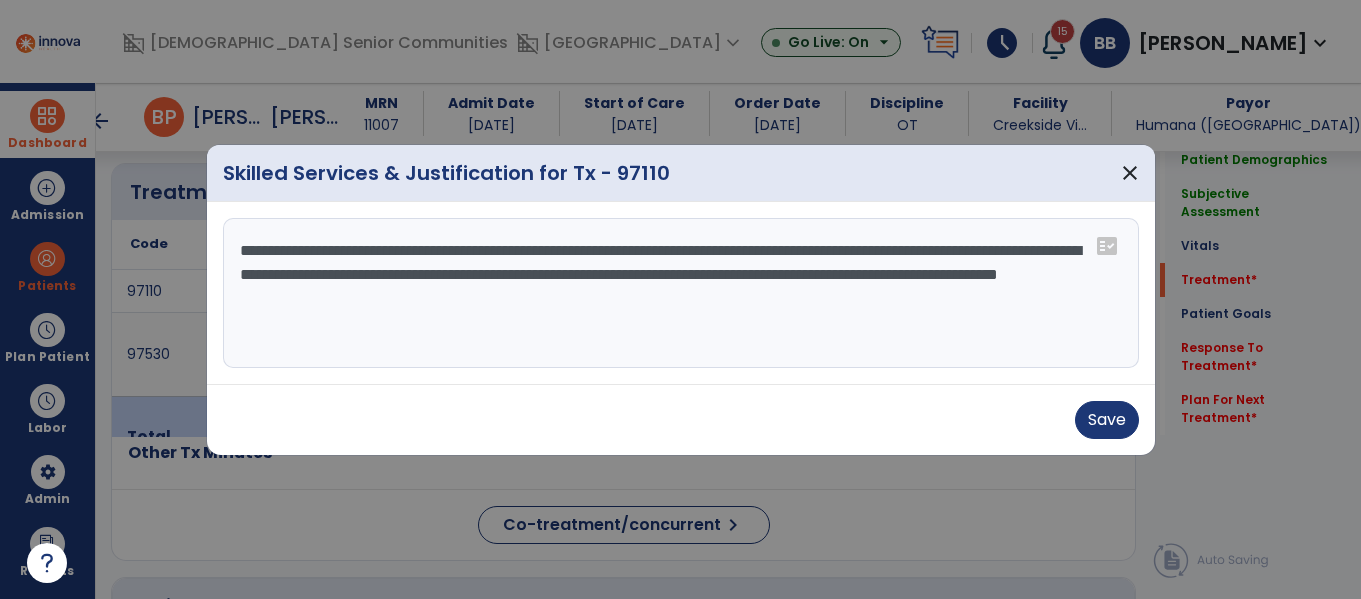 click on "**********" at bounding box center (681, 293) 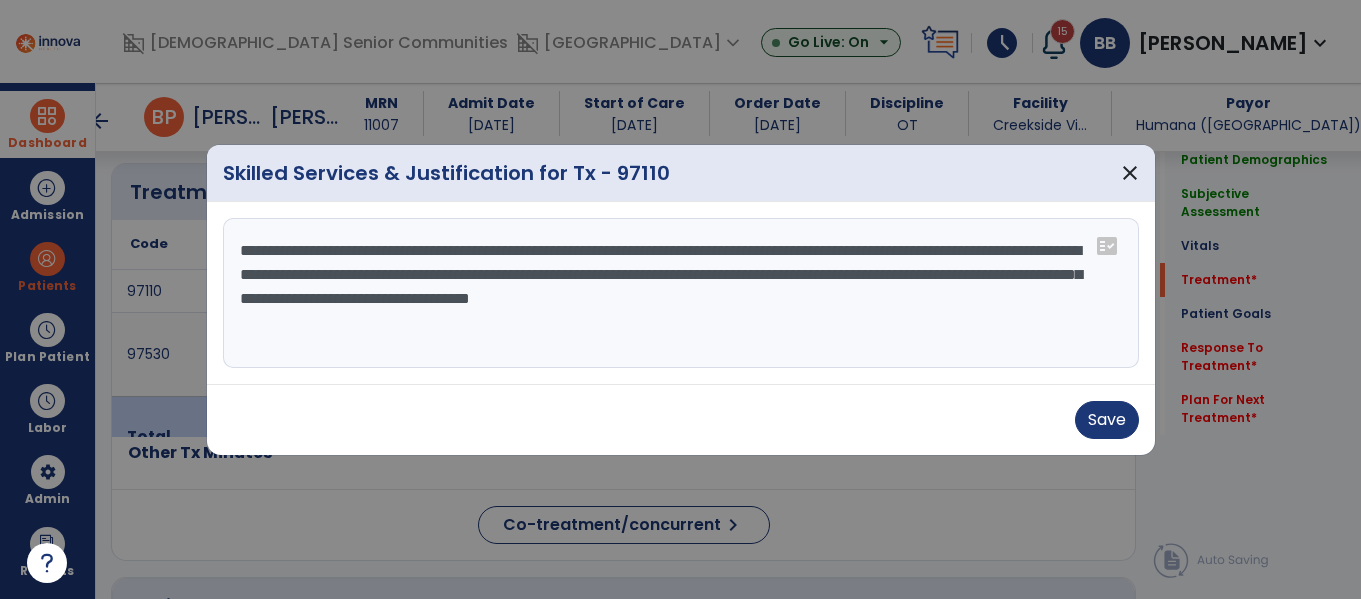 type on "**********" 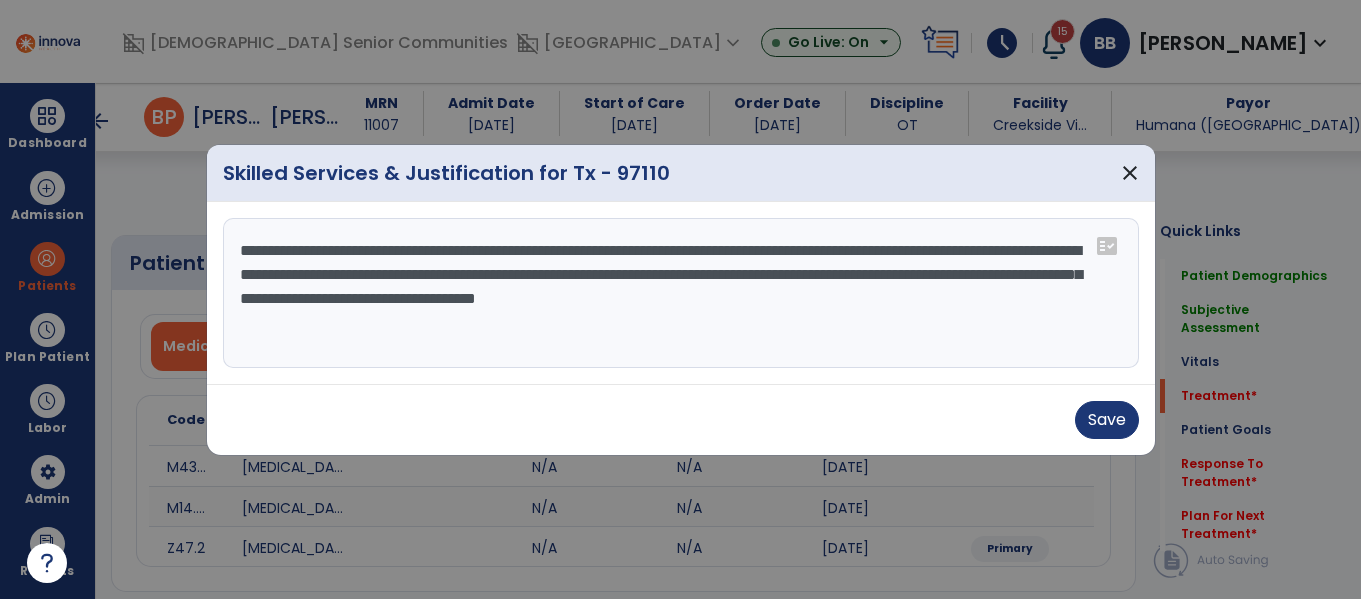 select on "*" 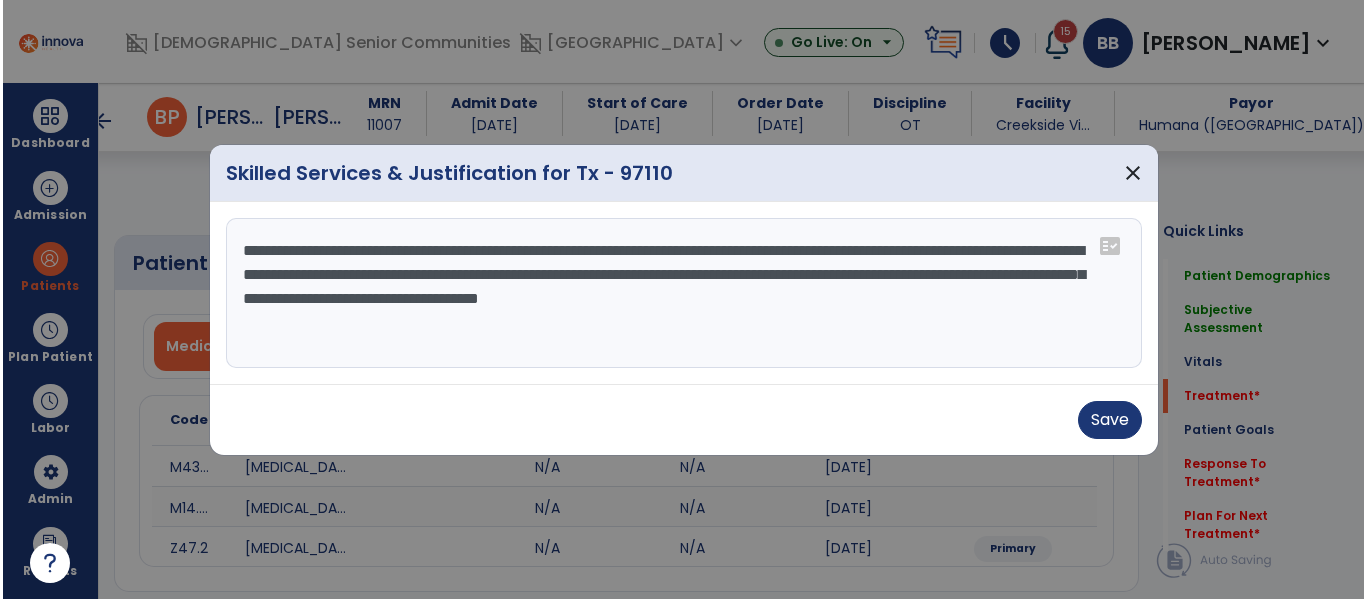 scroll, scrollTop: 1166, scrollLeft: 0, axis: vertical 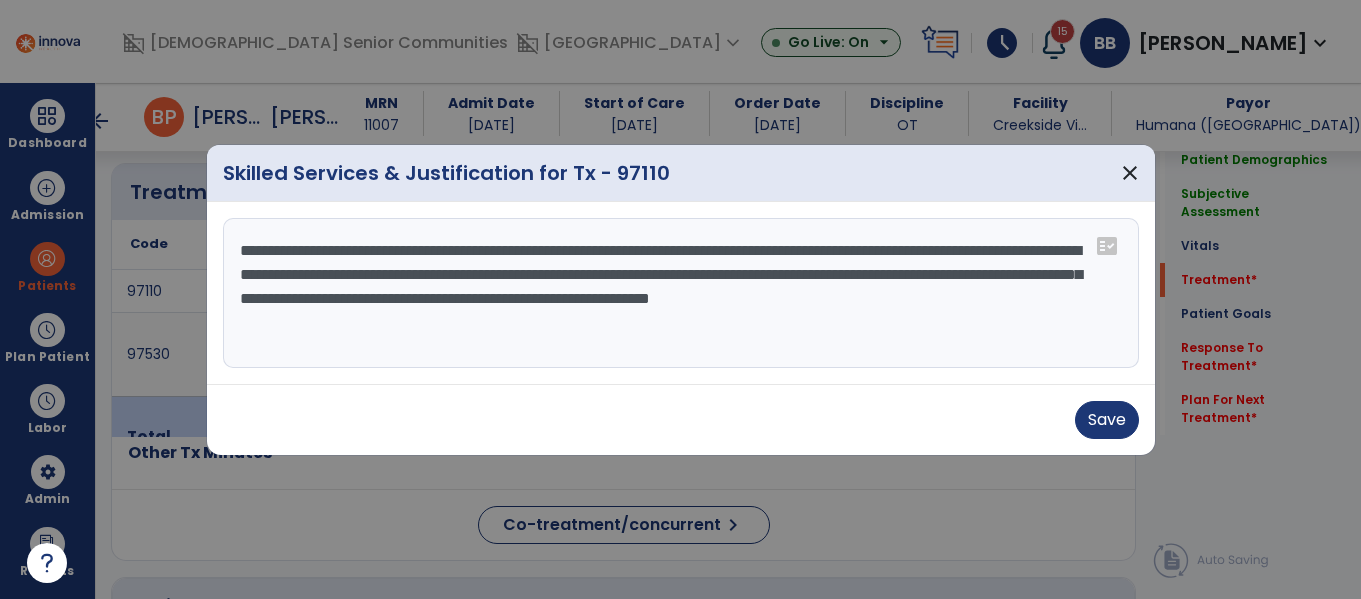 click on "**********" at bounding box center [681, 293] 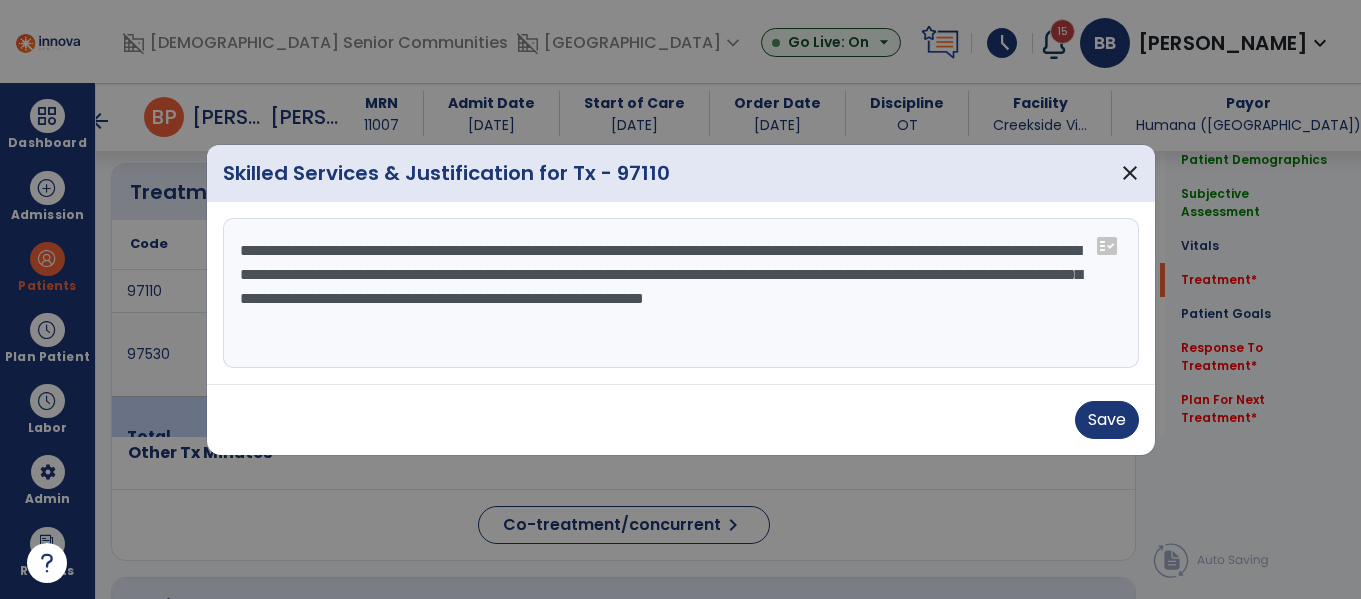 click on "**********" at bounding box center (681, 293) 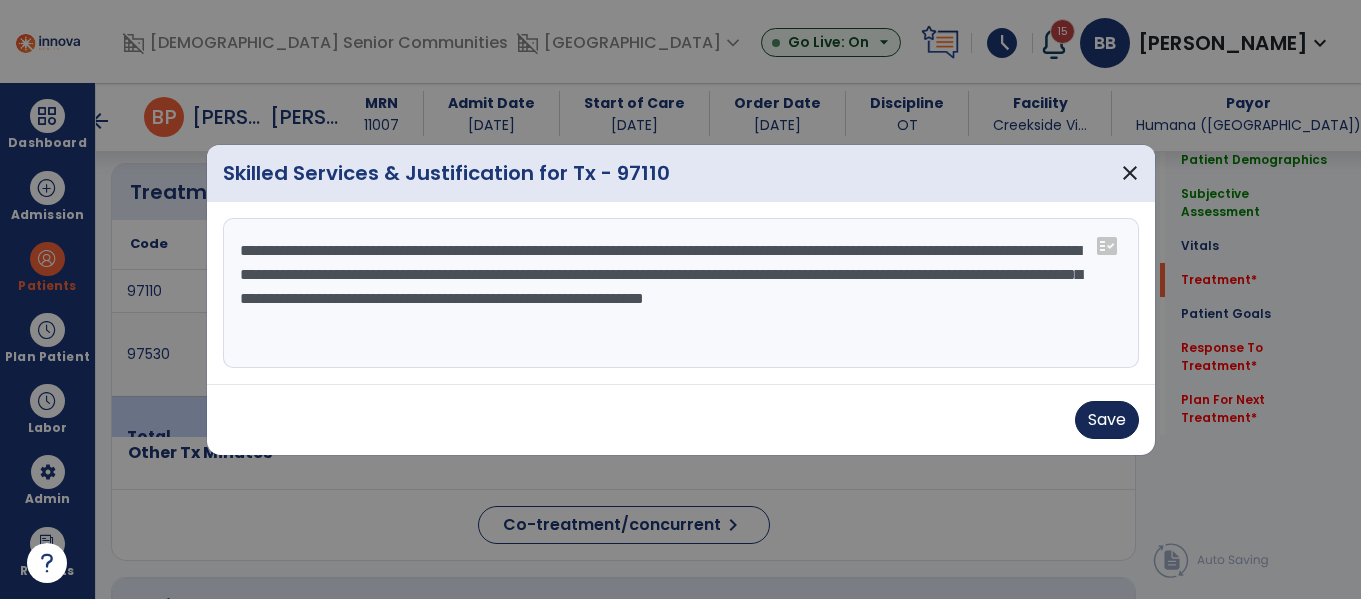 type on "**********" 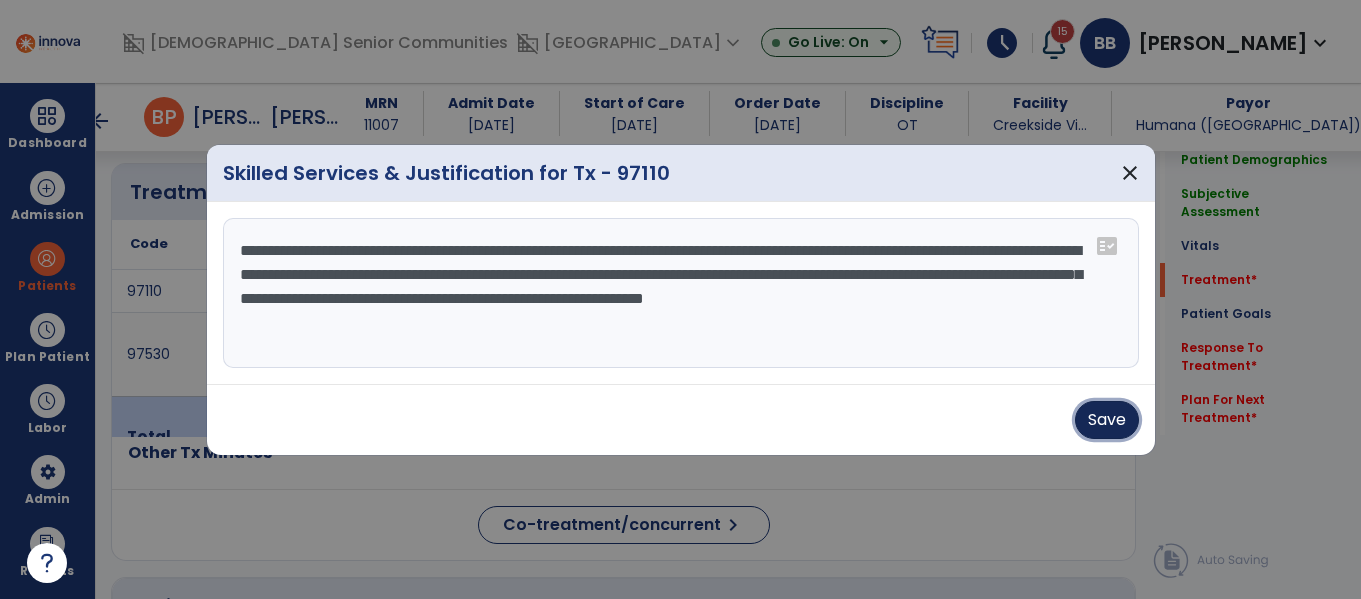 click on "Save" at bounding box center [1107, 420] 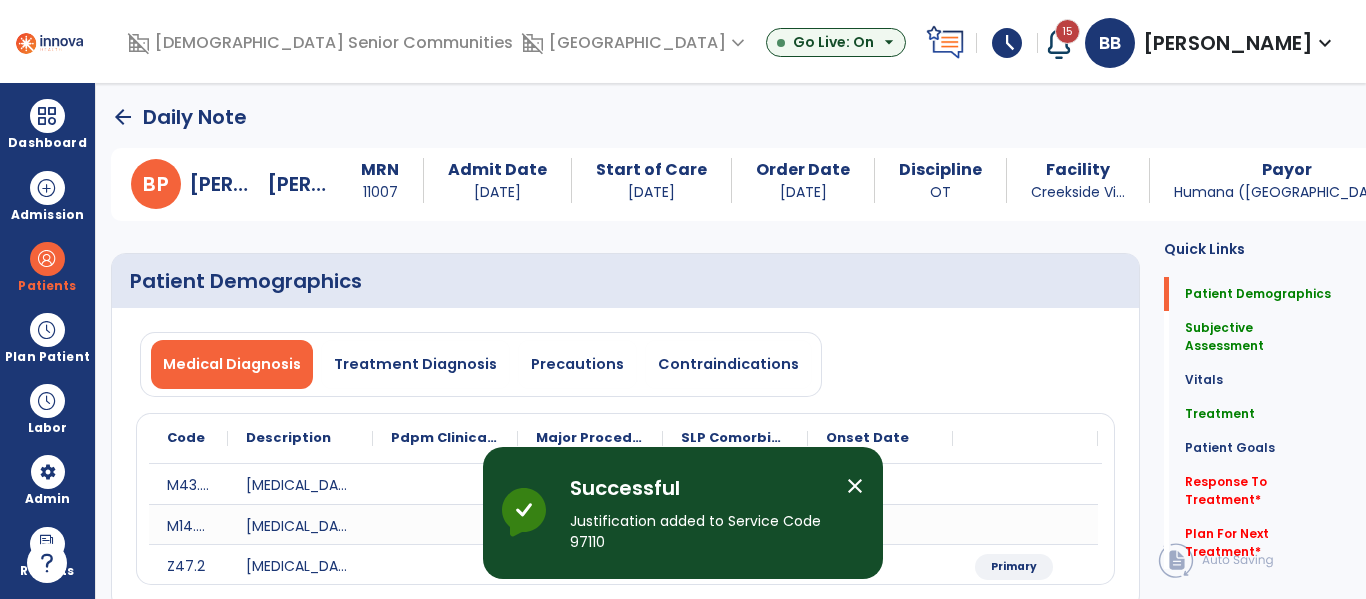 scroll, scrollTop: 0, scrollLeft: 0, axis: both 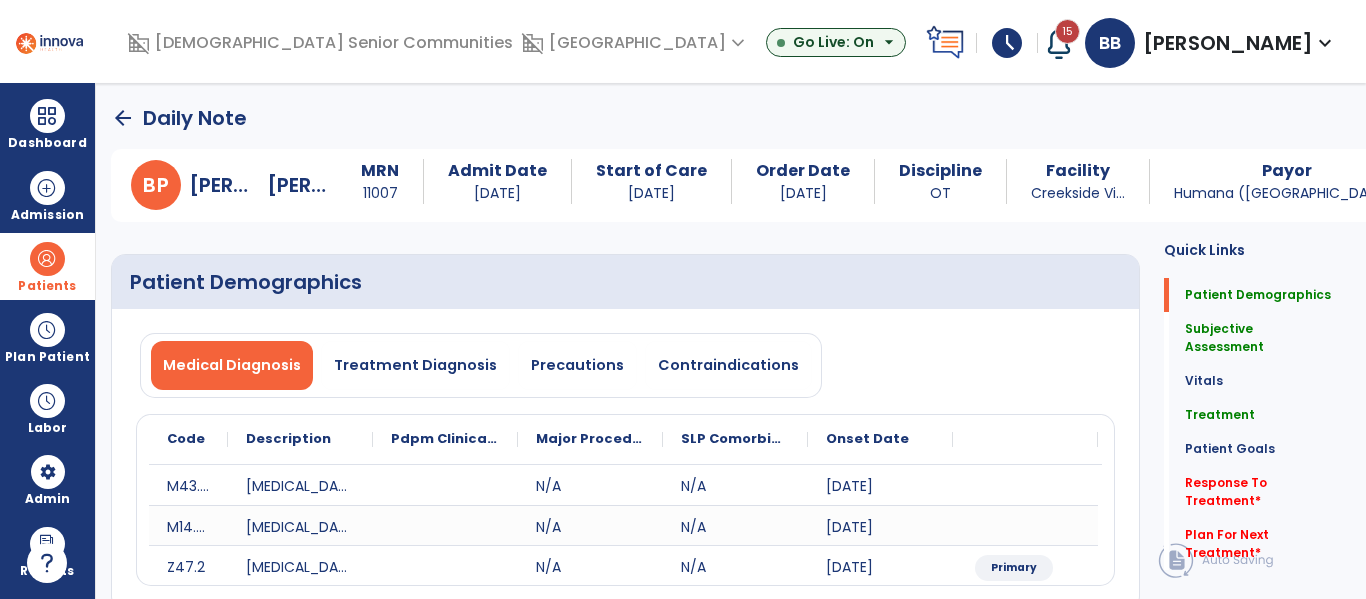 click at bounding box center [47, 259] 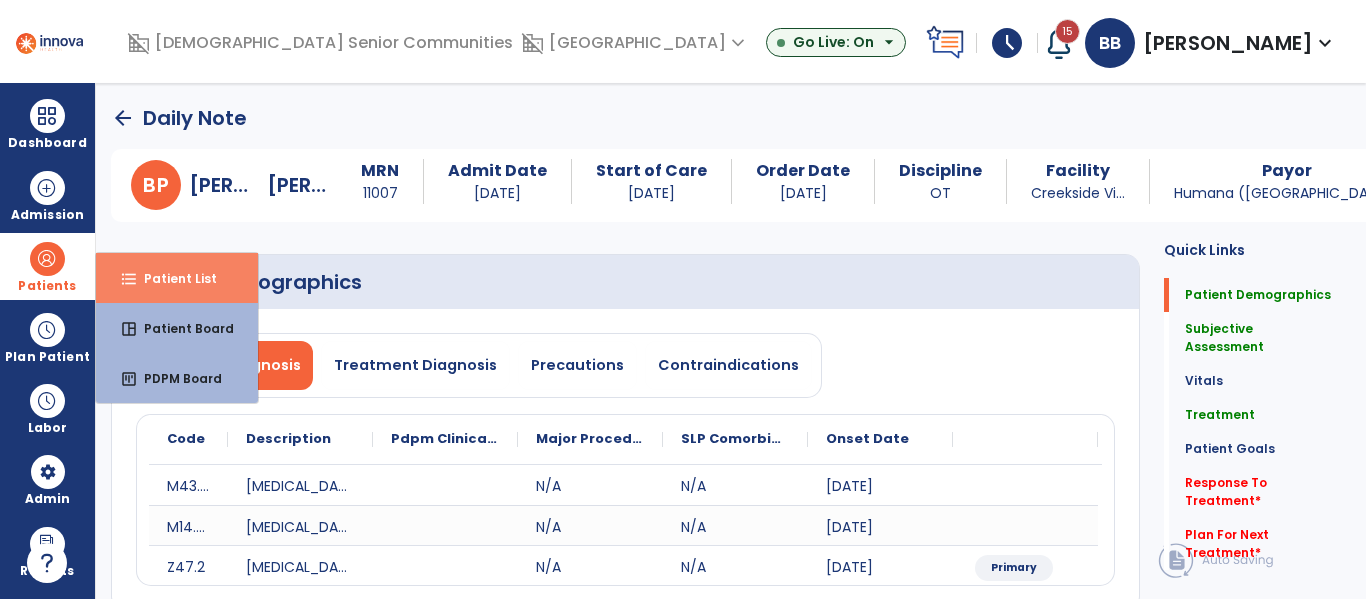 click on "Patient List" at bounding box center [172, 278] 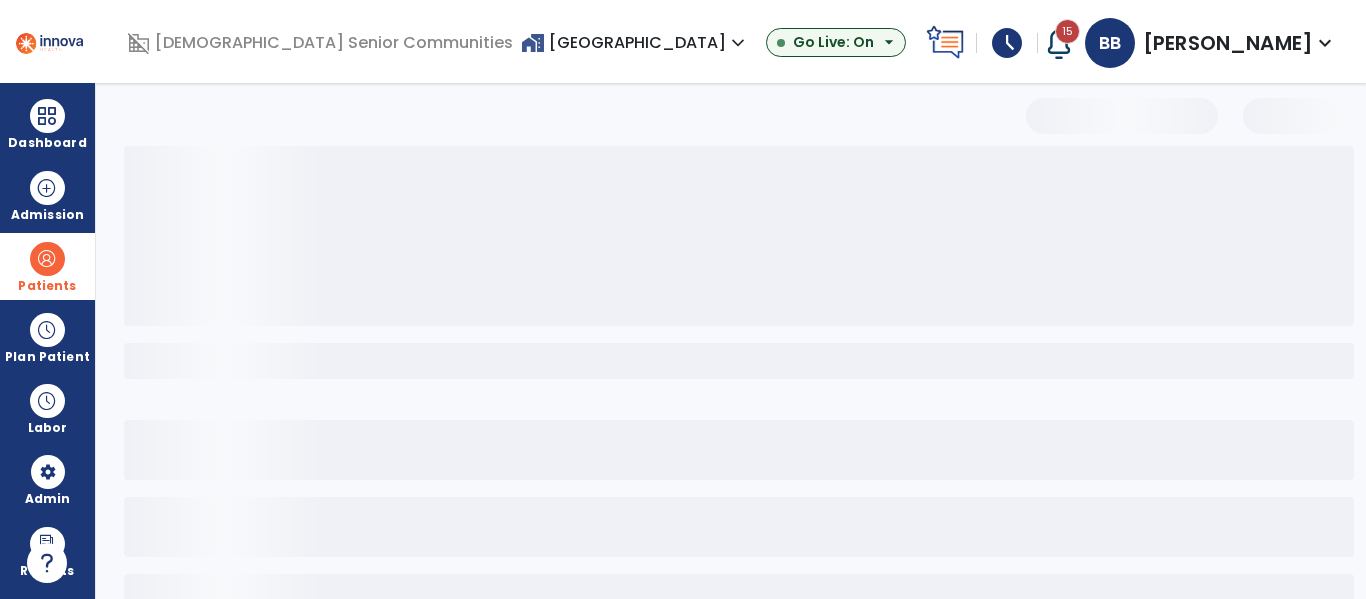 select on "***" 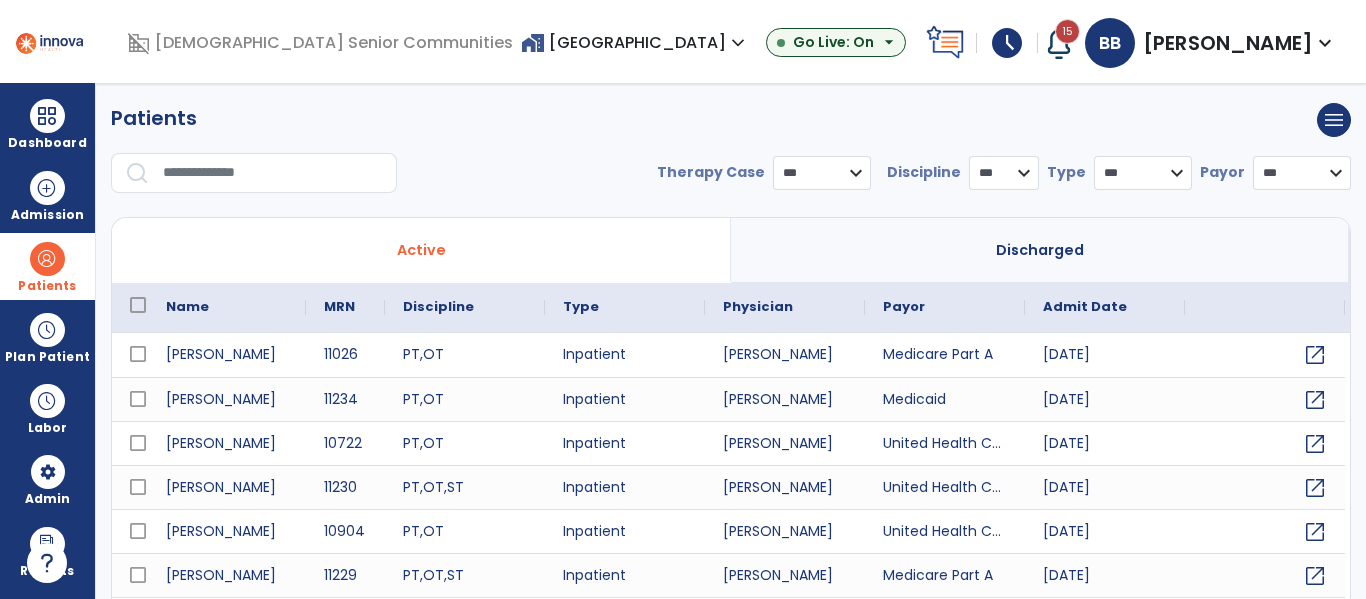 click at bounding box center [273, 173] 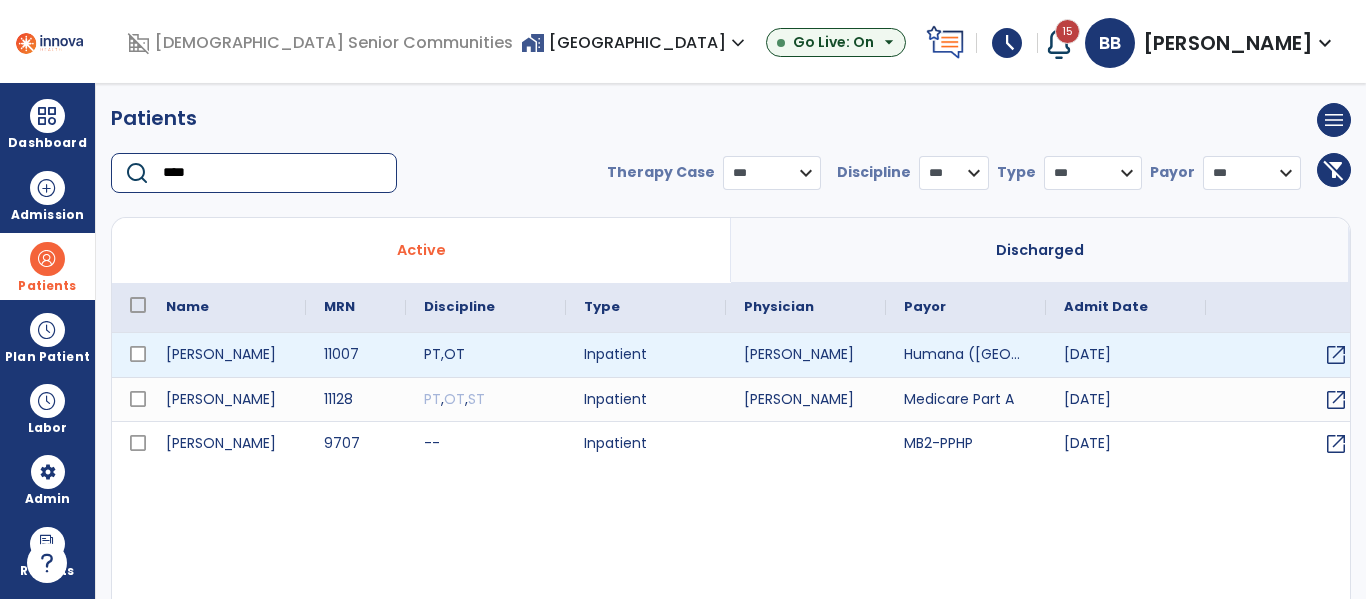 type on "****" 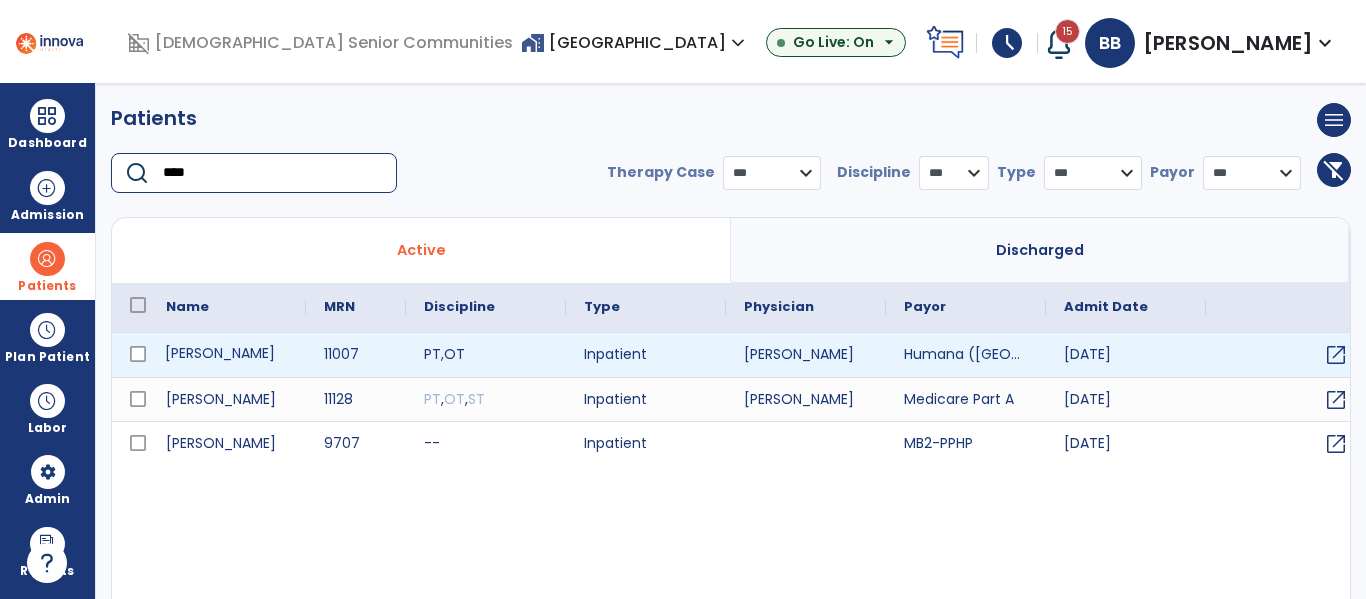 click on "[PERSON_NAME]" at bounding box center [227, 355] 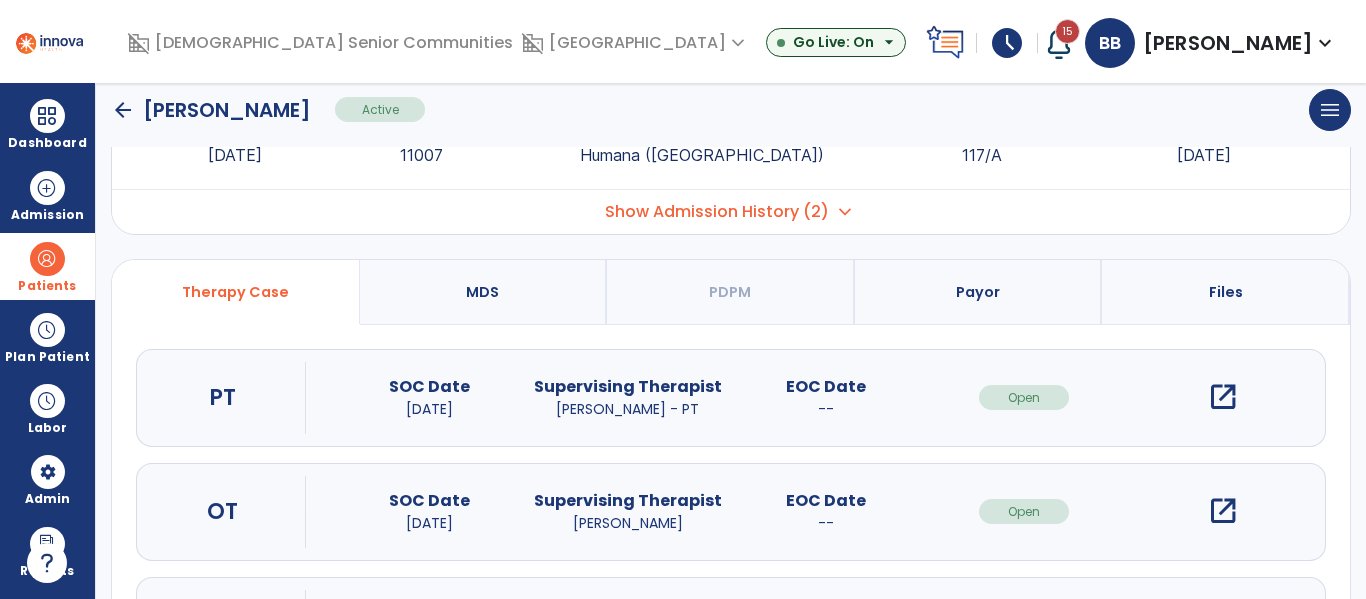 scroll, scrollTop: 88, scrollLeft: 0, axis: vertical 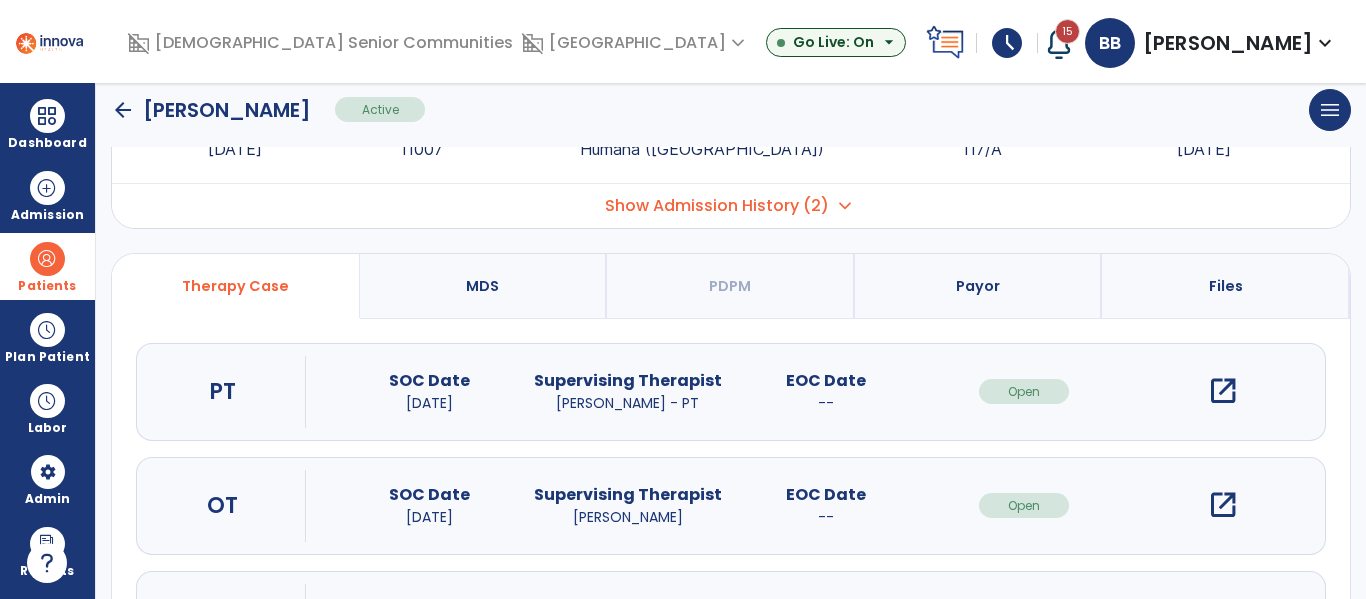 click on "open_in_new" at bounding box center (1223, 391) 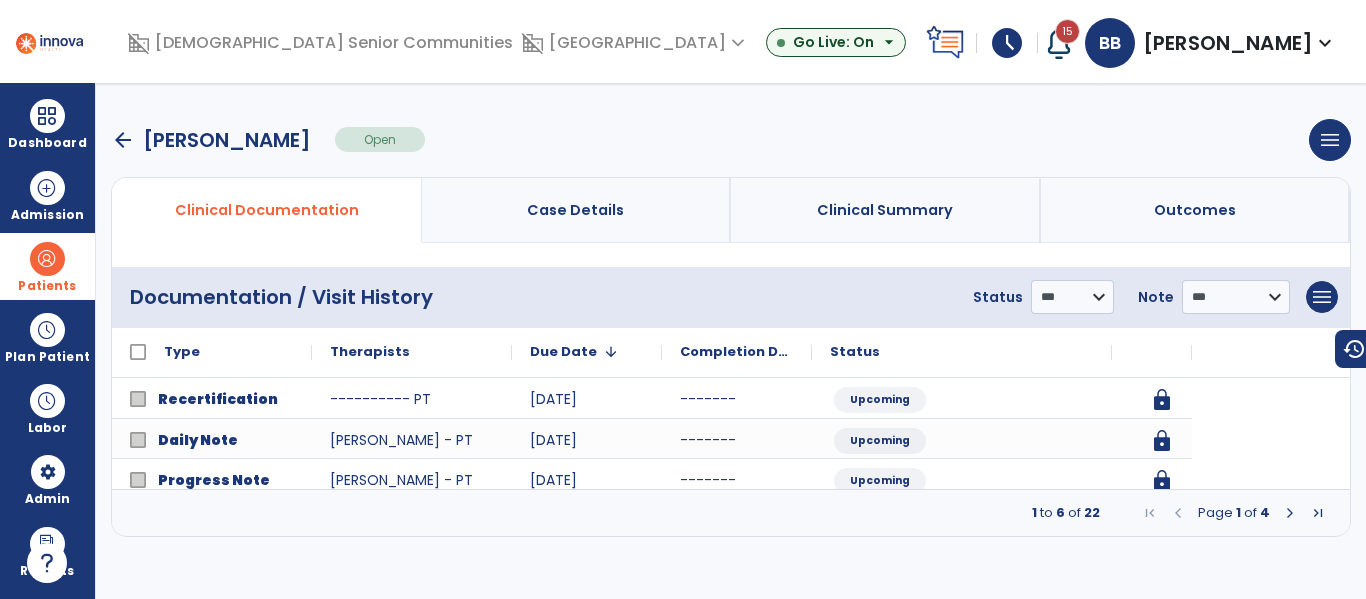 scroll, scrollTop: 0, scrollLeft: 0, axis: both 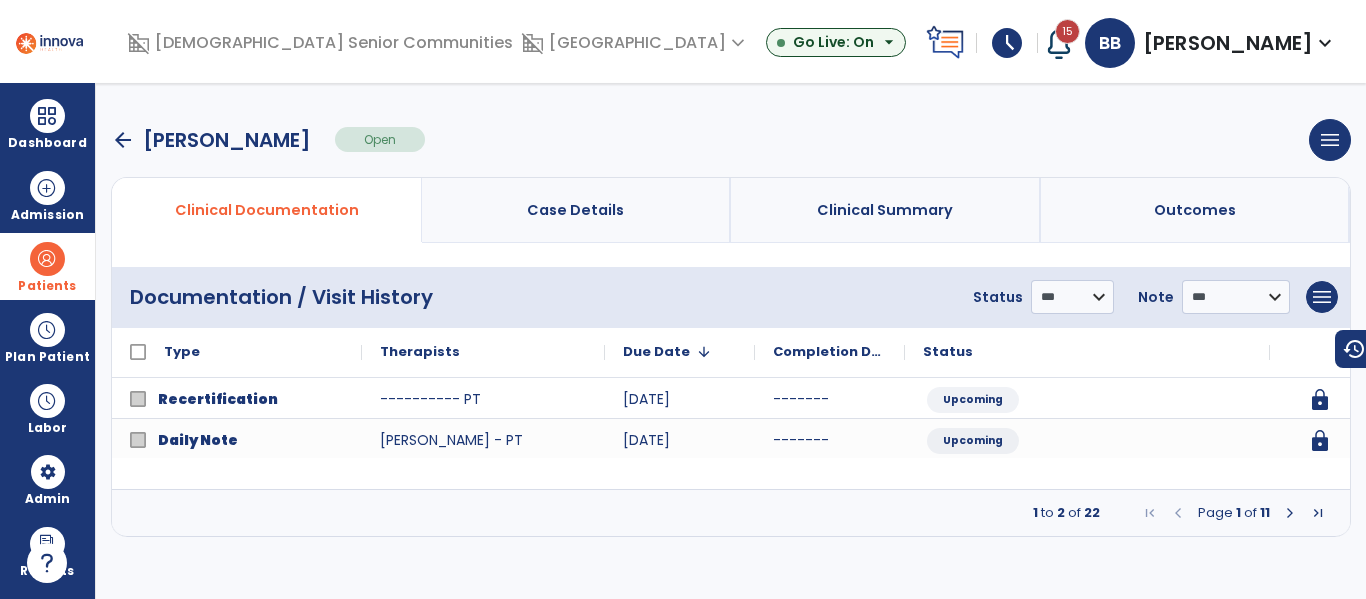 click at bounding box center (1290, 513) 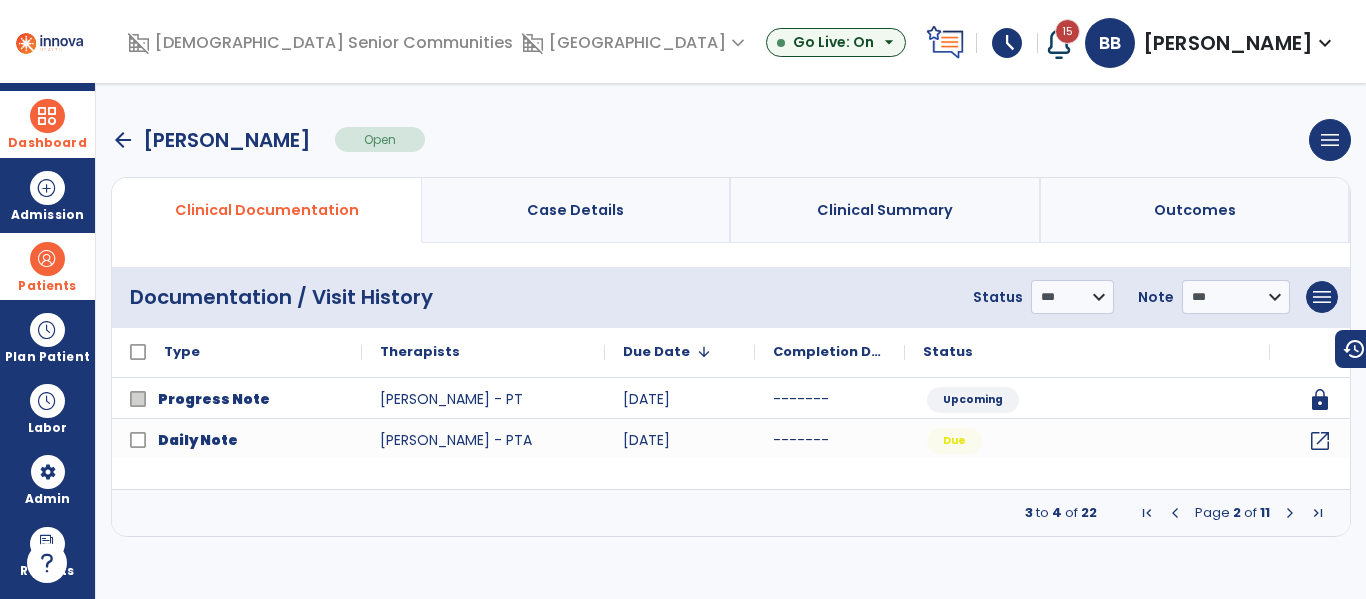 click on "Dashboard" at bounding box center [47, 143] 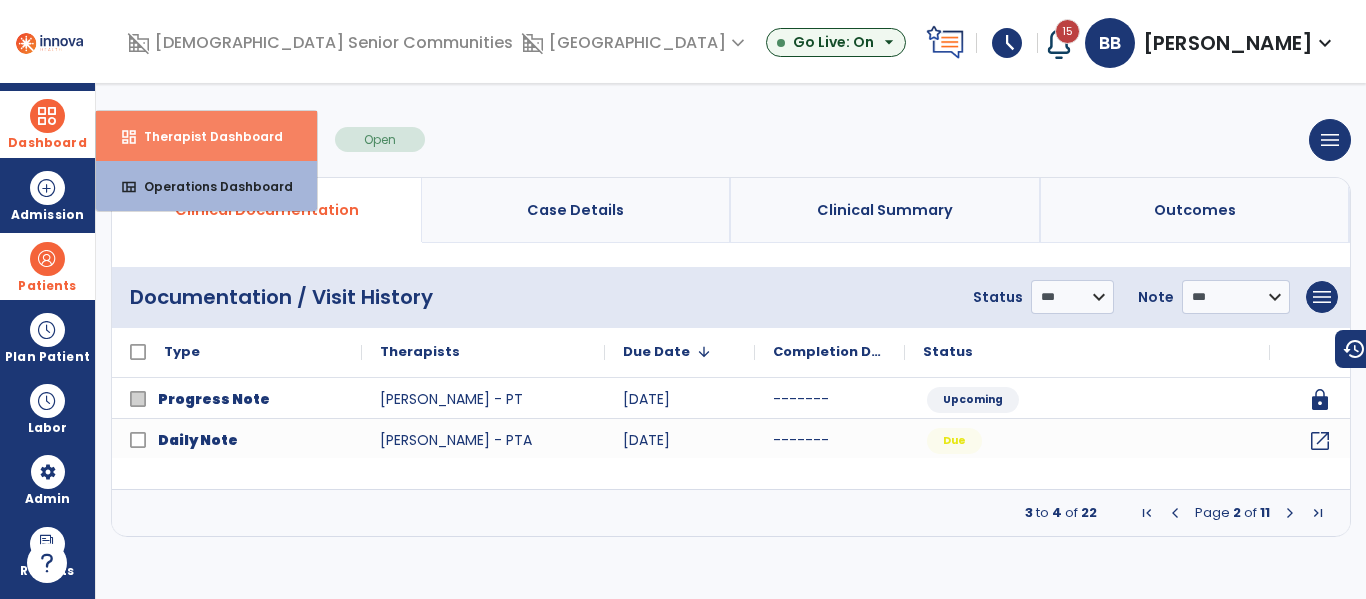click on "dashboard  Therapist Dashboard" at bounding box center [206, 136] 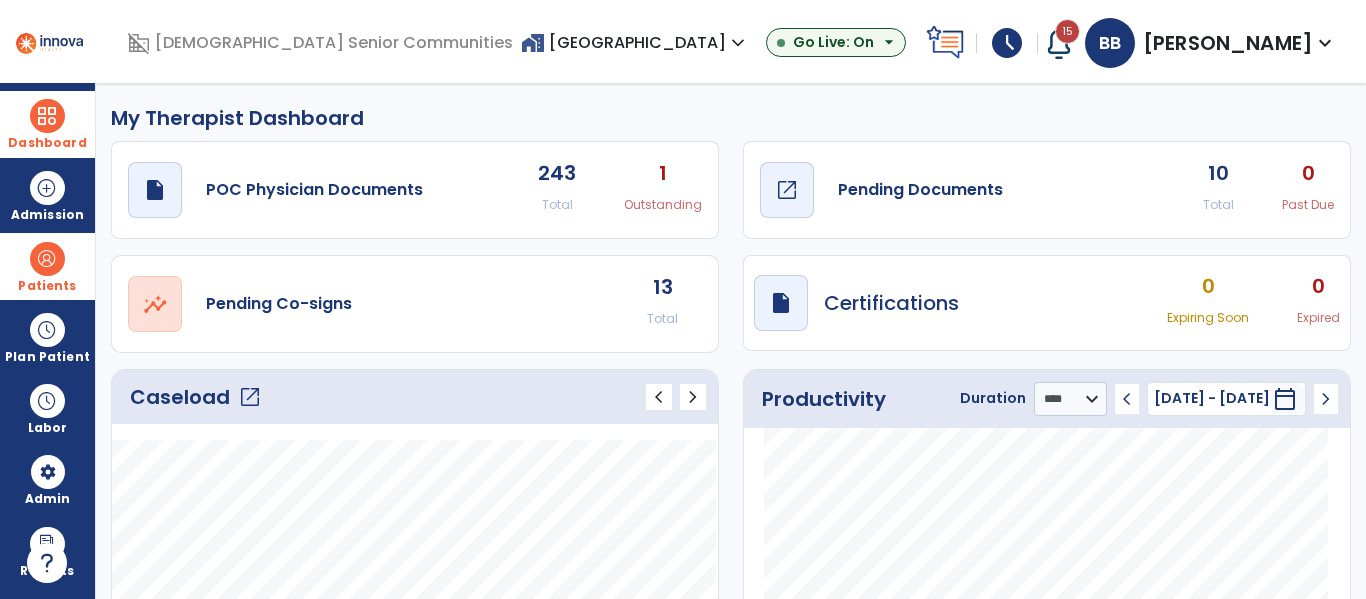 click on "Pending Documents" 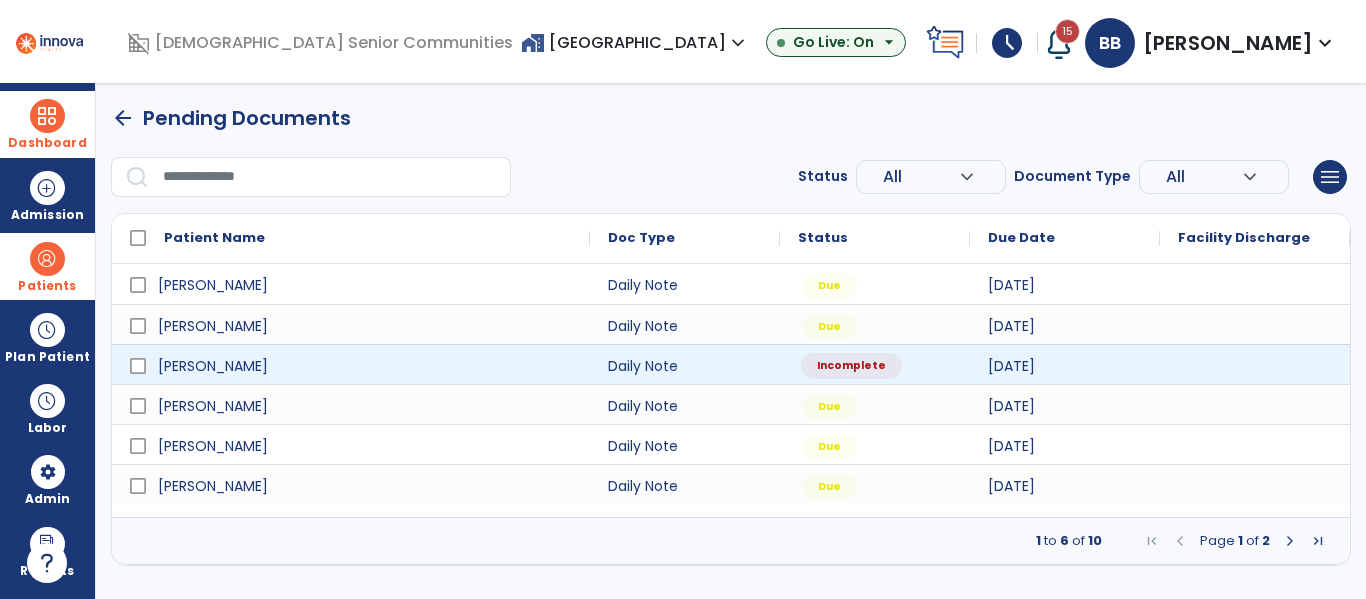 click on "Incomplete" at bounding box center (875, 364) 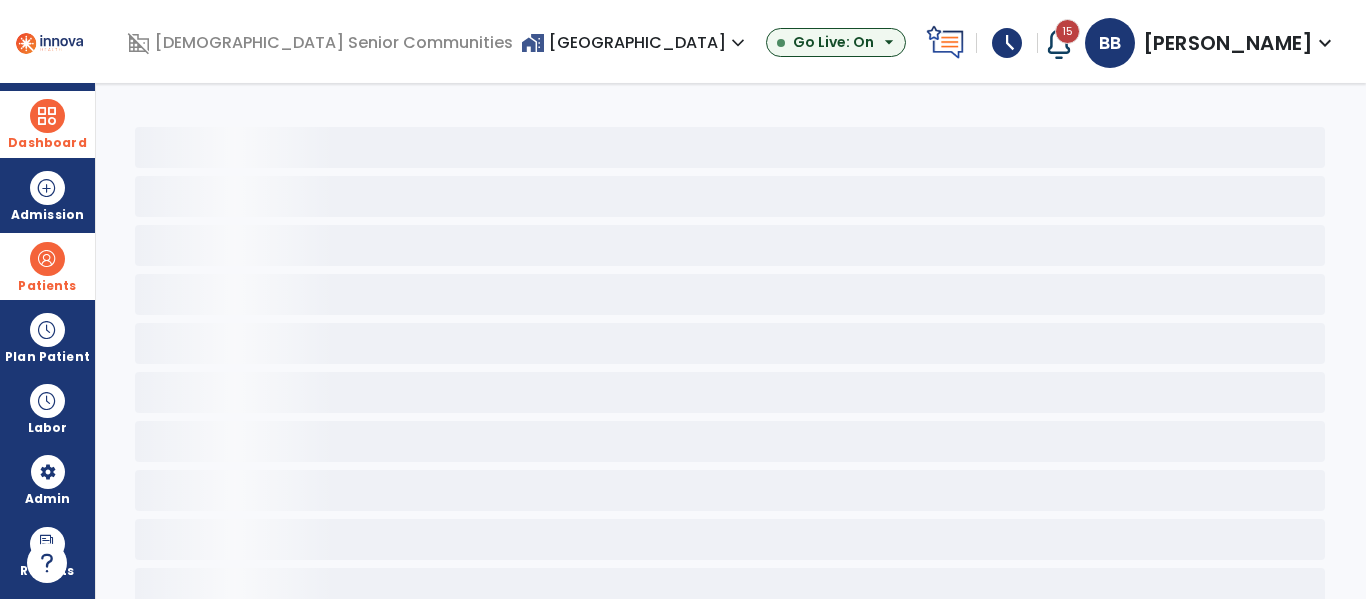 select on "*" 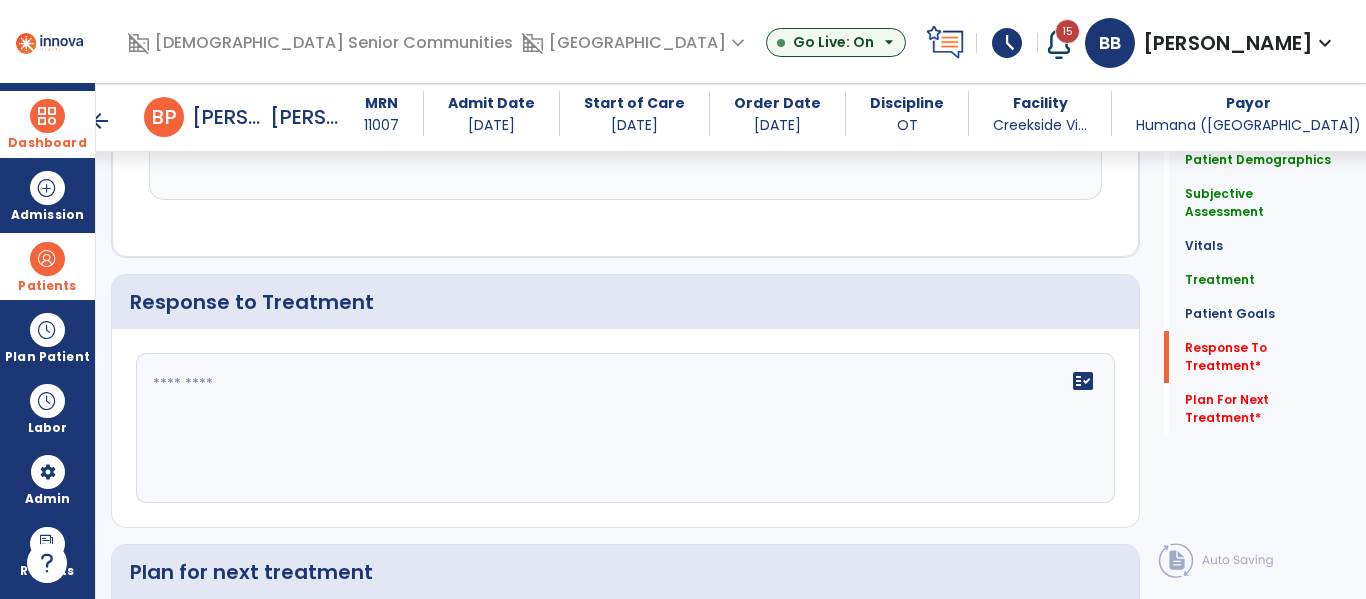 scroll, scrollTop: 3392, scrollLeft: 0, axis: vertical 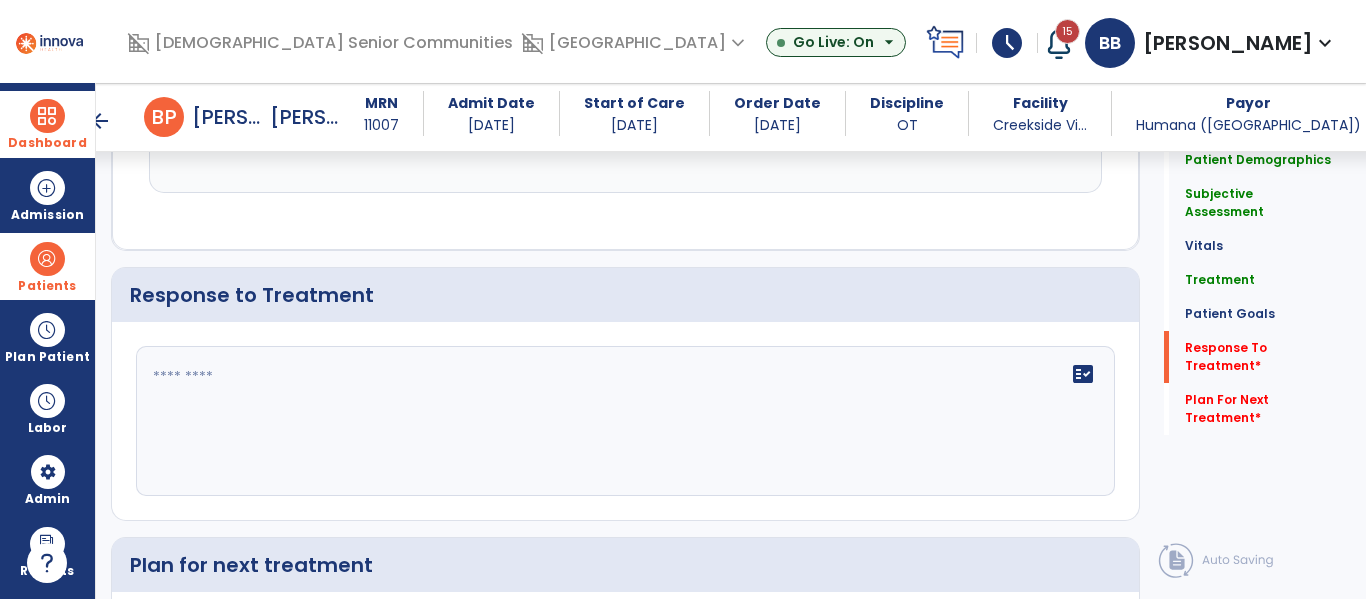 click on "fact_check" 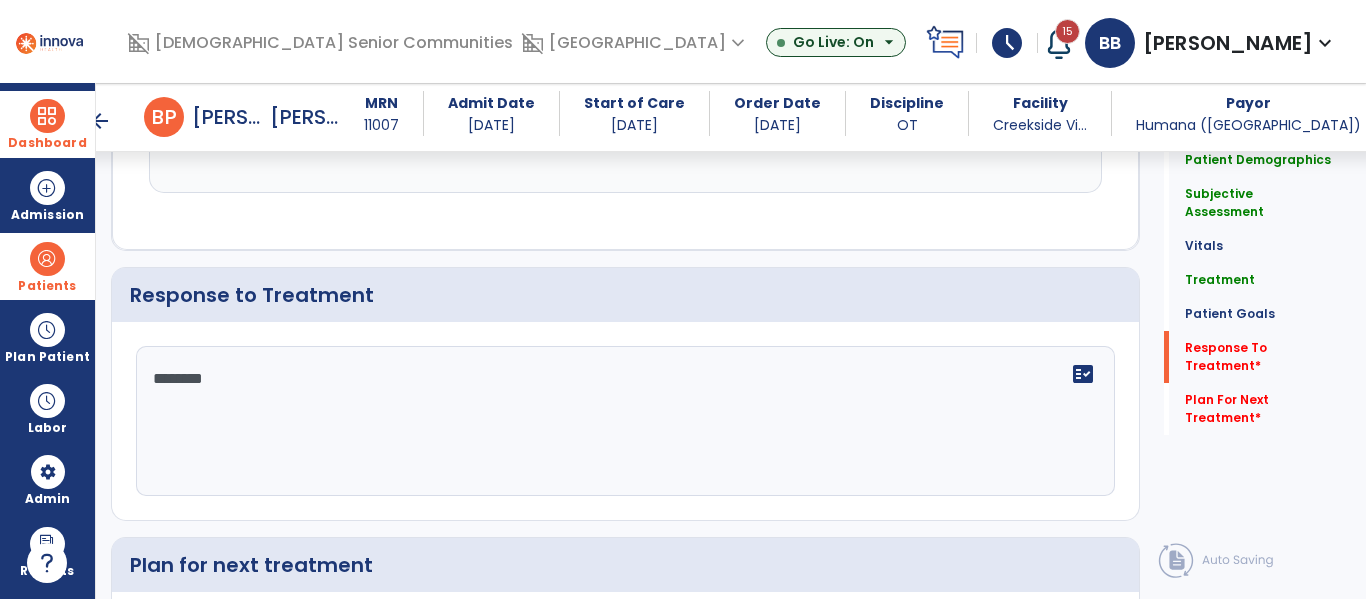 type on "*********" 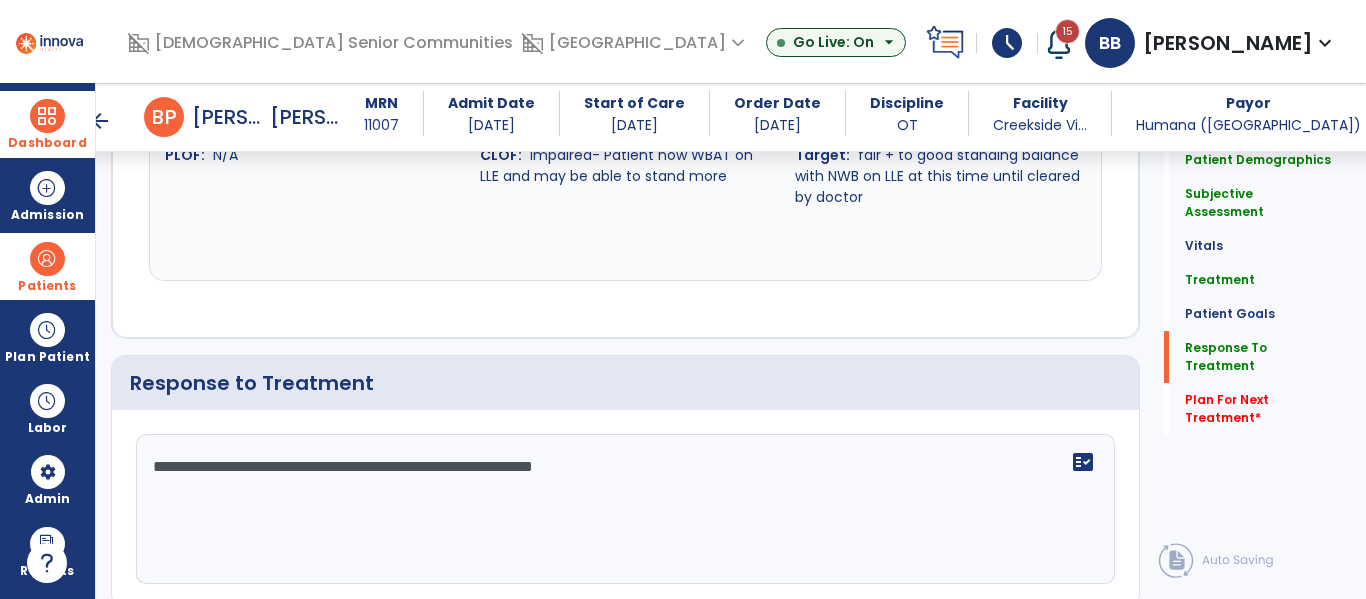 scroll, scrollTop: 3392, scrollLeft: 0, axis: vertical 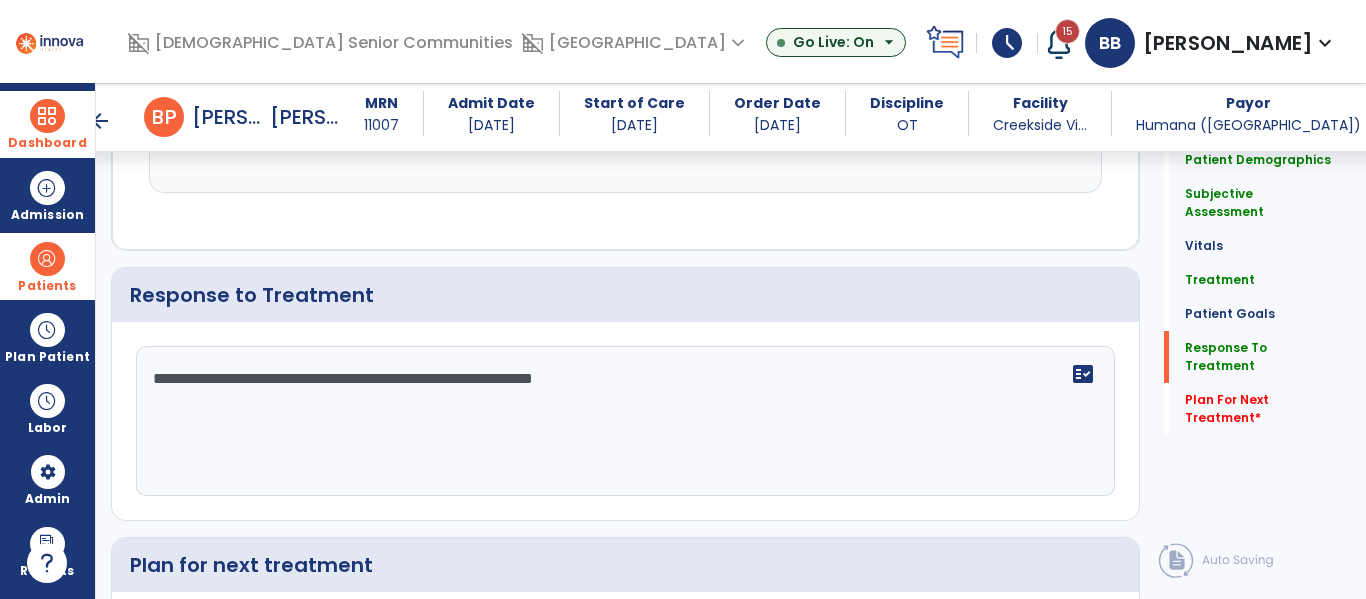 drag, startPoint x: 528, startPoint y: 343, endPoint x: 462, endPoint y: 350, distance: 66.37017 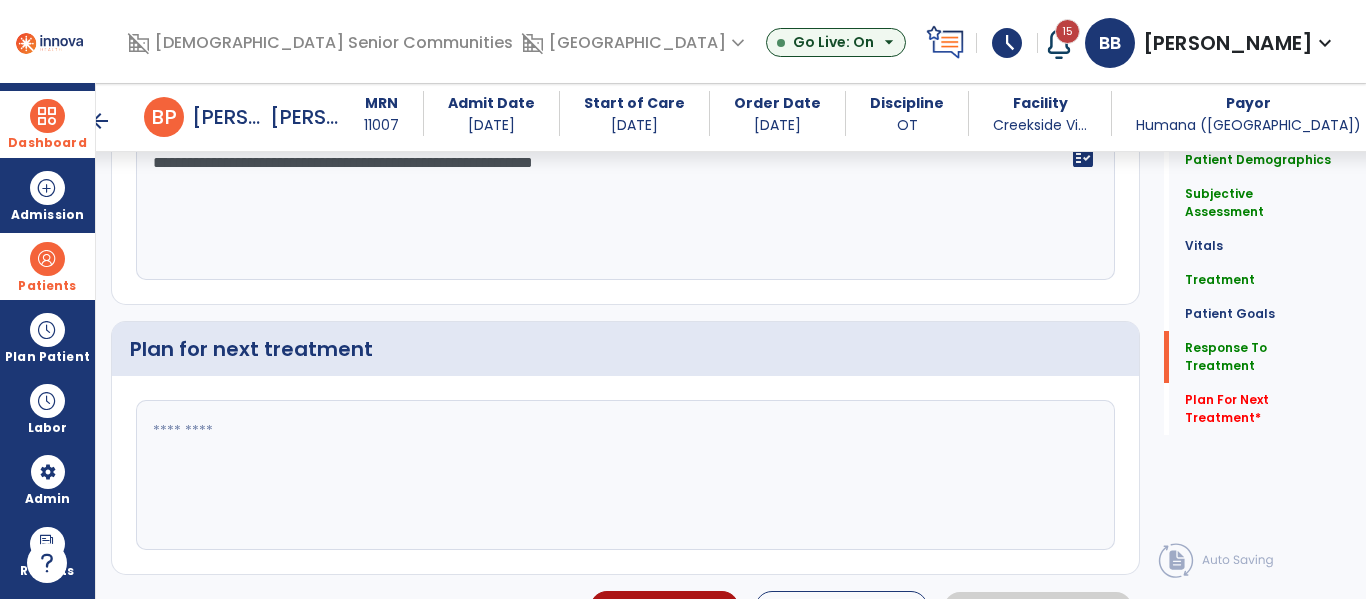 type on "**********" 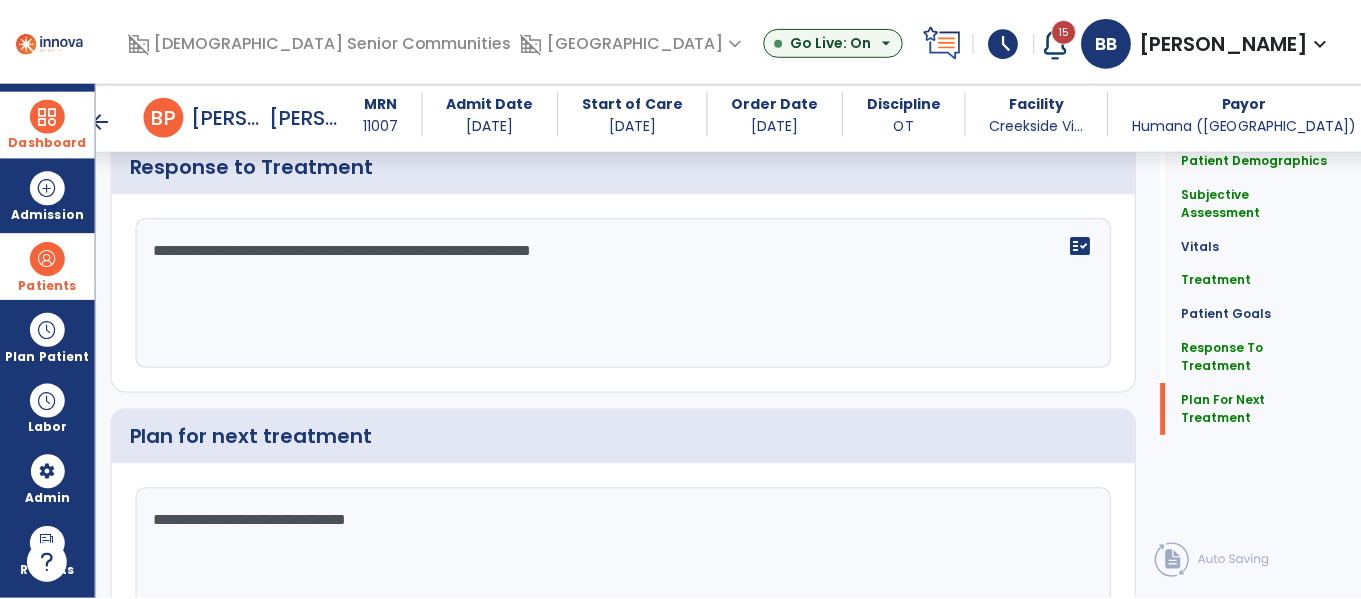 scroll, scrollTop: 3608, scrollLeft: 0, axis: vertical 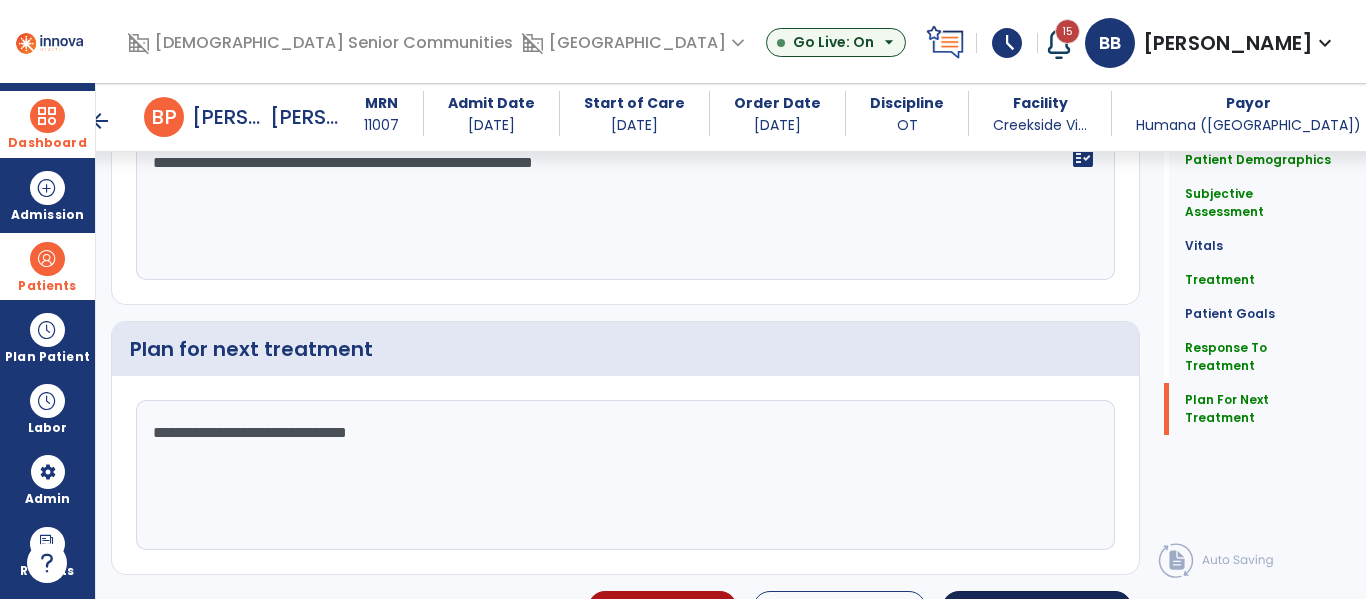 type on "**********" 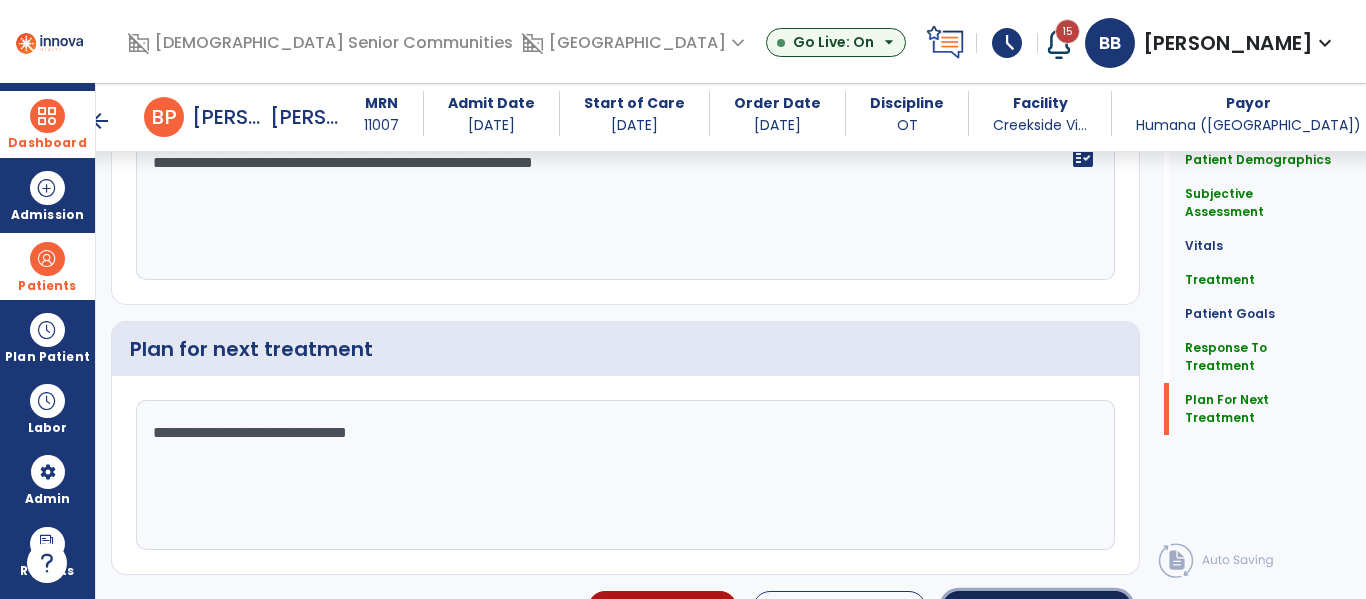 click on "Sign Doc  chevron_right" 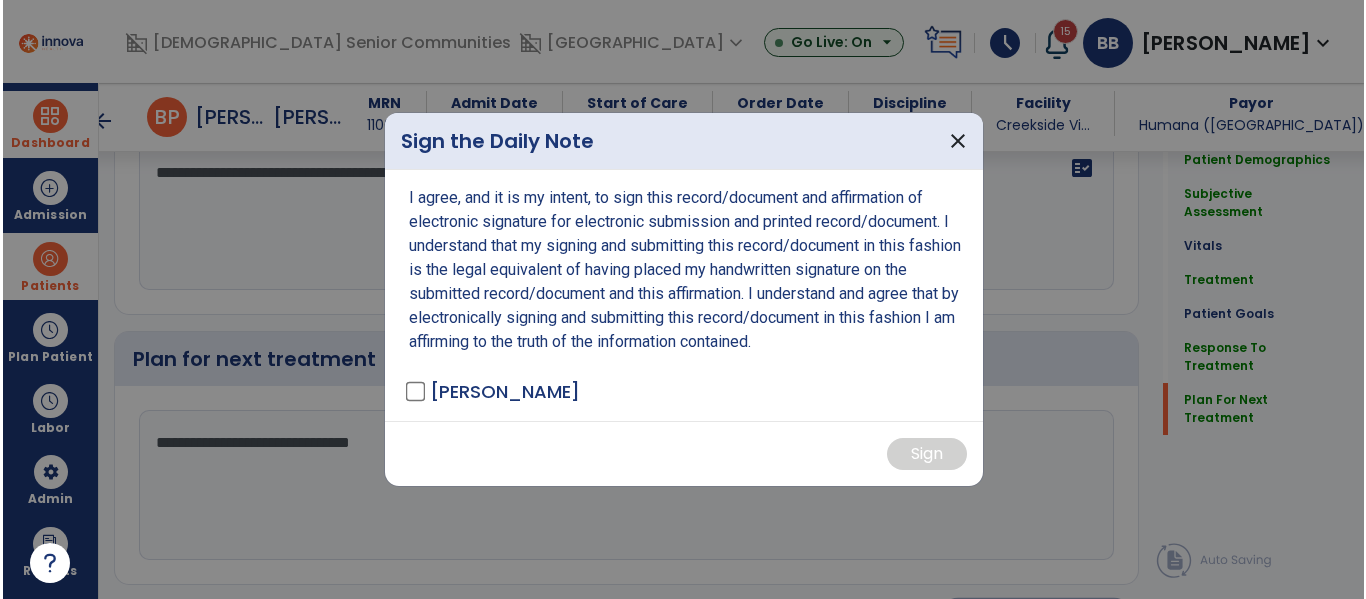scroll, scrollTop: 3629, scrollLeft: 0, axis: vertical 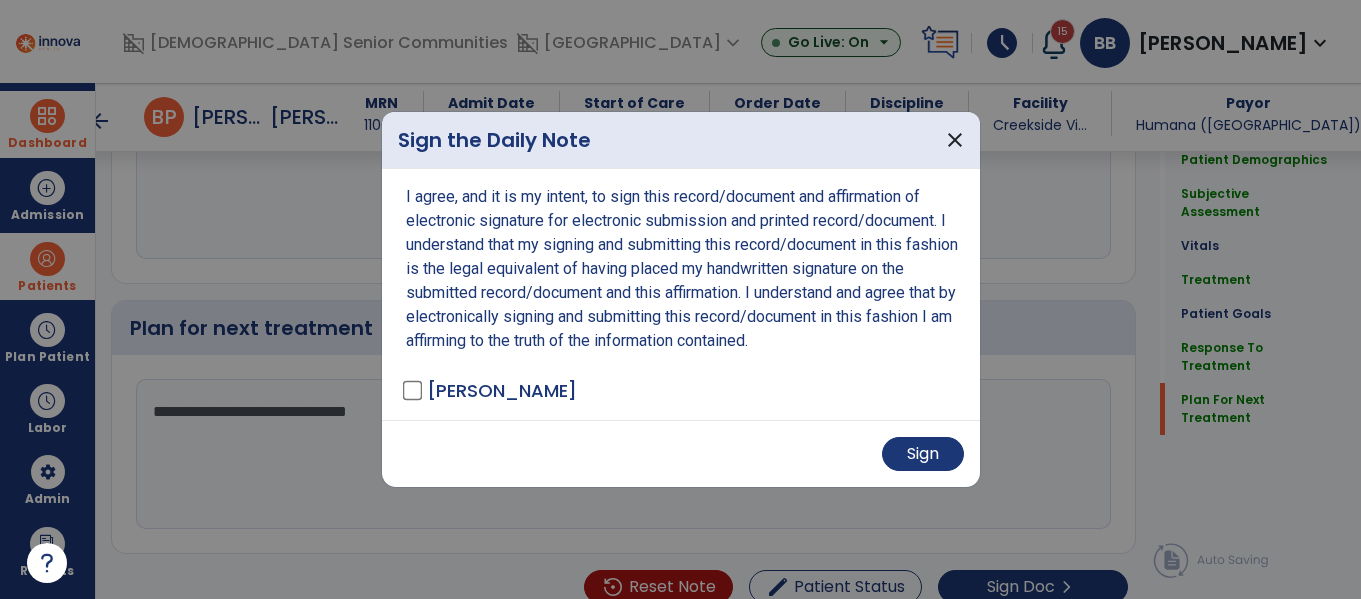 click on "Sign" at bounding box center (681, 454) 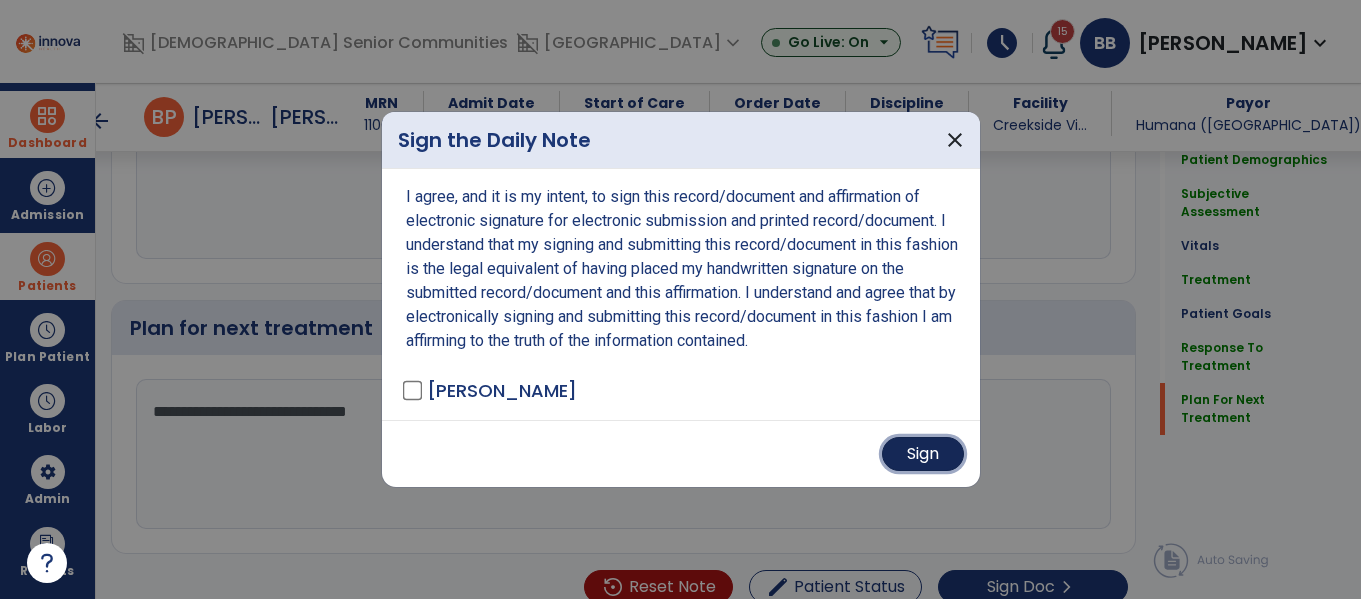 click on "Sign" at bounding box center [923, 454] 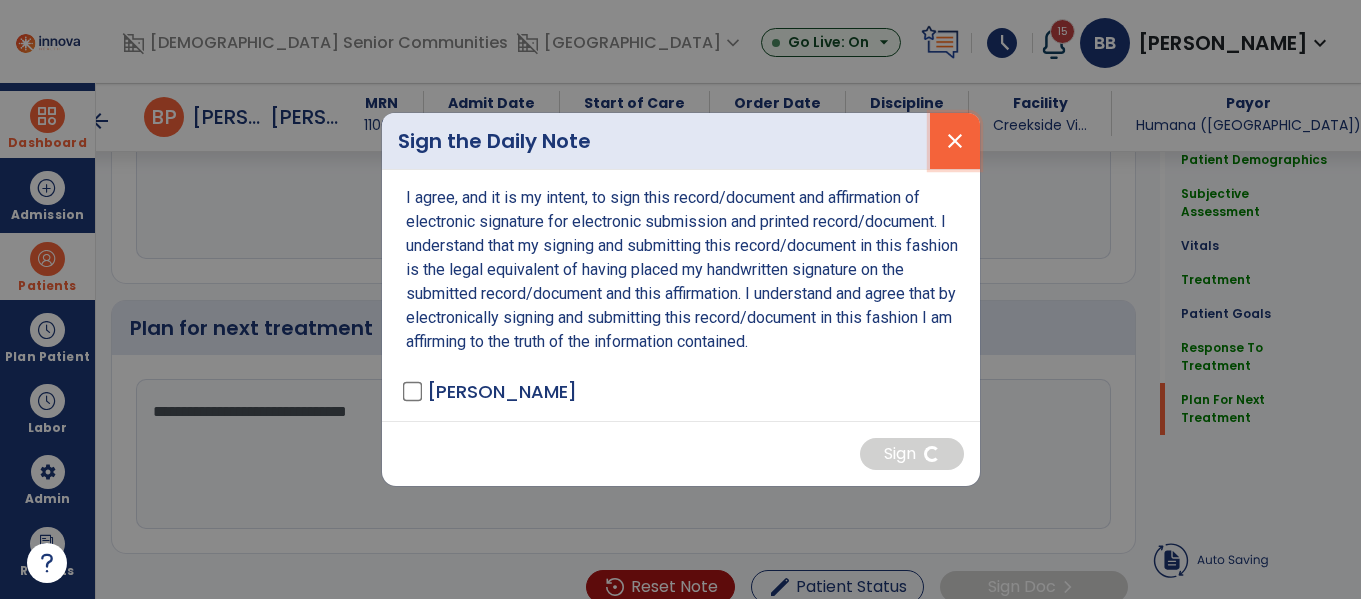 click on "close" at bounding box center (955, 141) 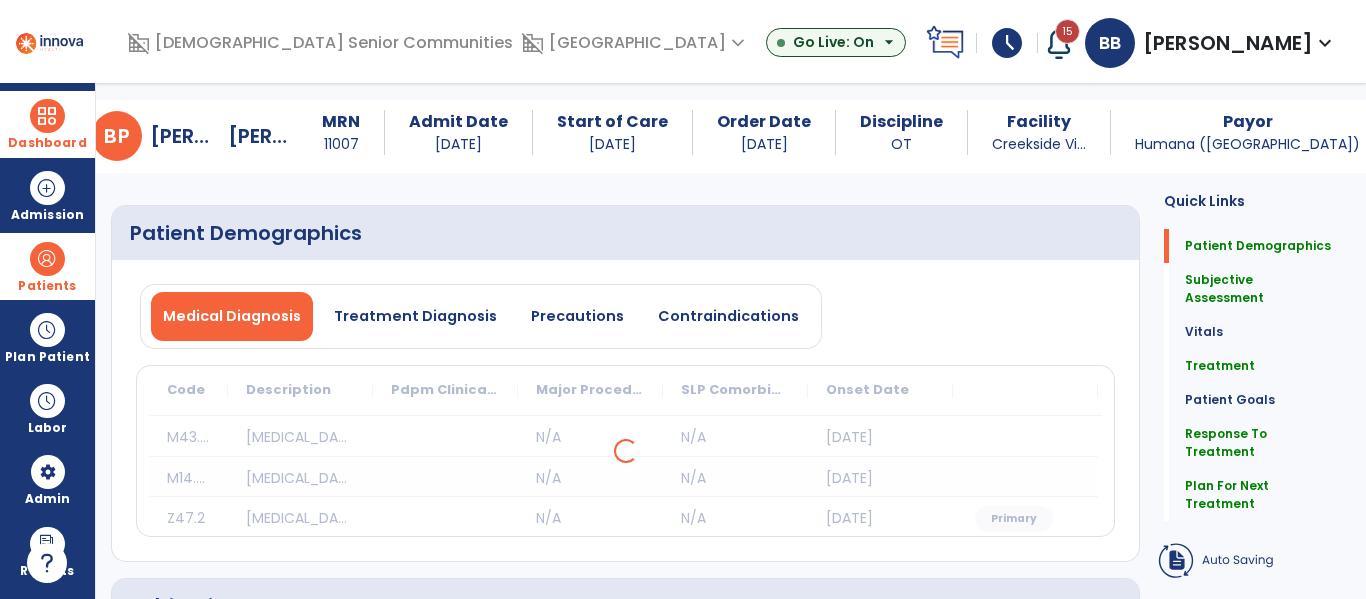 scroll, scrollTop: 0, scrollLeft: 0, axis: both 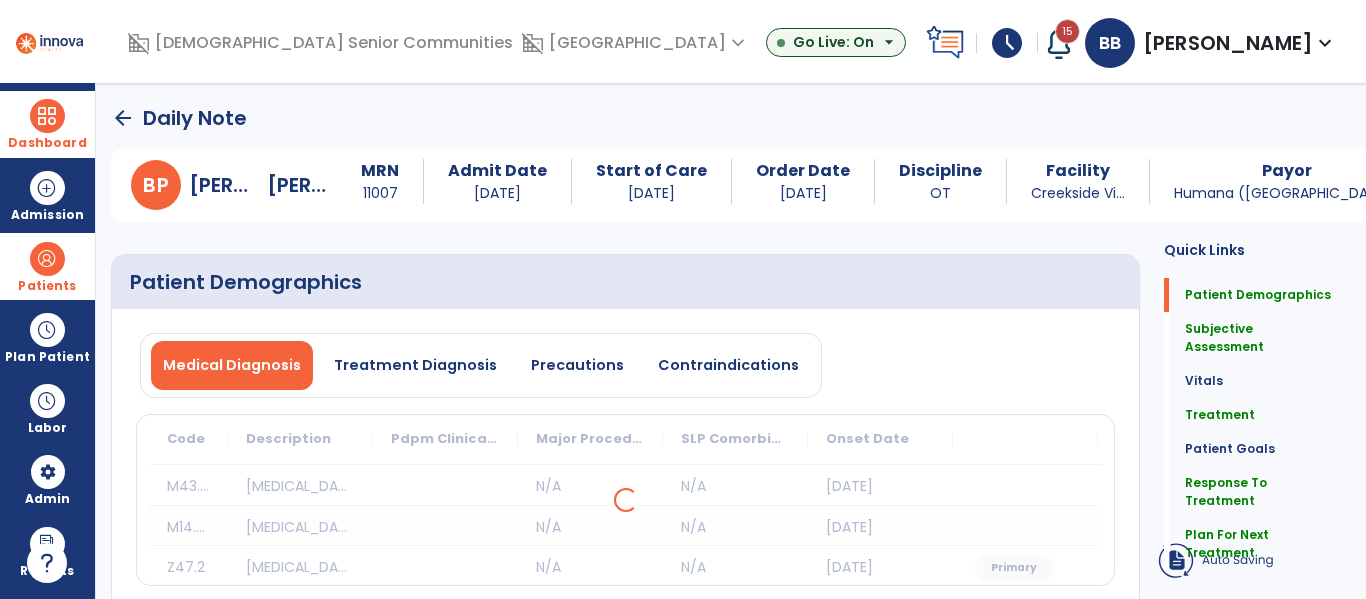 click on "arrow_back" 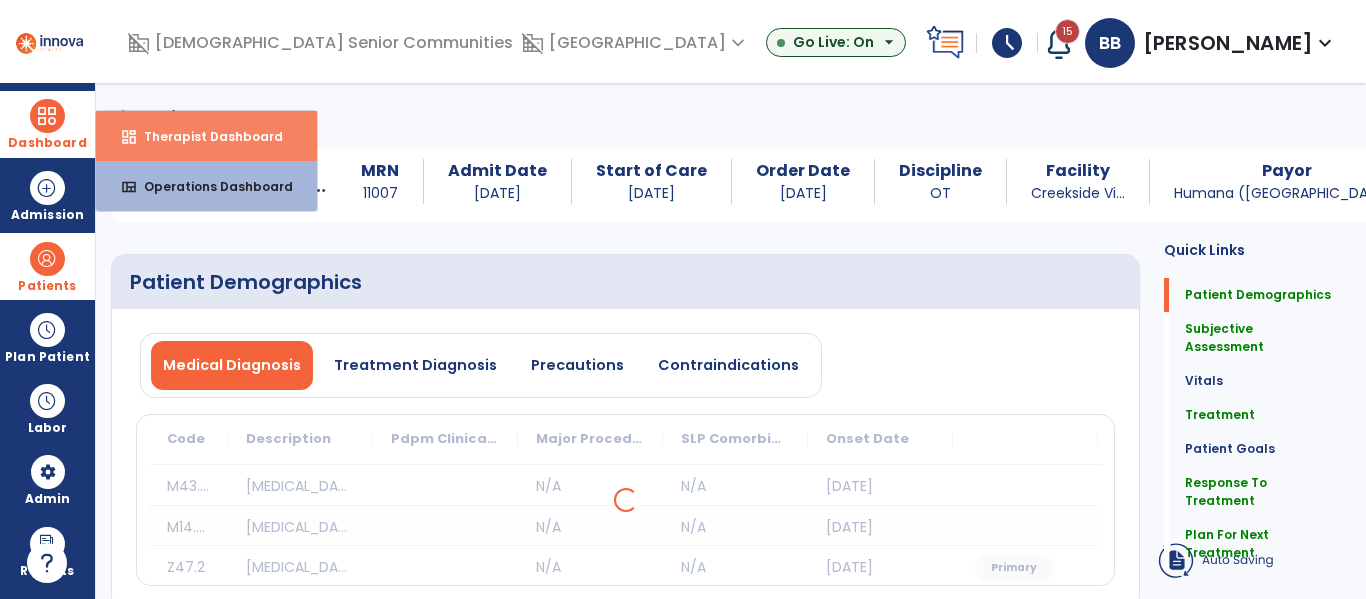 click on "dashboard  Therapist Dashboard" at bounding box center (206, 136) 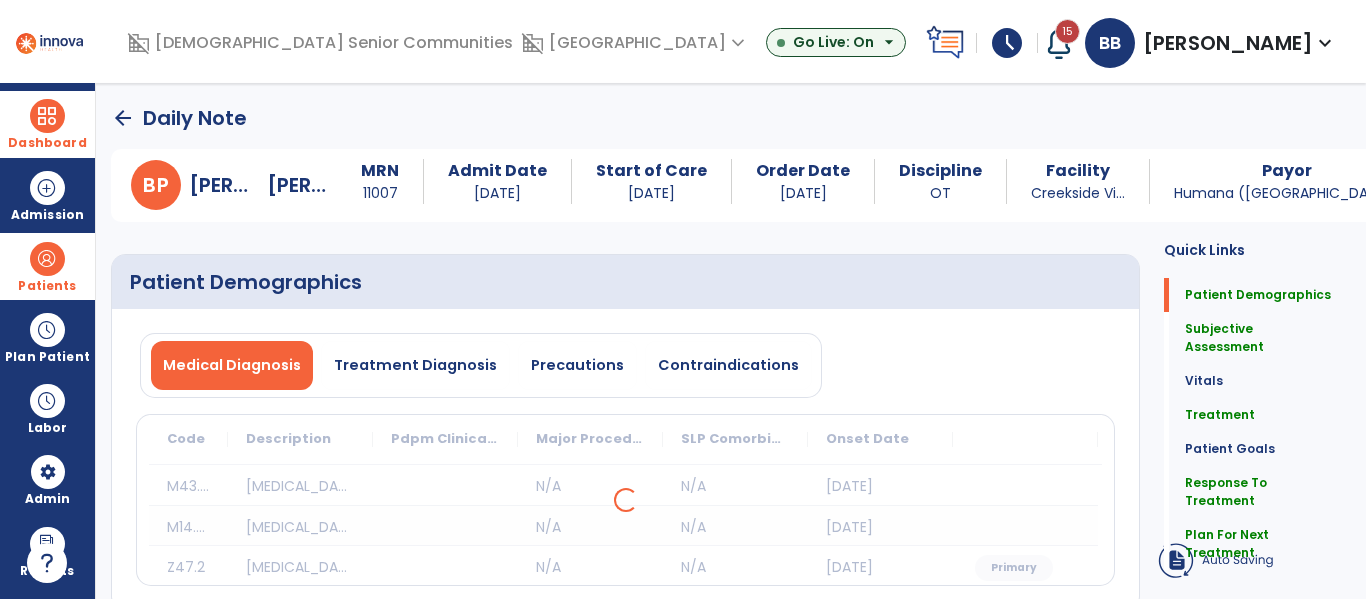 click on "Patient Demographics" 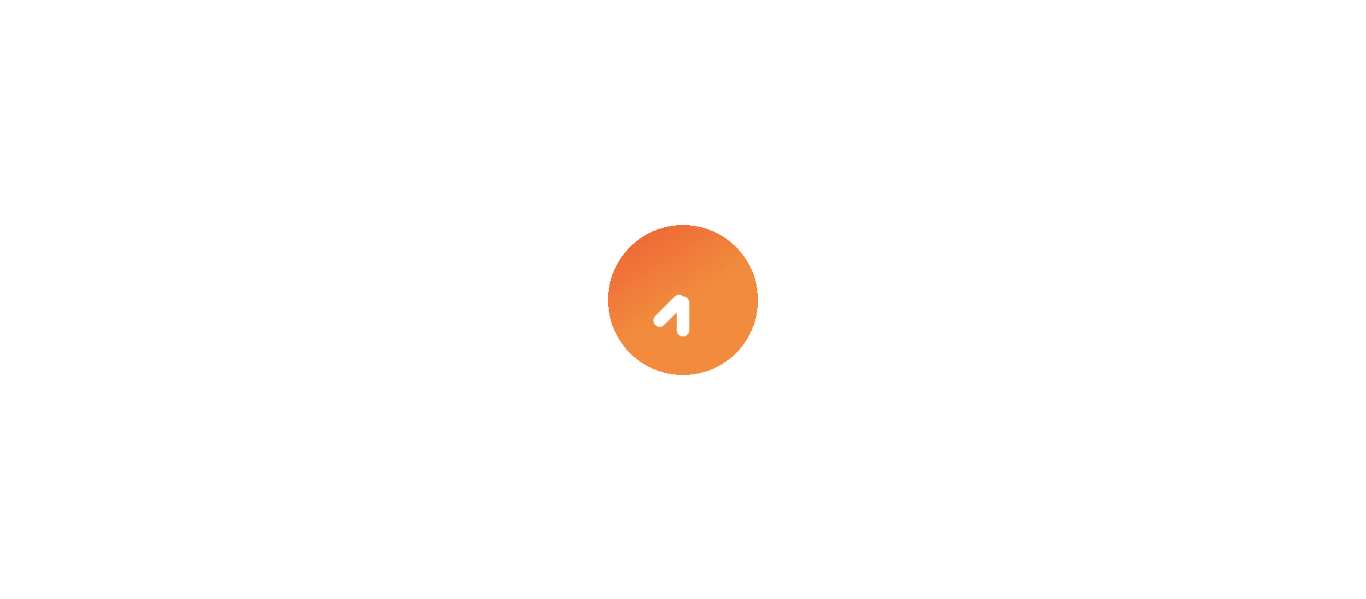 scroll, scrollTop: 0, scrollLeft: 0, axis: both 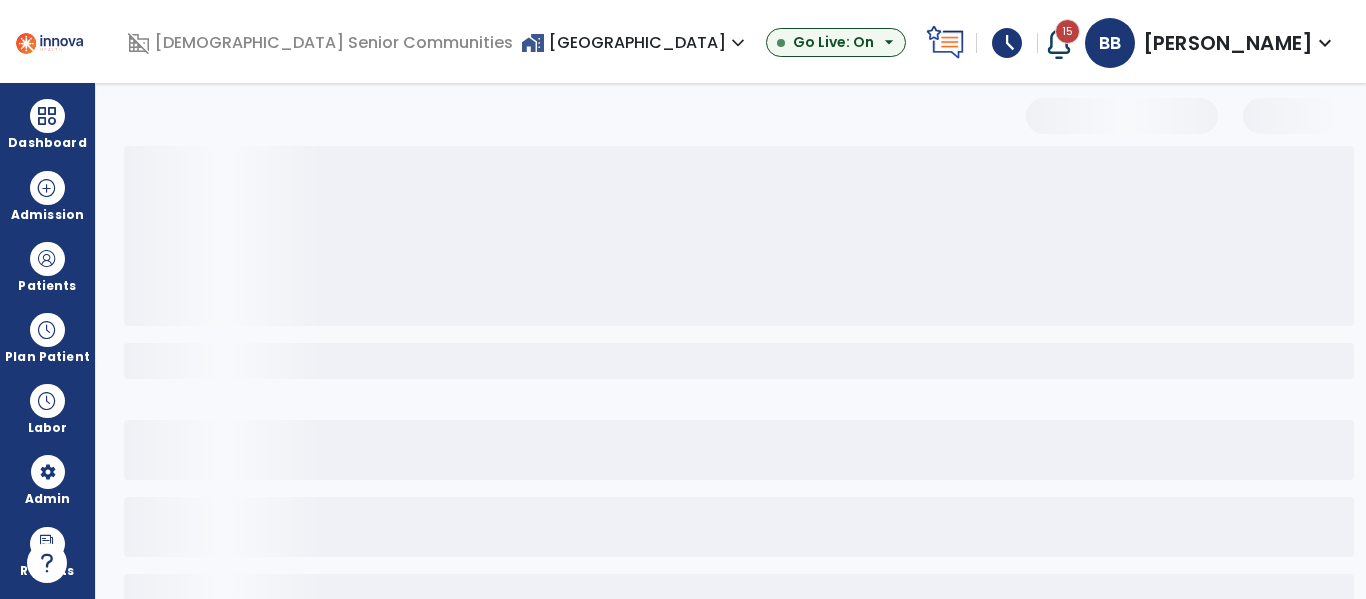 select on "*" 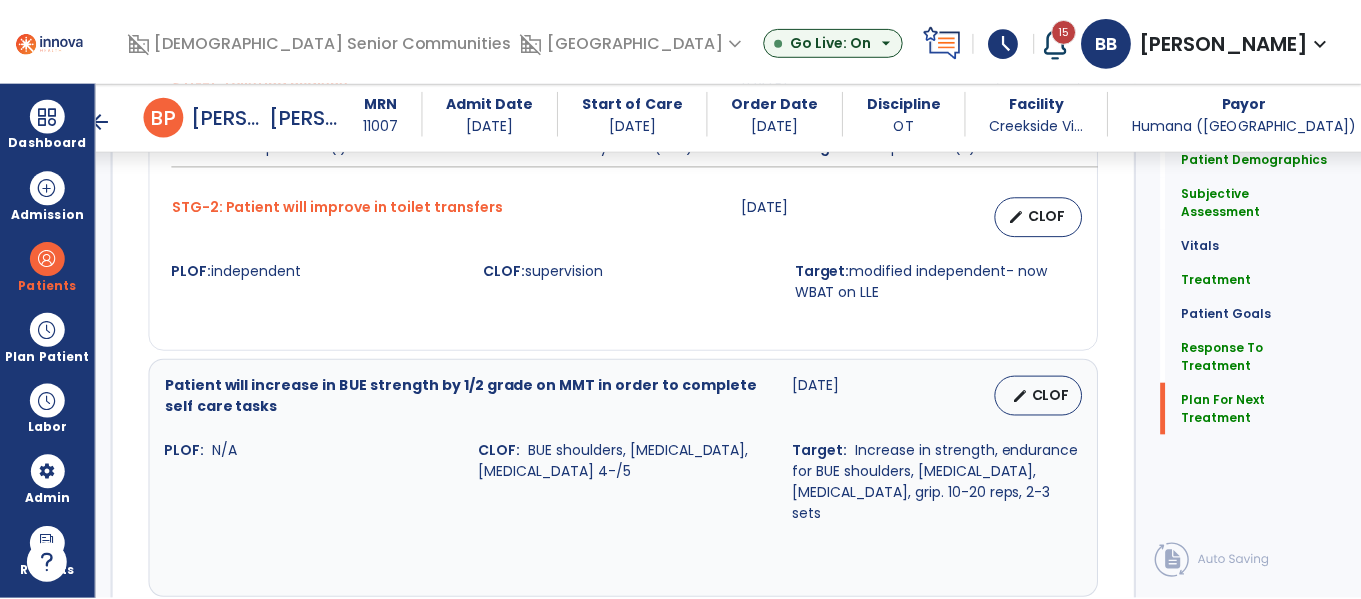scroll, scrollTop: 3638, scrollLeft: 0, axis: vertical 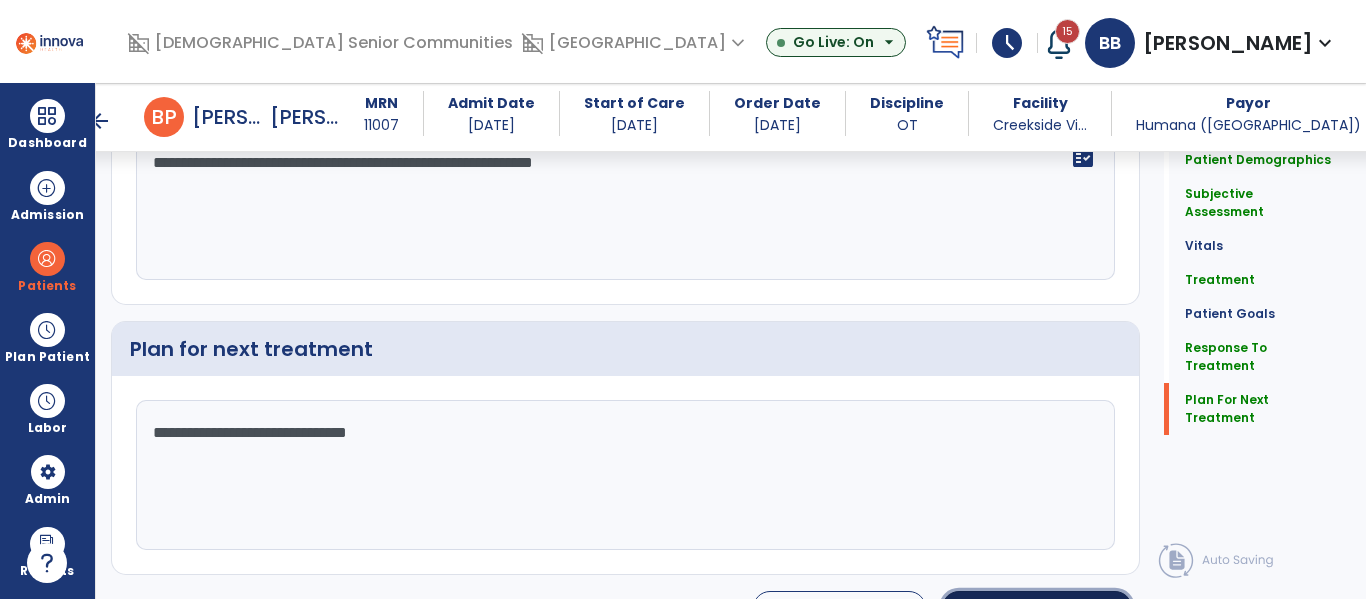 click on "Sign Doc" 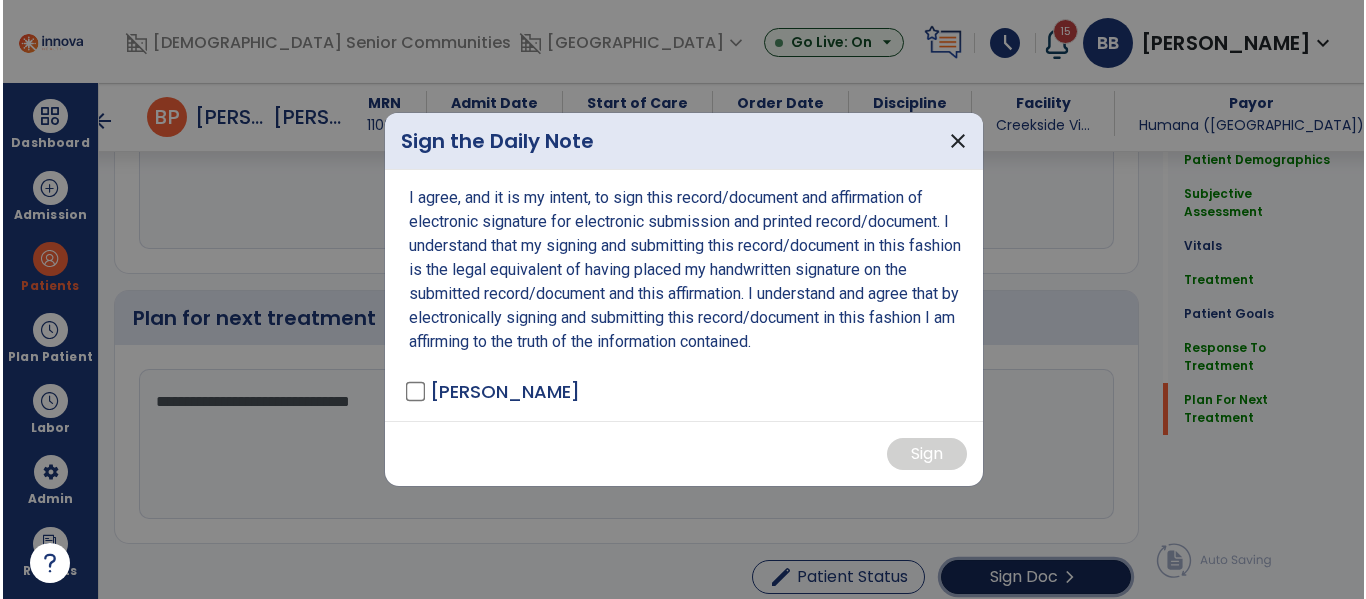 scroll, scrollTop: 3659, scrollLeft: 0, axis: vertical 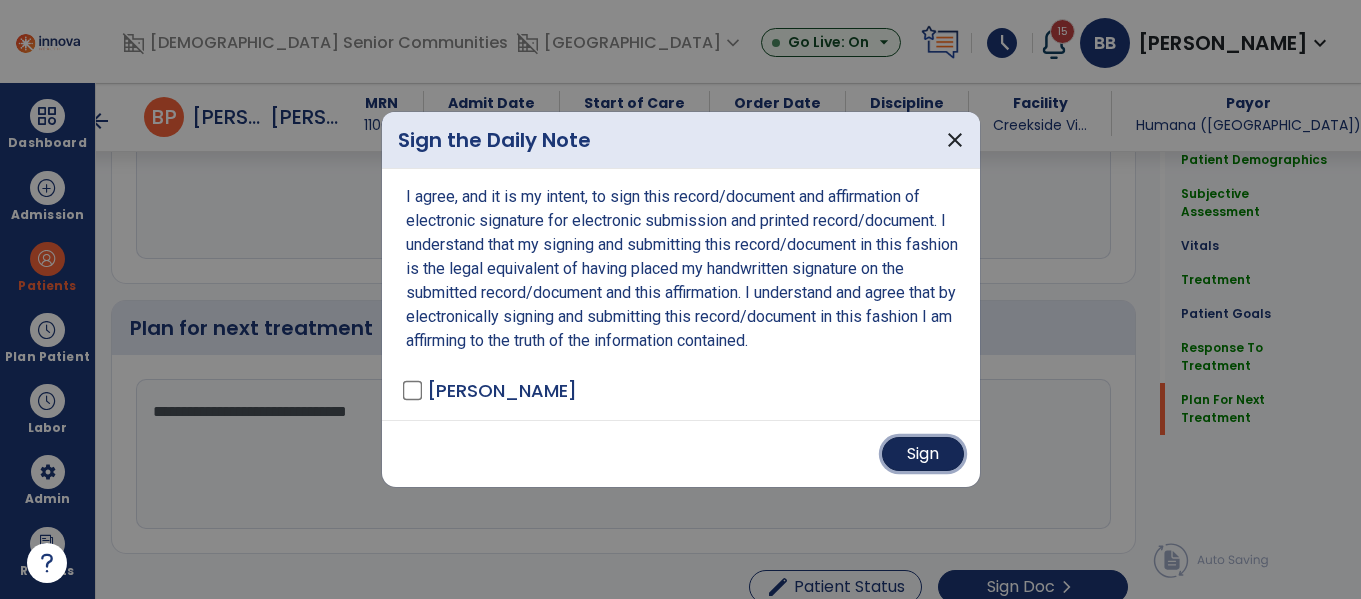 click on "Sign" at bounding box center (923, 454) 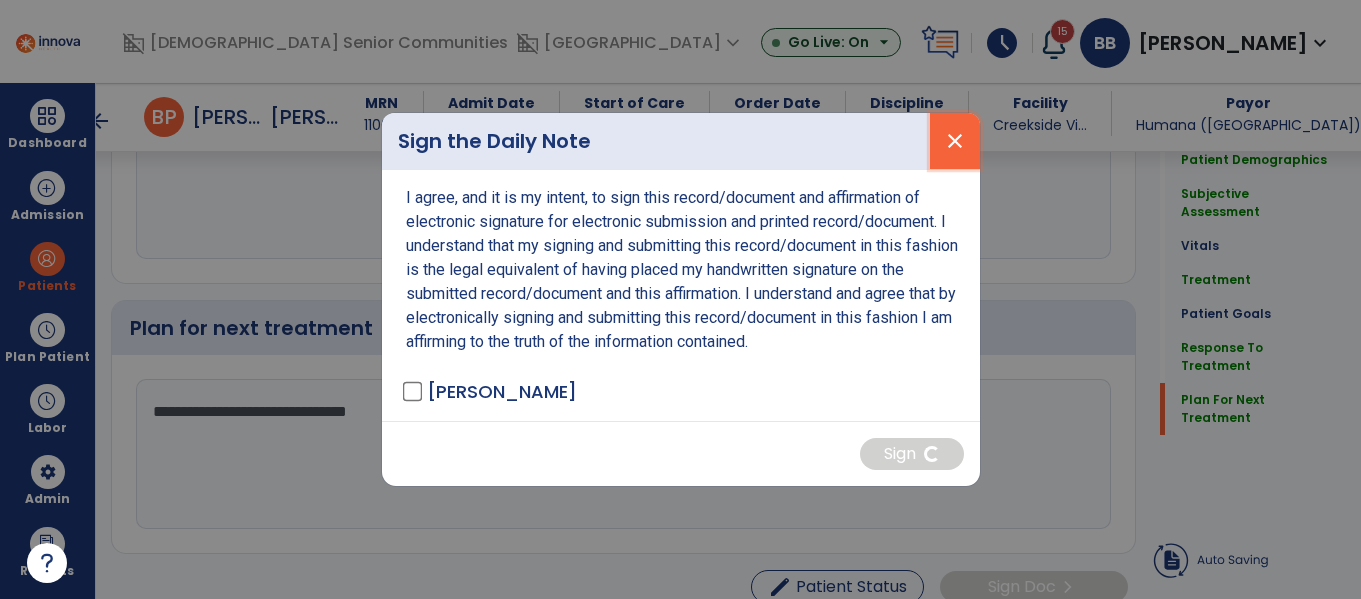 click on "close" at bounding box center (955, 141) 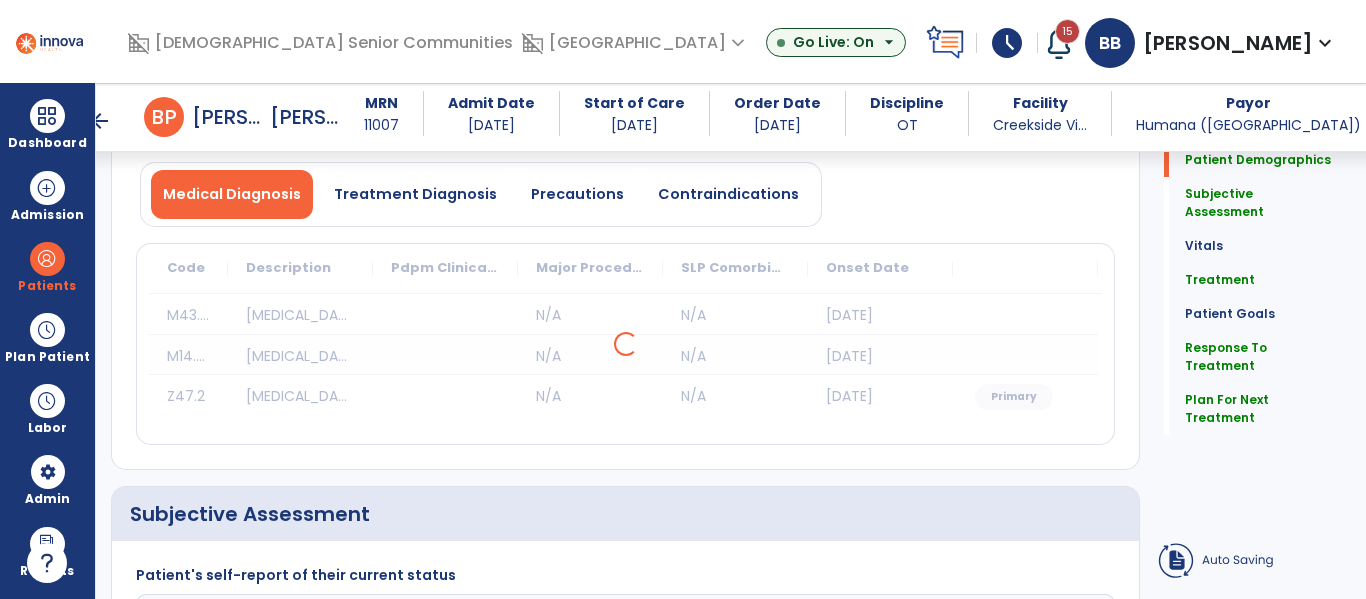 scroll, scrollTop: 0, scrollLeft: 0, axis: both 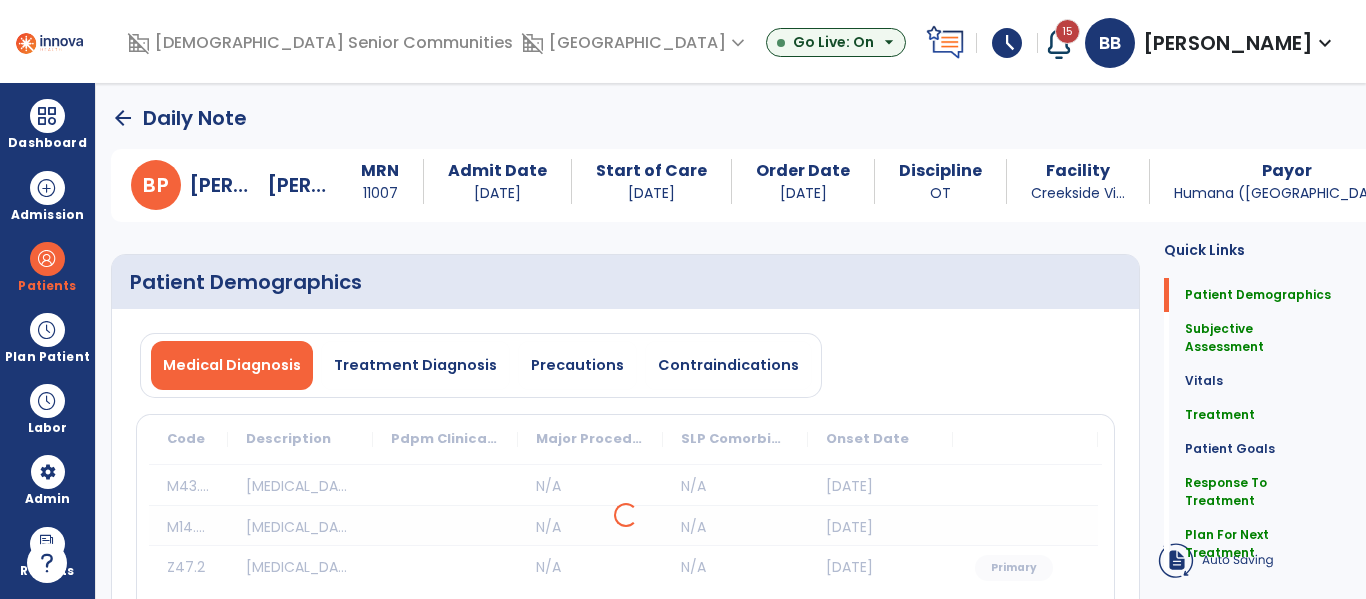 click on "arrow_back" 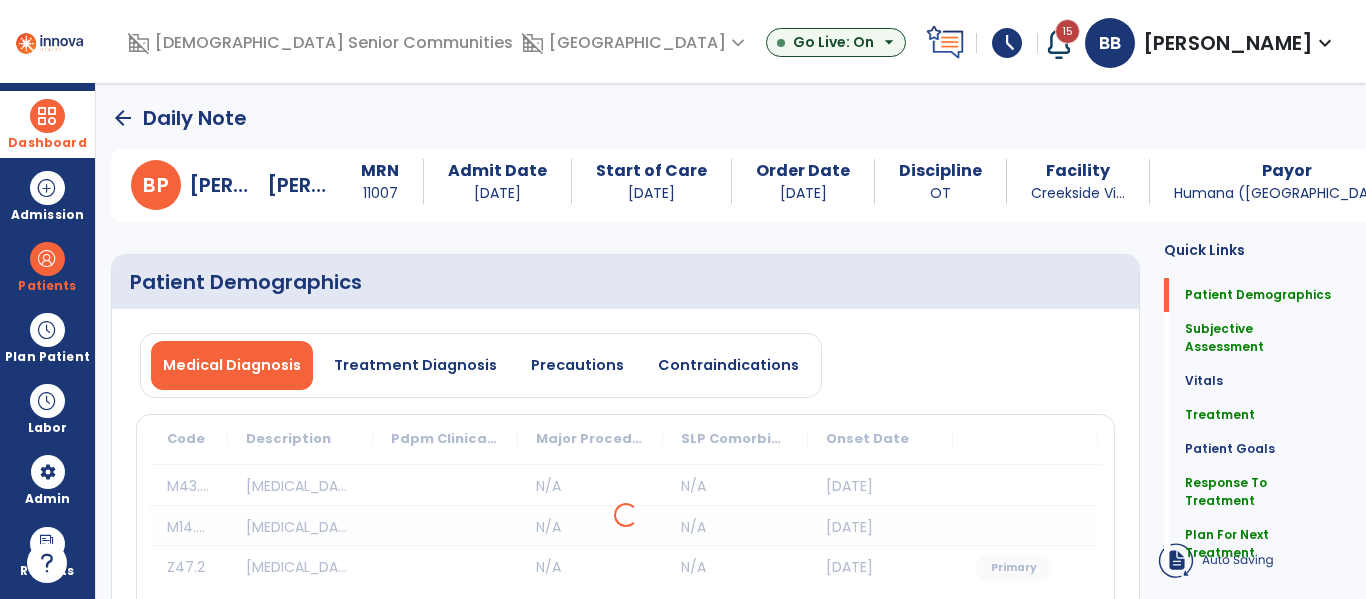 click at bounding box center (47, 116) 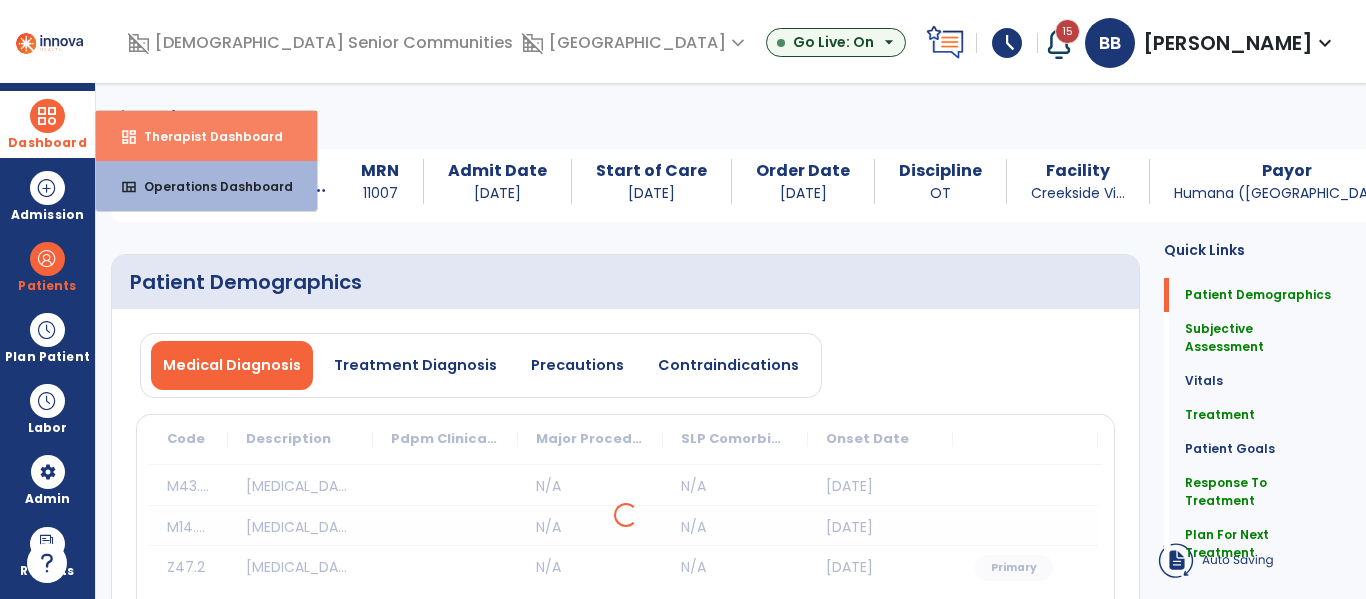 click on "Therapist Dashboard" at bounding box center (205, 136) 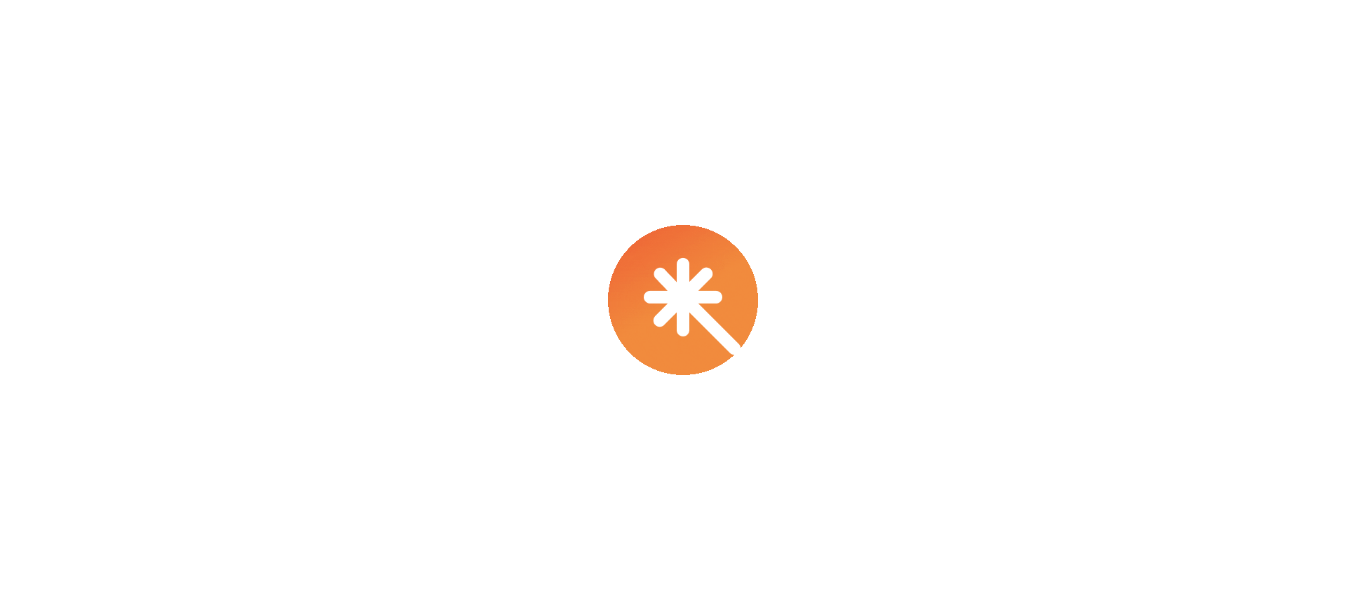 scroll, scrollTop: 0, scrollLeft: 0, axis: both 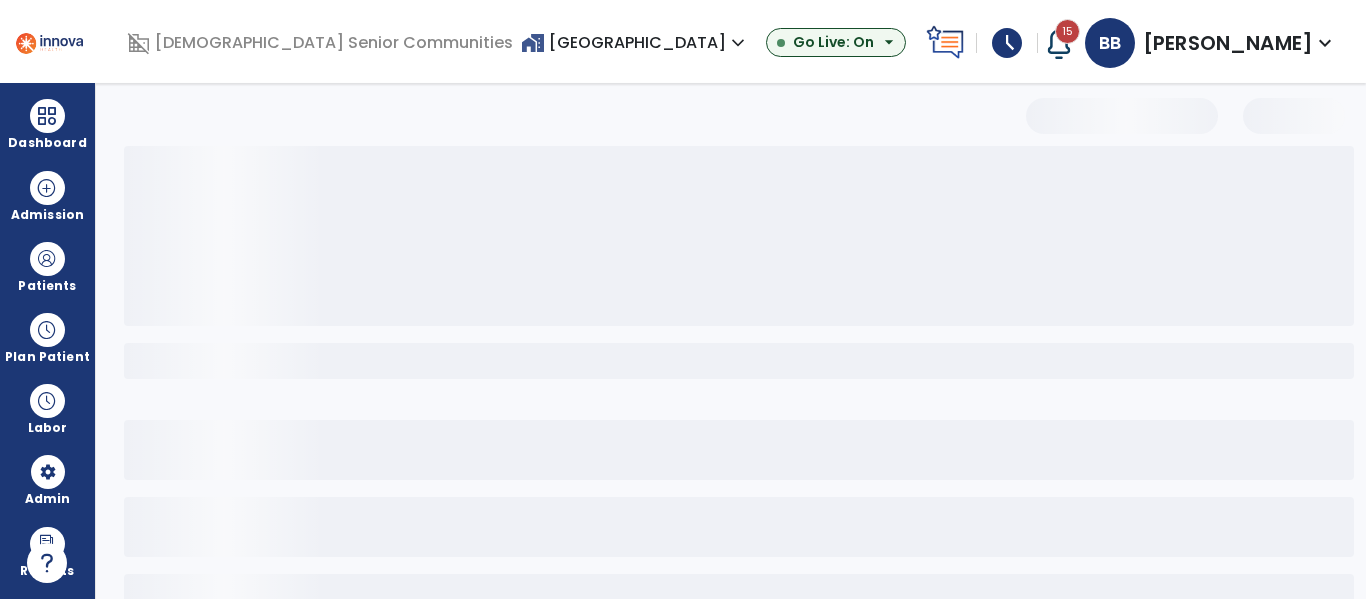 select on "*" 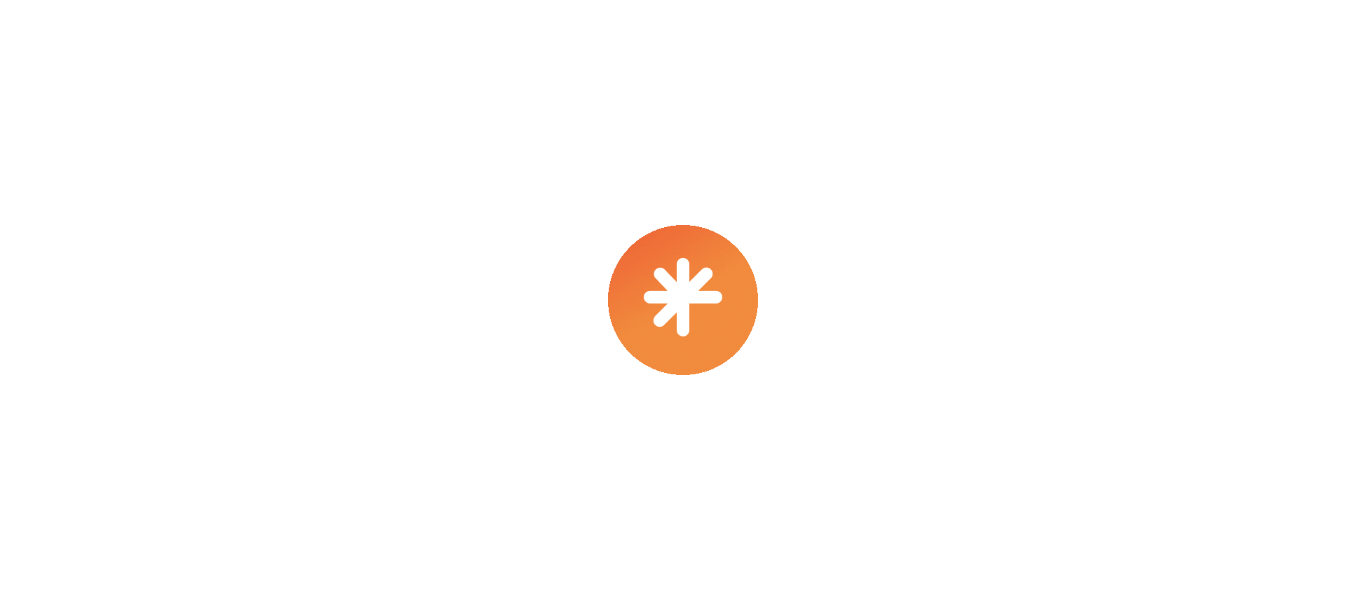 scroll, scrollTop: 0, scrollLeft: 0, axis: both 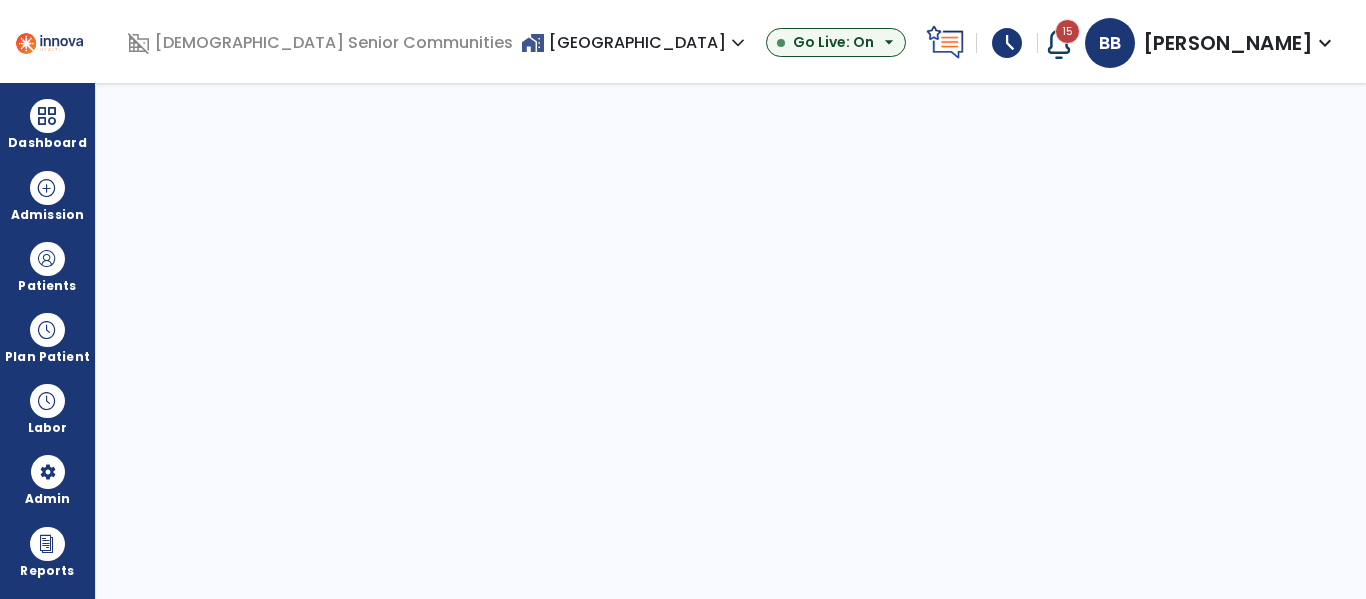 select on "****" 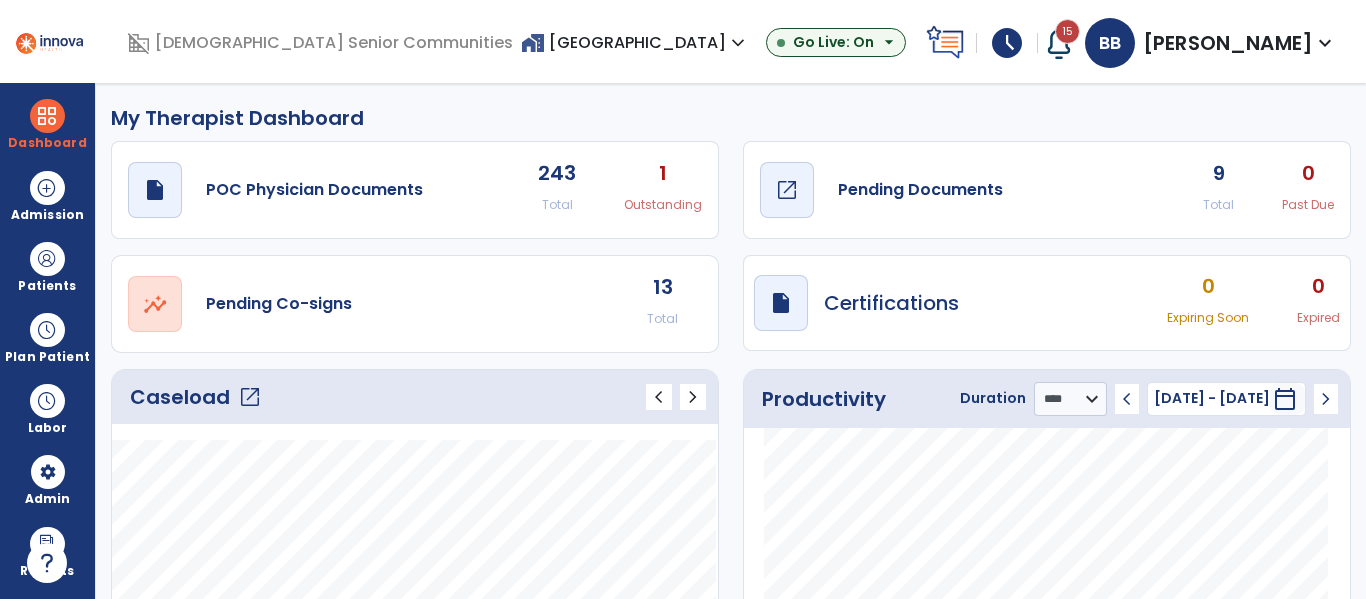 click on "Pending Documents" 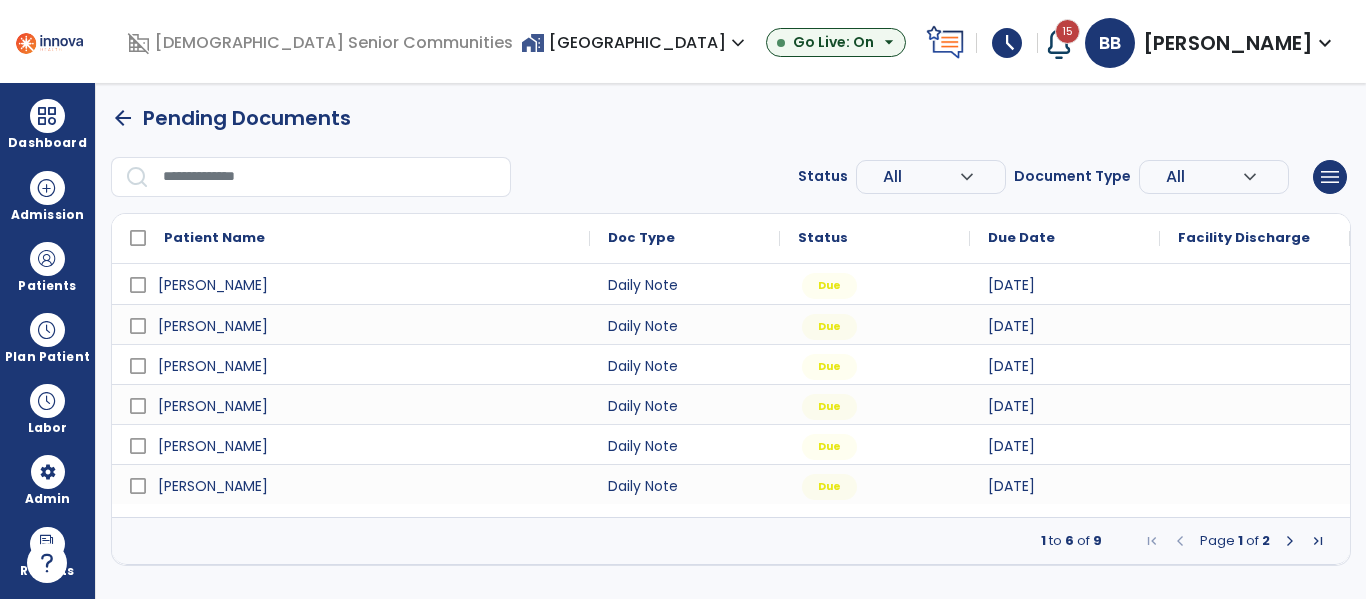 click on "Page
1
of
2" at bounding box center [1235, 541] 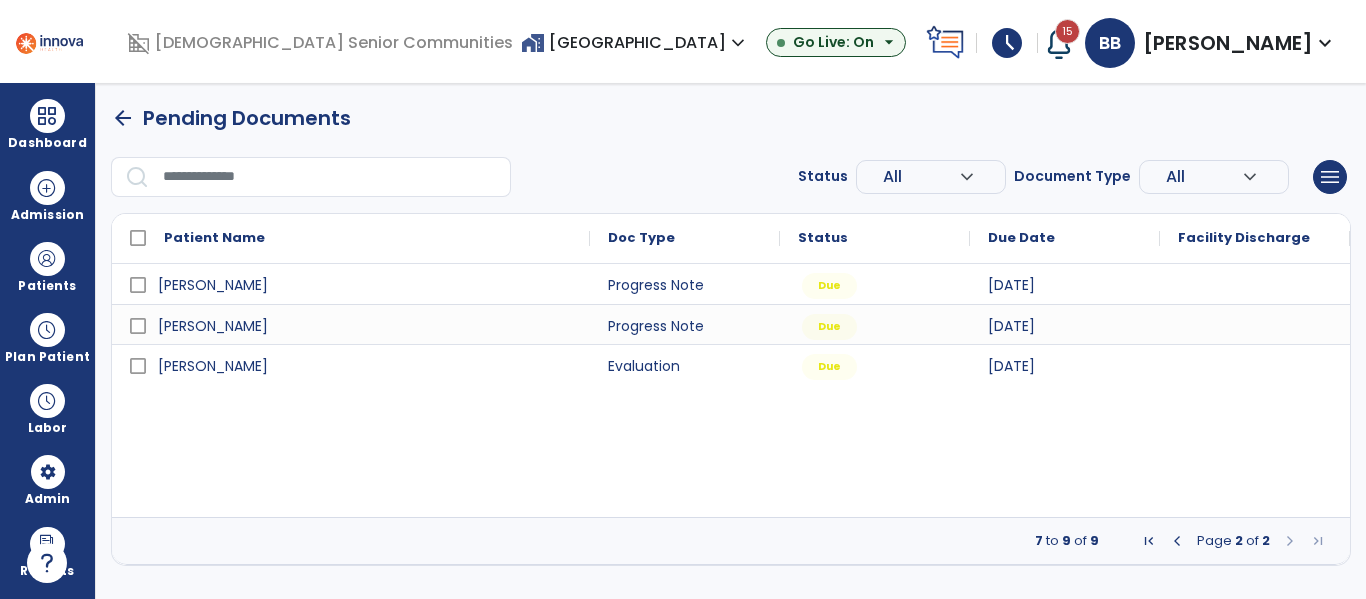 click at bounding box center (1177, 541) 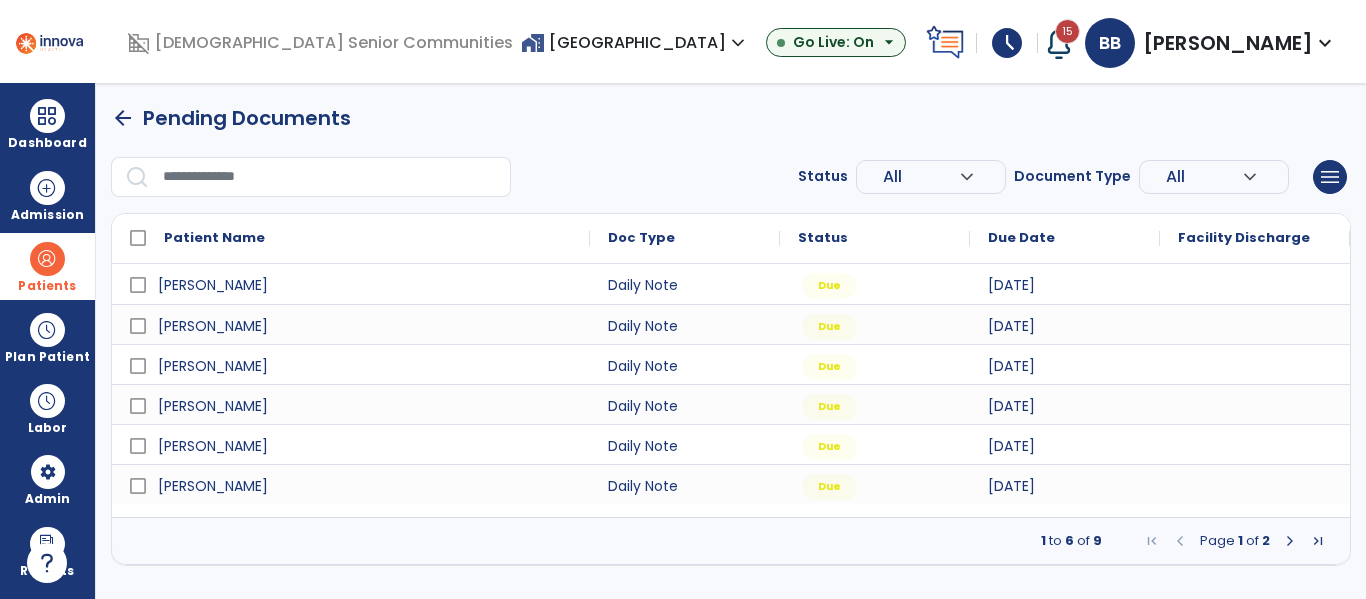 click on "Patients" at bounding box center [47, 266] 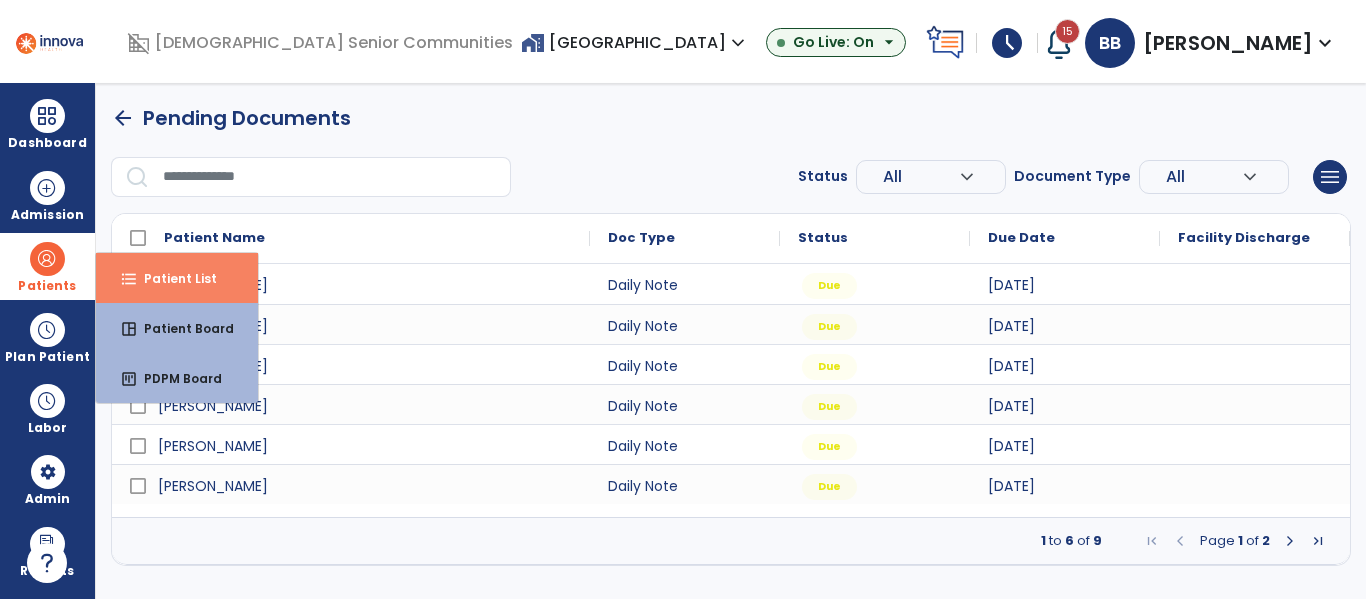 click on "format_list_bulleted" at bounding box center (129, 279) 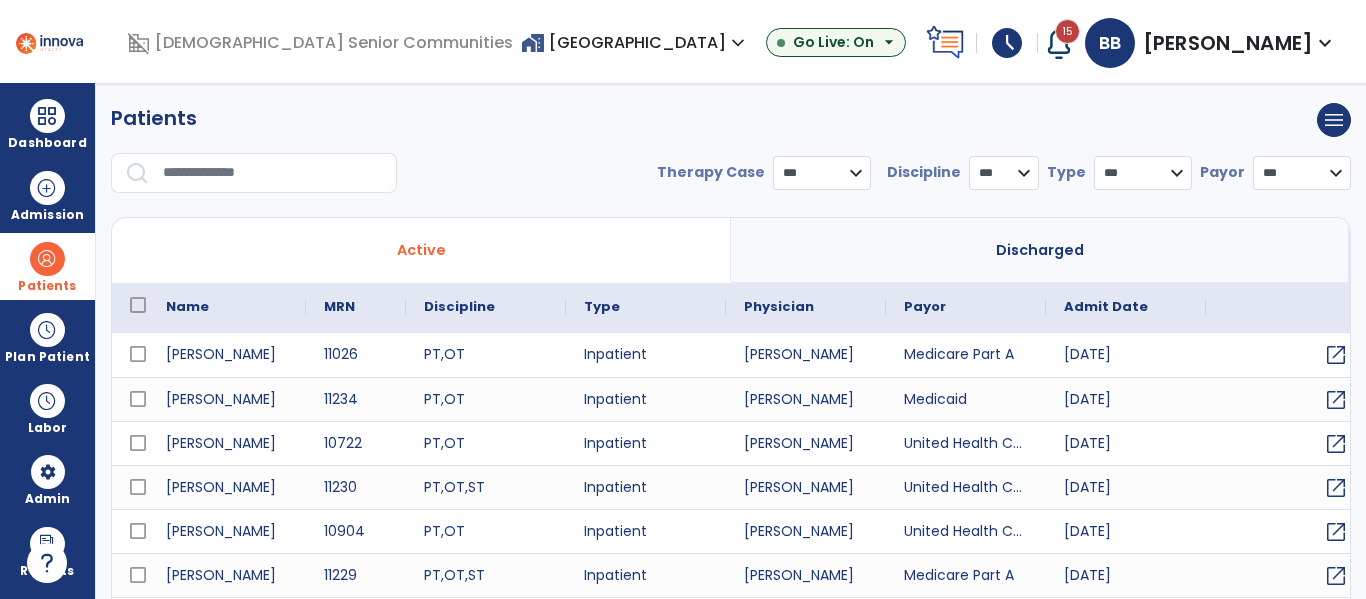 select on "***" 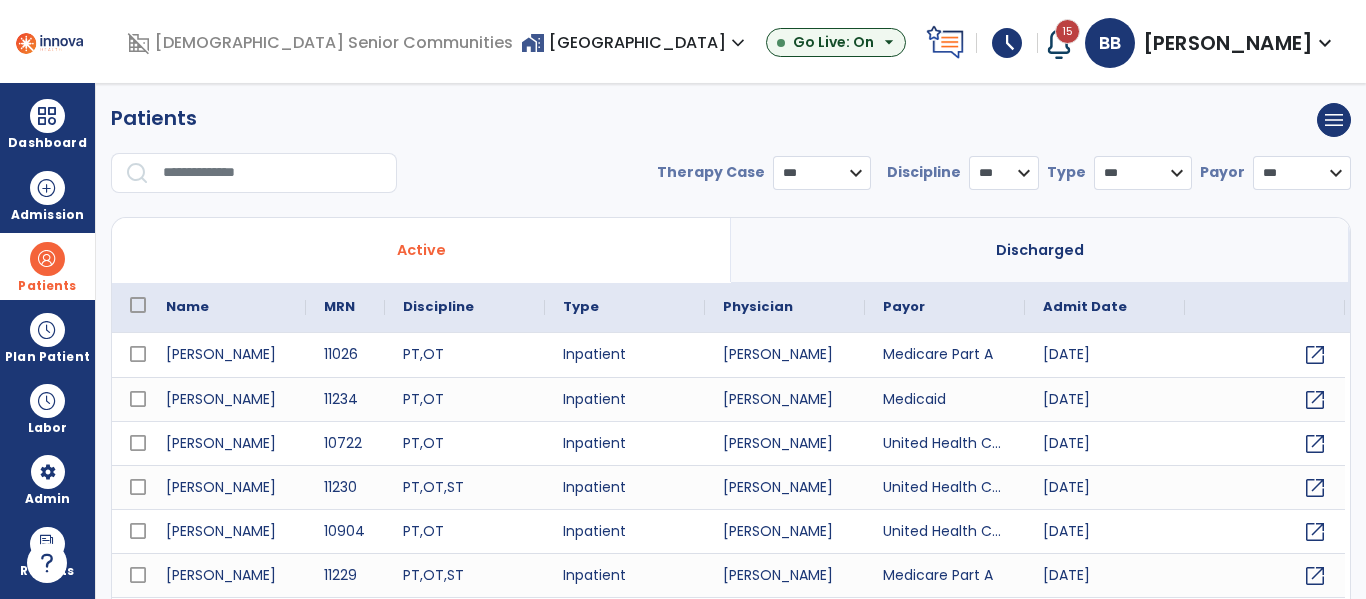click at bounding box center [273, 173] 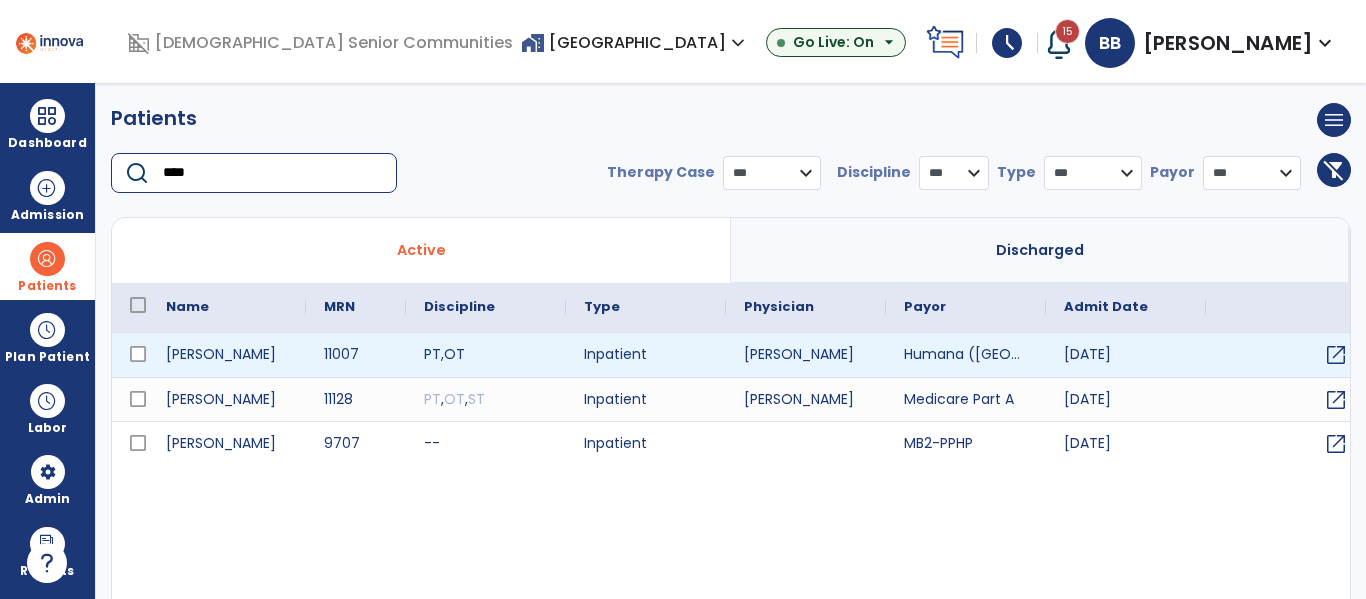 type on "****" 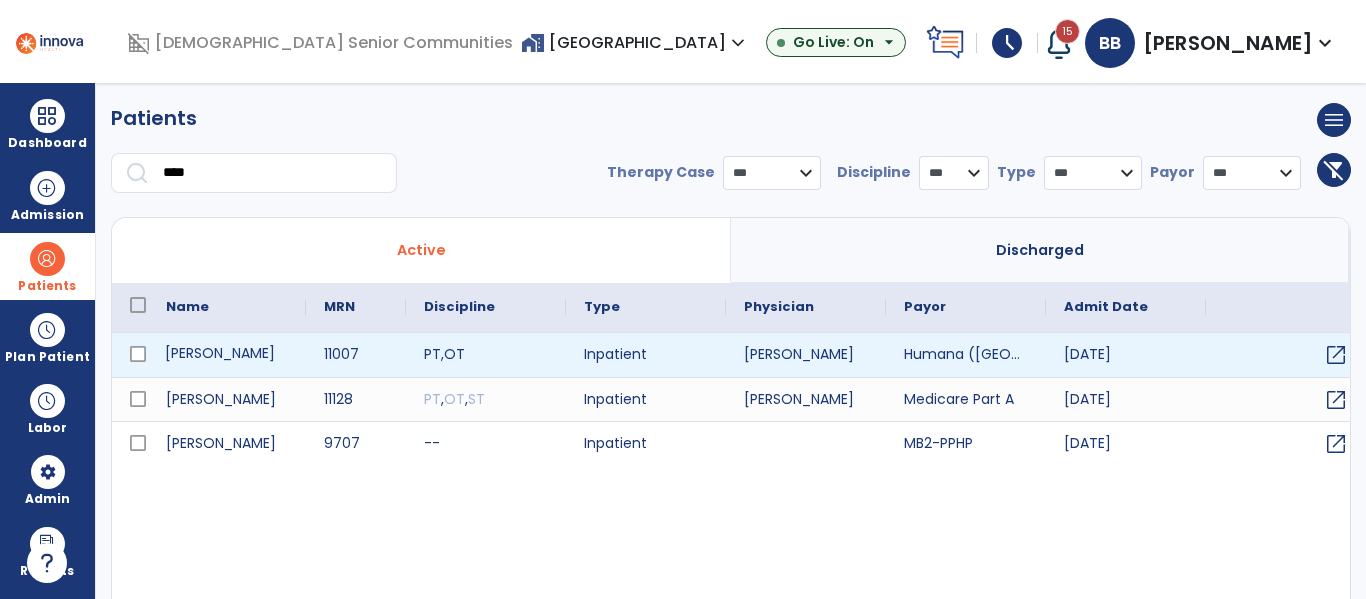 click on "Berg, Paul" at bounding box center [227, 355] 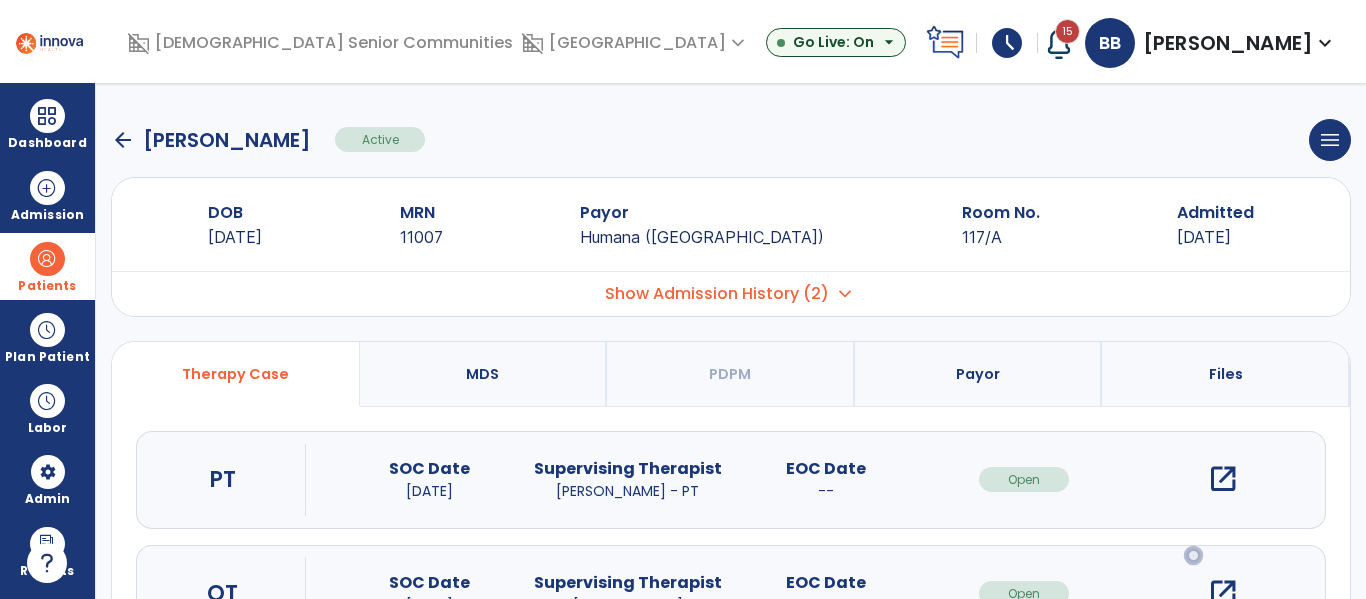 scroll, scrollTop: 207, scrollLeft: 0, axis: vertical 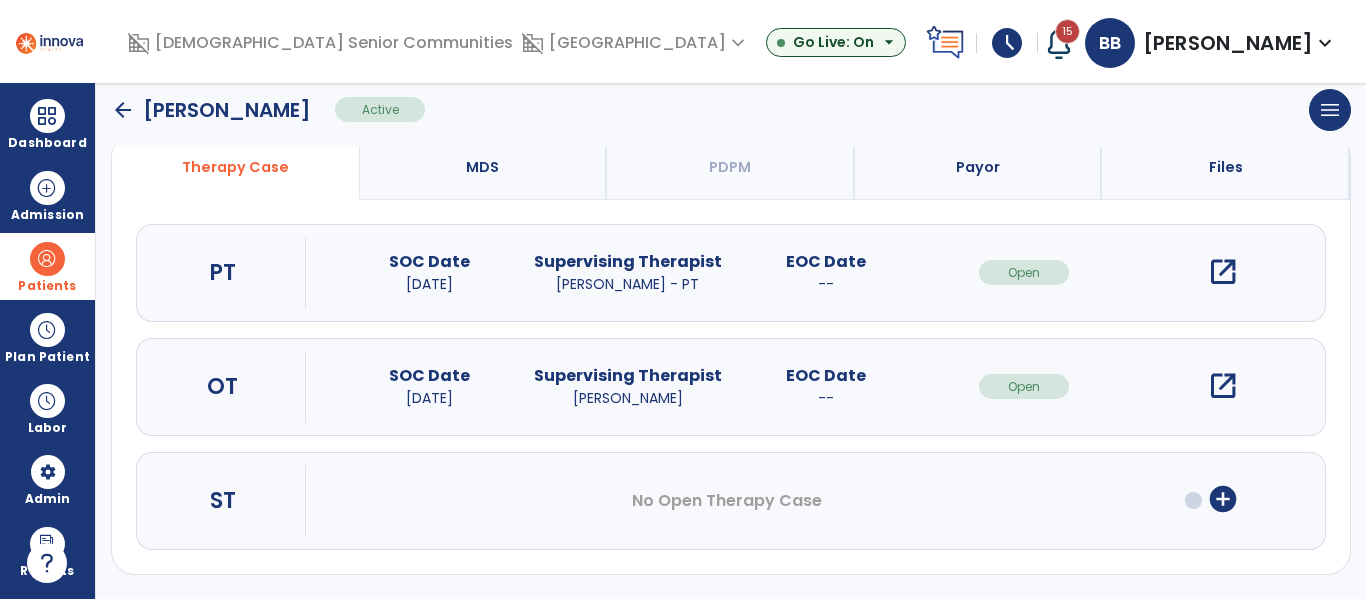 click on "open_in_new" at bounding box center (1223, 386) 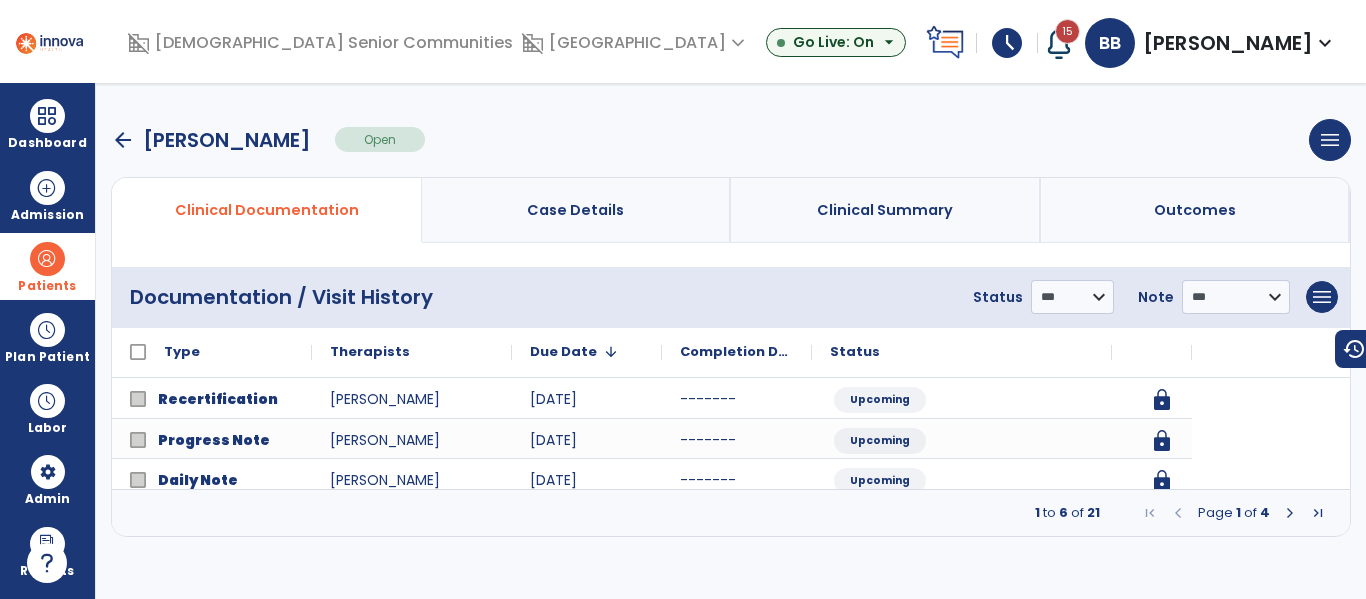 scroll, scrollTop: 0, scrollLeft: 0, axis: both 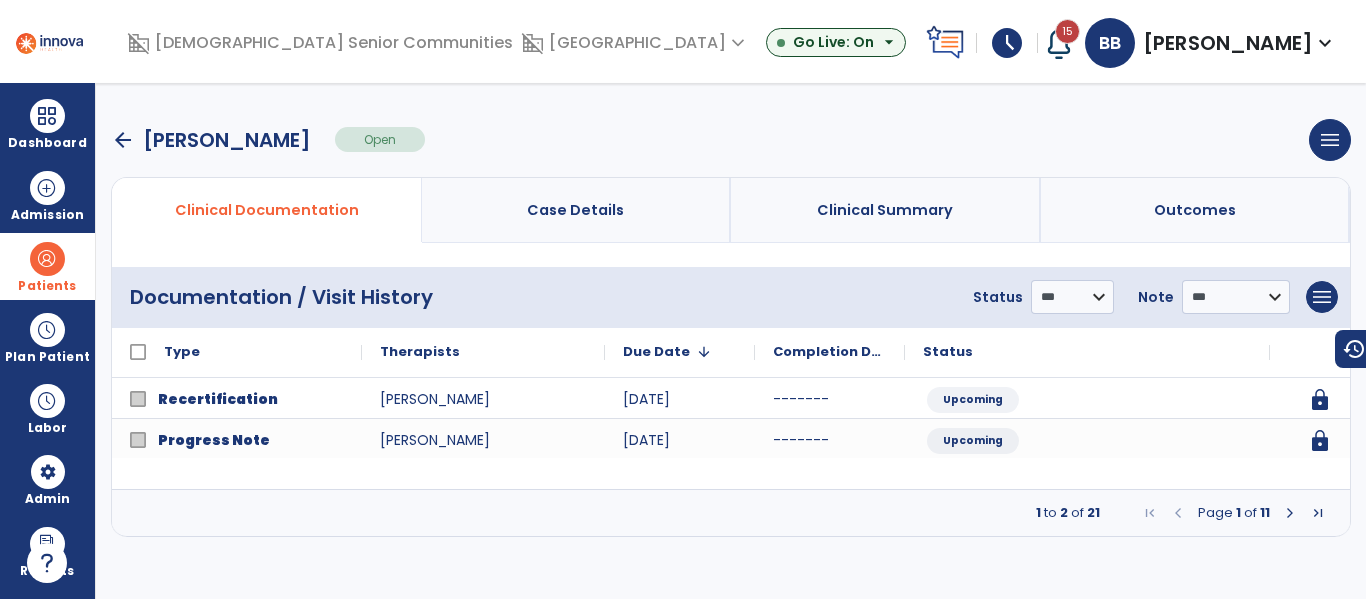 click at bounding box center (1290, 513) 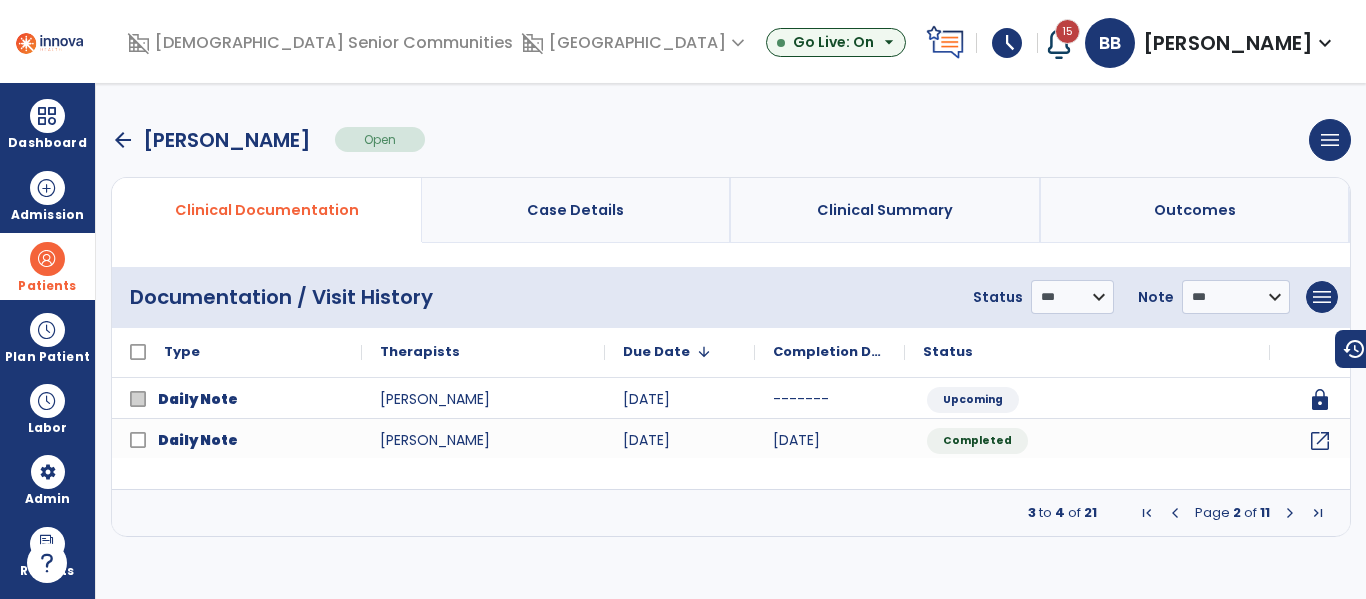click at bounding box center [1290, 513] 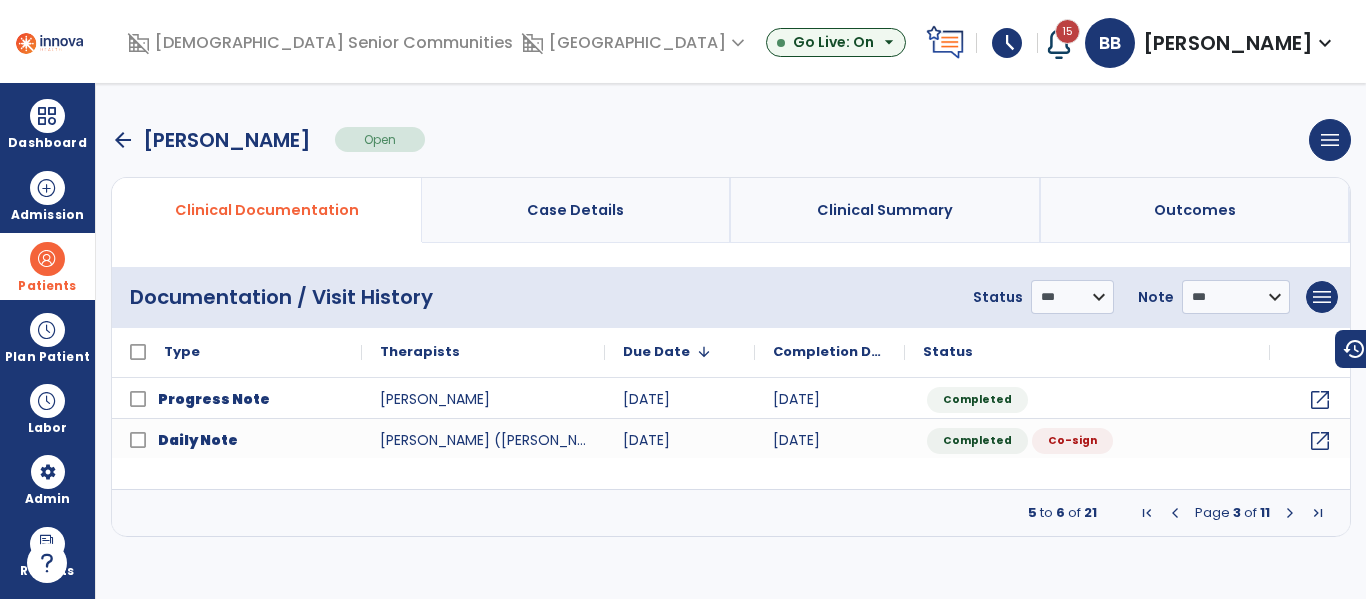 click at bounding box center (1175, 513) 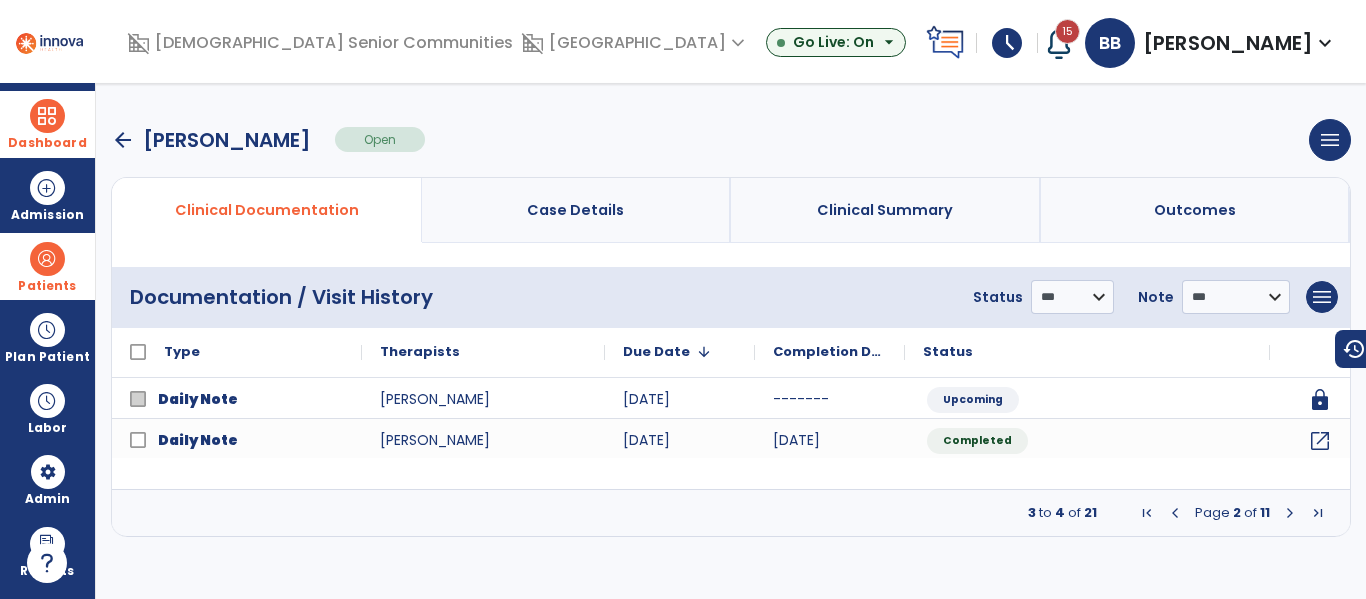 click at bounding box center (47, 116) 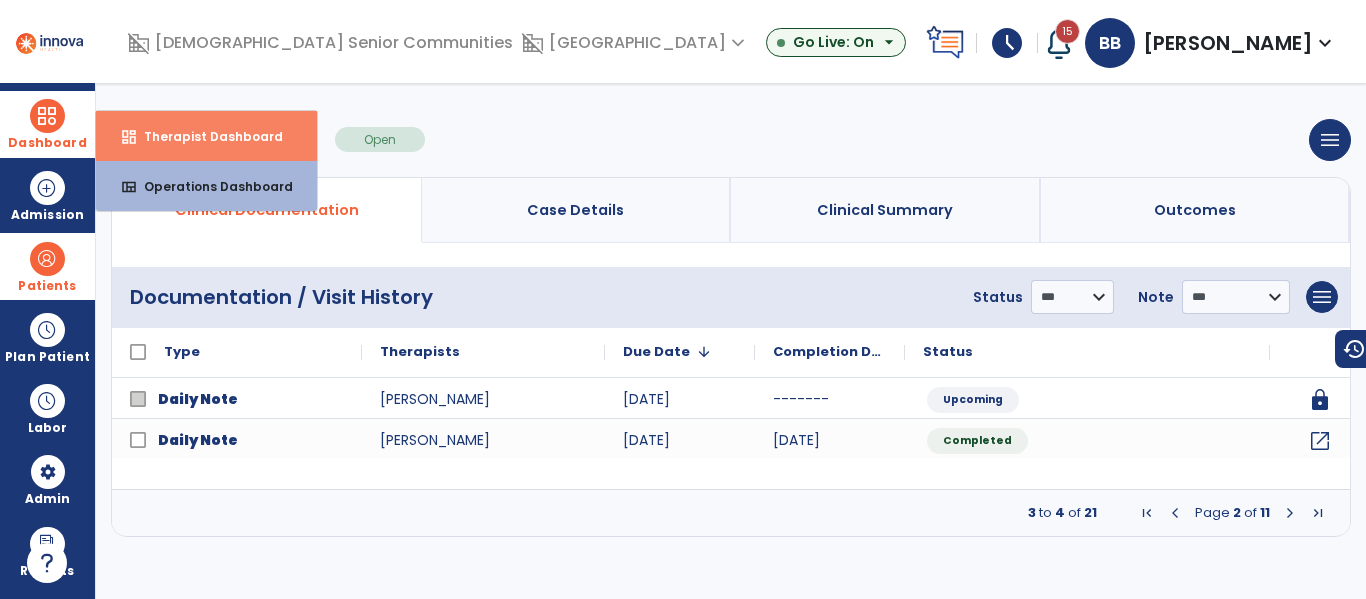 click on "Therapist Dashboard" at bounding box center (205, 136) 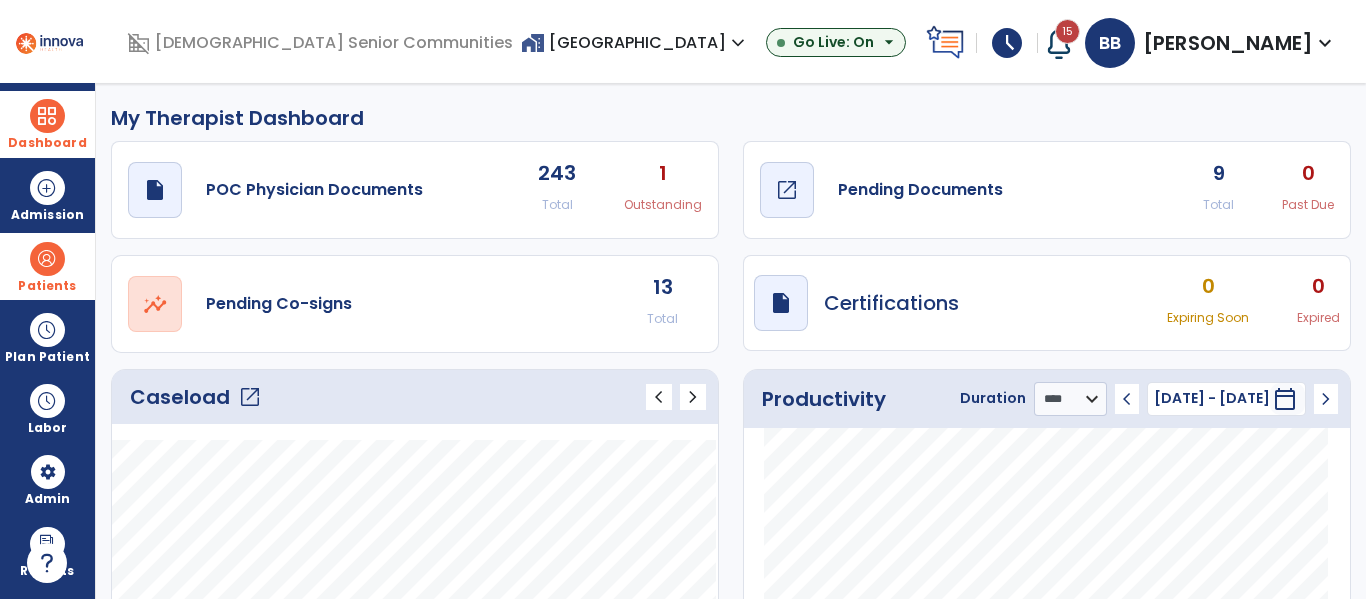 click on "draft   open_in_new  Pending Documents" 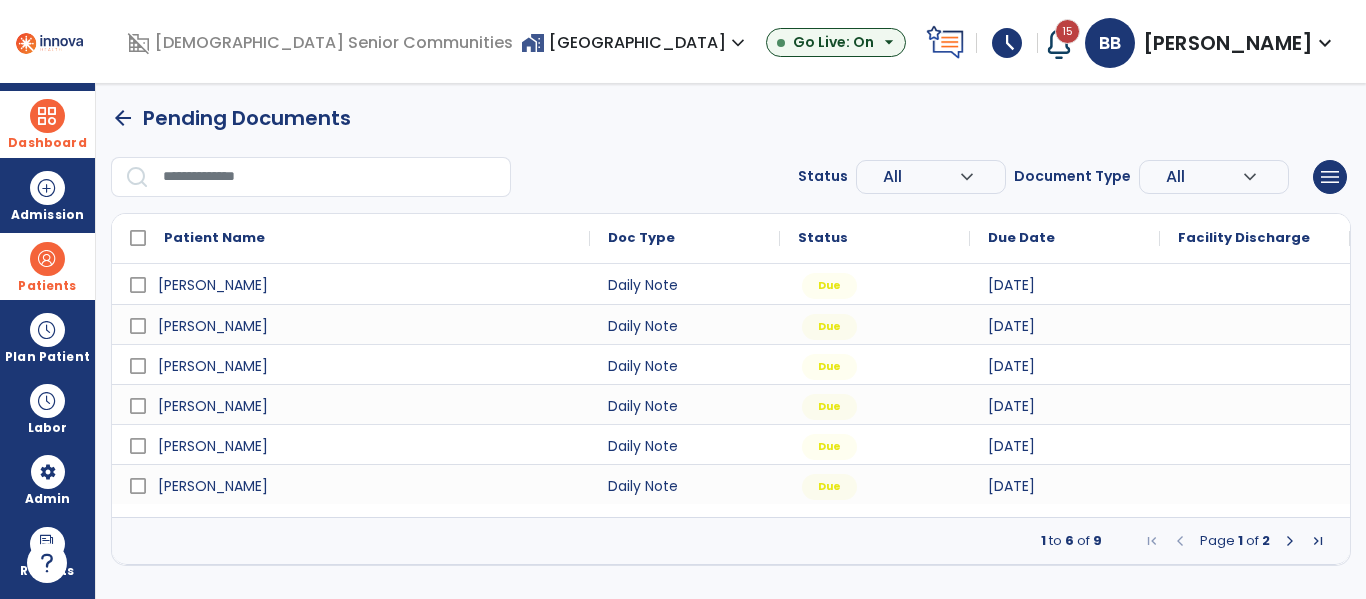 click at bounding box center [1290, 541] 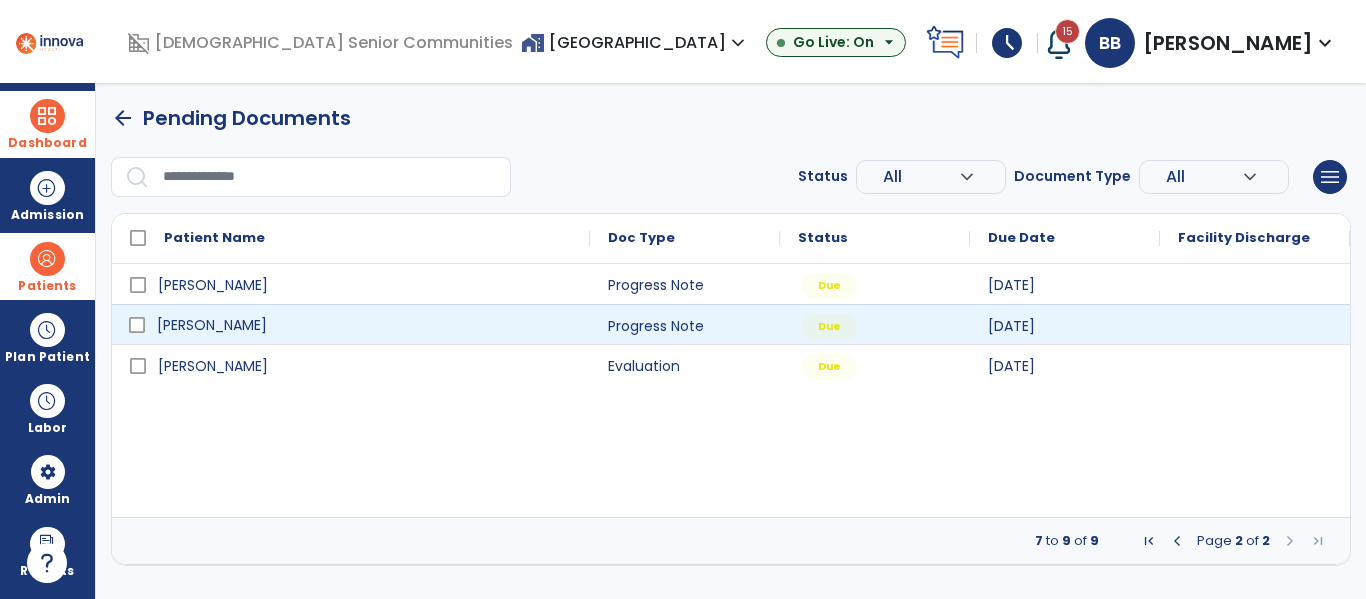 click on "[PERSON_NAME]" at bounding box center [365, 325] 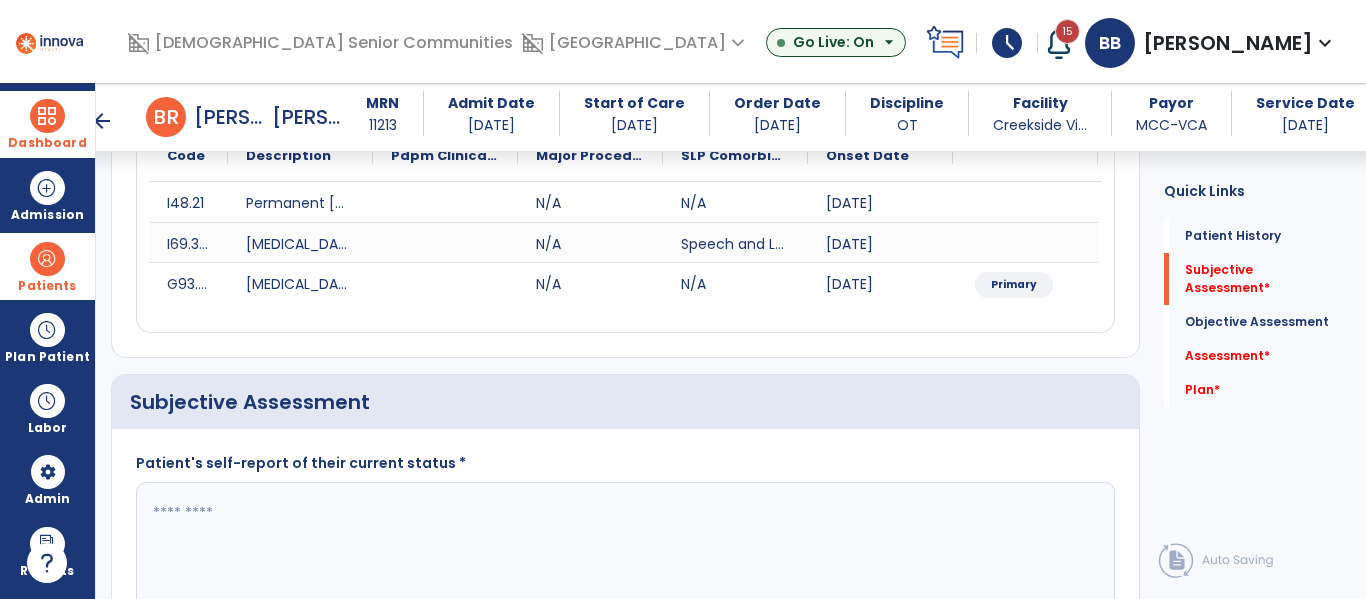 scroll, scrollTop: 366, scrollLeft: 0, axis: vertical 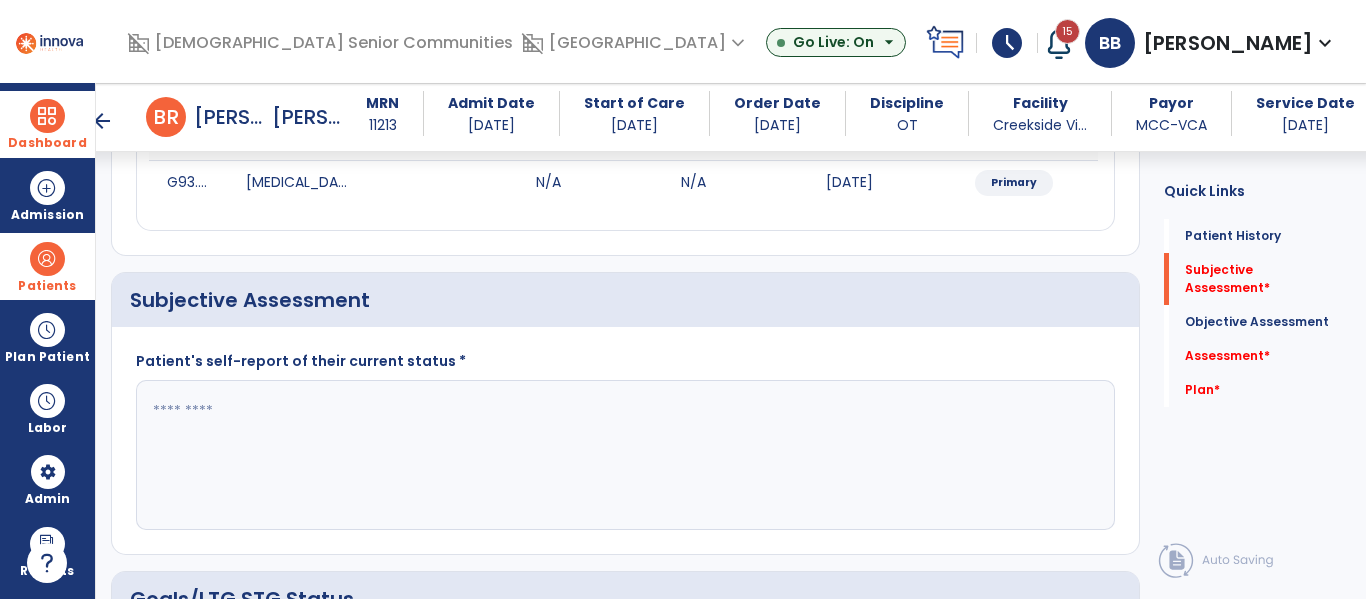 click 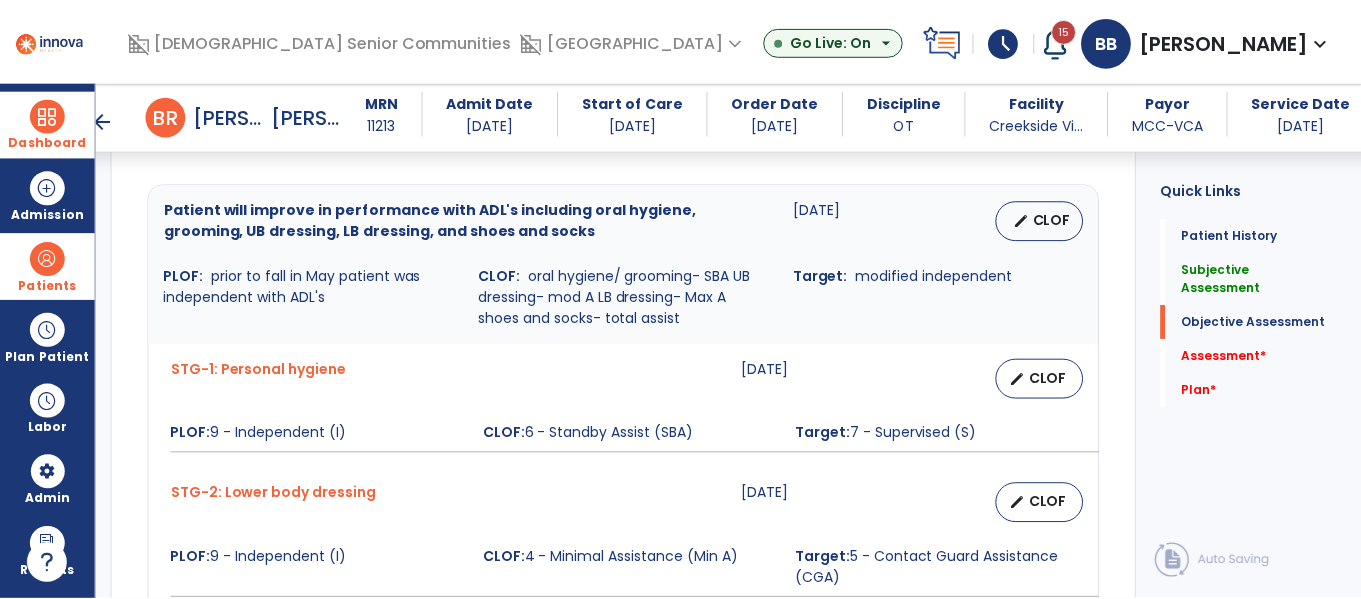 scroll, scrollTop: 921, scrollLeft: 0, axis: vertical 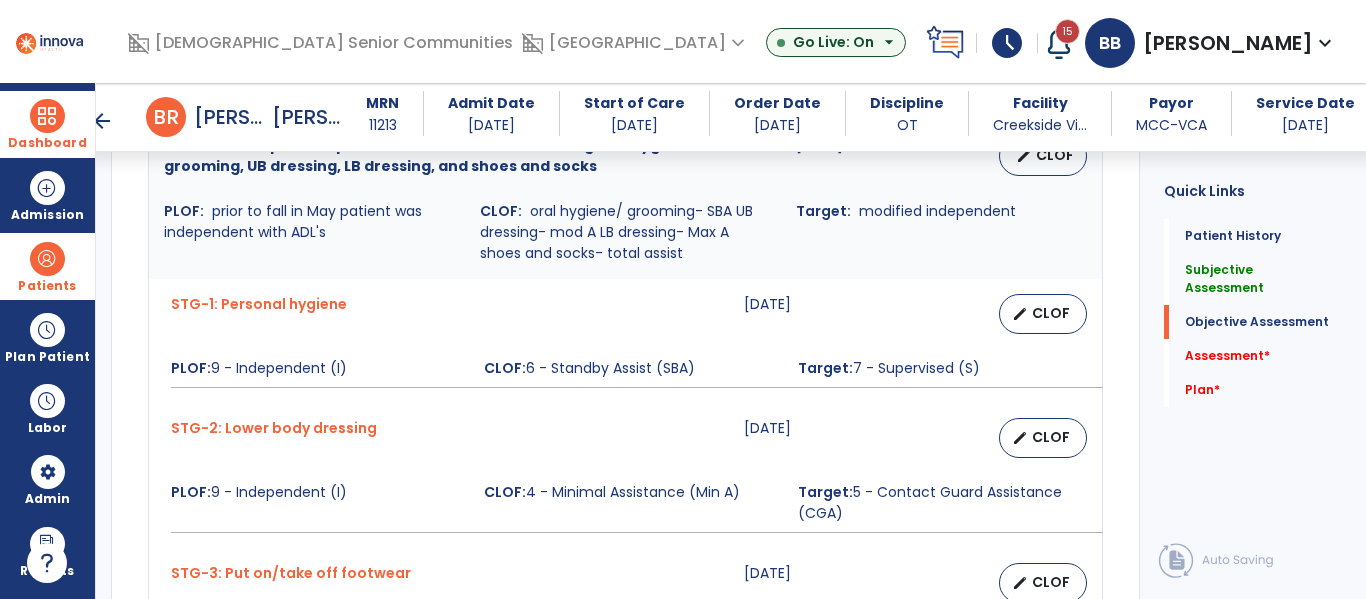 type on "**********" 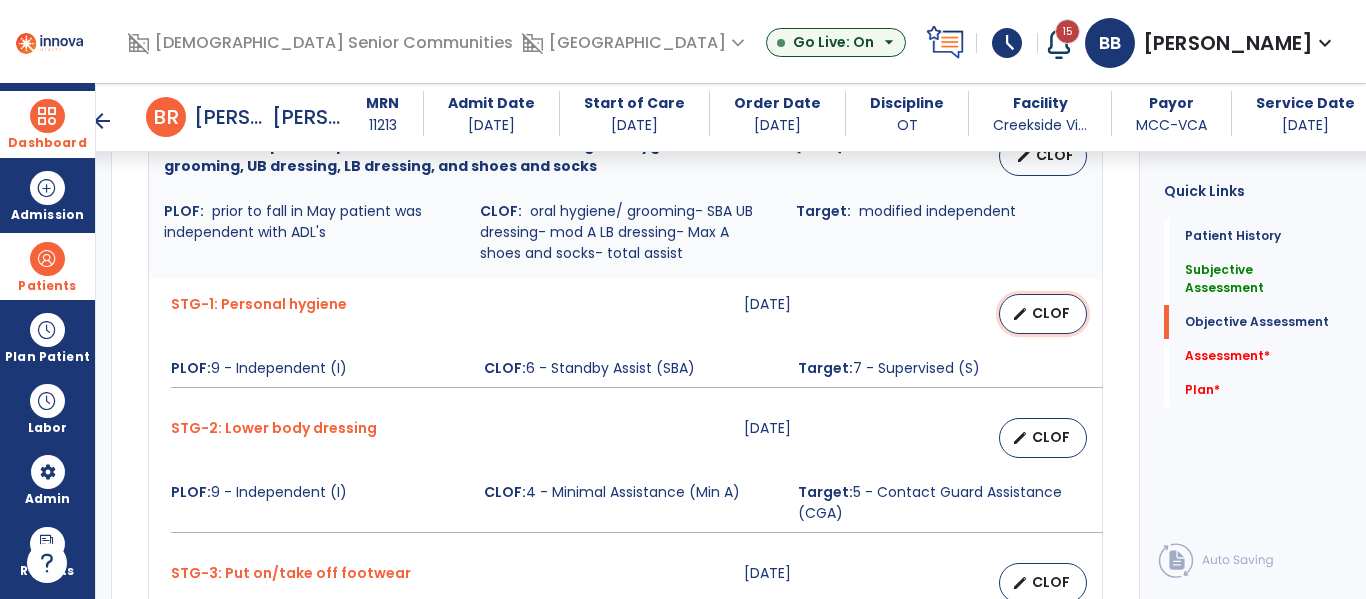 click on "edit   CLOF" at bounding box center [1043, 314] 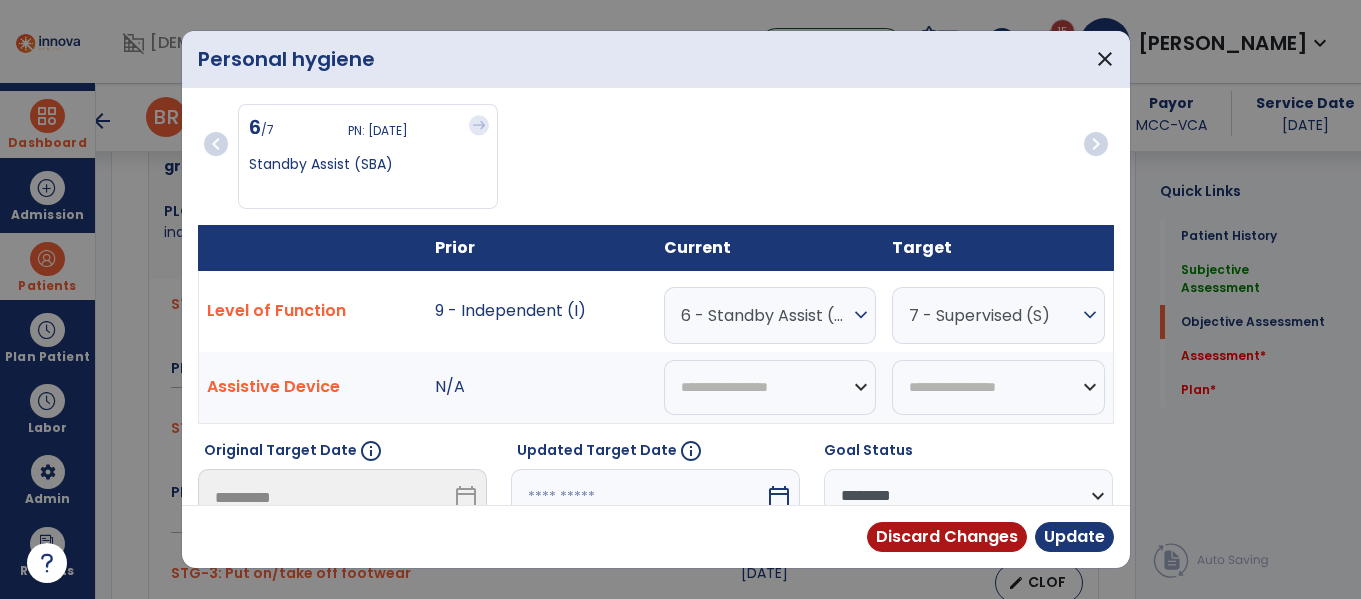 scroll, scrollTop: 921, scrollLeft: 0, axis: vertical 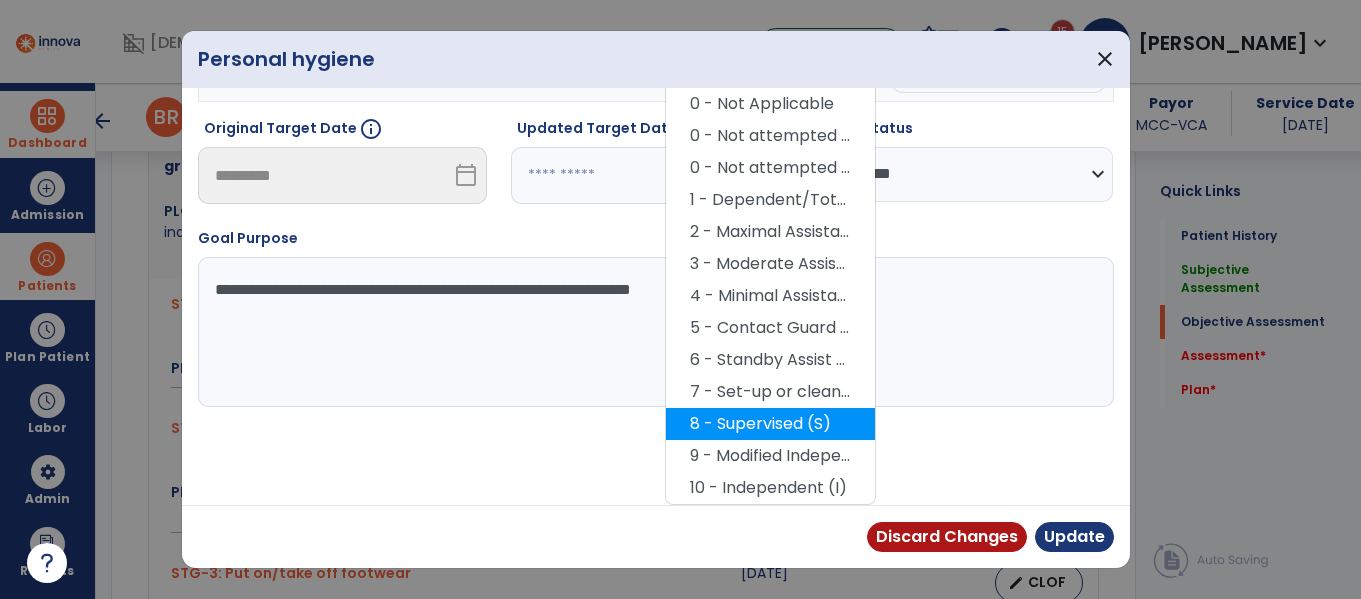 click on "8 - Supervised (S)" at bounding box center (770, 424) 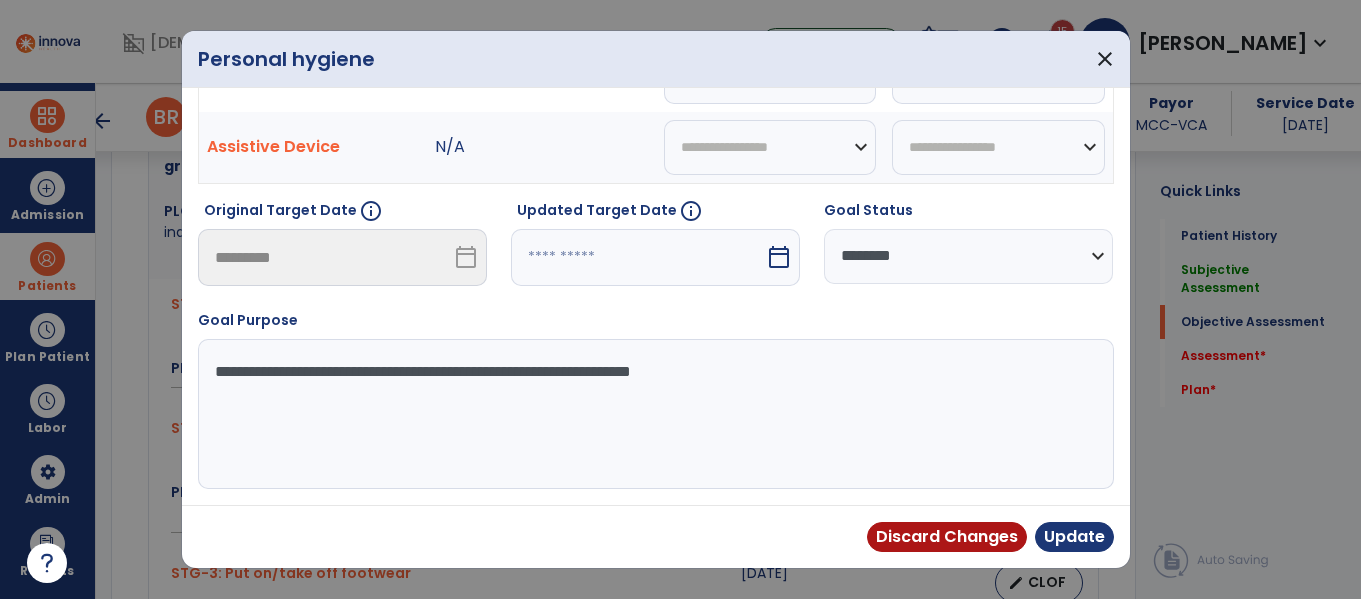 scroll, scrollTop: 240, scrollLeft: 0, axis: vertical 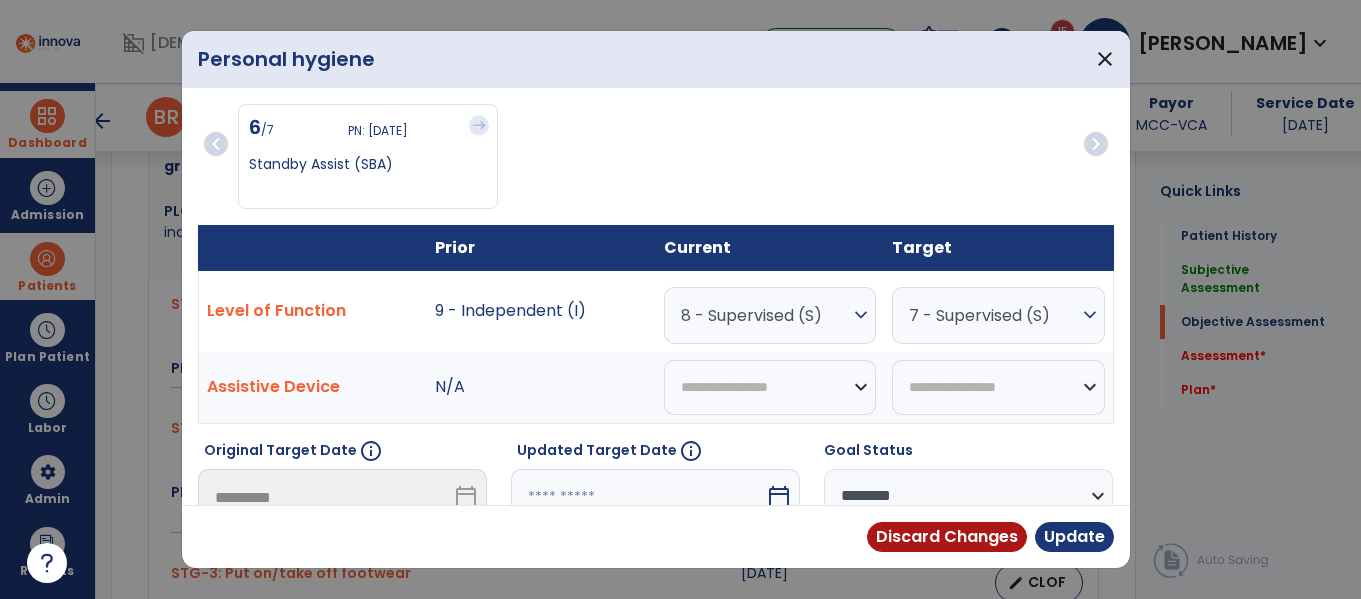 type on "**********" 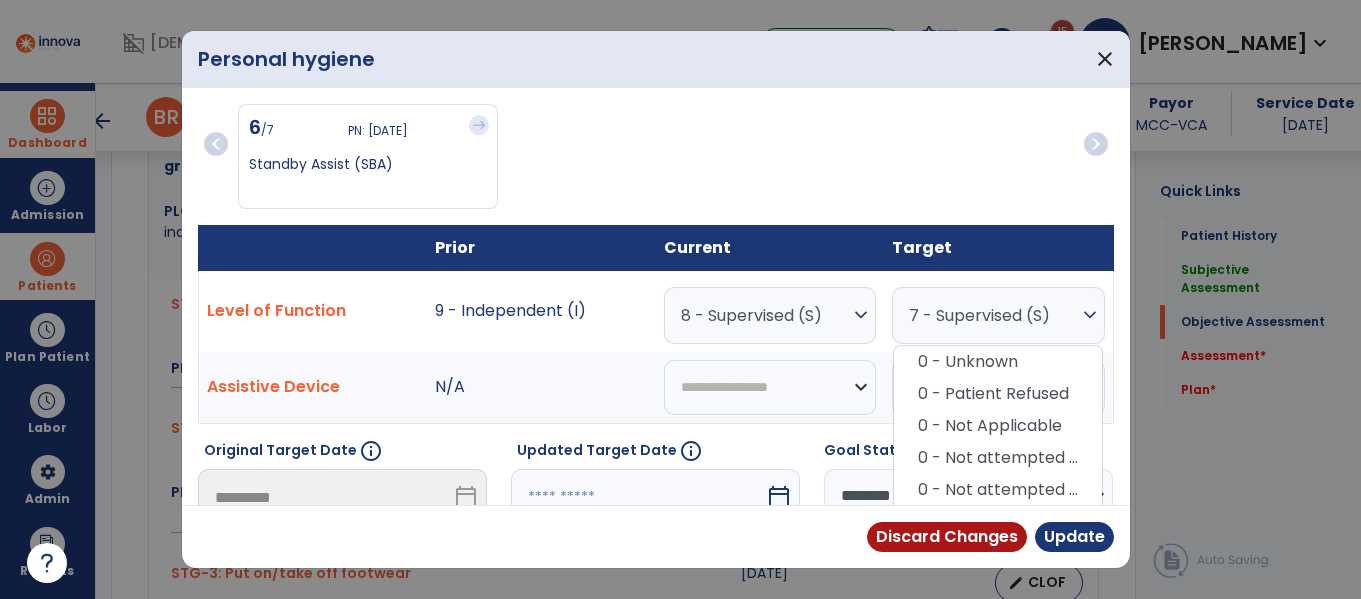 scroll, scrollTop: 322, scrollLeft: 0, axis: vertical 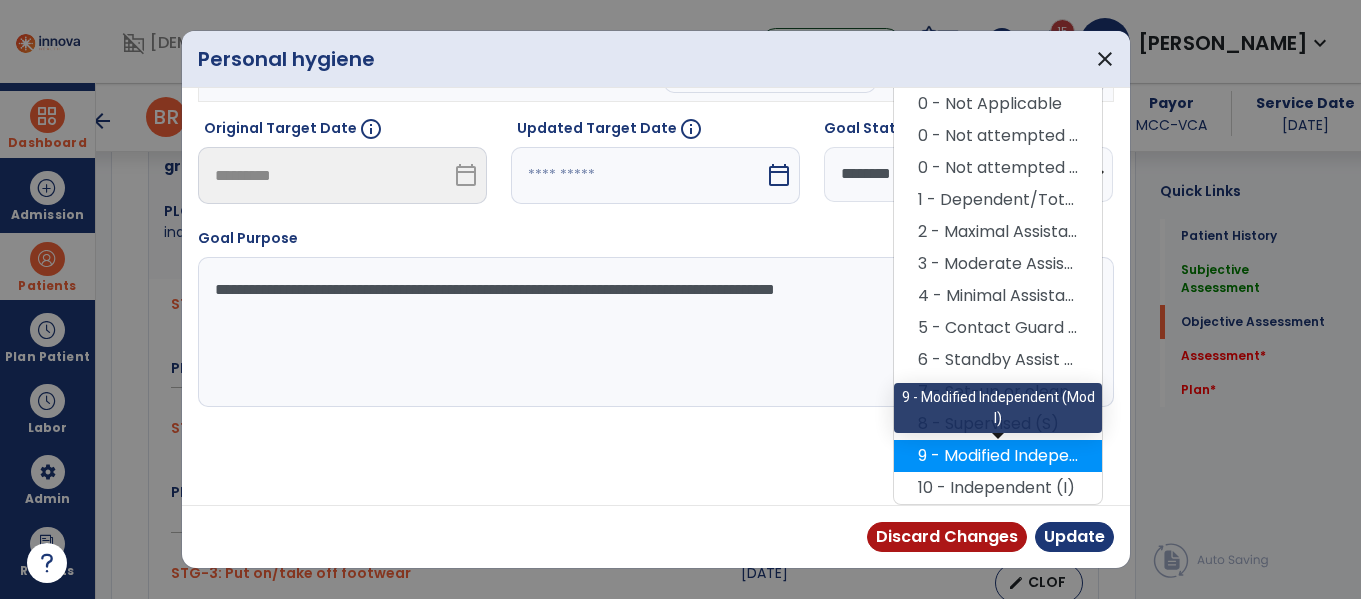 click on "9 - Modified Independent (Mod I)" at bounding box center (998, 456) 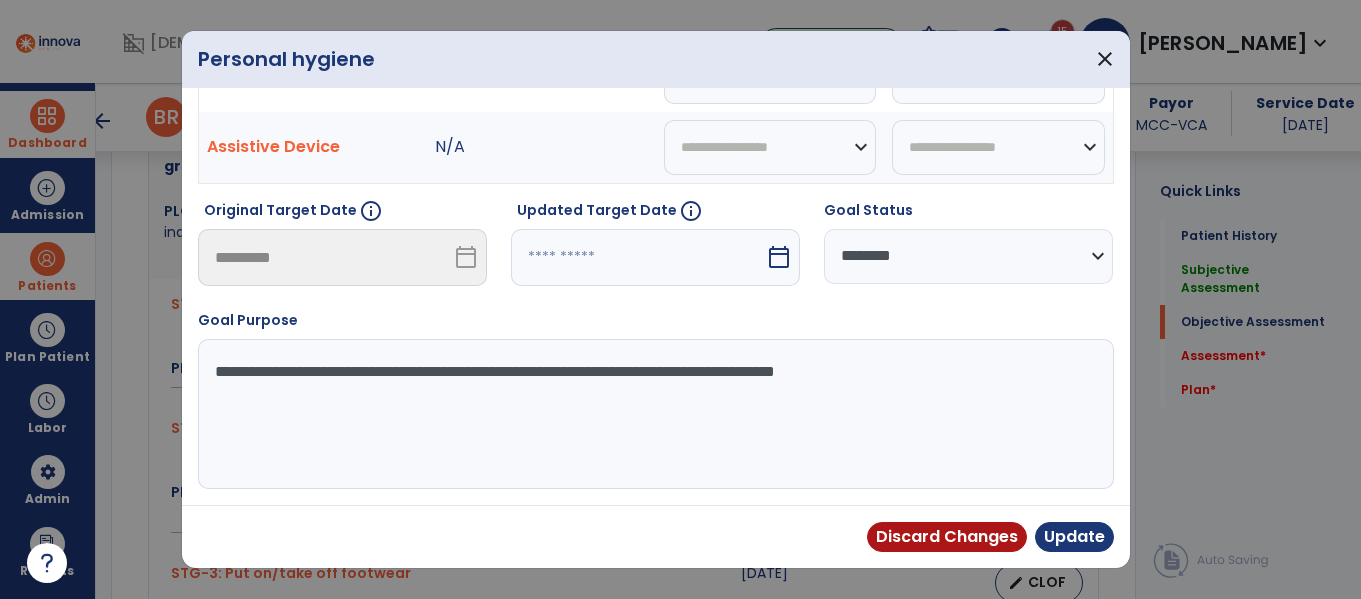 click at bounding box center (638, 257) 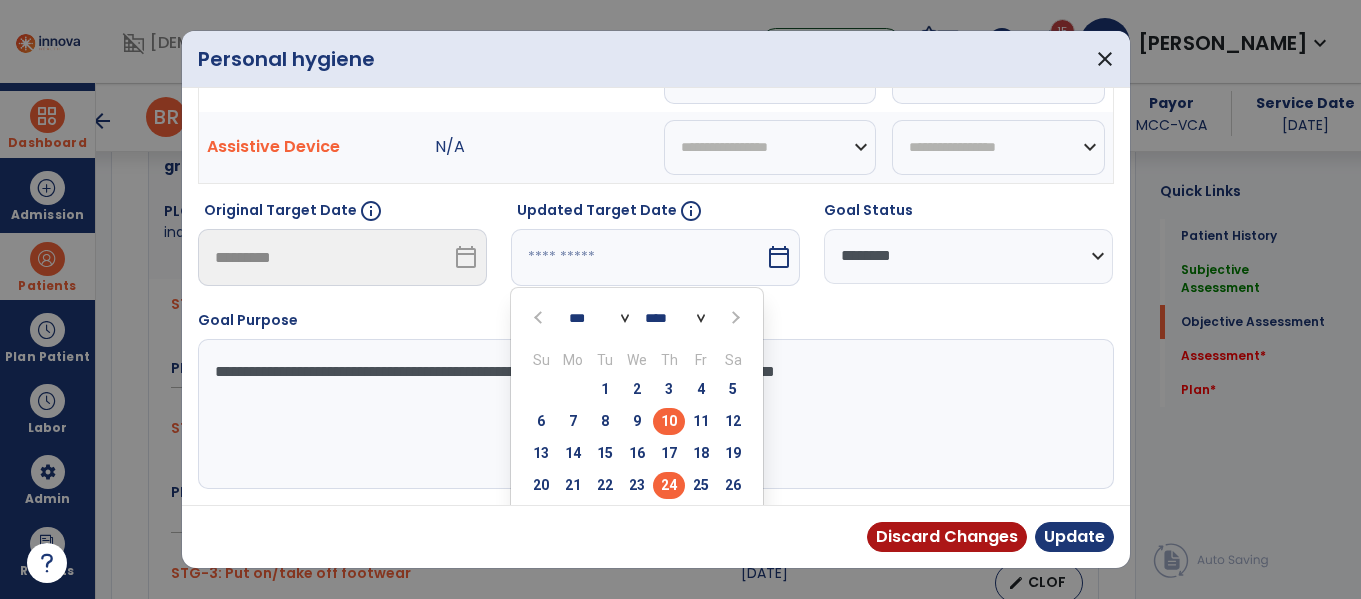 click on "24" at bounding box center (669, 485) 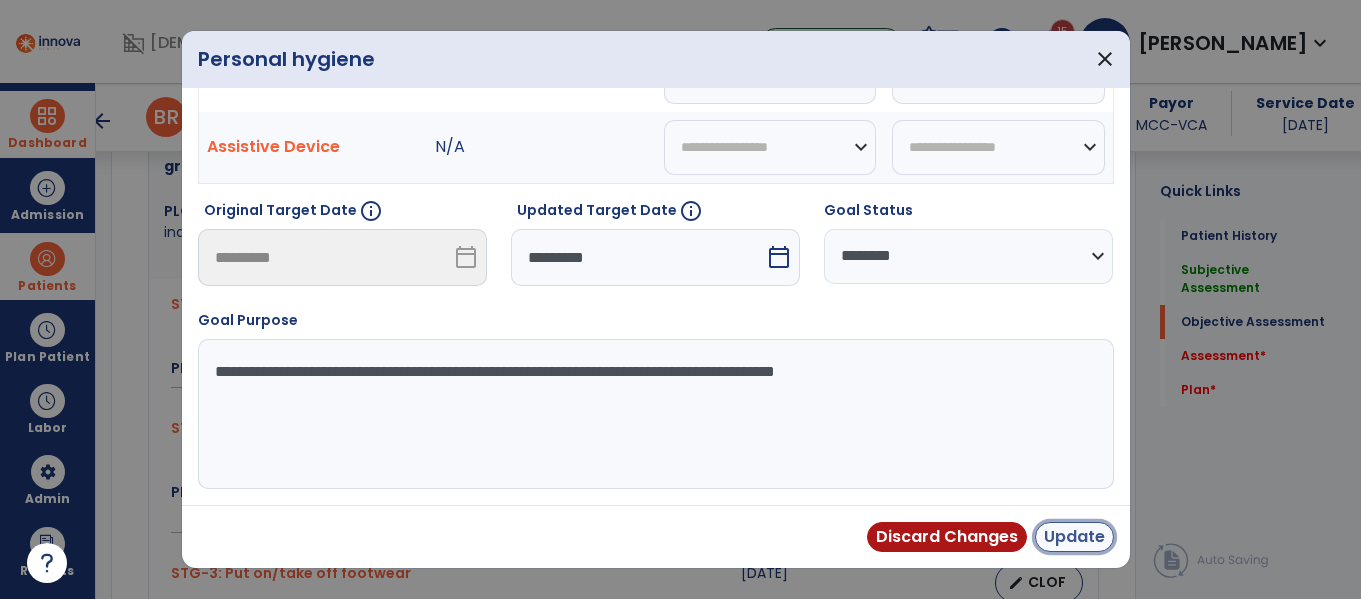 click on "Update" at bounding box center [1074, 537] 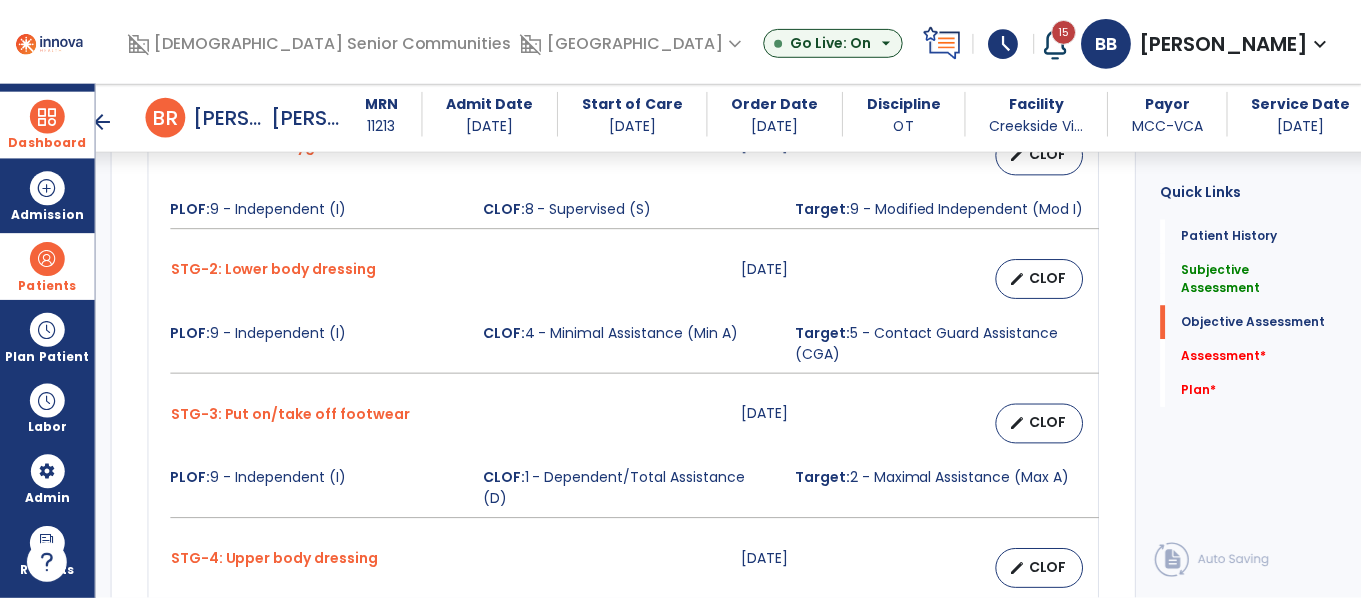 scroll, scrollTop: 1082, scrollLeft: 0, axis: vertical 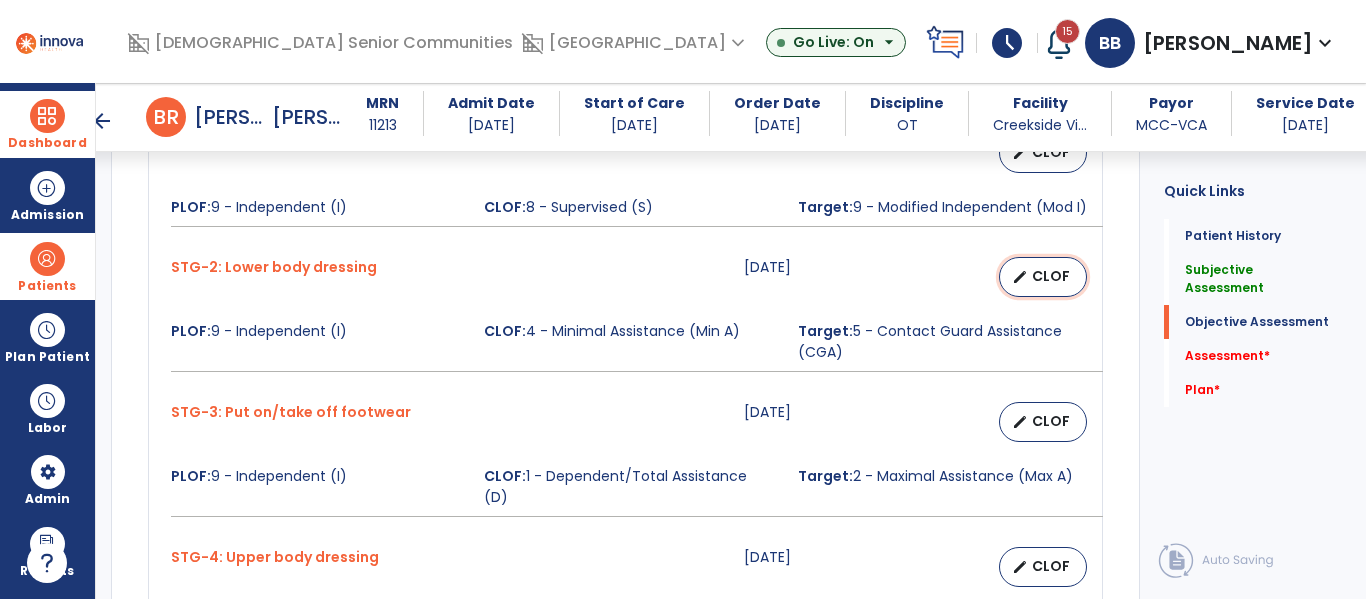 click on "edit   CLOF" at bounding box center [1043, 277] 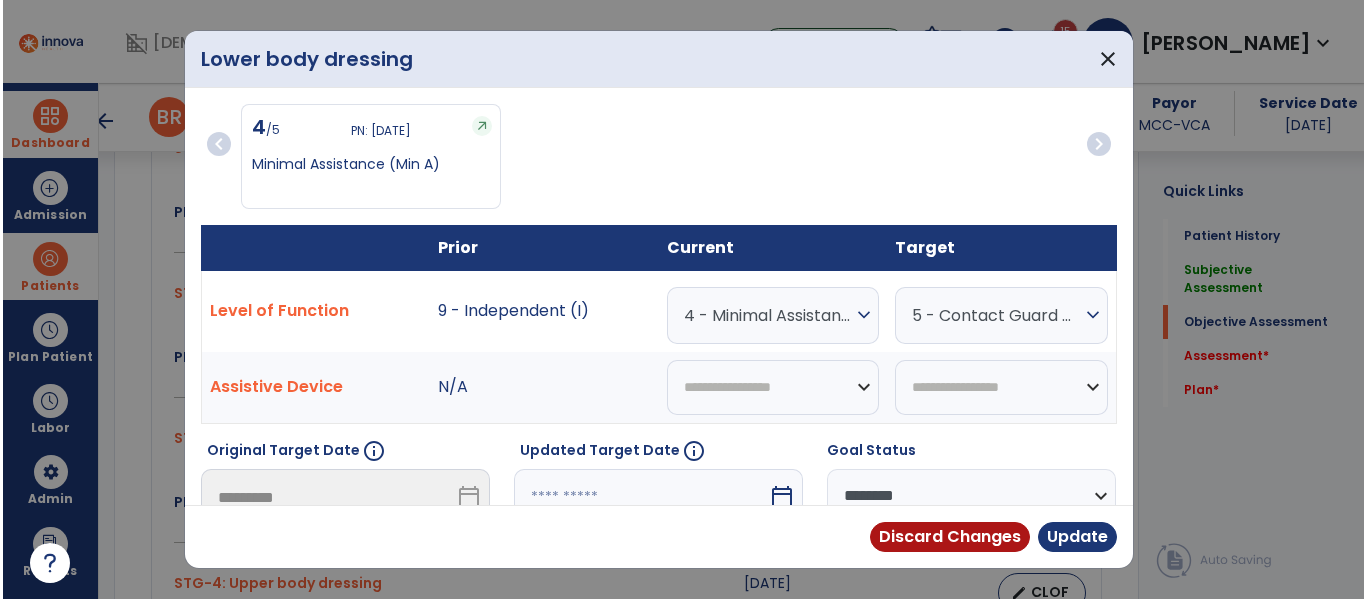 scroll, scrollTop: 1082, scrollLeft: 0, axis: vertical 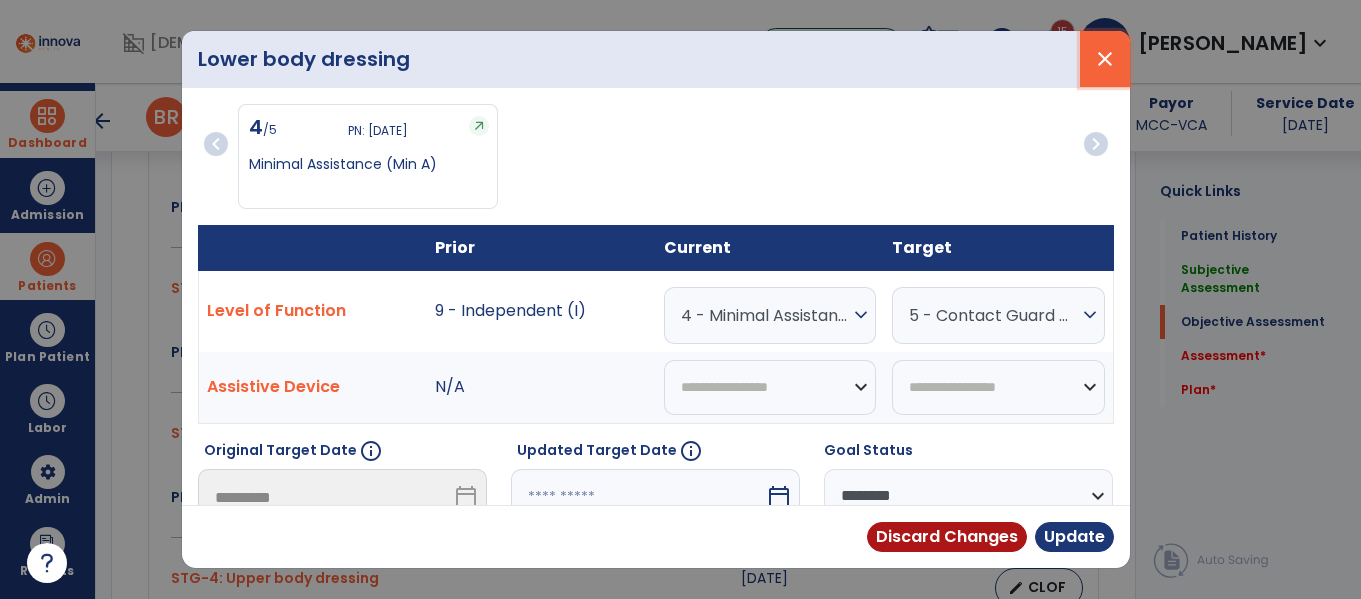 click on "close" at bounding box center (1105, 59) 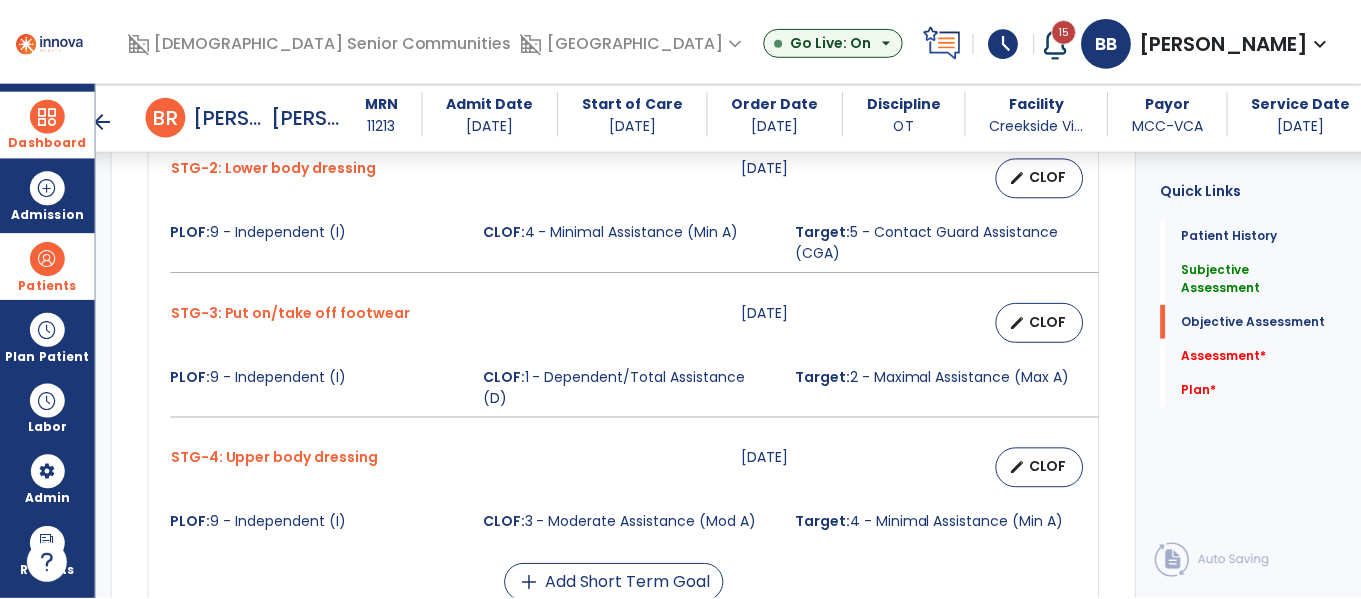 scroll, scrollTop: 1204, scrollLeft: 0, axis: vertical 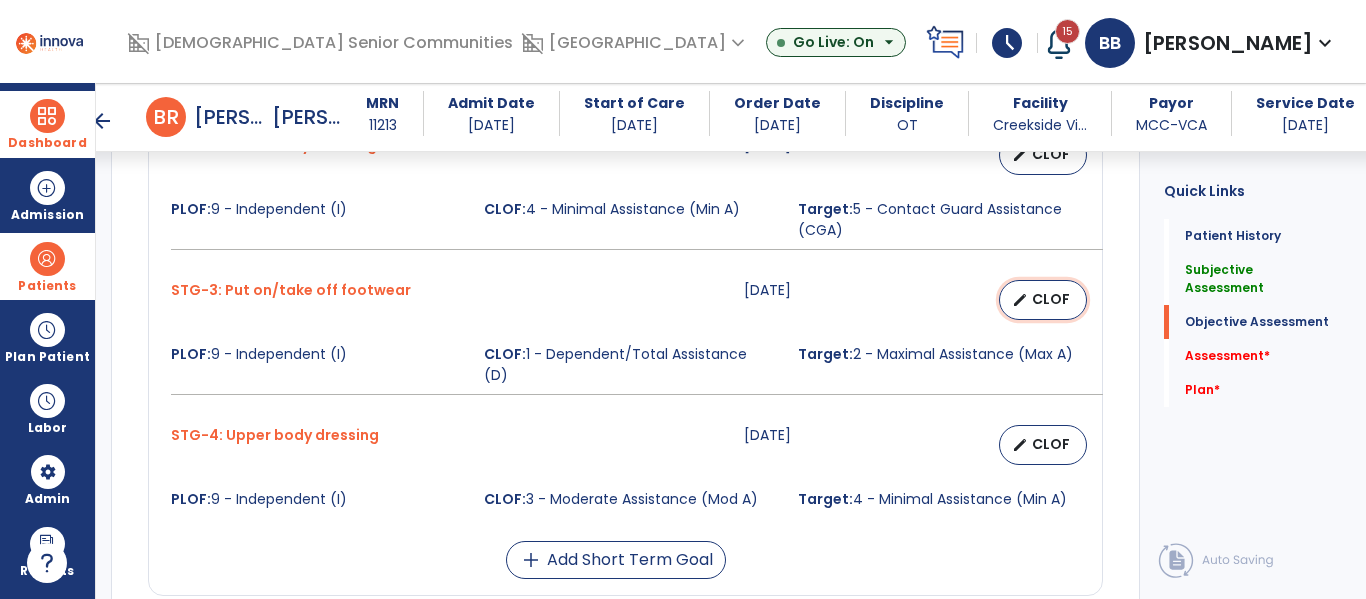 click on "CLOF" at bounding box center (1051, 299) 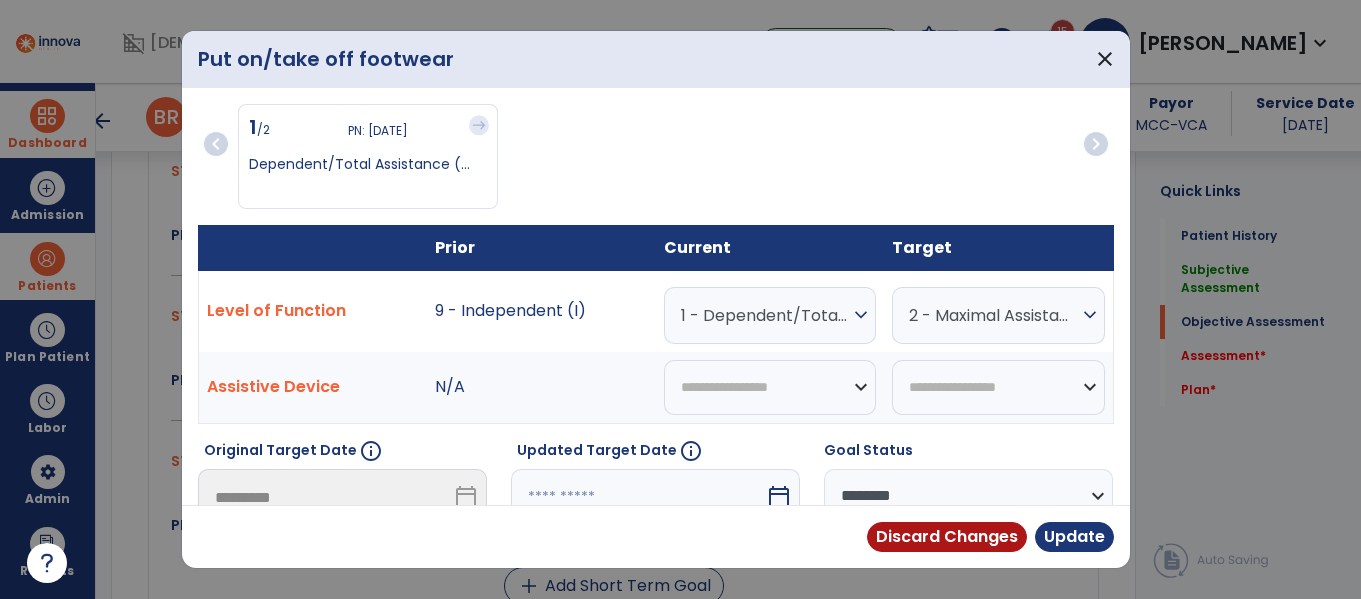 scroll, scrollTop: 1204, scrollLeft: 0, axis: vertical 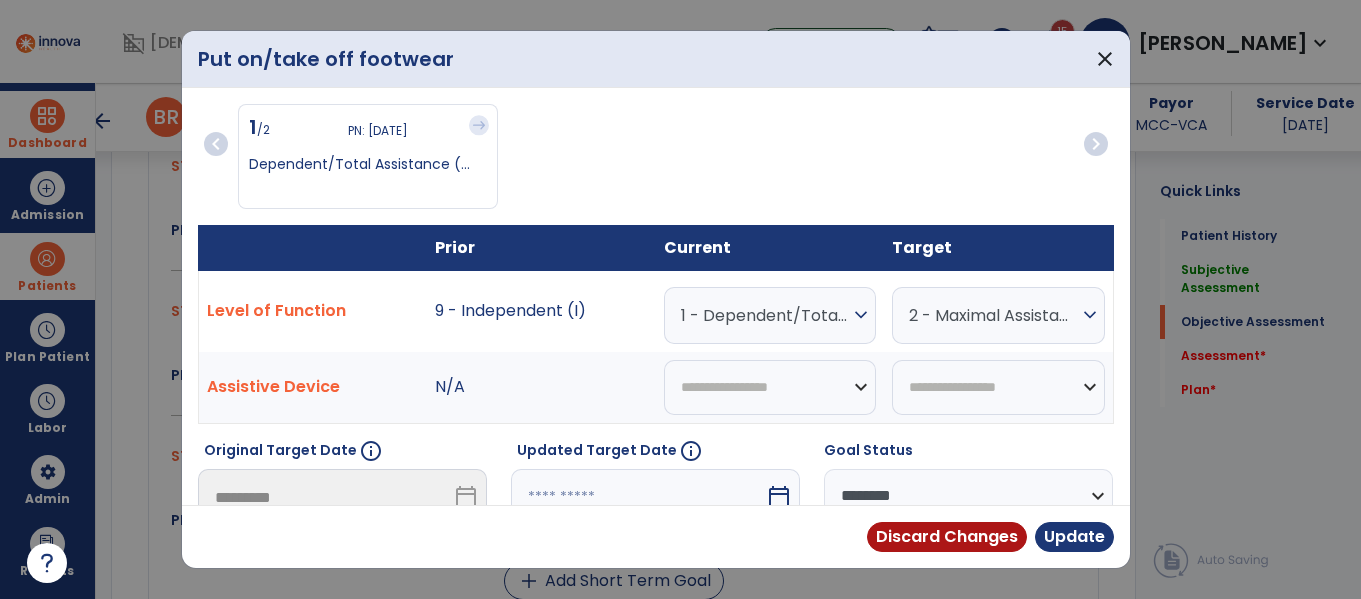 click on "1 - Dependent/Total Assistance (D)" at bounding box center [765, 315] 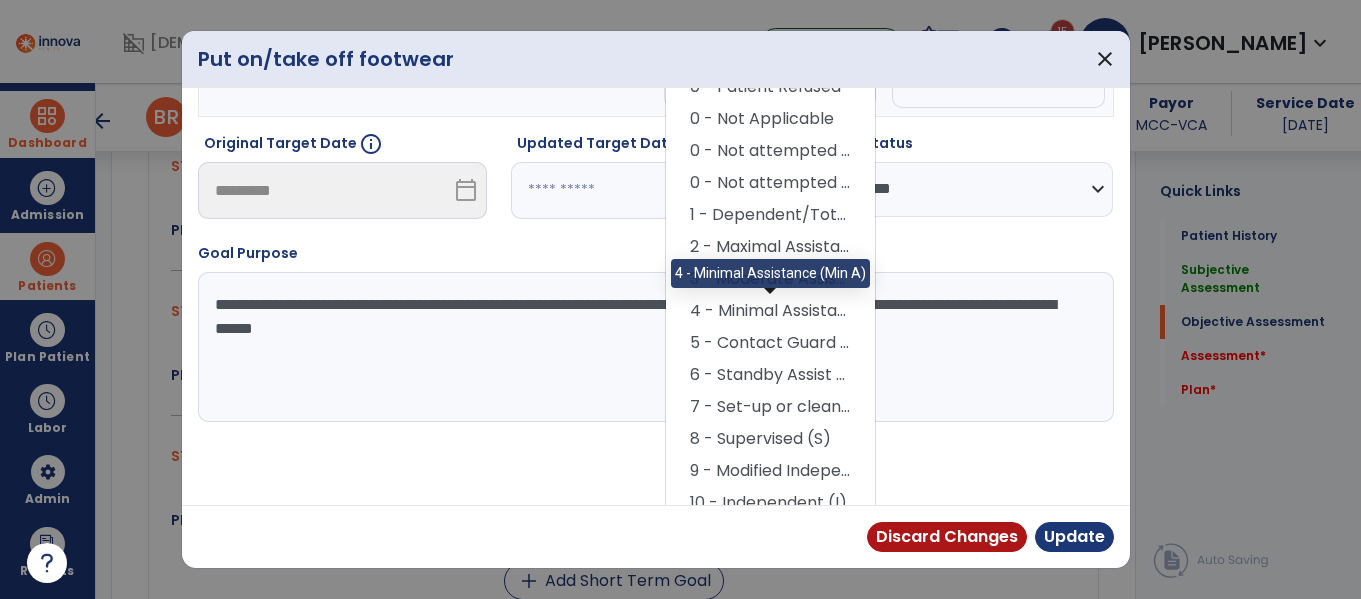 scroll, scrollTop: 322, scrollLeft: 0, axis: vertical 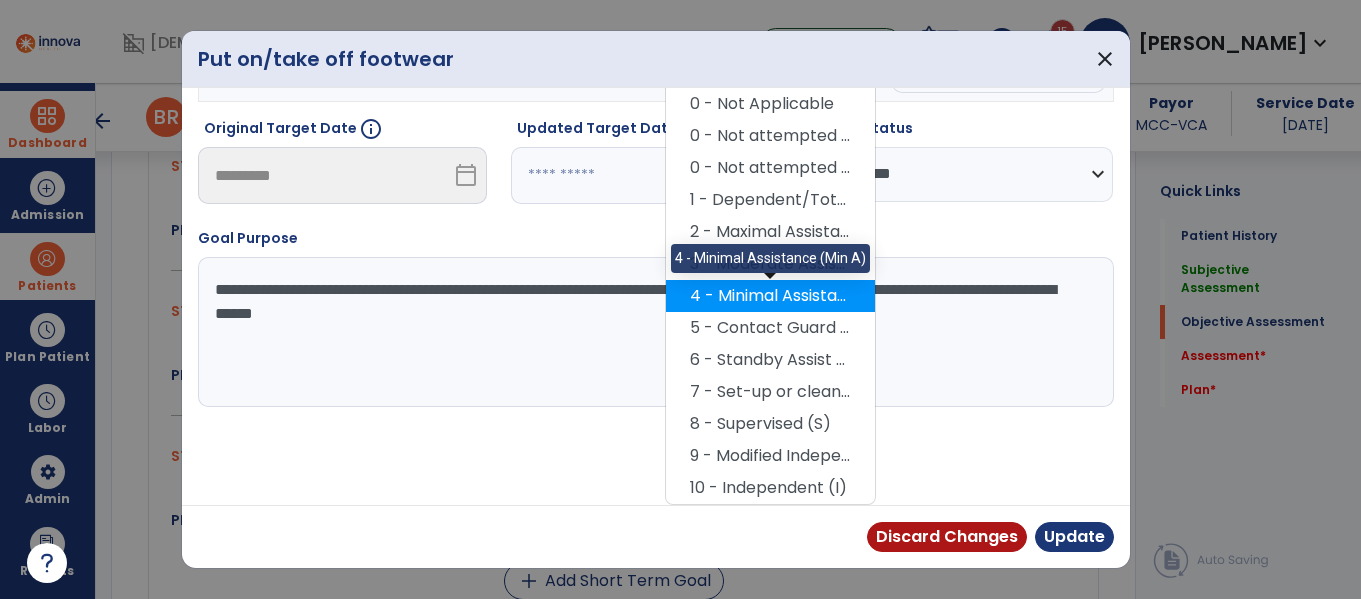 click on "4 - Minimal Assistance (Min A)" at bounding box center [770, 296] 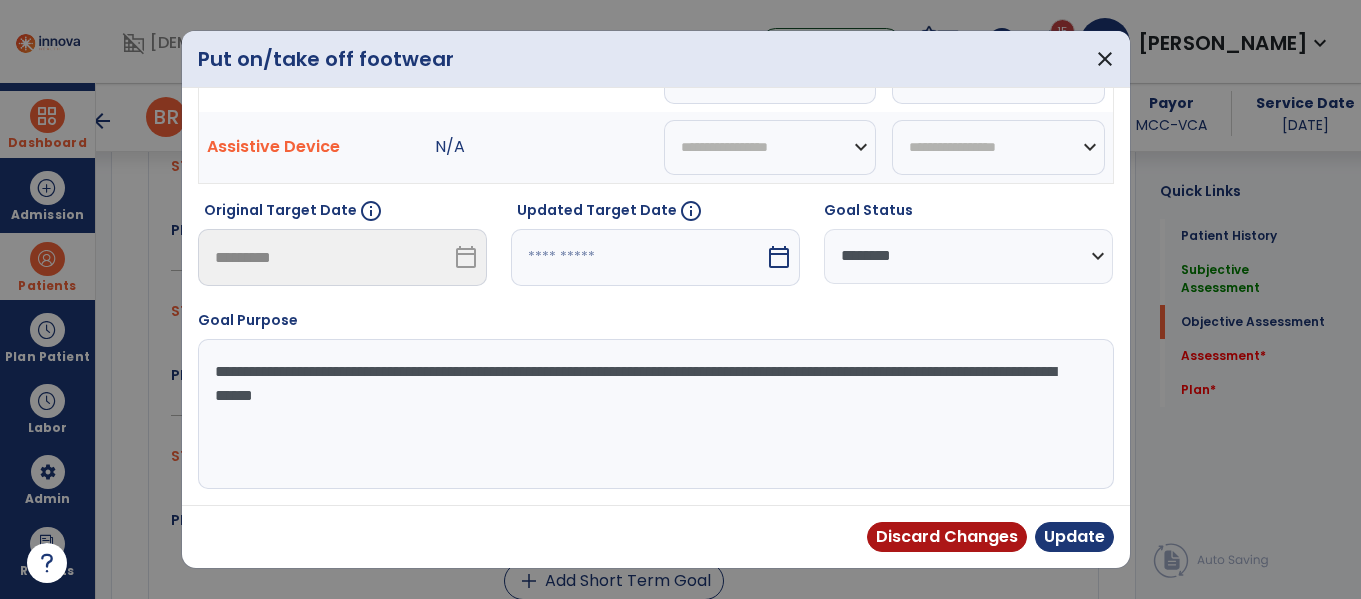 scroll, scrollTop: 0, scrollLeft: 0, axis: both 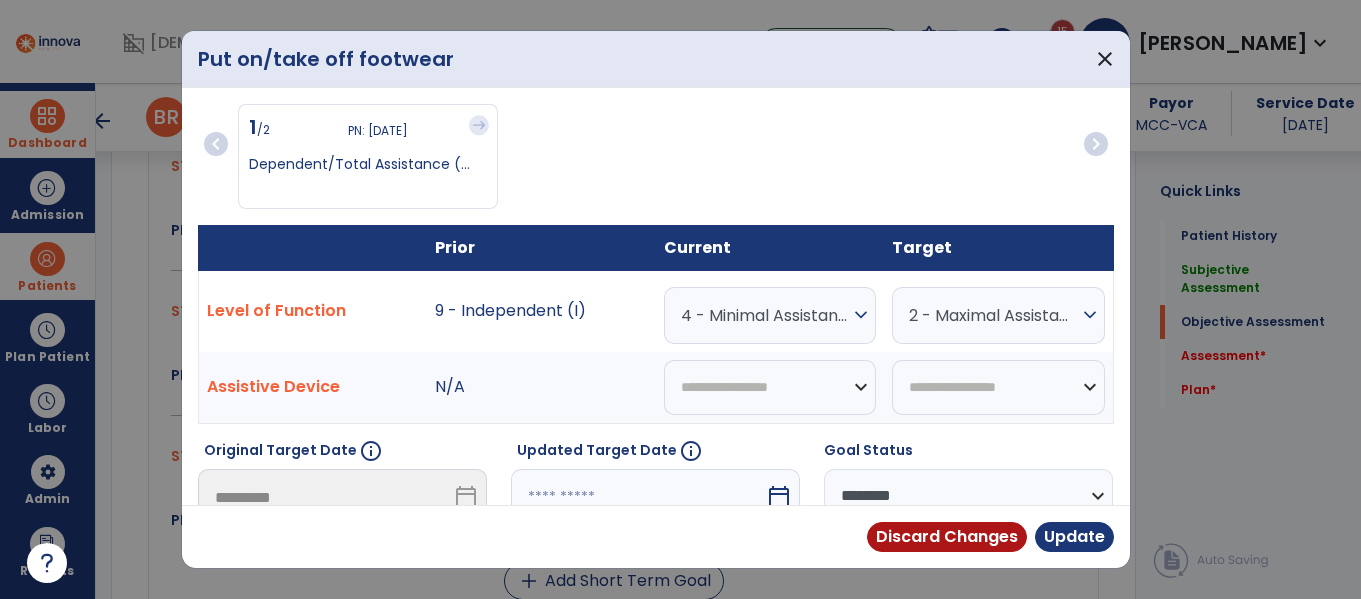 click on "2 - Maximal Assistance (Max A)" at bounding box center (993, 315) 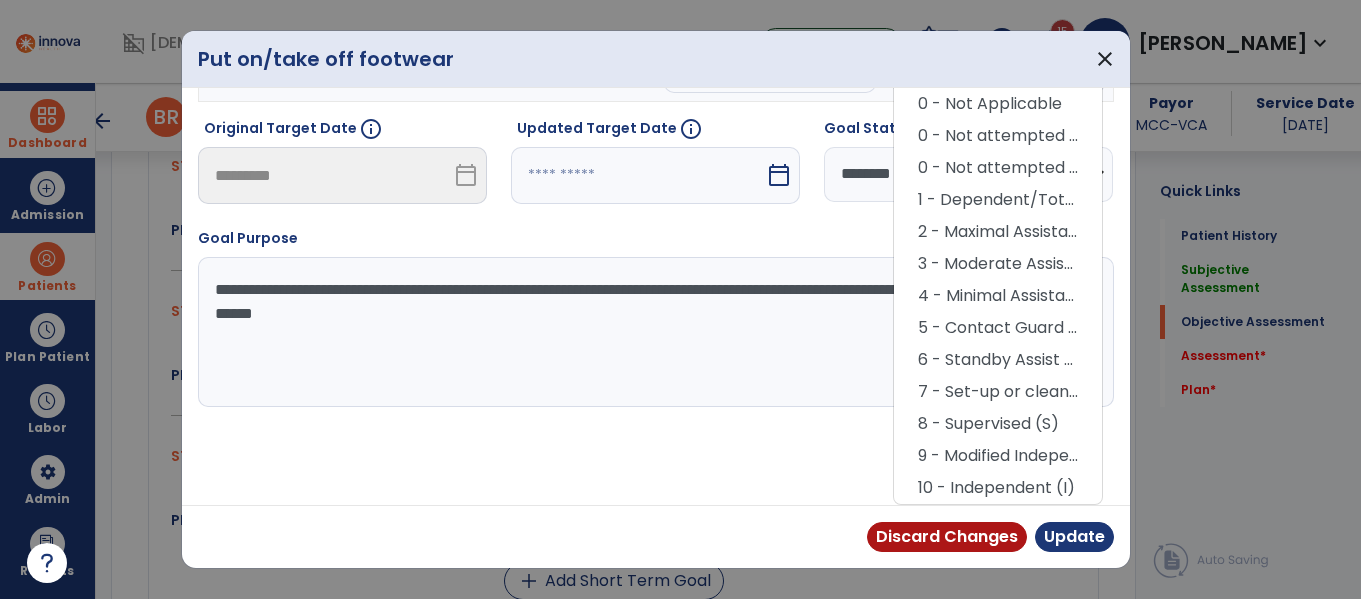 scroll, scrollTop: 0, scrollLeft: 0, axis: both 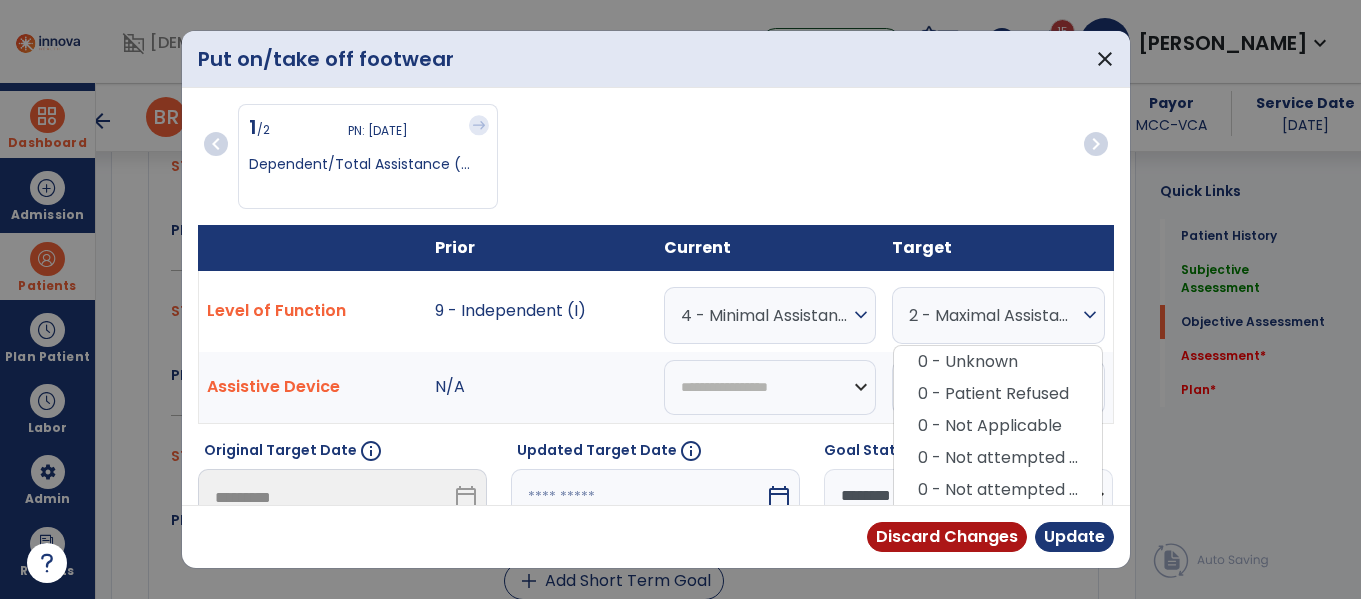 click on "4 - Minimal Assistance (Min A)" at bounding box center [765, 315] 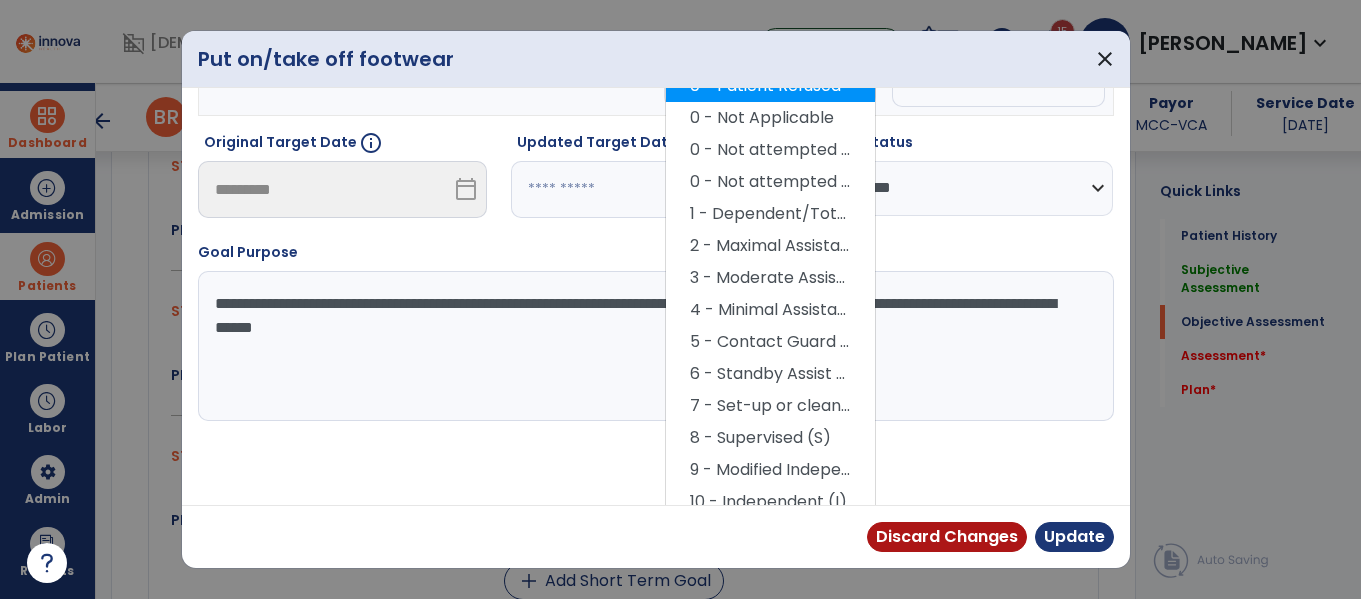 scroll, scrollTop: 322, scrollLeft: 0, axis: vertical 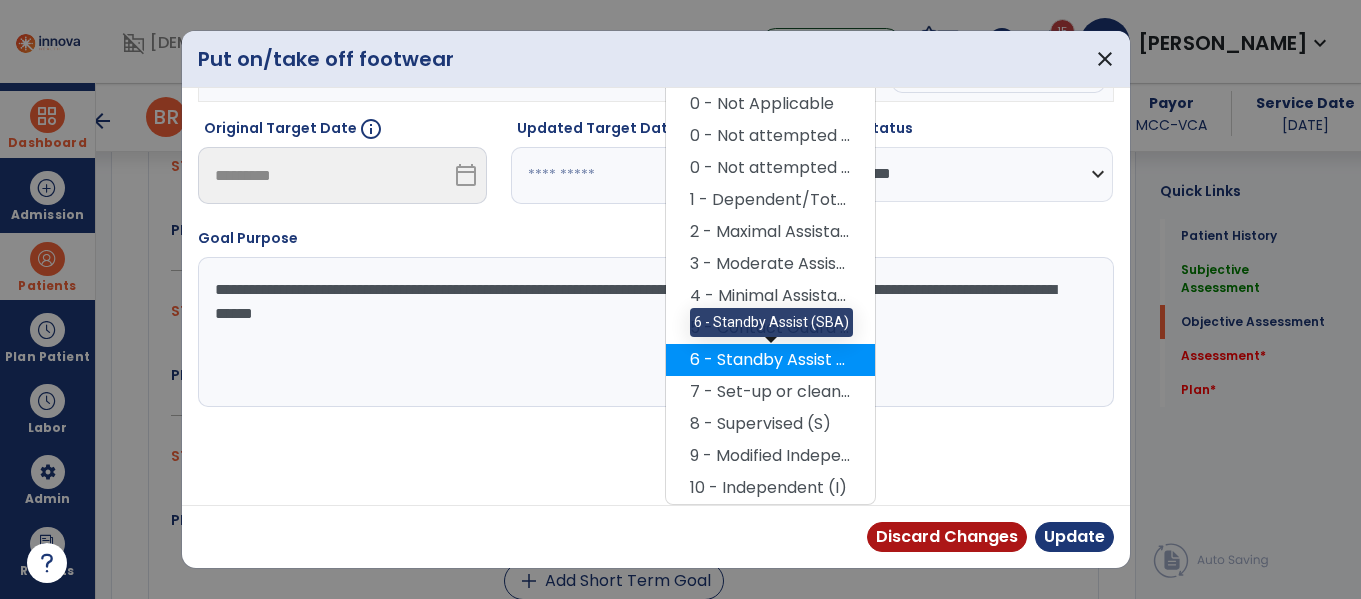 click on "6 - Standby Assist (SBA)" at bounding box center [770, 360] 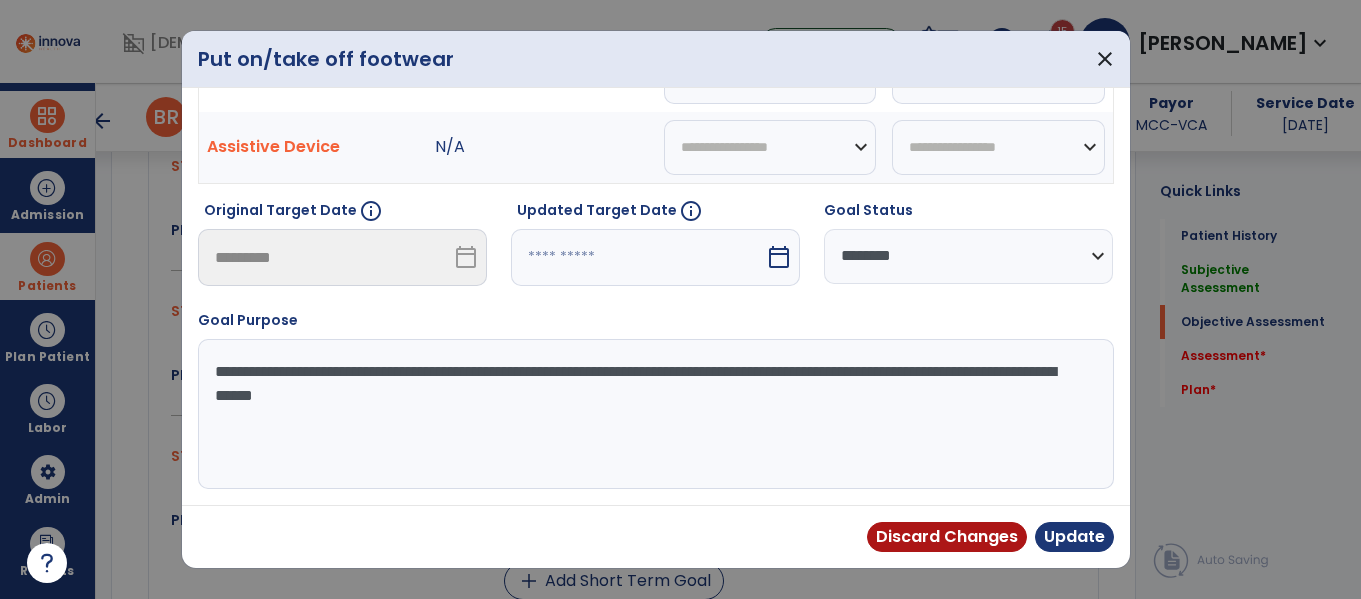 scroll, scrollTop: 0, scrollLeft: 0, axis: both 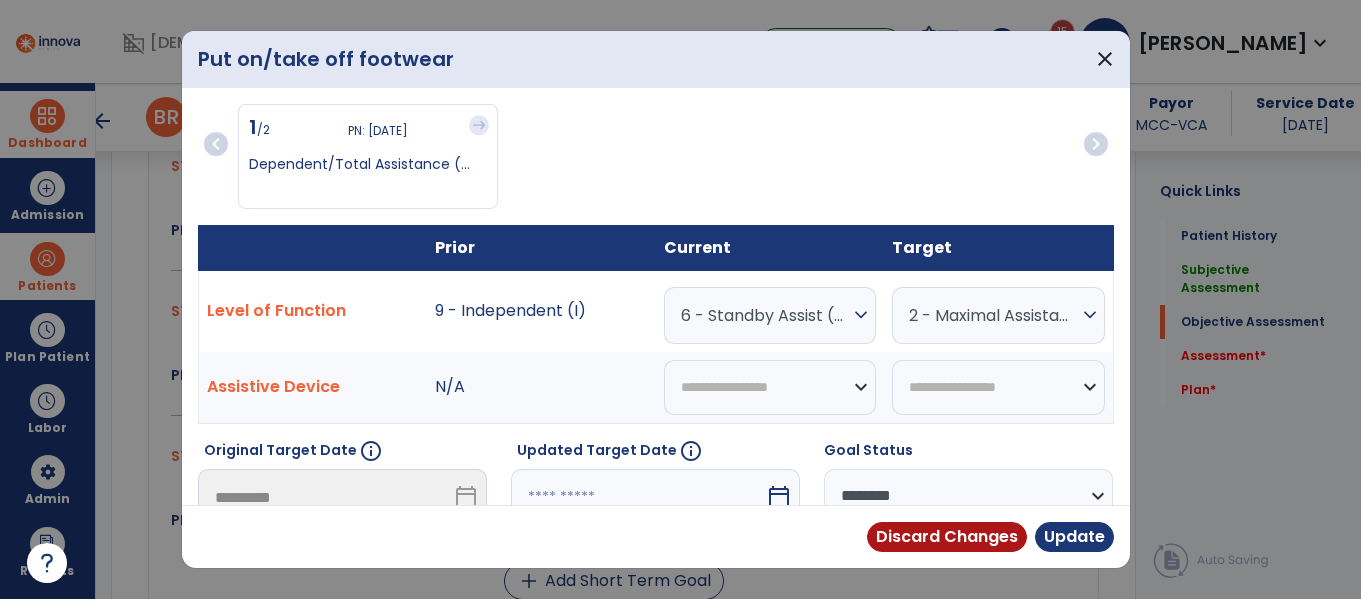 click on "2 - Maximal Assistance (Max A)" at bounding box center (993, 315) 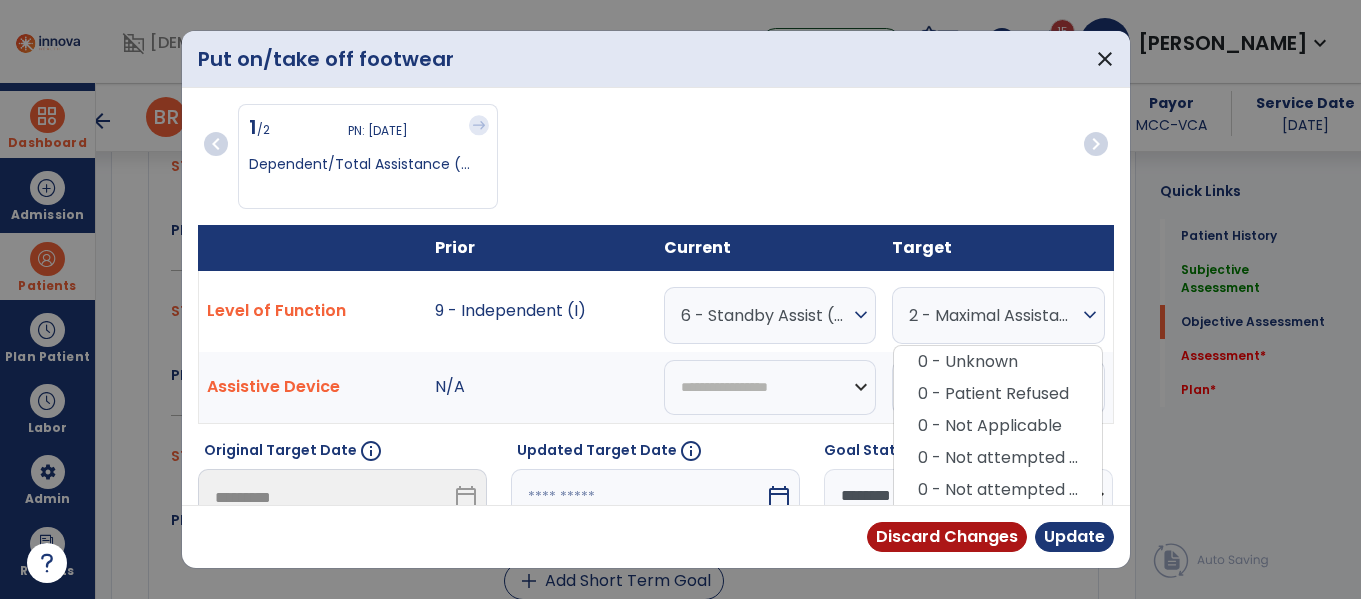 scroll, scrollTop: 322, scrollLeft: 0, axis: vertical 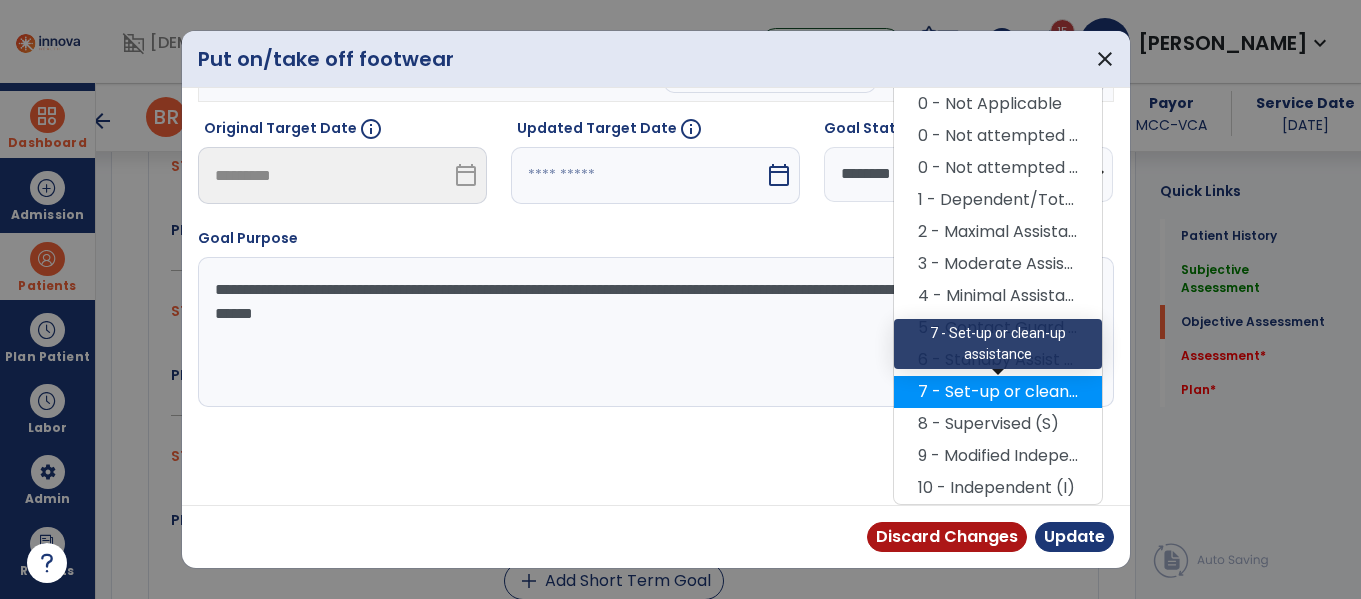 click on "7 - Set-up or clean-up assistance" at bounding box center (998, 392) 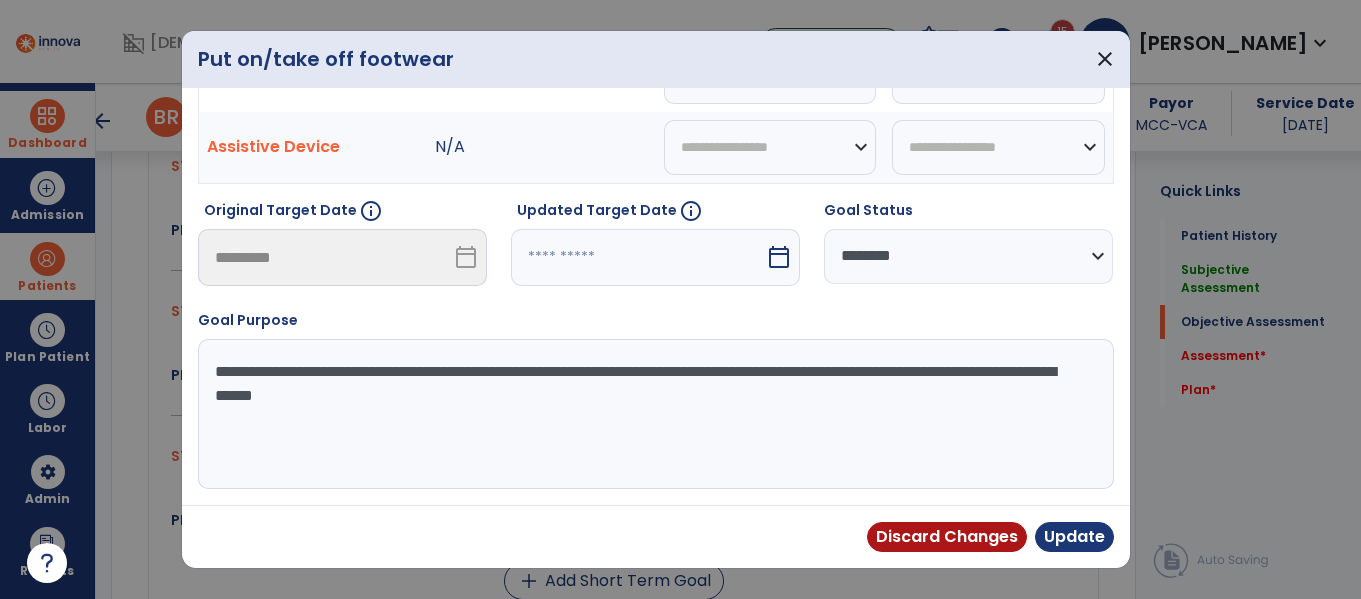 scroll, scrollTop: 240, scrollLeft: 0, axis: vertical 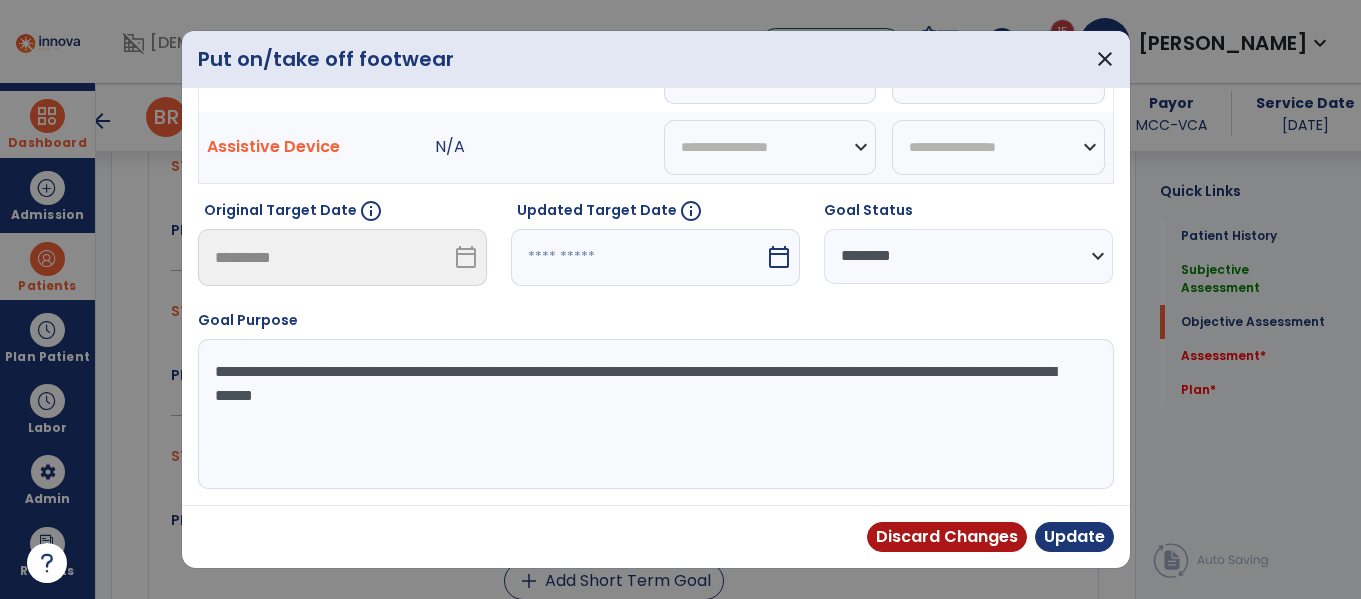 drag, startPoint x: 594, startPoint y: 441, endPoint x: 858, endPoint y: 373, distance: 272.61694 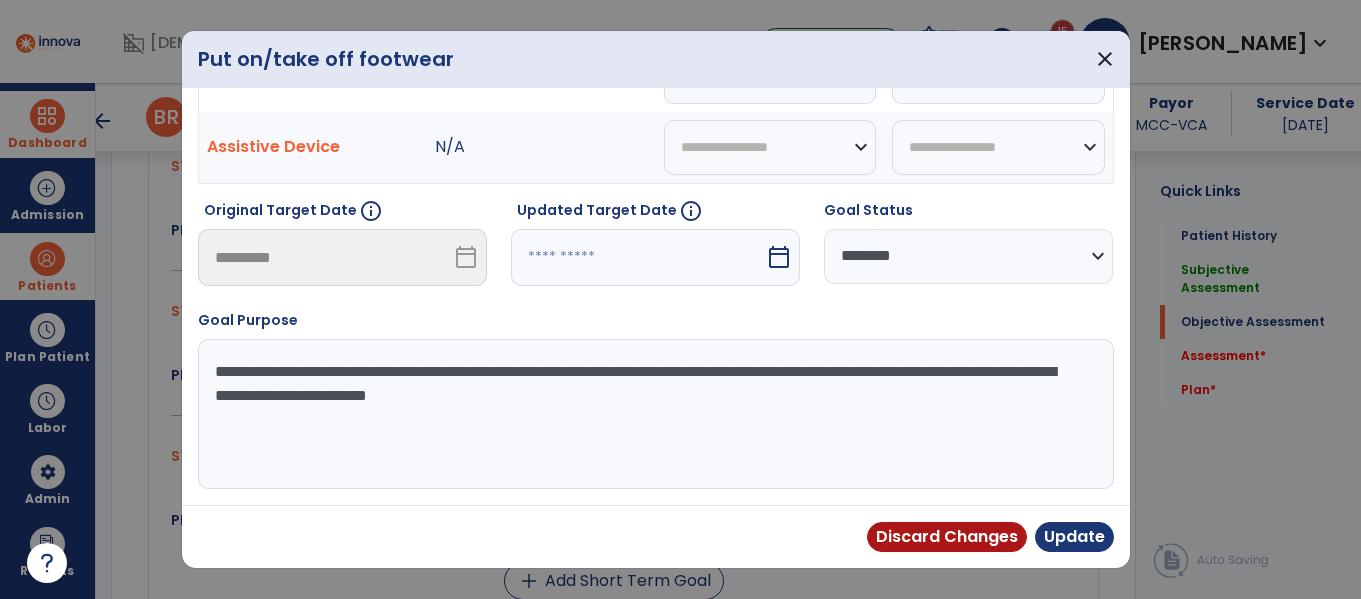 scroll, scrollTop: 0, scrollLeft: 0, axis: both 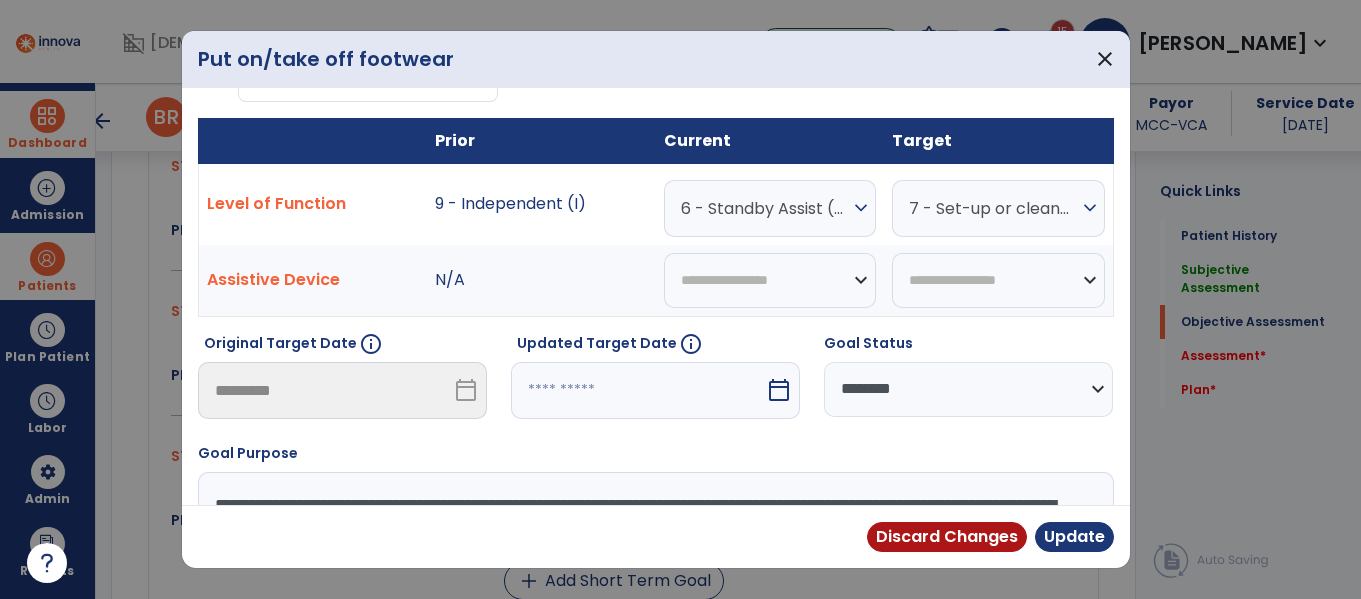 type on "**********" 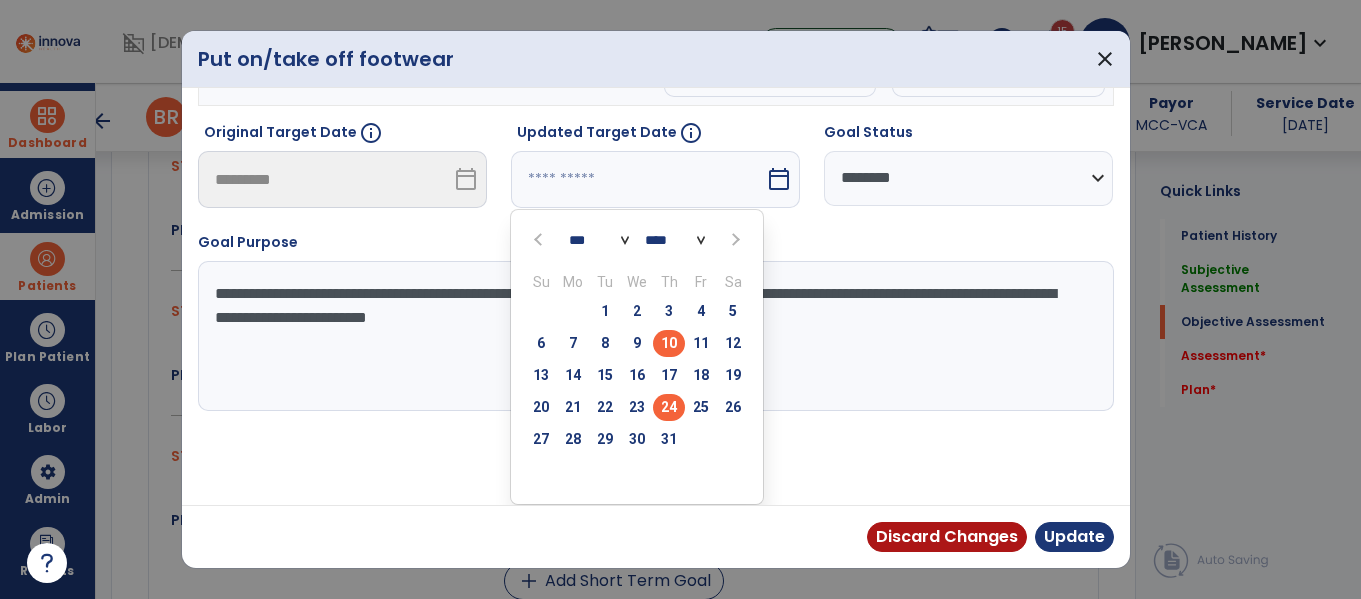 click on "24" at bounding box center (669, 407) 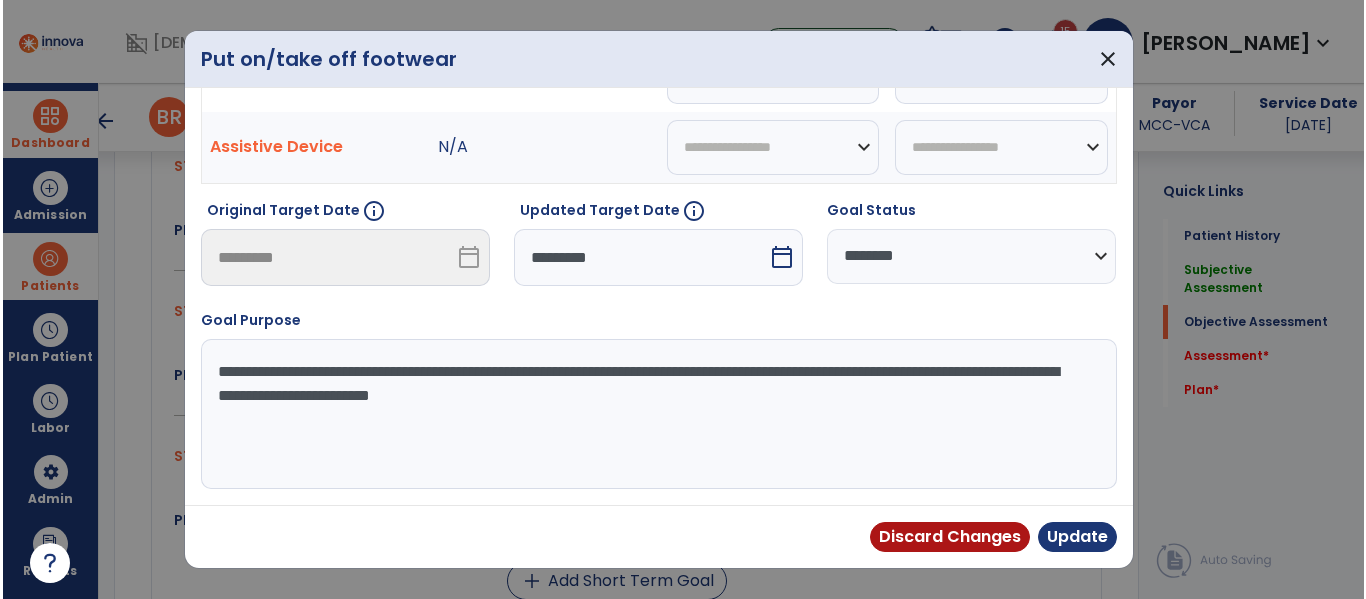 scroll, scrollTop: 240, scrollLeft: 0, axis: vertical 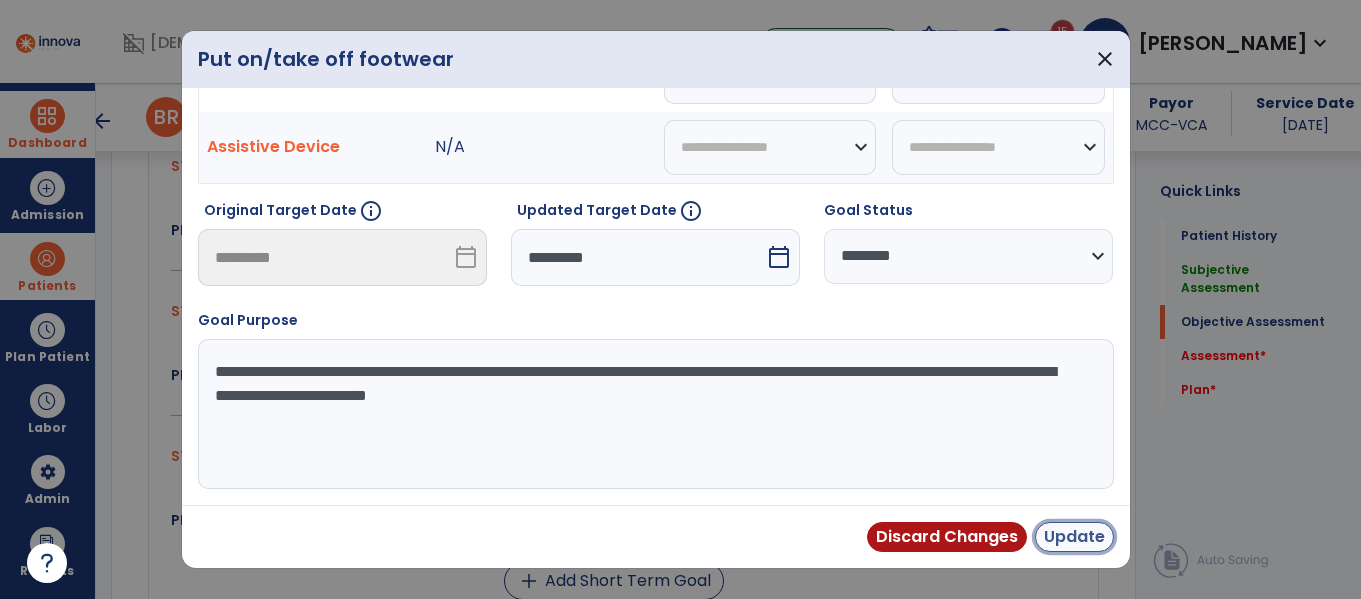 click on "Update" at bounding box center (1074, 537) 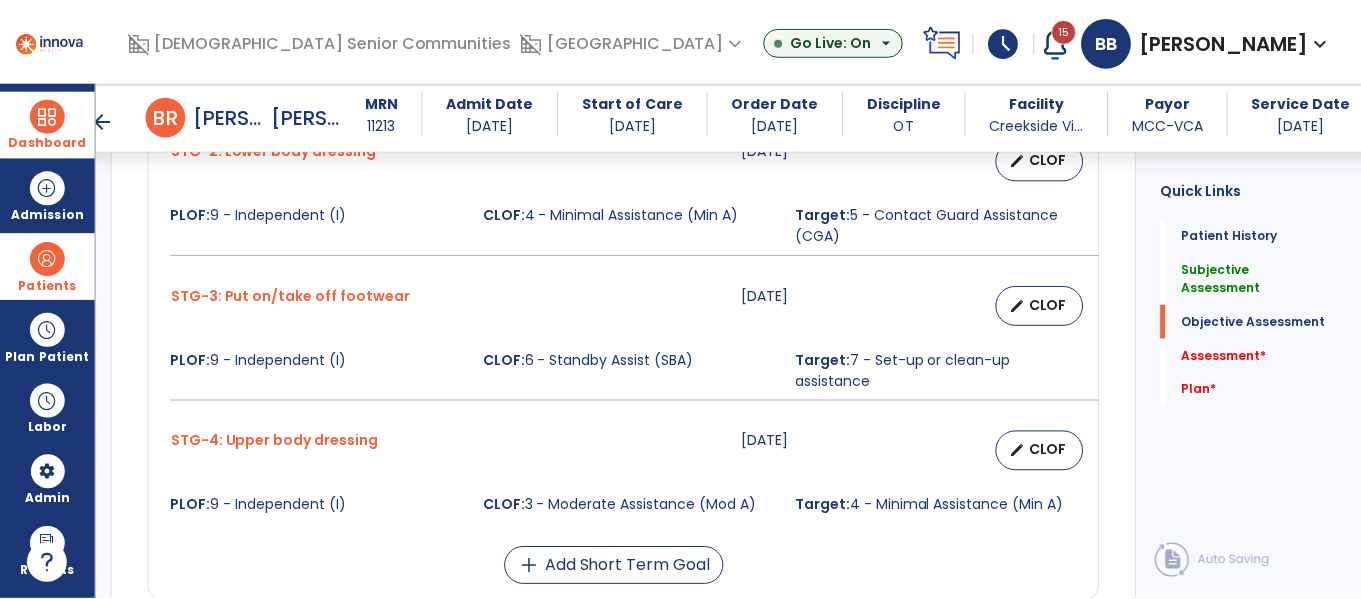 scroll, scrollTop: 1203, scrollLeft: 0, axis: vertical 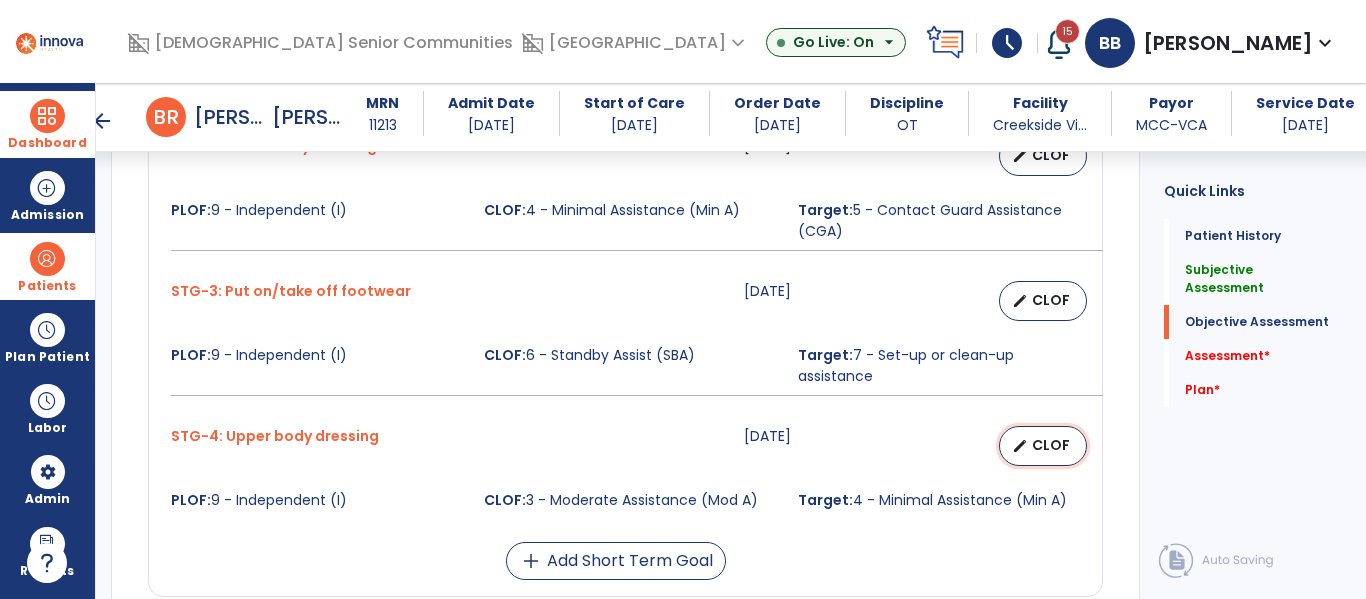 click on "CLOF" at bounding box center [1051, 445] 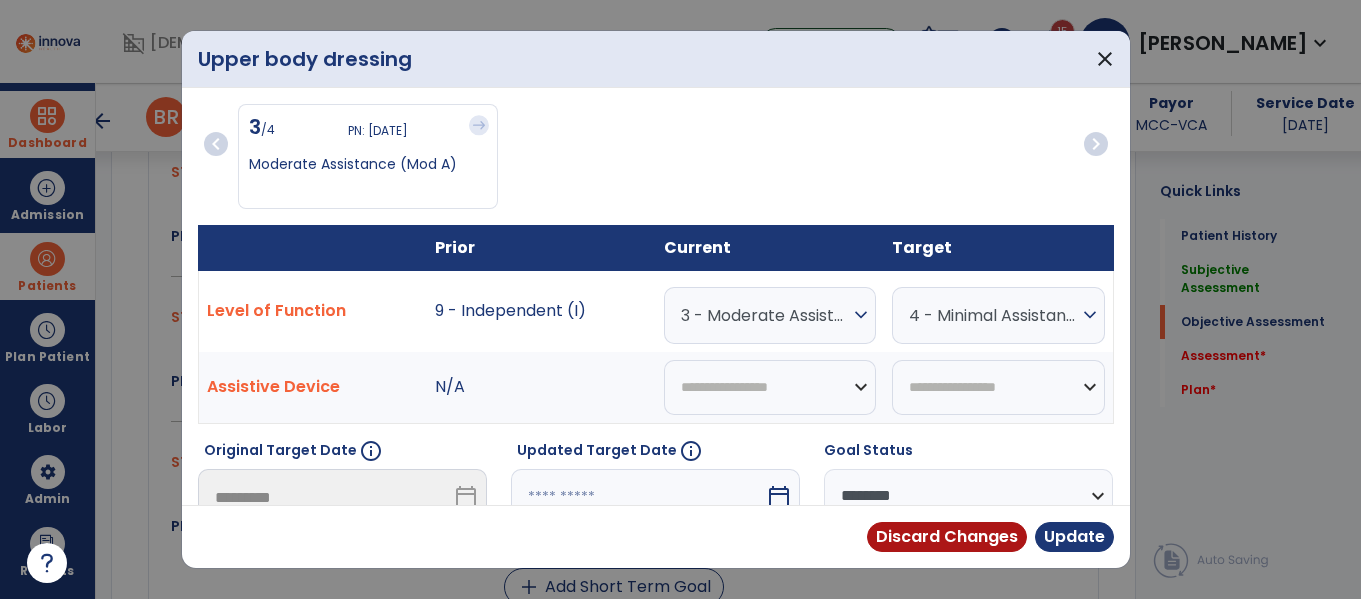 scroll, scrollTop: 1203, scrollLeft: 0, axis: vertical 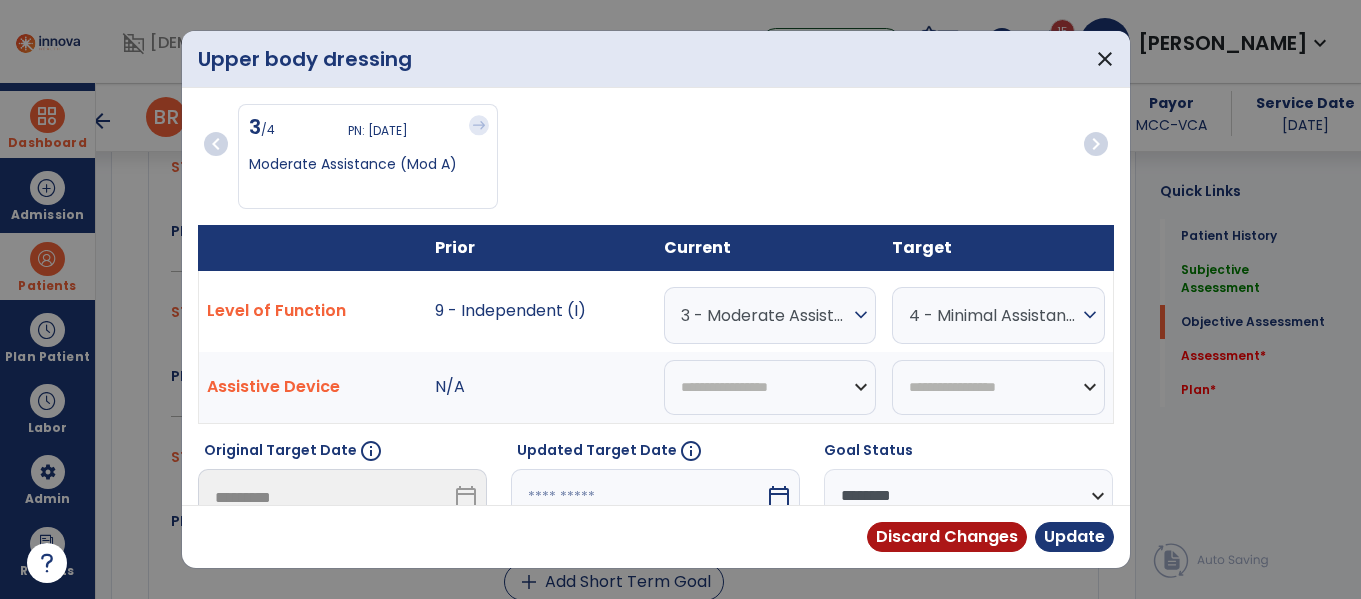 click on "3 - Moderate Assistance (Mod A)" at bounding box center [765, 315] 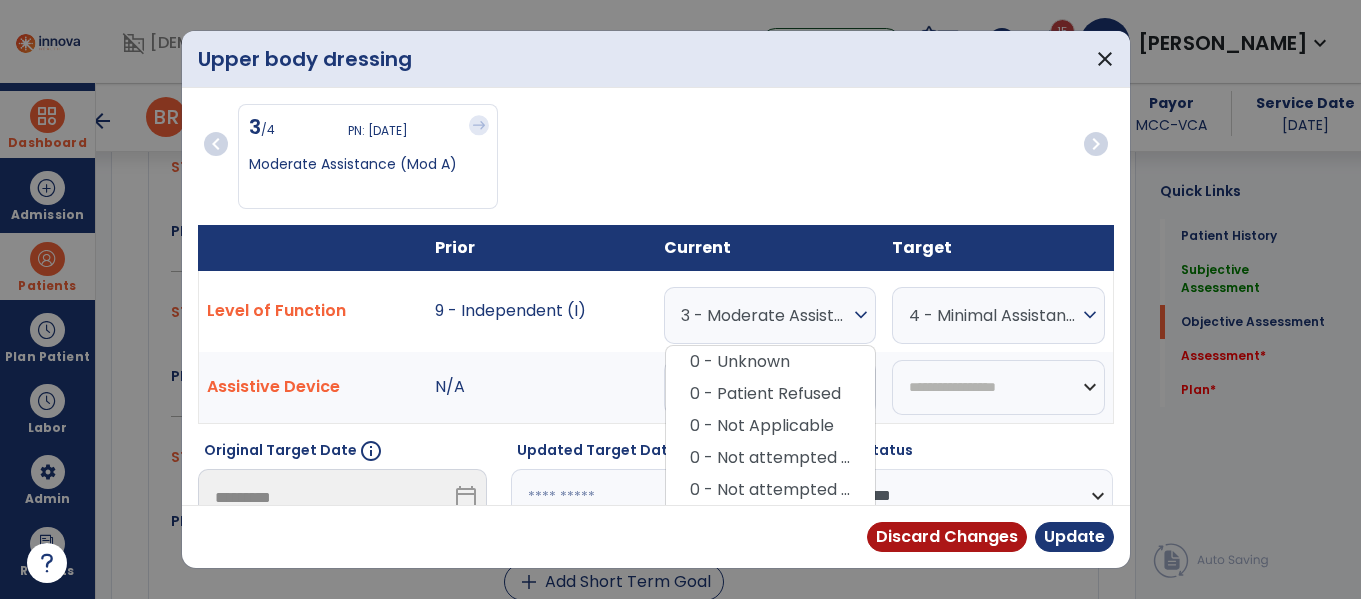 scroll, scrollTop: 322, scrollLeft: 0, axis: vertical 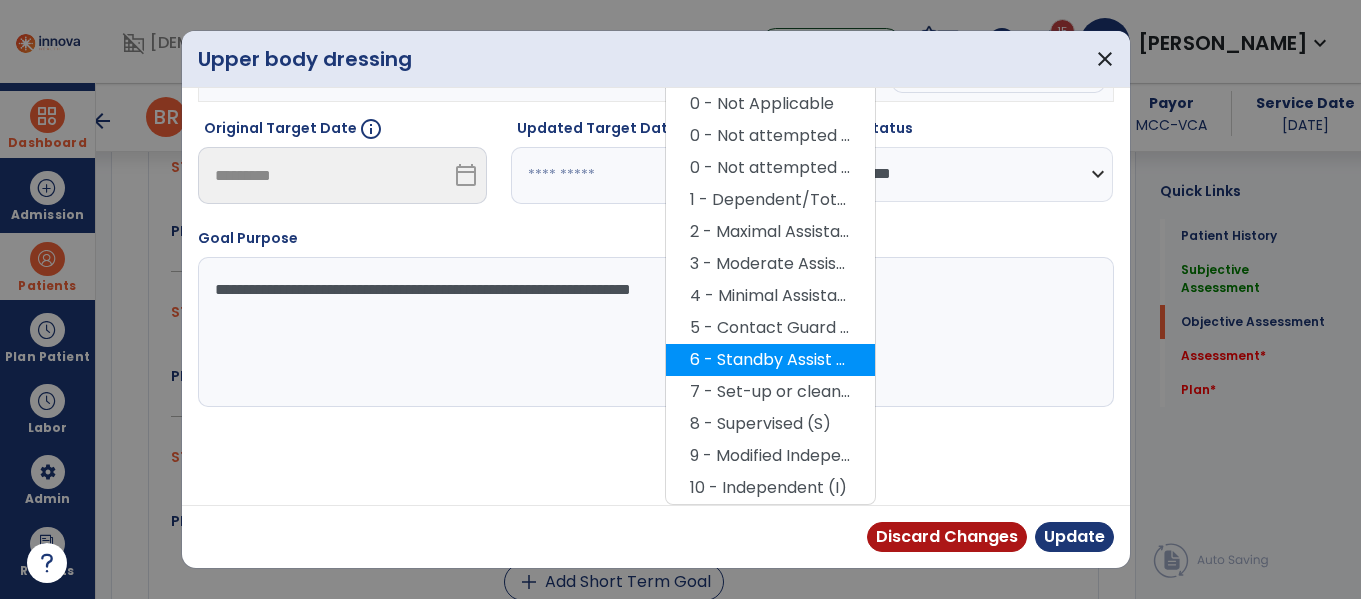click on "6 - Standby Assist (SBA)" at bounding box center (770, 360) 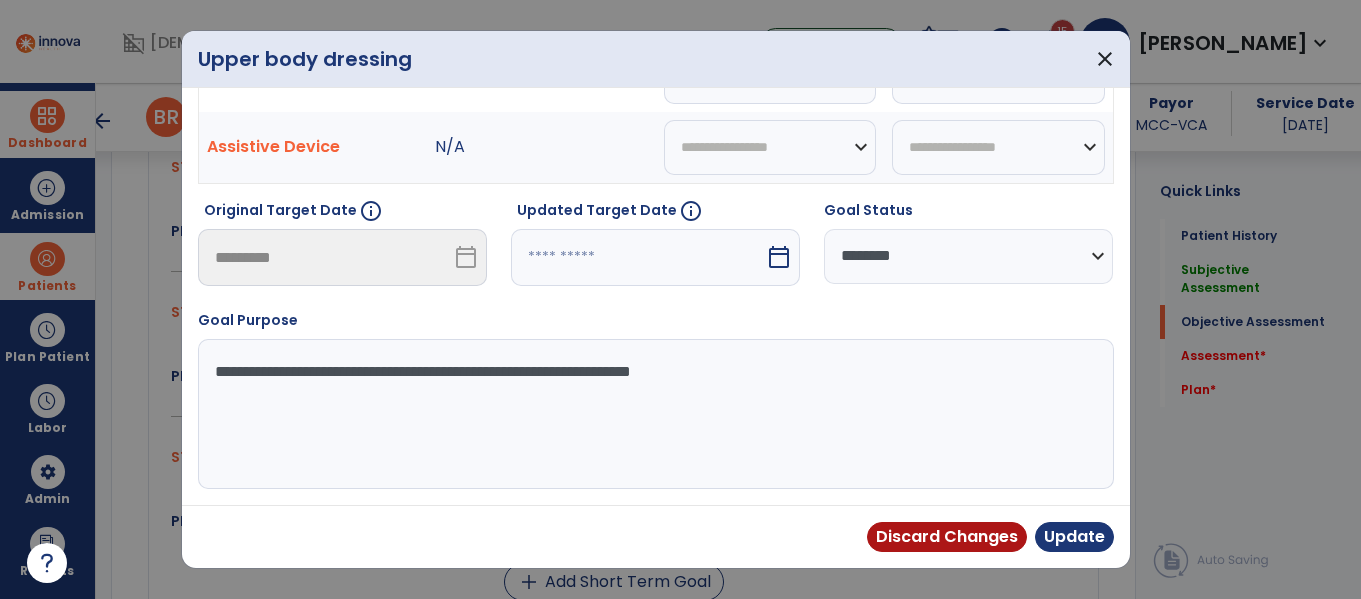 scroll, scrollTop: 0, scrollLeft: 0, axis: both 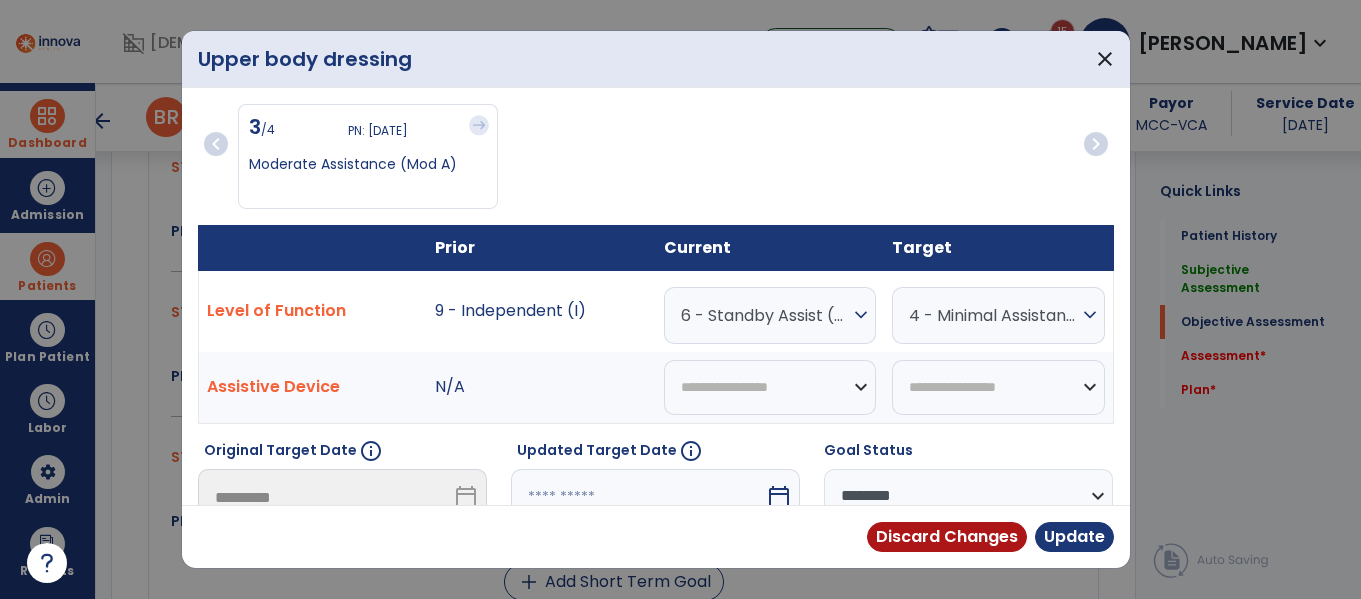 click on "4 - Minimal Assistance (Min A)" at bounding box center (993, 315) 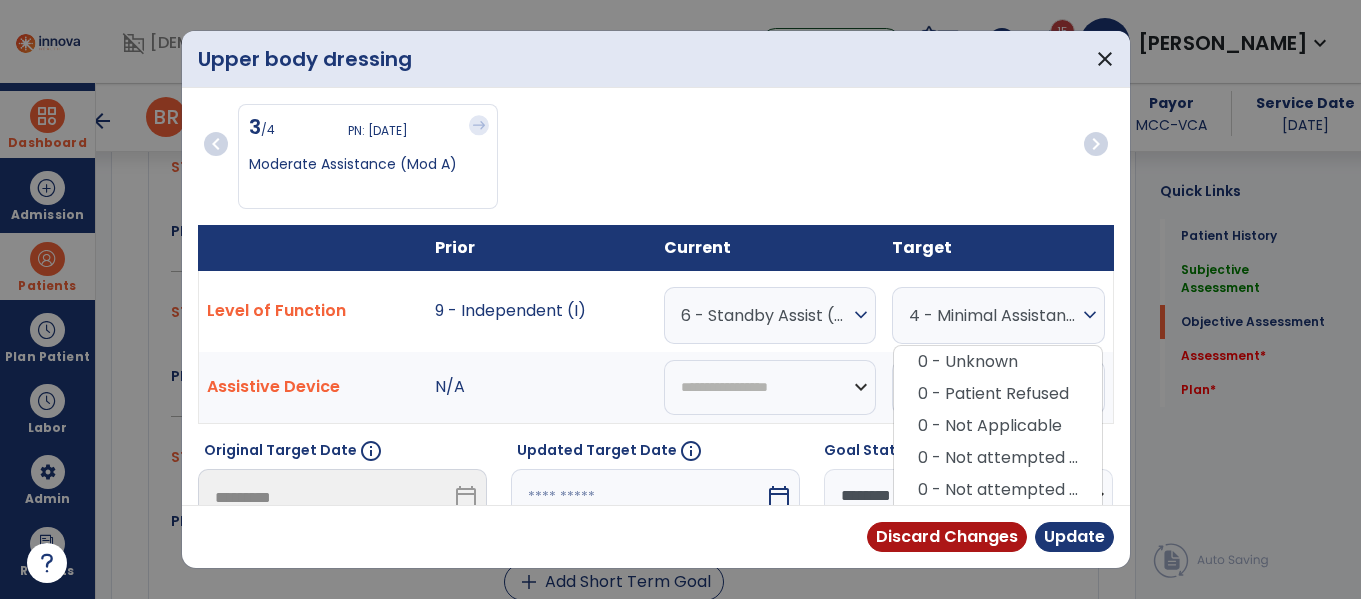 scroll, scrollTop: 322, scrollLeft: 0, axis: vertical 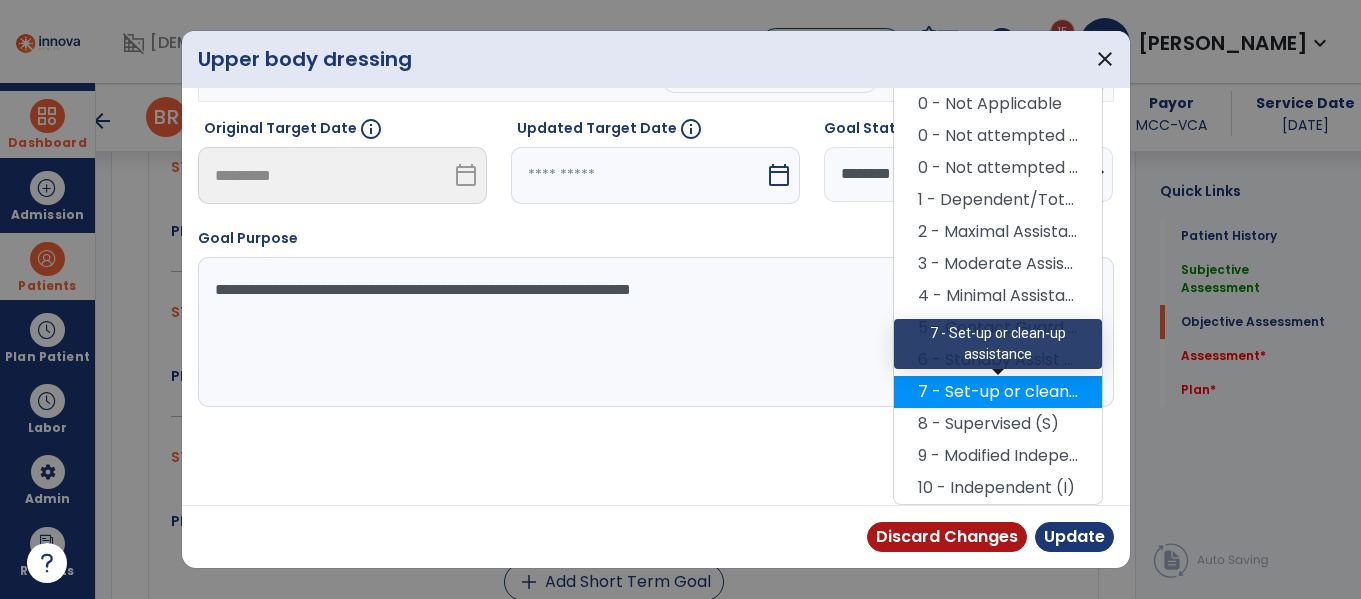 click on "7 - Set-up or clean-up assistance" at bounding box center (998, 392) 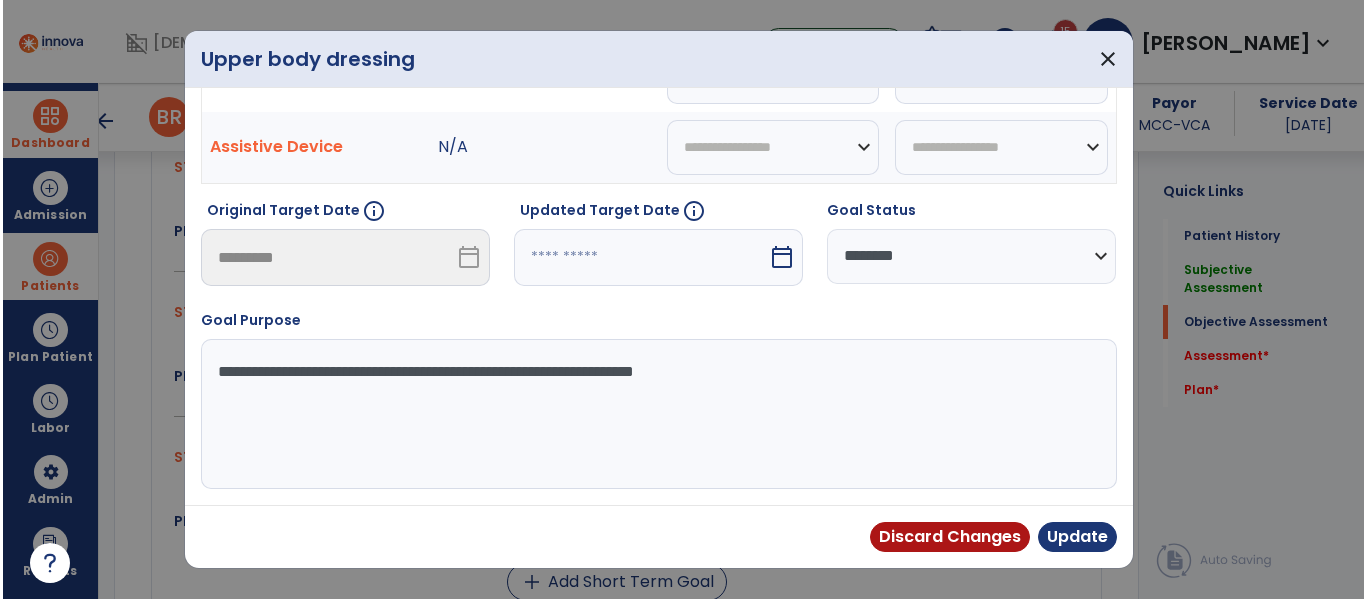 scroll, scrollTop: 240, scrollLeft: 0, axis: vertical 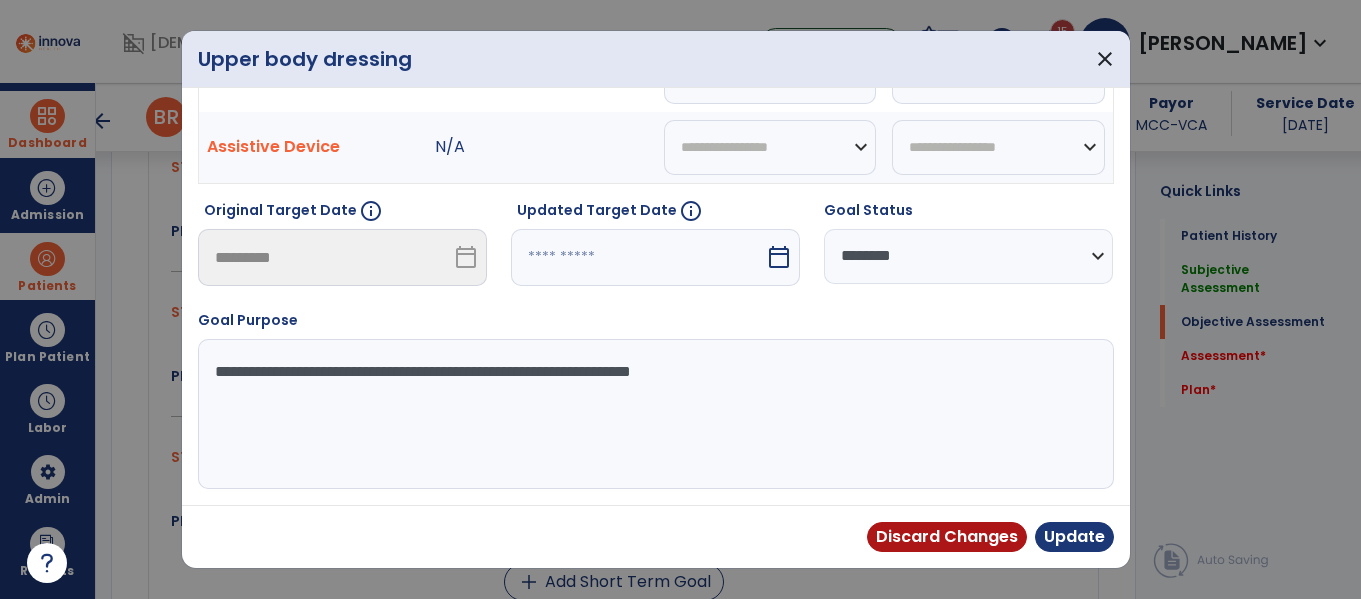 click at bounding box center (638, 257) 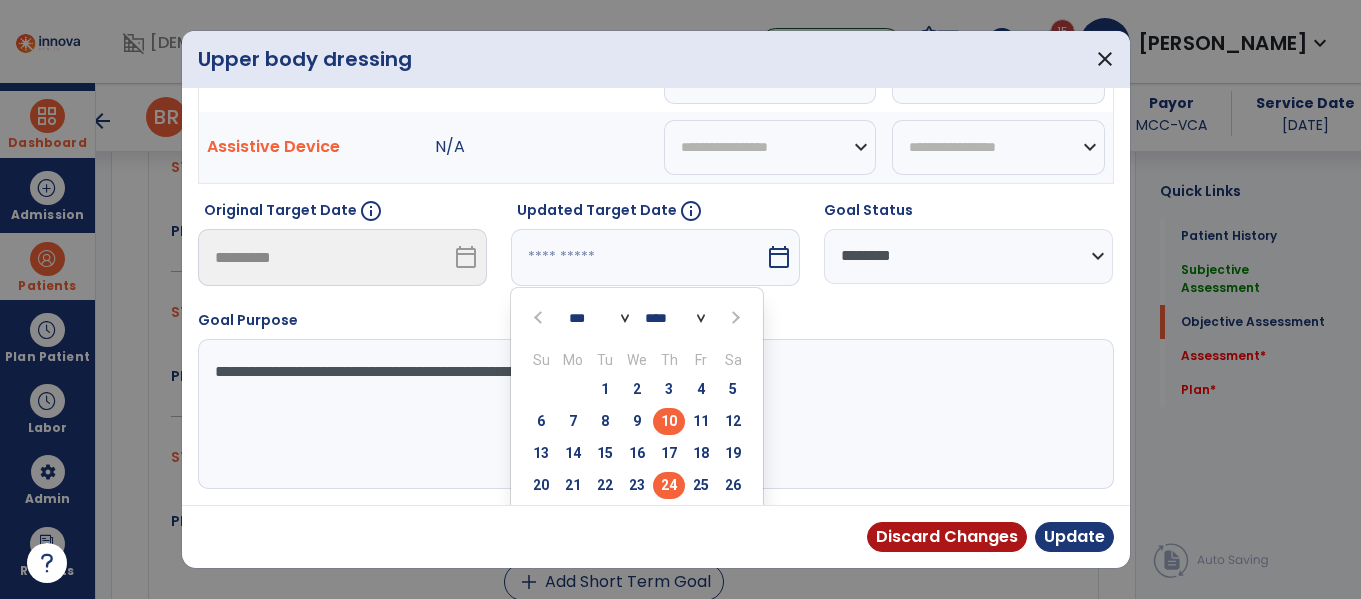 click on "24" at bounding box center (669, 485) 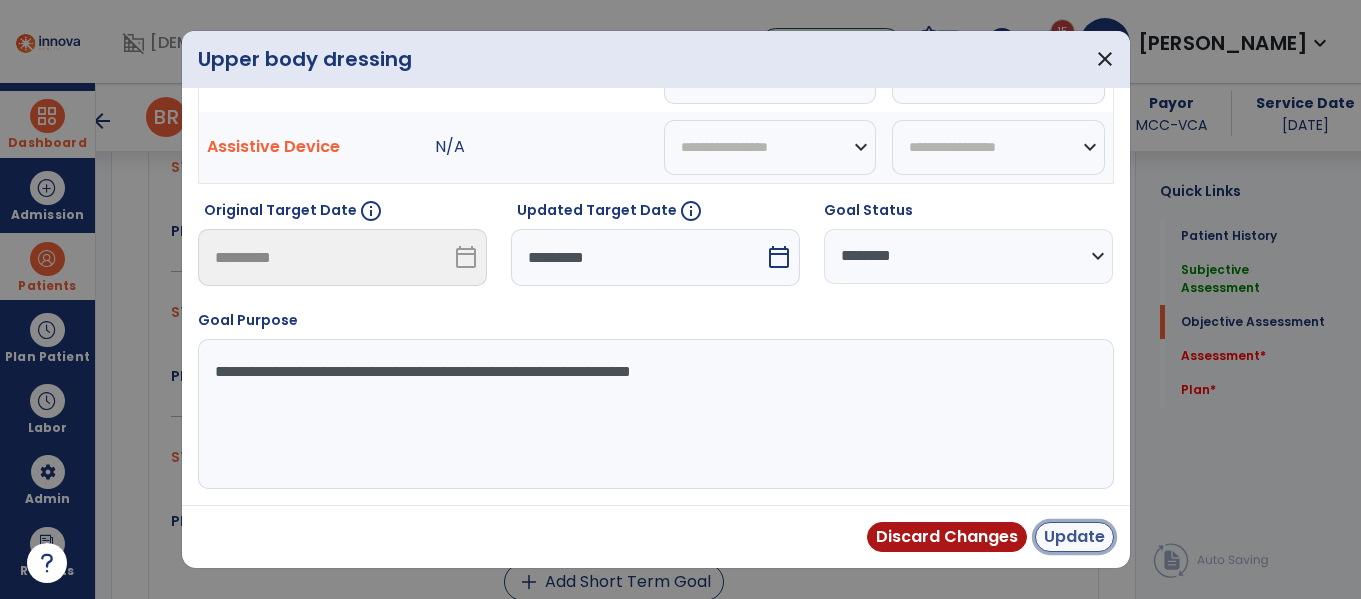 click on "Update" at bounding box center [1074, 537] 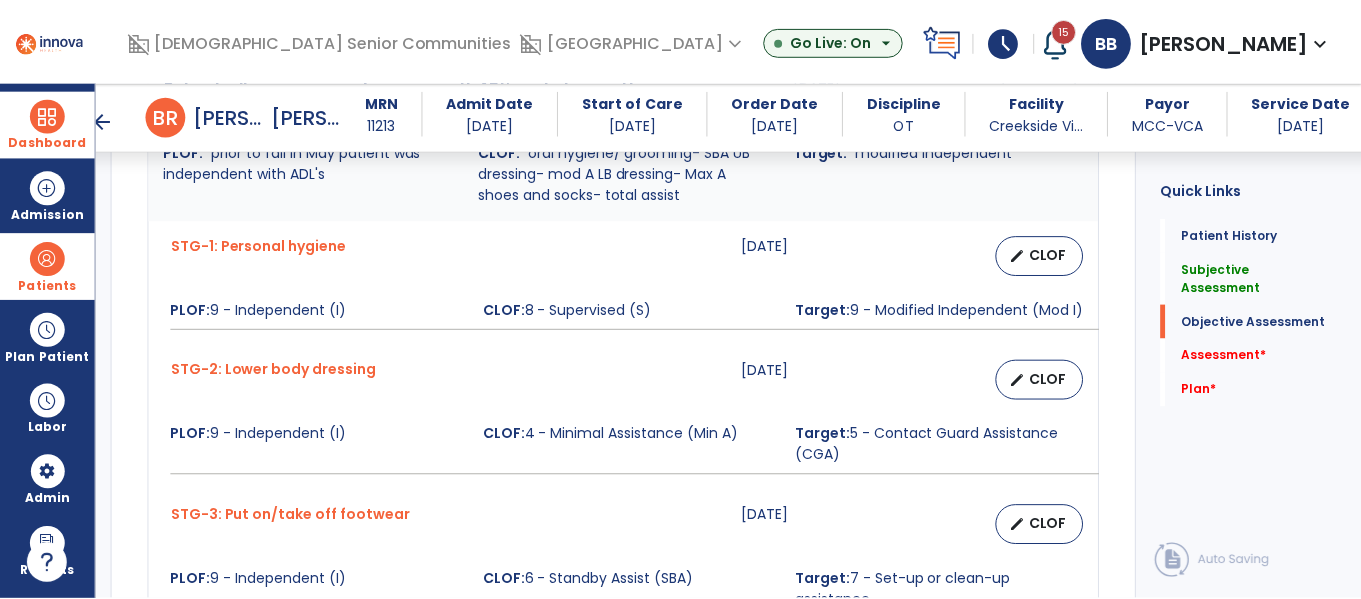 scroll, scrollTop: 981, scrollLeft: 0, axis: vertical 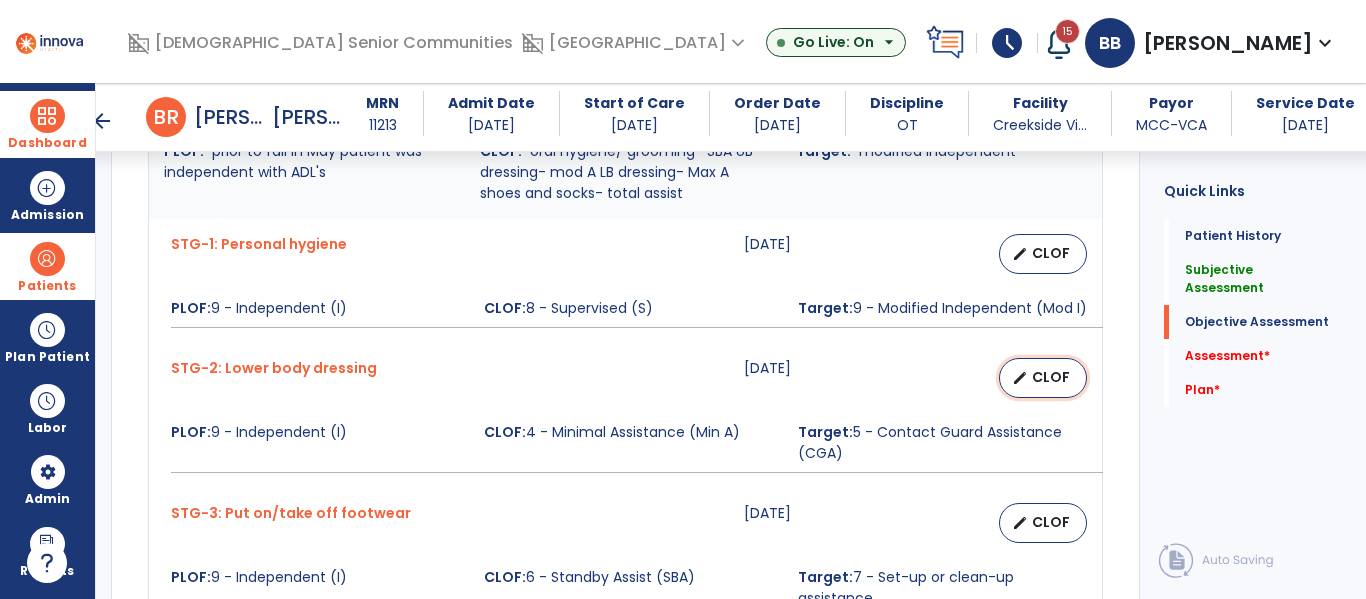 click on "CLOF" at bounding box center [1051, 377] 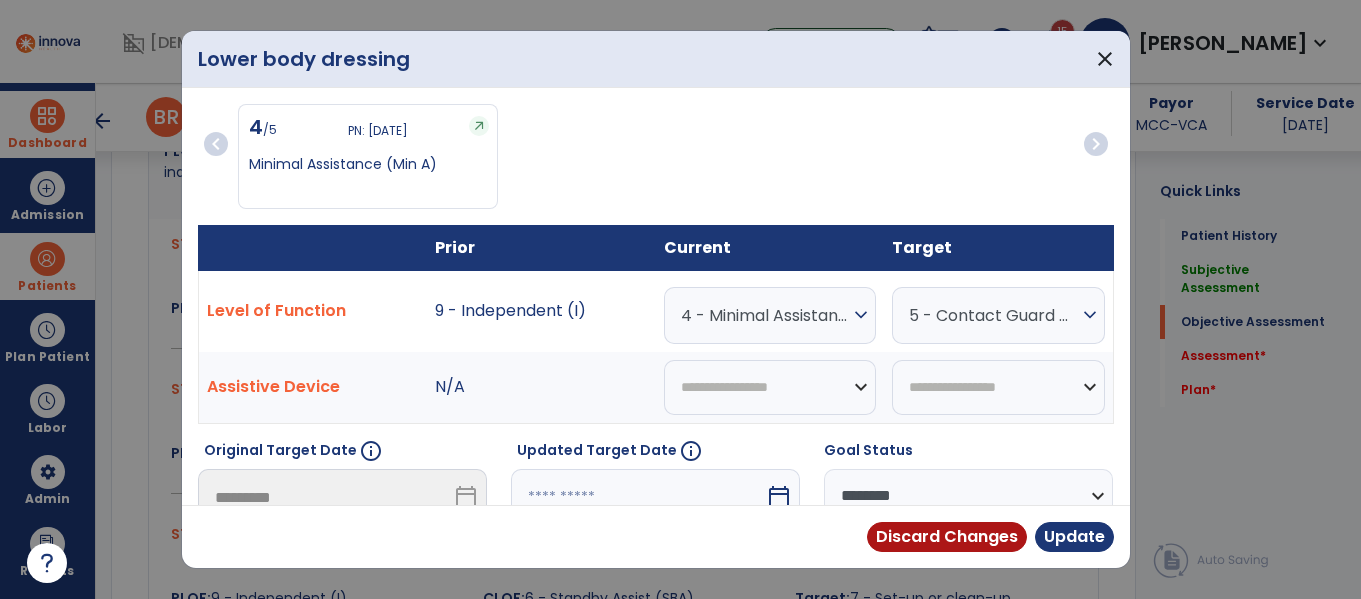 scroll, scrollTop: 981, scrollLeft: 0, axis: vertical 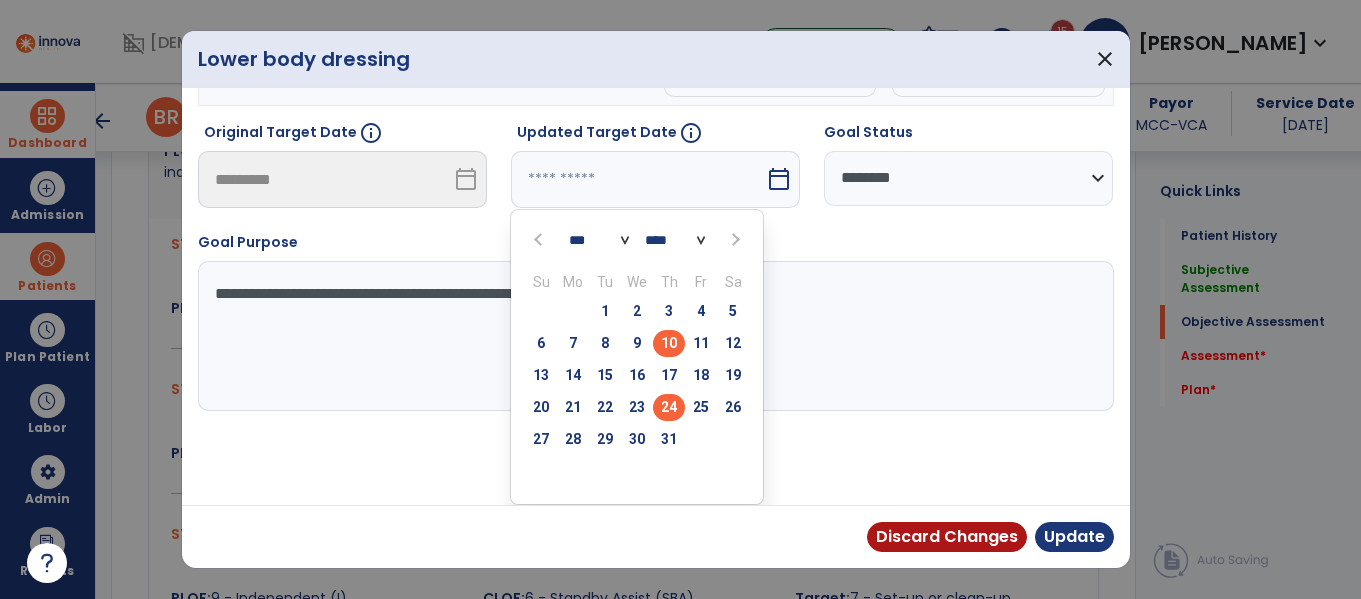 click on "24" at bounding box center [669, 407] 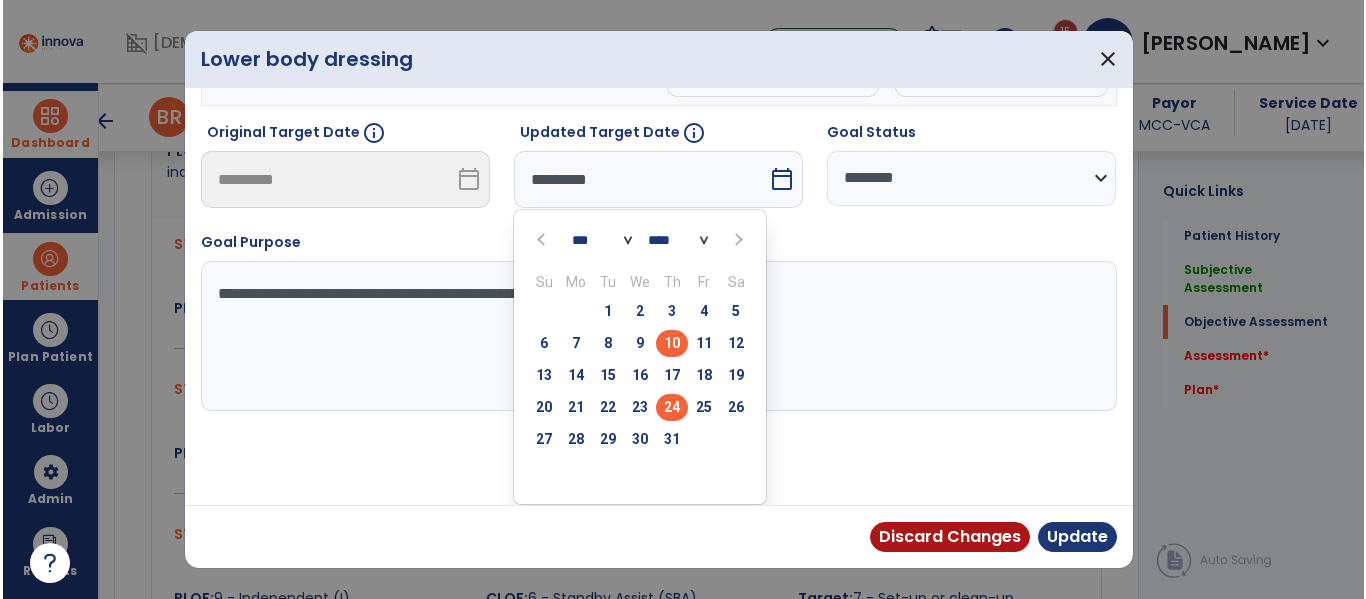 scroll, scrollTop: 240, scrollLeft: 0, axis: vertical 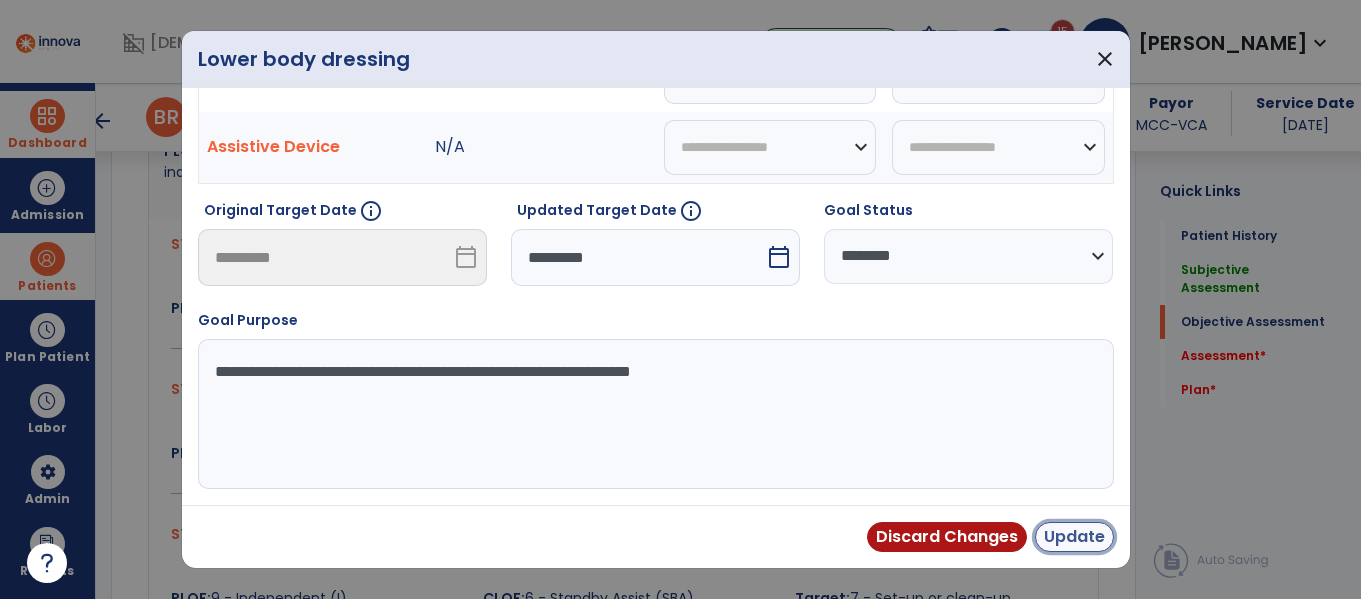 click on "Update" at bounding box center [1074, 537] 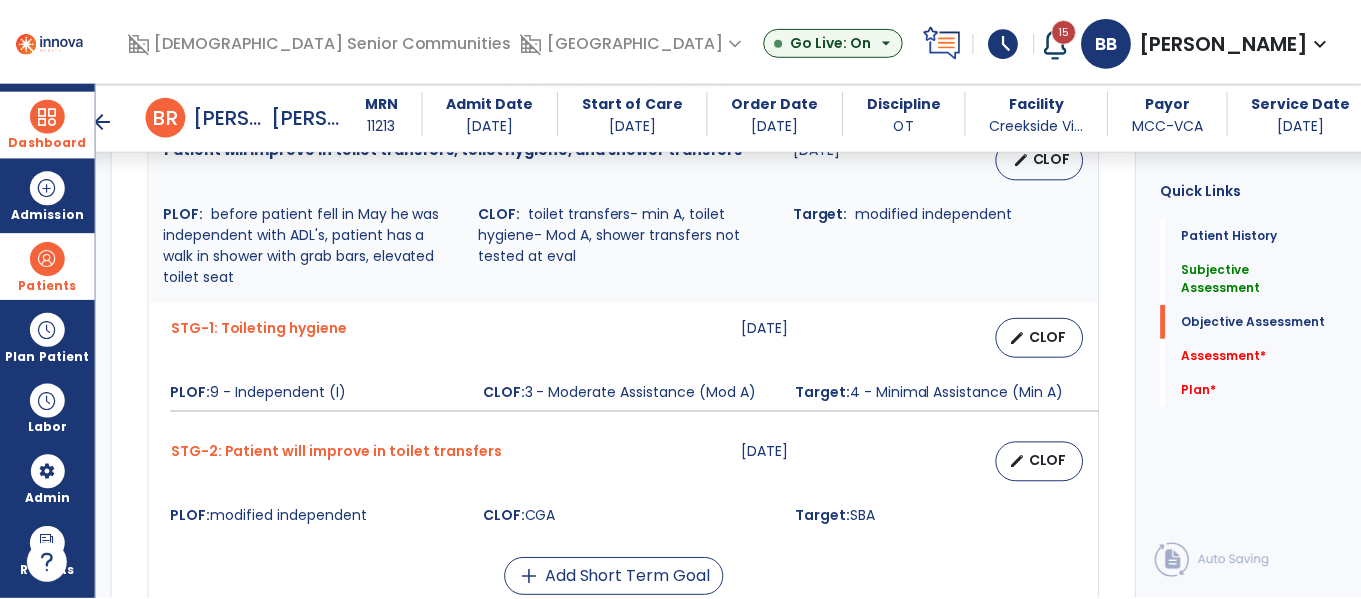 scroll, scrollTop: 1709, scrollLeft: 0, axis: vertical 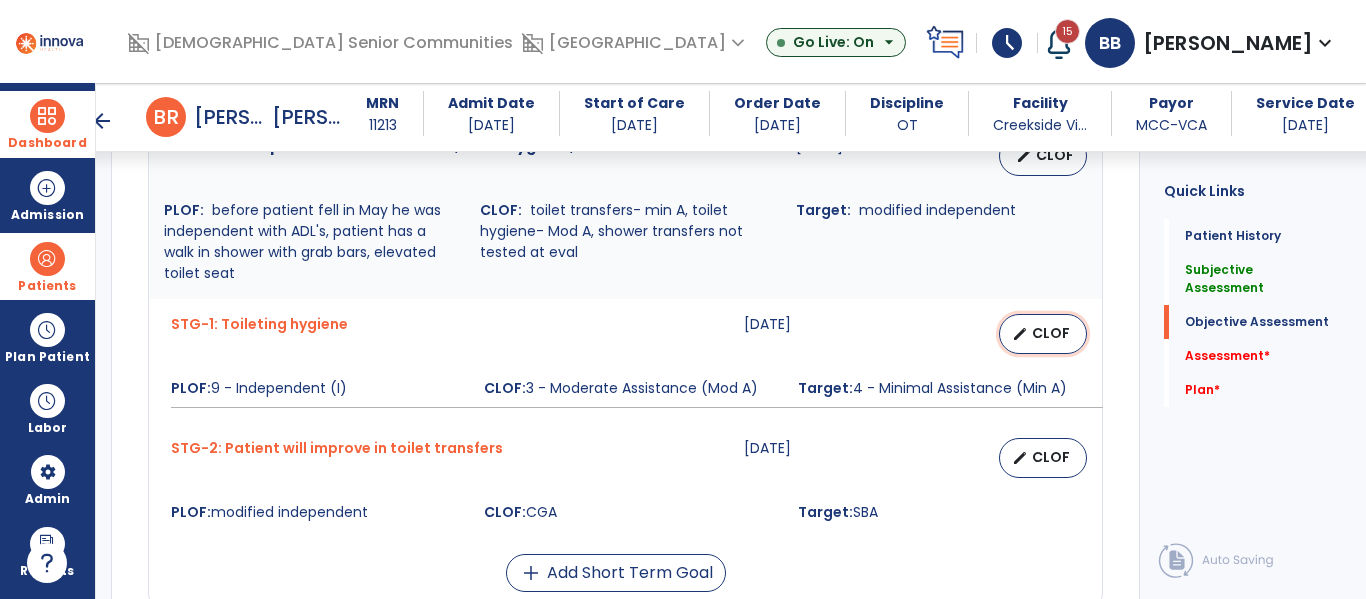 click on "edit   CLOF" at bounding box center (1043, 334) 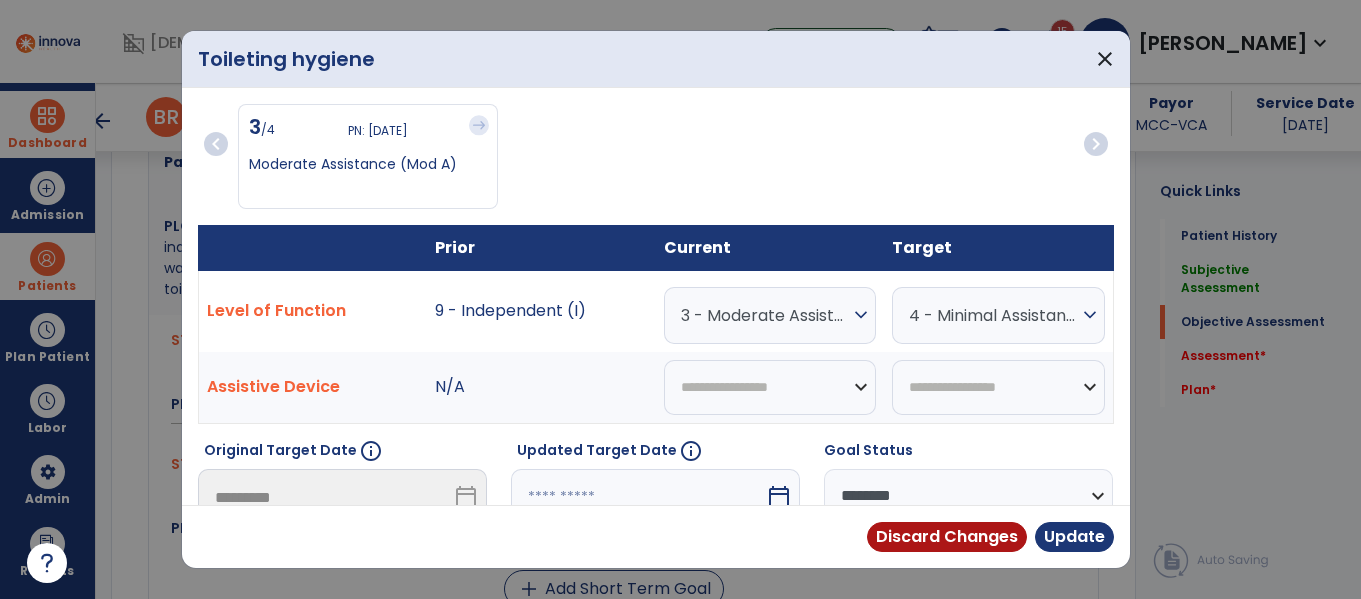 scroll, scrollTop: 1709, scrollLeft: 0, axis: vertical 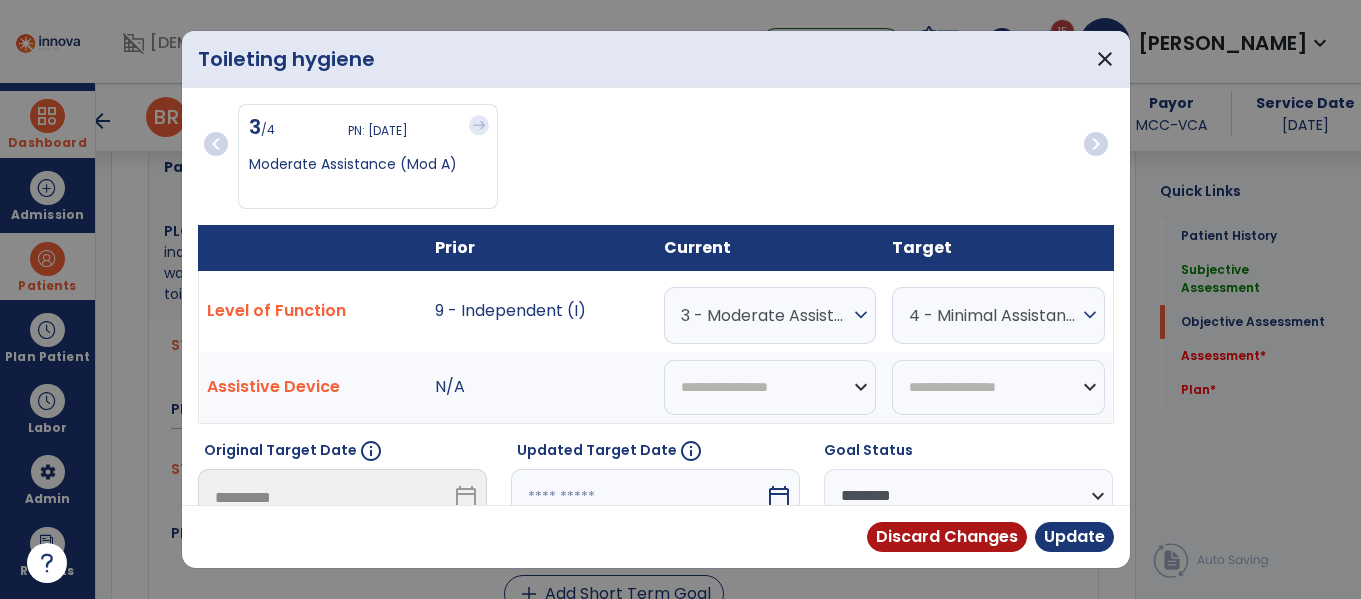 click on "3 - Moderate Assistance (Mod A)" at bounding box center [765, 315] 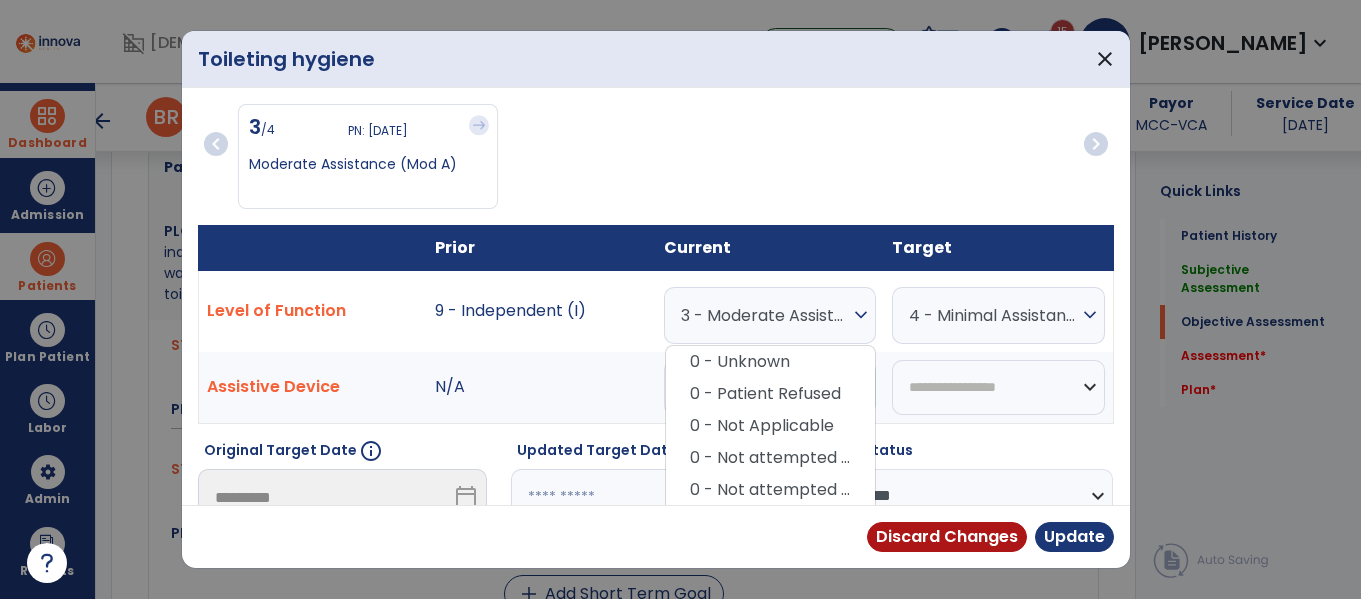 scroll, scrollTop: 322, scrollLeft: 0, axis: vertical 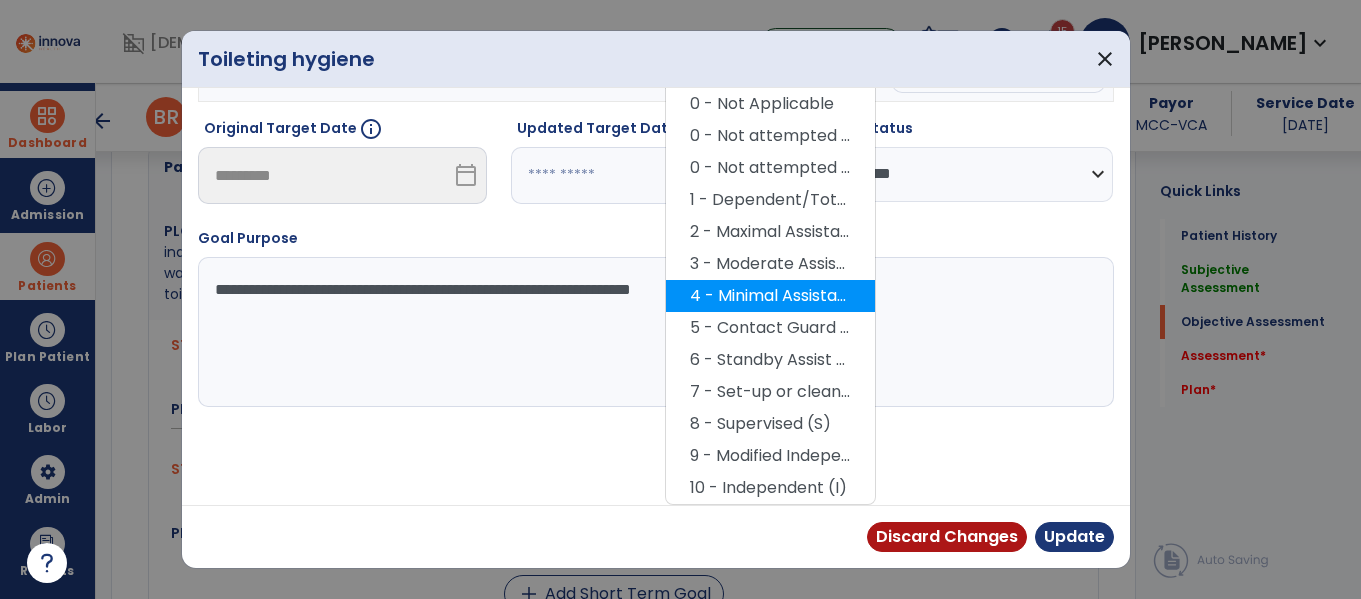 click on "4 - Minimal Assistance (Min A)" at bounding box center [770, 296] 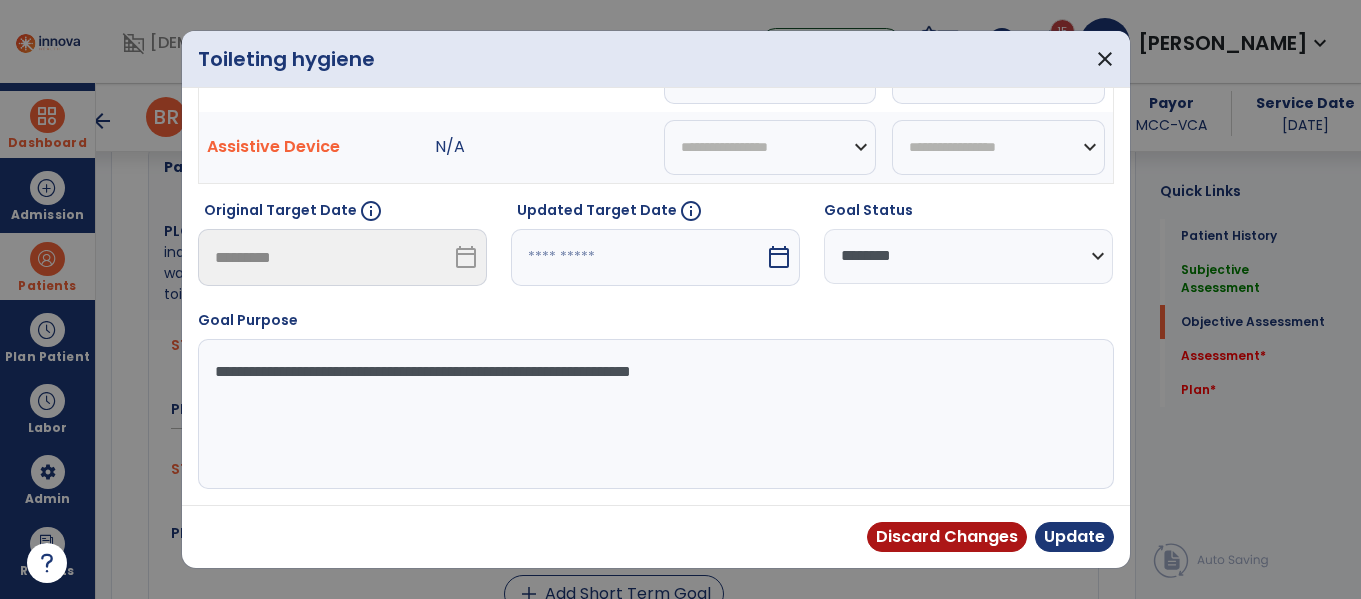 click on "**********" at bounding box center [653, 414] 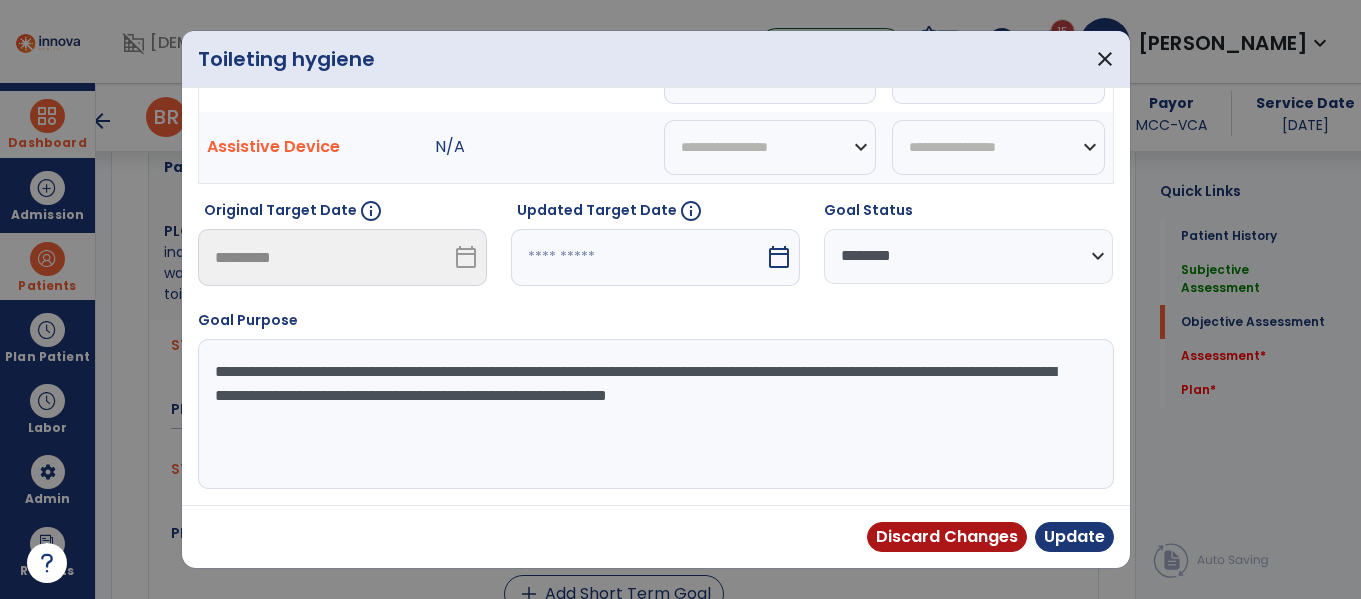 scroll, scrollTop: 0, scrollLeft: 0, axis: both 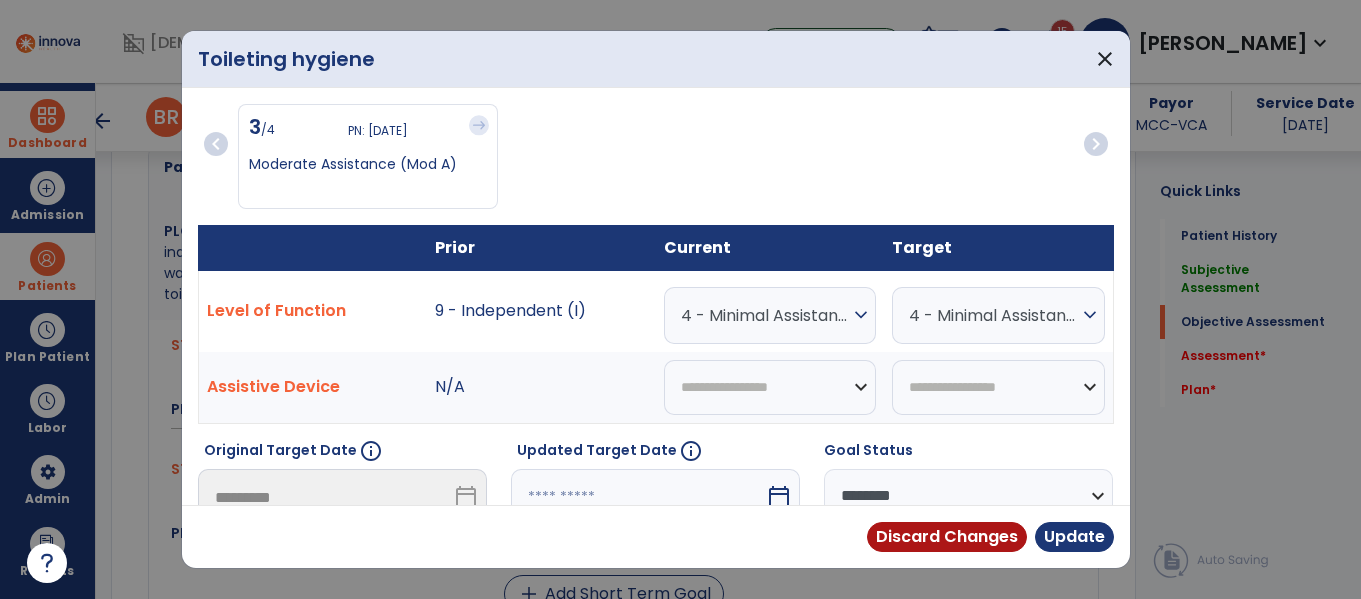 type on "**********" 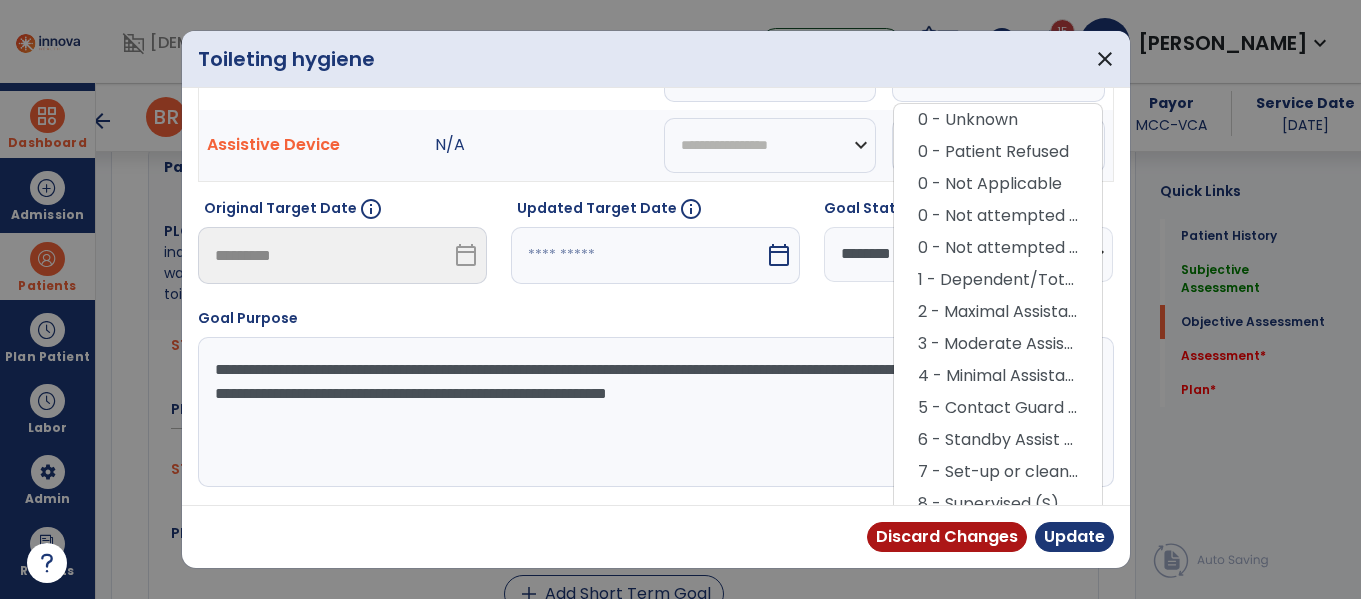 scroll, scrollTop: 322, scrollLeft: 0, axis: vertical 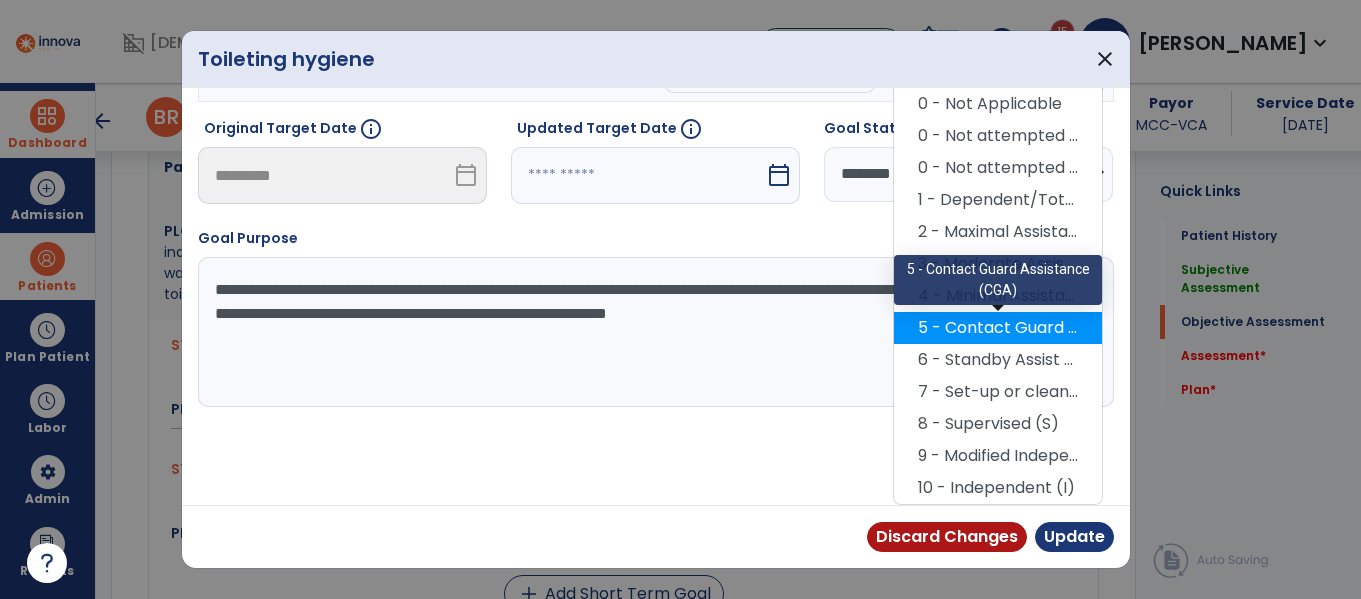 click on "5 - Contact Guard Assistance (CGA)" at bounding box center (998, 328) 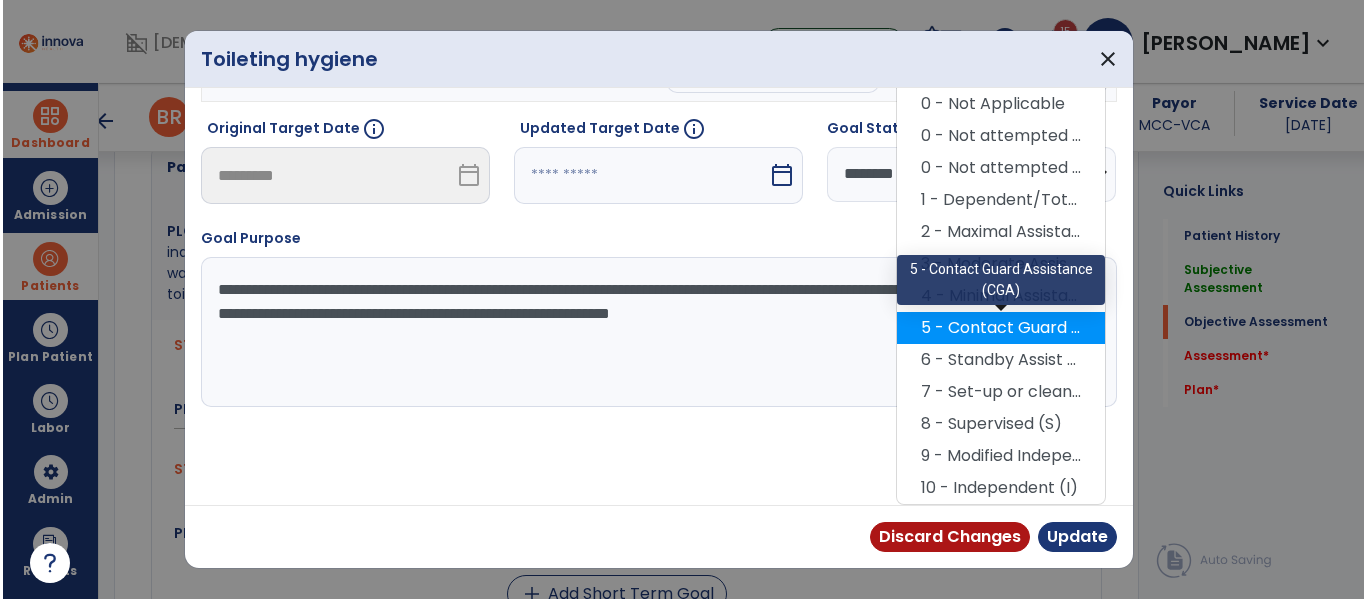 scroll, scrollTop: 240, scrollLeft: 0, axis: vertical 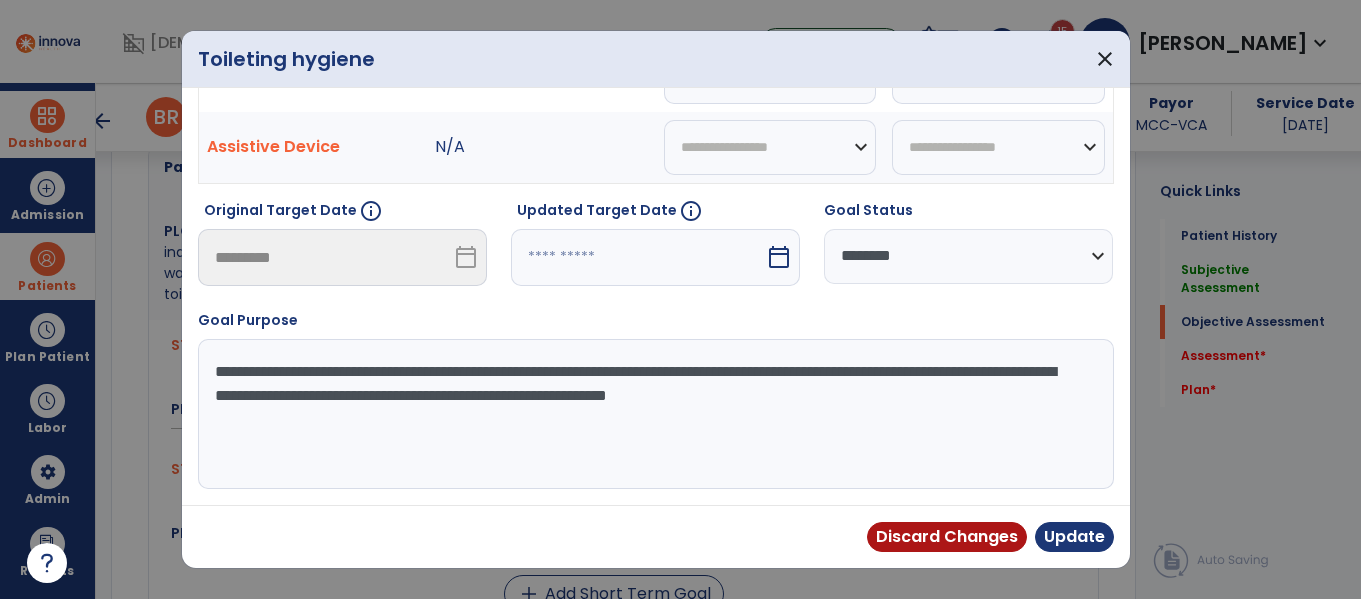 click at bounding box center (638, 257) 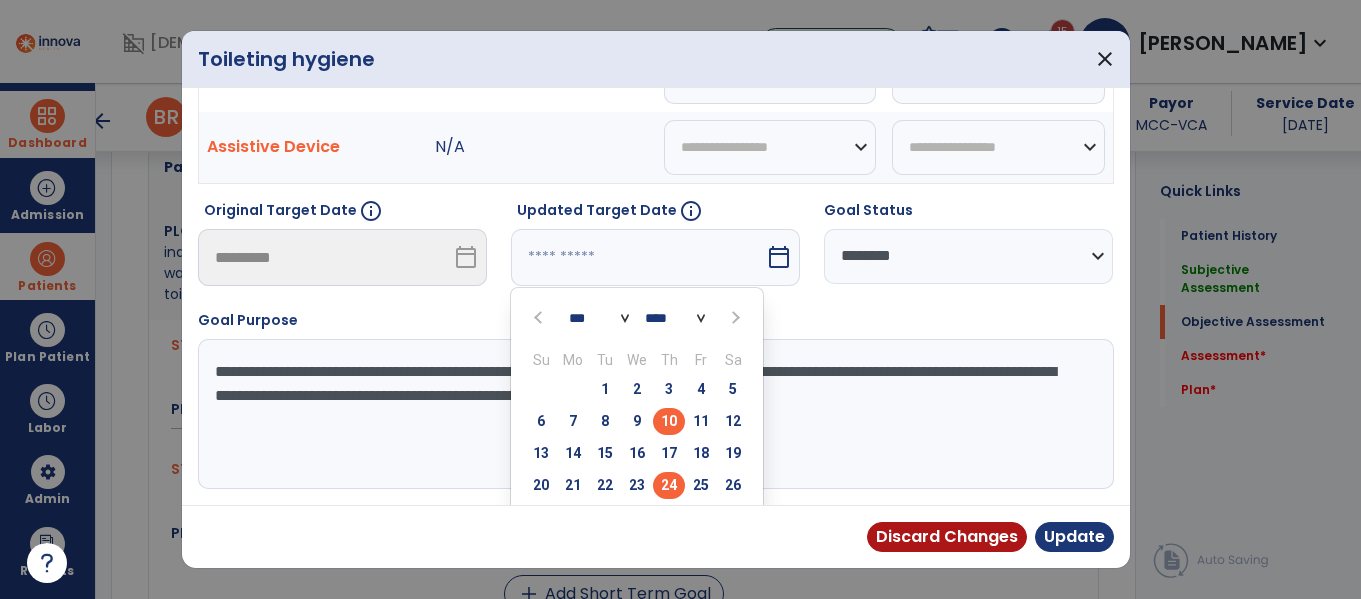 click on "24" at bounding box center [669, 485] 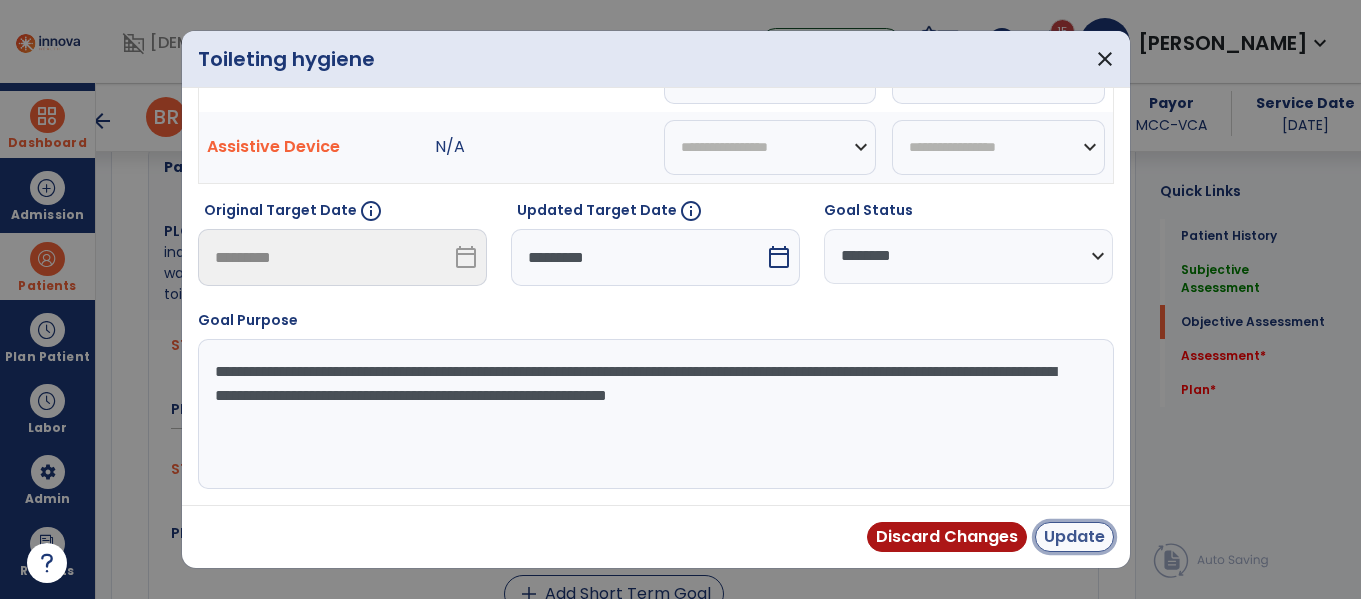 click on "Update" at bounding box center (1074, 537) 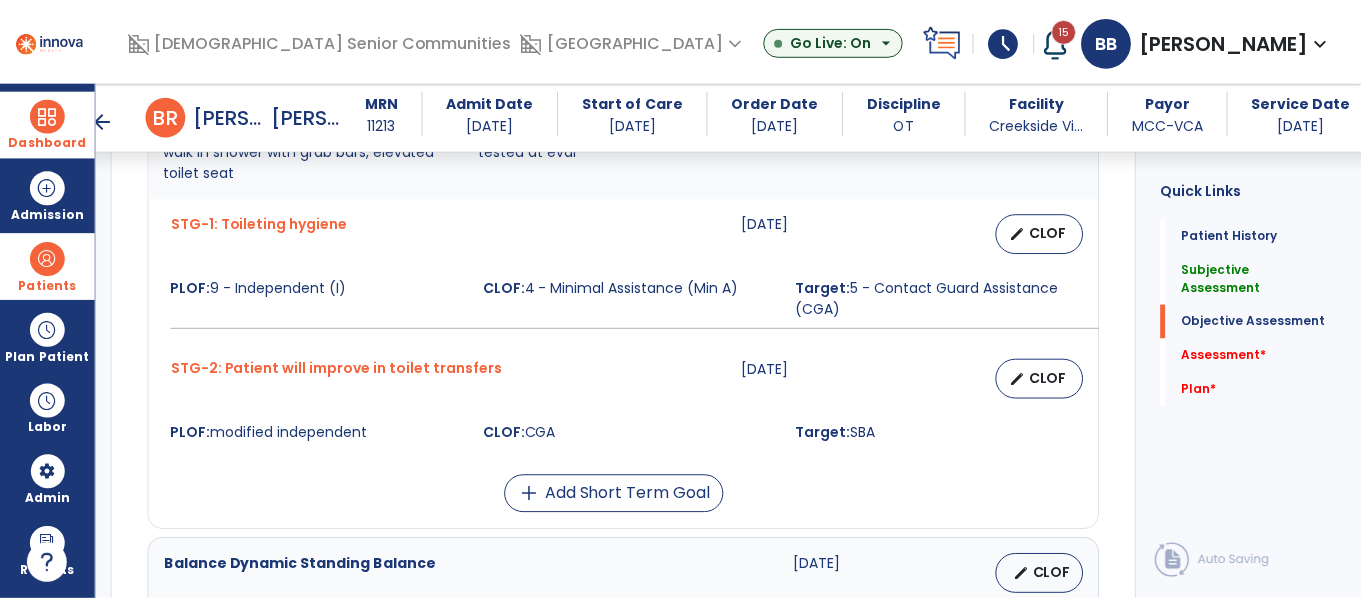 scroll, scrollTop: 1811, scrollLeft: 0, axis: vertical 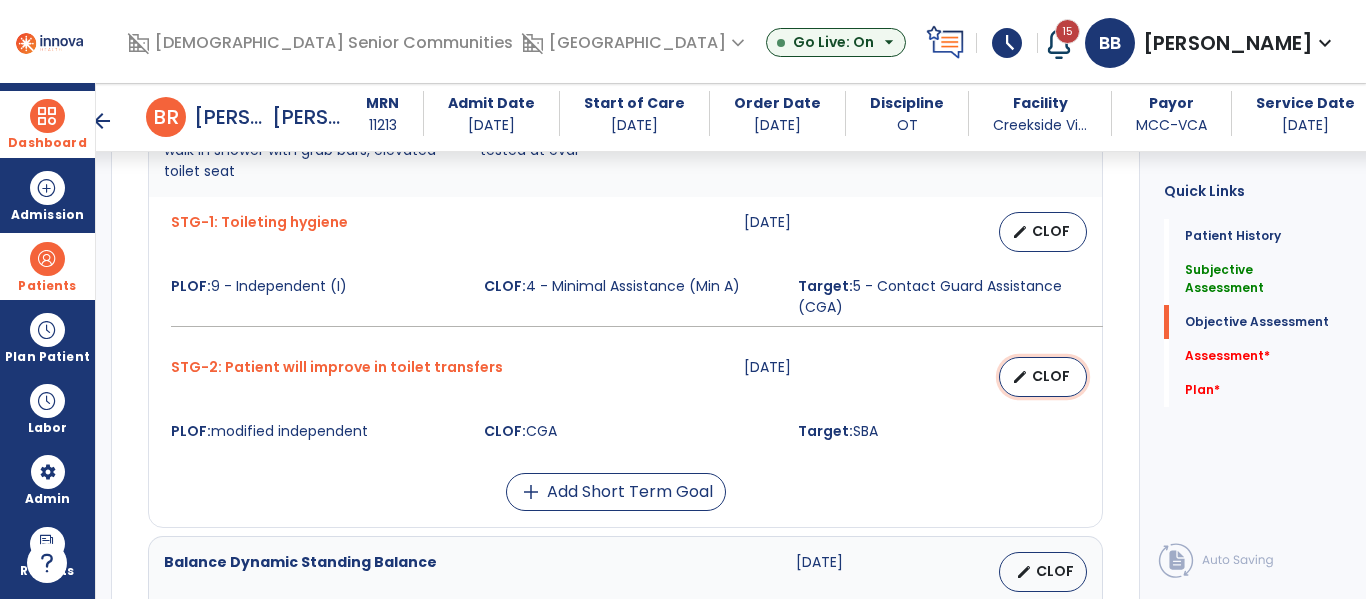 click on "edit   CLOF" at bounding box center [1043, 377] 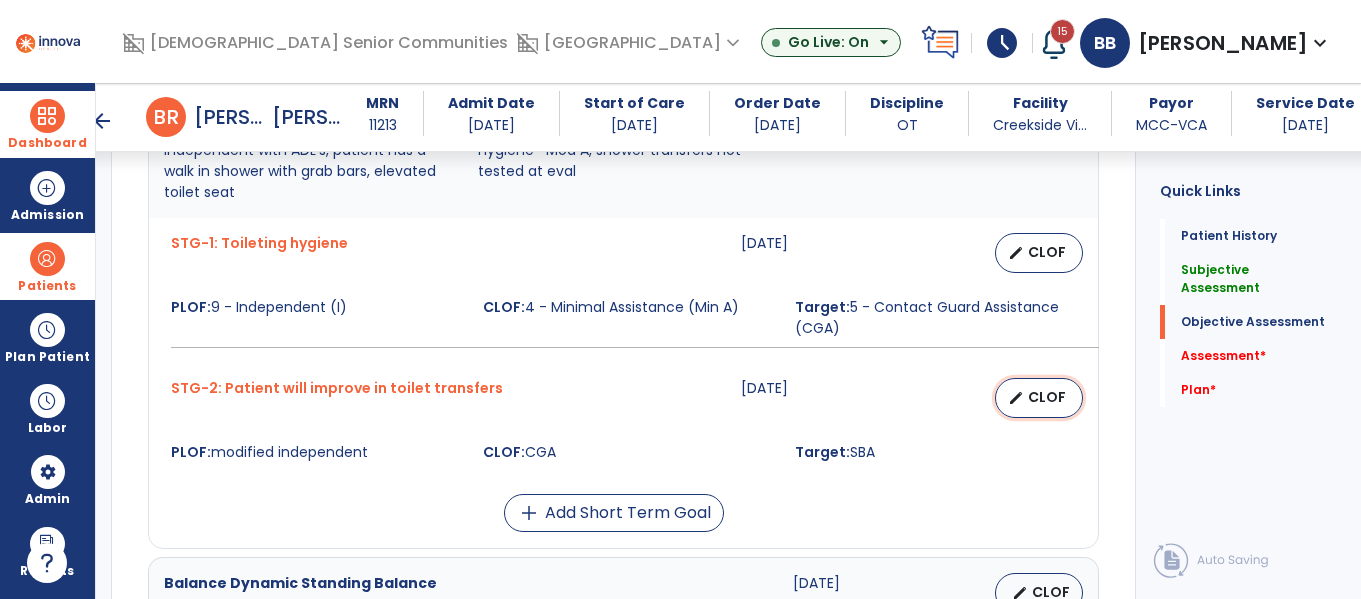 select on "********" 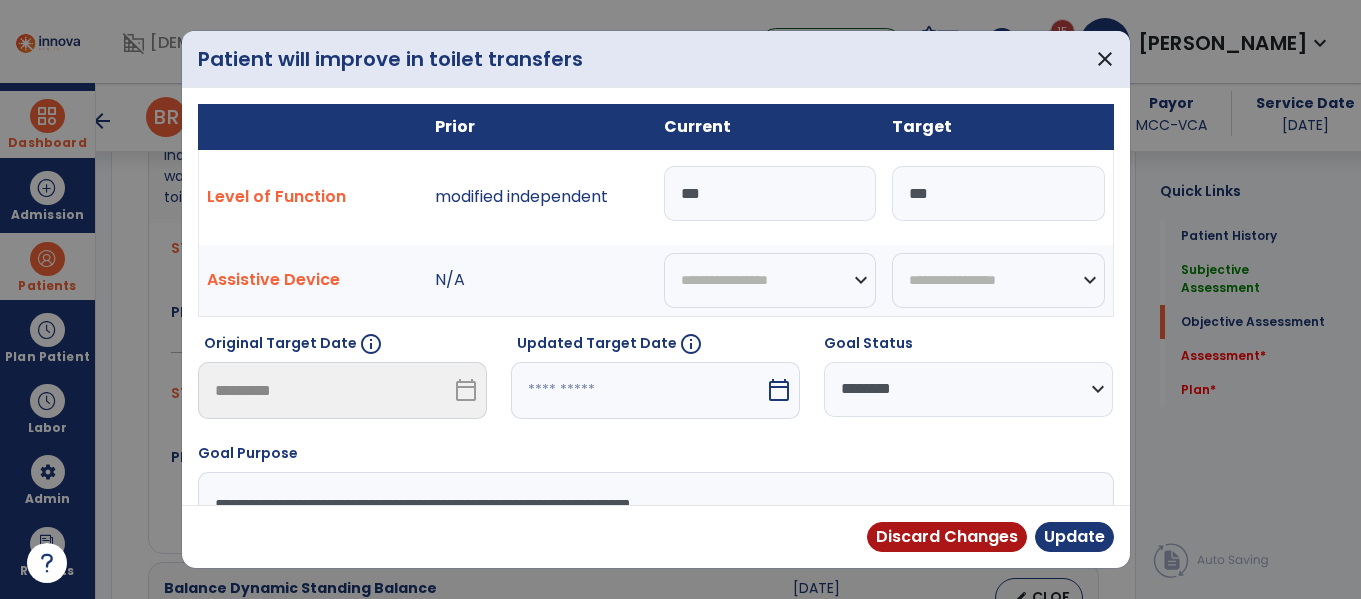 scroll, scrollTop: 1811, scrollLeft: 0, axis: vertical 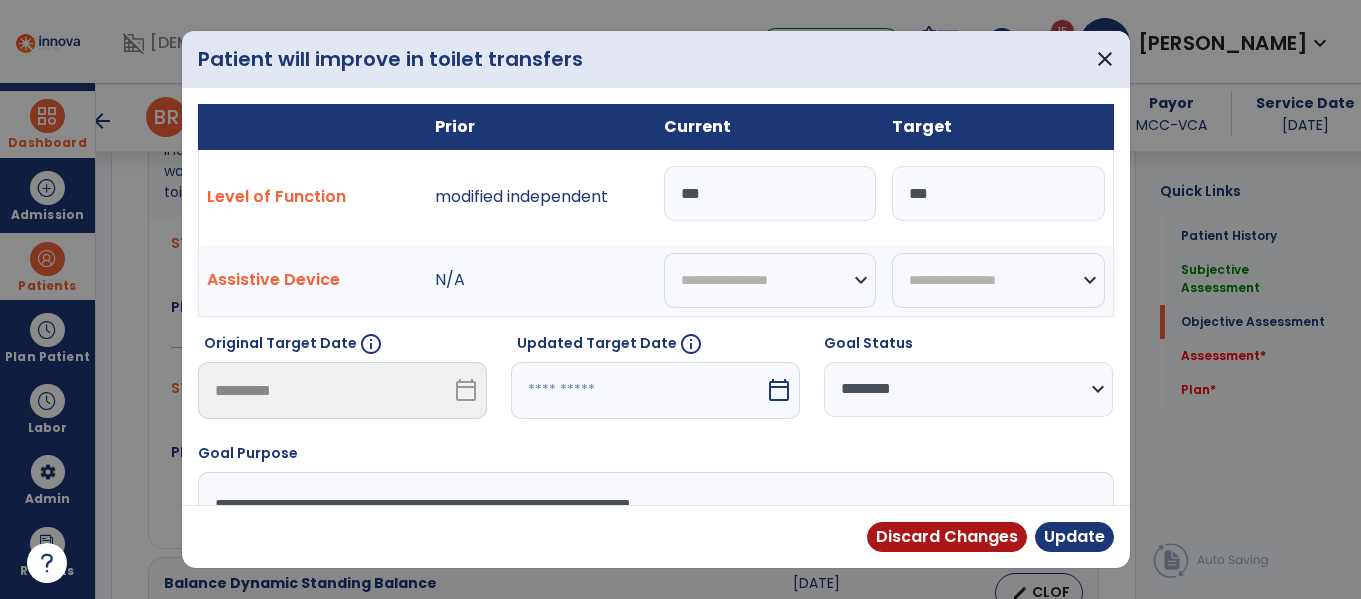 drag, startPoint x: 742, startPoint y: 198, endPoint x: 637, endPoint y: 202, distance: 105.076164 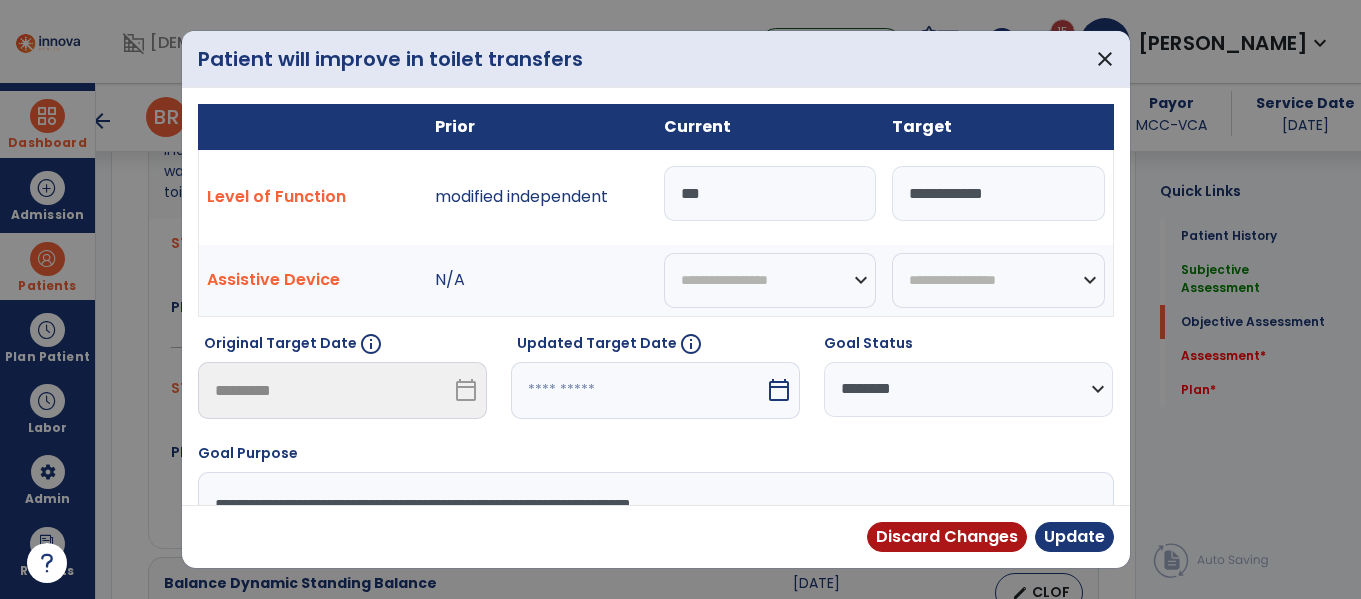 type on "**********" 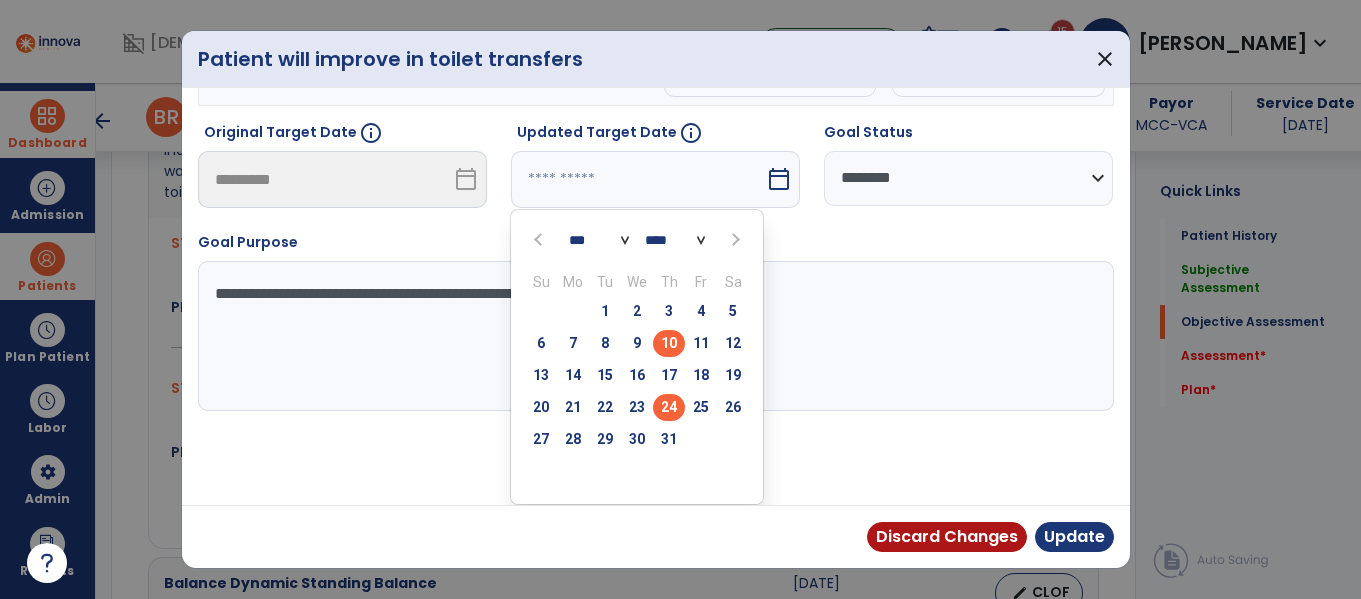 click on "24" at bounding box center (669, 407) 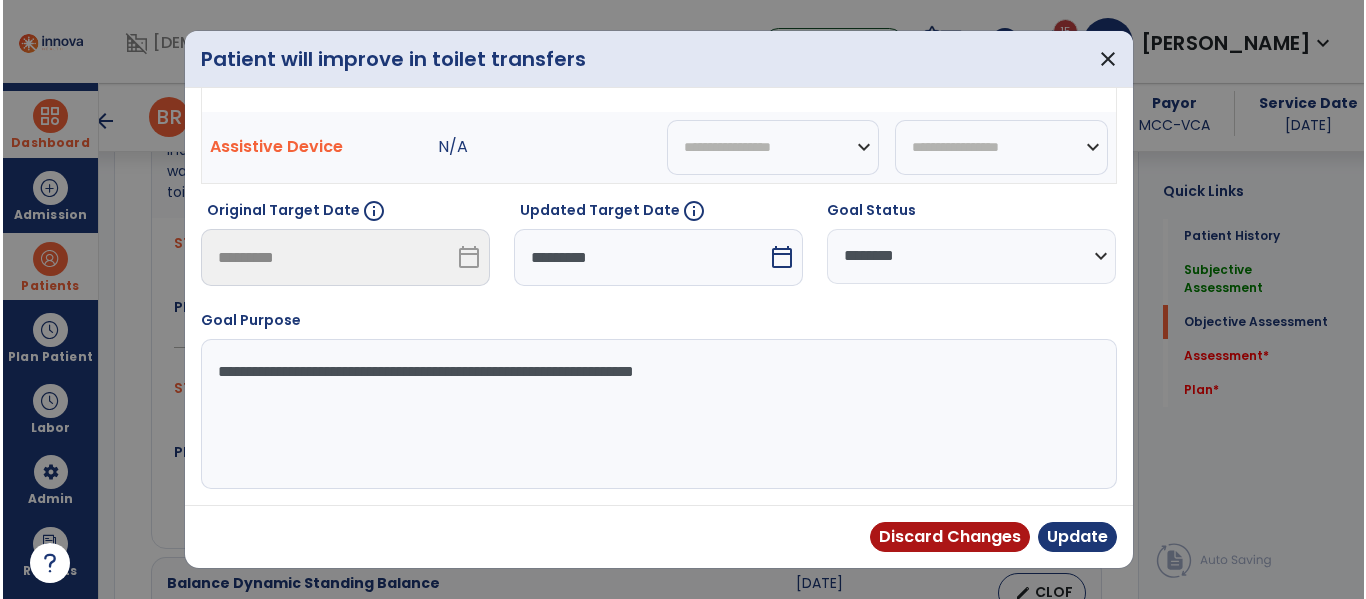 scroll, scrollTop: 133, scrollLeft: 0, axis: vertical 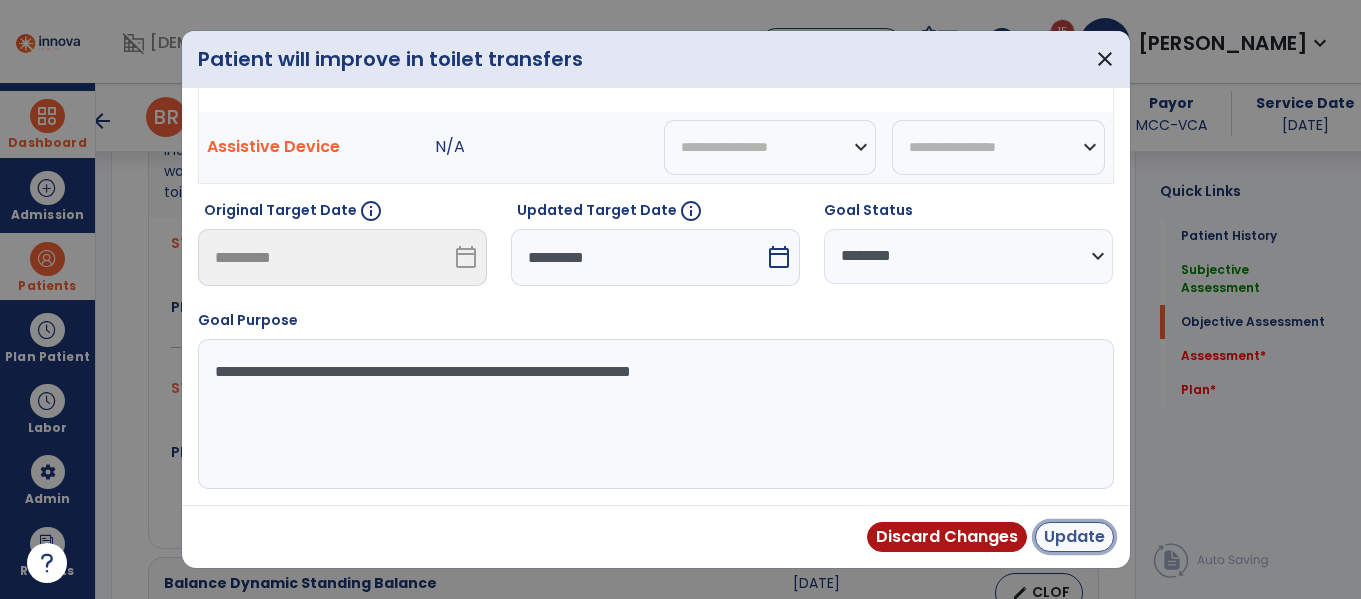 click on "Update" at bounding box center [1074, 537] 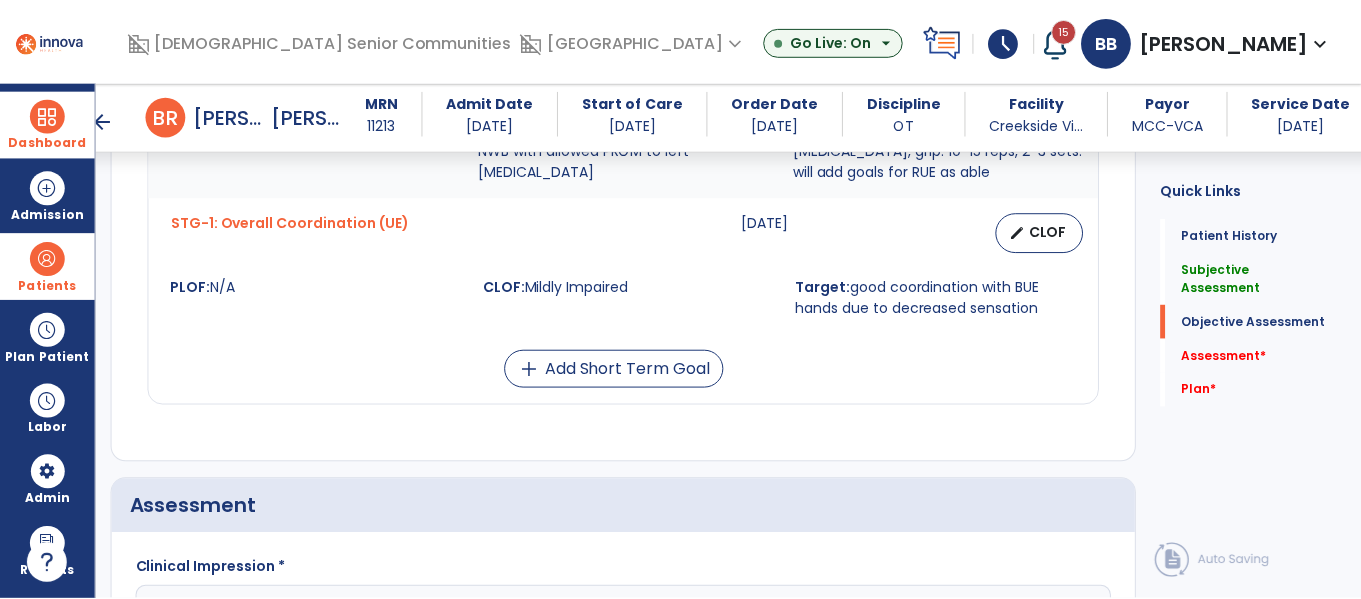 scroll, scrollTop: 2534, scrollLeft: 0, axis: vertical 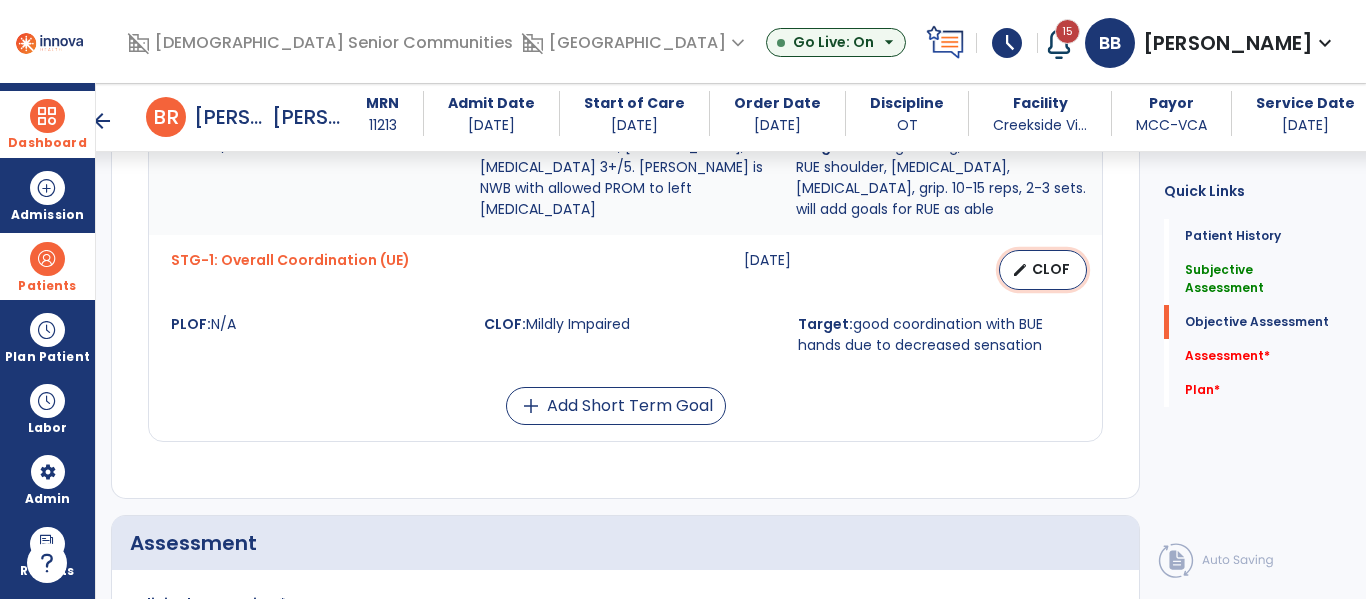 click on "edit   CLOF" at bounding box center [1043, 270] 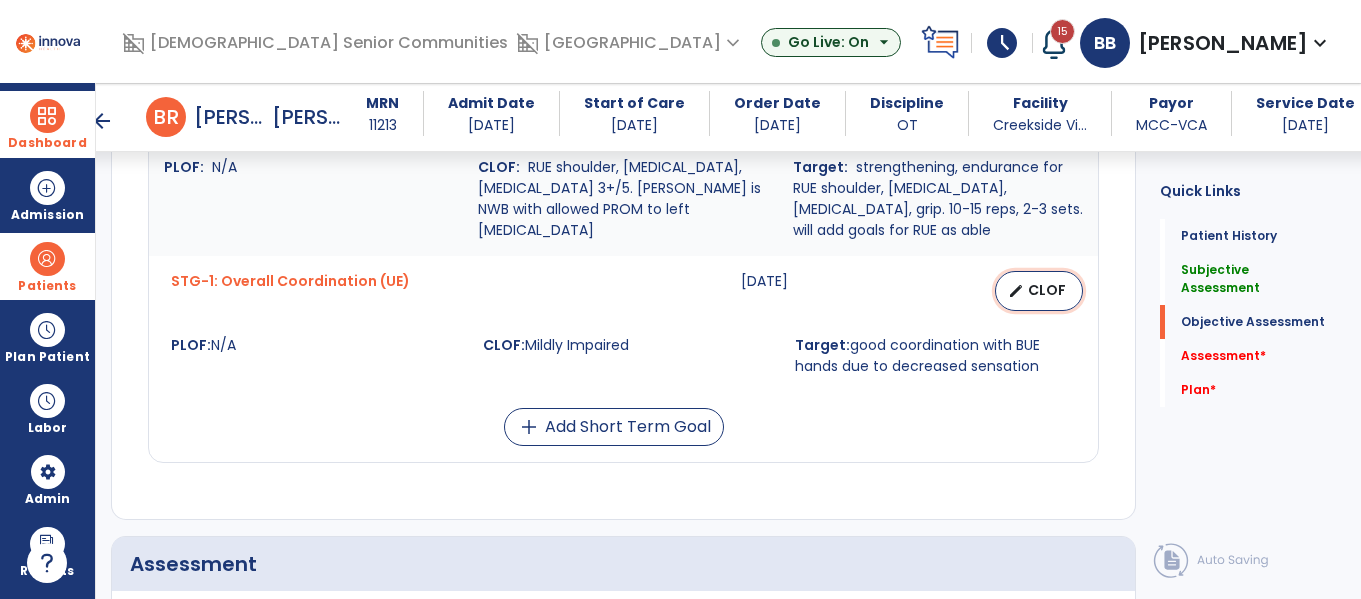 select on "********" 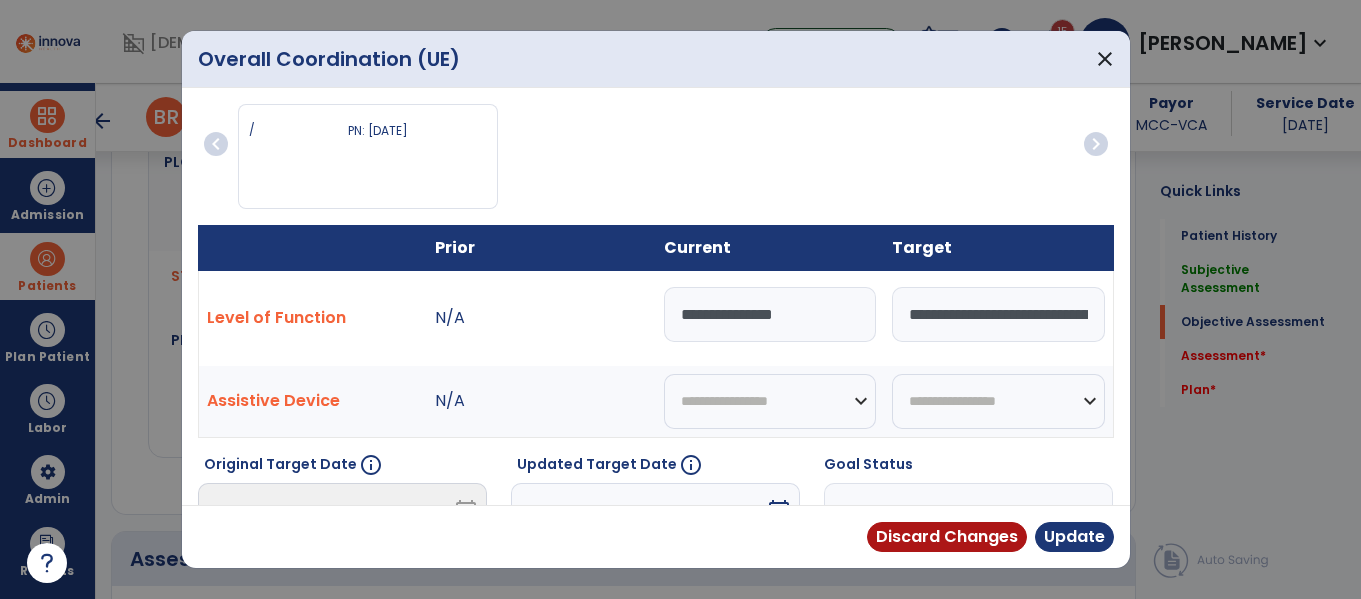 scroll, scrollTop: 2534, scrollLeft: 0, axis: vertical 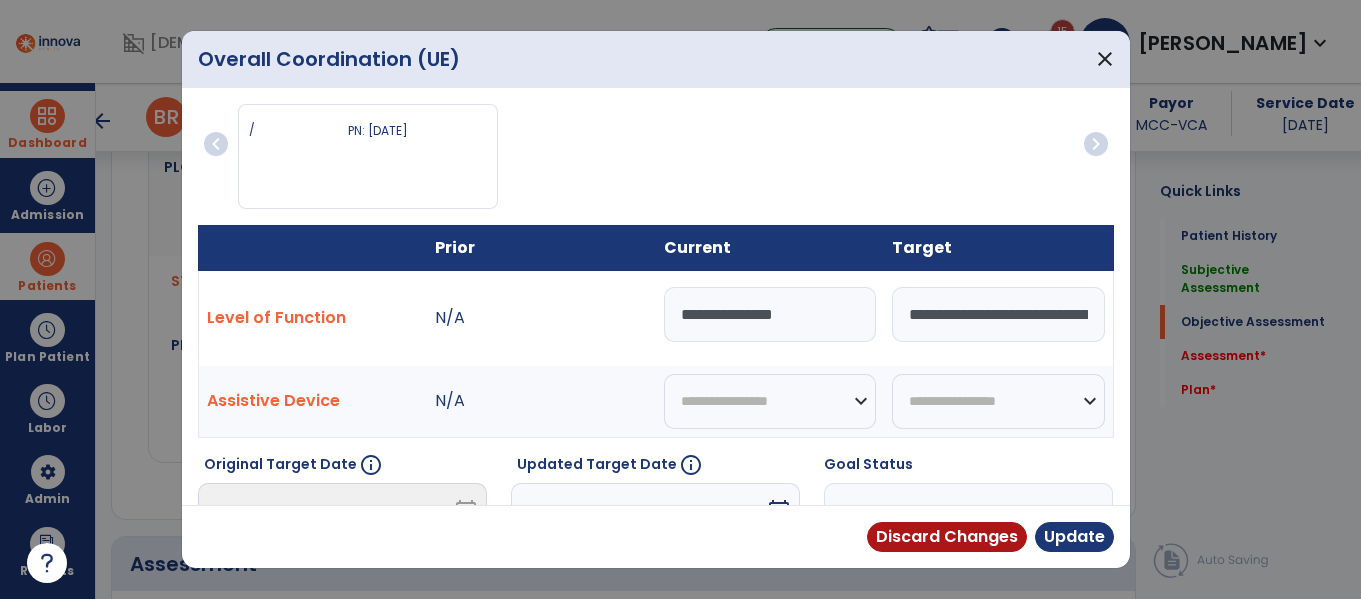 click on "**********" at bounding box center (770, 314) 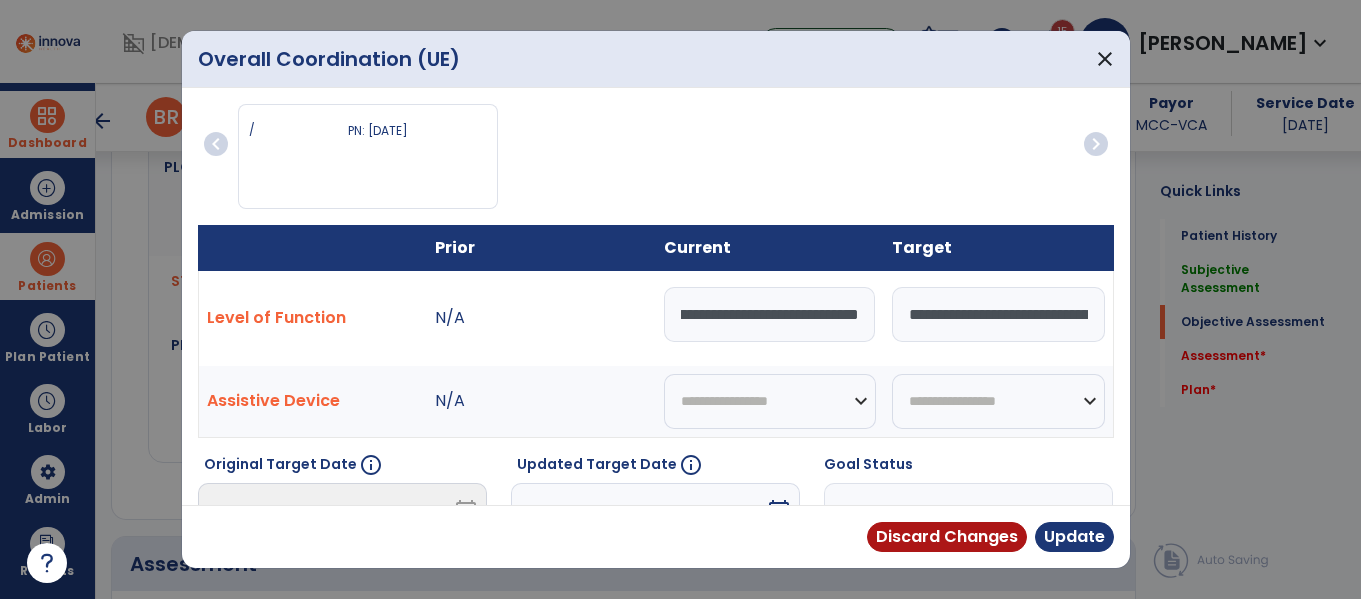 type on "**********" 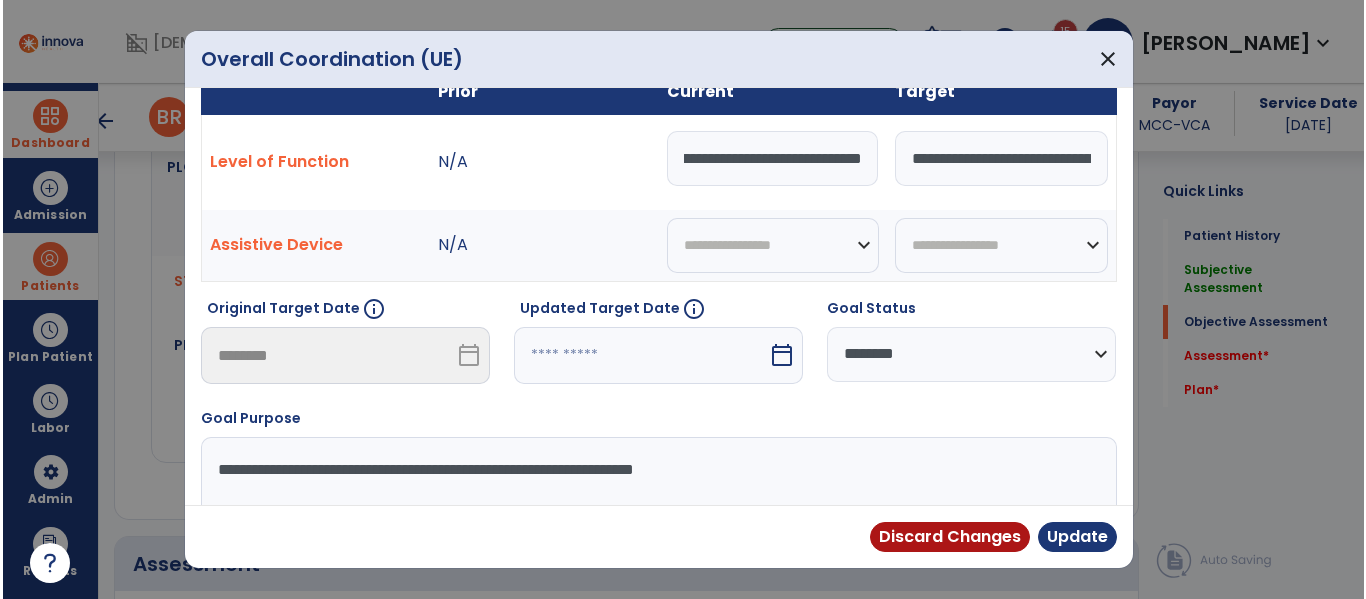 scroll, scrollTop: 228, scrollLeft: 0, axis: vertical 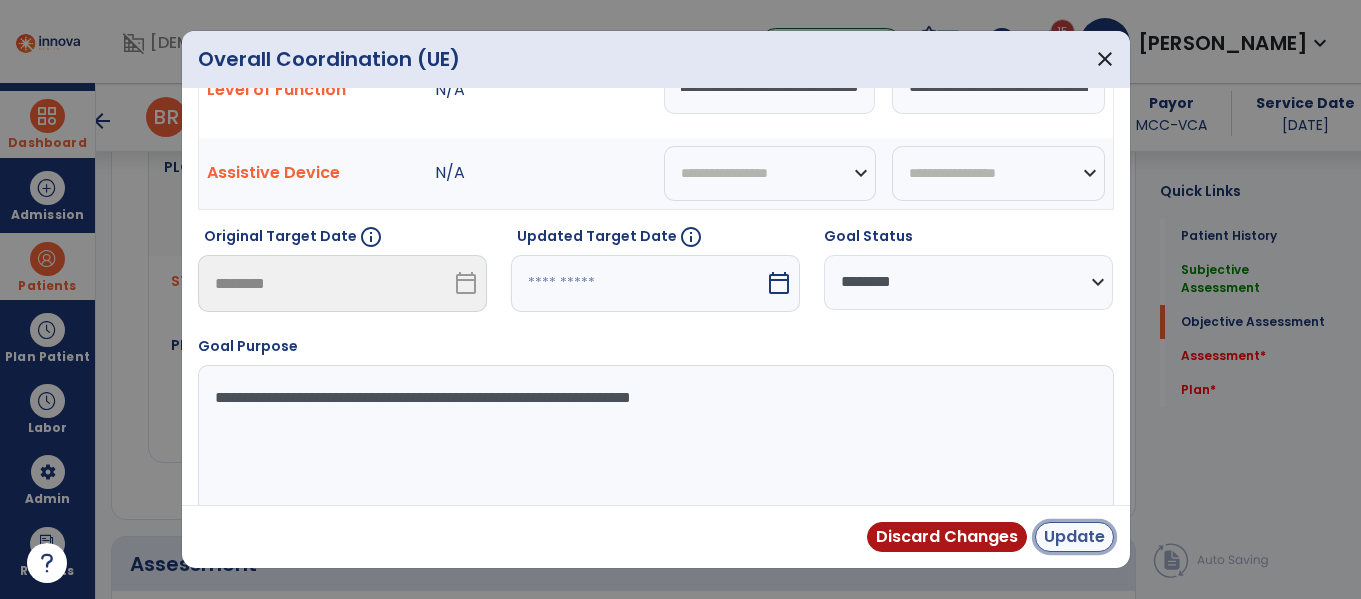 click on "Update" at bounding box center (1074, 537) 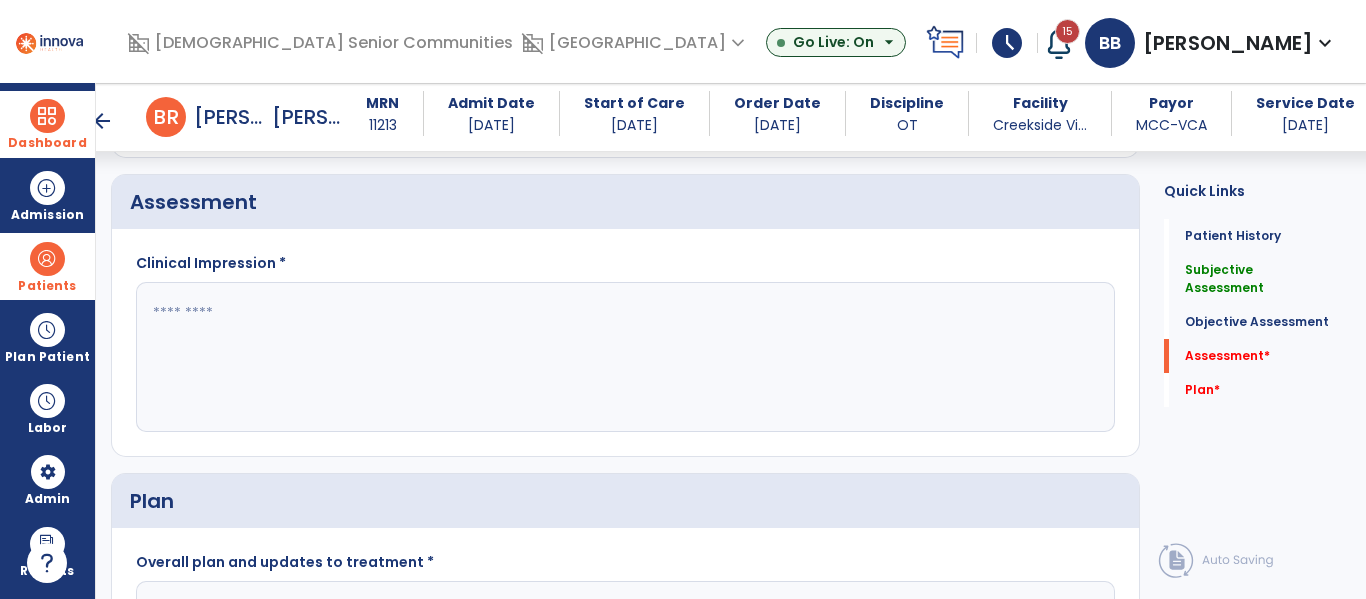 scroll, scrollTop: 2878, scrollLeft: 0, axis: vertical 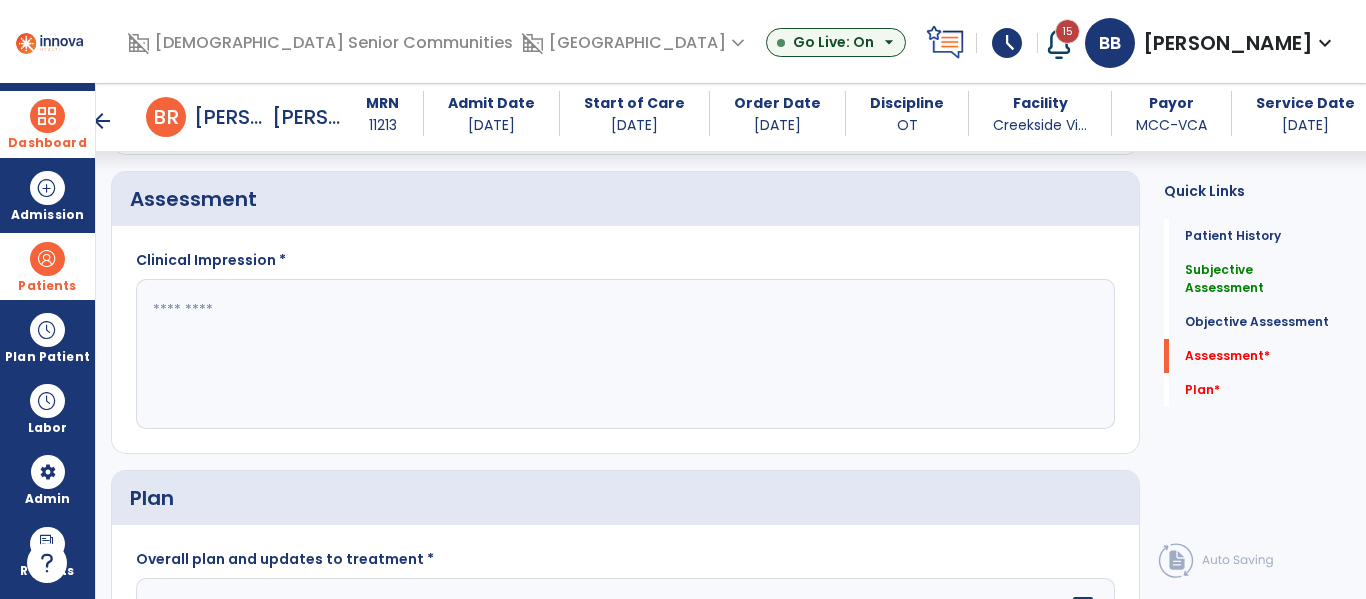 click 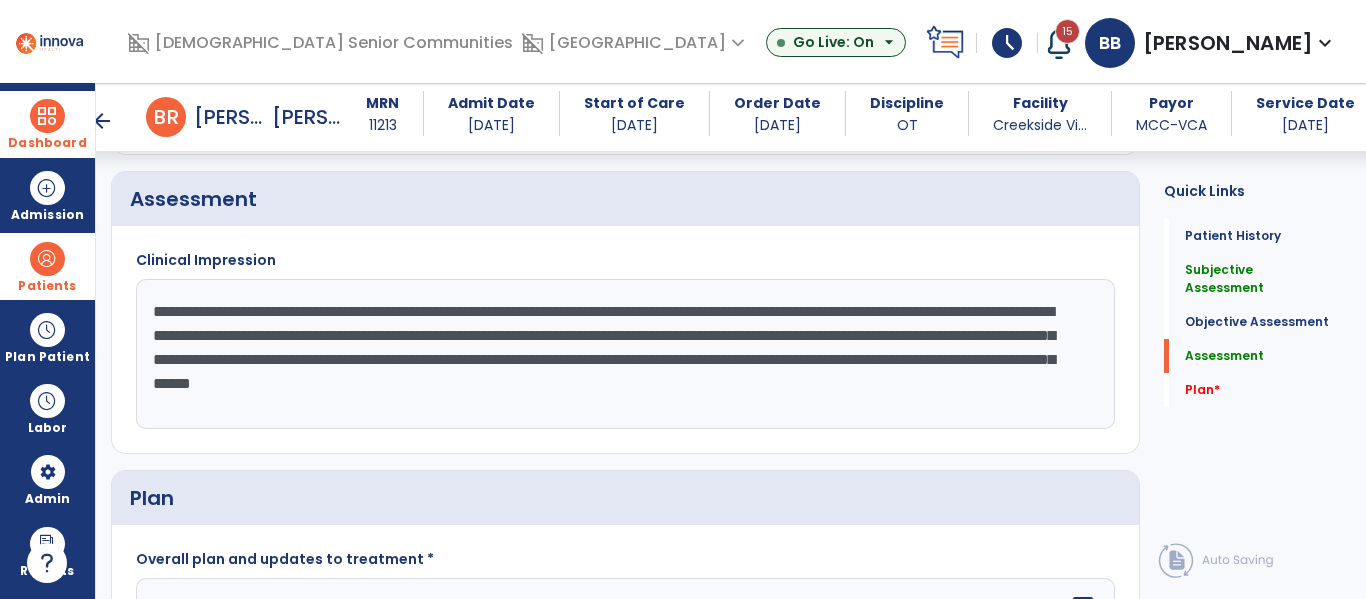 scroll, scrollTop: 3104, scrollLeft: 0, axis: vertical 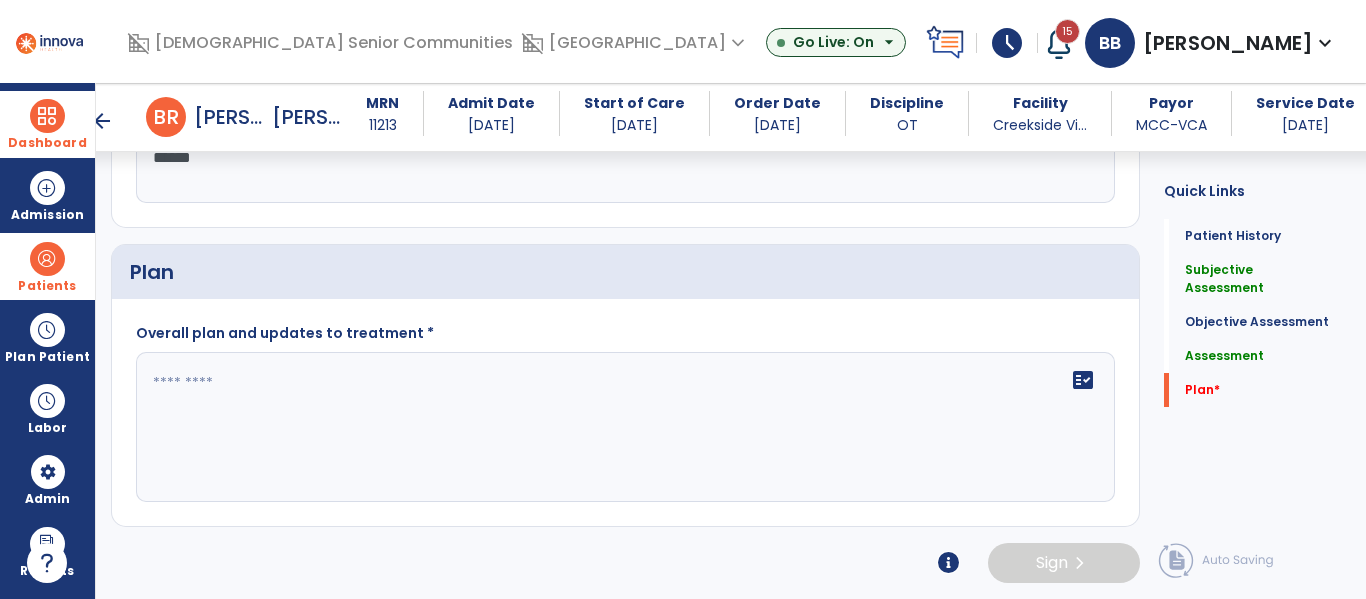 type on "**********" 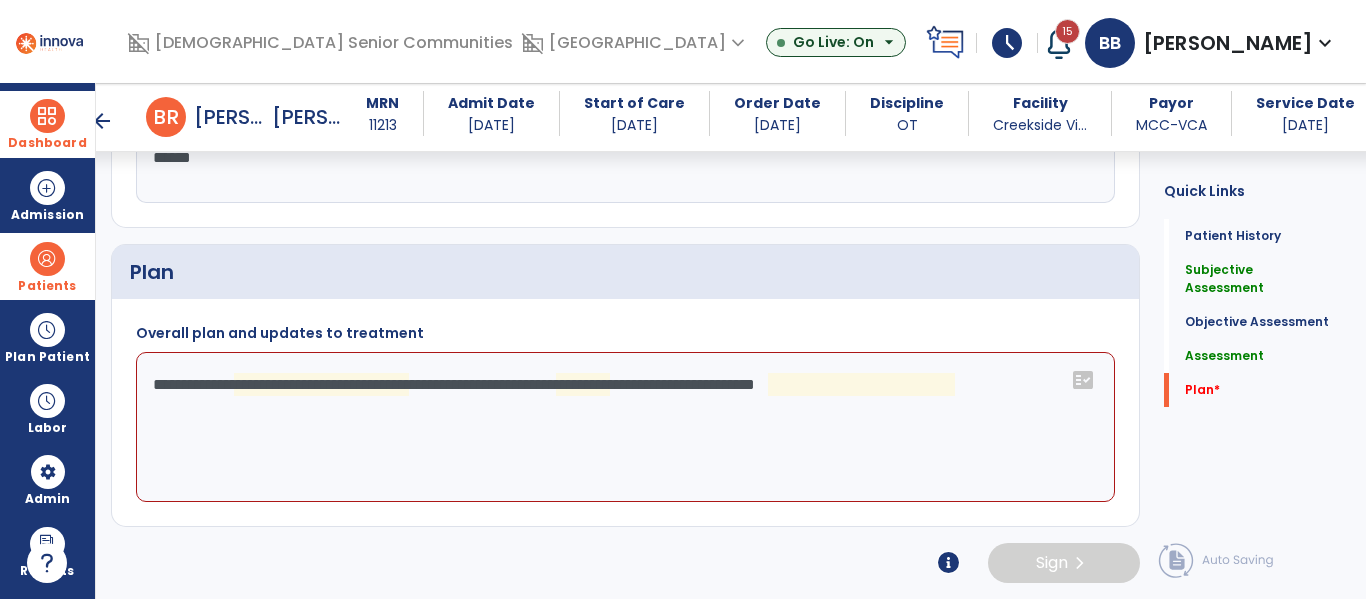 click on "**********" 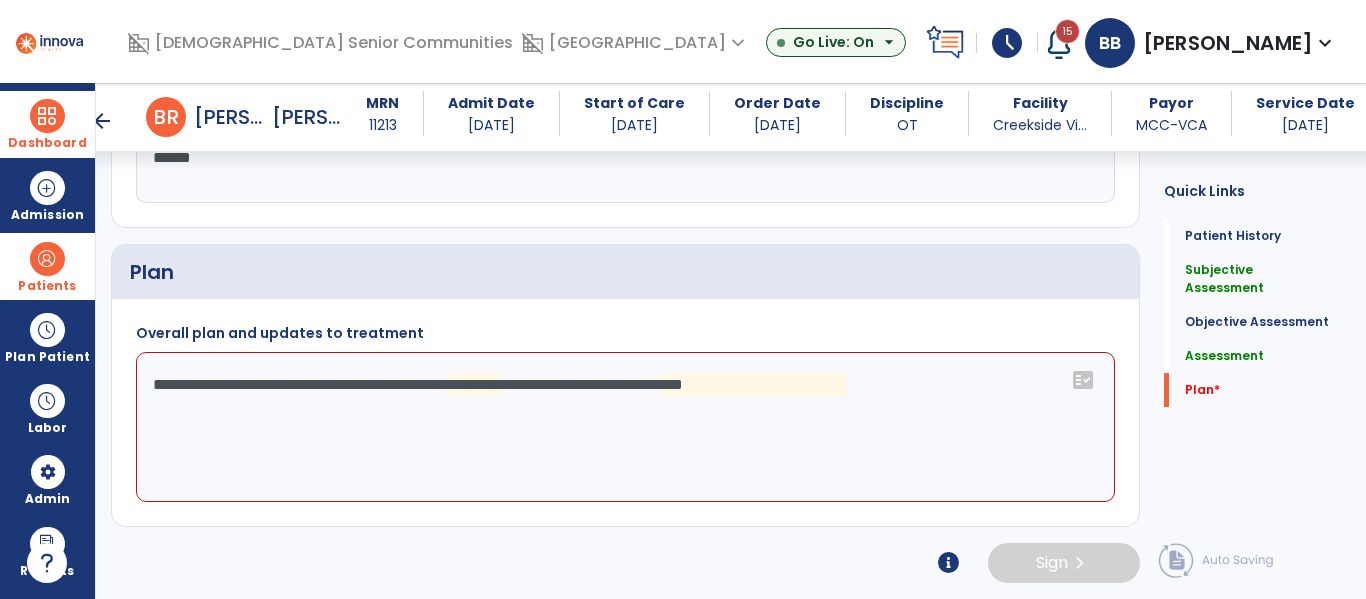 click on "**********" 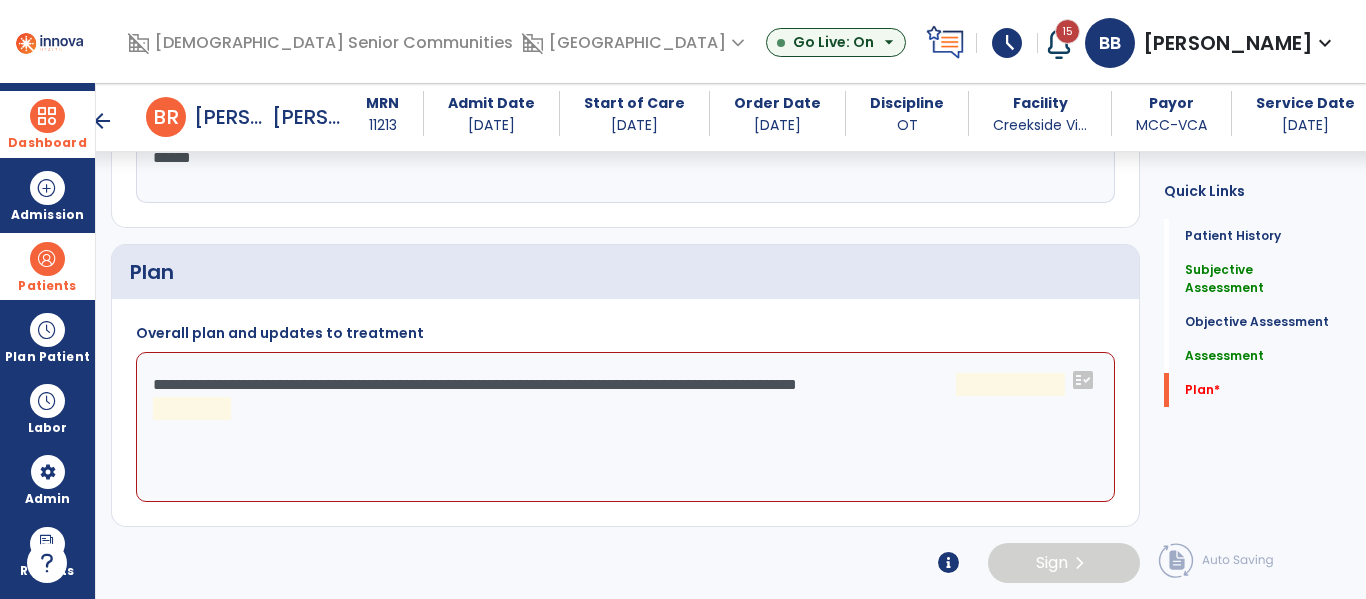 click on "**********" 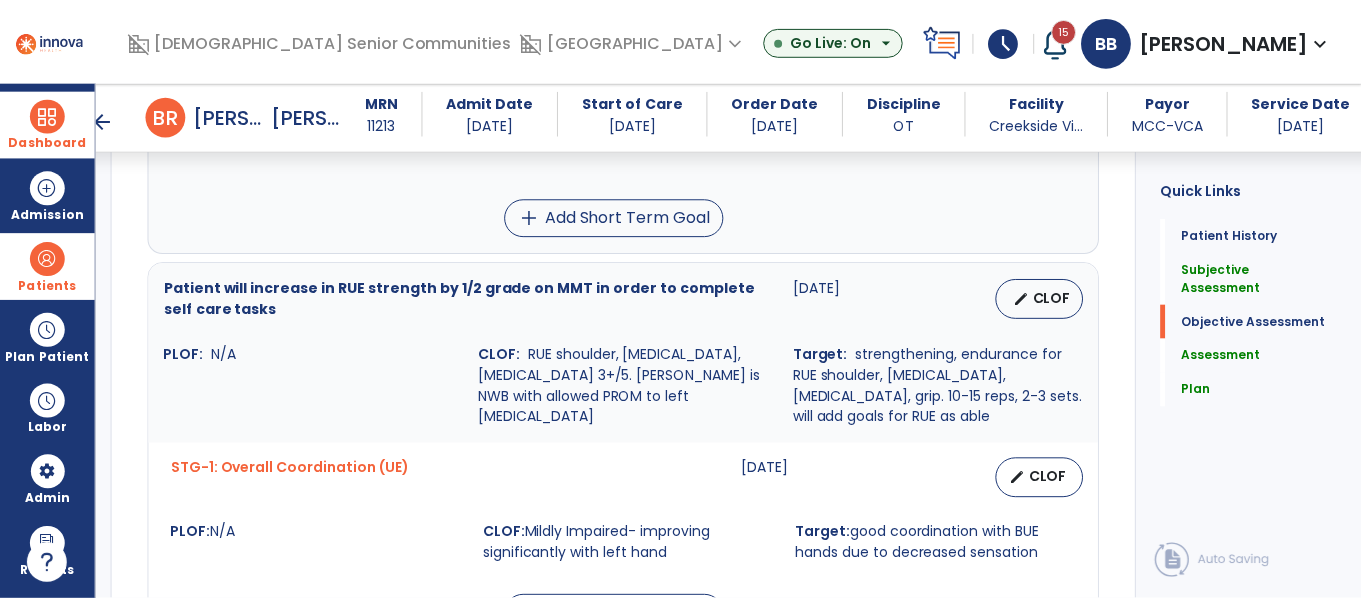 scroll, scrollTop: 2327, scrollLeft: 0, axis: vertical 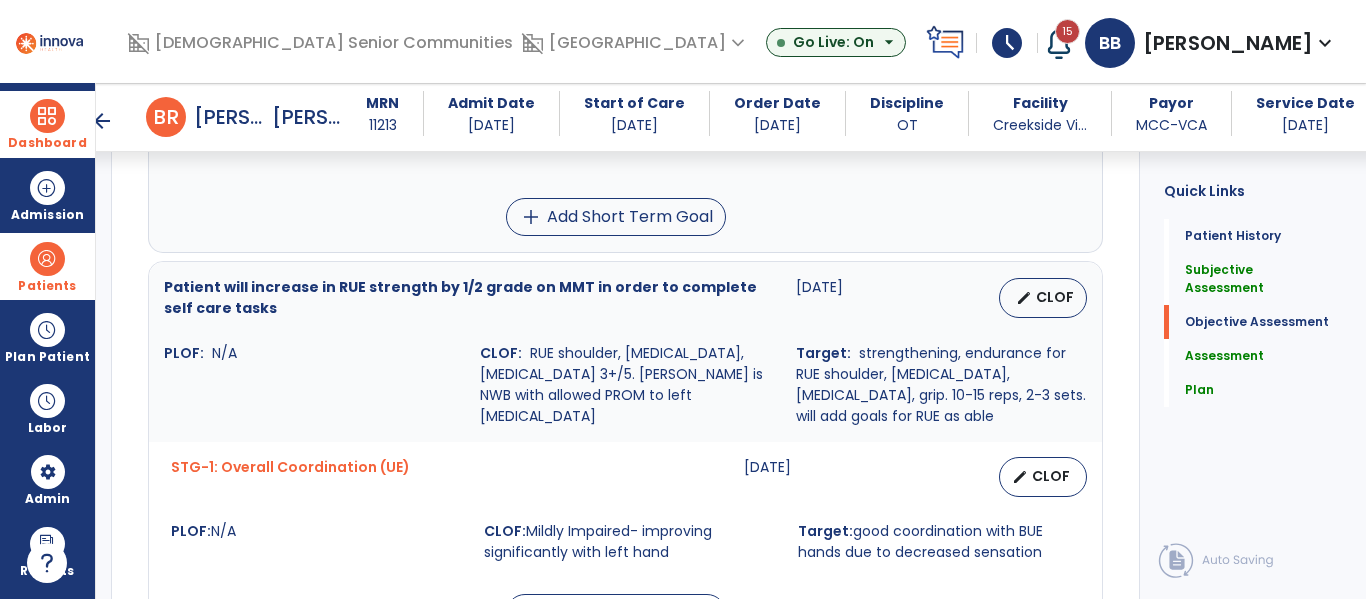 type on "**********" 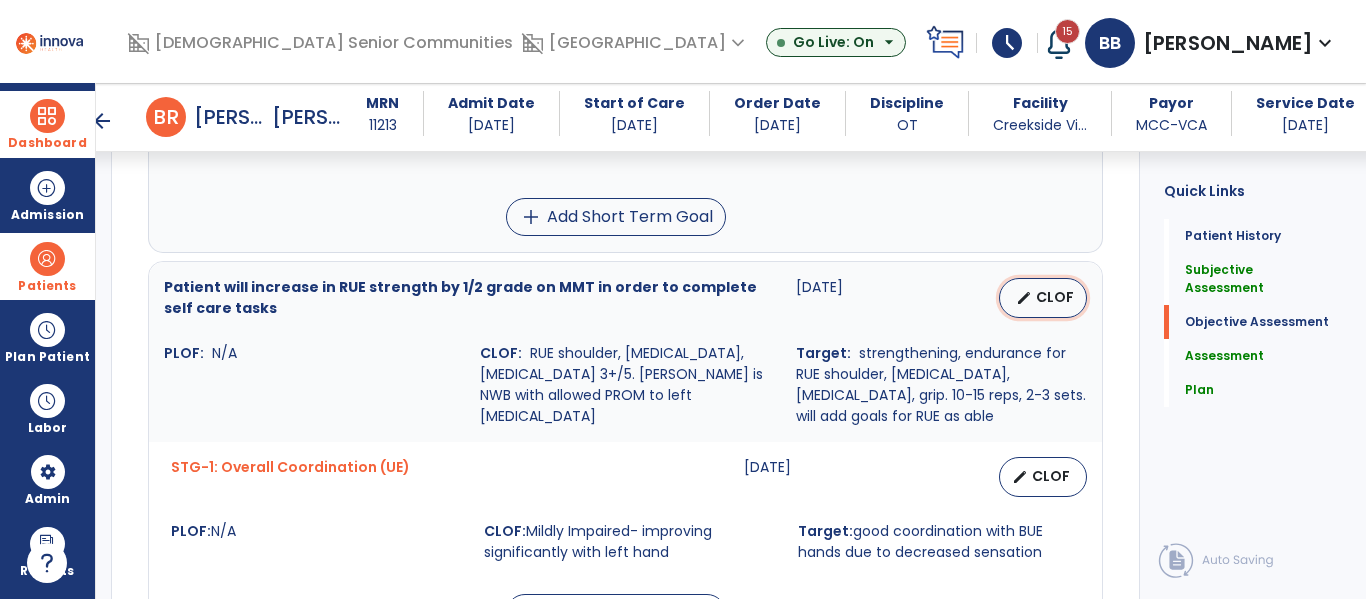 click on "edit" at bounding box center [1024, 298] 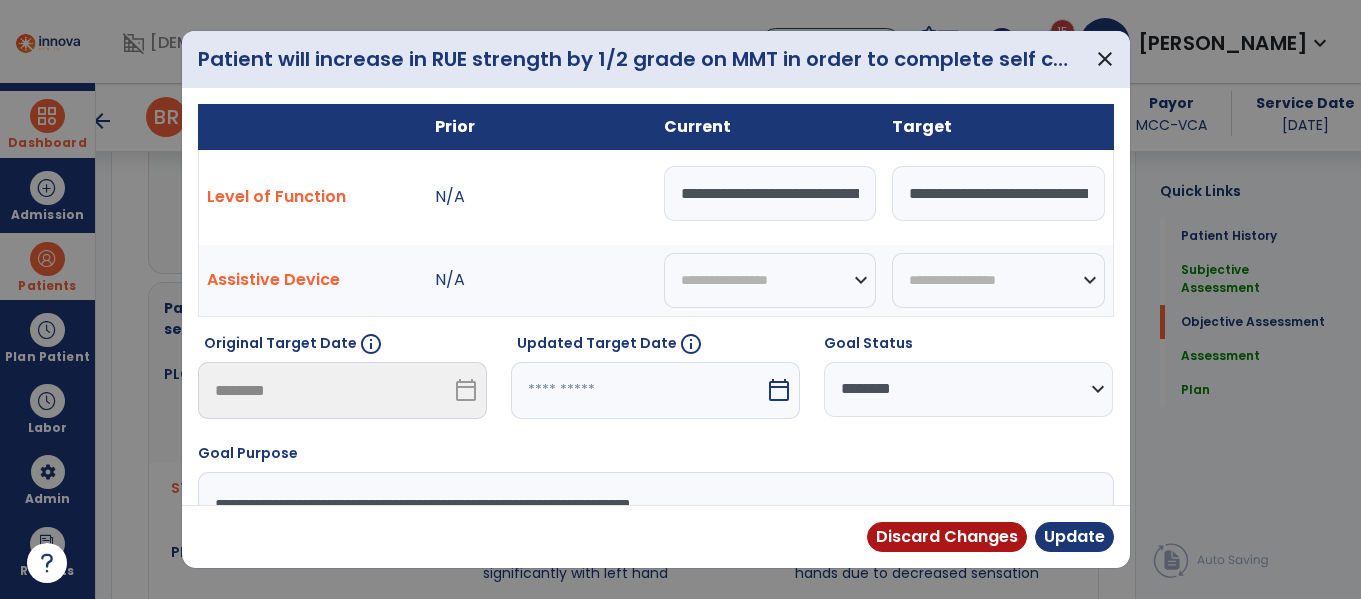 scroll, scrollTop: 2327, scrollLeft: 0, axis: vertical 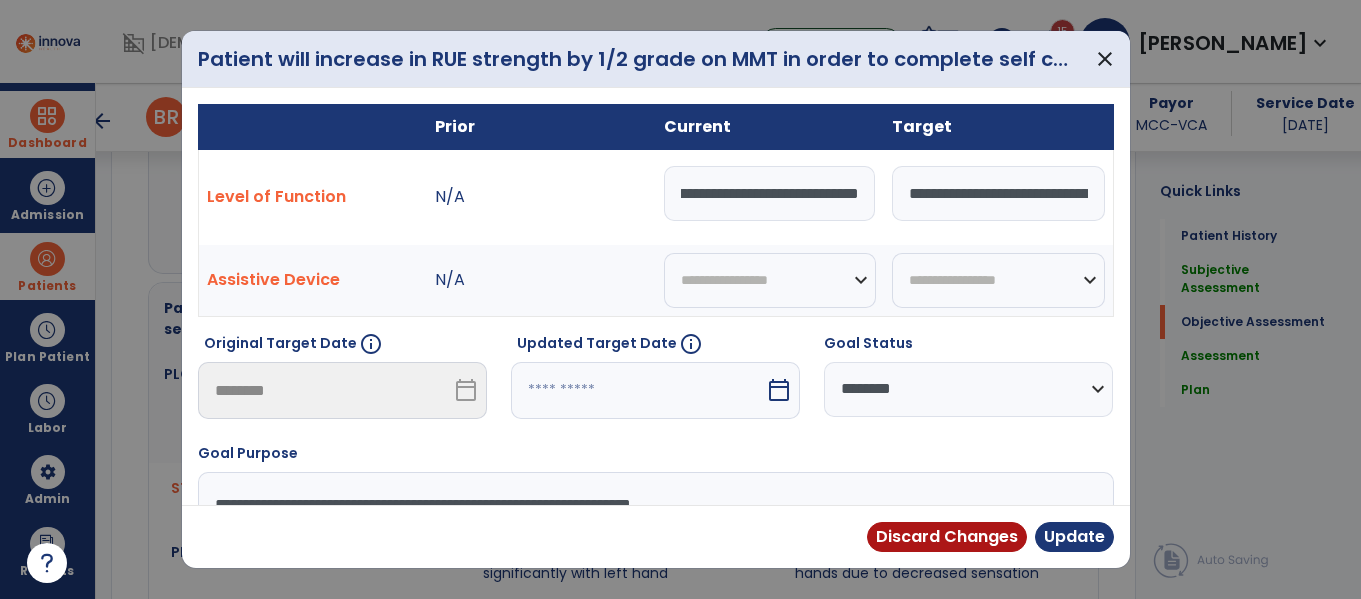 drag, startPoint x: 676, startPoint y: 191, endPoint x: 902, endPoint y: 224, distance: 228.39659 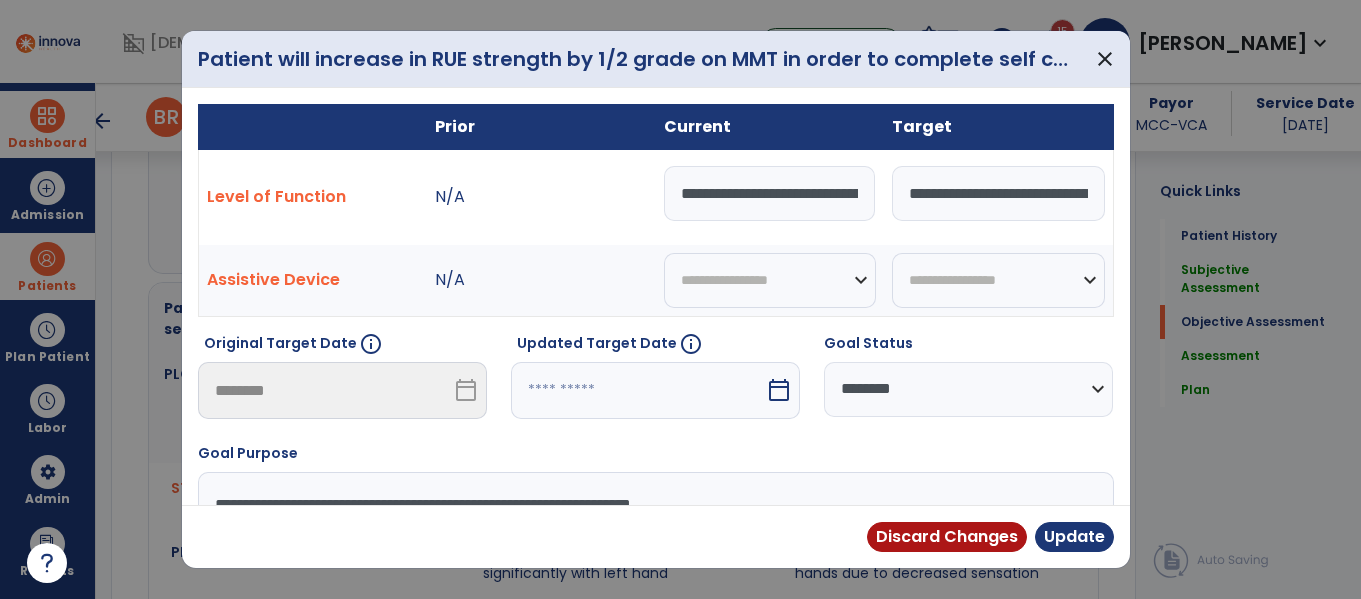 click on "**********" at bounding box center (770, 193) 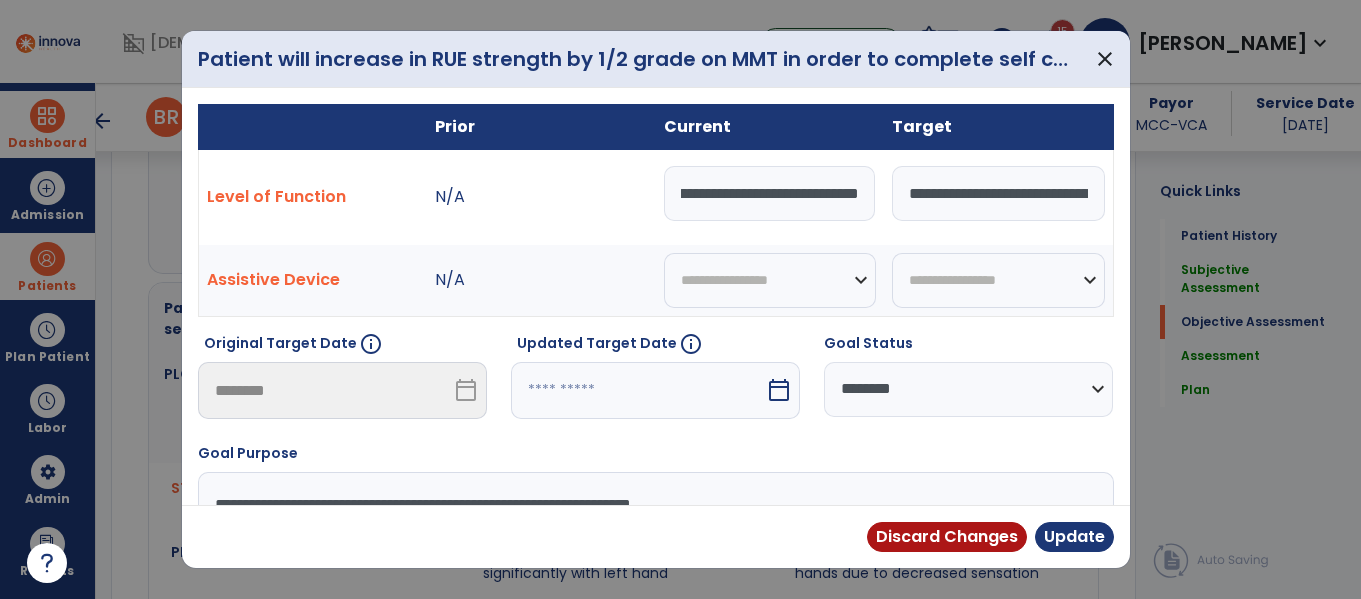 scroll, scrollTop: 0, scrollLeft: 341, axis: horizontal 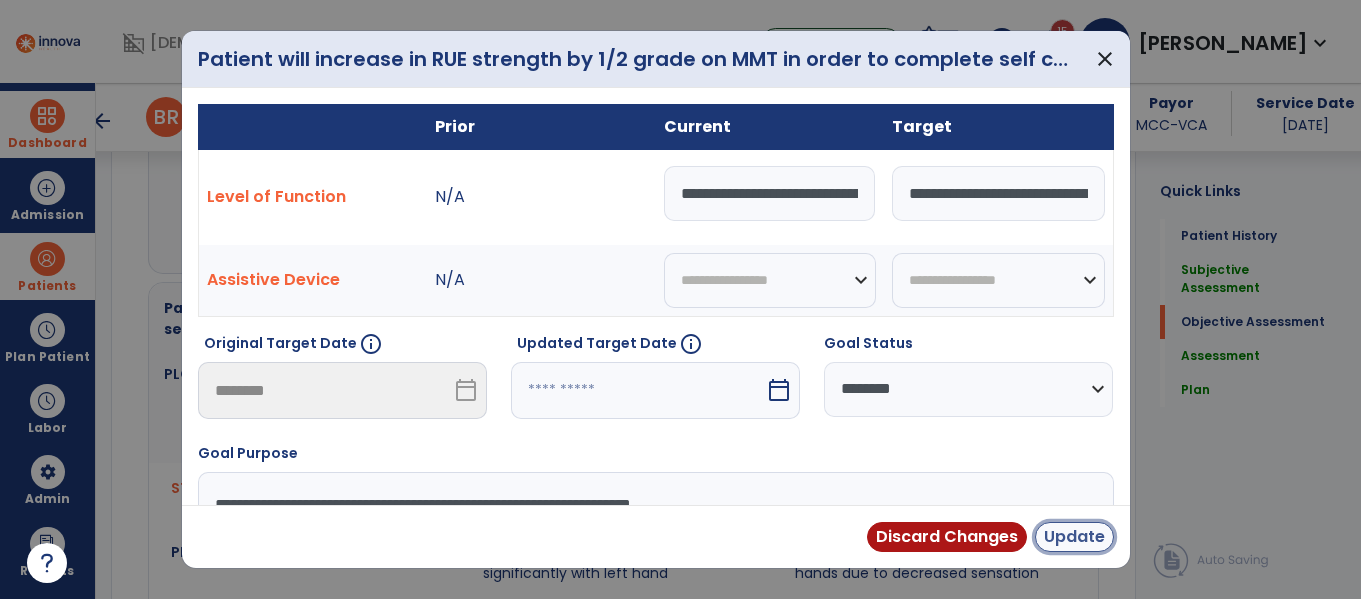 click on "Update" at bounding box center (1074, 537) 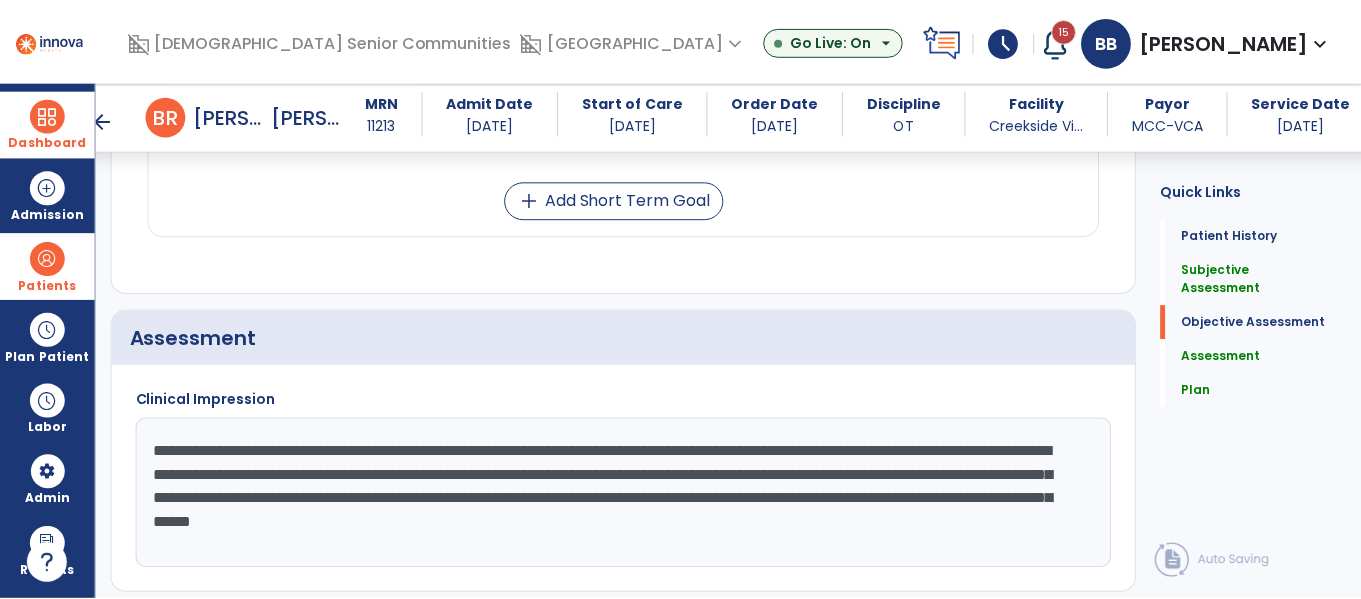 scroll, scrollTop: 3106, scrollLeft: 0, axis: vertical 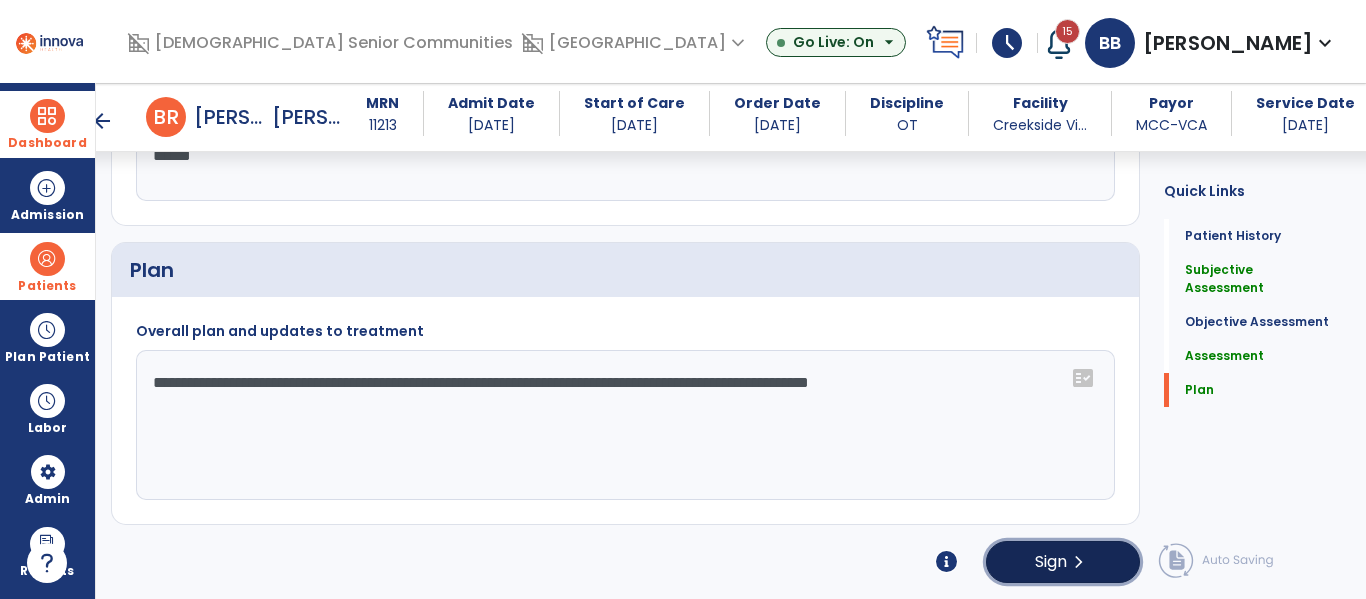 click on "Sign" 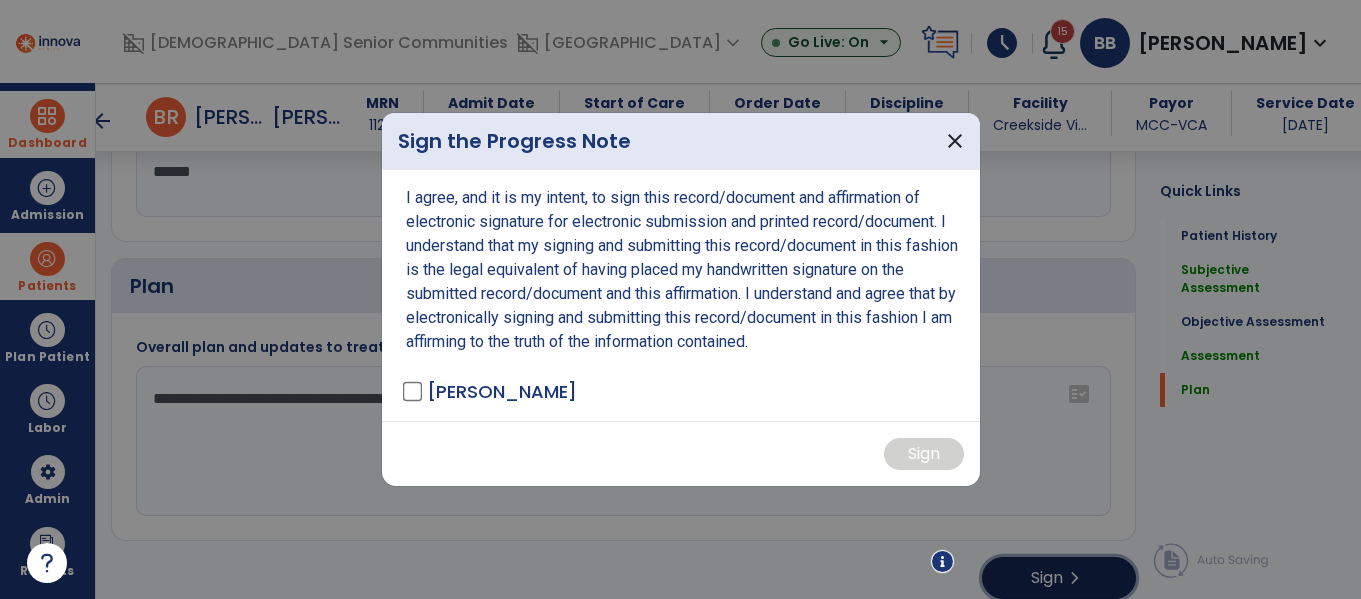 scroll, scrollTop: 3106, scrollLeft: 0, axis: vertical 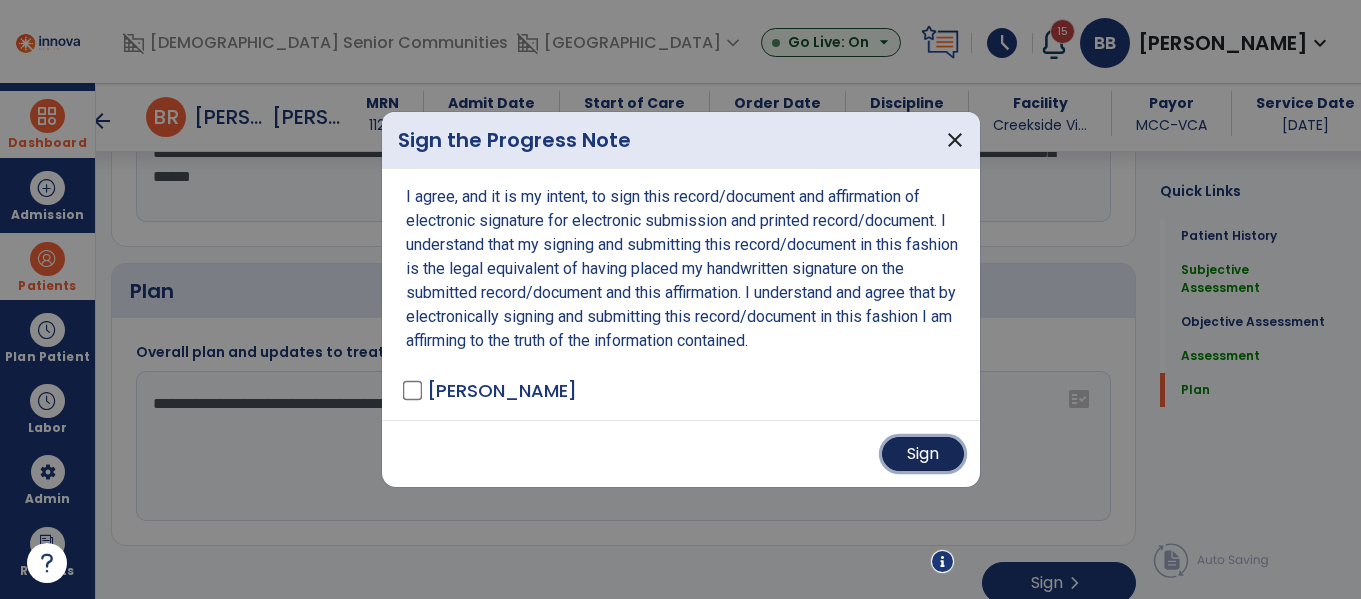 click on "Sign" at bounding box center (923, 454) 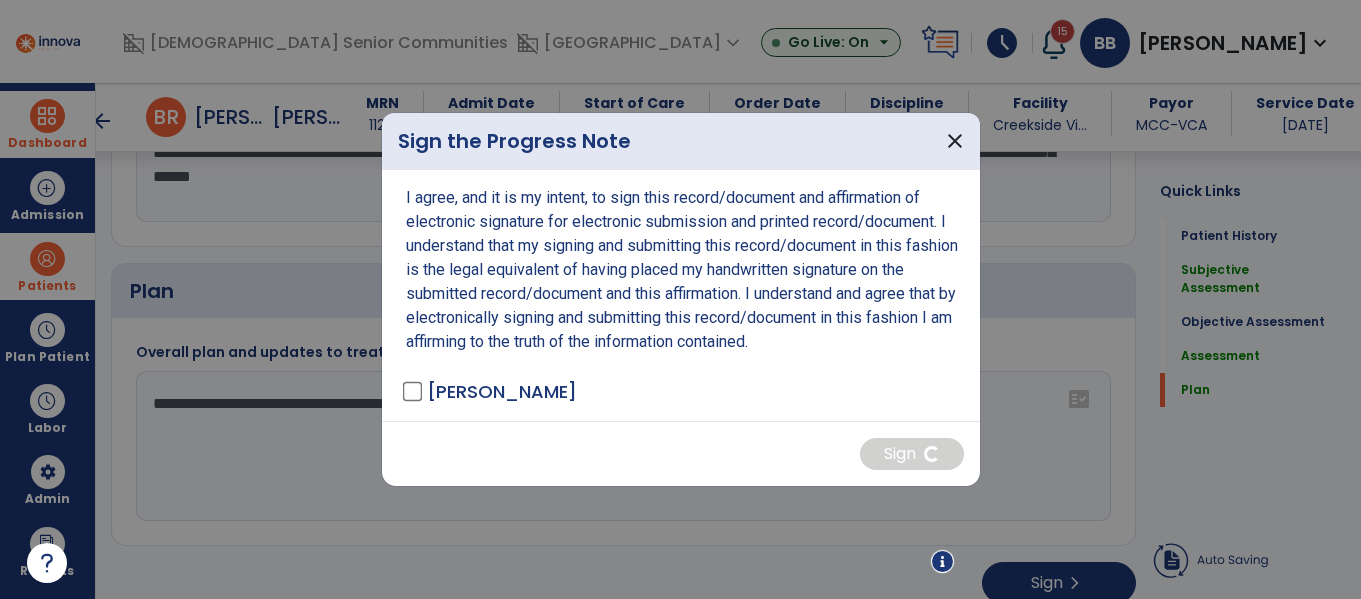 click at bounding box center [680, 299] 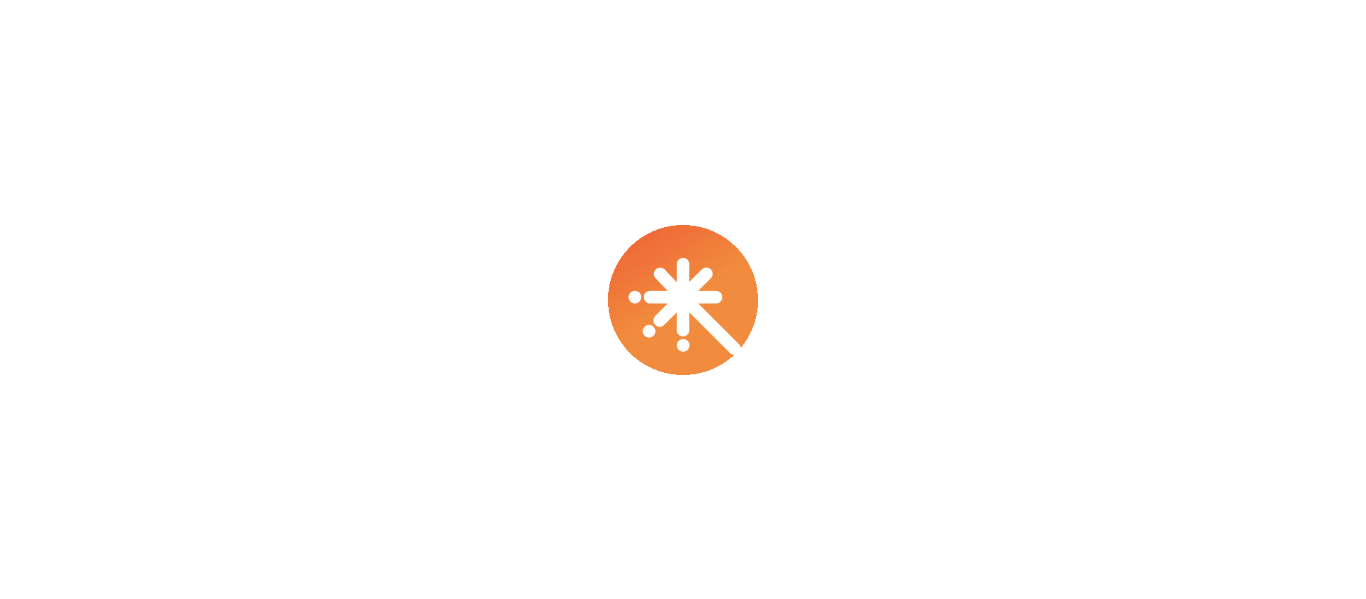 scroll, scrollTop: 0, scrollLeft: 0, axis: both 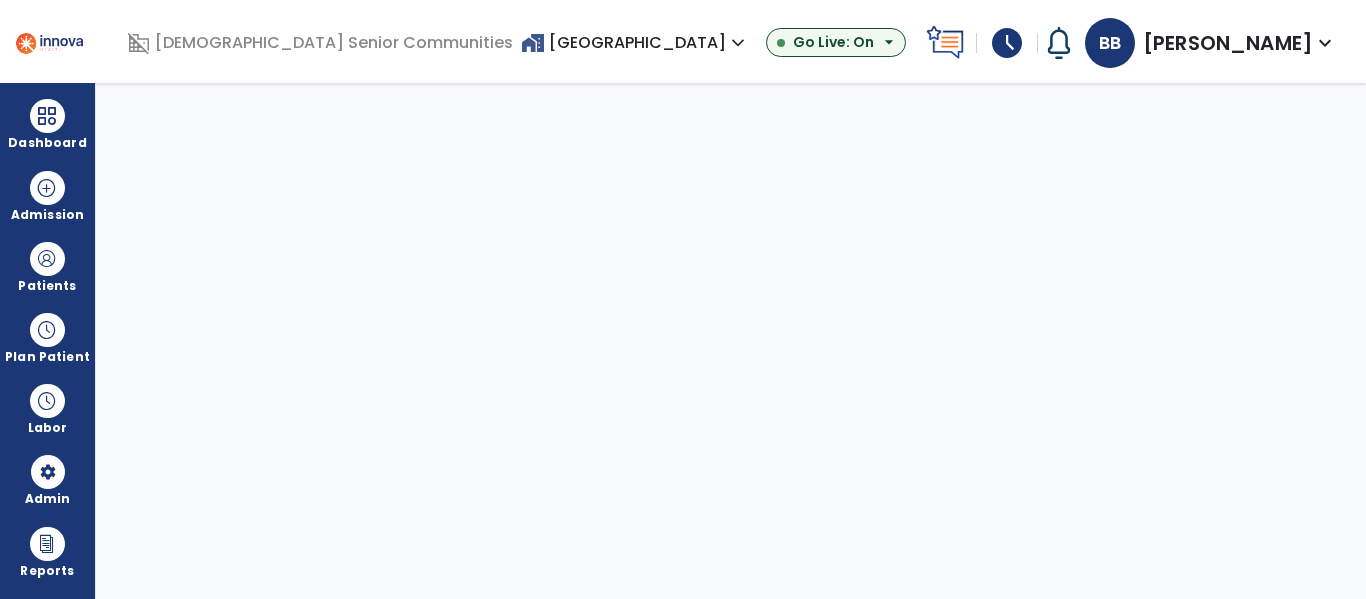 select on "****" 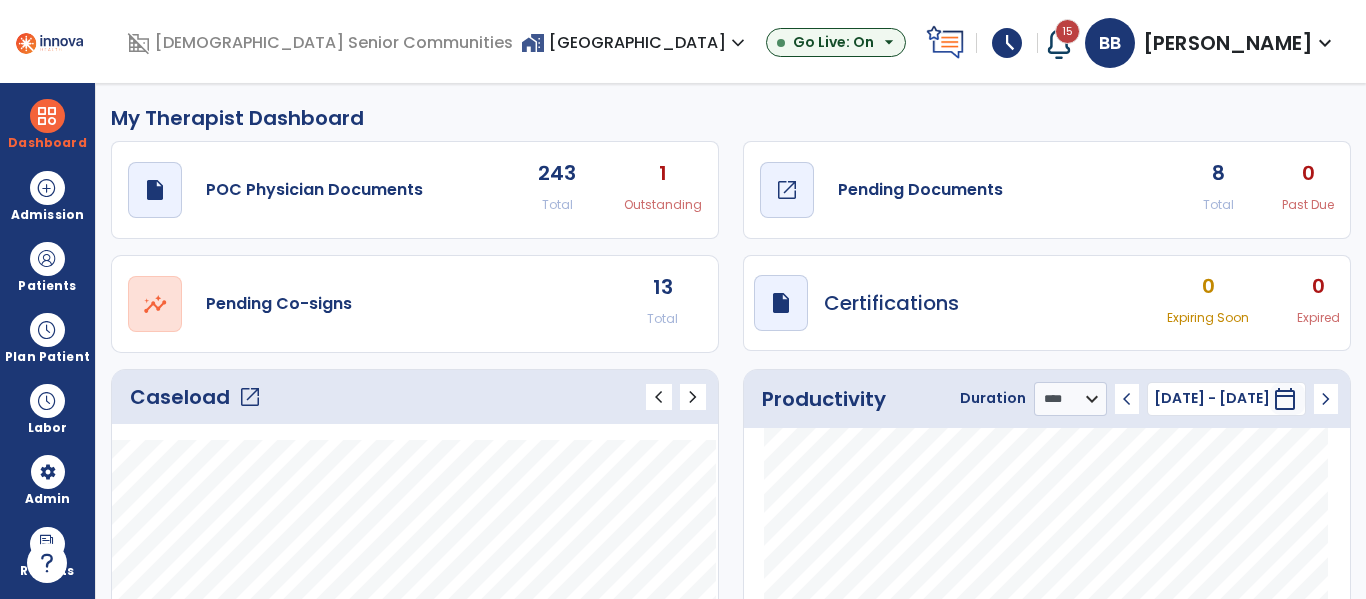 click on "draft   open_in_new  Pending Documents" 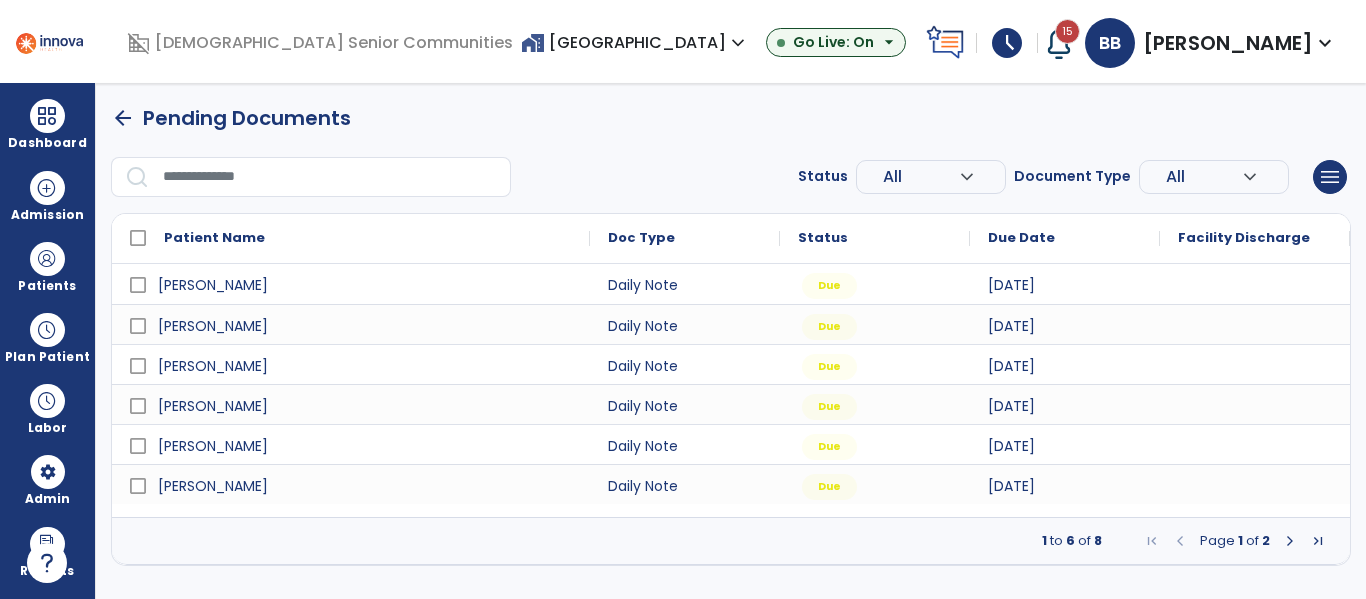 click at bounding box center (1290, 541) 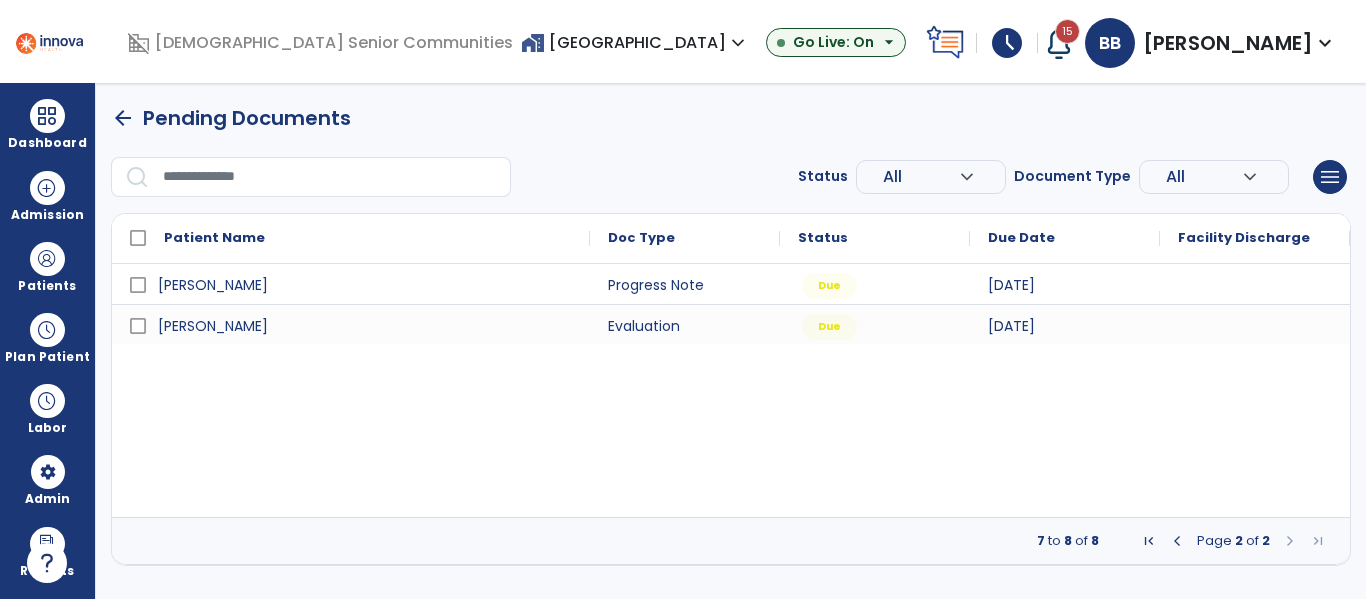 click at bounding box center [1177, 541] 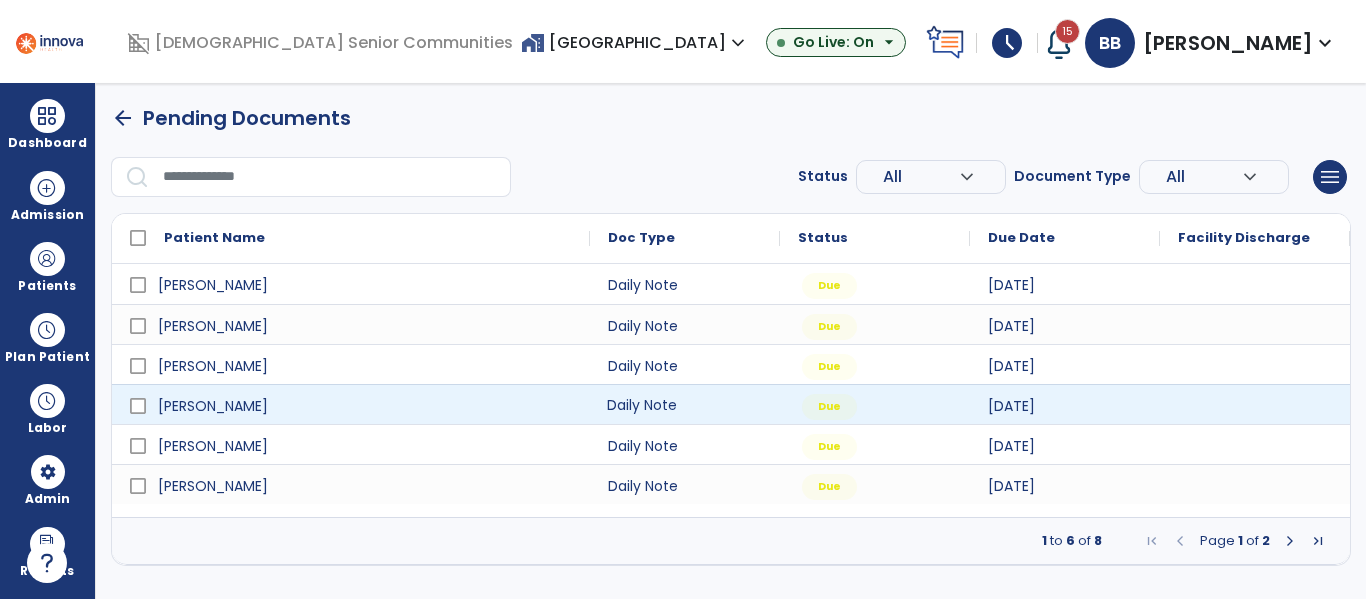 click on "Daily Note" at bounding box center (685, 404) 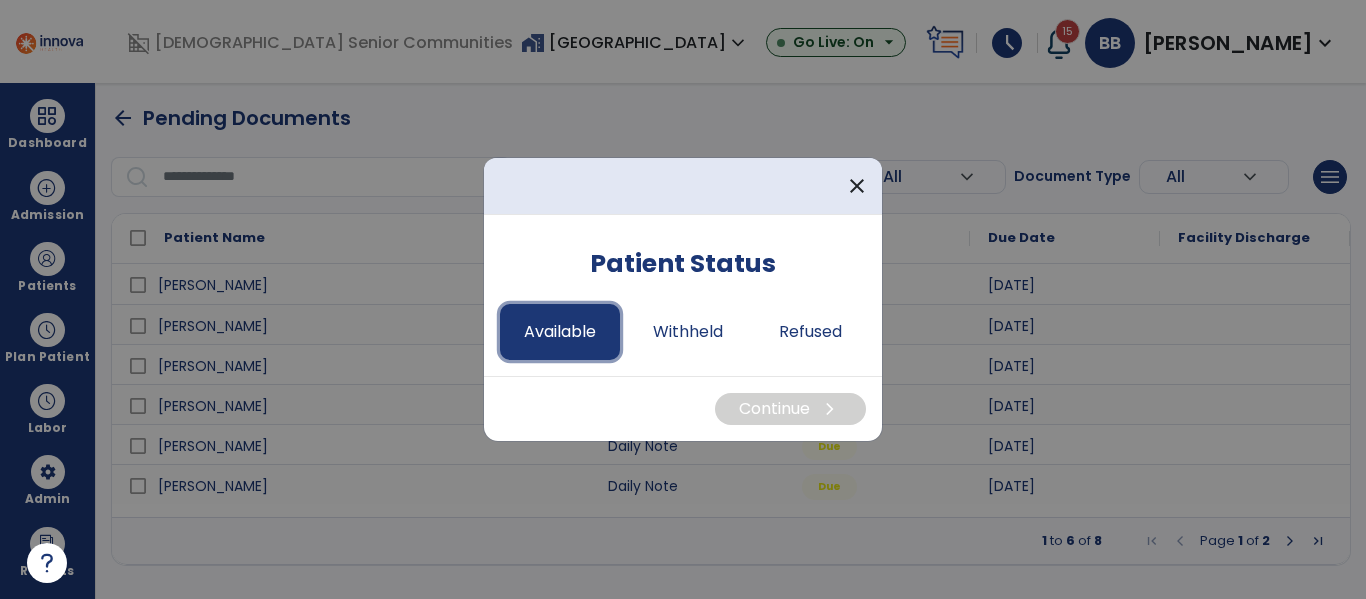 click on "Available" at bounding box center (560, 332) 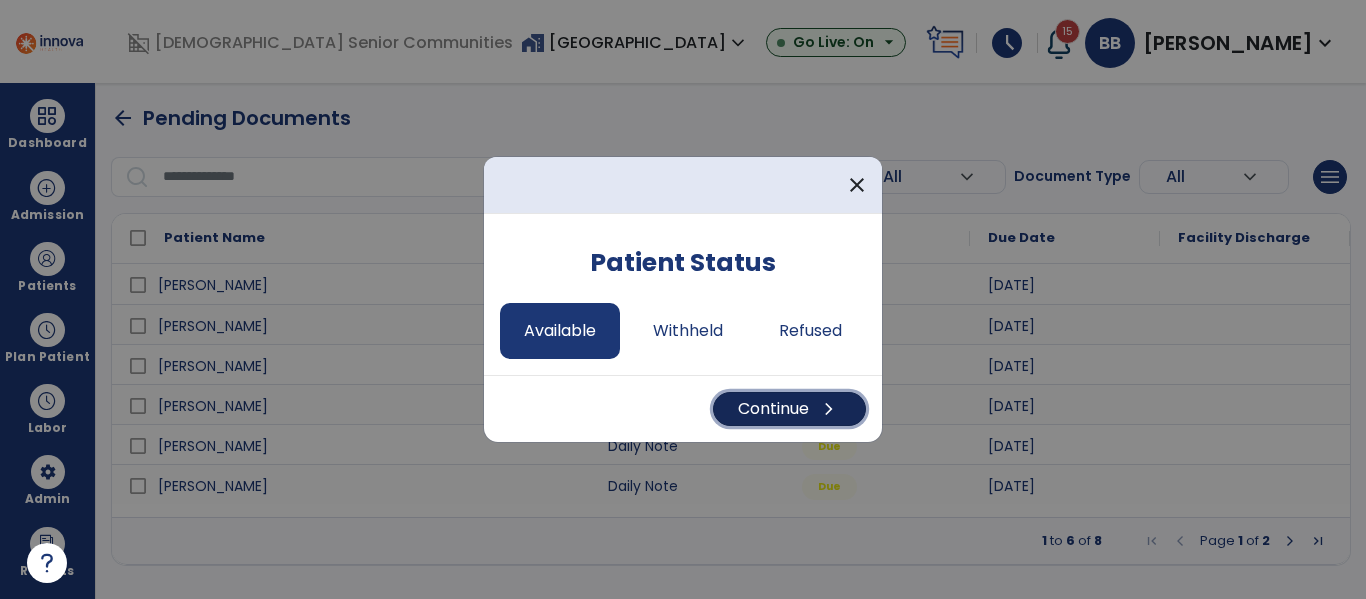 click on "Continue   chevron_right" at bounding box center [789, 409] 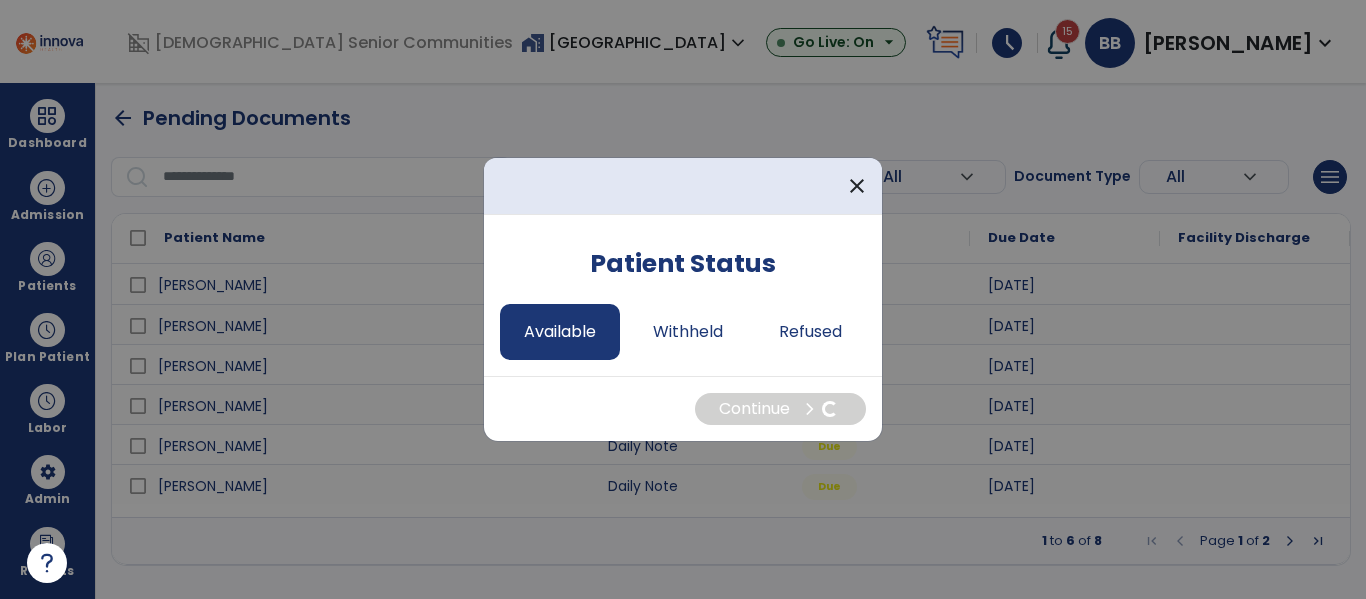 select on "*" 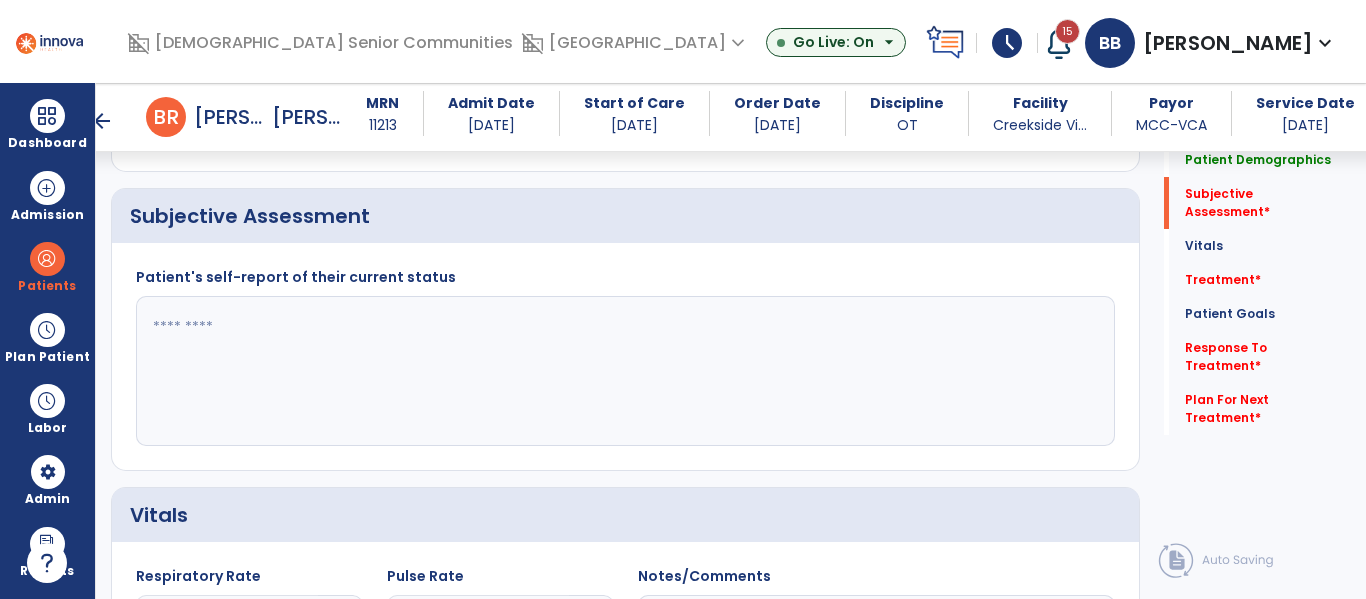 scroll, scrollTop: 457, scrollLeft: 0, axis: vertical 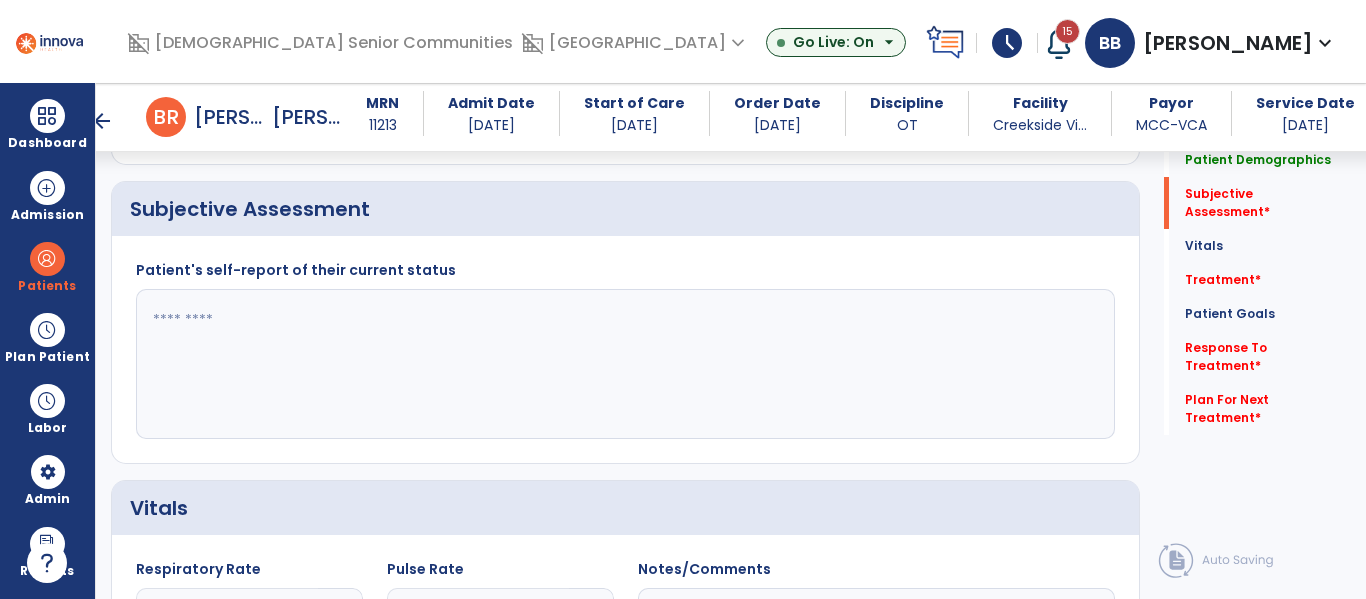 click 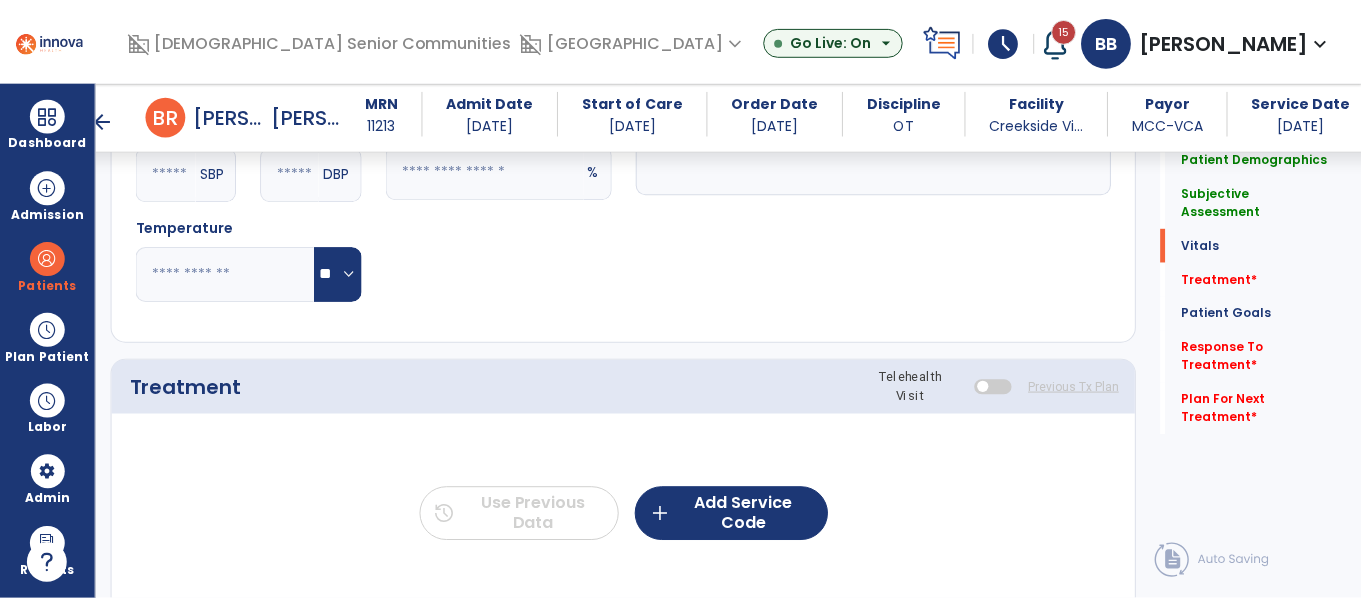 scroll, scrollTop: 1015, scrollLeft: 0, axis: vertical 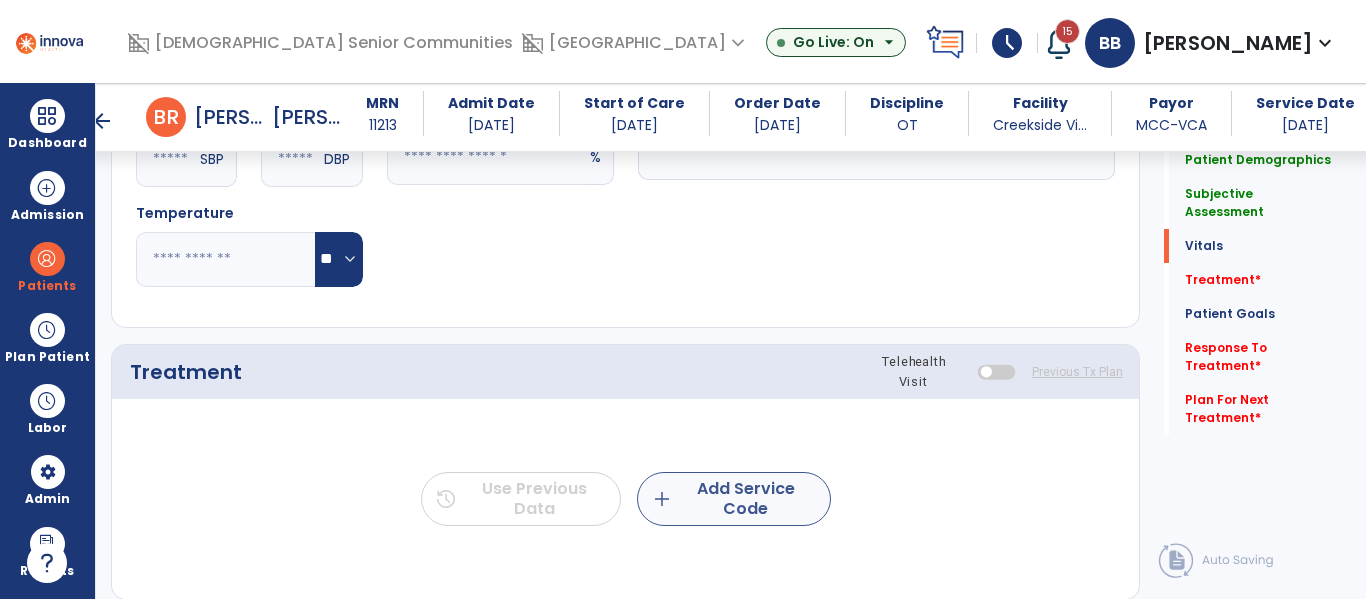 type on "**********" 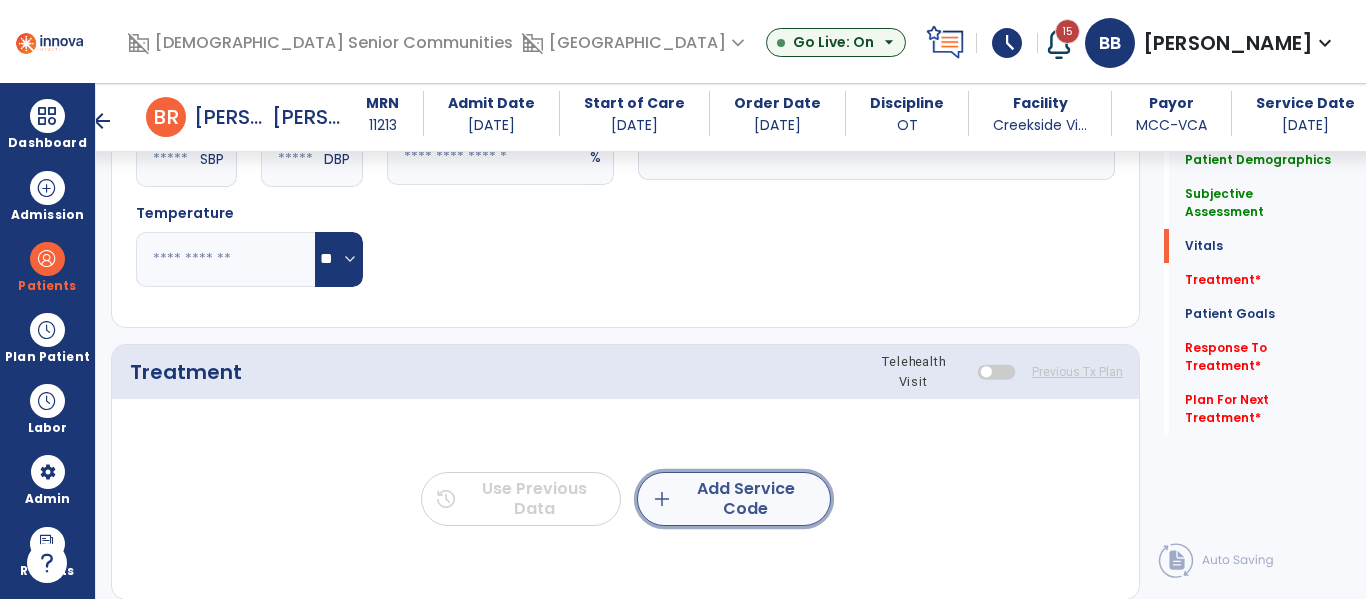 click on "add  Add Service Code" 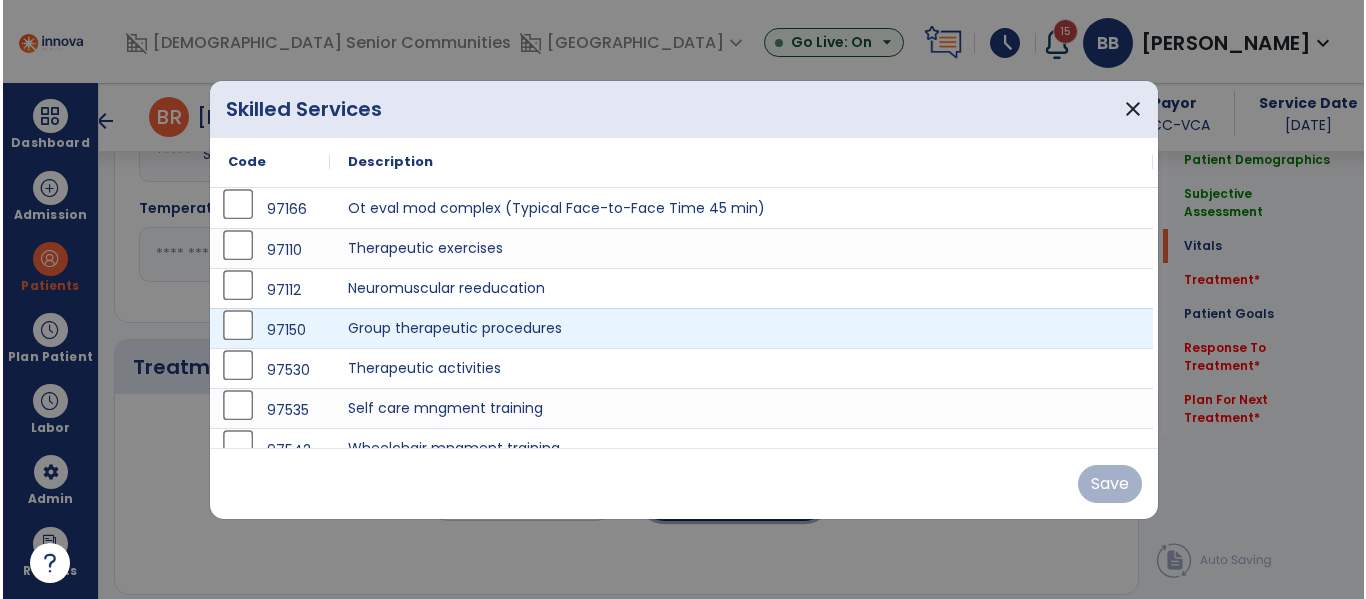scroll, scrollTop: 1015, scrollLeft: 0, axis: vertical 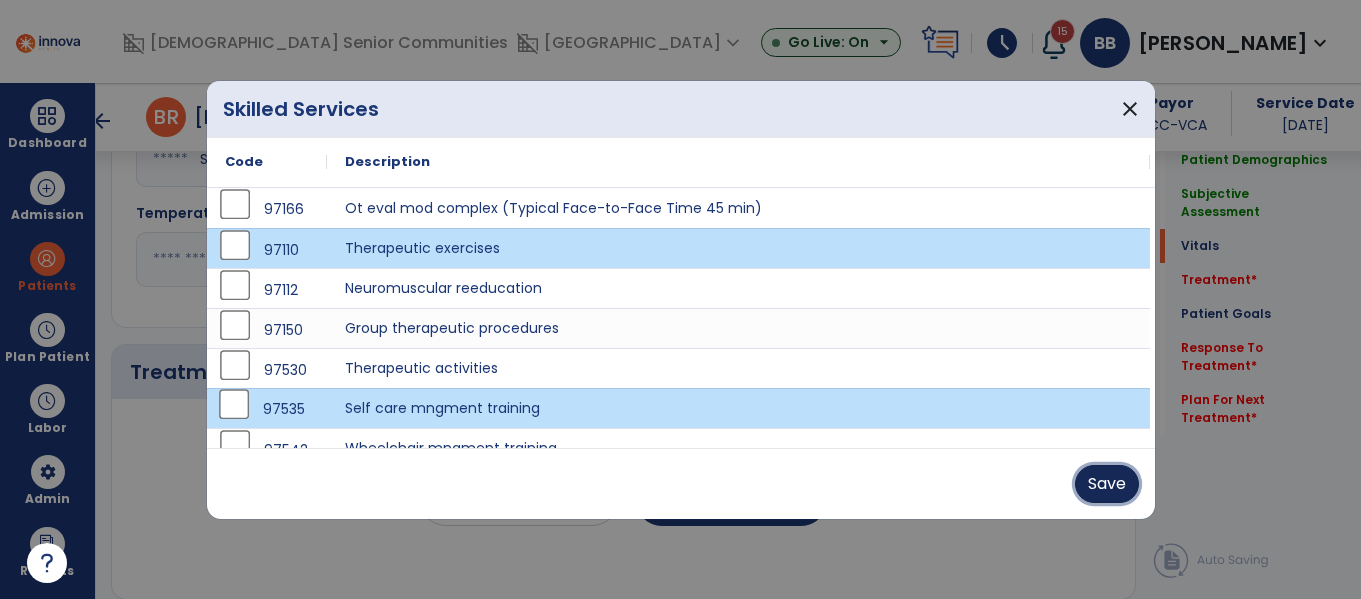 click on "Save" at bounding box center (1107, 484) 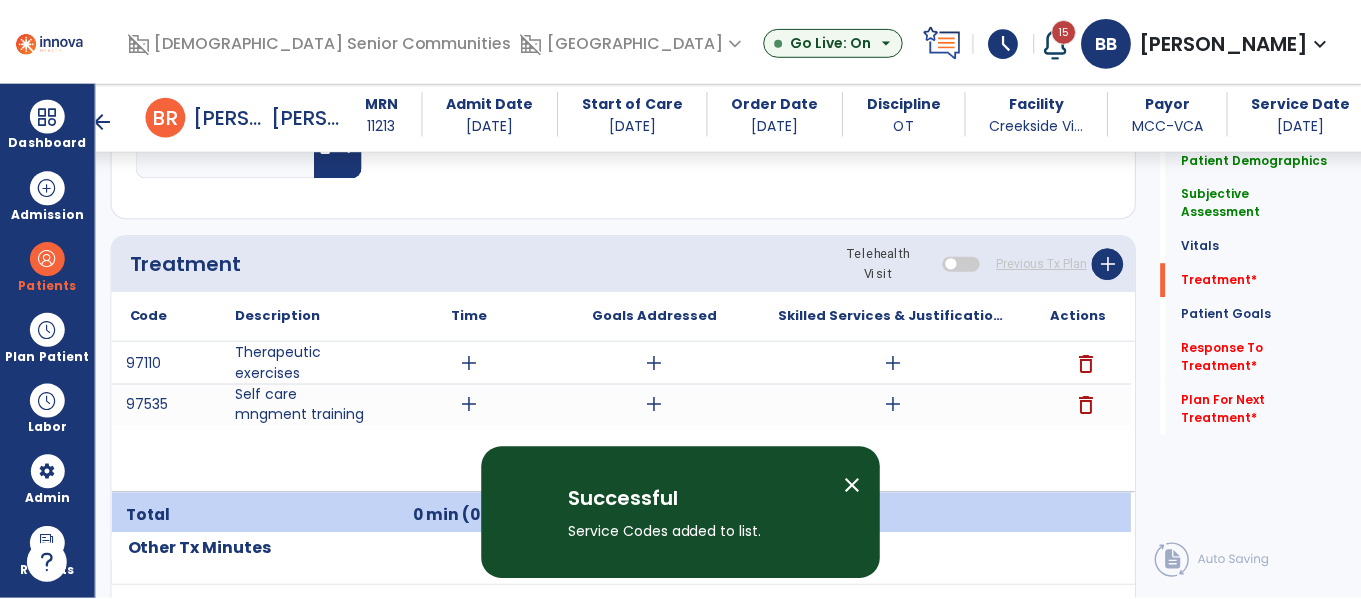 scroll, scrollTop: 1128, scrollLeft: 0, axis: vertical 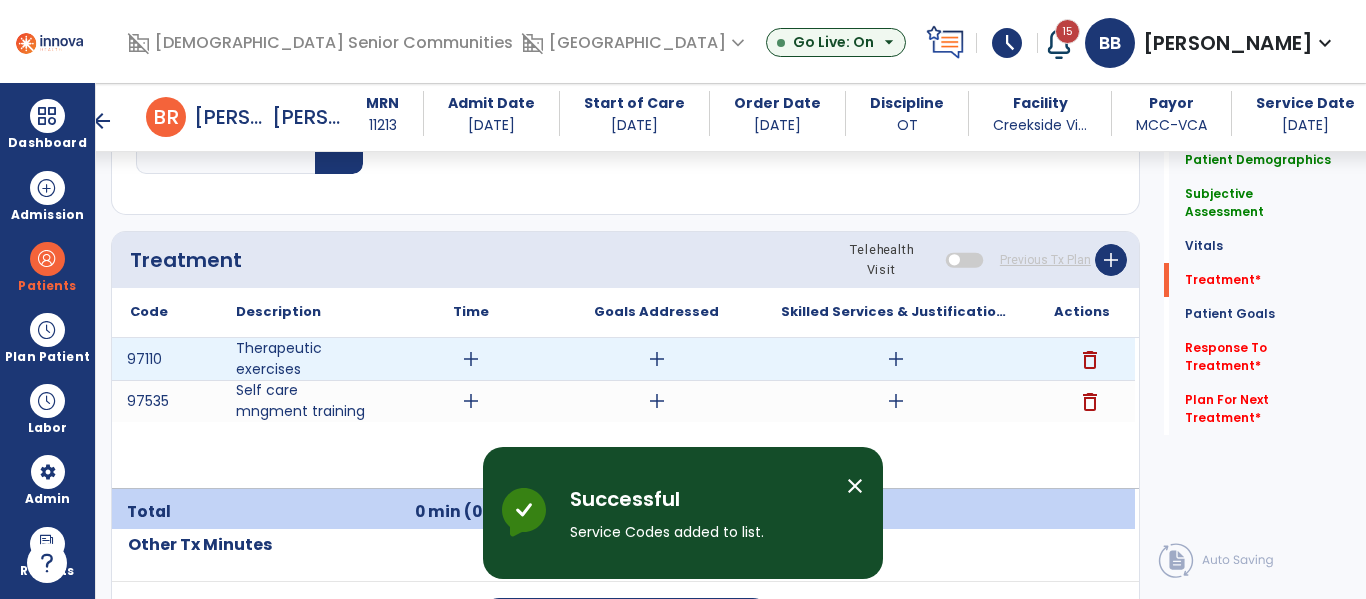 click on "add" at bounding box center [471, 359] 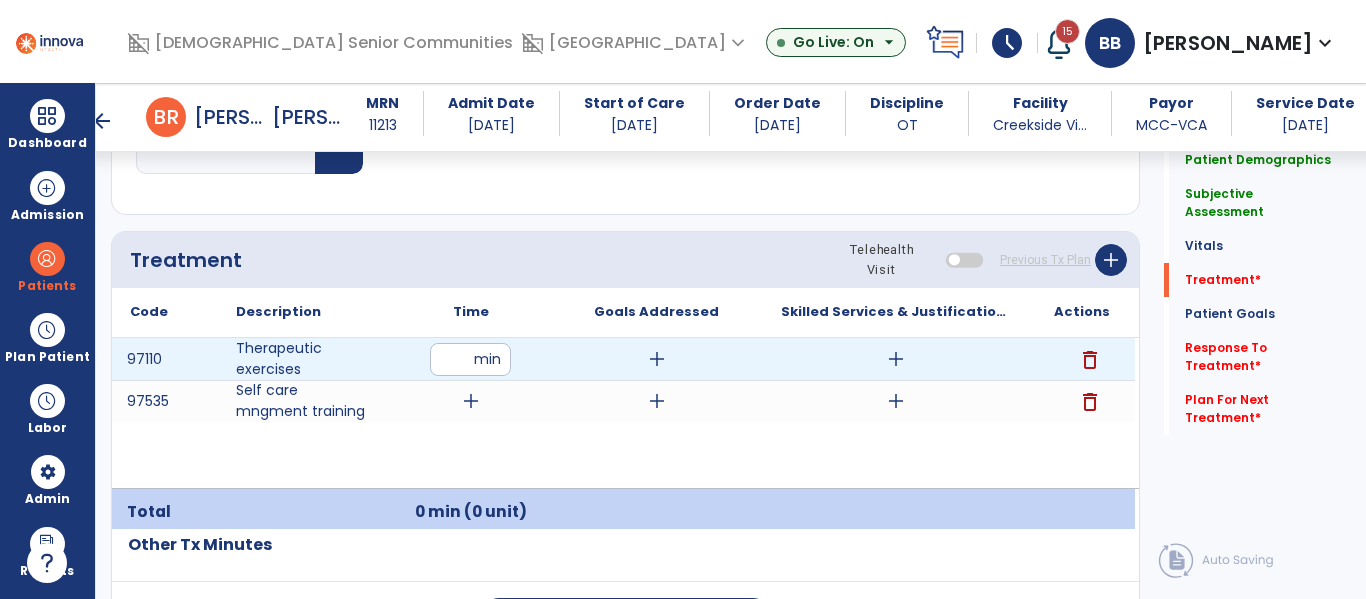 type on "**" 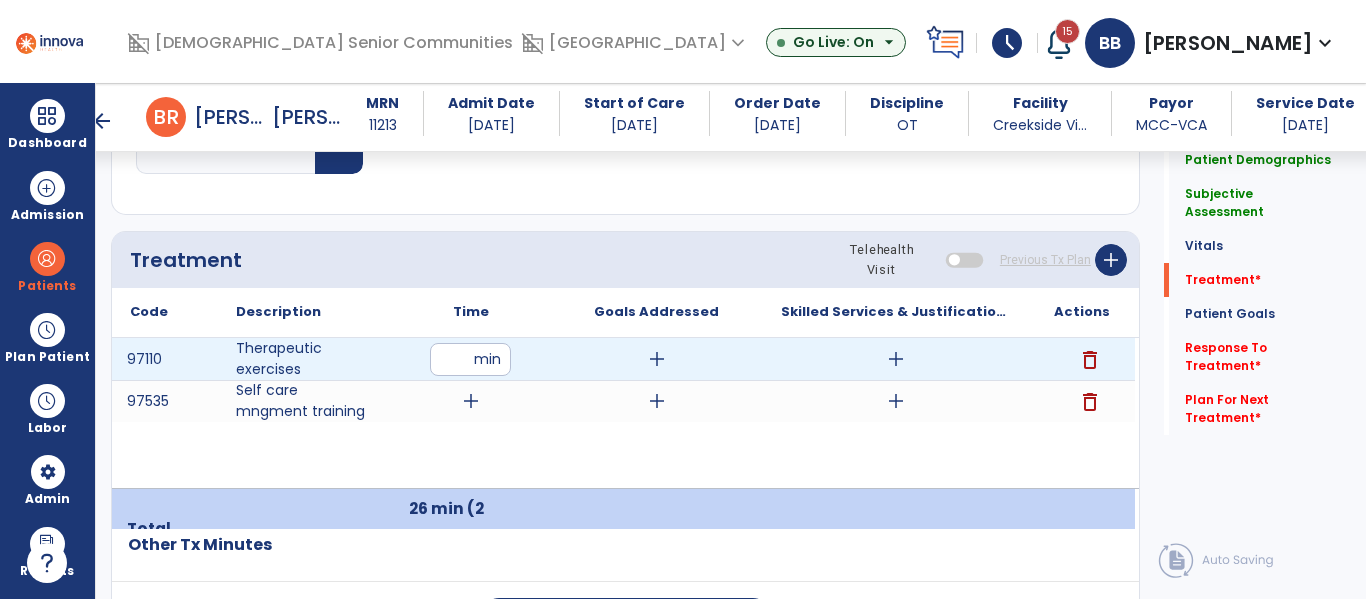 click on "**" at bounding box center (470, 359) 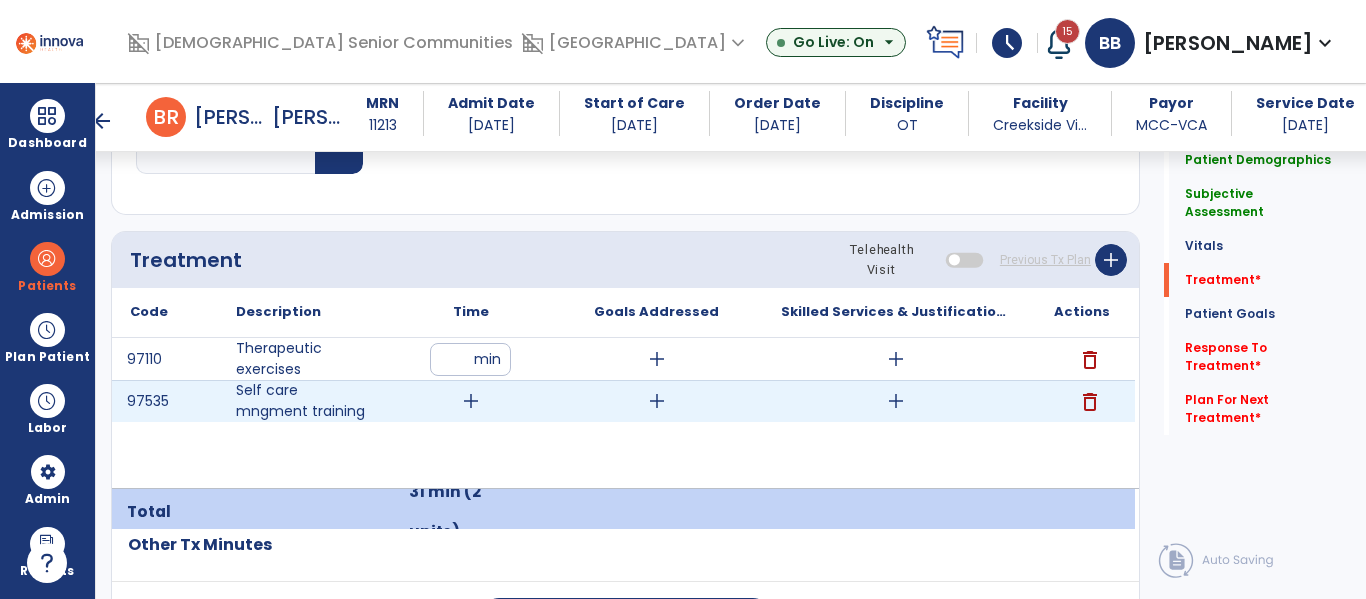 click on "add" at bounding box center (470, 401) 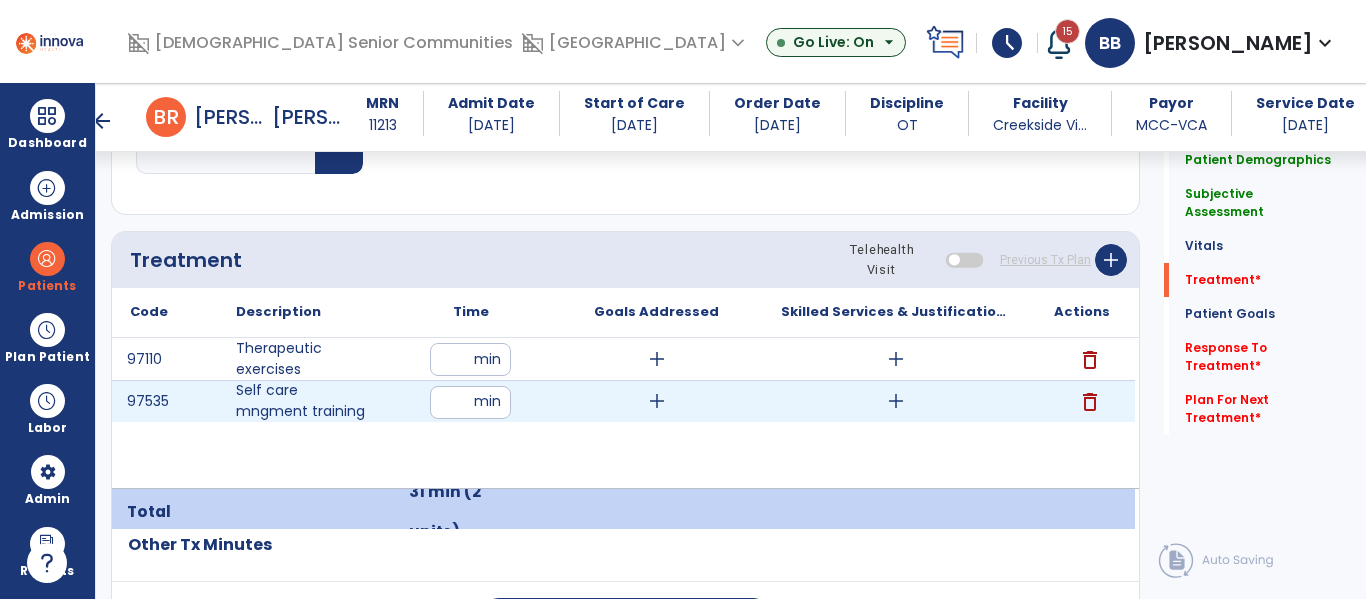 type on "*" 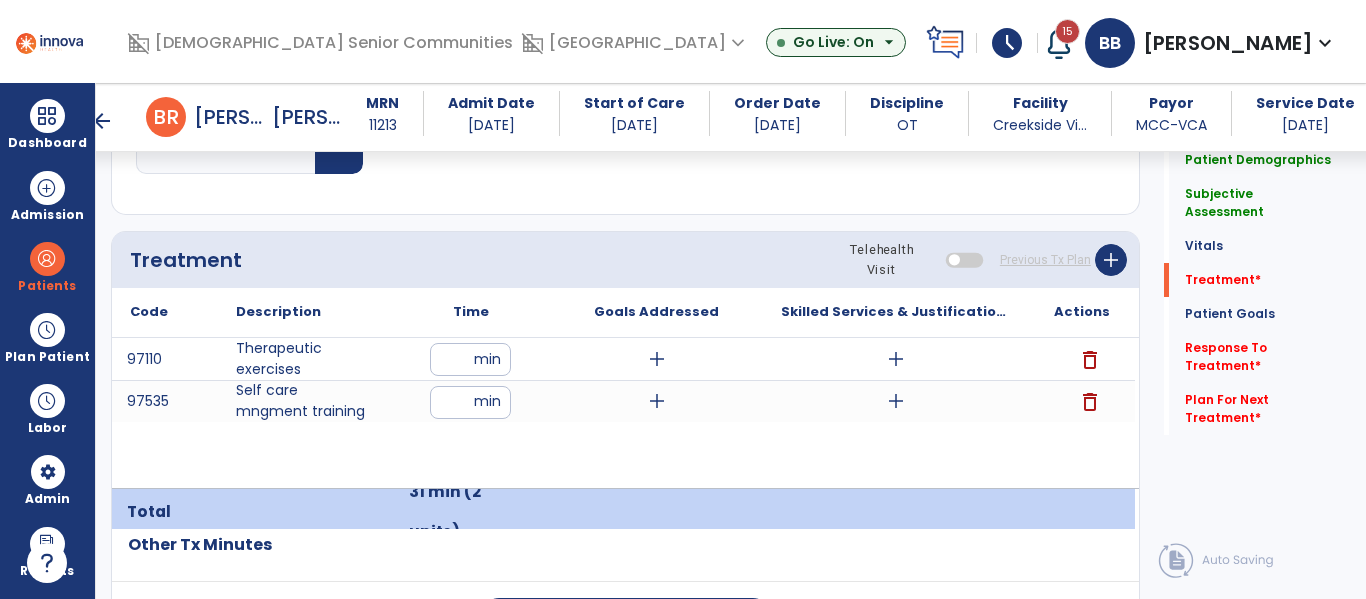 click on "97110  Therapeutic exercises  ** min add add delete 97535  Self care mngment training  * min add add delete" at bounding box center [623, 413] 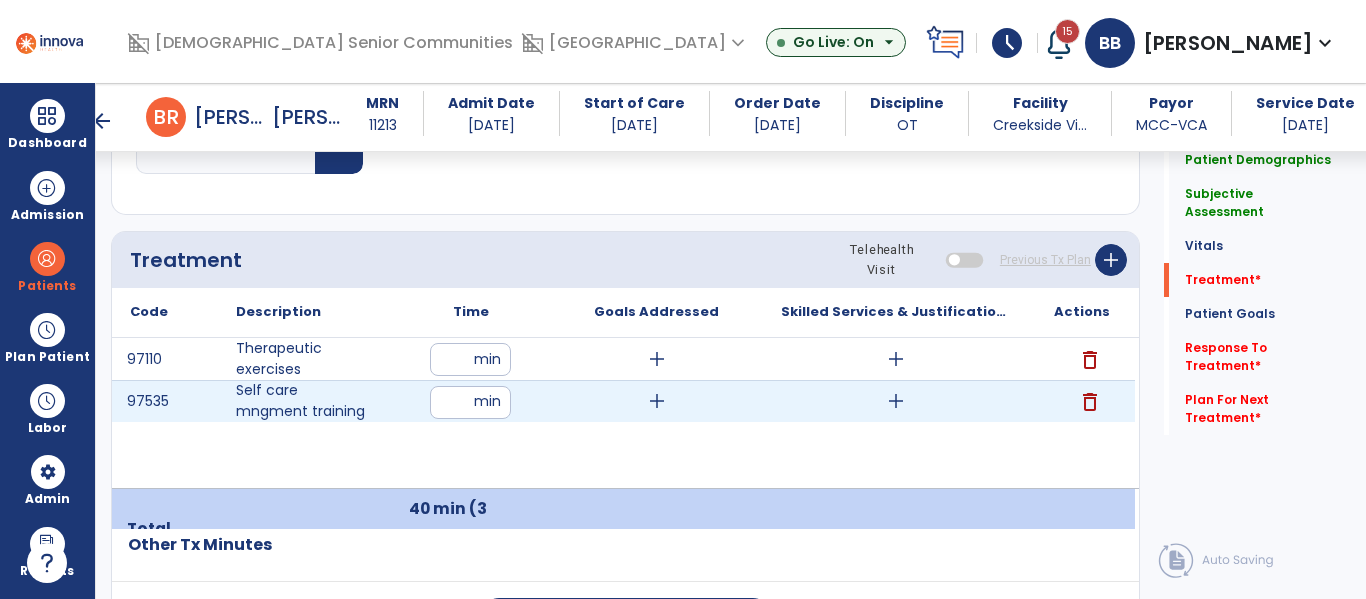 click on "*" at bounding box center (470, 402) 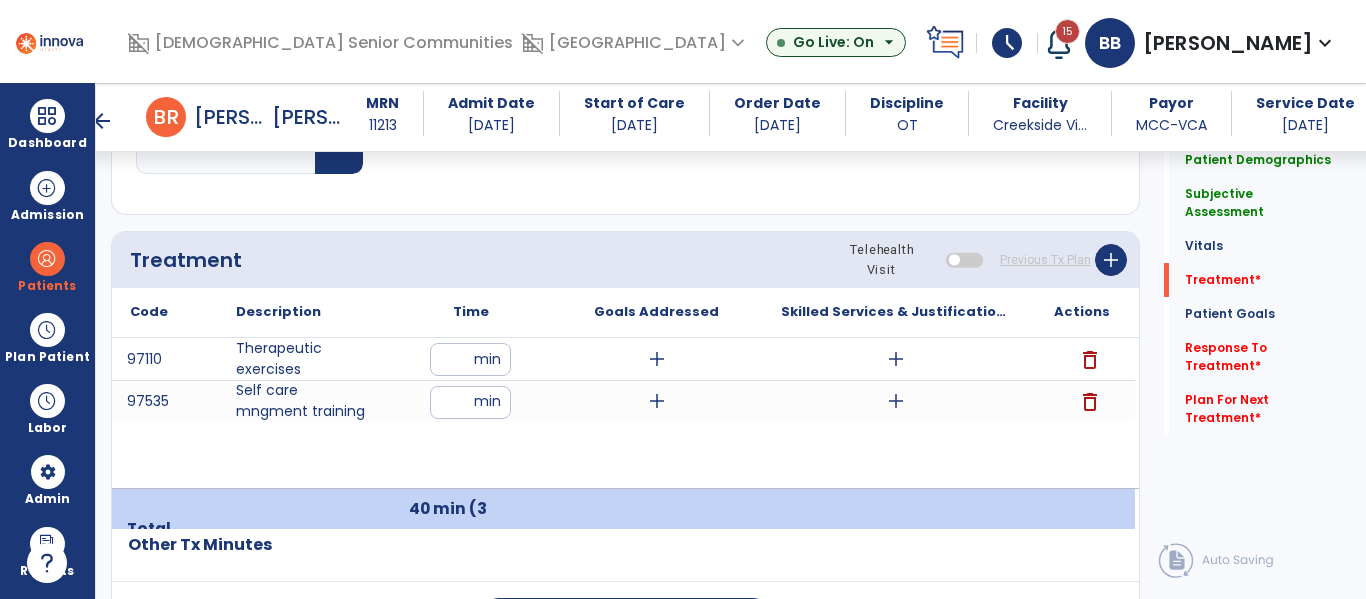 type on "*" 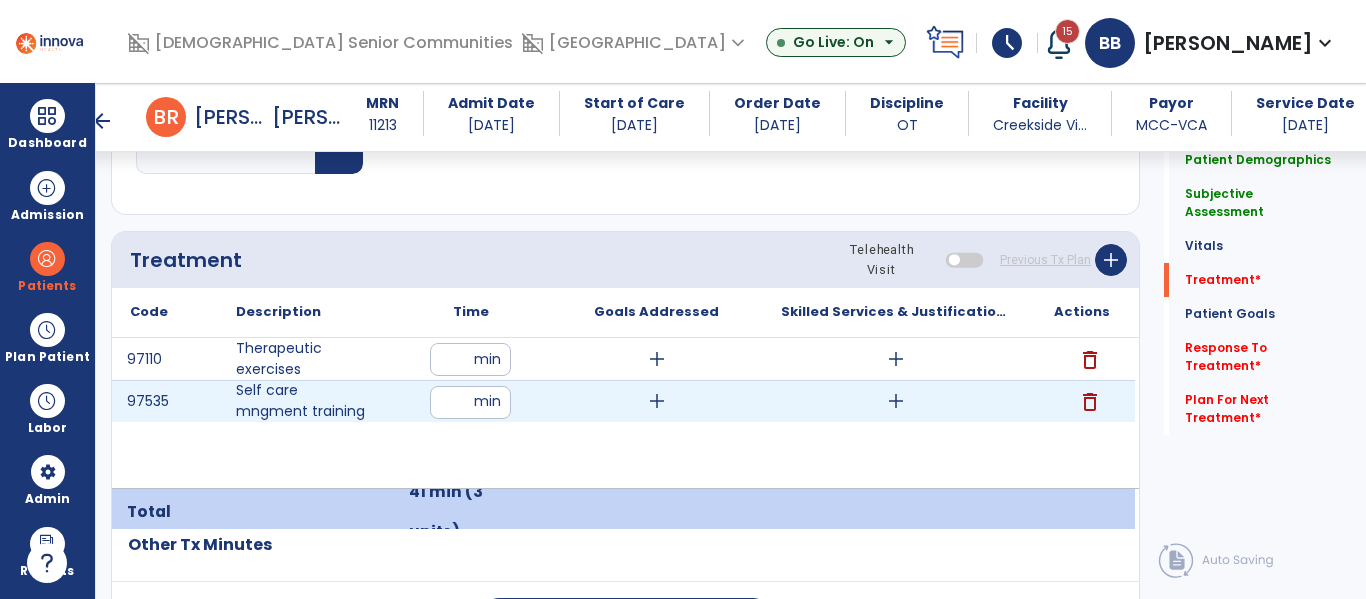 click on "add" at bounding box center [896, 401] 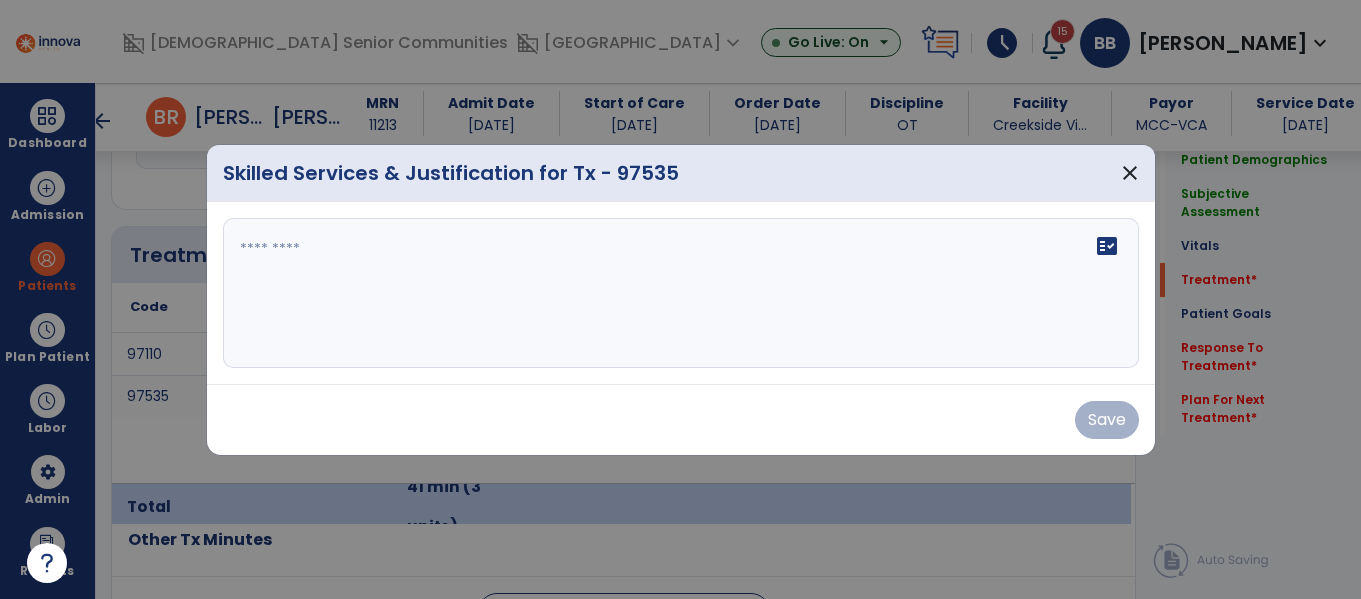scroll, scrollTop: 1128, scrollLeft: 0, axis: vertical 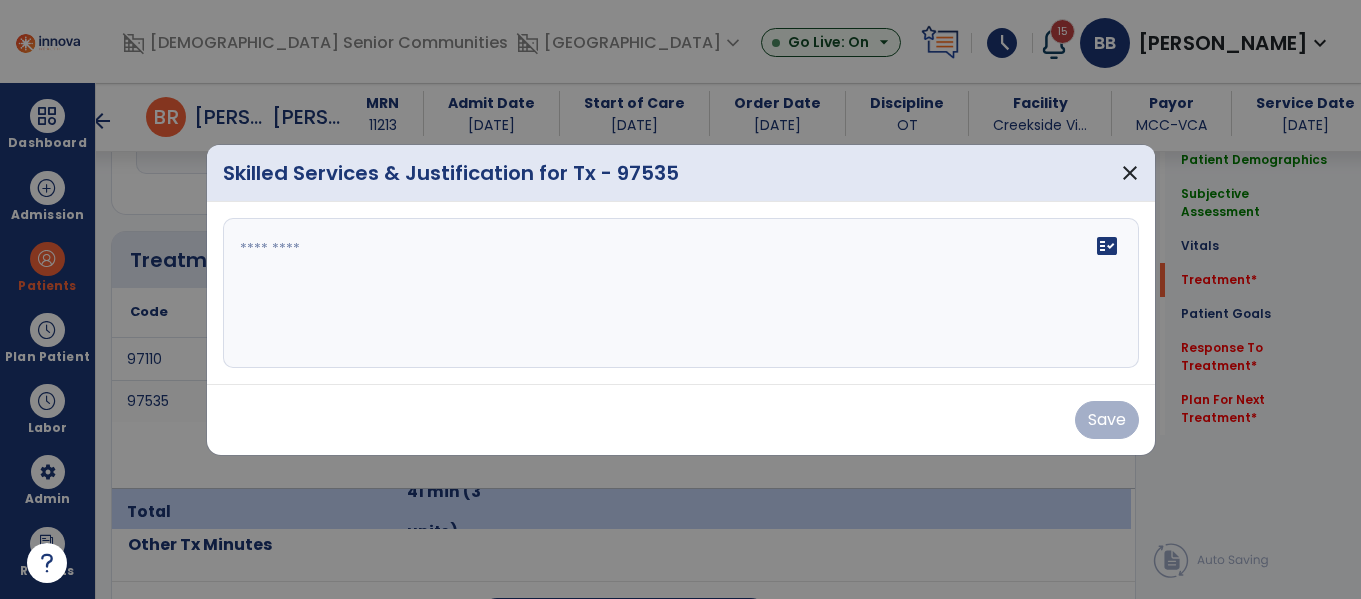 click on "fact_check" at bounding box center (681, 293) 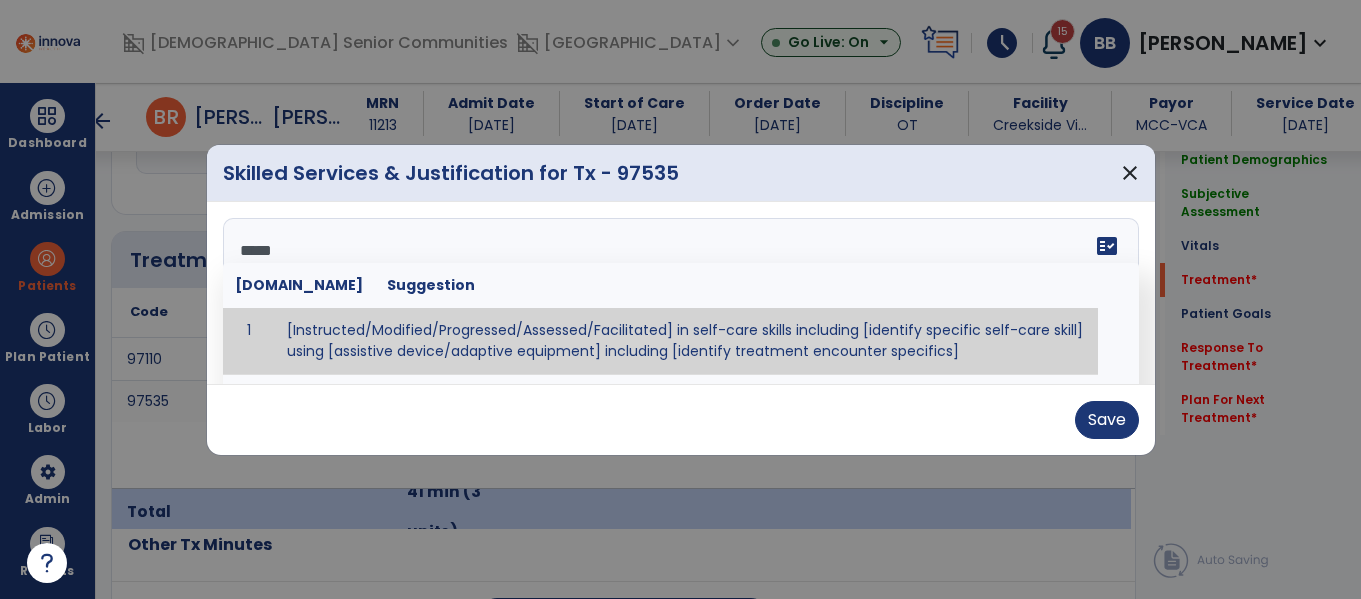 type on "******" 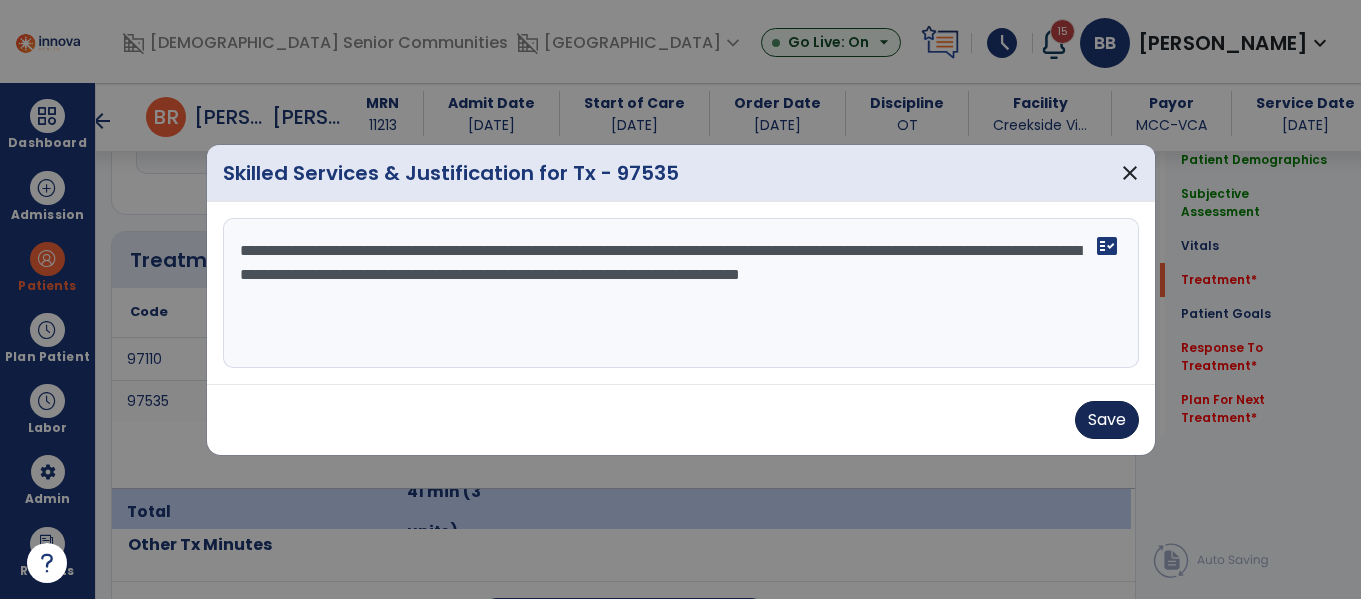type on "**********" 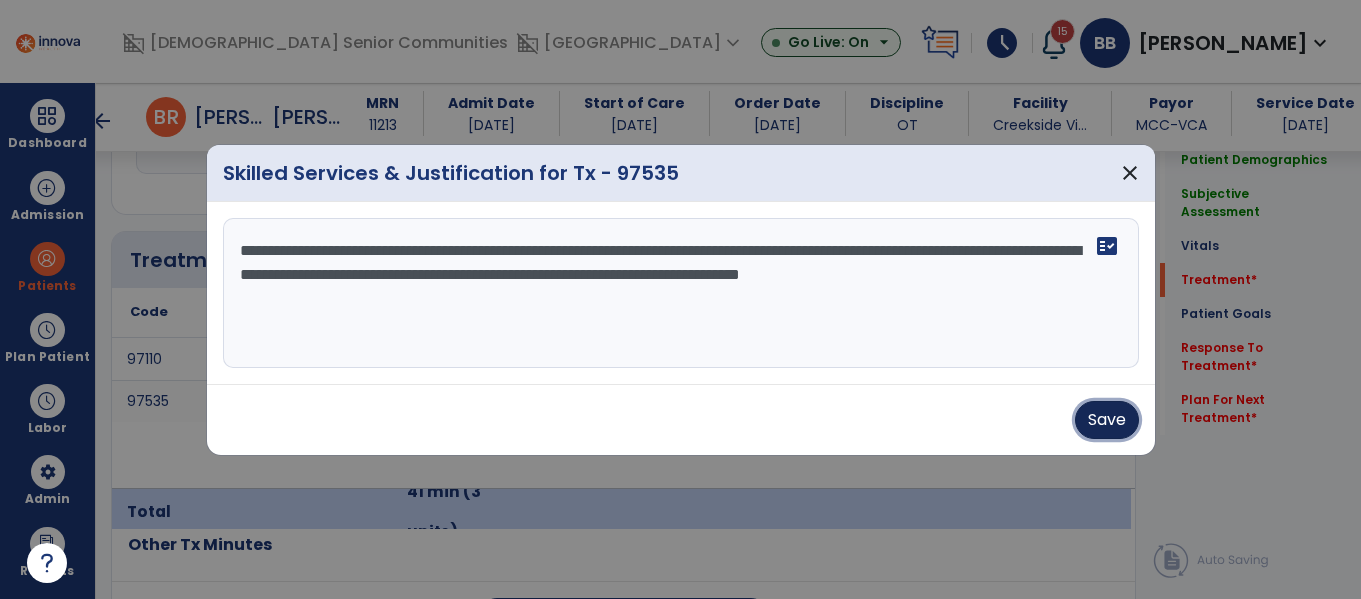click on "Save" at bounding box center (1107, 420) 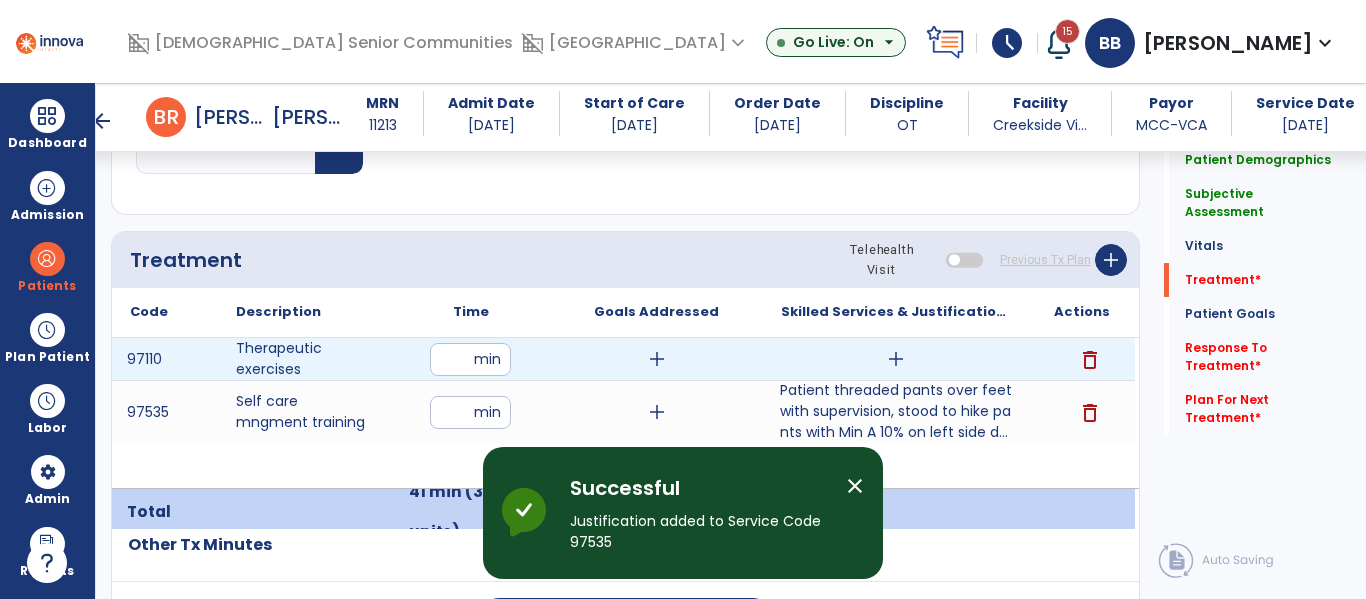 click on "add" at bounding box center (896, 359) 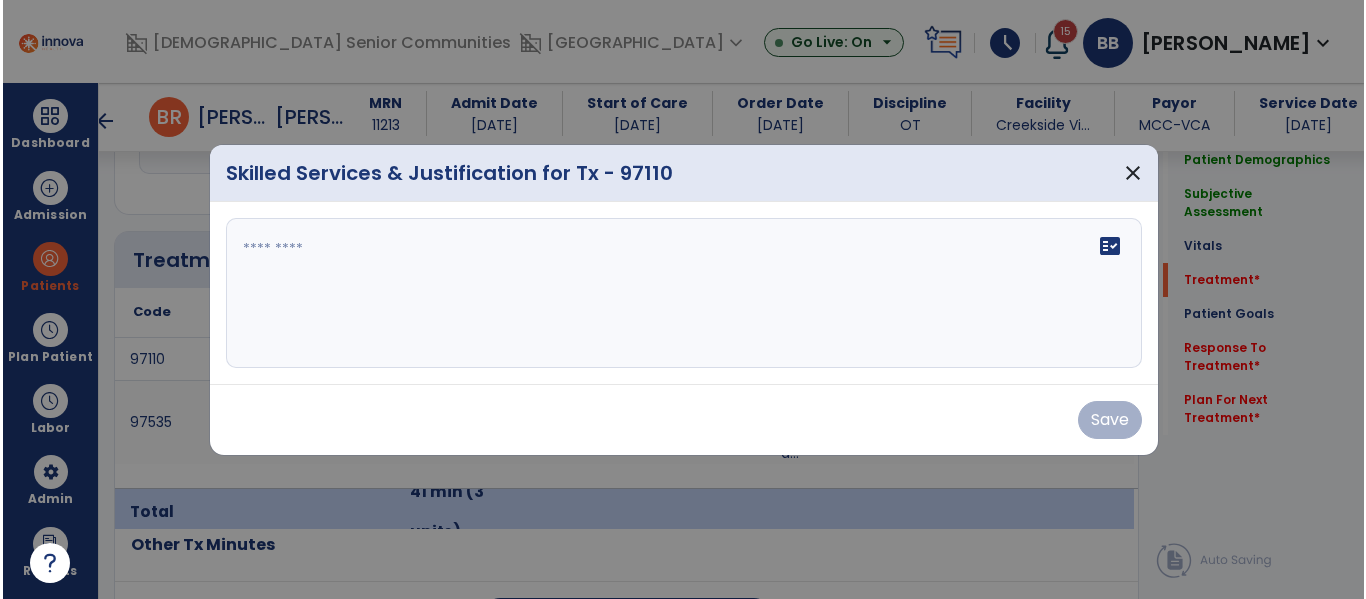 scroll, scrollTop: 1128, scrollLeft: 0, axis: vertical 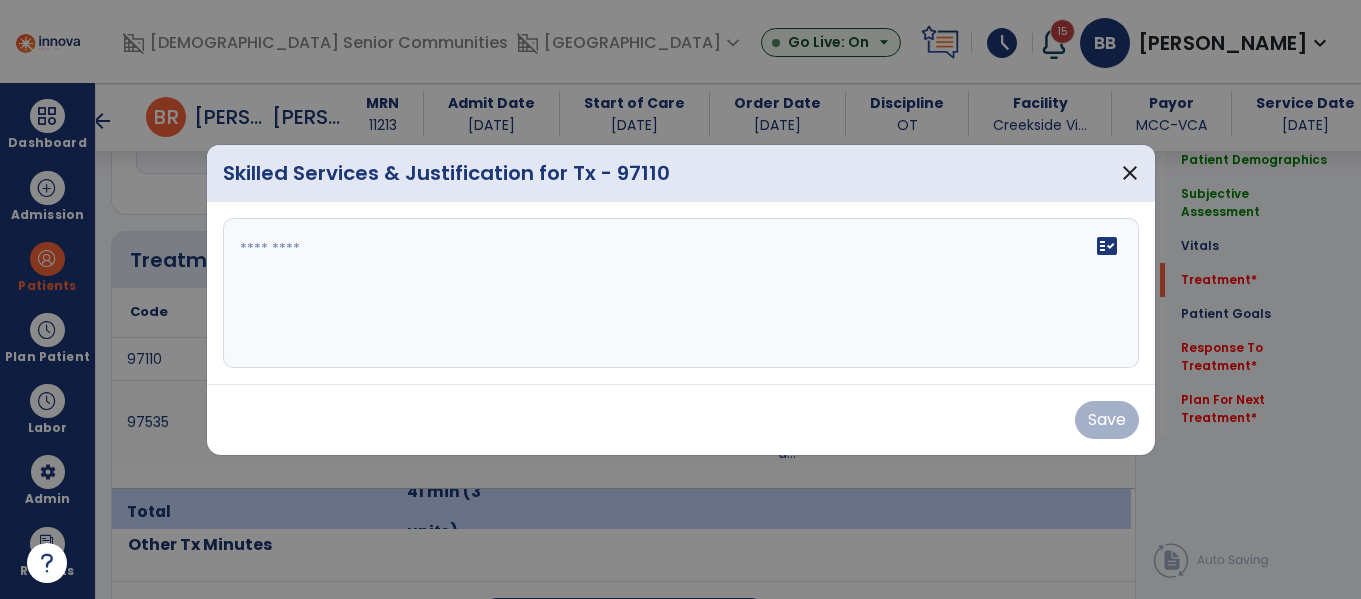 click on "fact_check" at bounding box center (681, 293) 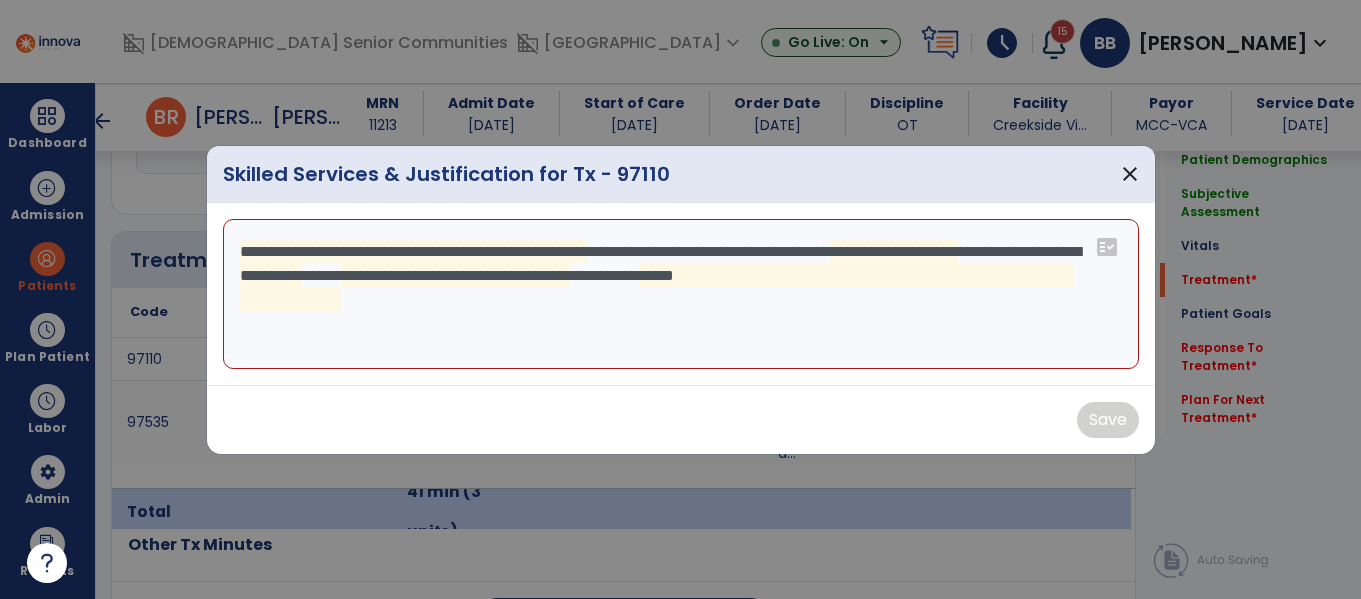 click on "**********" at bounding box center [681, 294] 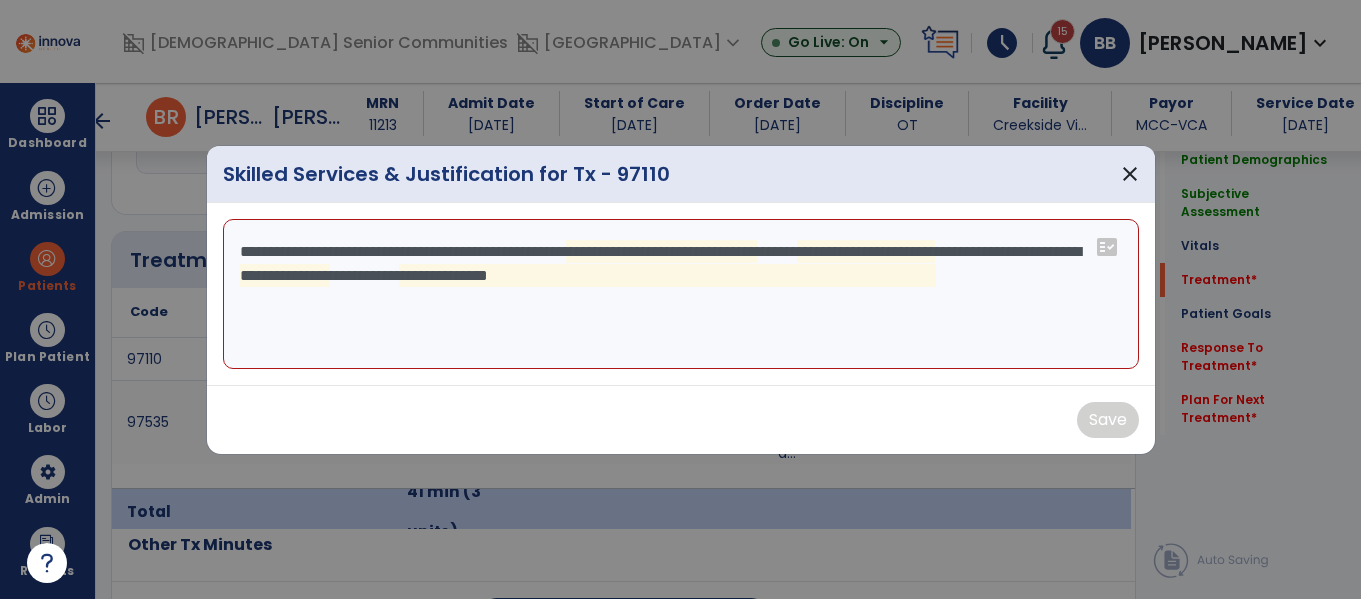 click on "**********" at bounding box center [681, 294] 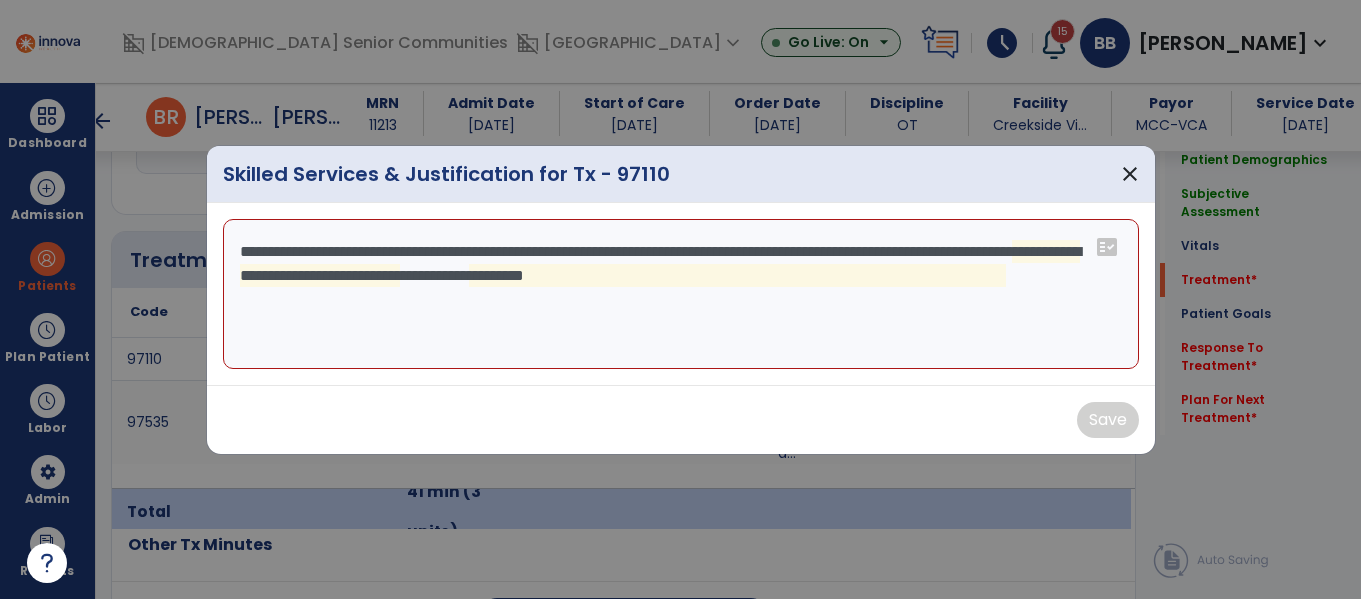 click on "**********" at bounding box center (681, 294) 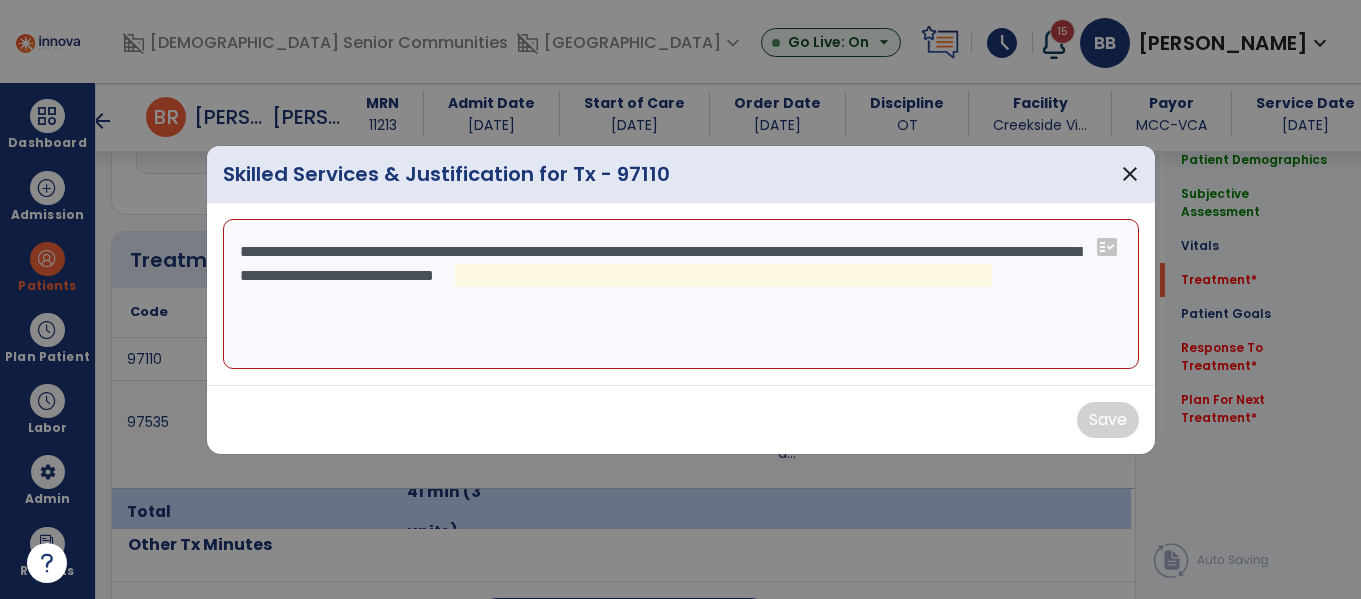 click on "**********" at bounding box center (681, 294) 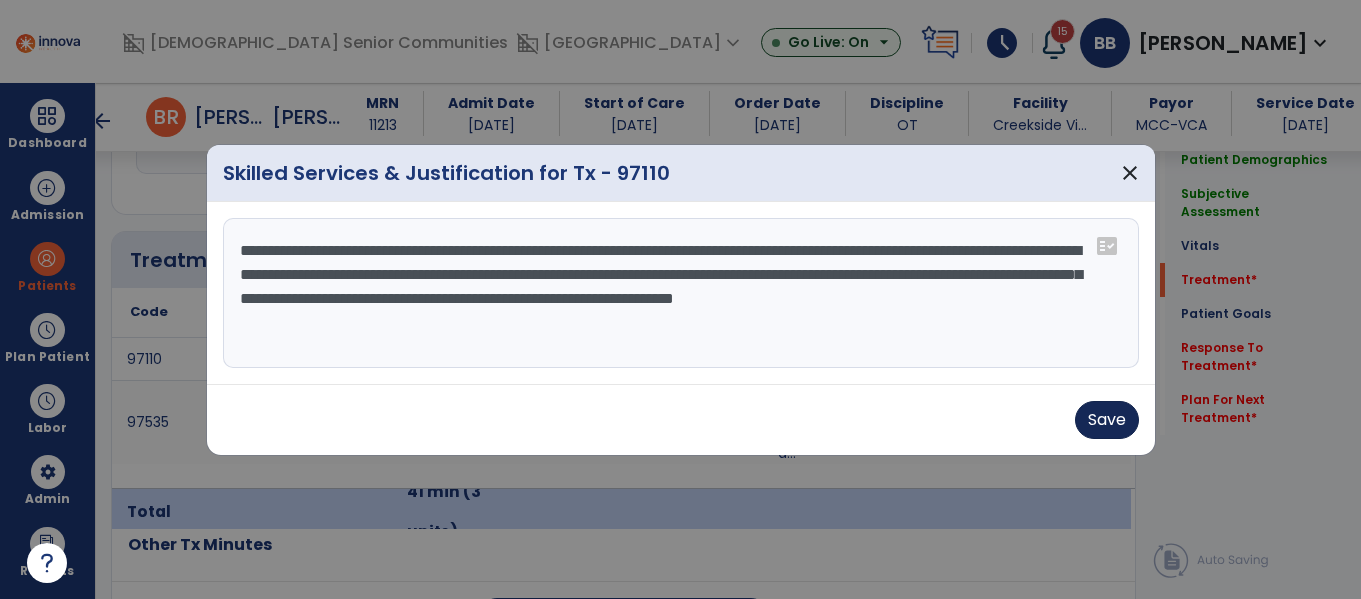 type on "**********" 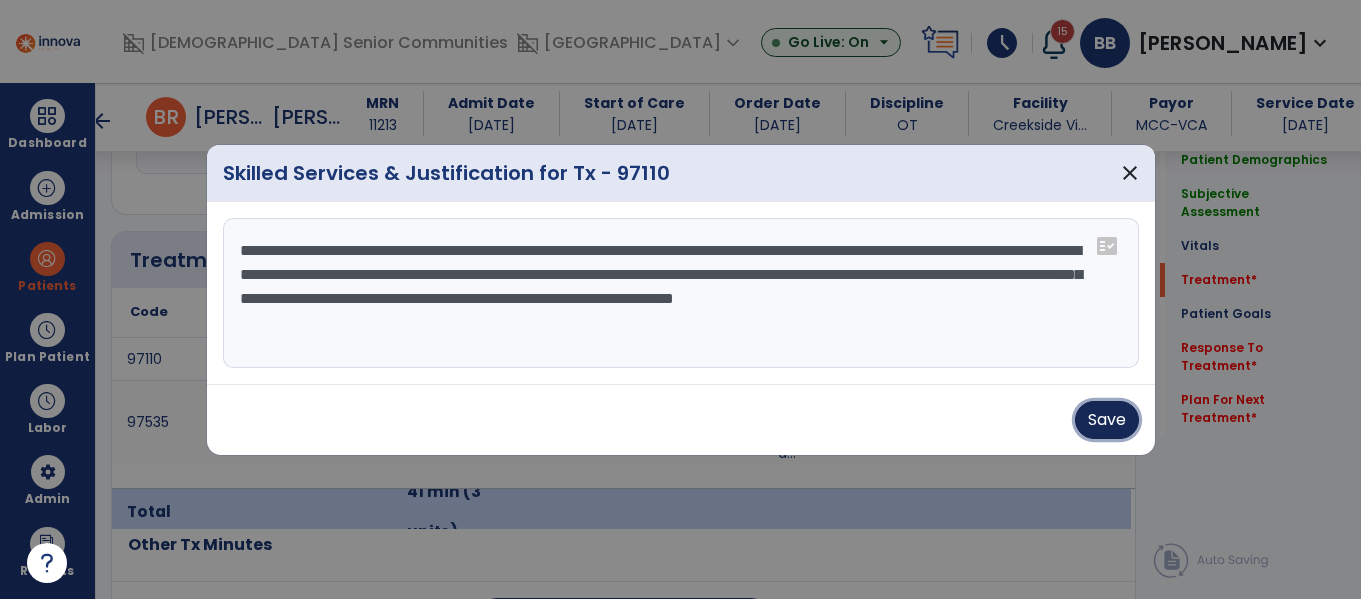 click on "Save" at bounding box center [1107, 420] 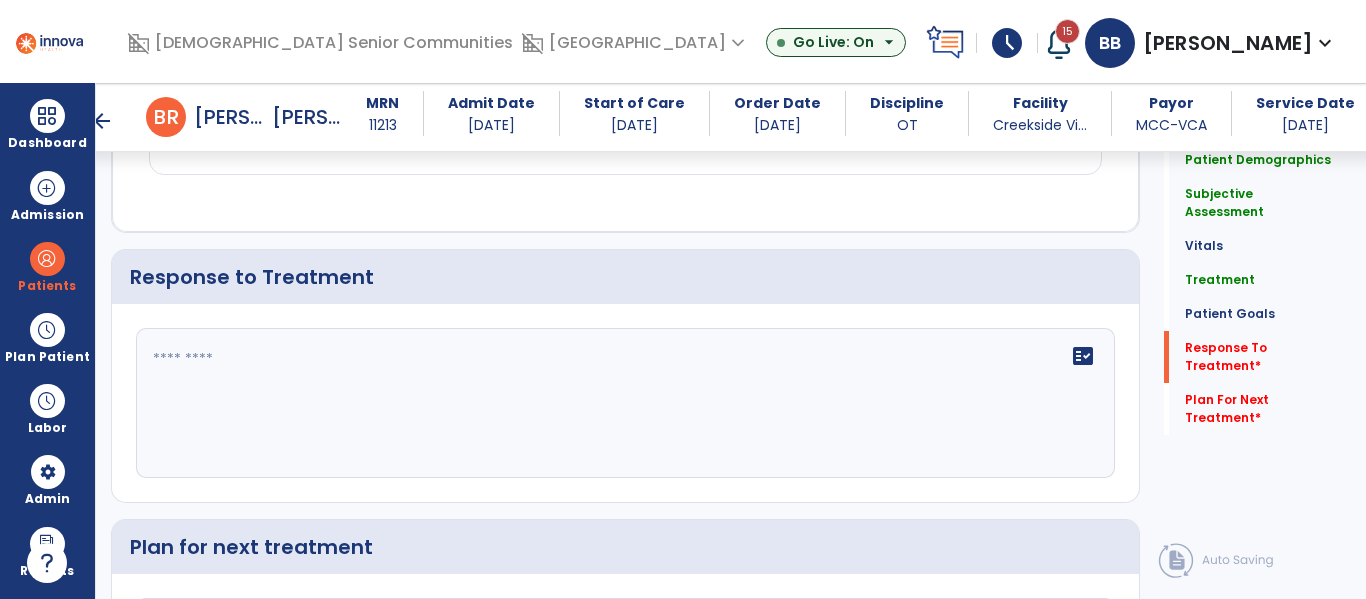 scroll, scrollTop: 3571, scrollLeft: 0, axis: vertical 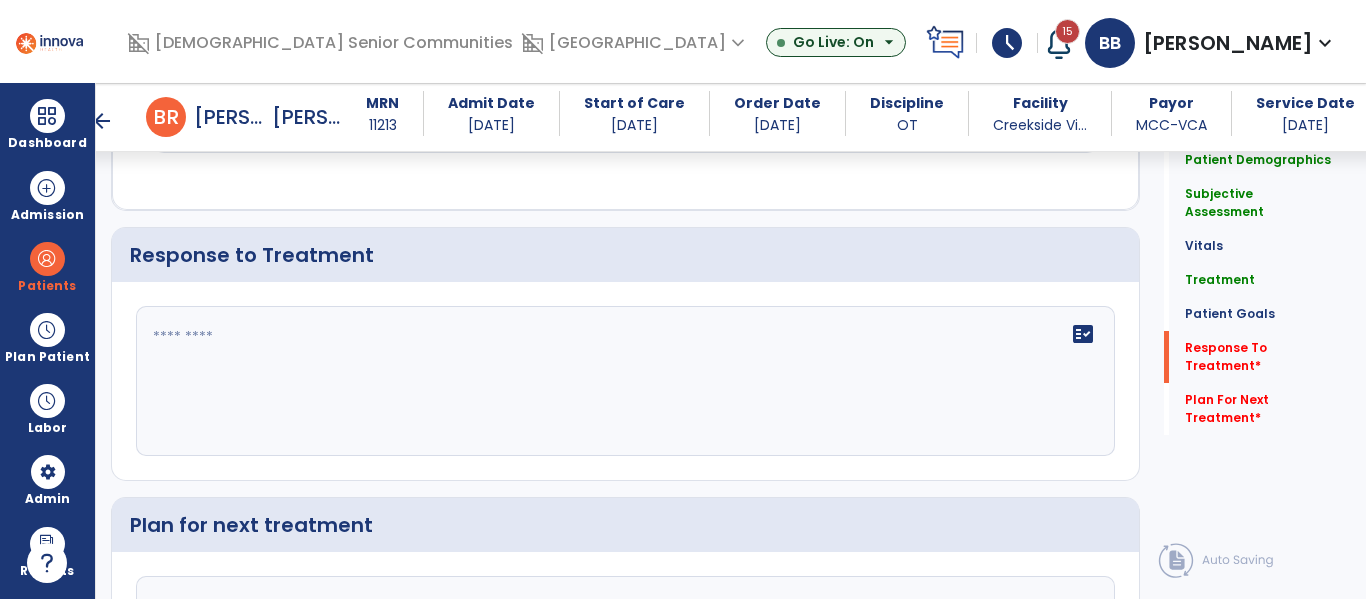 click on "fact_check" 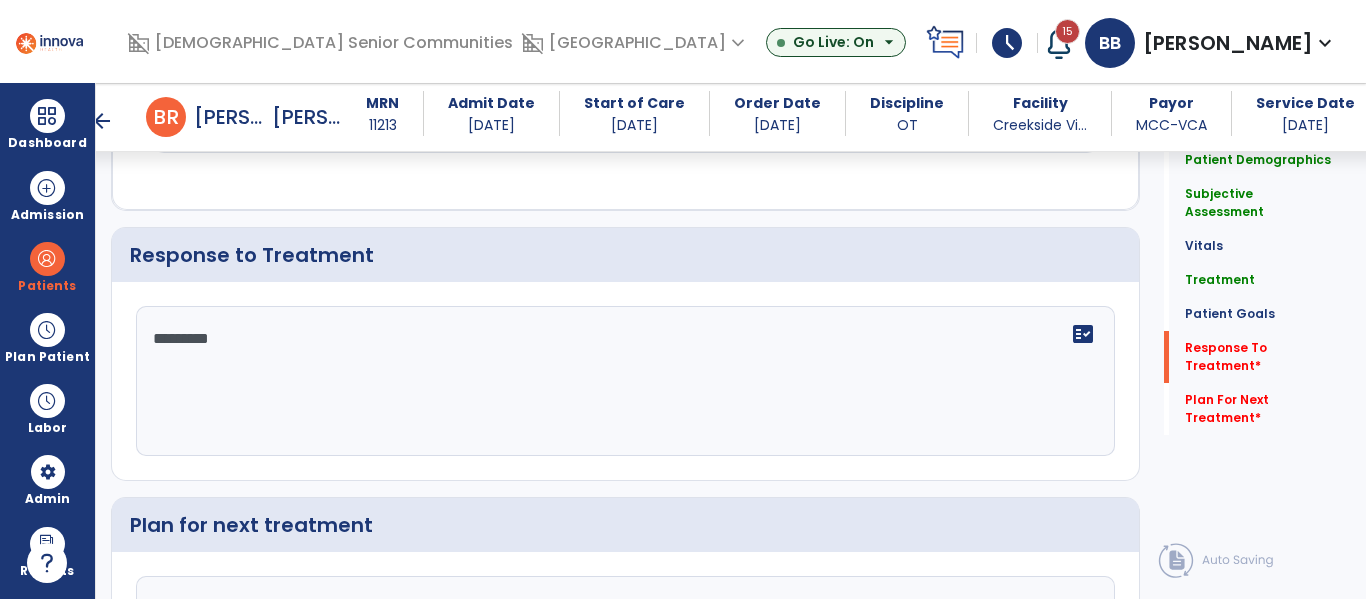 type on "**********" 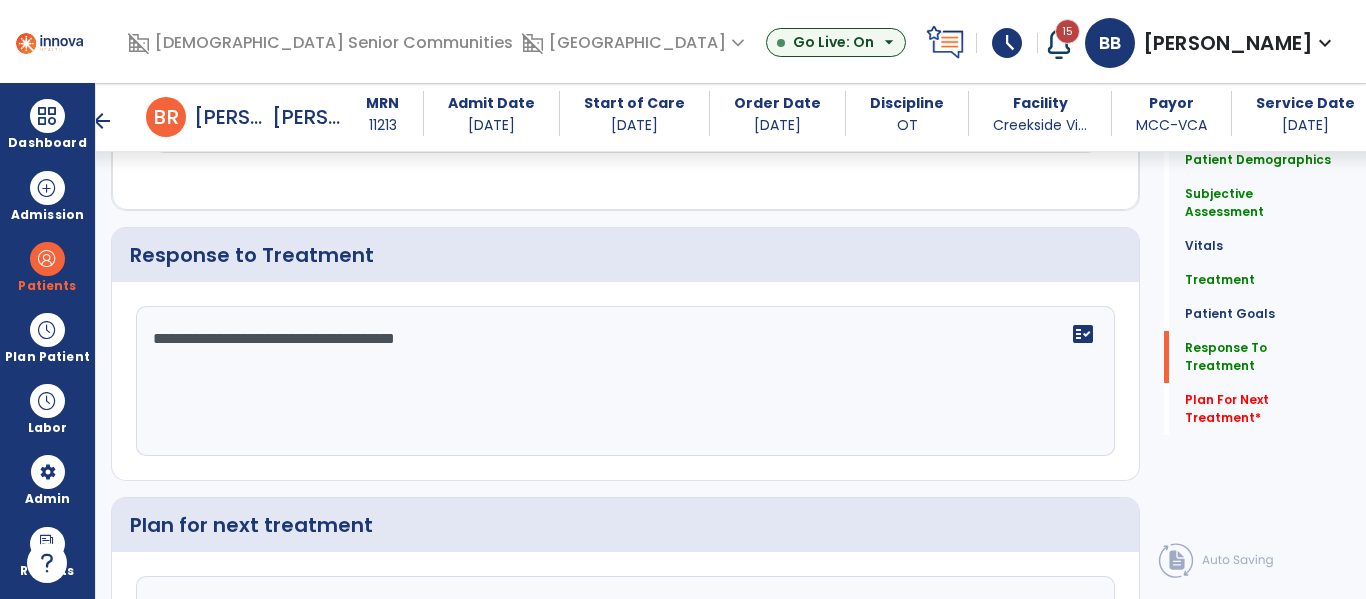 scroll, scrollTop: 3768, scrollLeft: 0, axis: vertical 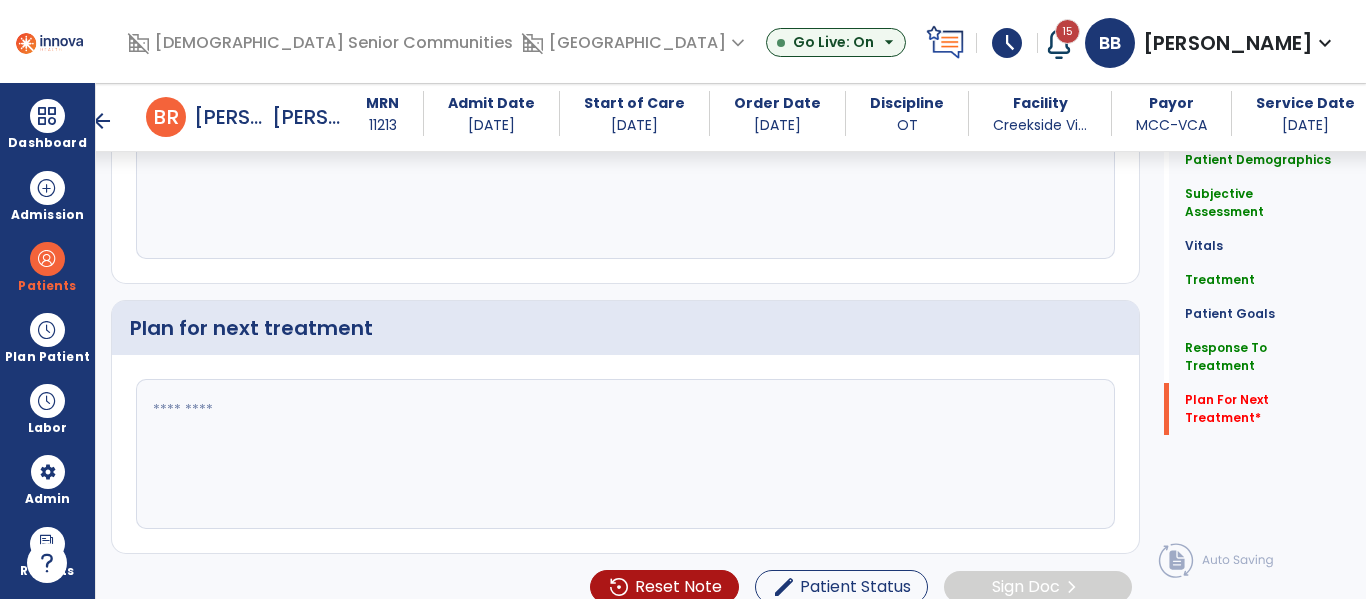 type on "**********" 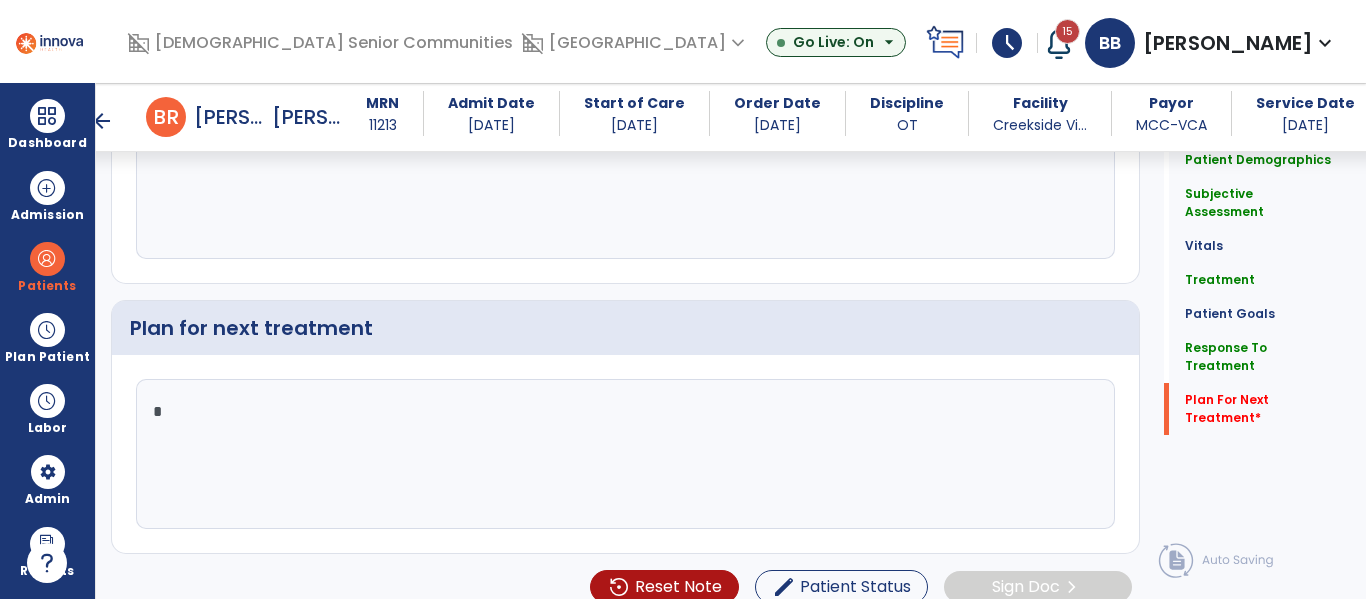type on "**" 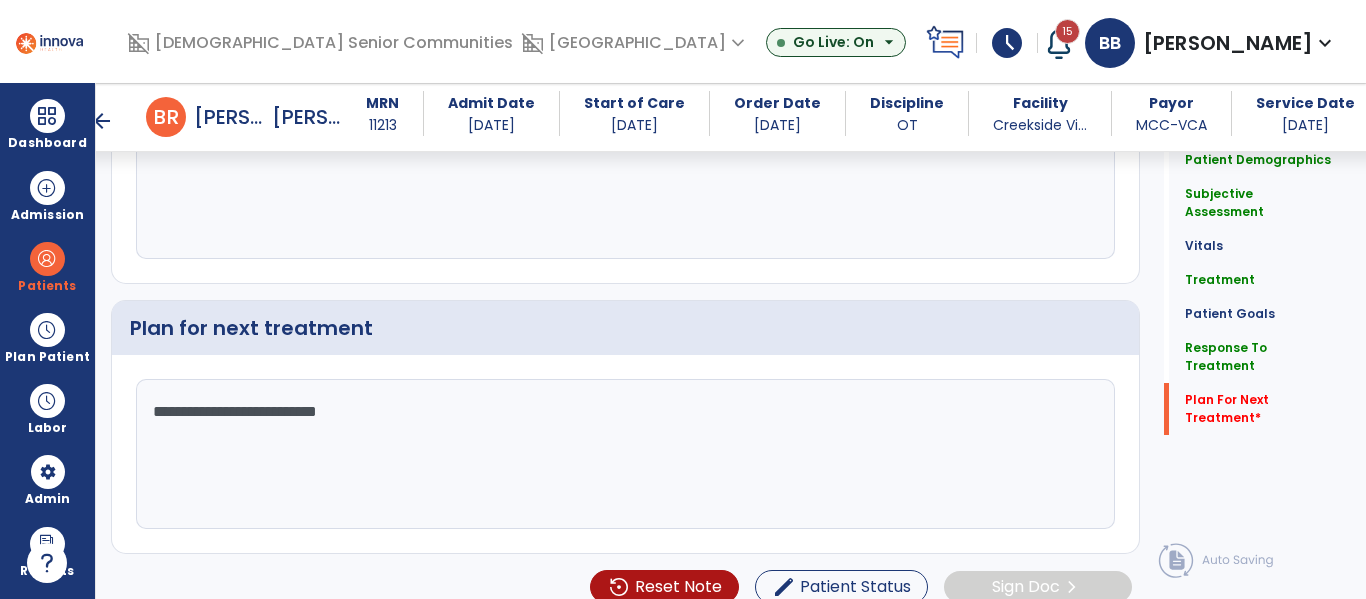 type on "**********" 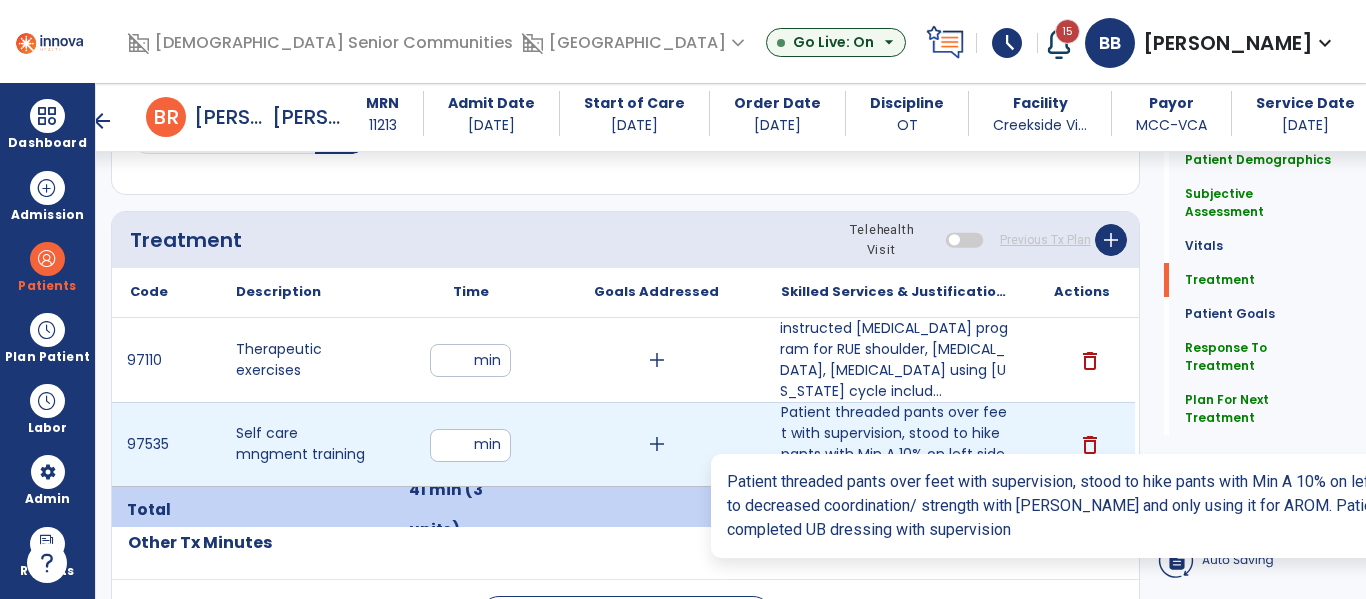 scroll, scrollTop: 1130, scrollLeft: 0, axis: vertical 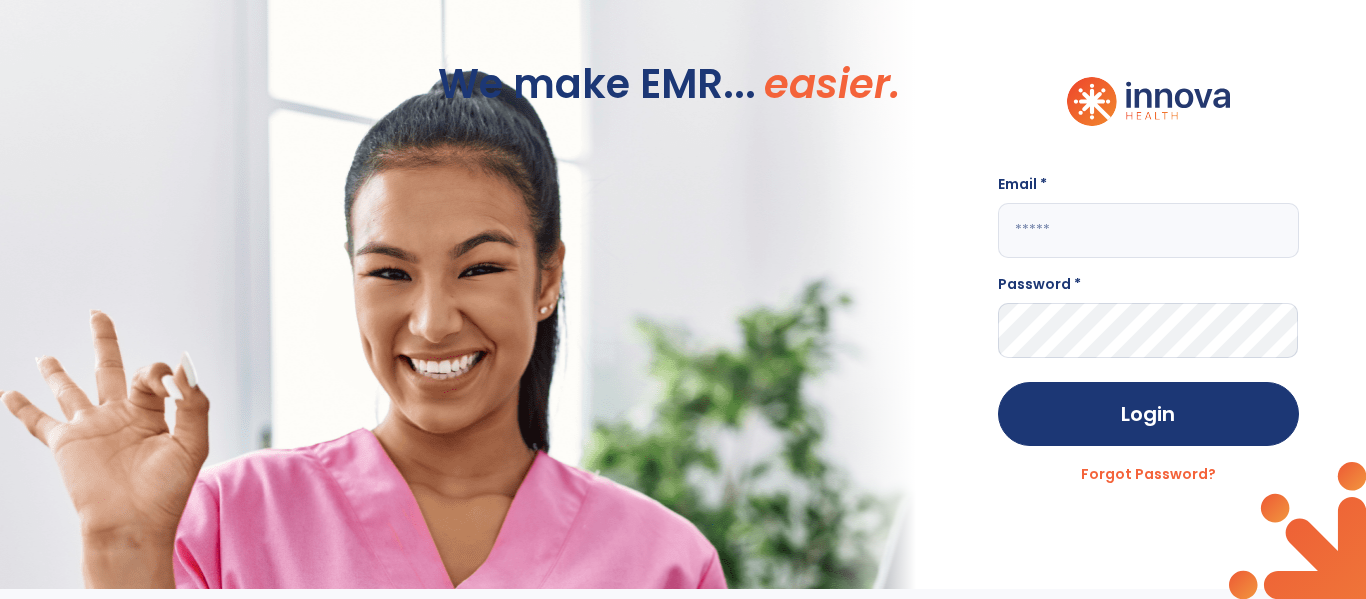 click 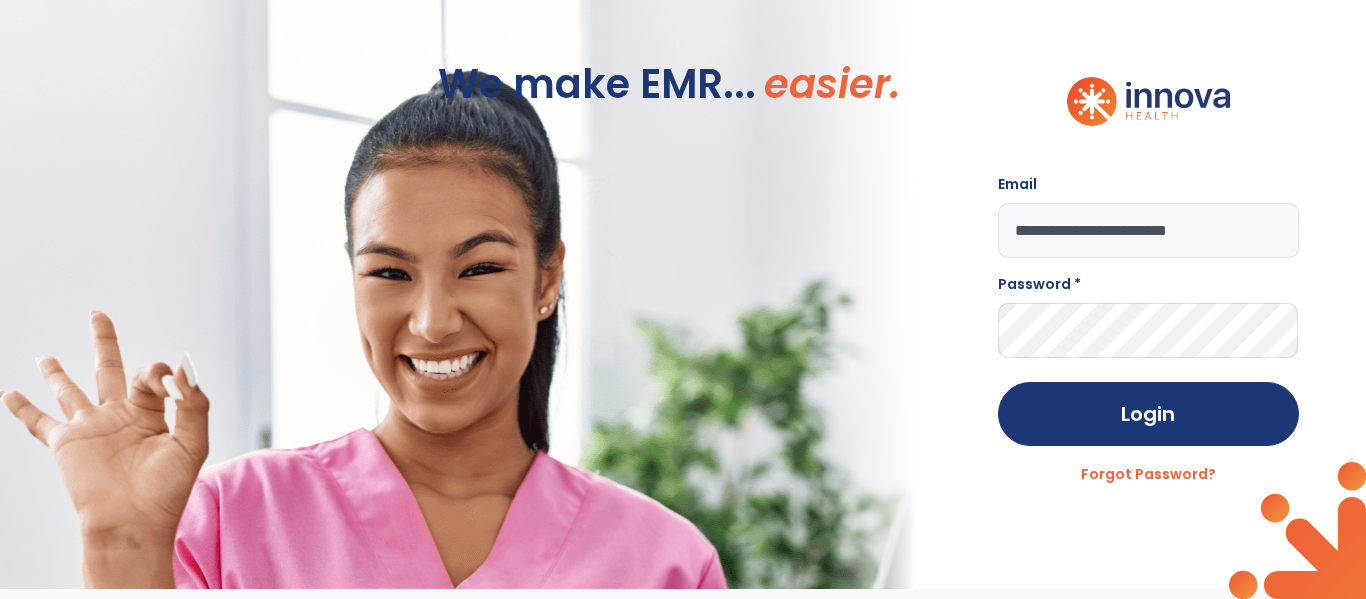 type on "**********" 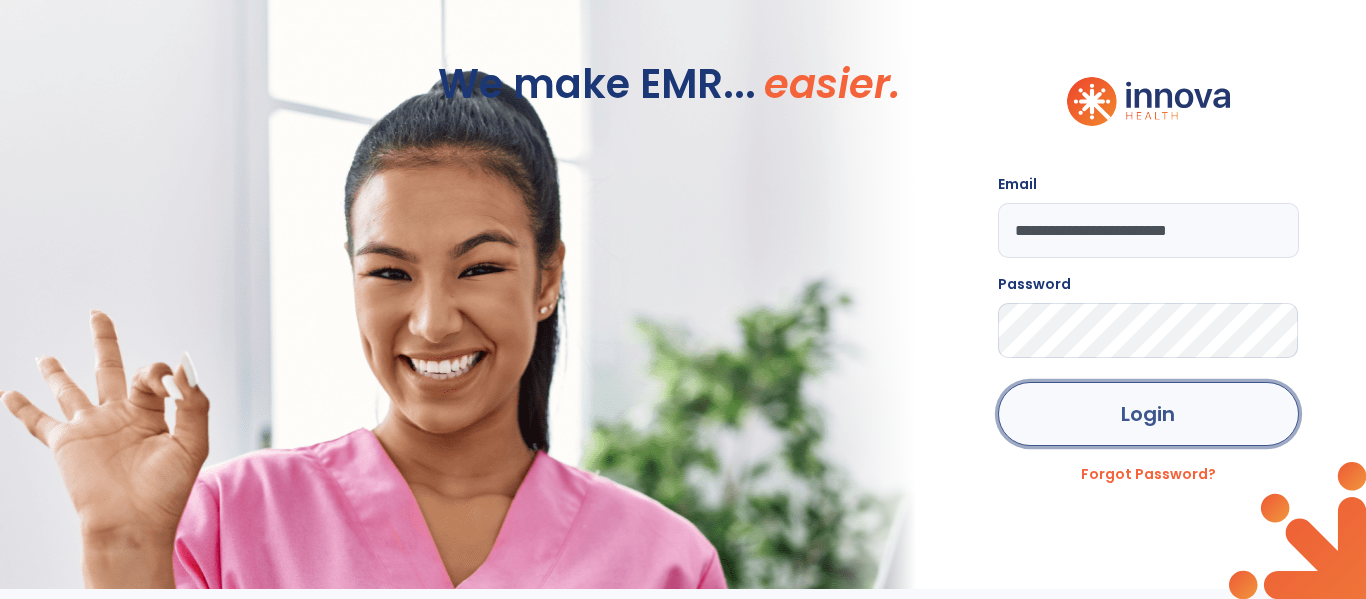 click on "Login" 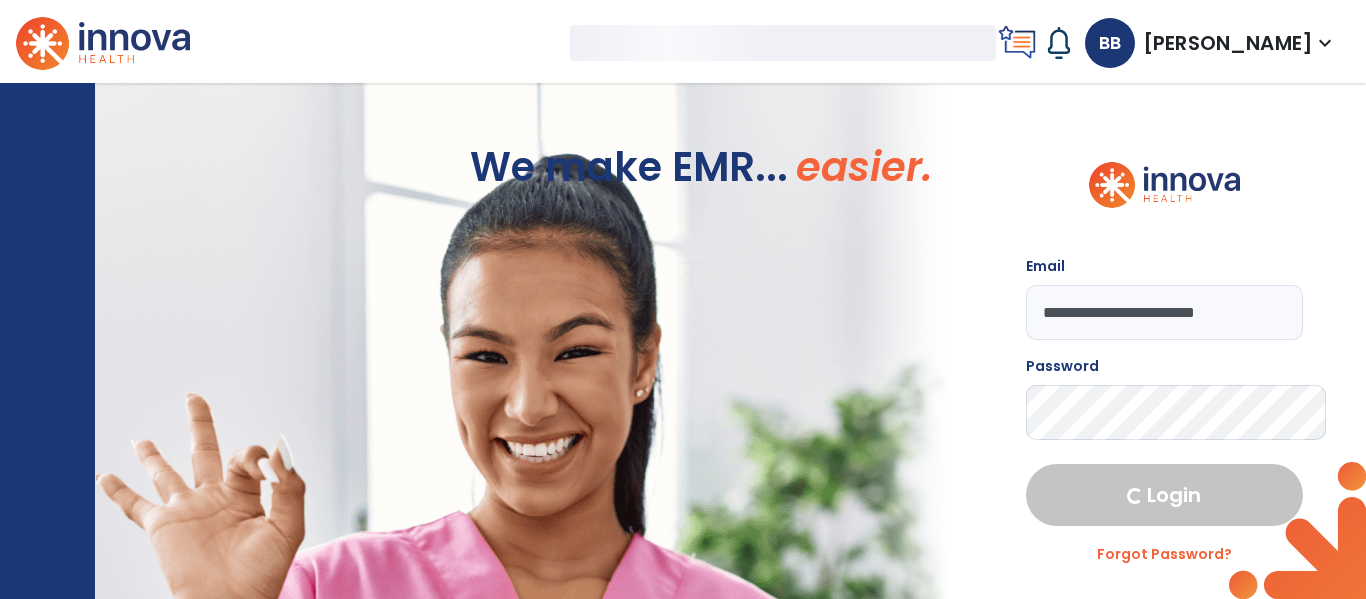 select on "****" 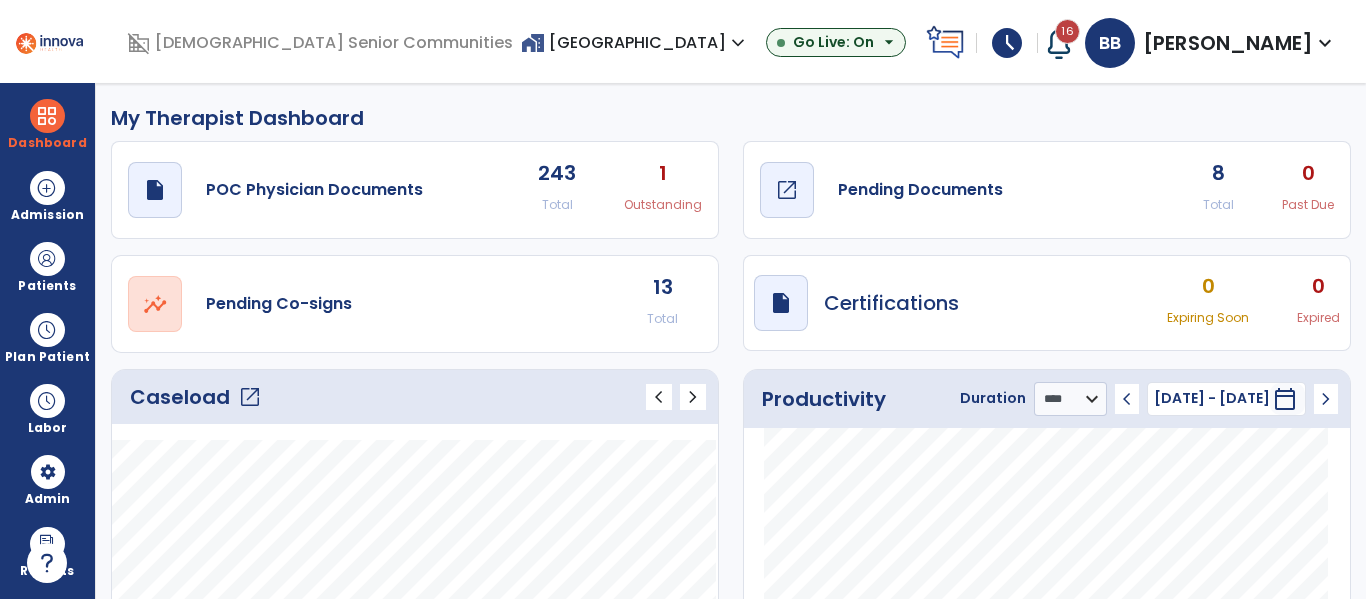 click on "Pending Documents" 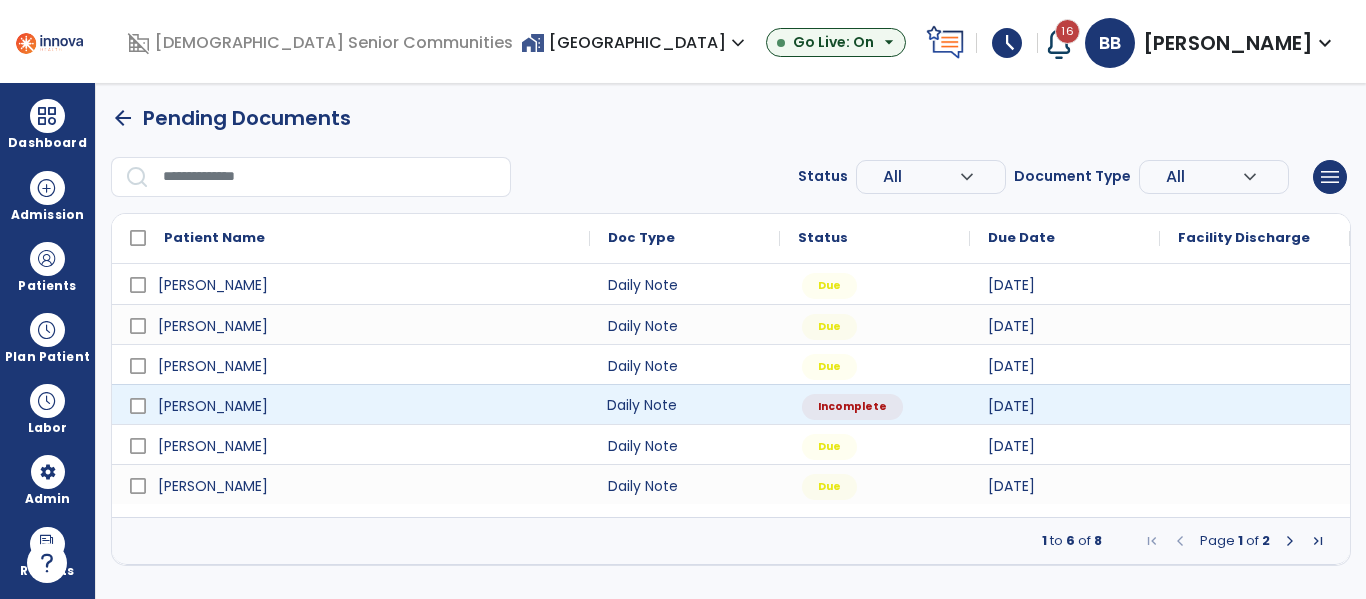 click on "Daily Note" at bounding box center (685, 404) 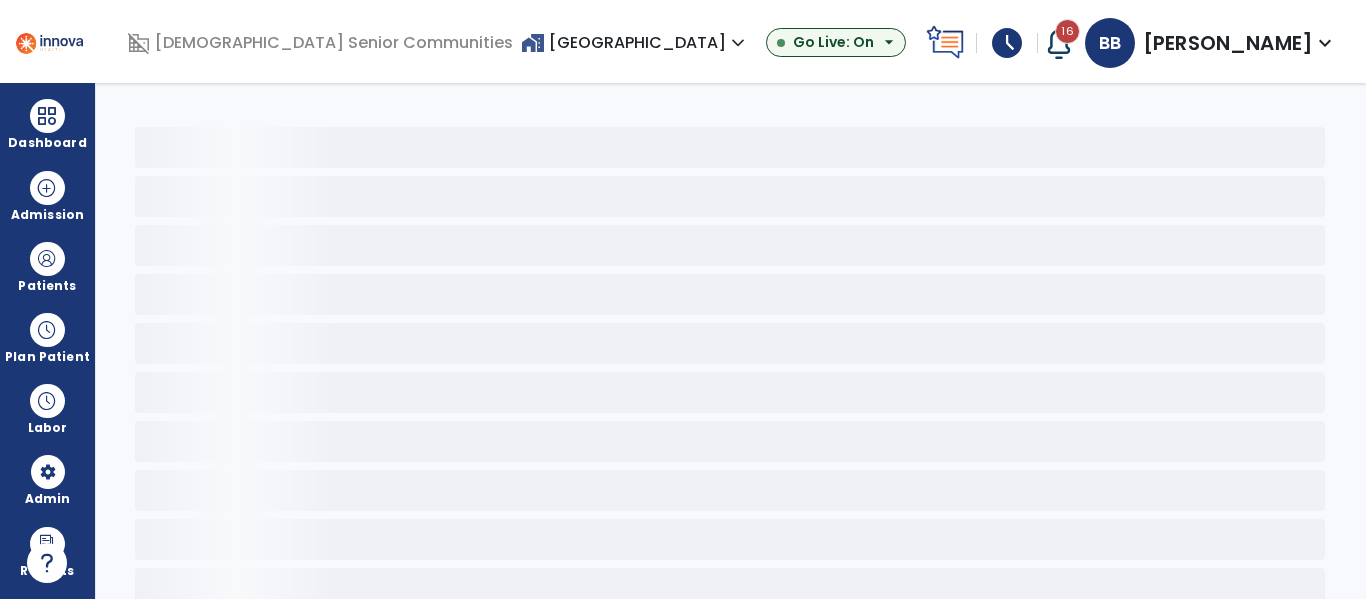 select on "*" 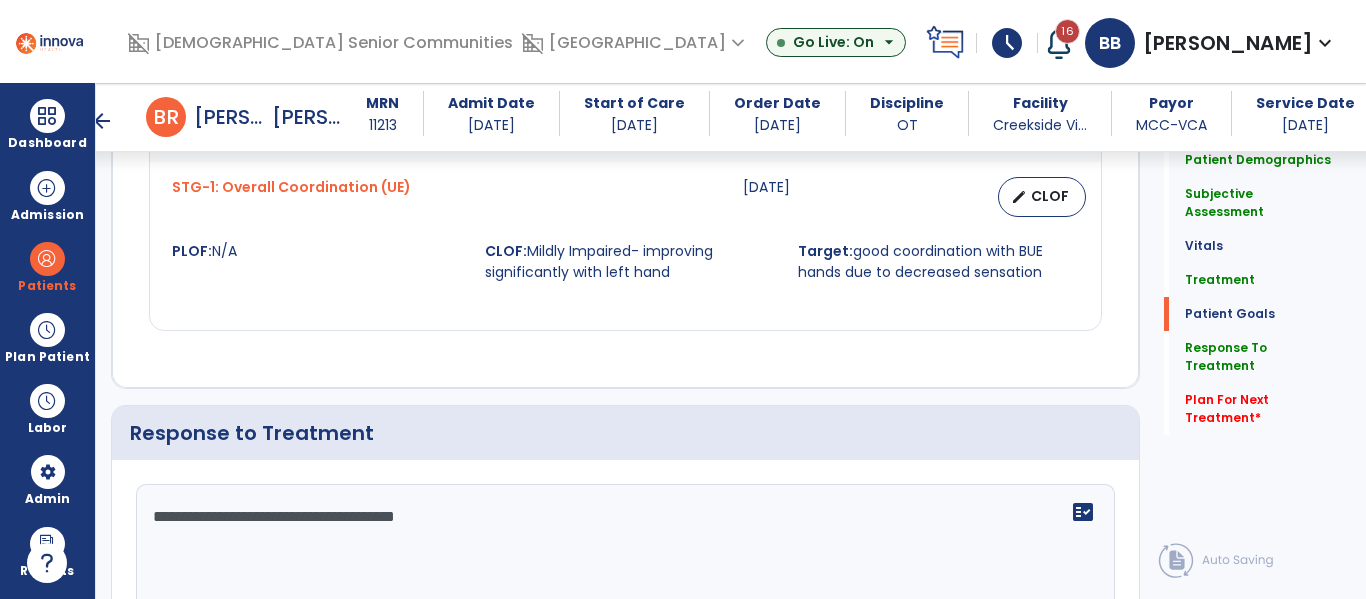 scroll, scrollTop: 3768, scrollLeft: 0, axis: vertical 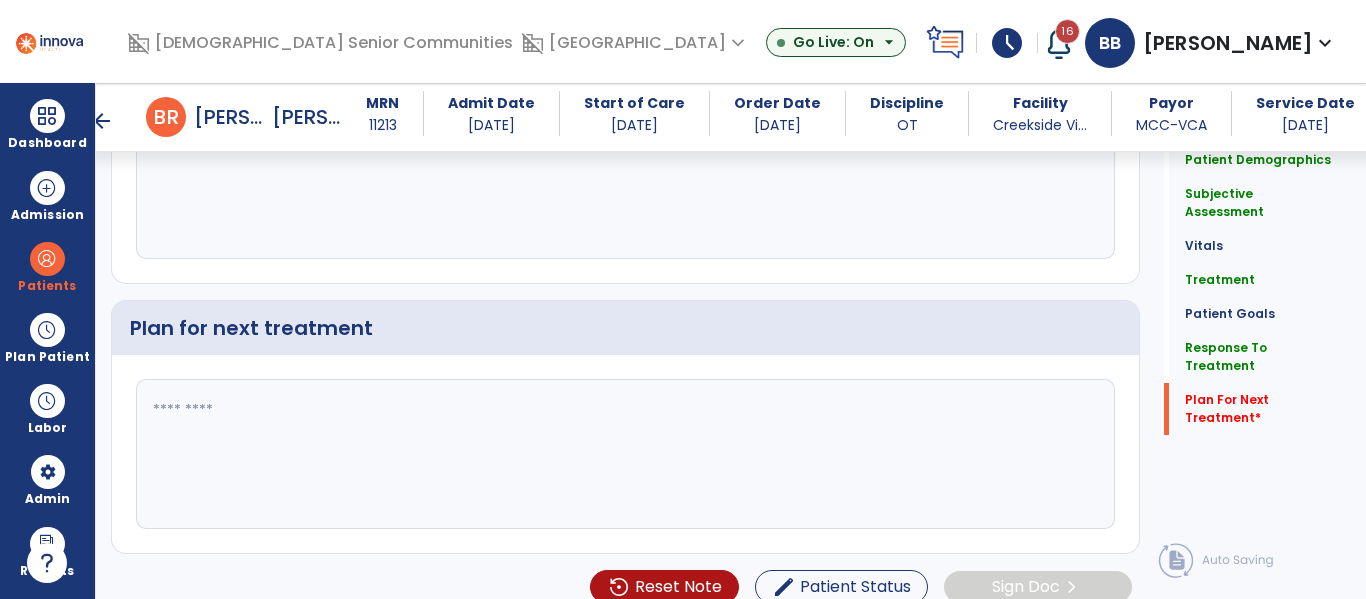 click 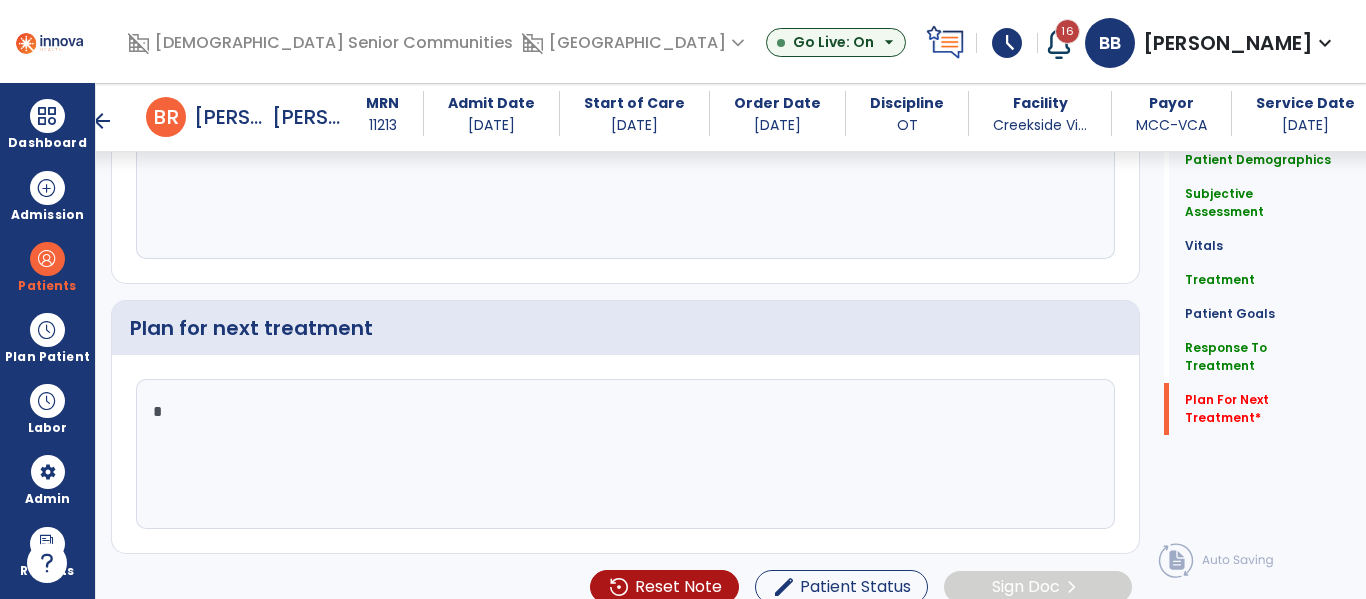 type on "**" 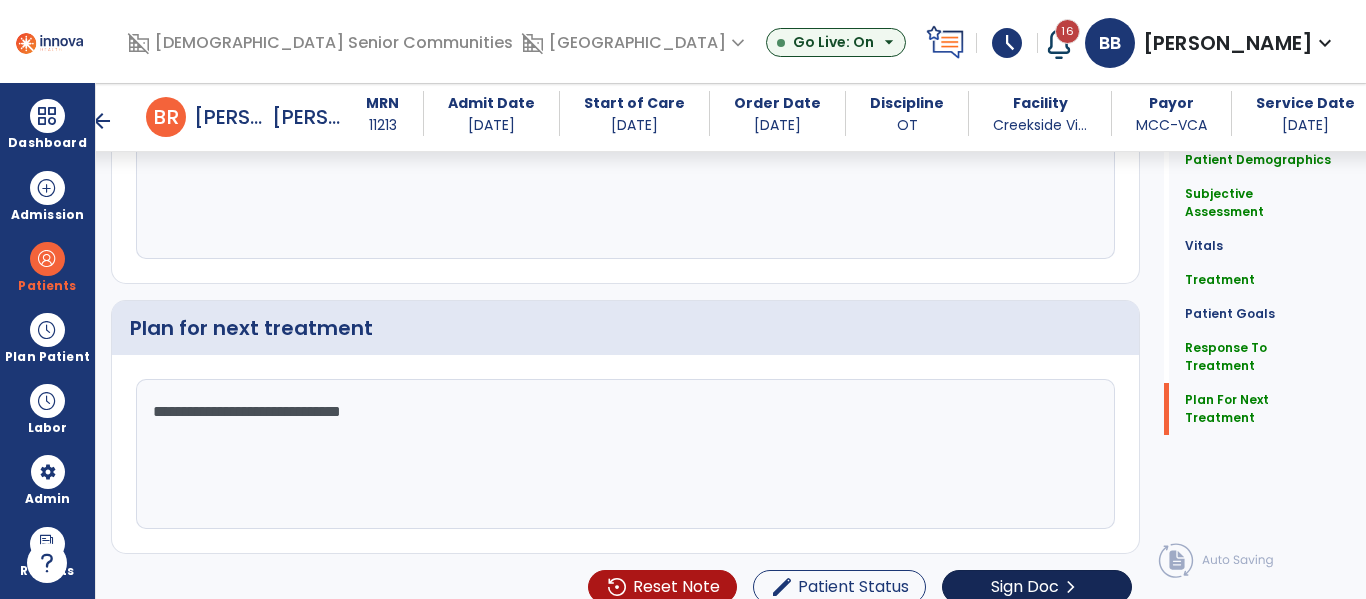 type on "**********" 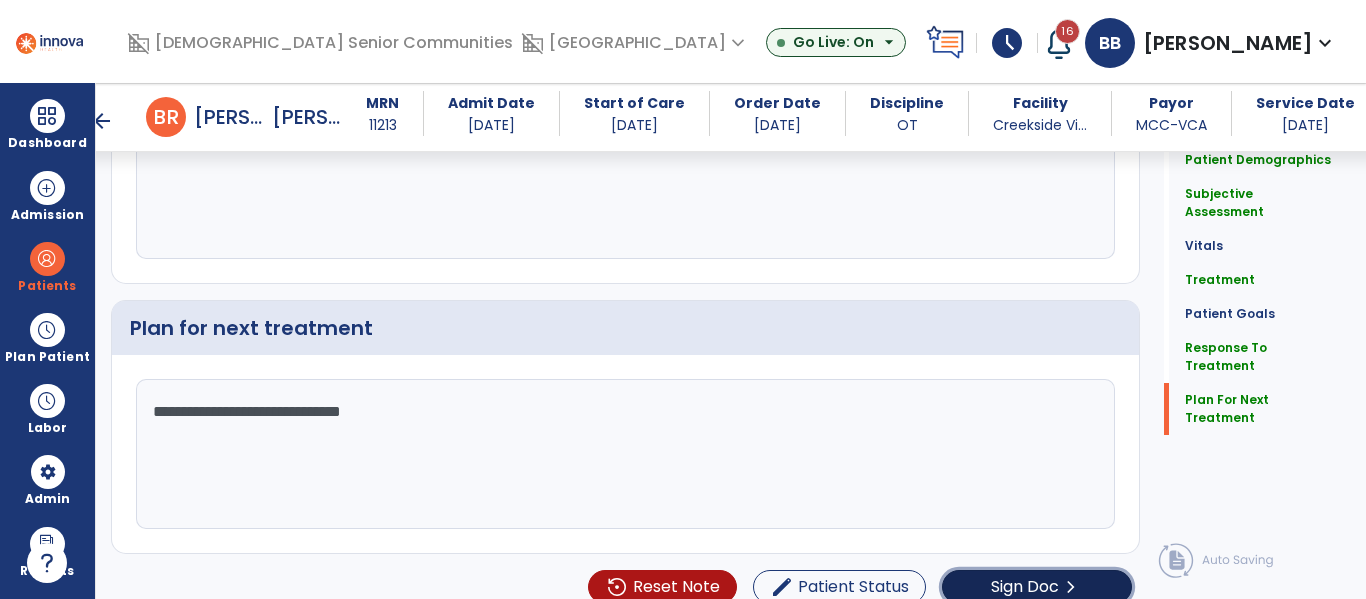 click on "Sign Doc" 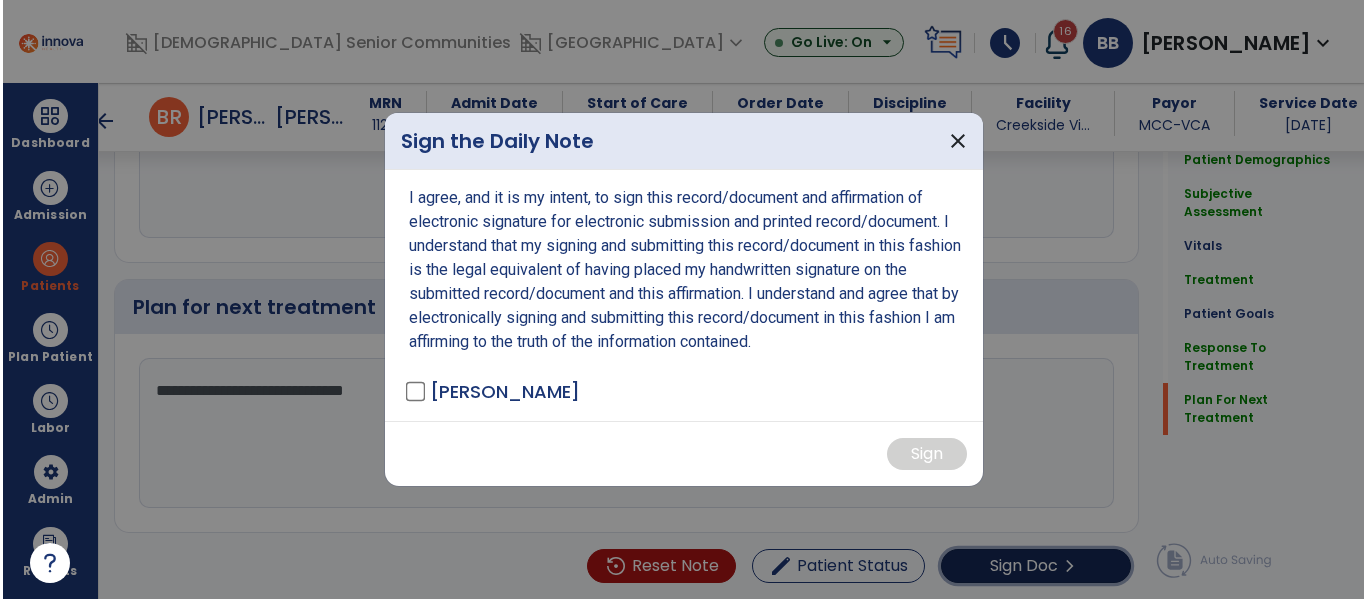 scroll, scrollTop: 3789, scrollLeft: 0, axis: vertical 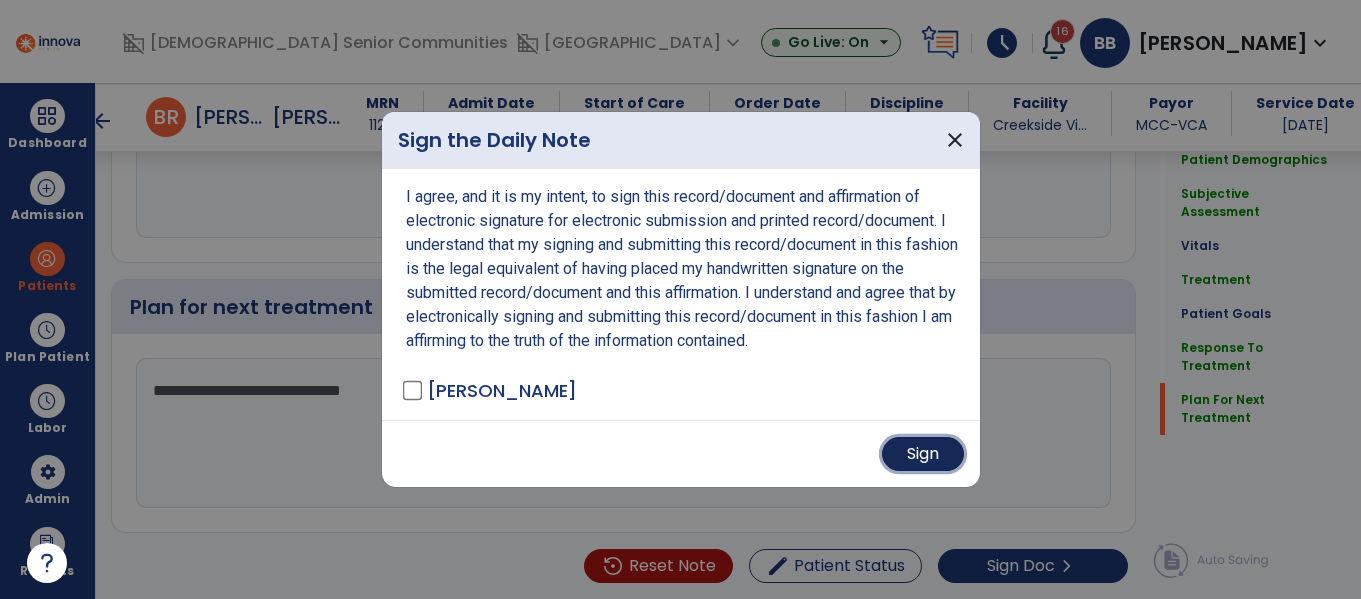 click on "Sign" at bounding box center (923, 454) 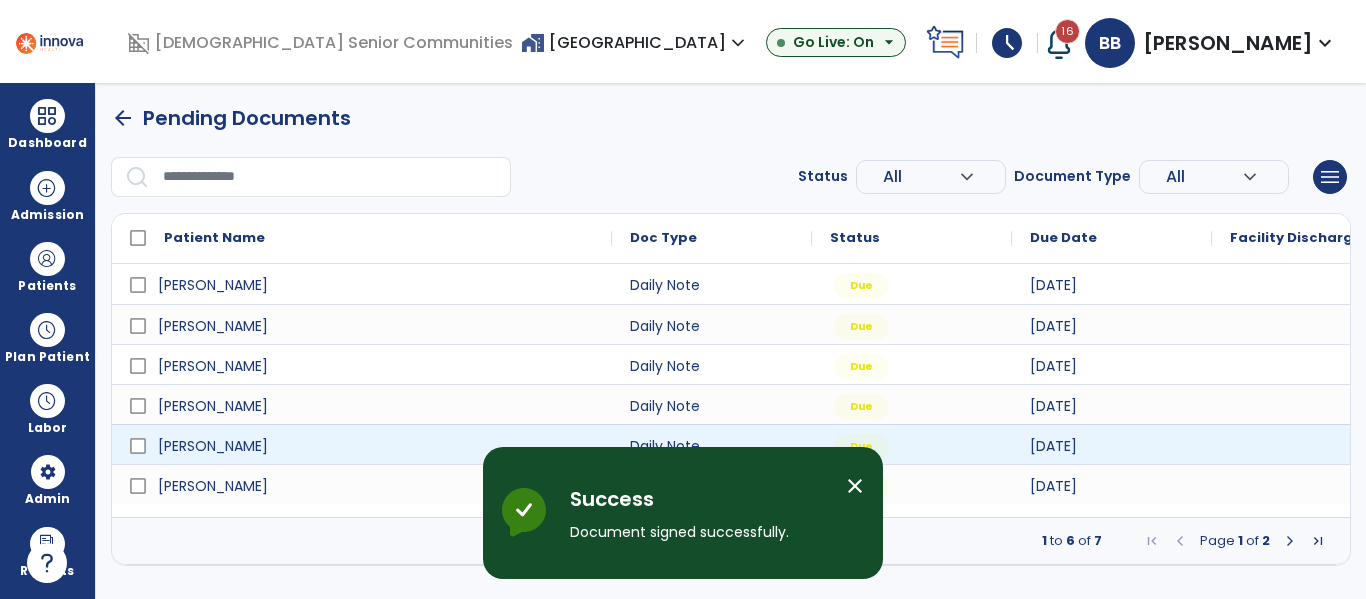 scroll, scrollTop: 0, scrollLeft: 0, axis: both 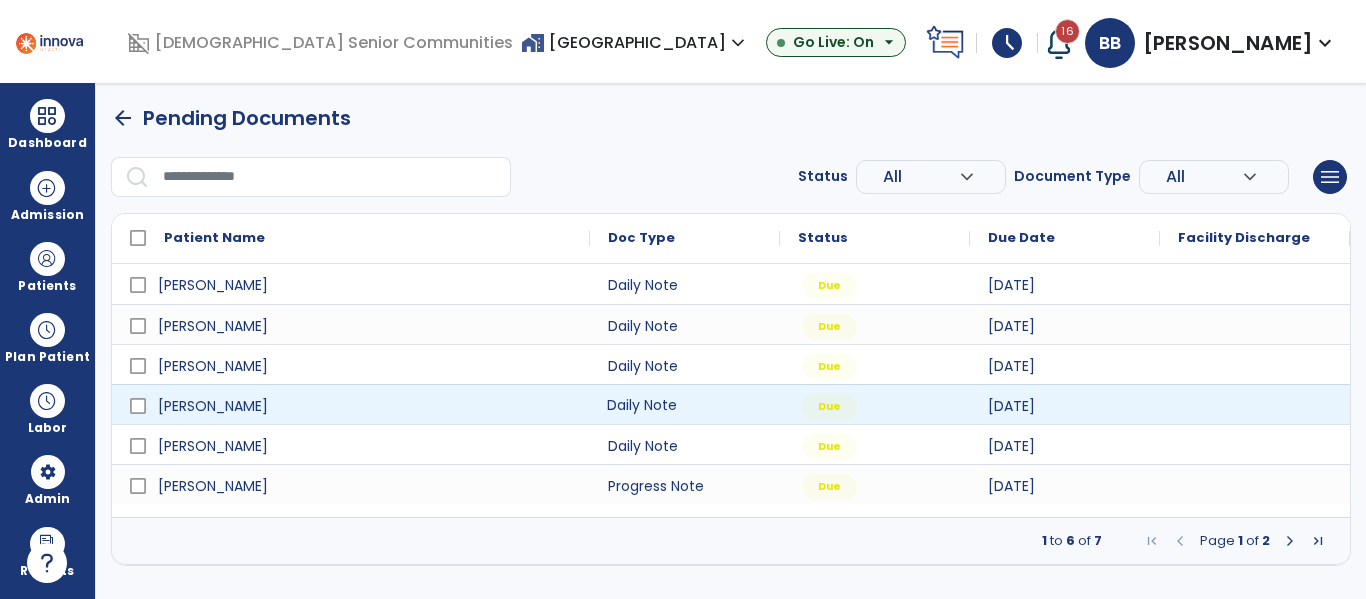 click on "Daily Note" at bounding box center [685, 404] 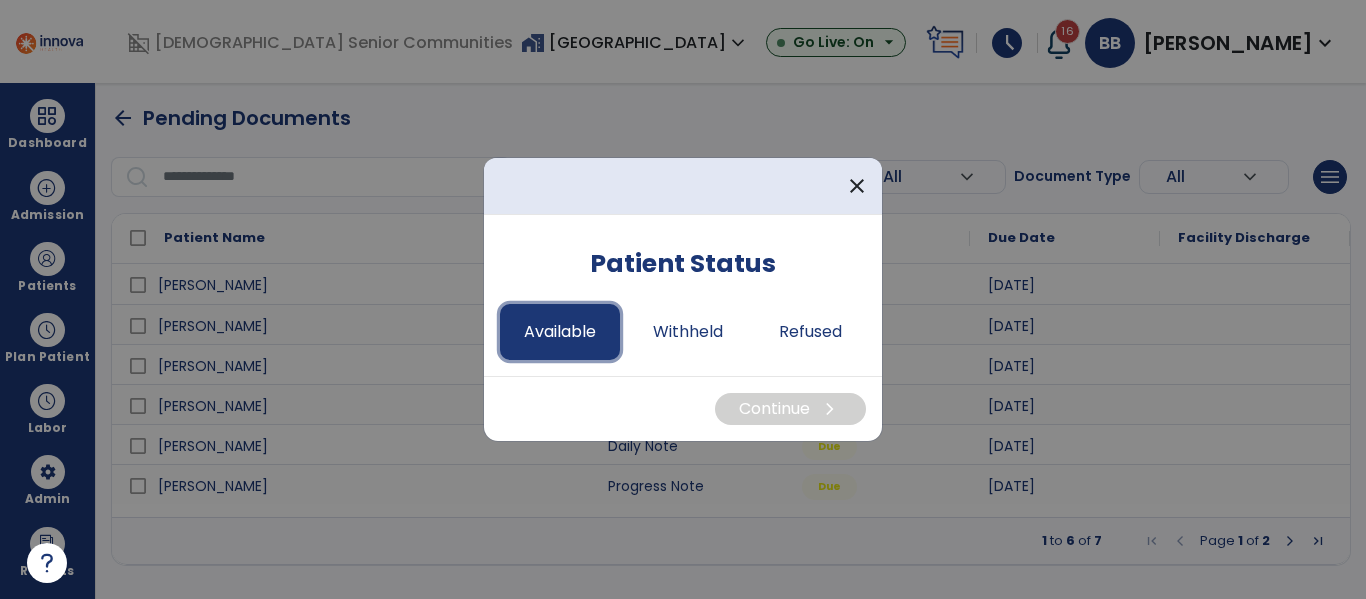 click on "Available" at bounding box center [560, 332] 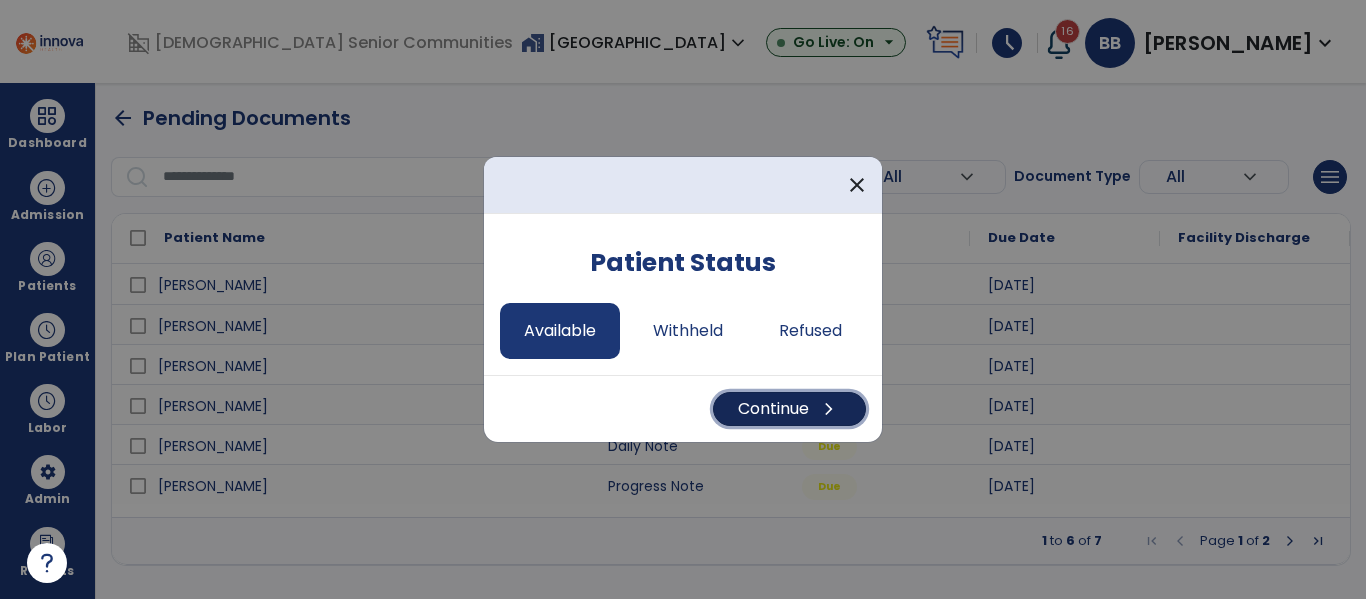 click on "Continue   chevron_right" at bounding box center [789, 409] 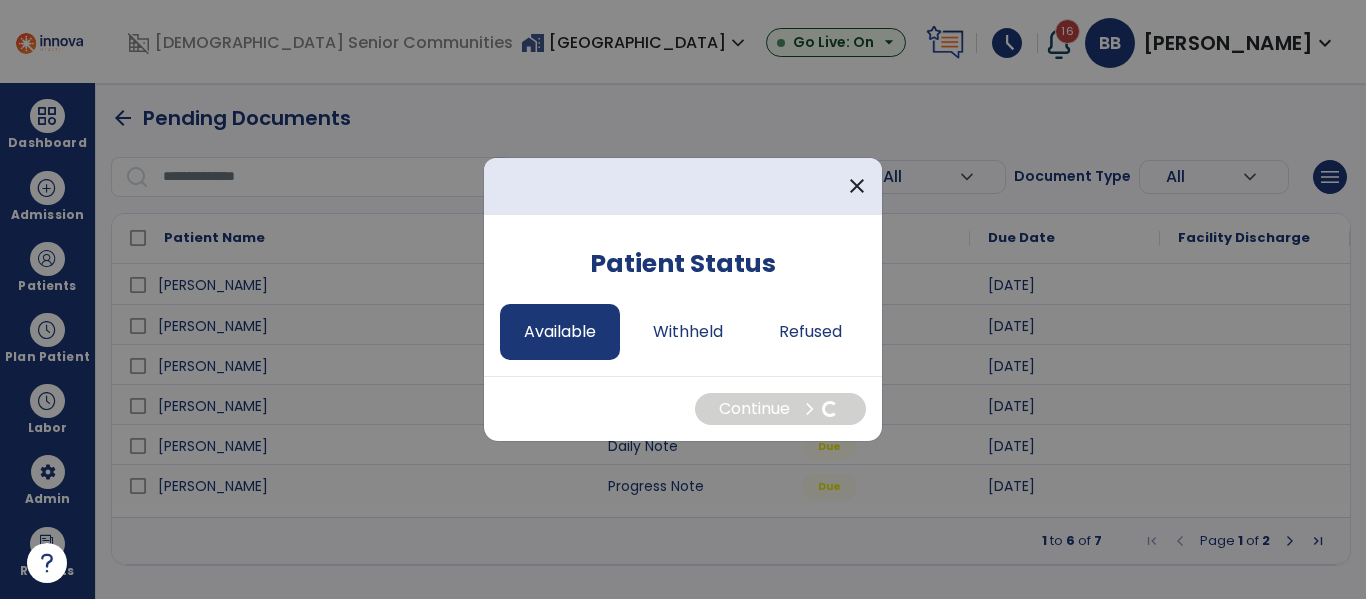 select on "*" 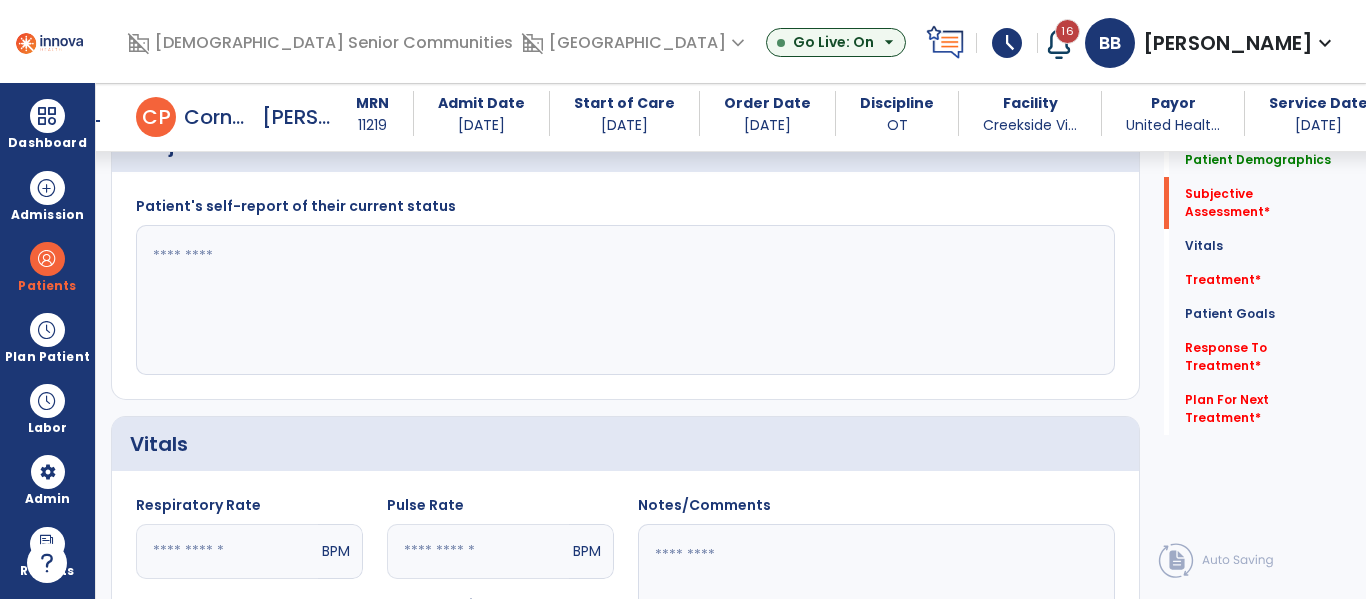 scroll, scrollTop: 536, scrollLeft: 0, axis: vertical 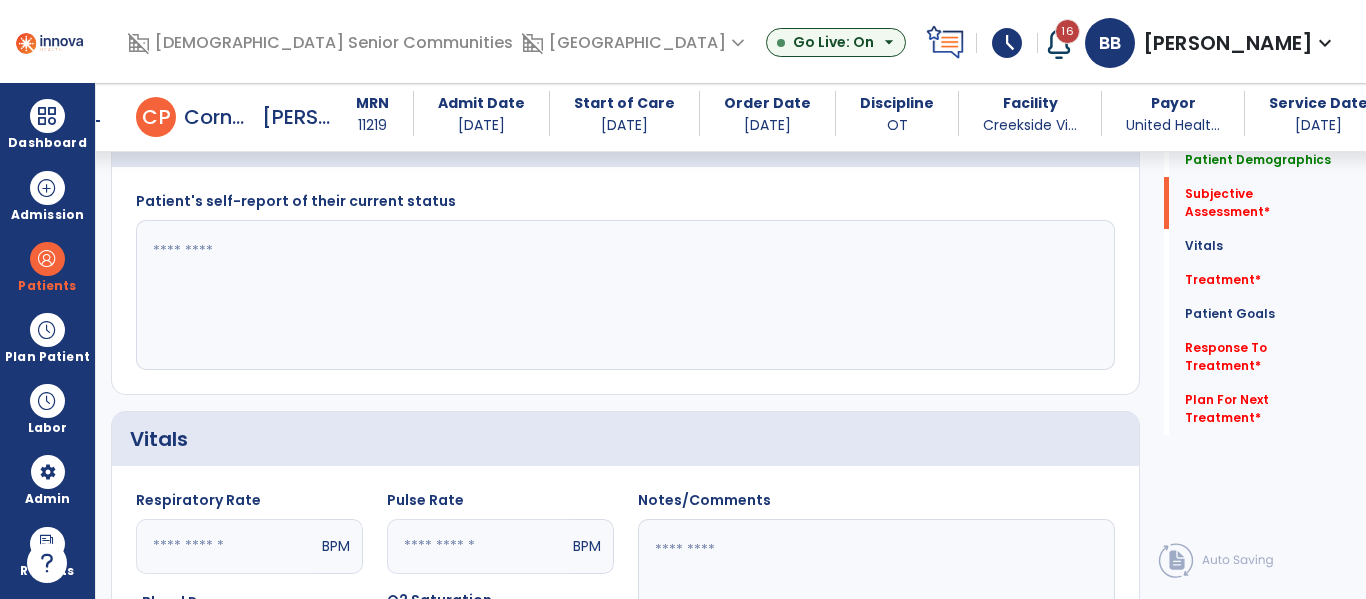 click 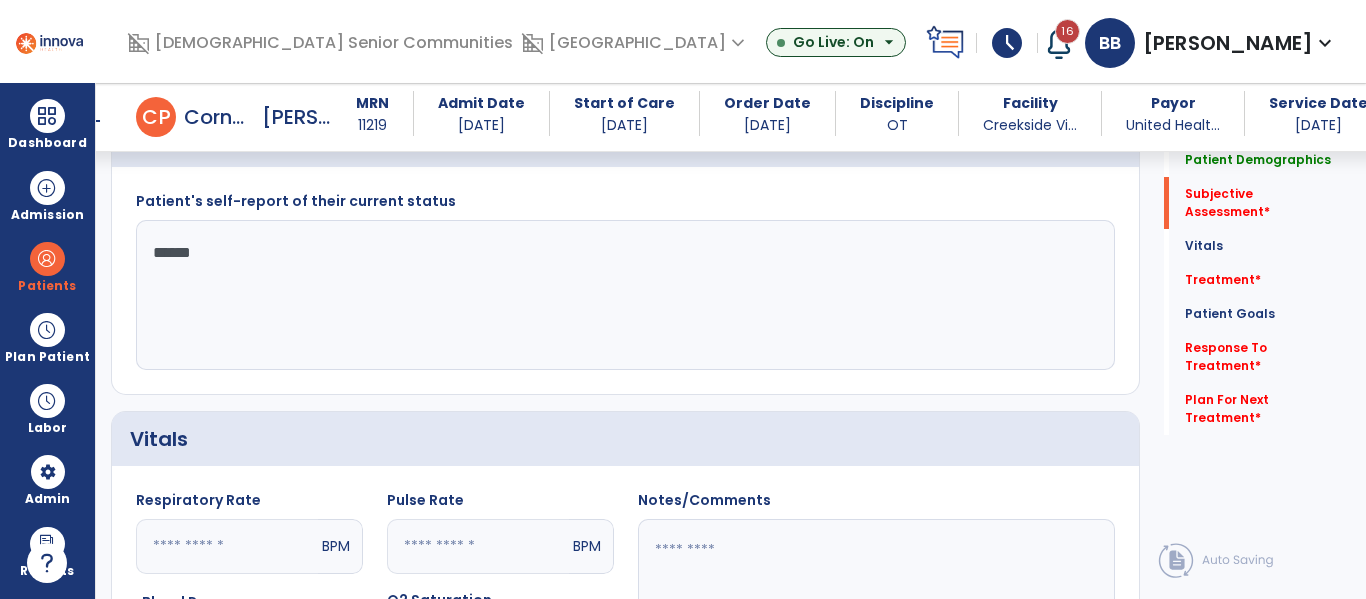 type on "*******" 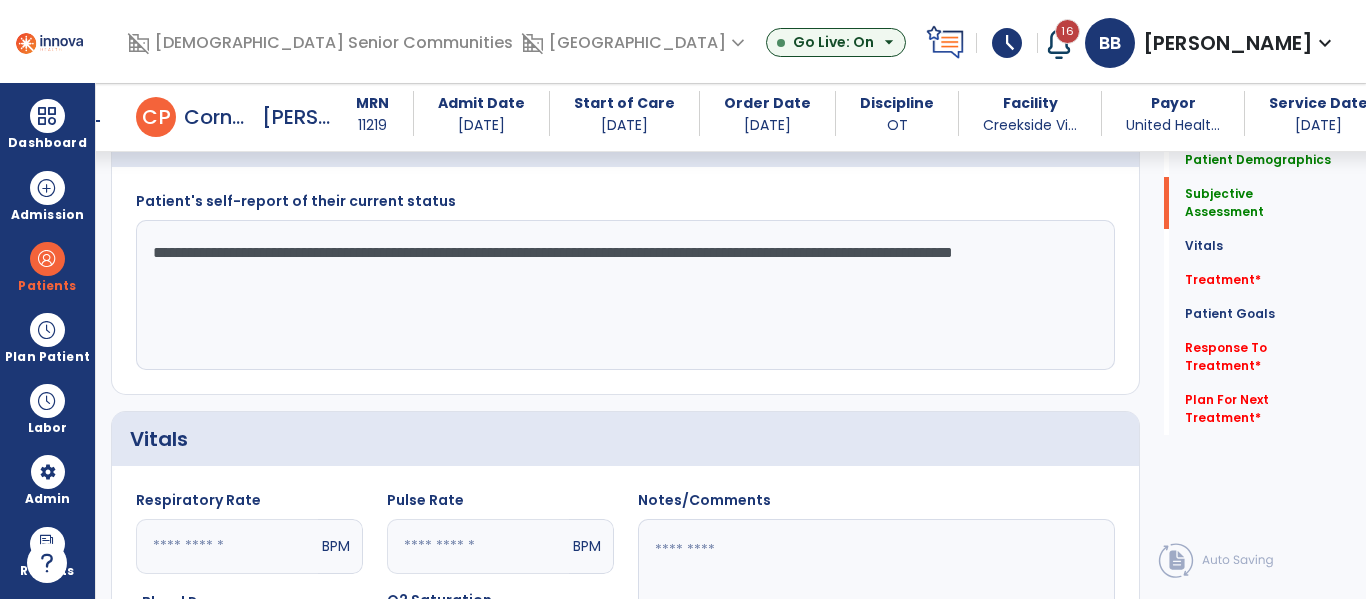 type on "**********" 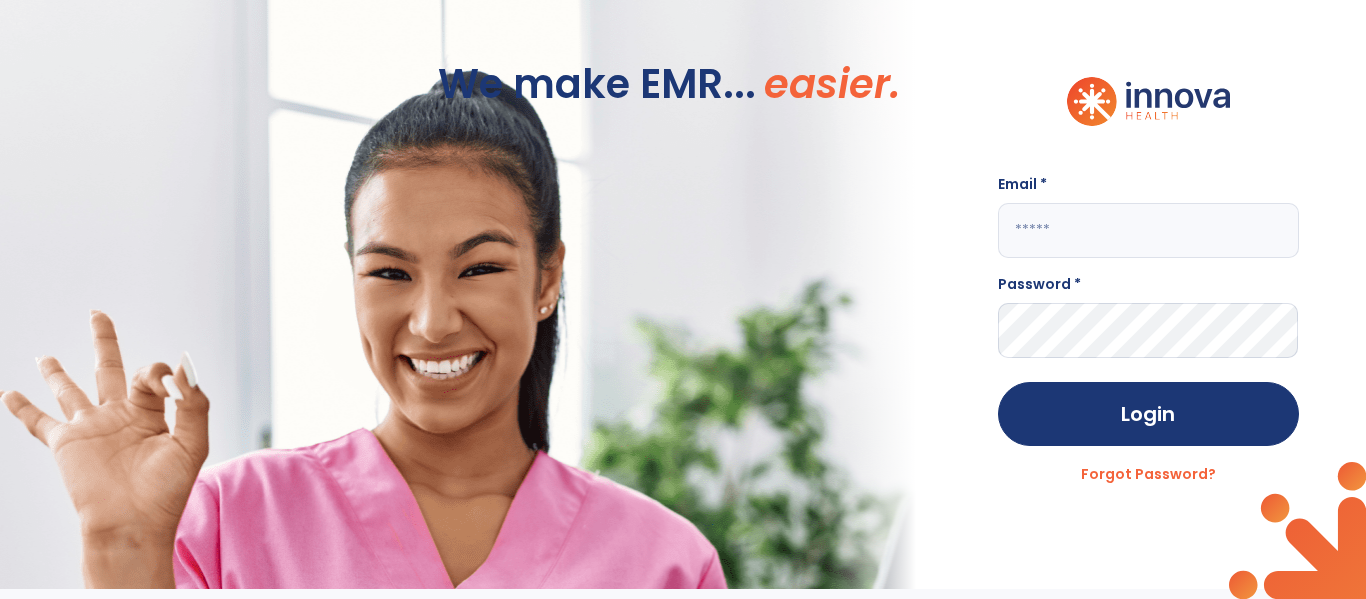 scroll, scrollTop: 0, scrollLeft: 0, axis: both 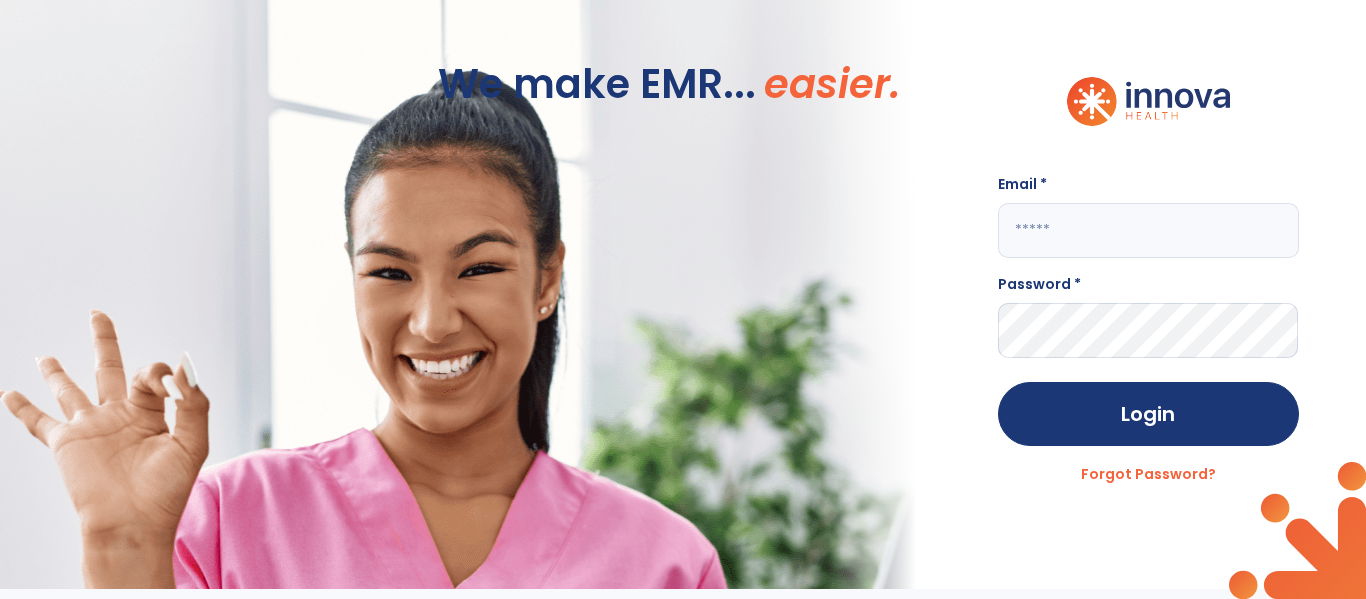 click 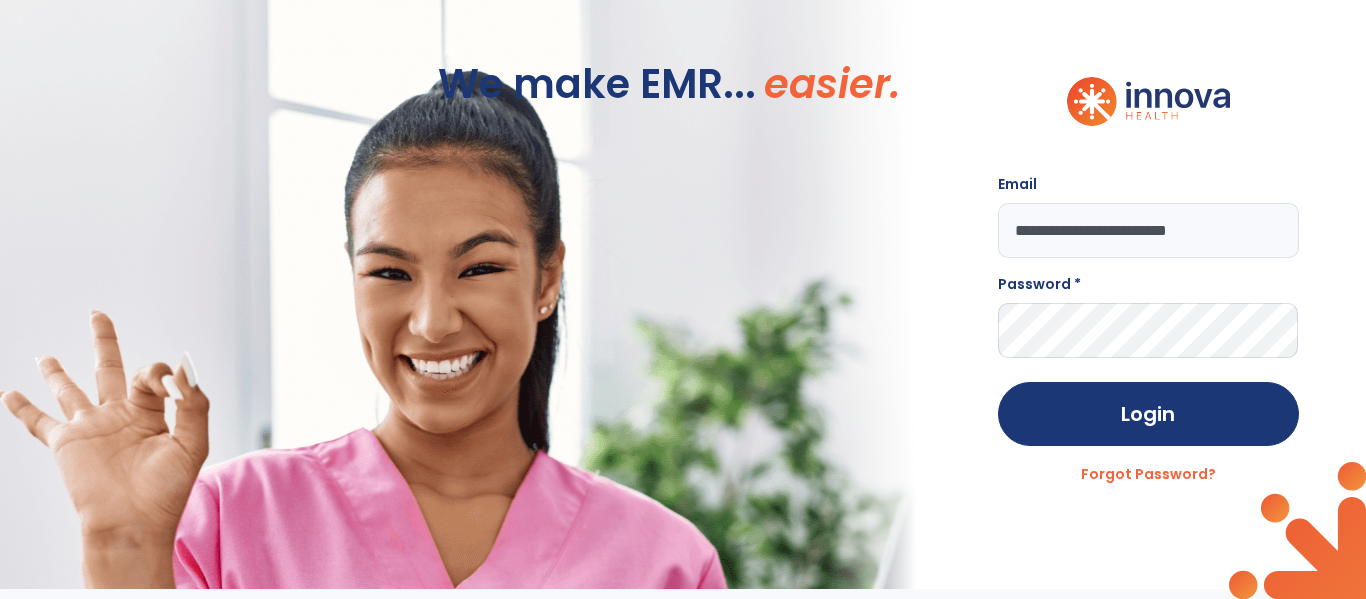type on "**********" 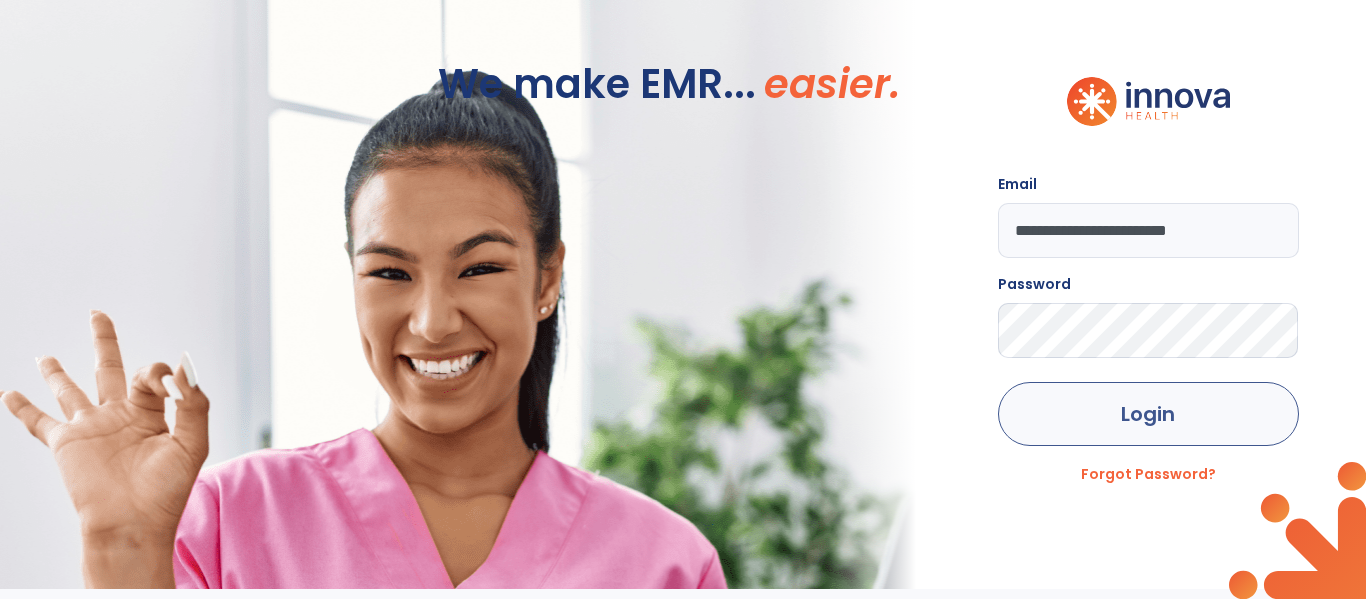 click on "Login" 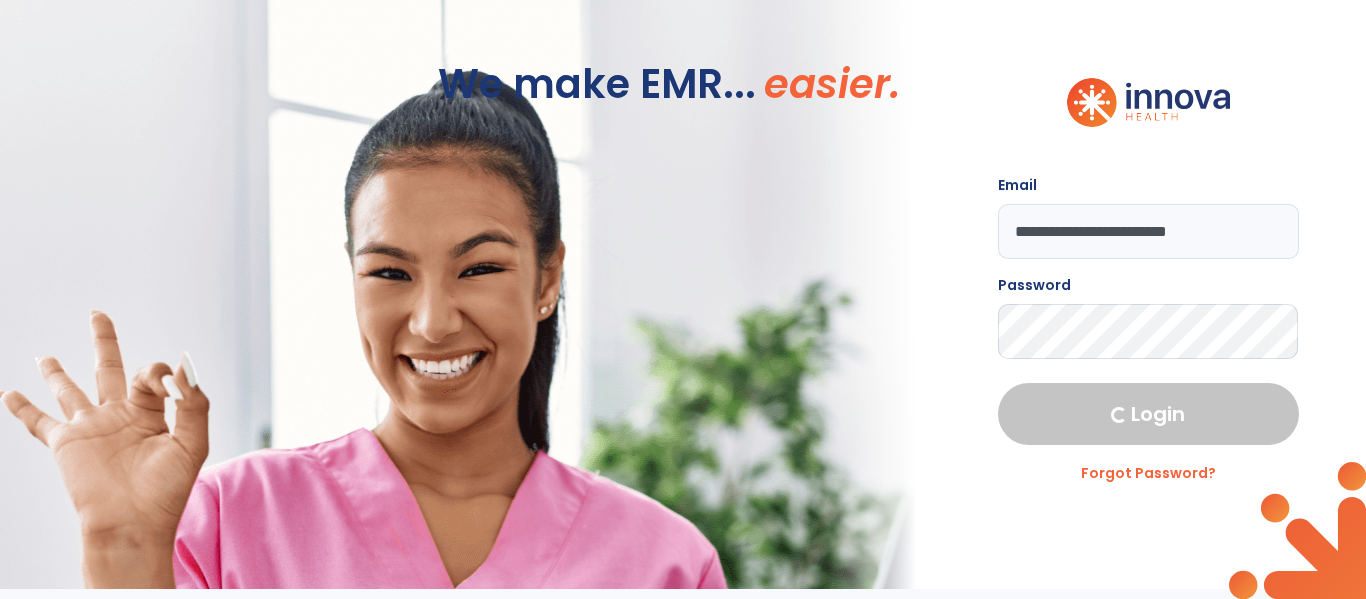 select on "***" 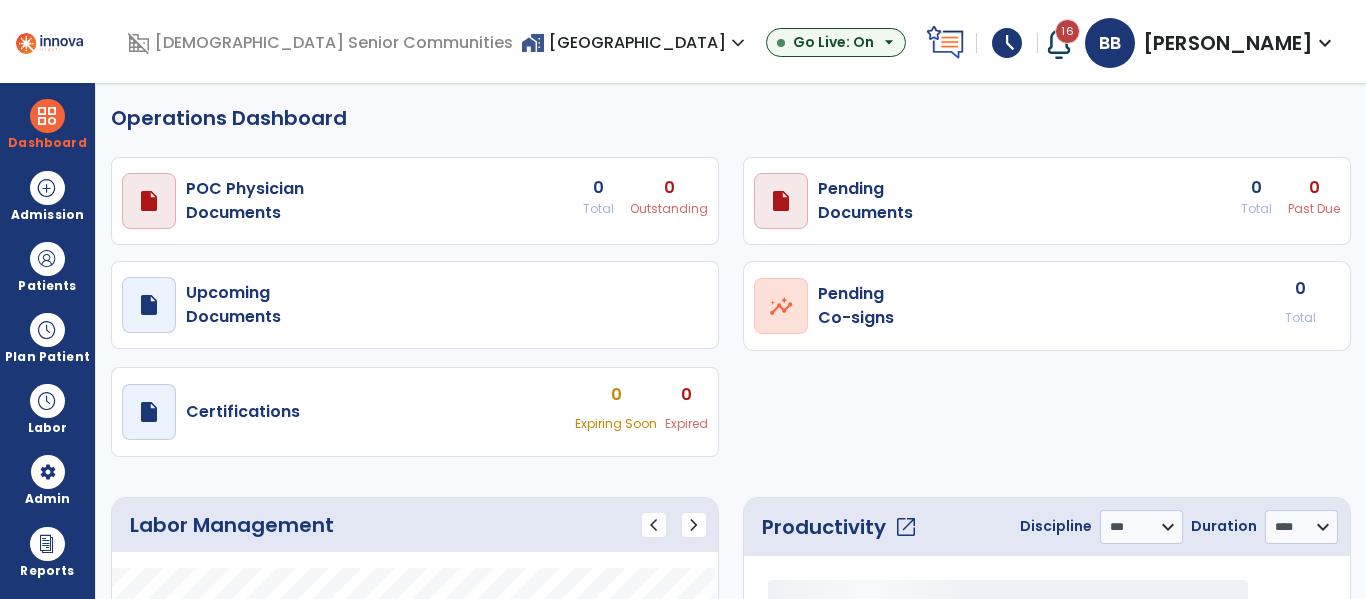 select on "***" 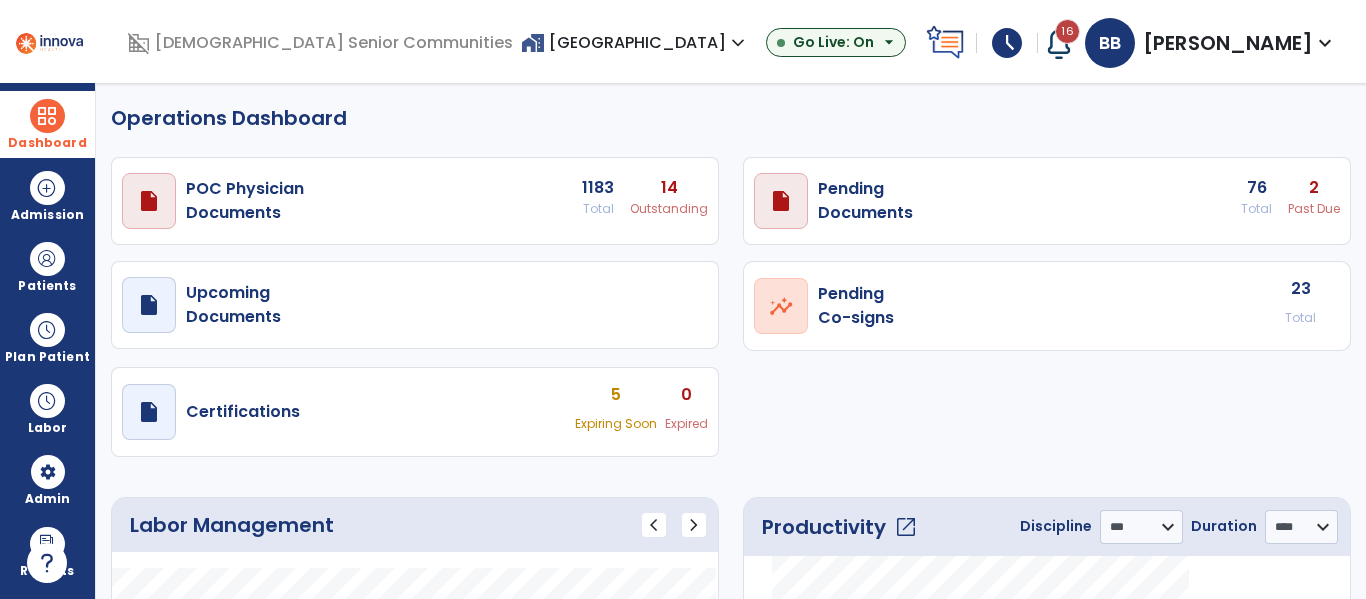 click at bounding box center [47, 116] 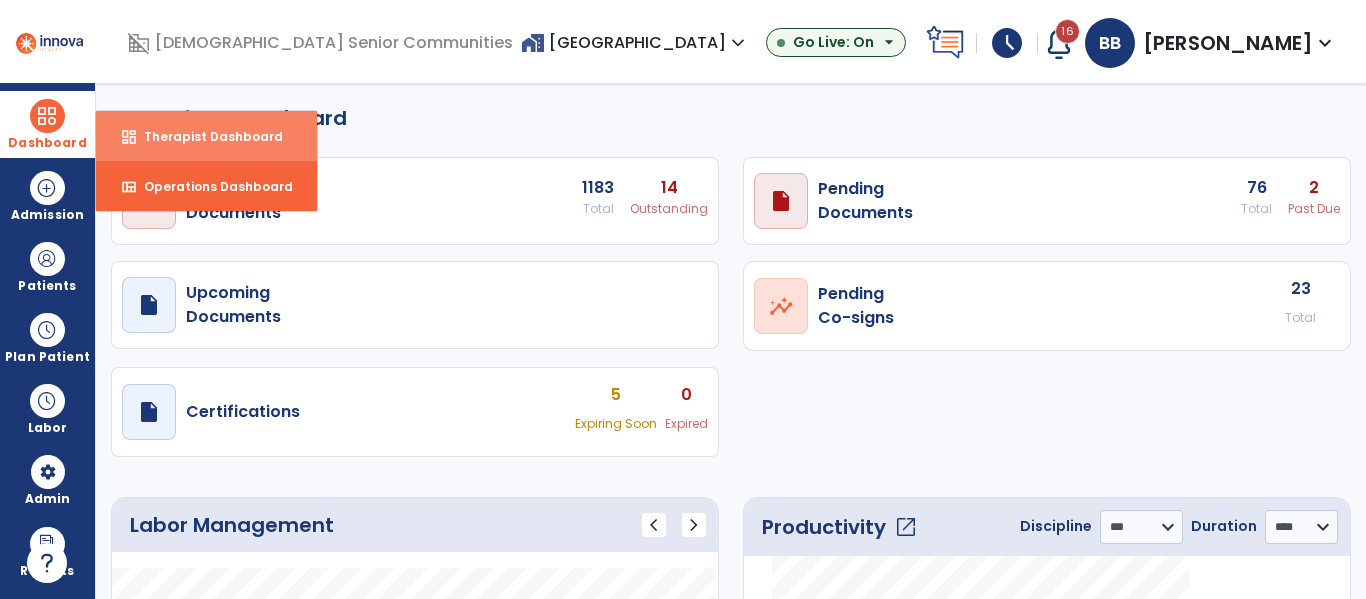 click on "dashboard  Therapist Dashboard" at bounding box center [206, 136] 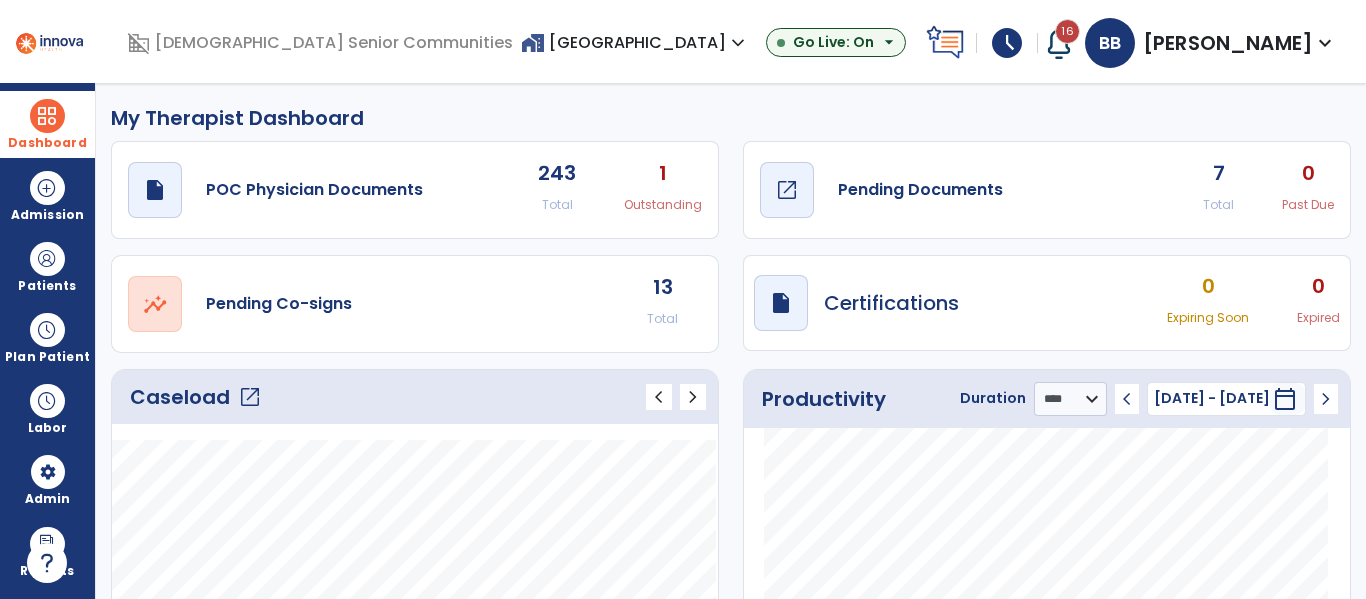 click on "draft   open_in_new  Pending Documents" 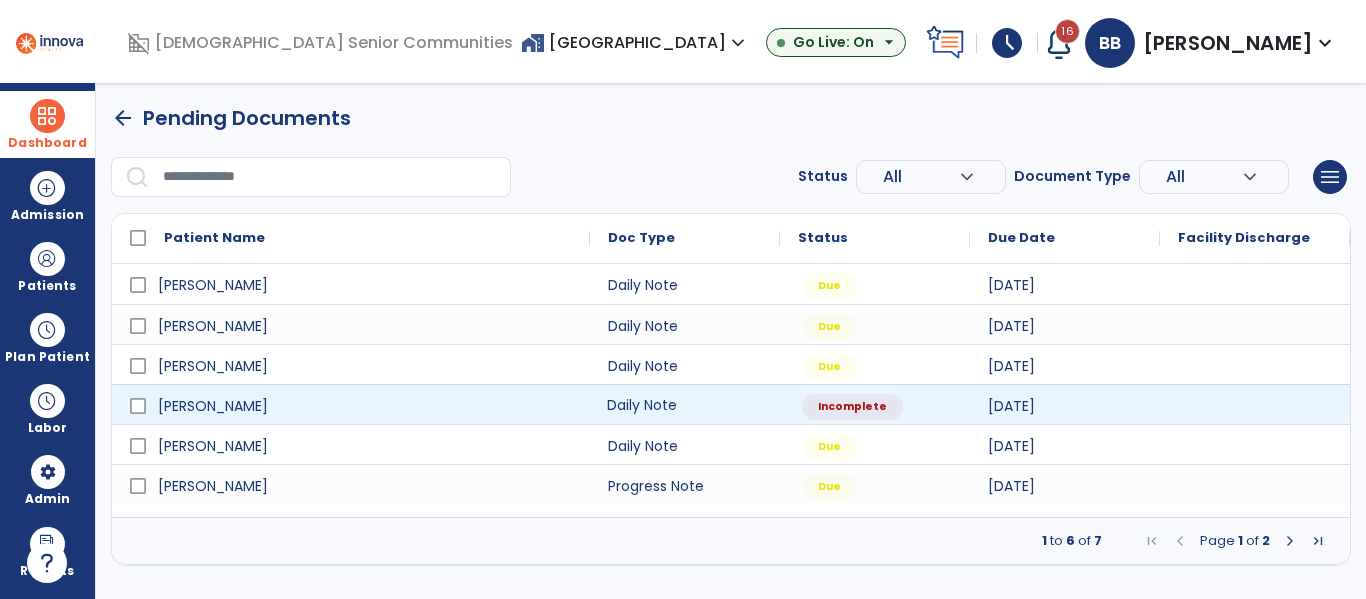 click on "Daily Note" at bounding box center (685, 404) 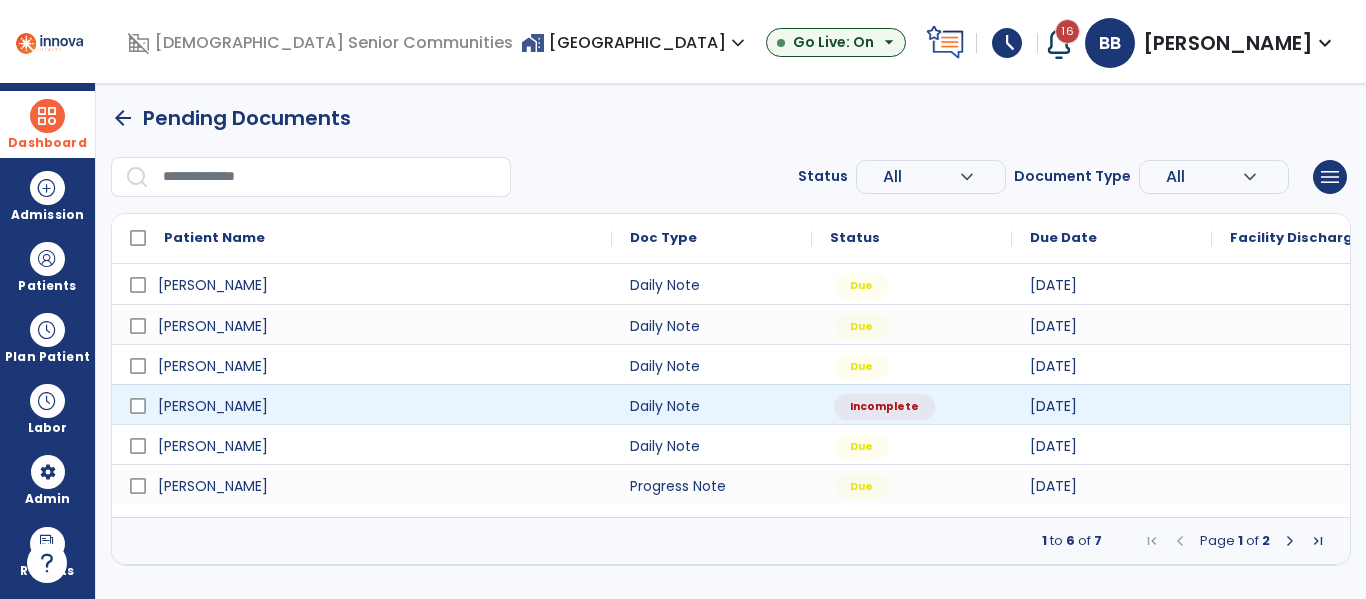 select on "*" 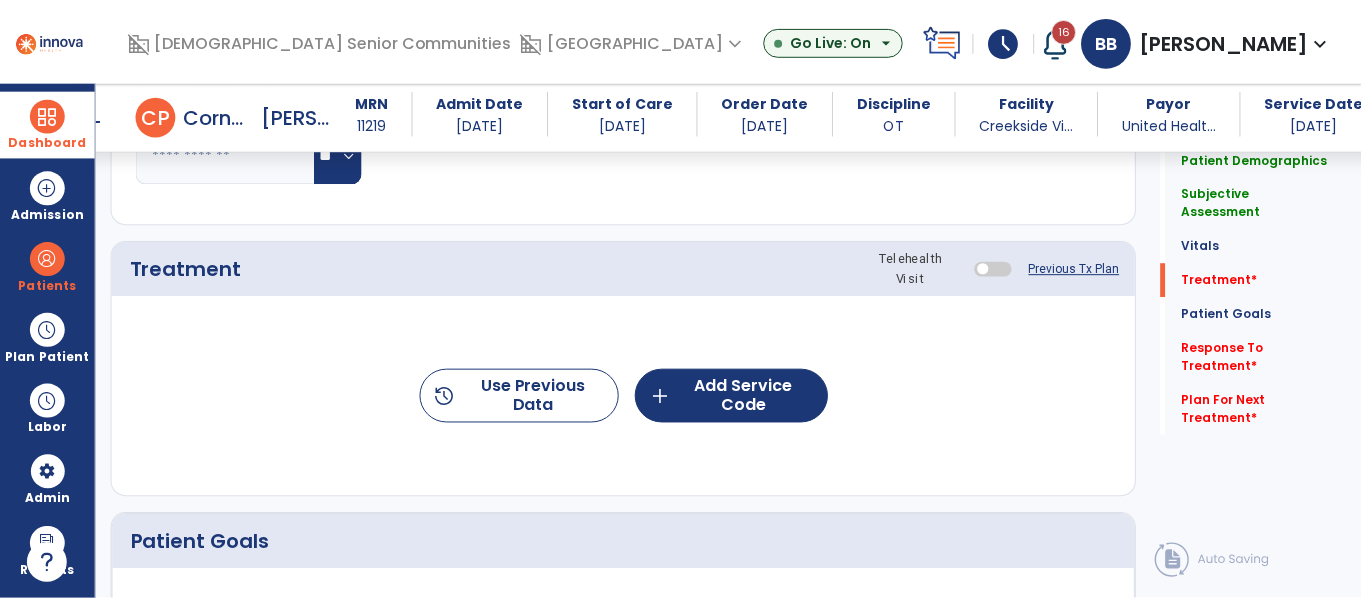 scroll, scrollTop: 1133, scrollLeft: 0, axis: vertical 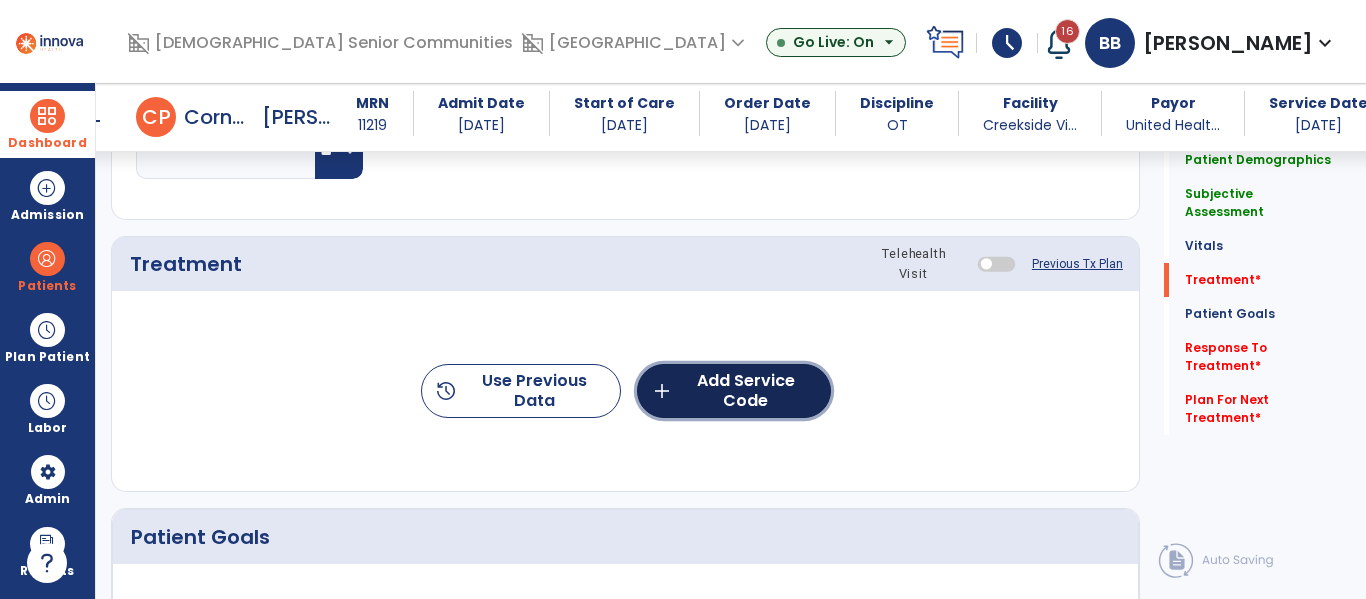 click on "add  Add Service Code" 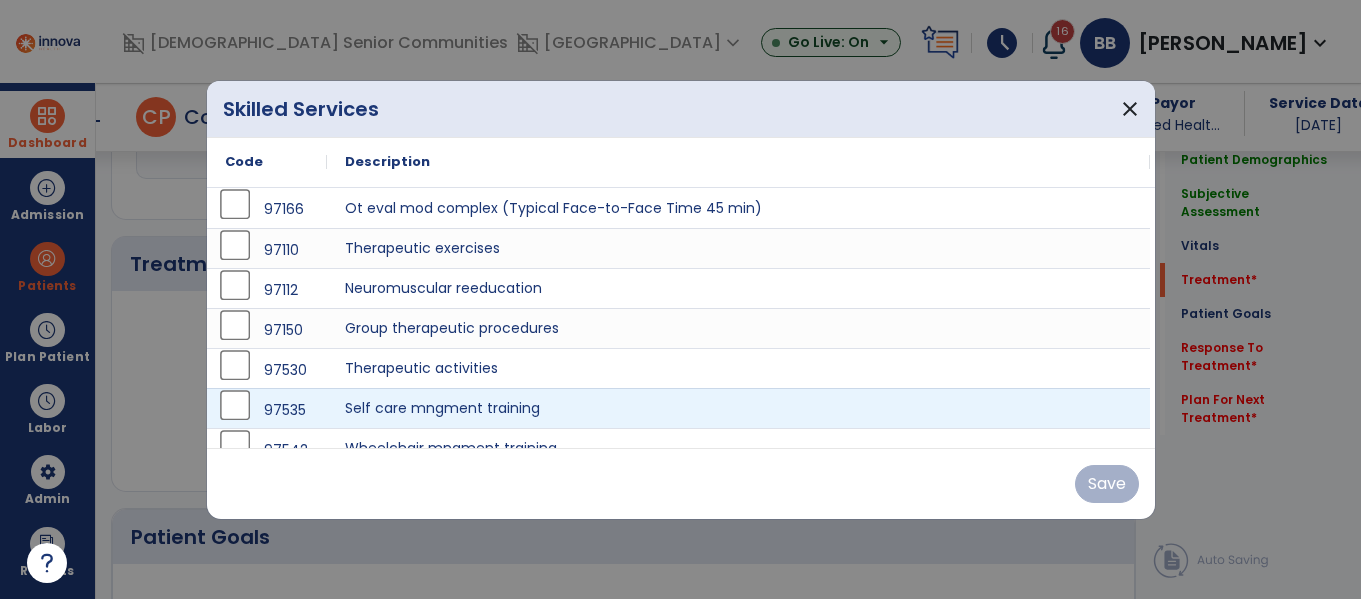 scroll, scrollTop: 1133, scrollLeft: 0, axis: vertical 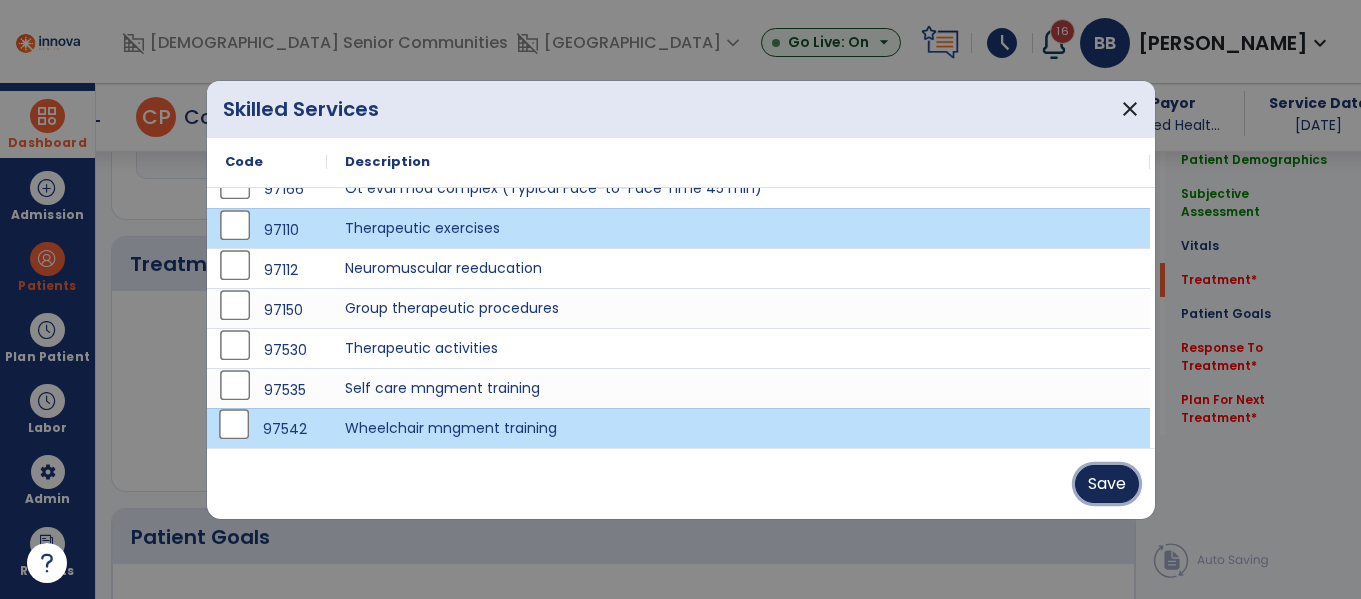click on "Save" at bounding box center (1107, 484) 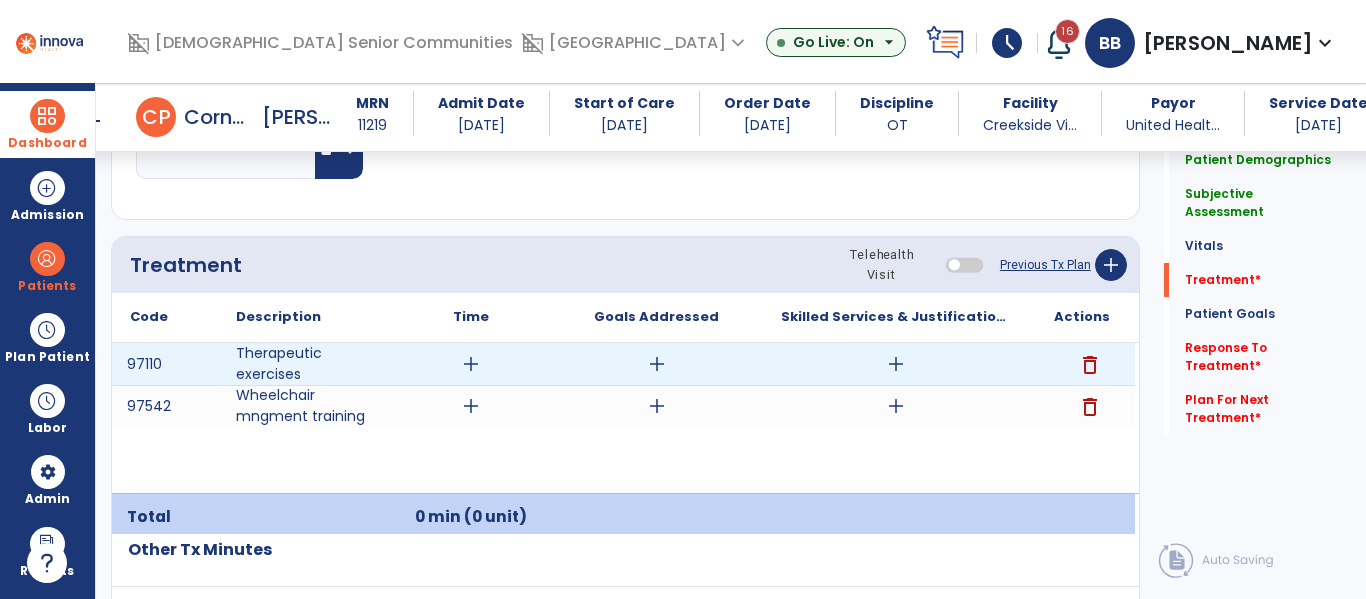 click on "add" at bounding box center [470, 364] 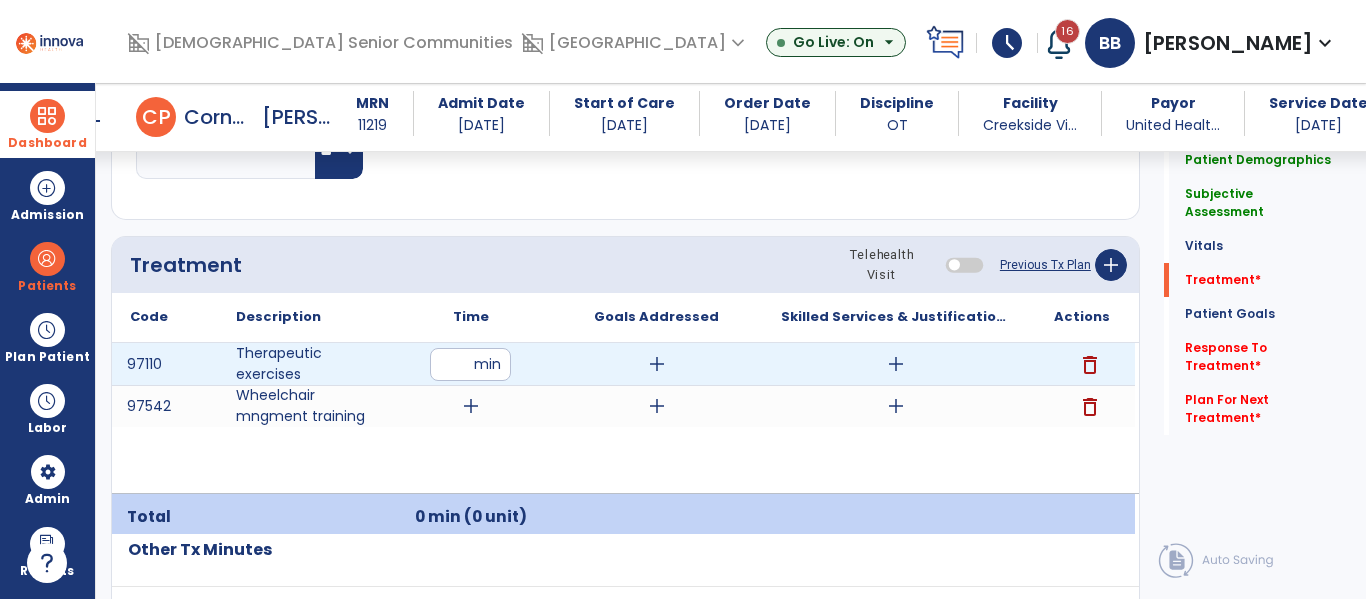 type on "**" 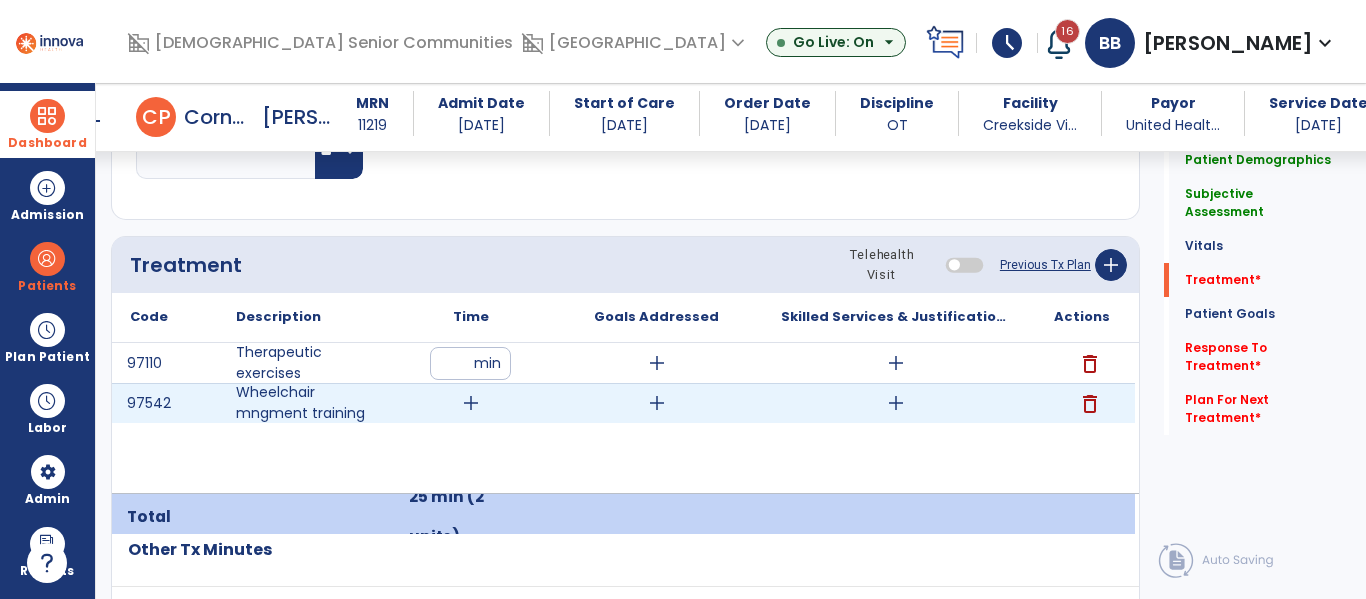 click on "add" at bounding box center (471, 403) 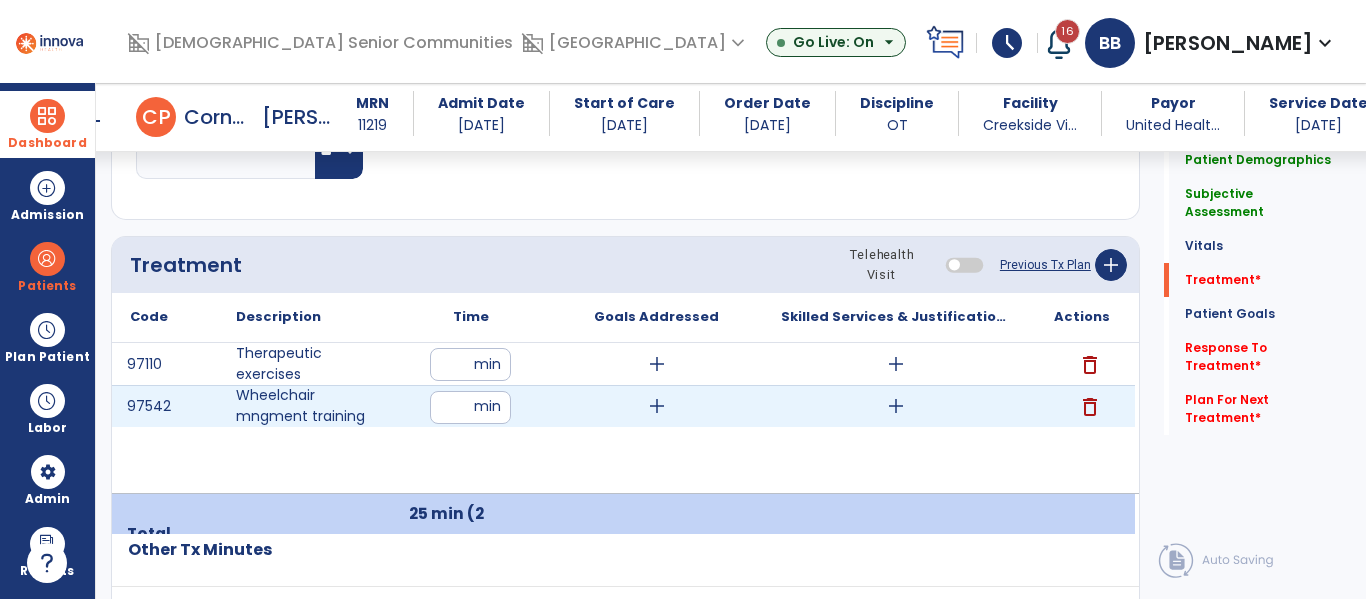 type on "**" 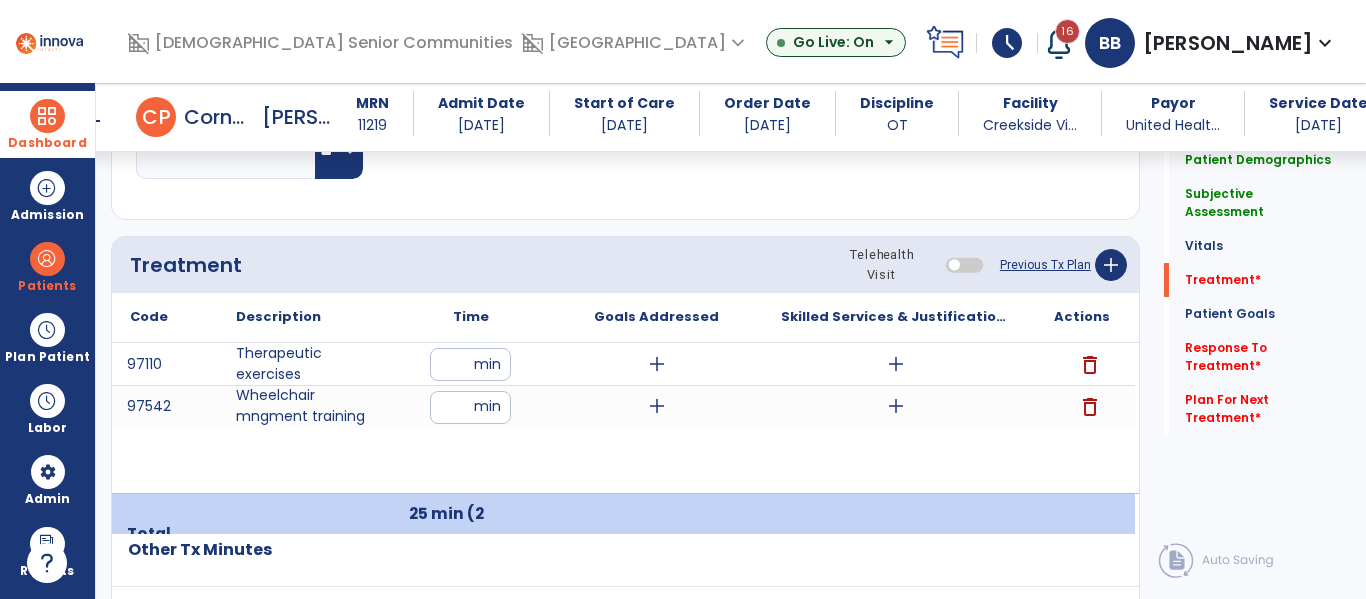 click on "97110  Therapeutic exercises  ** min add add delete 97542  Wheelchair mngment training  ** min add add delete" at bounding box center (623, 418) 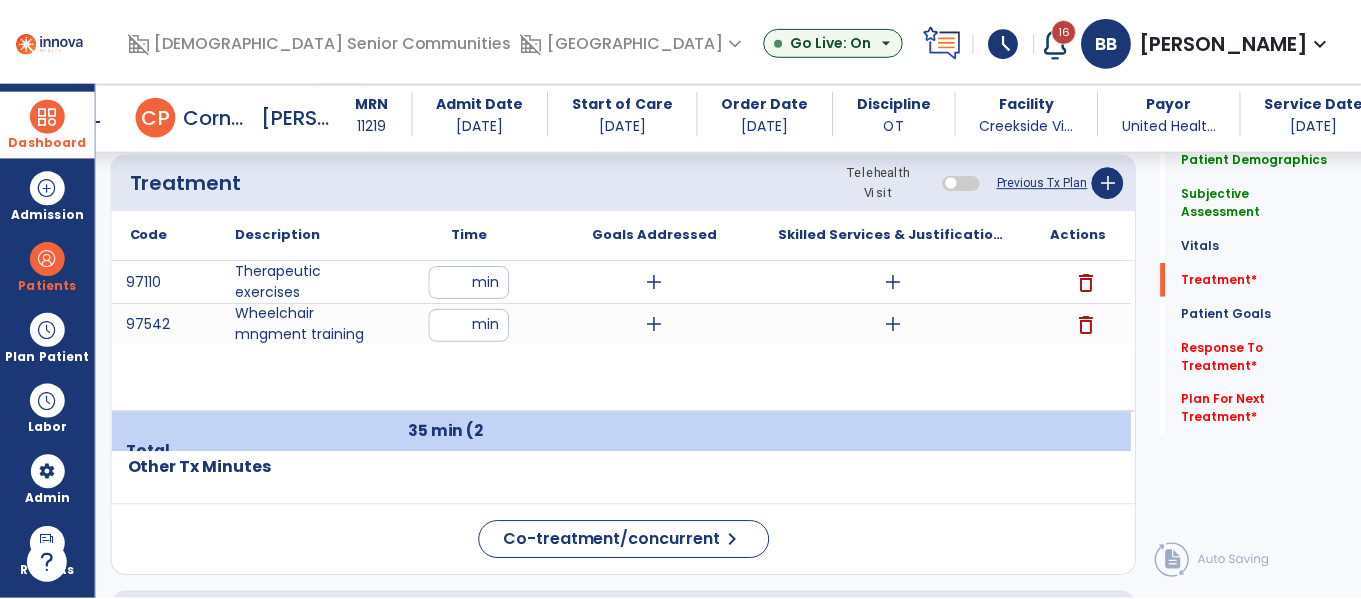 scroll, scrollTop: 1219, scrollLeft: 0, axis: vertical 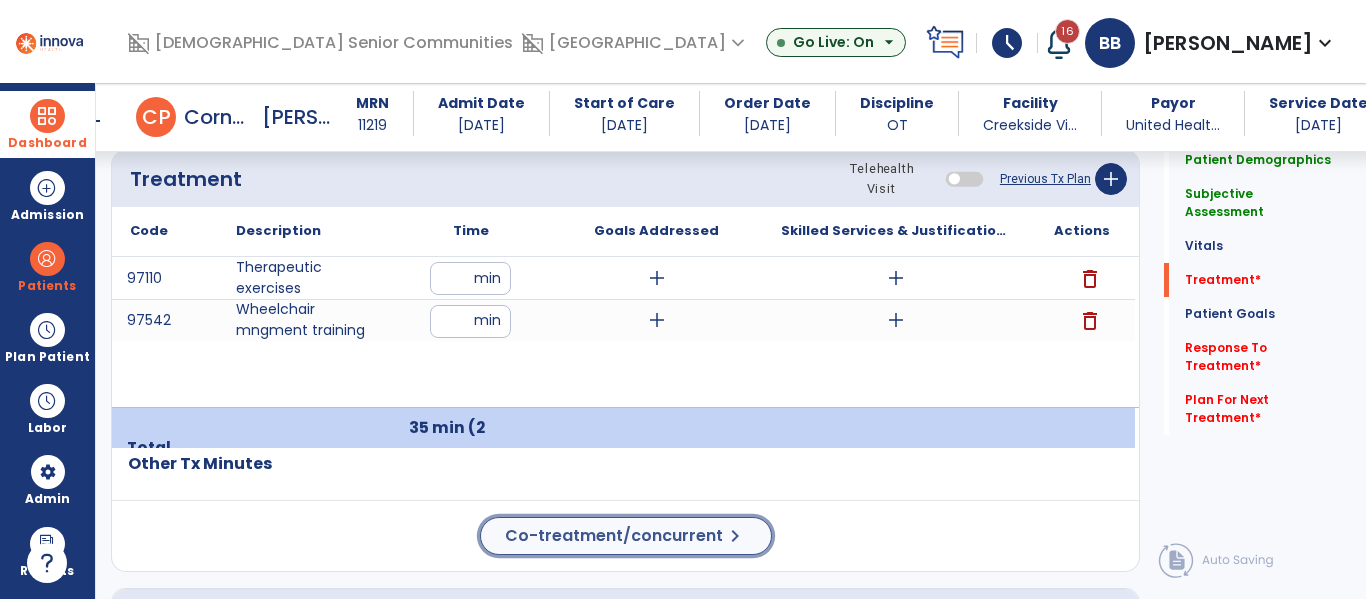 click on "Co-treatment/concurrent" 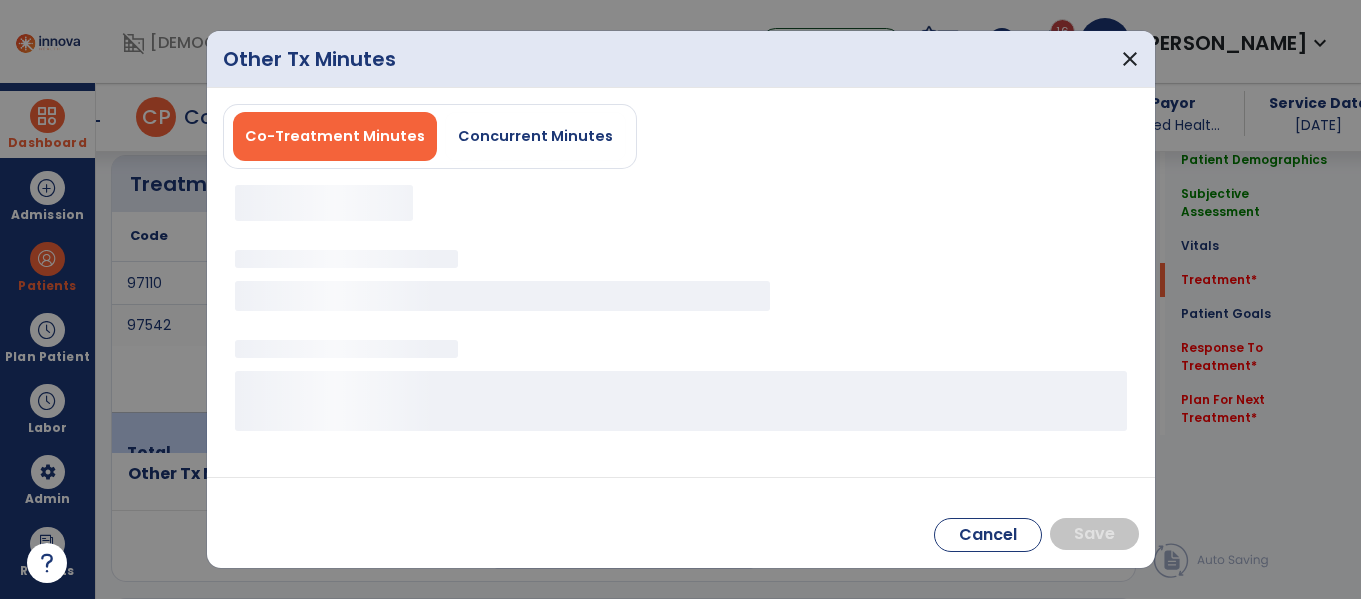 scroll, scrollTop: 1219, scrollLeft: 0, axis: vertical 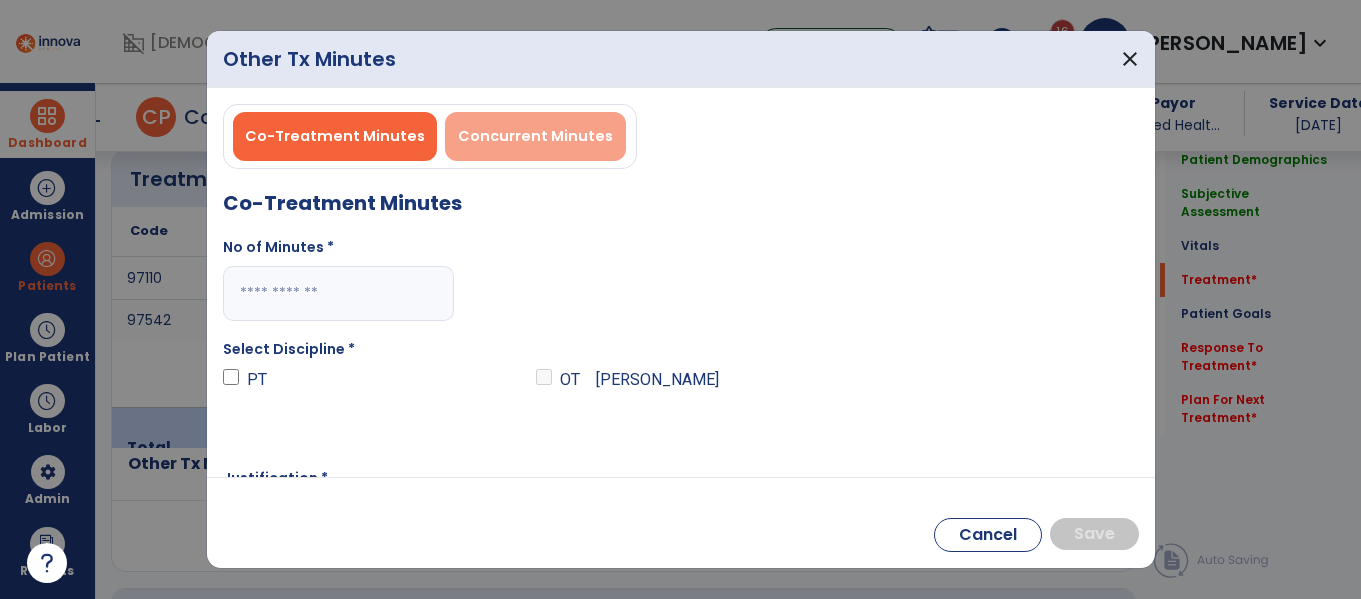 click on "Concurrent Minutes" at bounding box center (535, 136) 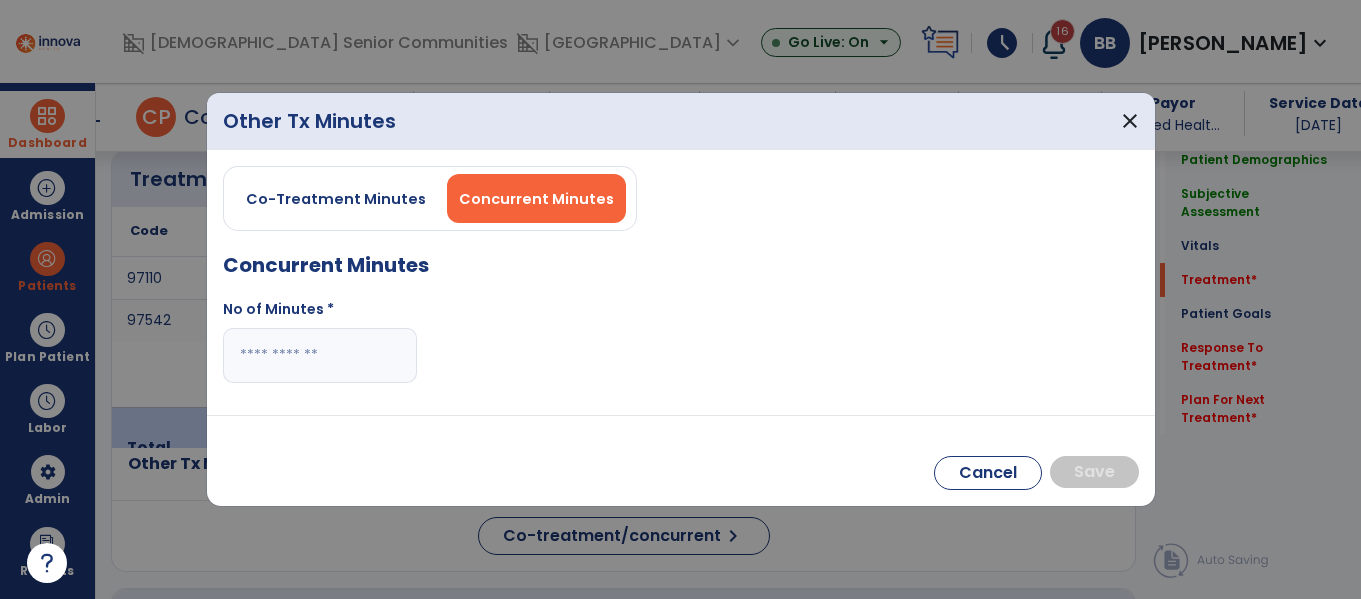 click on "No of Minutes *" at bounding box center (320, 349) 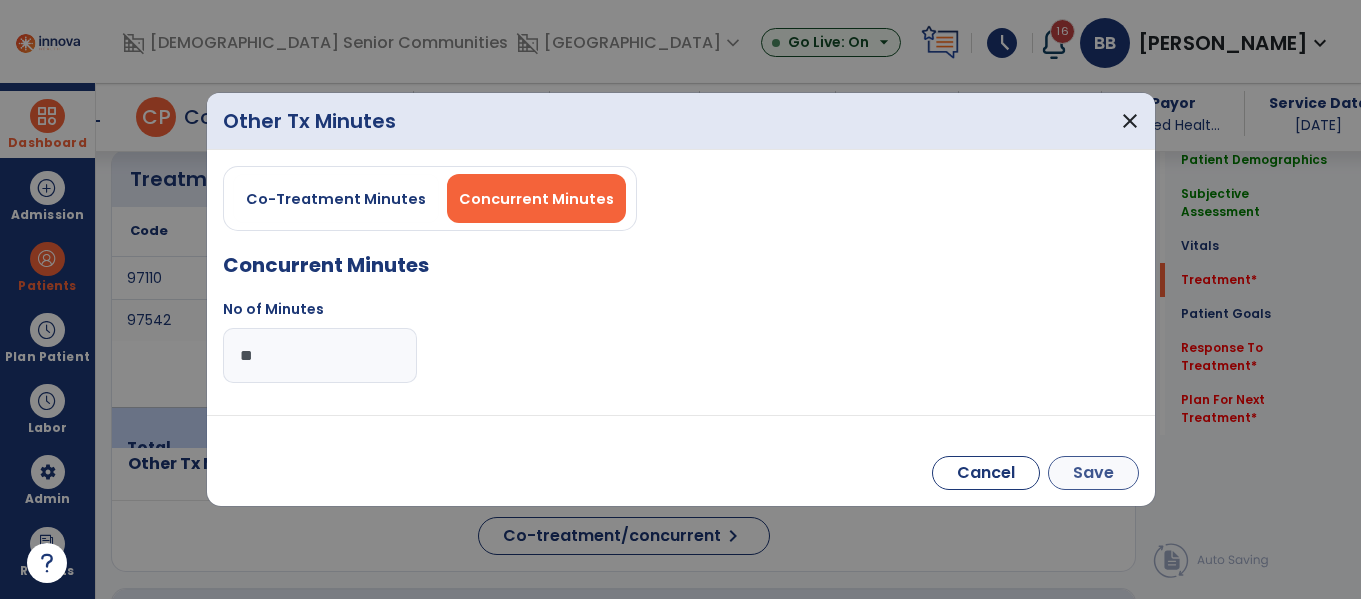 type on "**" 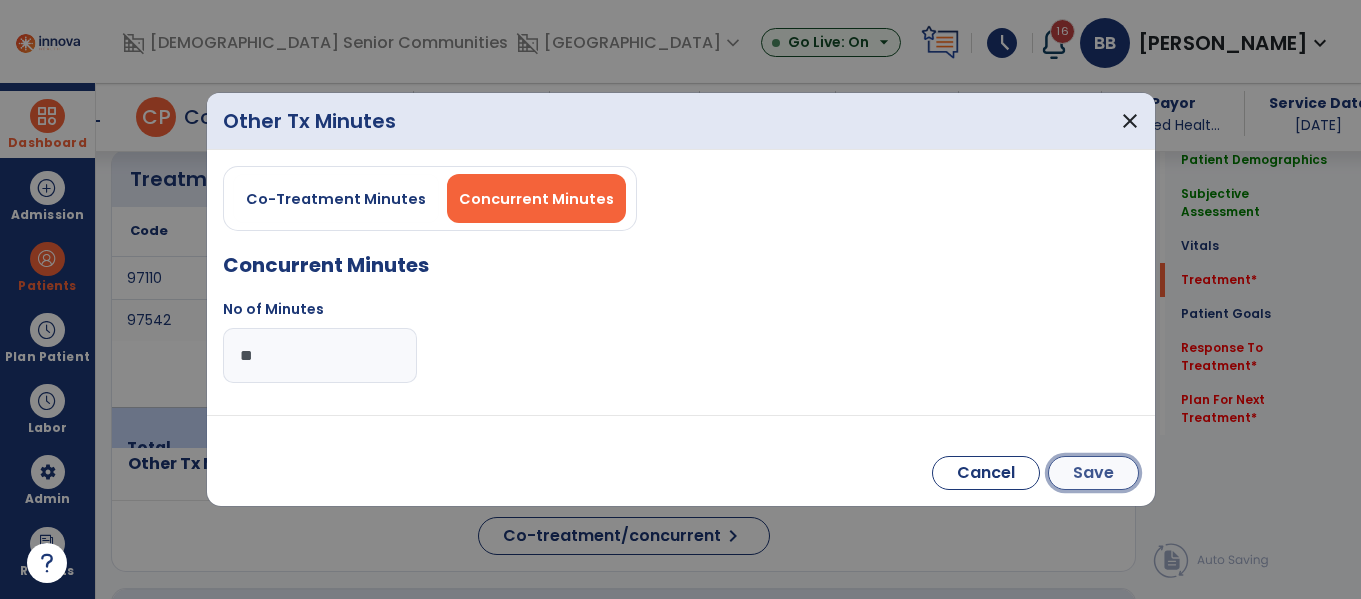 click on "Save" at bounding box center (1093, 473) 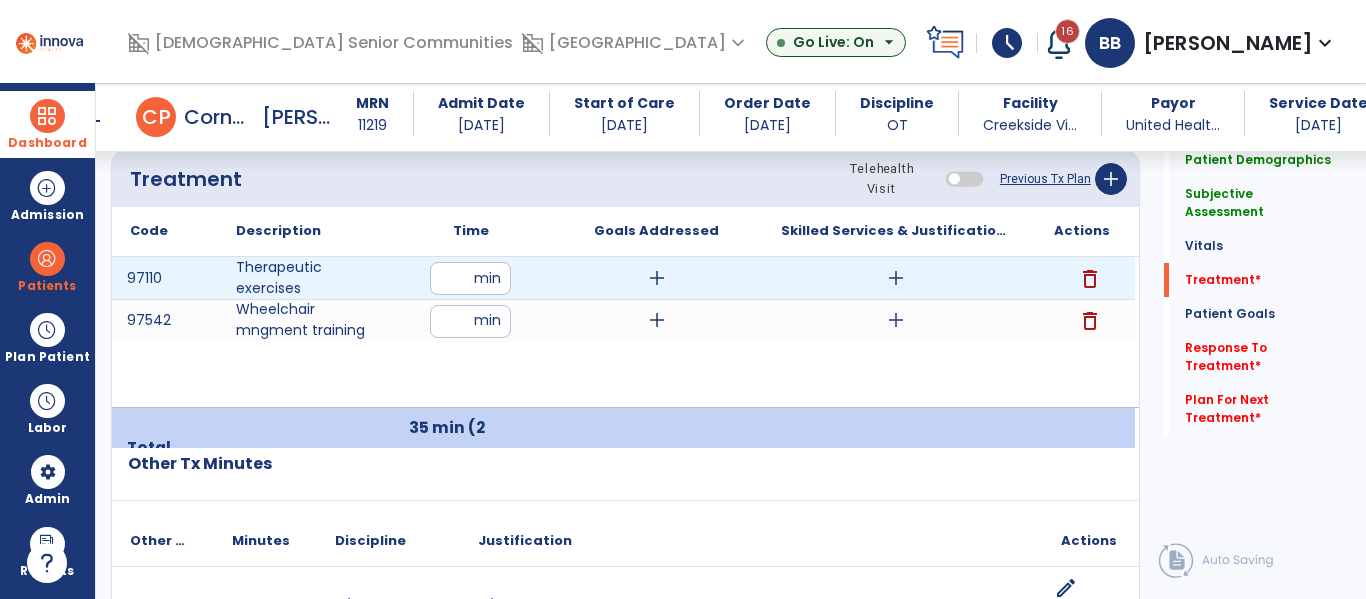 click on "add" at bounding box center [896, 278] 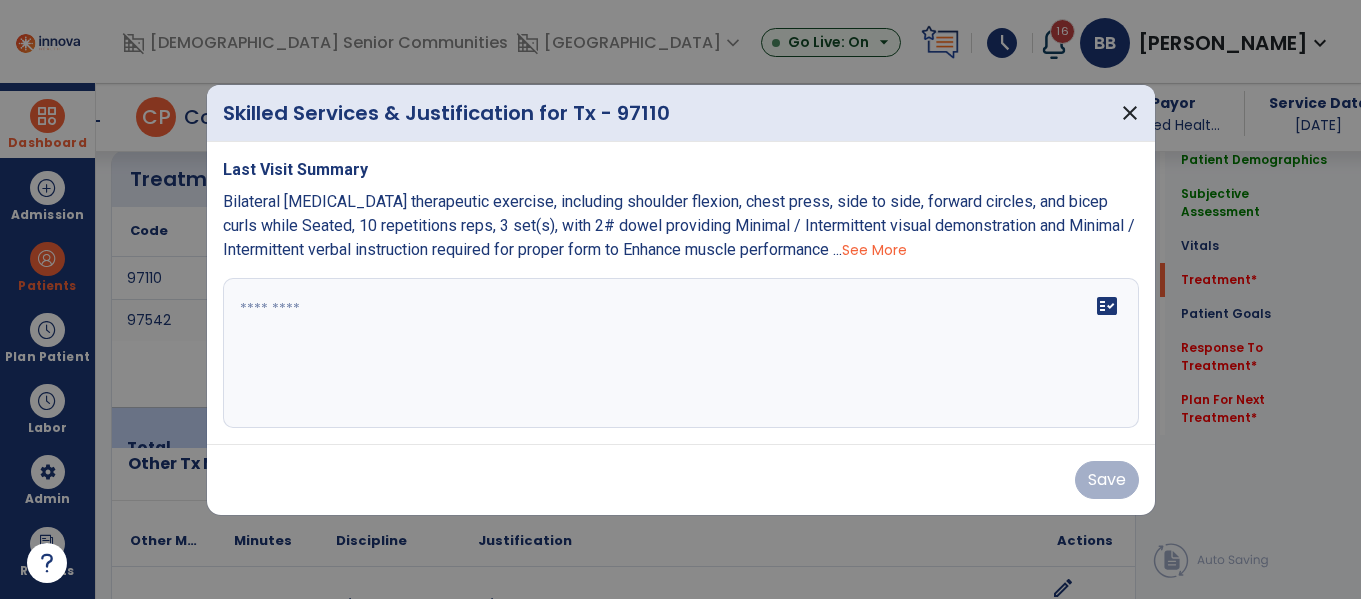 scroll, scrollTop: 1219, scrollLeft: 0, axis: vertical 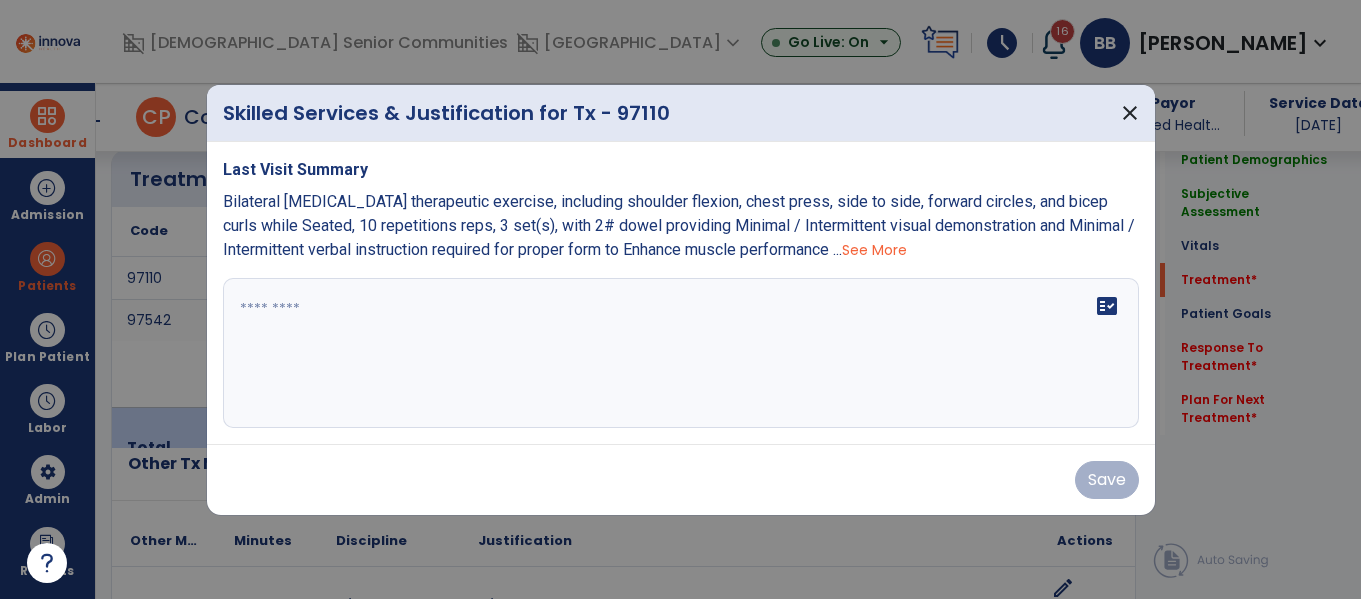 click on "fact_check" at bounding box center [681, 353] 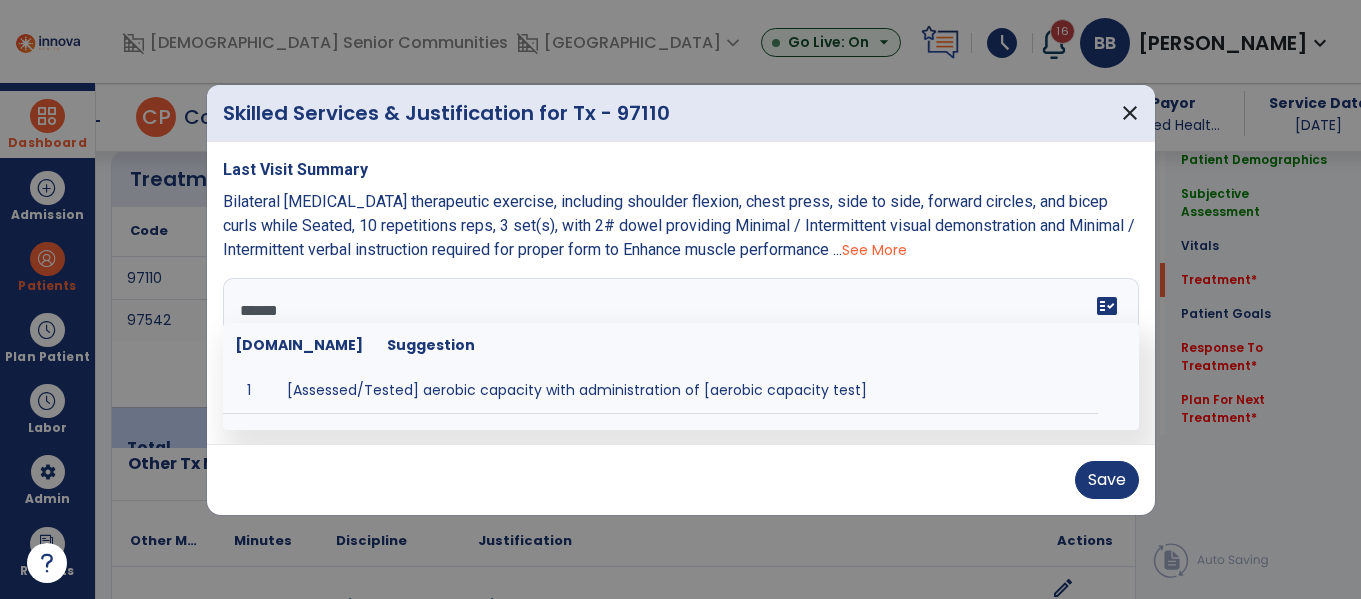 type on "*******" 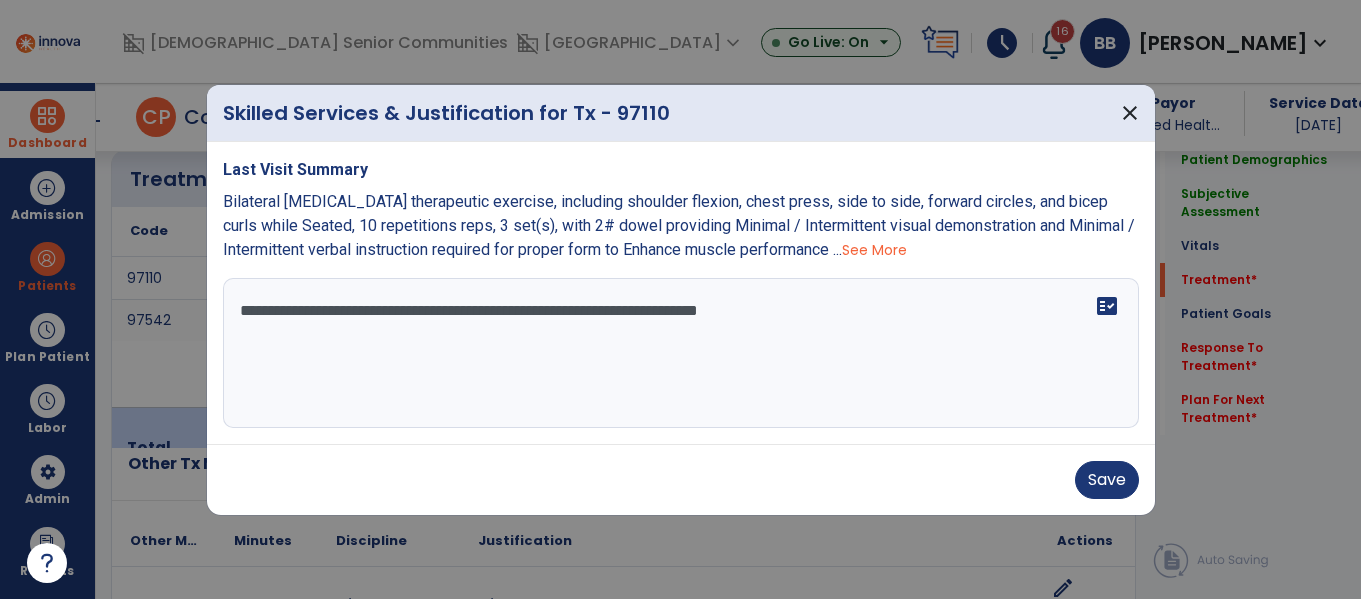 click on "**********" at bounding box center [681, 353] 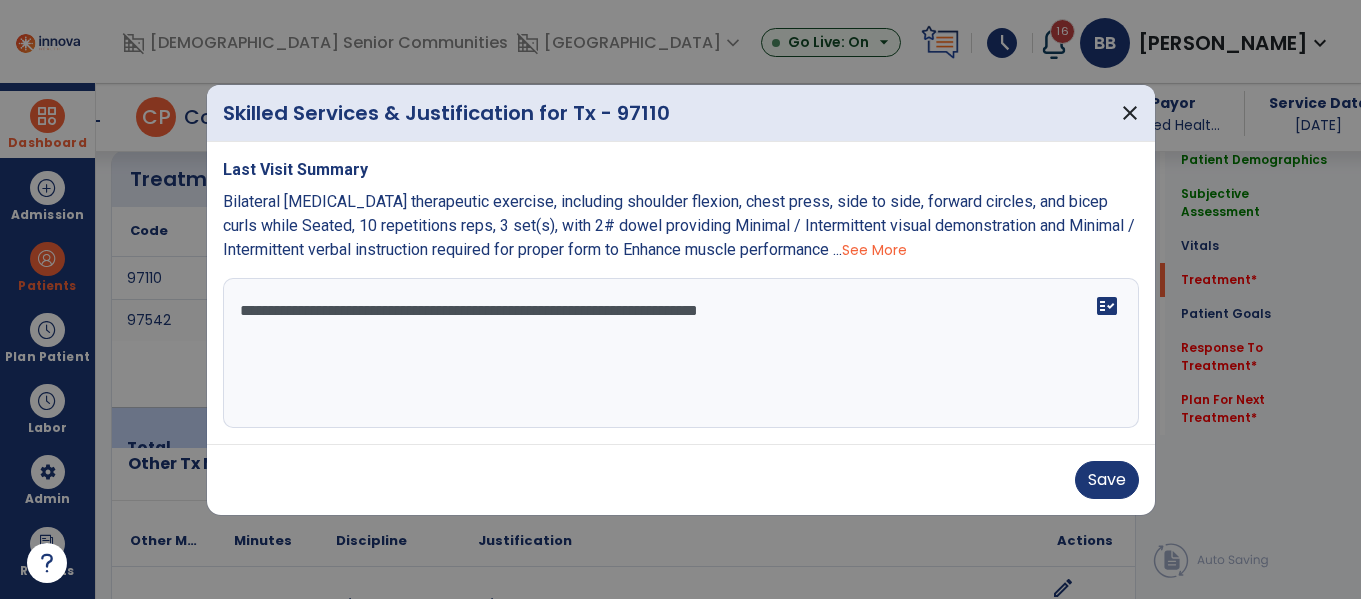 click on "**********" at bounding box center [681, 353] 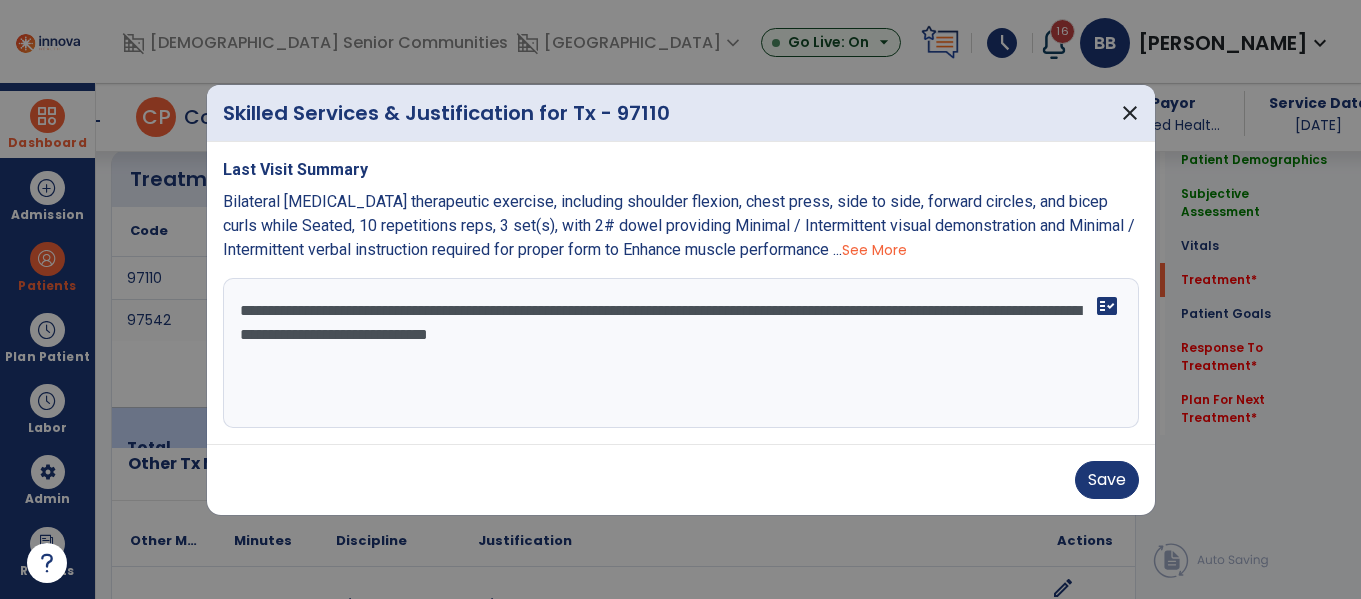 click on "**********" at bounding box center (681, 353) 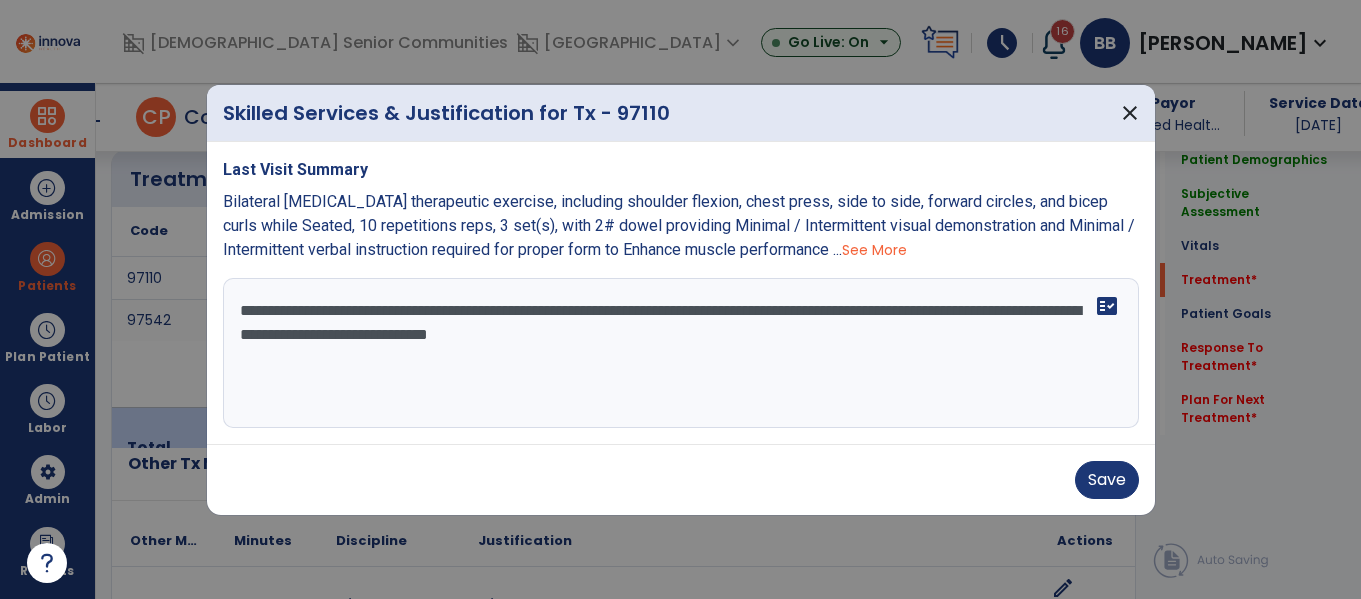 click on "**********" at bounding box center (681, 353) 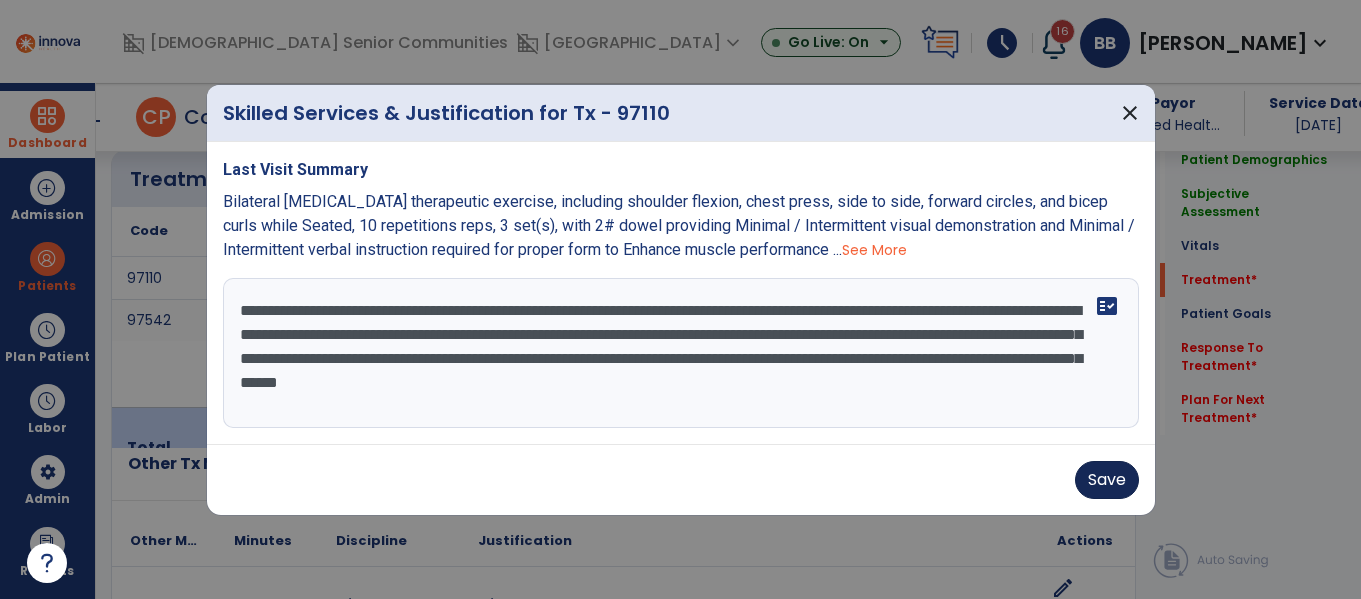 type on "**********" 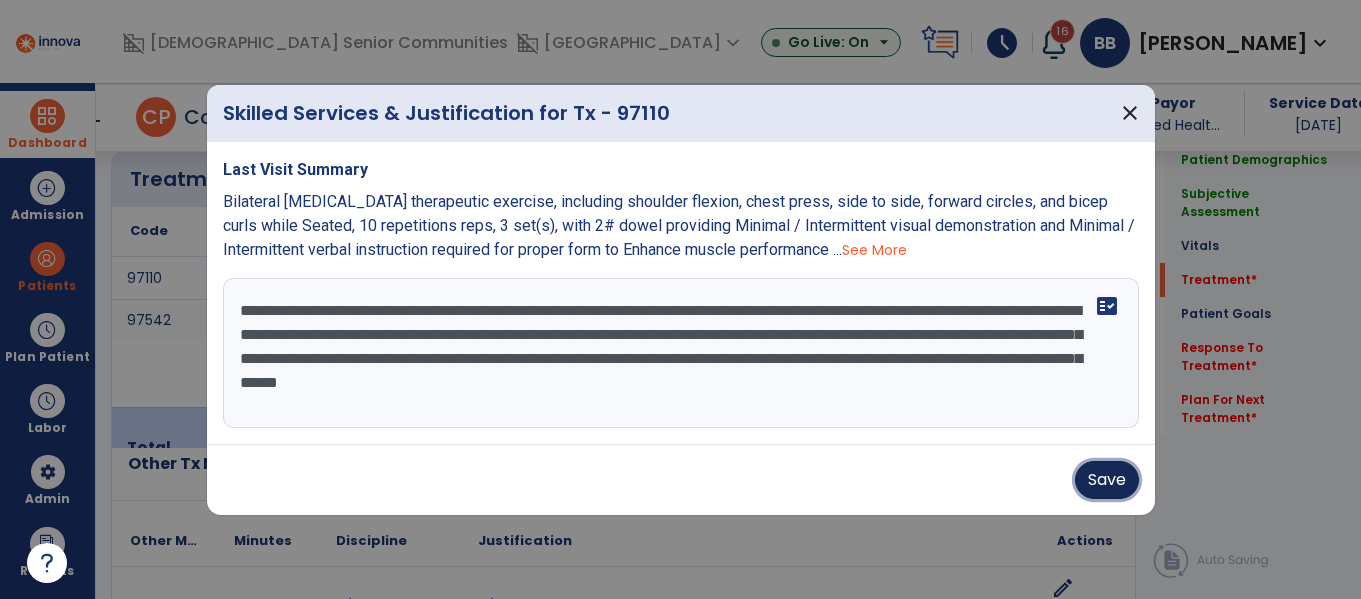 click on "Save" at bounding box center (1107, 480) 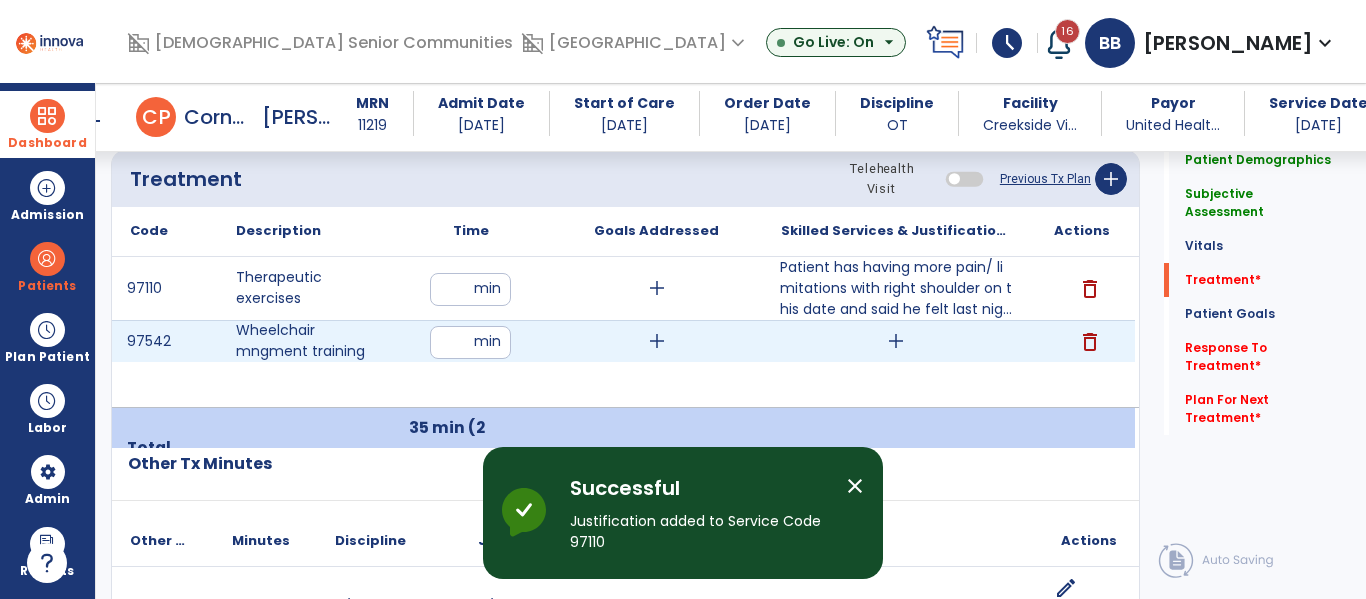 click on "add" at bounding box center [896, 341] 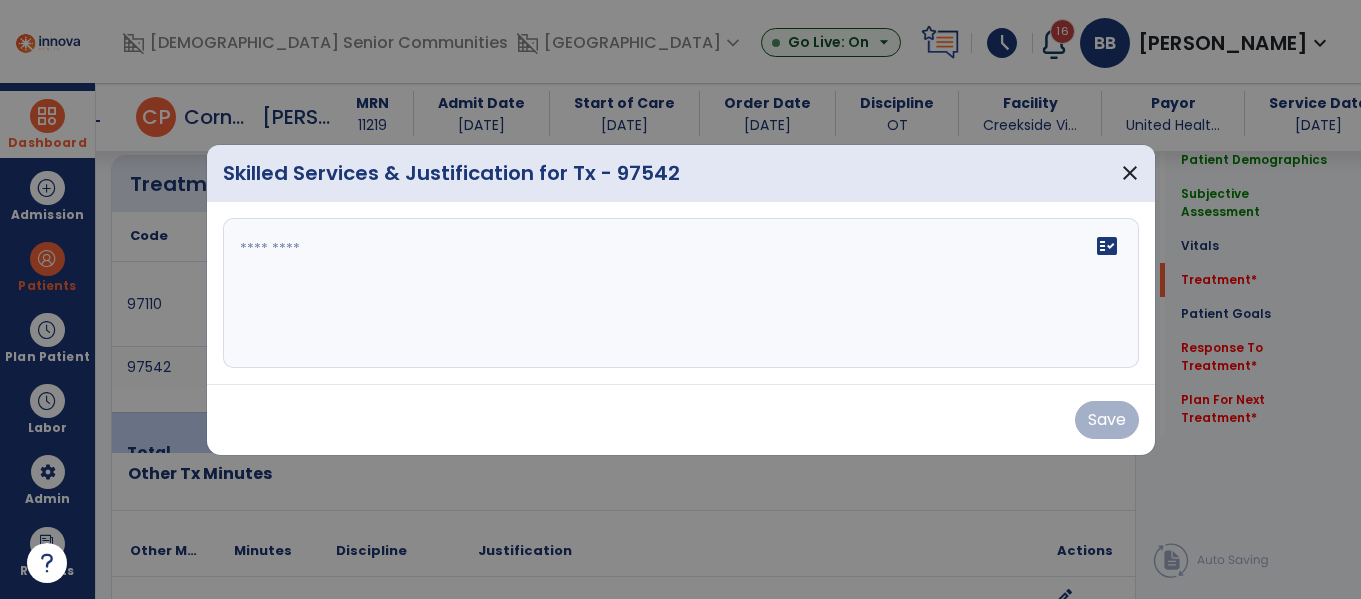 click on "fact_check" at bounding box center (681, 293) 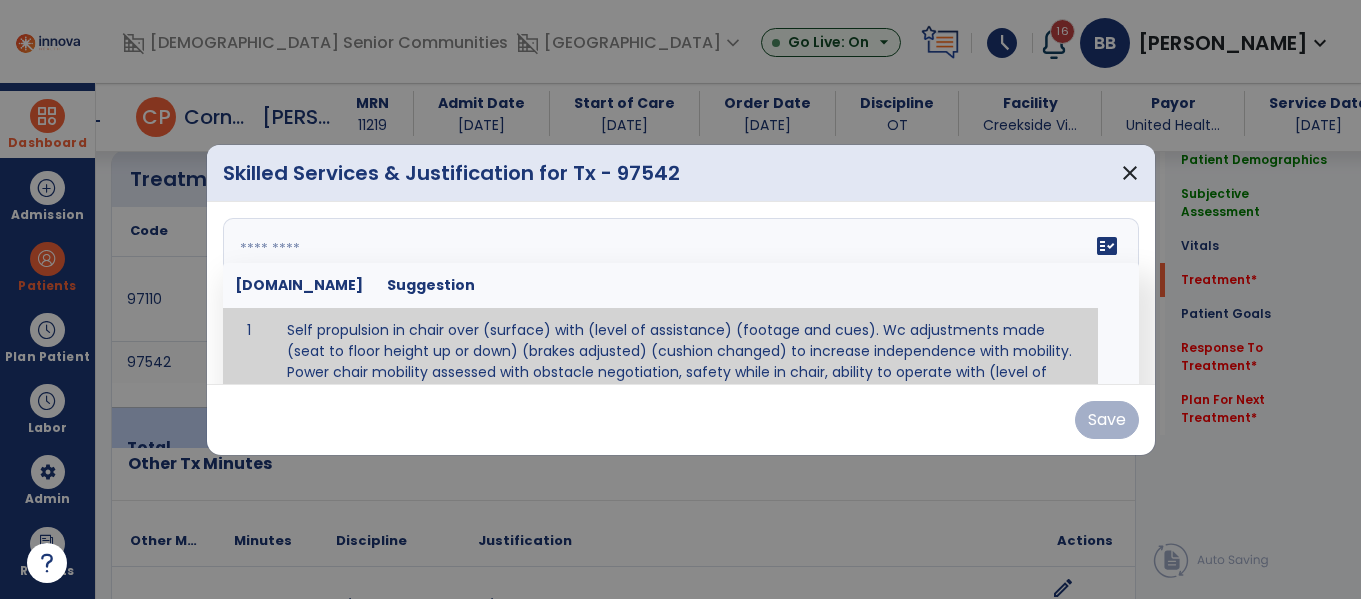 scroll, scrollTop: 1219, scrollLeft: 0, axis: vertical 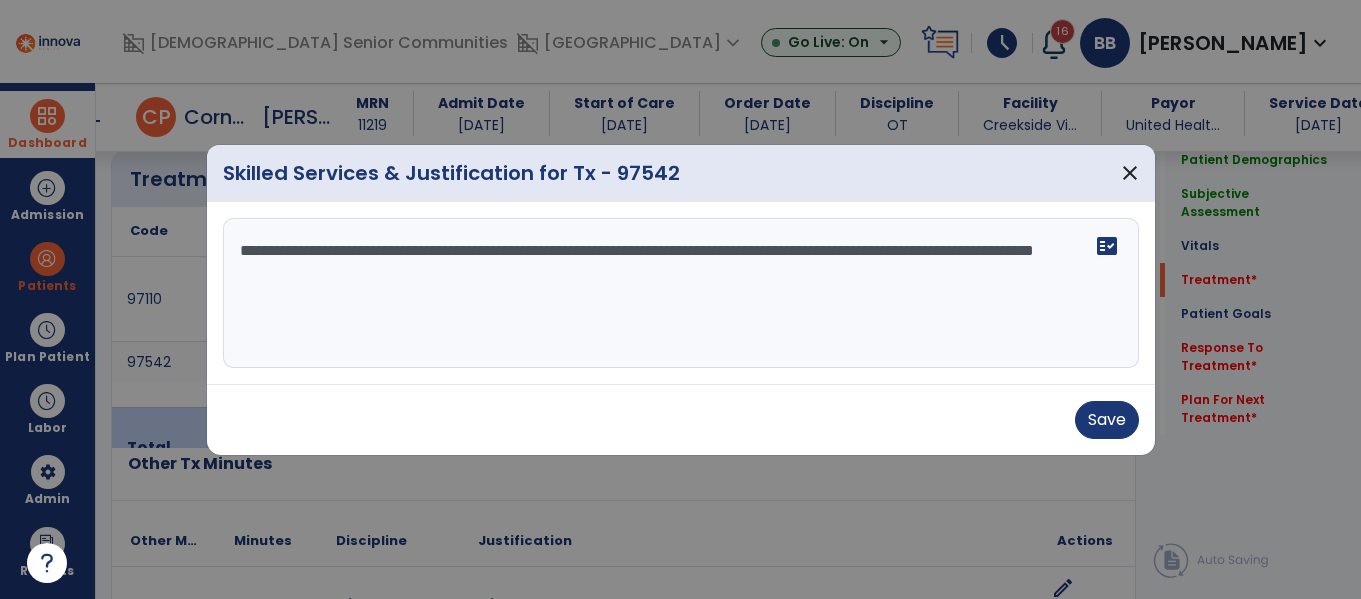 type on "**********" 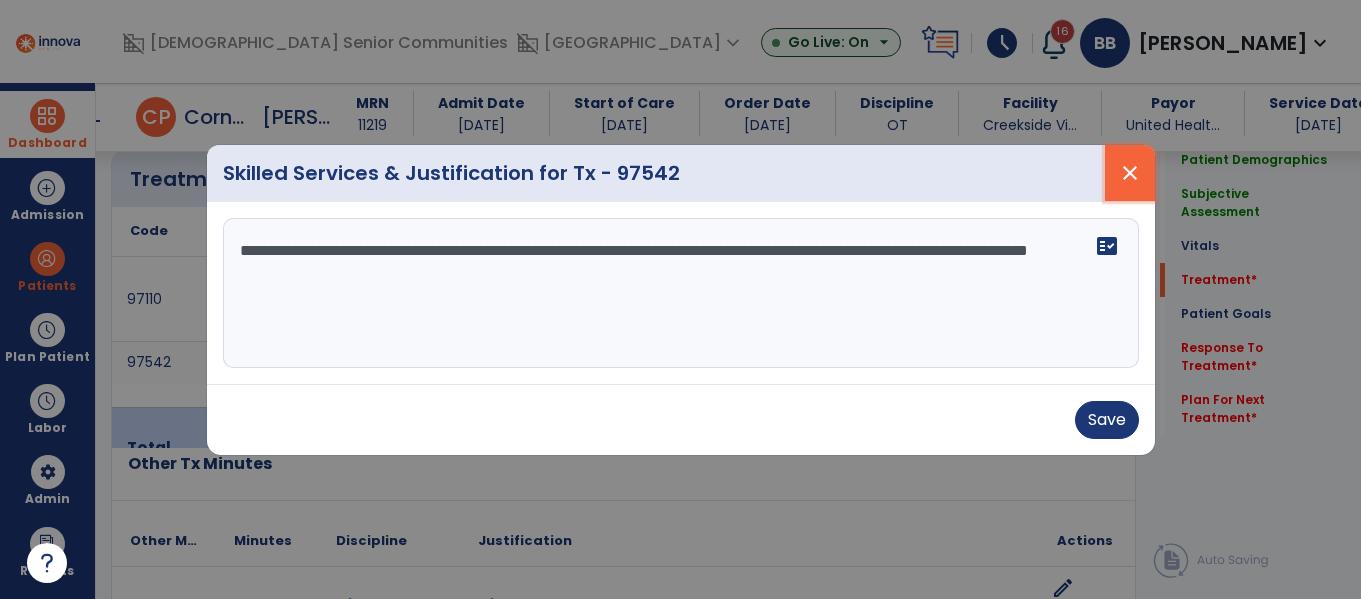 click on "close" at bounding box center (1130, 173) 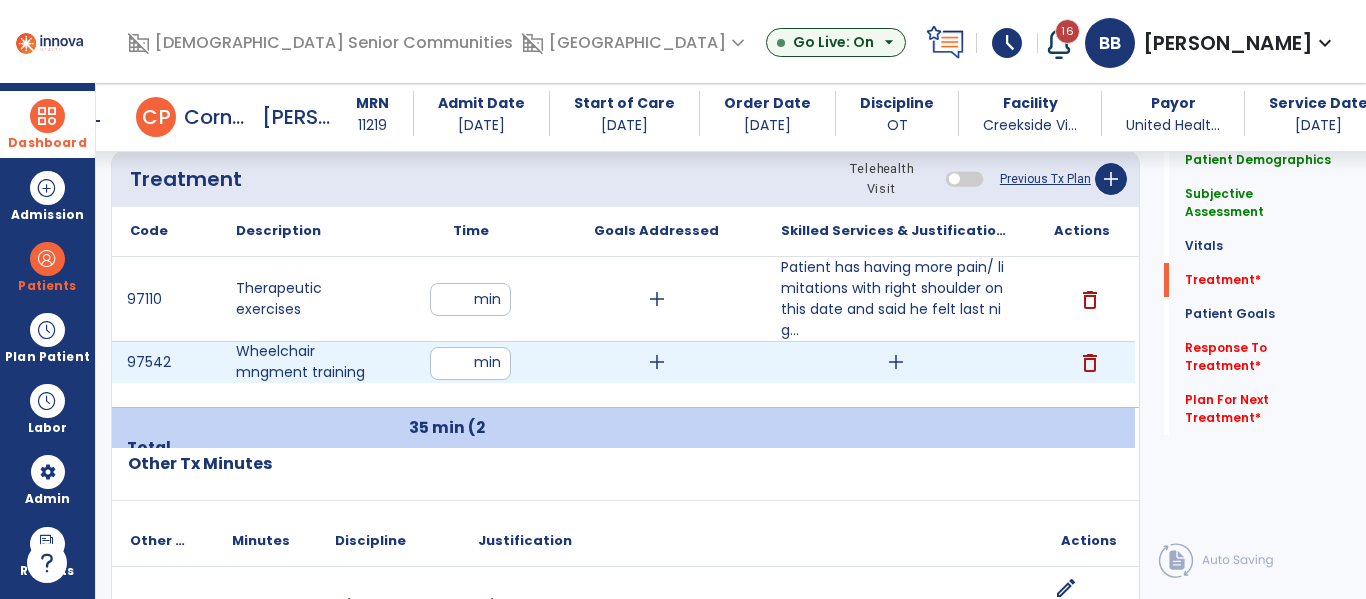 click on "delete" at bounding box center [1090, 363] 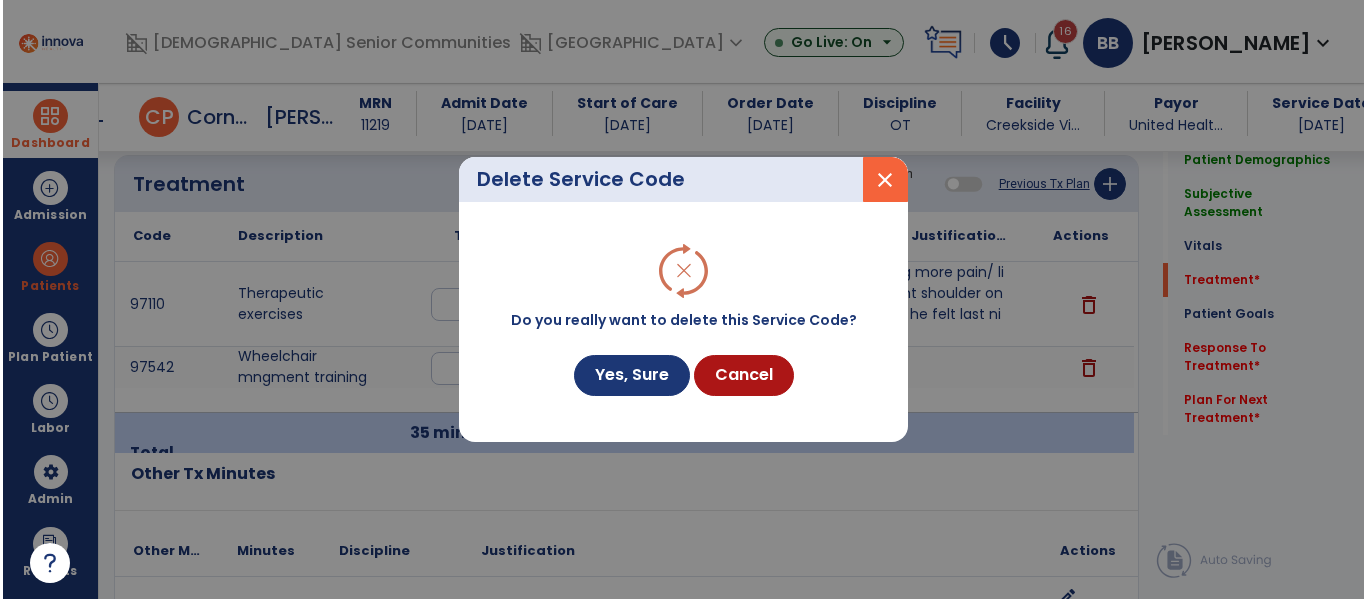 scroll, scrollTop: 1219, scrollLeft: 0, axis: vertical 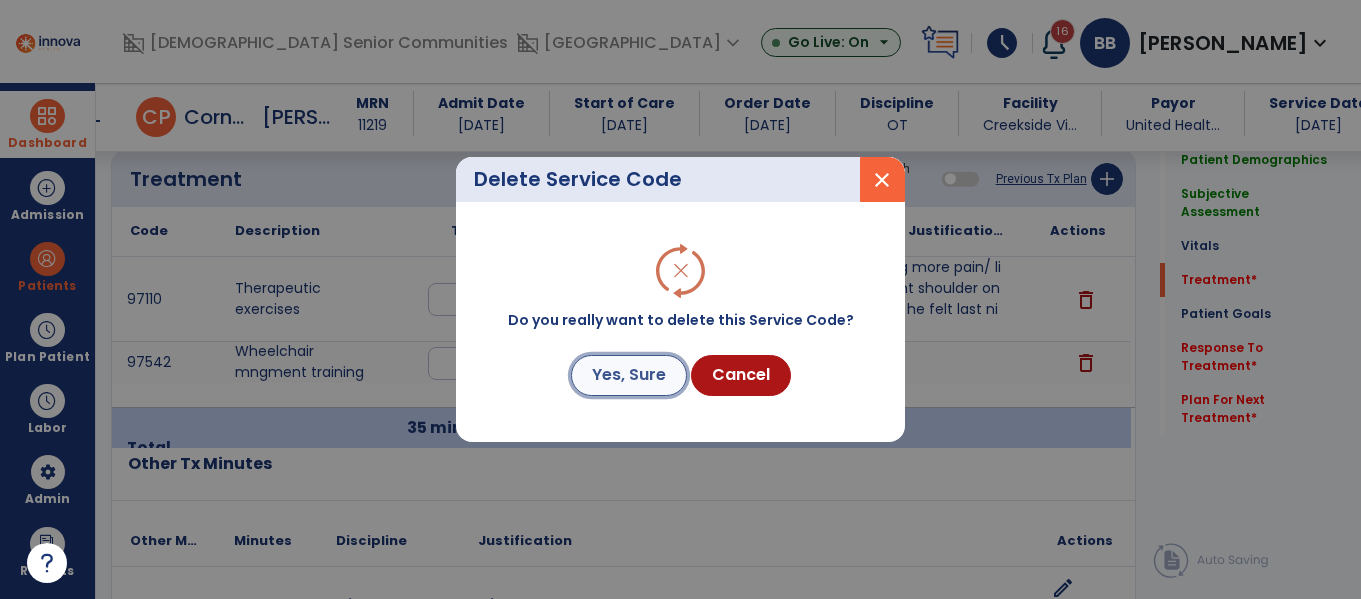 click on "Yes, Sure" at bounding box center [629, 375] 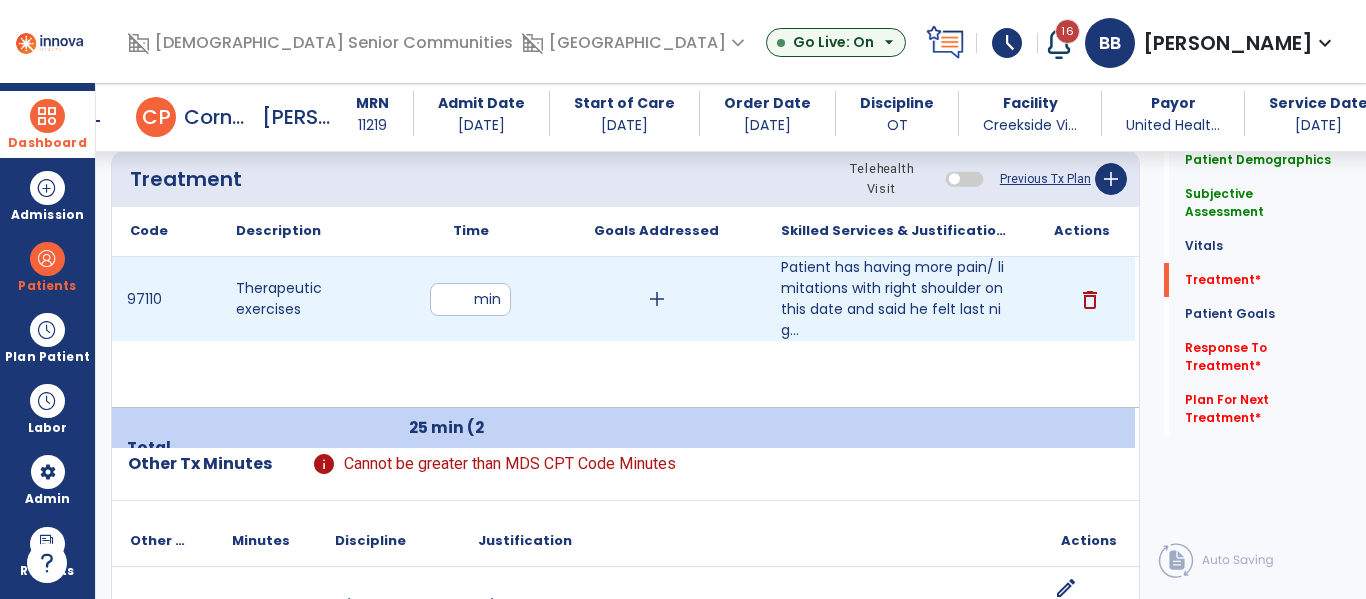 click on "**" at bounding box center [470, 299] 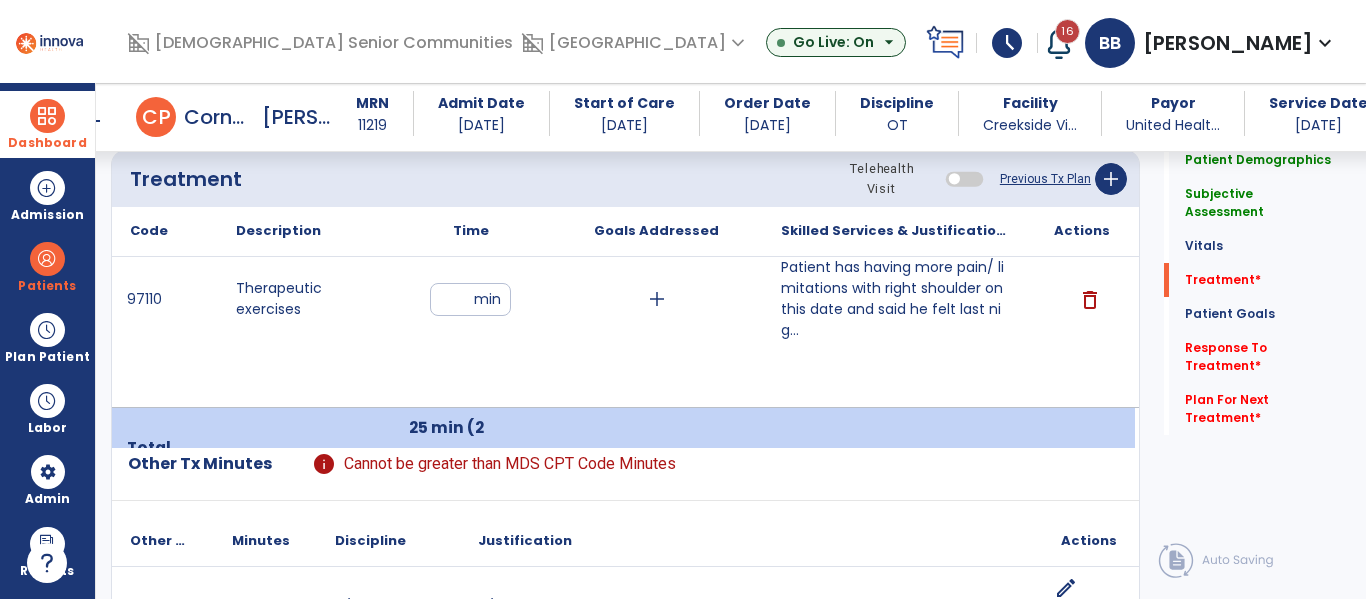 click on "Code
Description
Time" 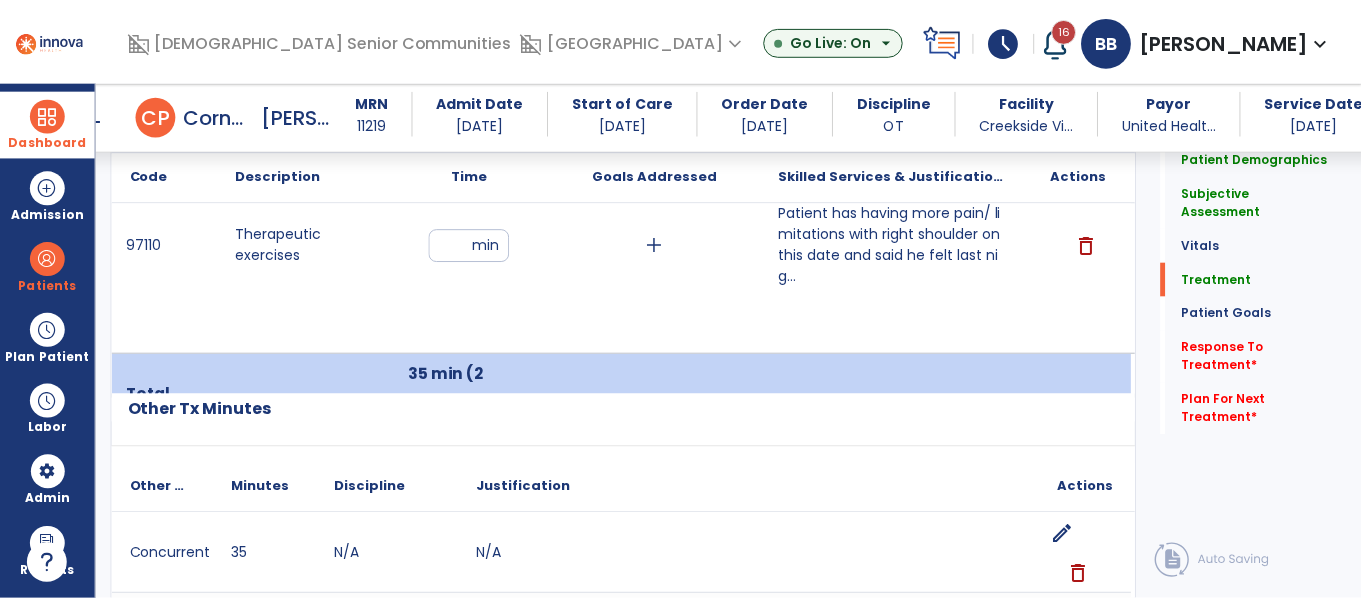 scroll, scrollTop: 1268, scrollLeft: 0, axis: vertical 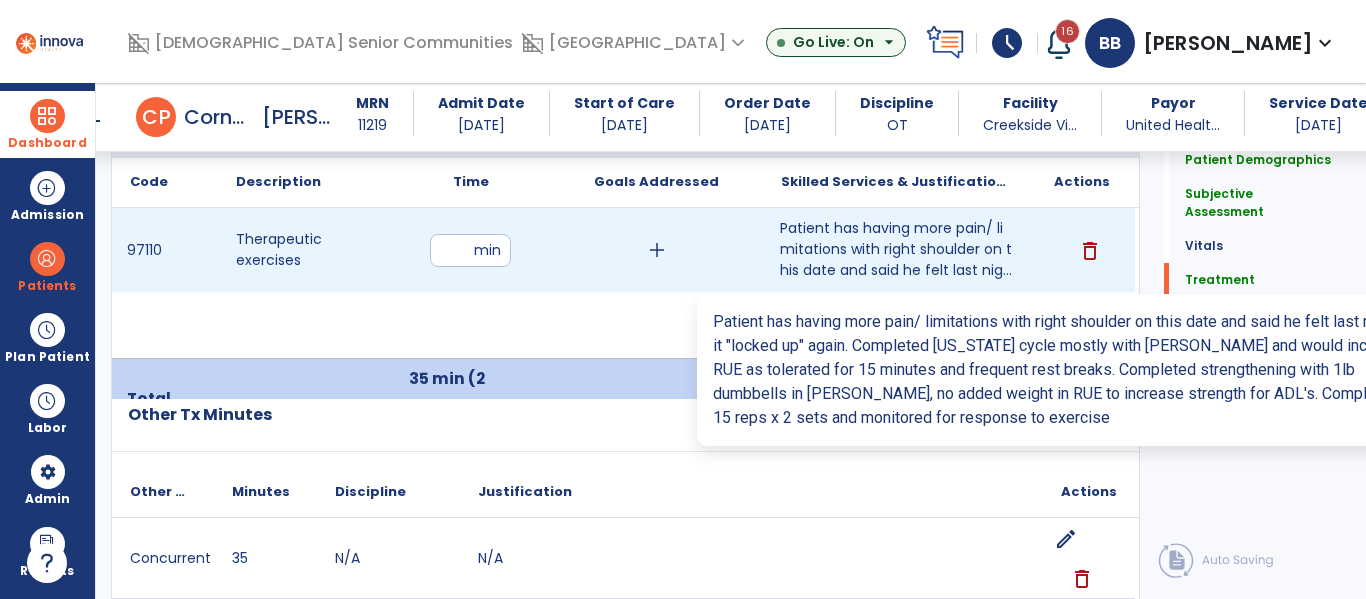 click on "Patient has having more pain/ limitations with right shoulder on this date and said he felt last nig..." at bounding box center (896, 249) 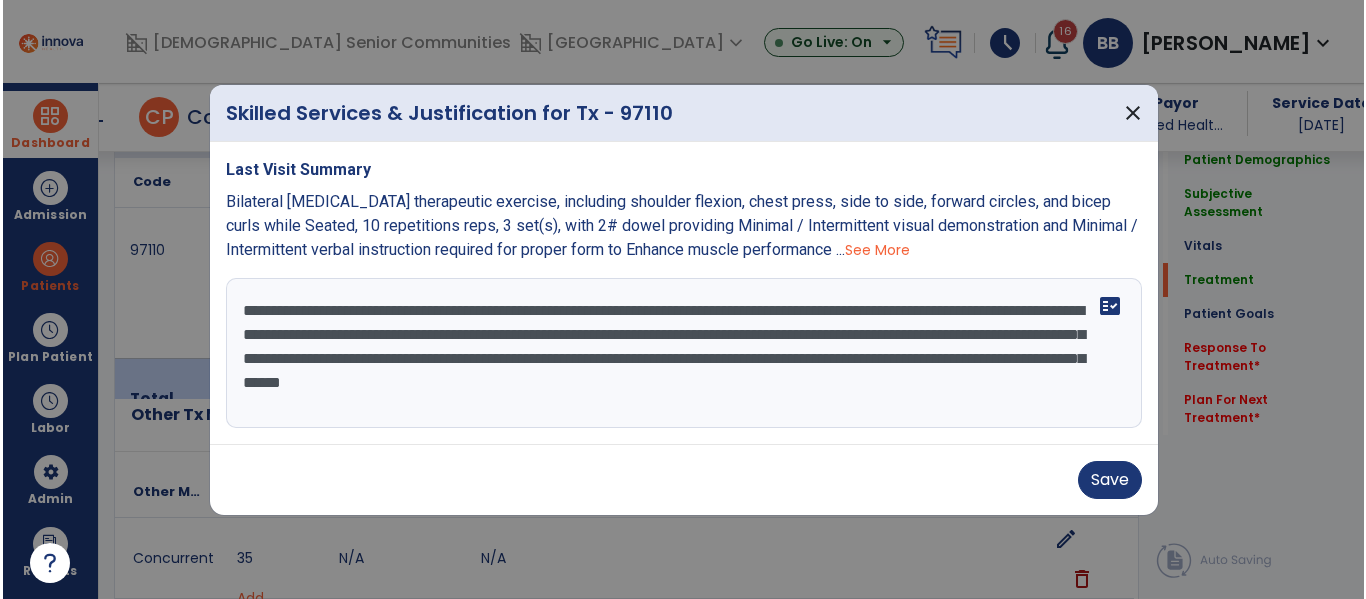 scroll, scrollTop: 1268, scrollLeft: 0, axis: vertical 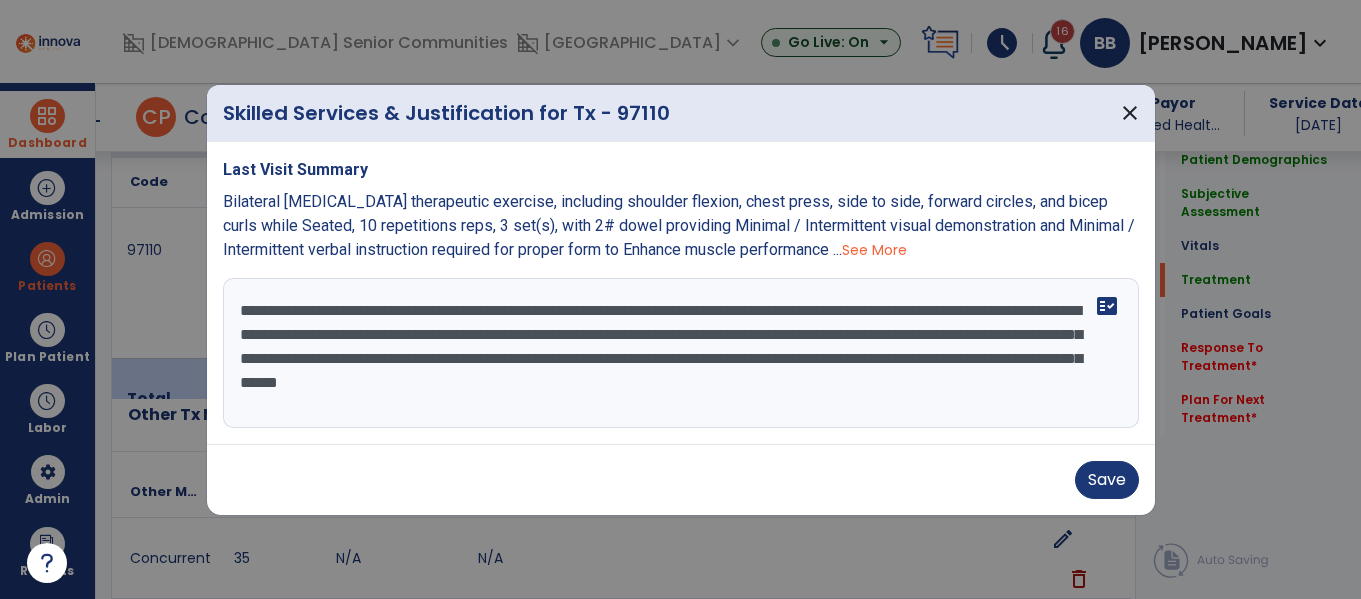 click on "**********" at bounding box center [681, 353] 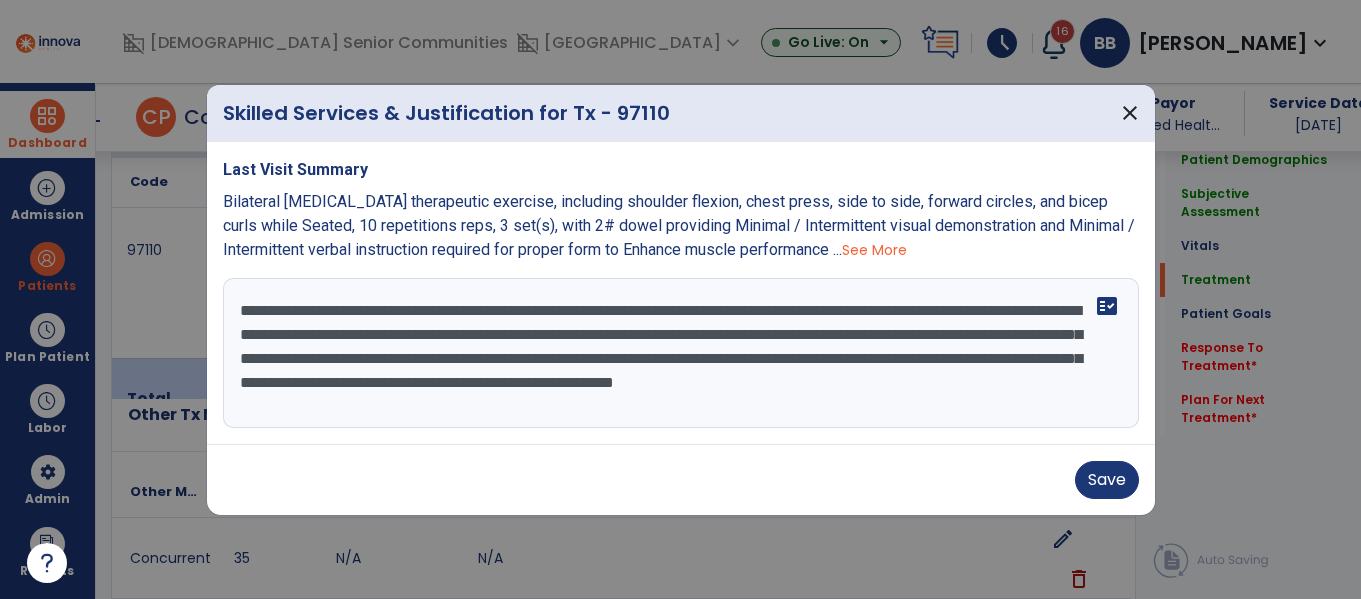 type on "**********" 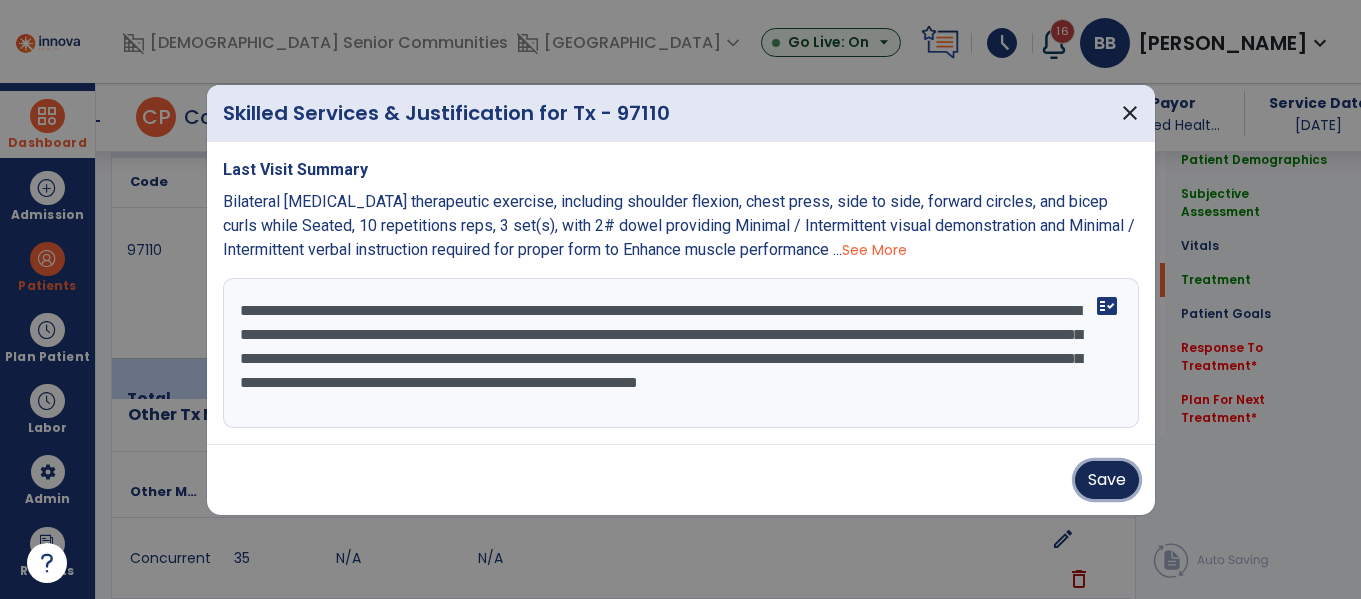 click on "Save" at bounding box center [1107, 480] 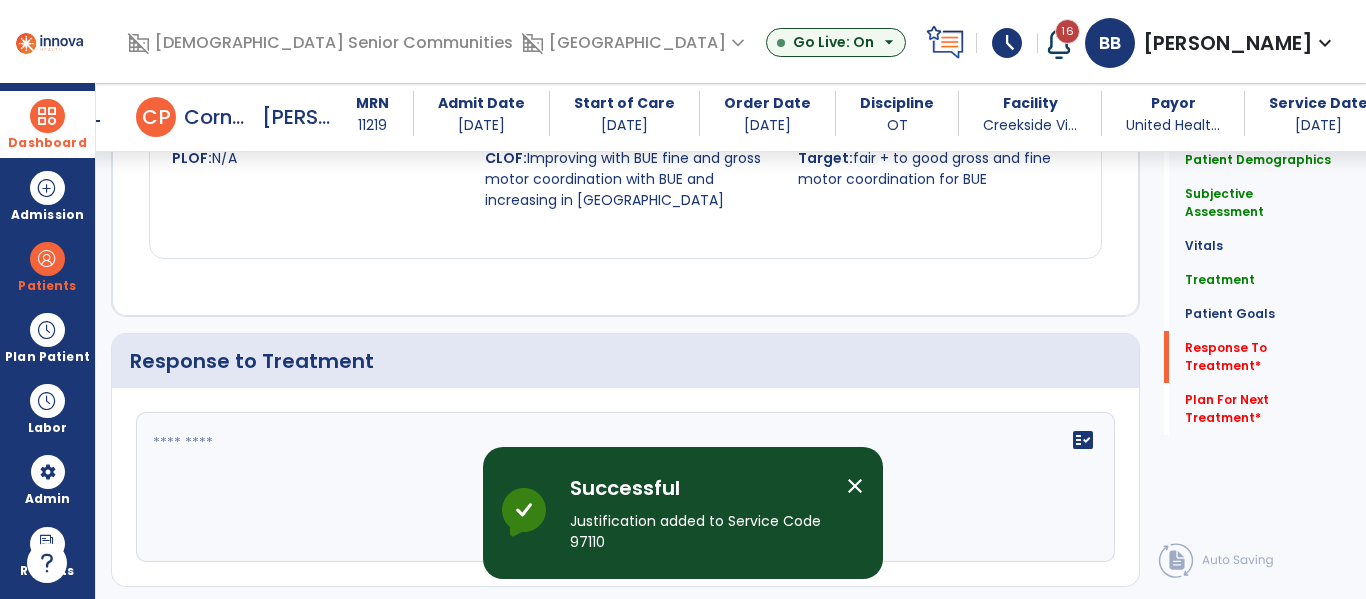 scroll, scrollTop: 3820, scrollLeft: 0, axis: vertical 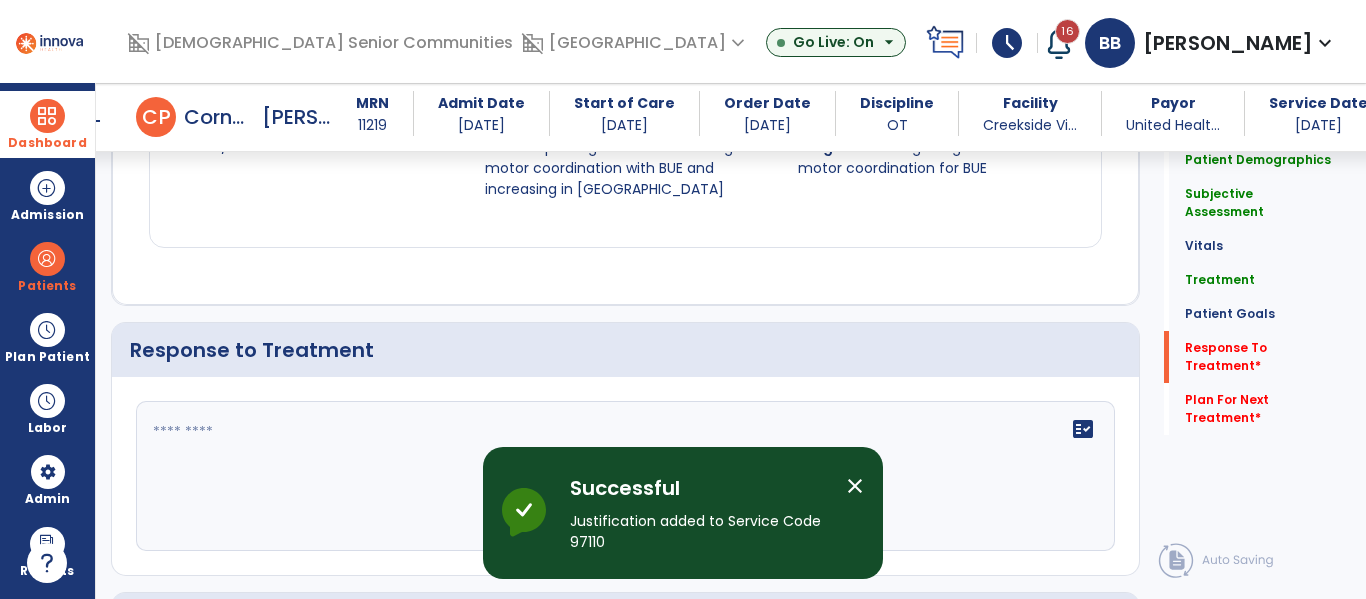 click on "fact_check" 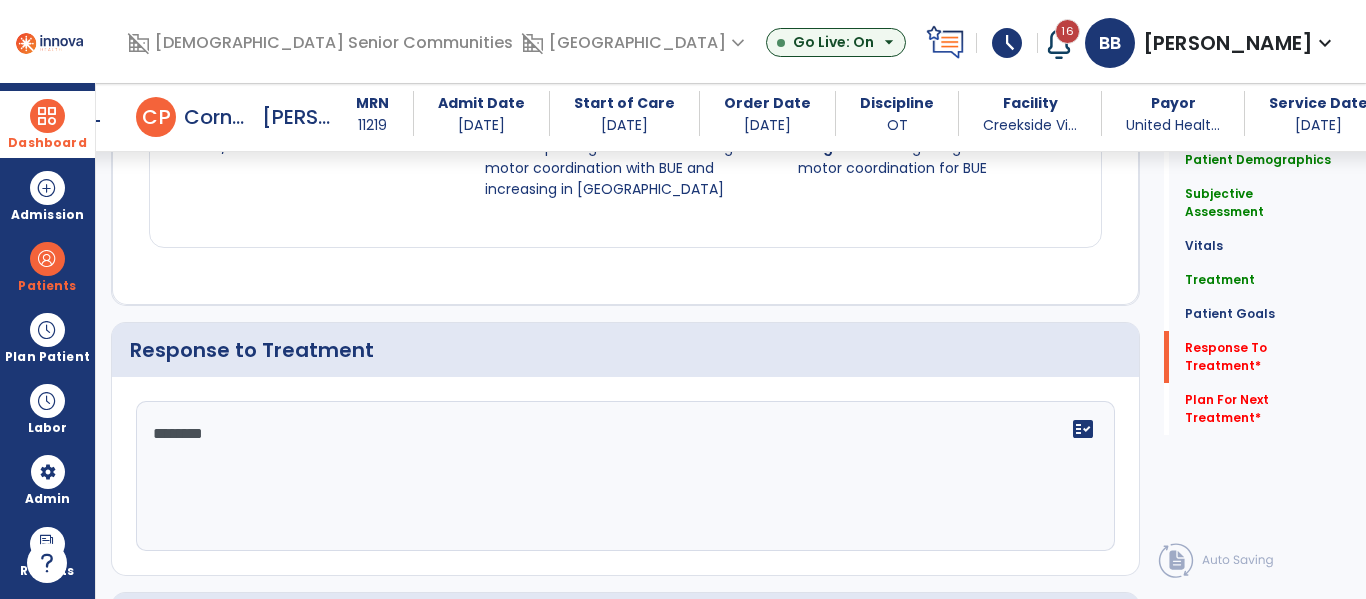 type on "*********" 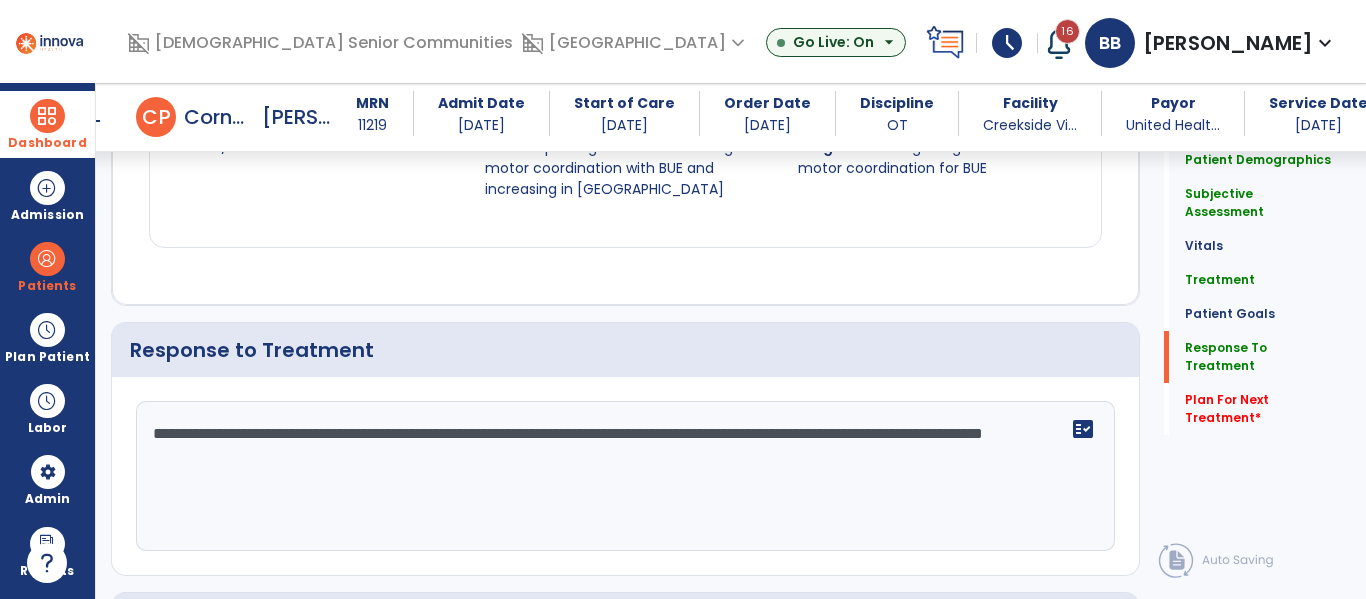scroll, scrollTop: 4028, scrollLeft: 0, axis: vertical 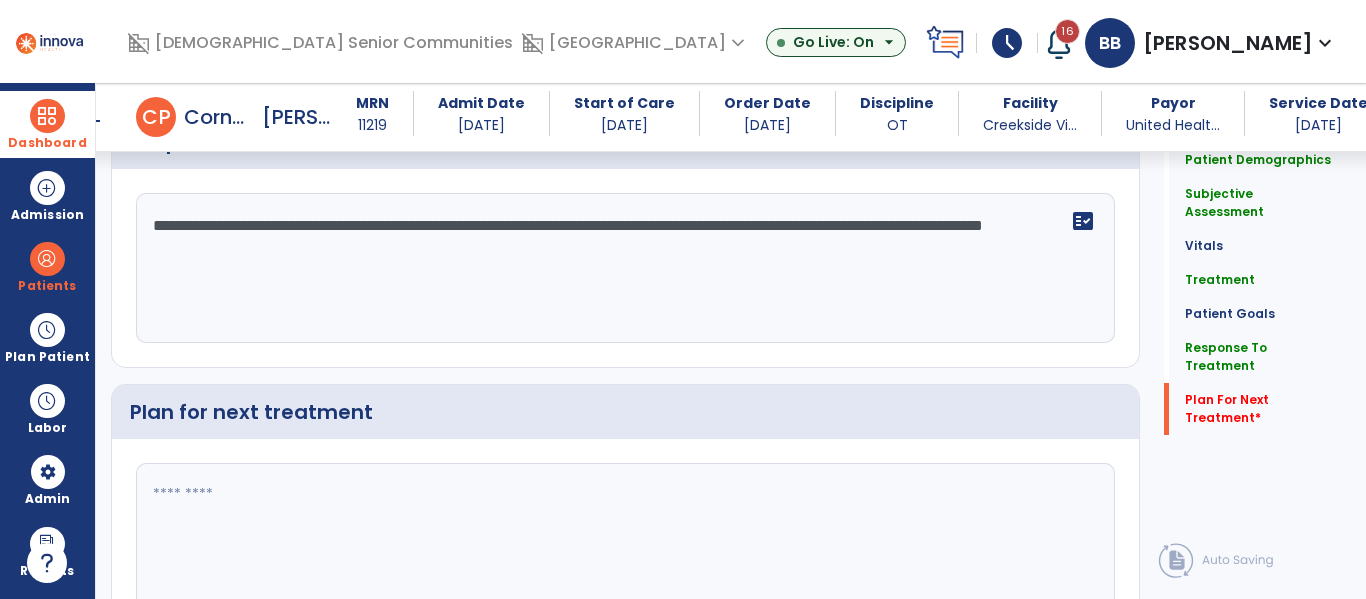 type on "**********" 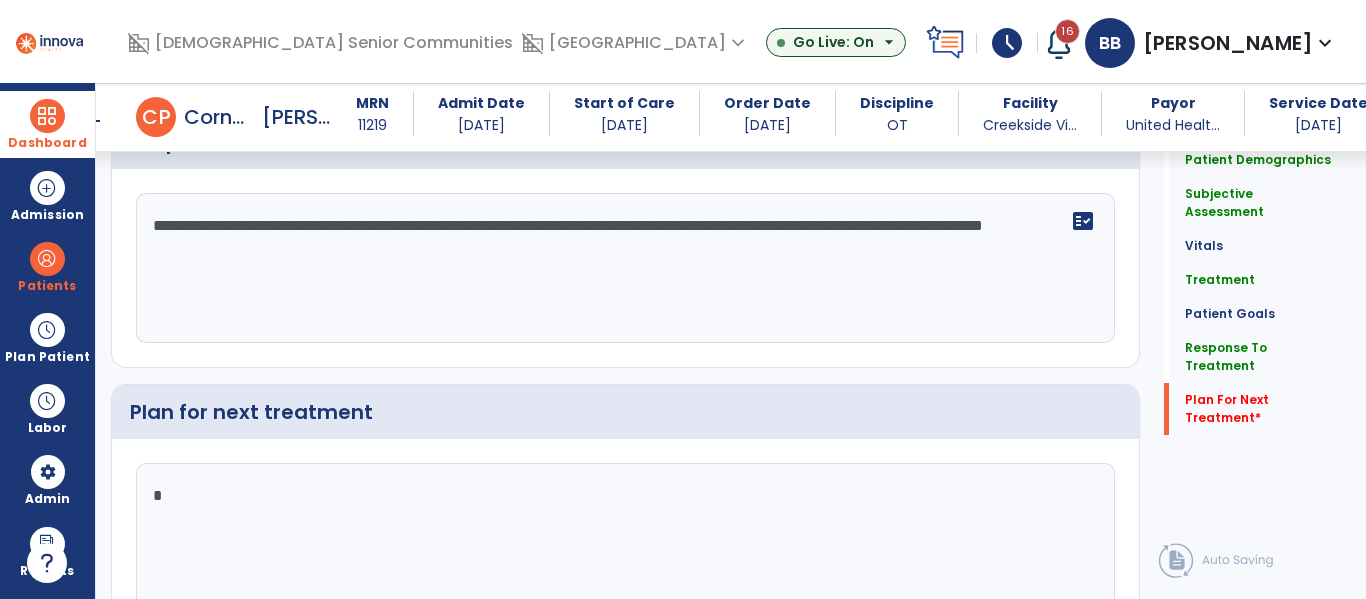 type on "**" 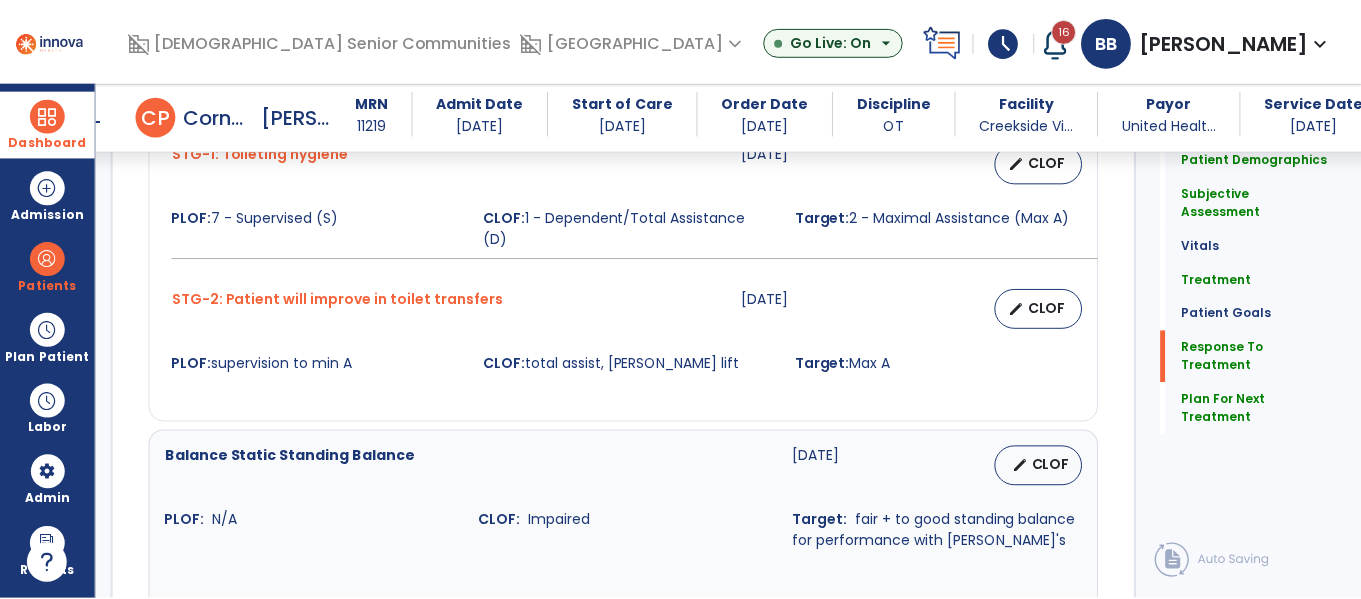 scroll, scrollTop: 4028, scrollLeft: 0, axis: vertical 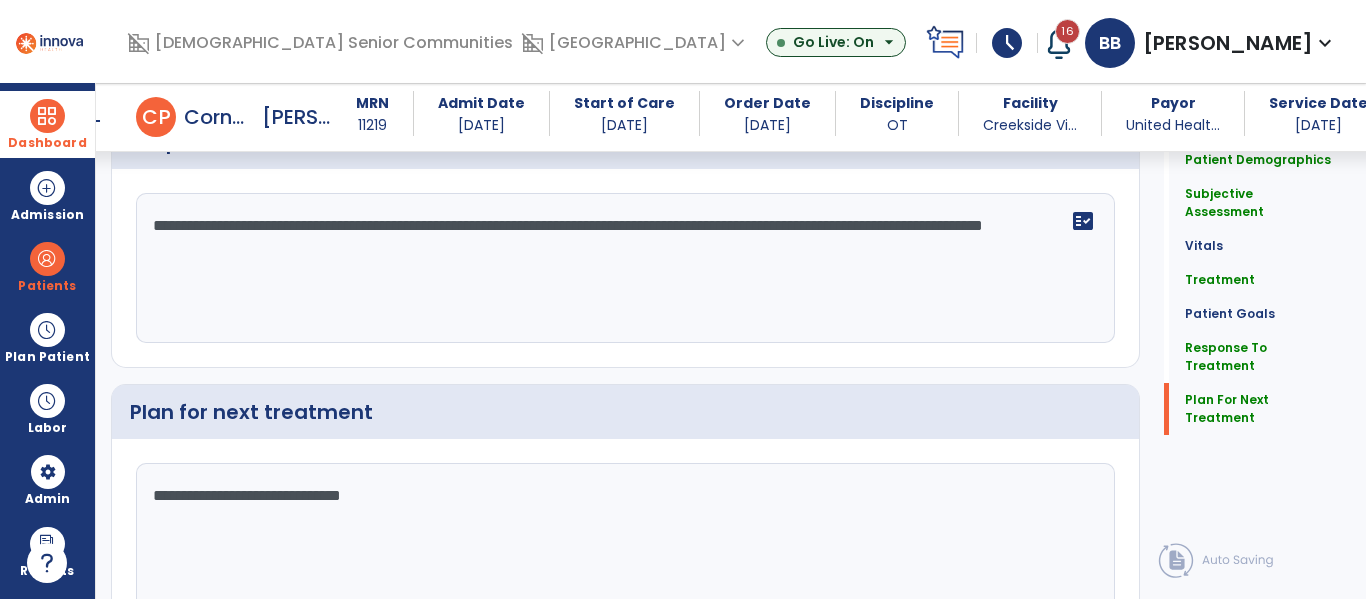 type on "**********" 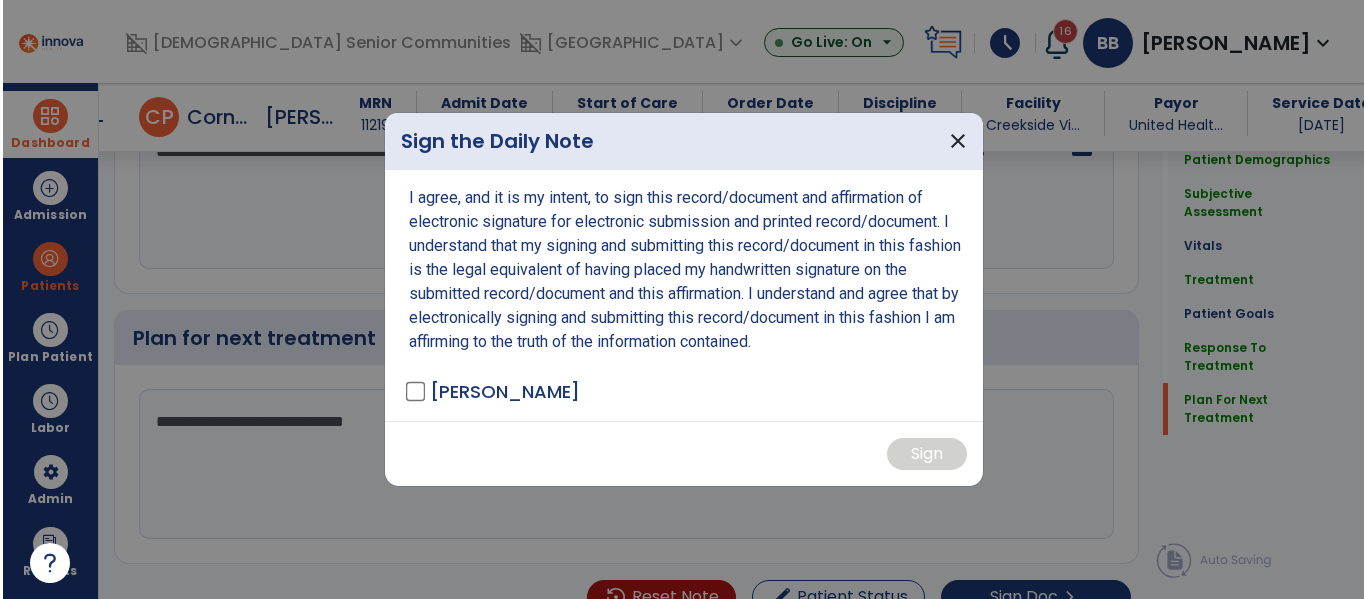 scroll, scrollTop: 4122, scrollLeft: 0, axis: vertical 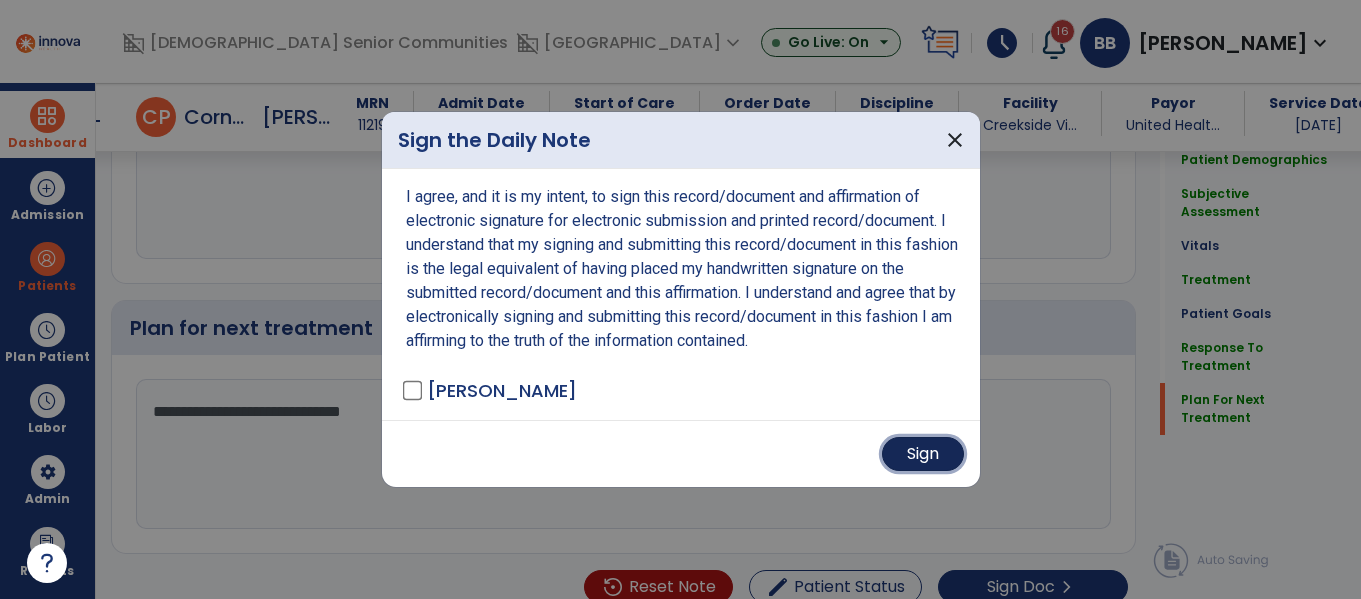 click on "Sign" at bounding box center [923, 454] 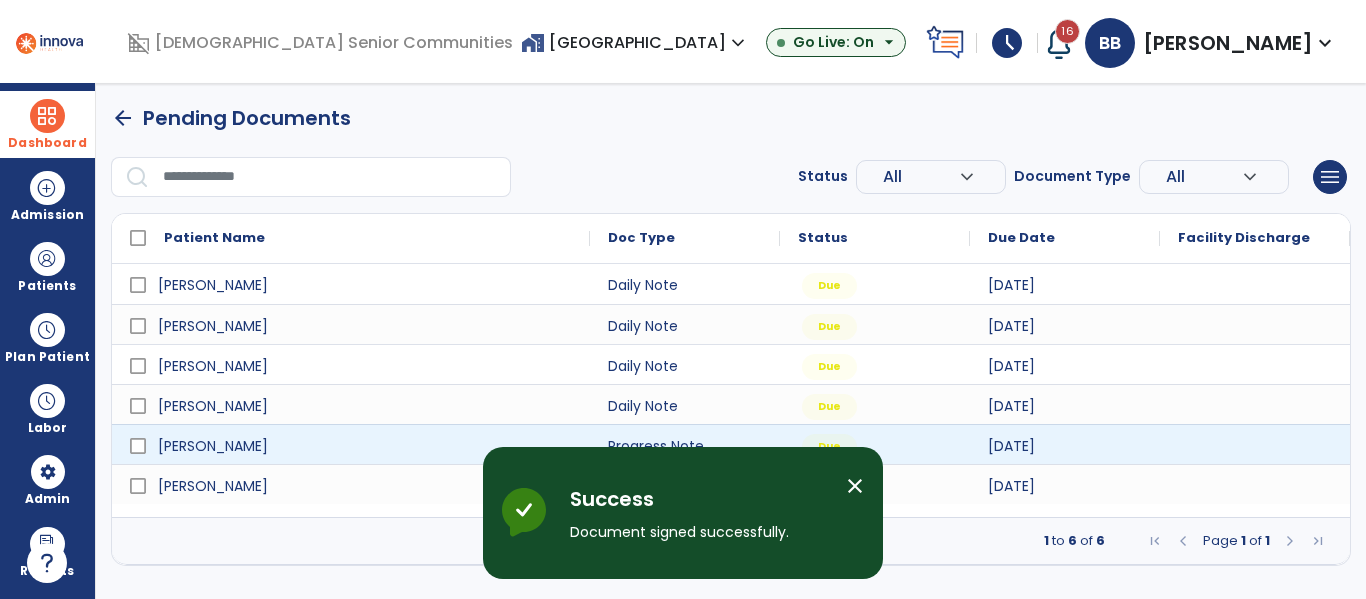 scroll, scrollTop: 0, scrollLeft: 0, axis: both 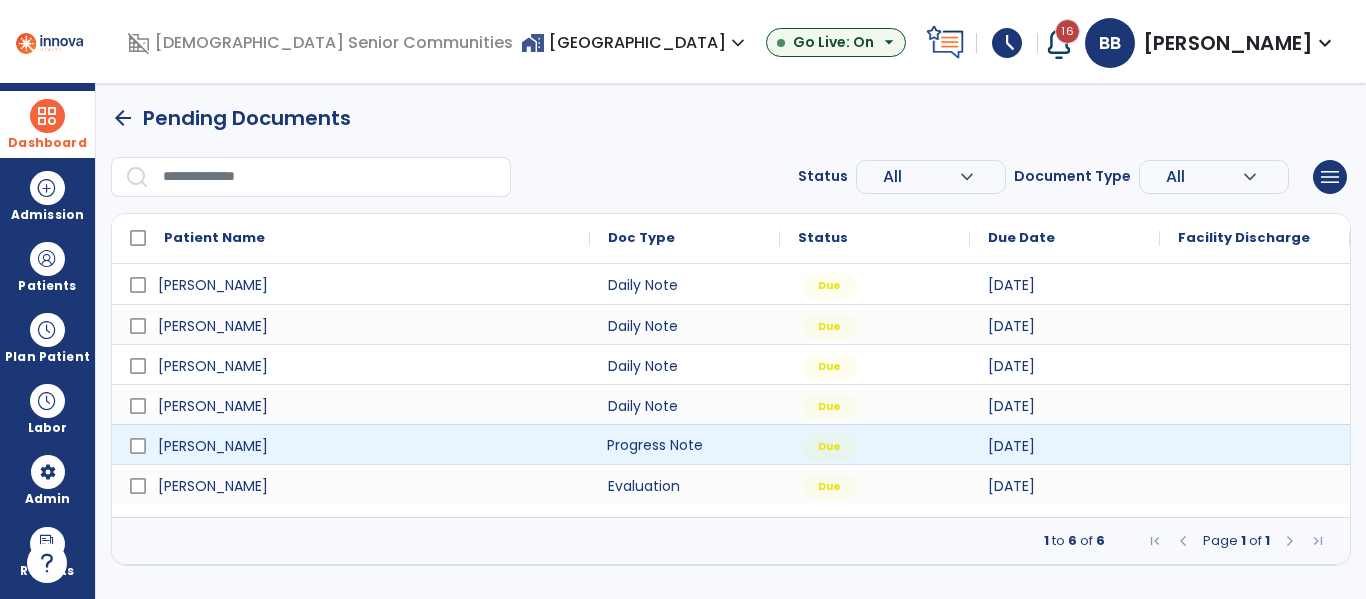 click on "Progress Note" at bounding box center (685, 444) 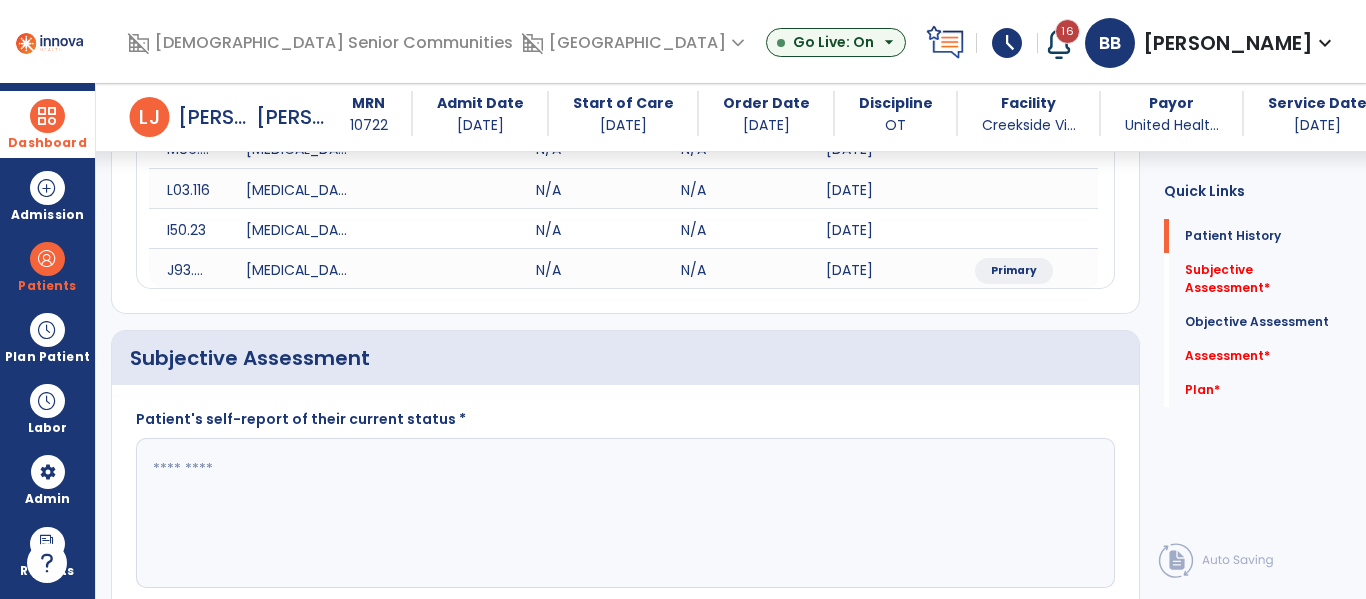scroll, scrollTop: 329, scrollLeft: 0, axis: vertical 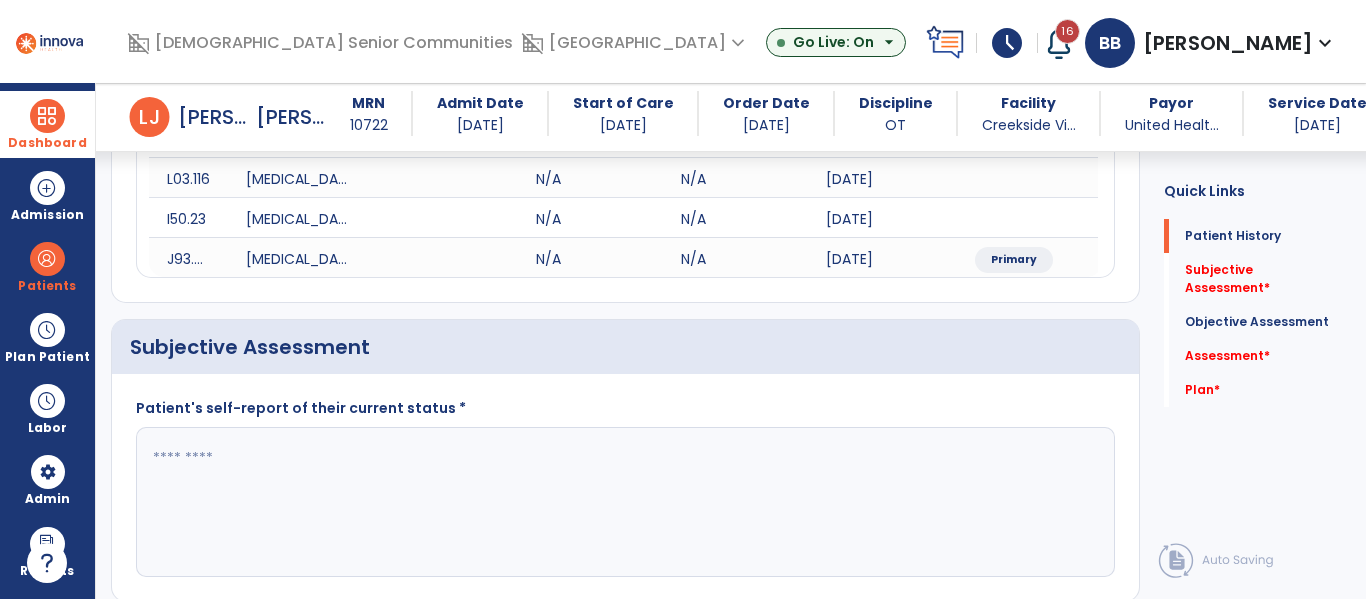 click 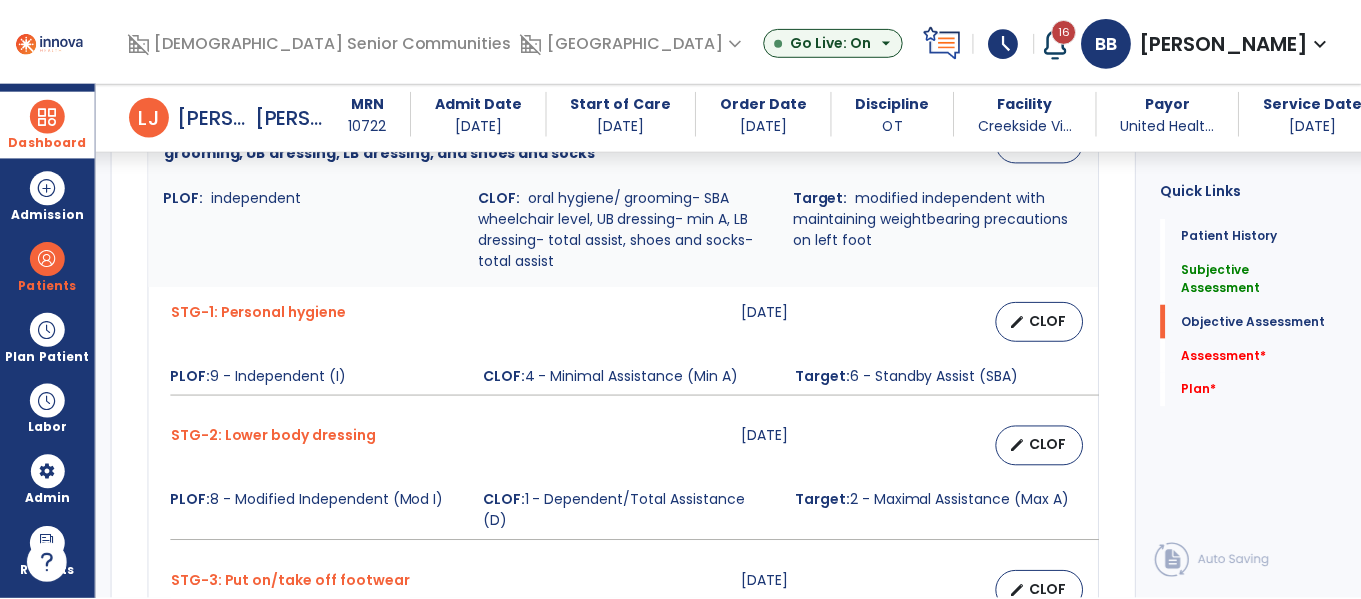 scroll, scrollTop: 945, scrollLeft: 0, axis: vertical 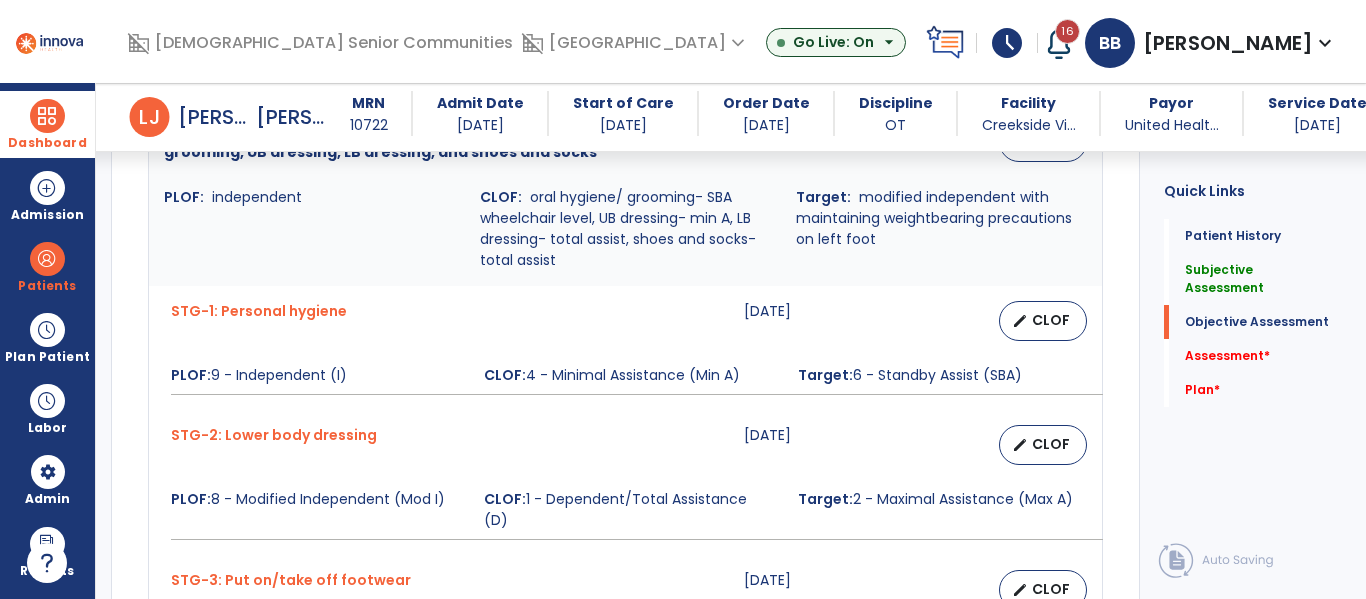 type on "**********" 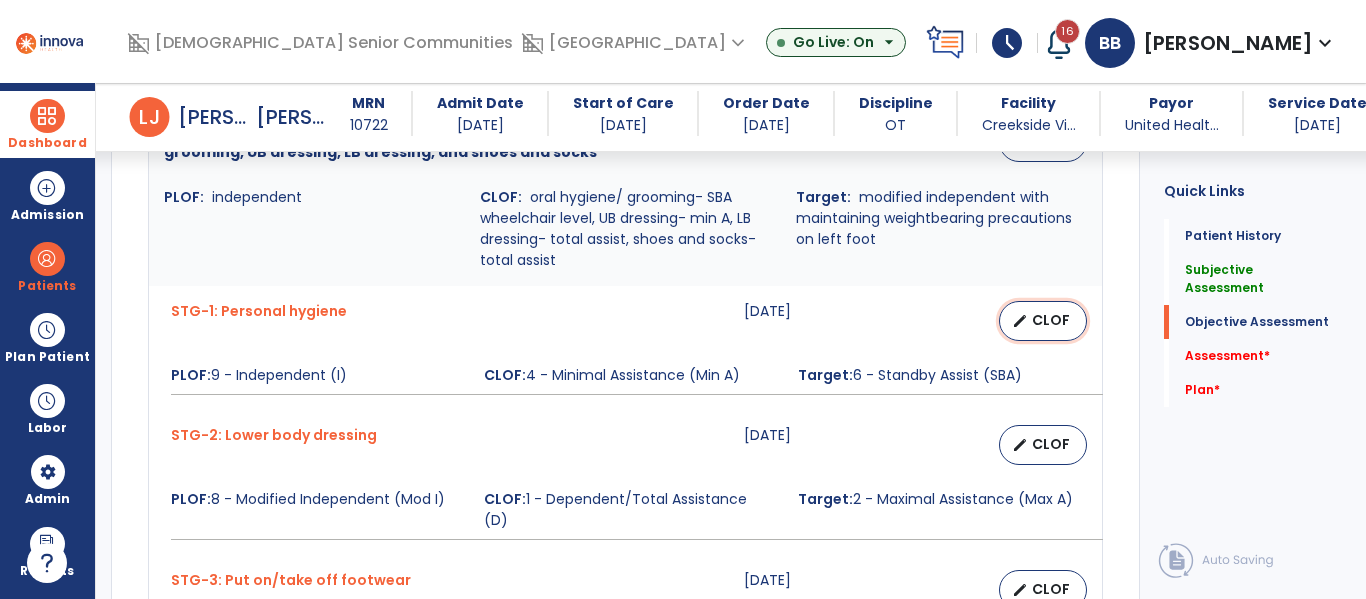 click on "edit" at bounding box center [1020, 321] 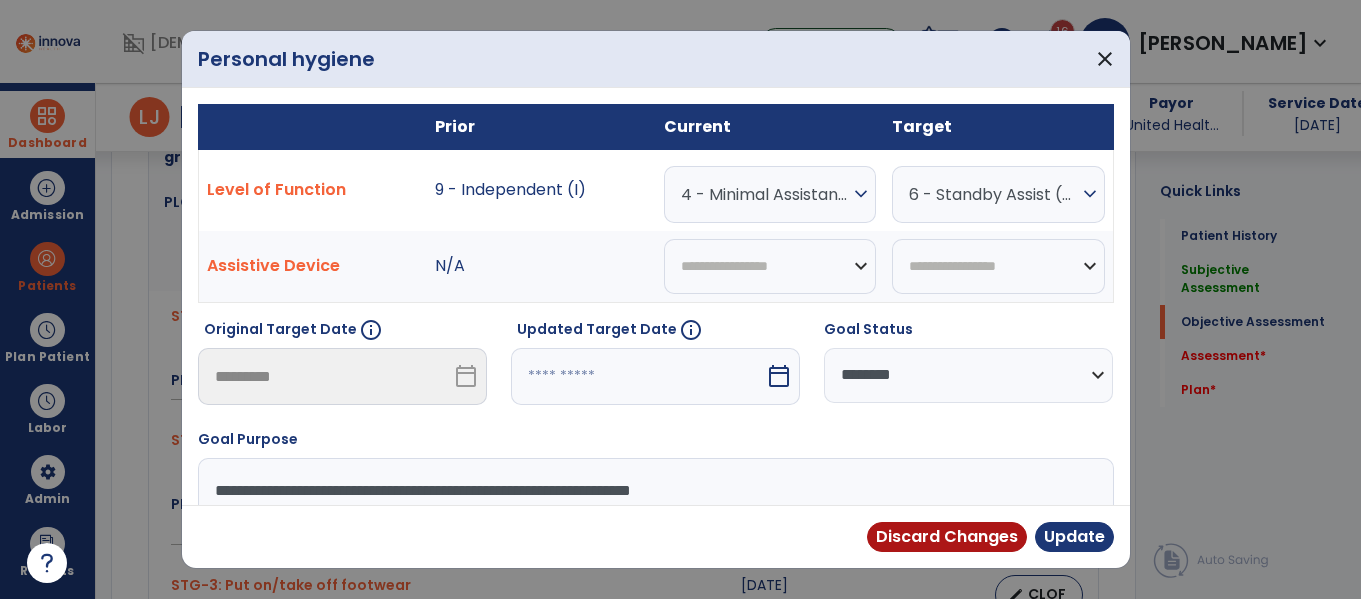 scroll, scrollTop: 945, scrollLeft: 0, axis: vertical 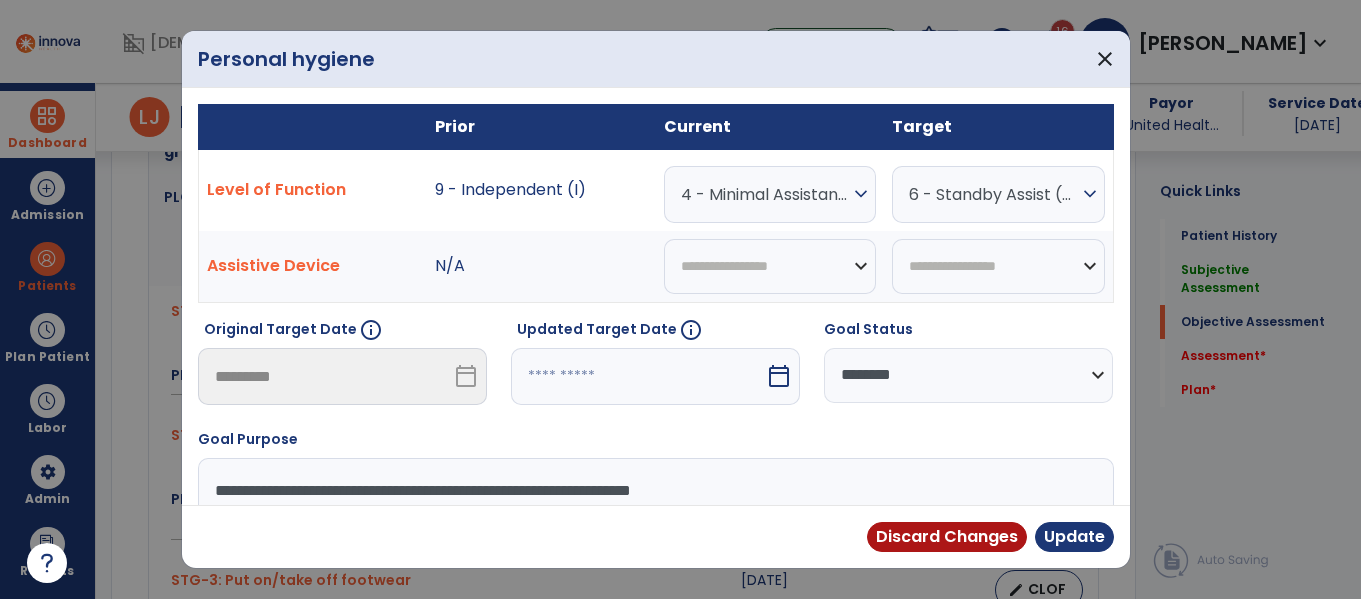 click on "4 - Minimal Assistance (Min A)" at bounding box center [765, 194] 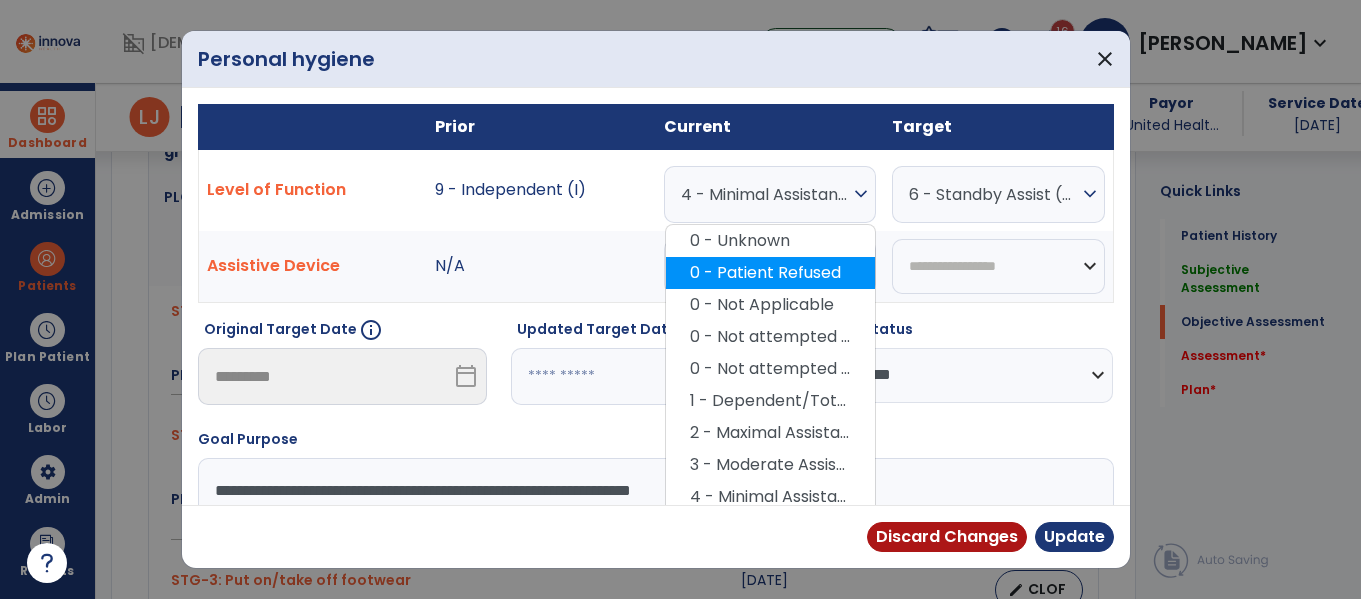 scroll, scrollTop: 201, scrollLeft: 0, axis: vertical 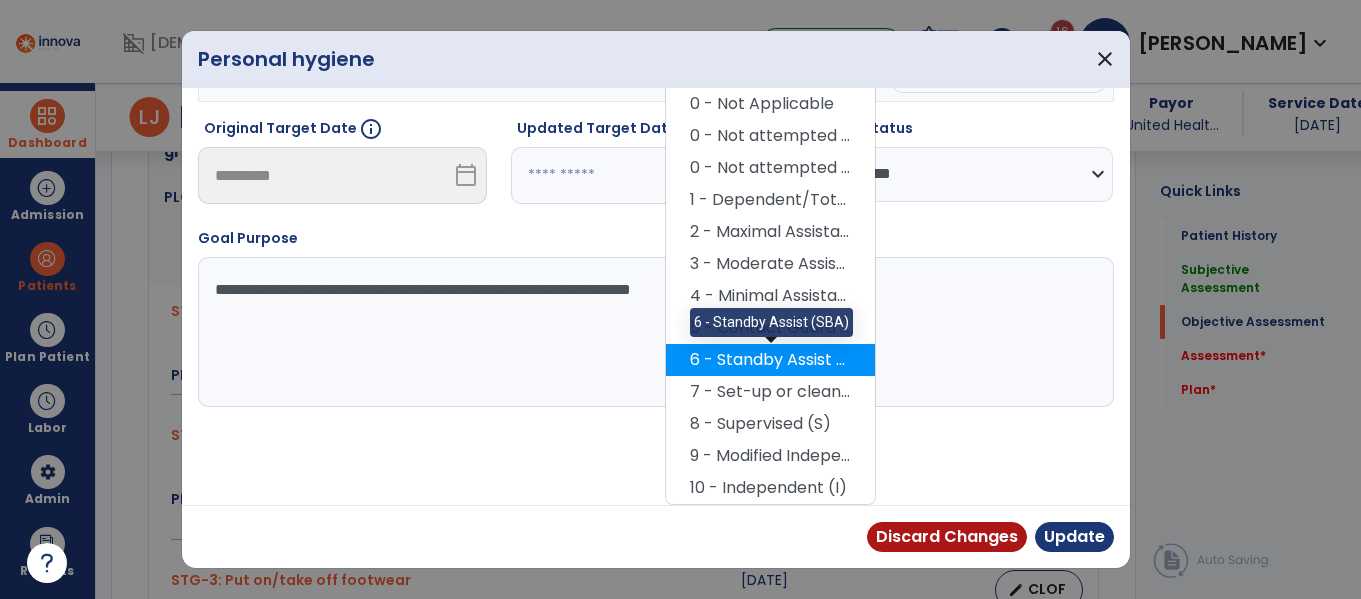 click on "6 - Standby Assist (SBA)" at bounding box center [770, 360] 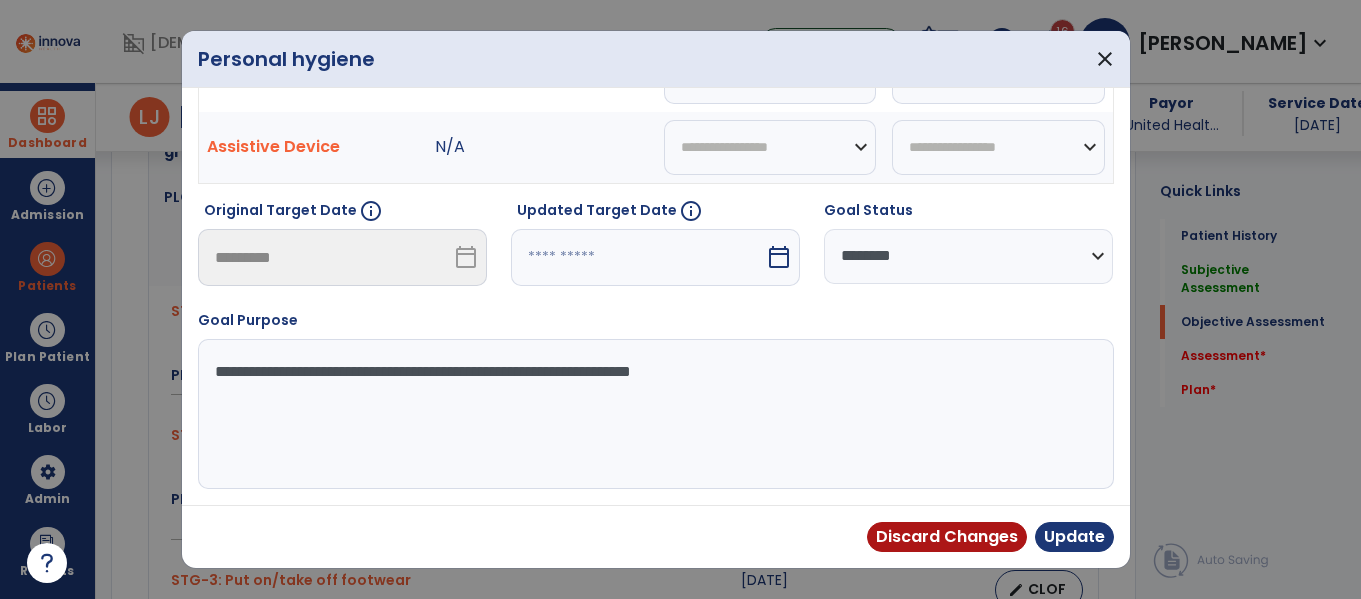 scroll, scrollTop: 0, scrollLeft: 0, axis: both 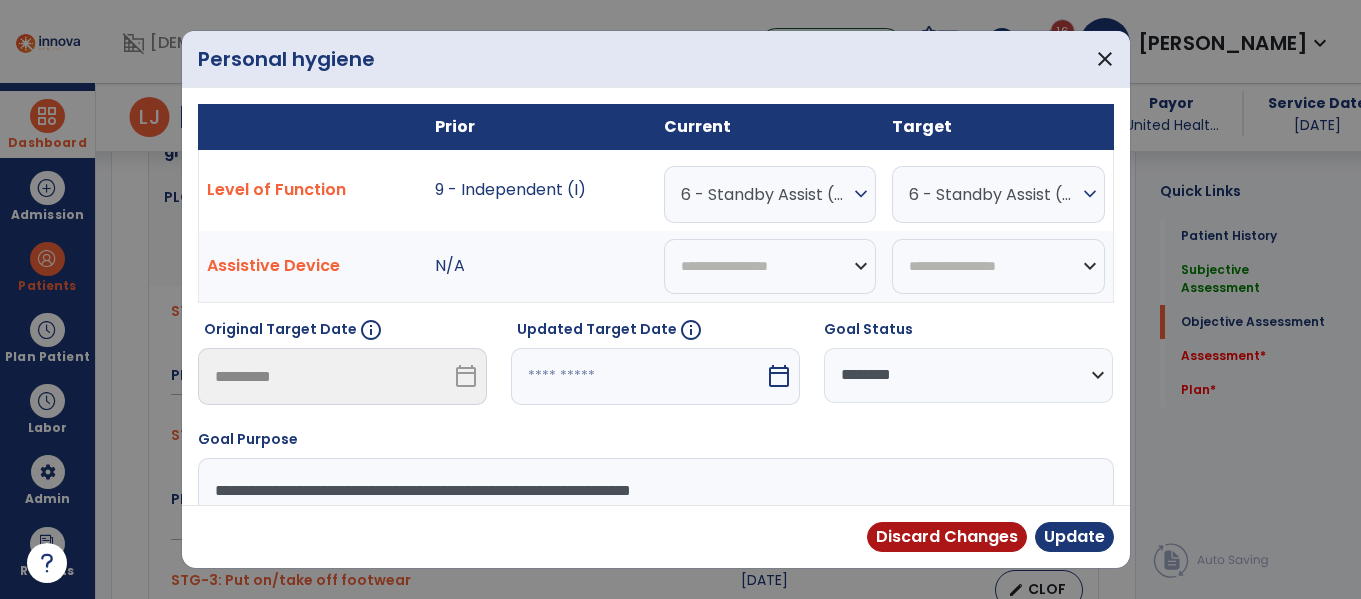 click on "6 - Standby Assist (SBA)" at bounding box center (993, 194) 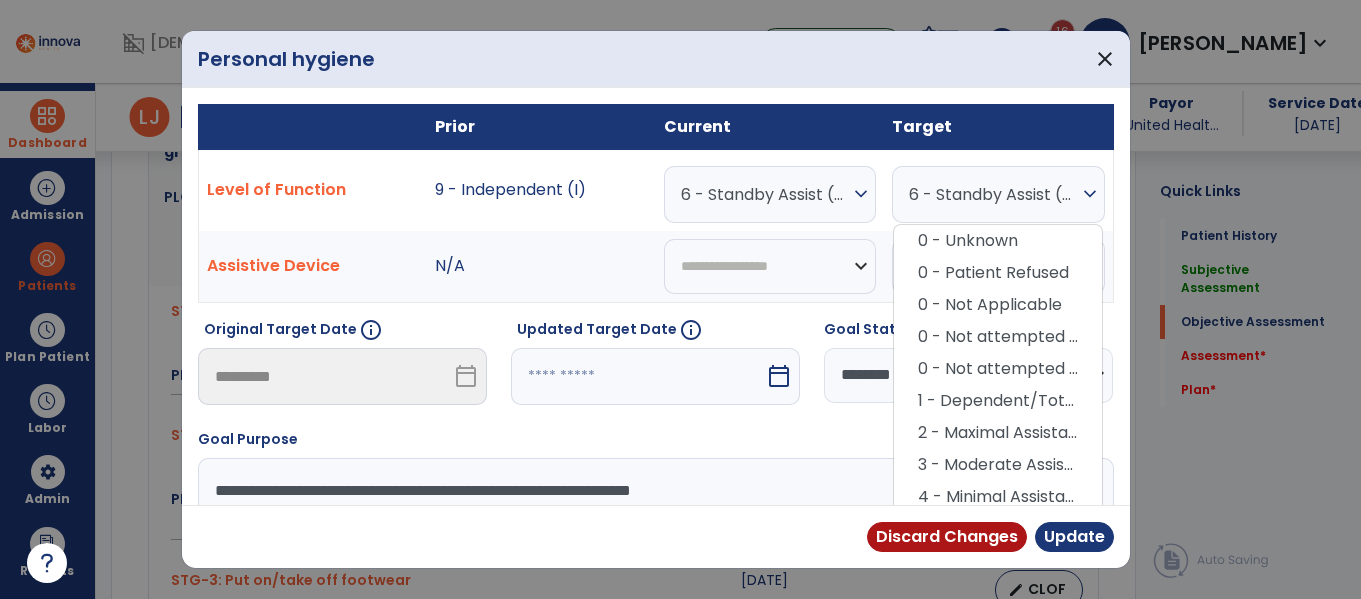 scroll, scrollTop: 201, scrollLeft: 0, axis: vertical 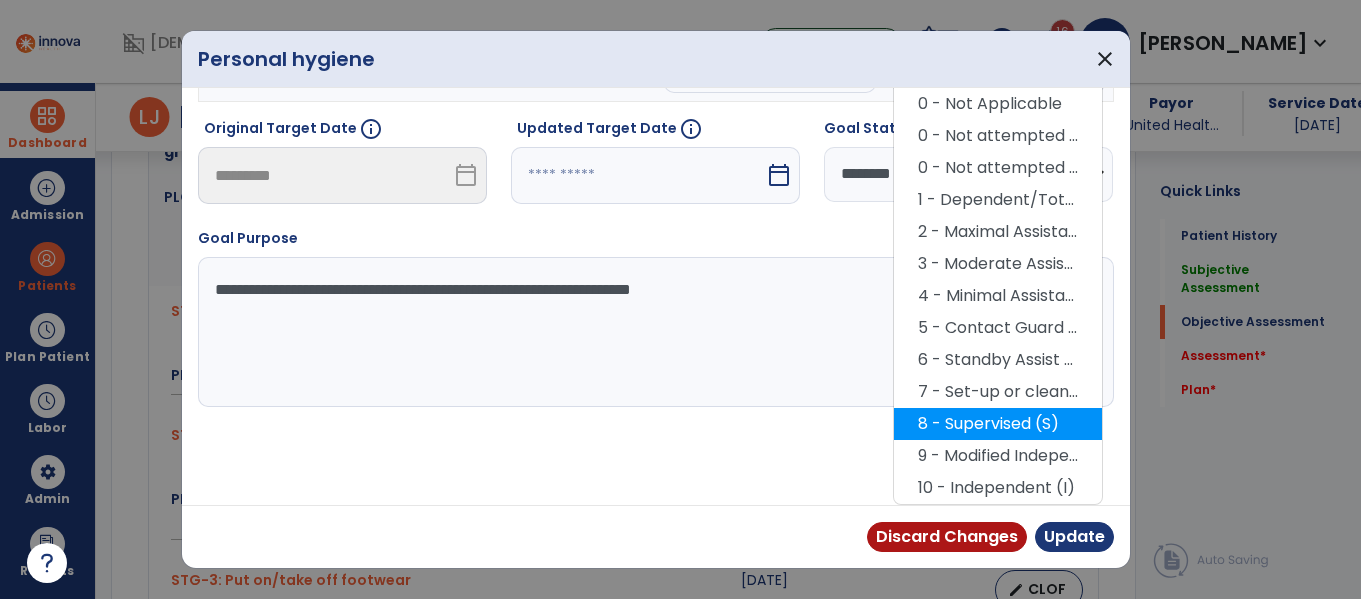 click on "8 - Supervised (S)" at bounding box center (998, 424) 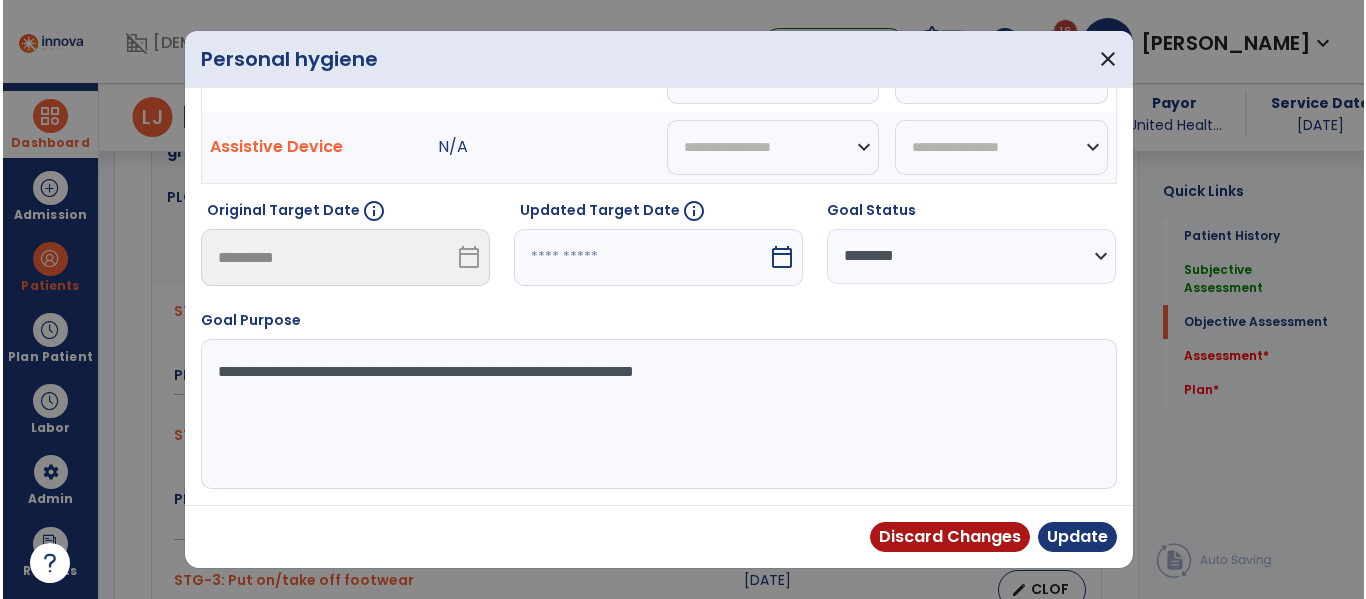 scroll, scrollTop: 119, scrollLeft: 0, axis: vertical 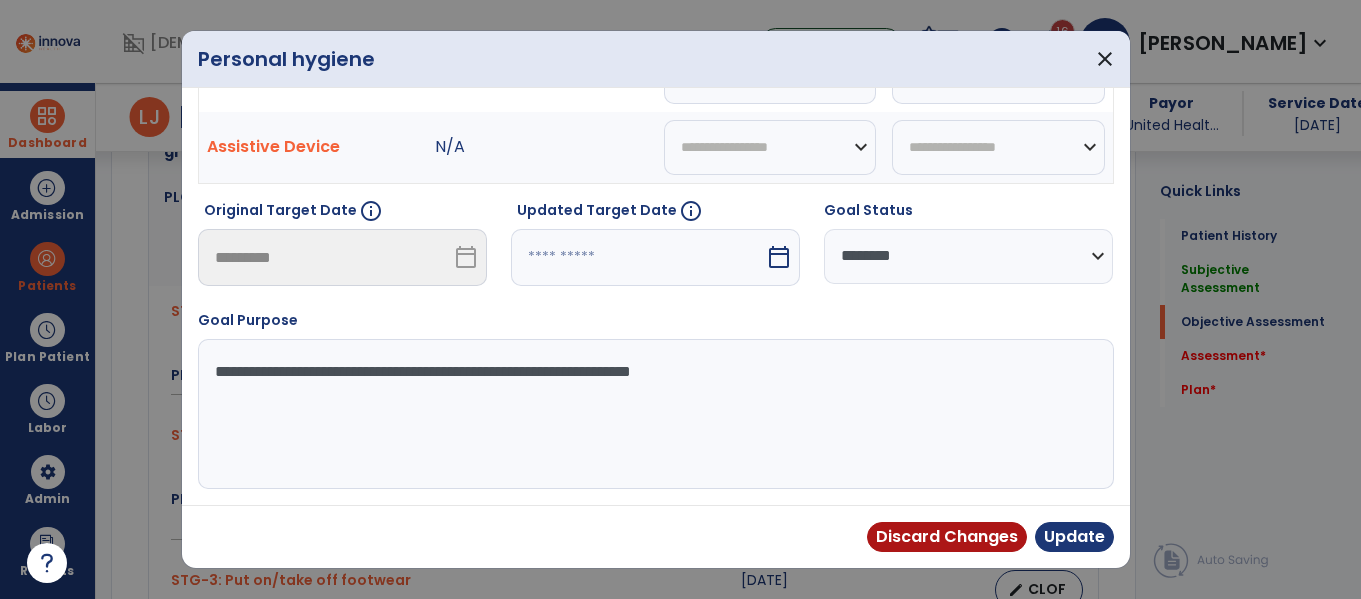 click at bounding box center (638, 257) 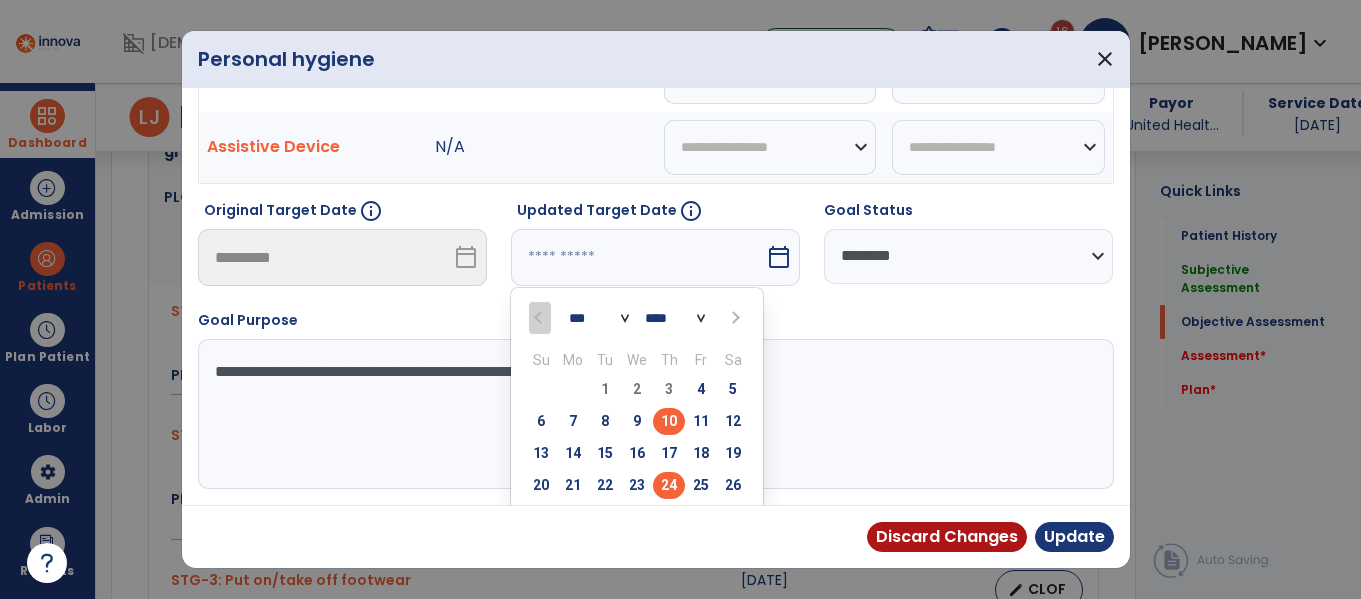 click on "24" at bounding box center (669, 485) 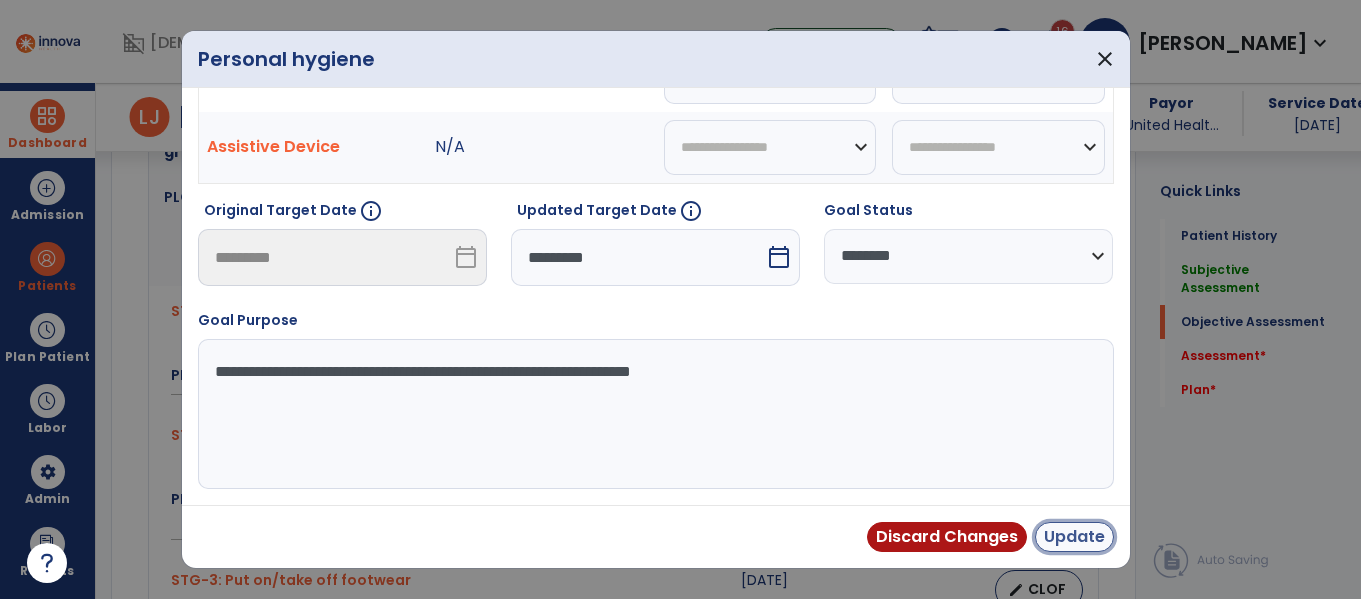 click on "Update" at bounding box center [1074, 537] 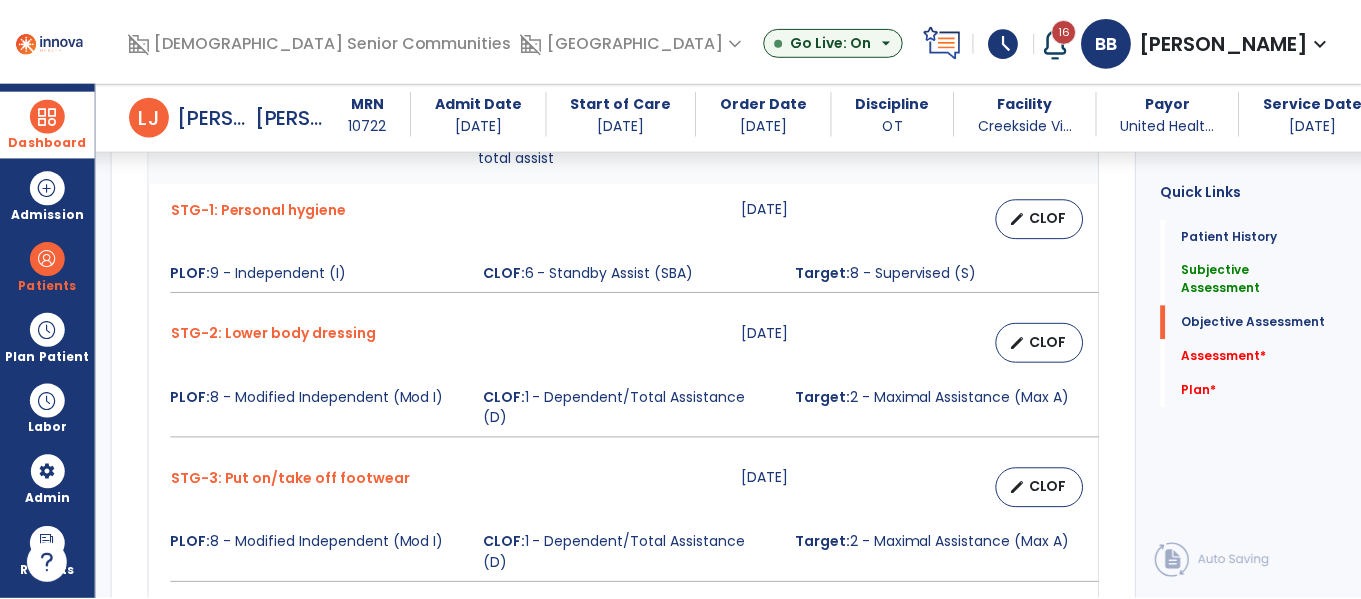 scroll, scrollTop: 1061, scrollLeft: 0, axis: vertical 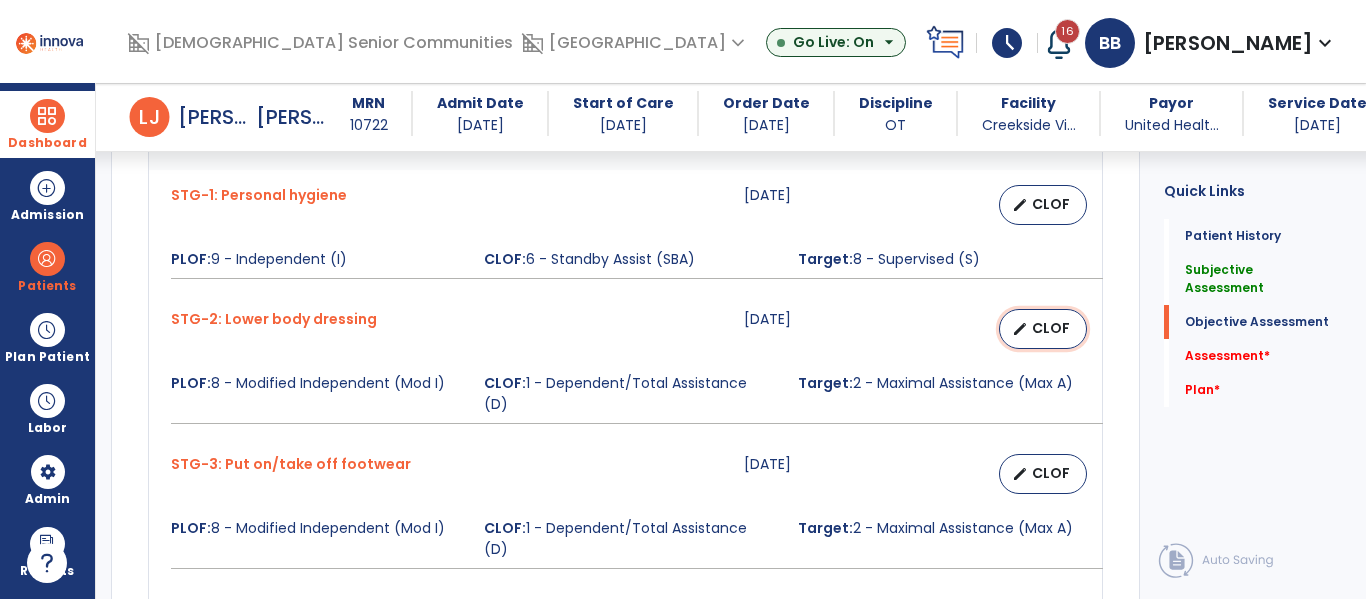 click on "CLOF" at bounding box center (1051, 328) 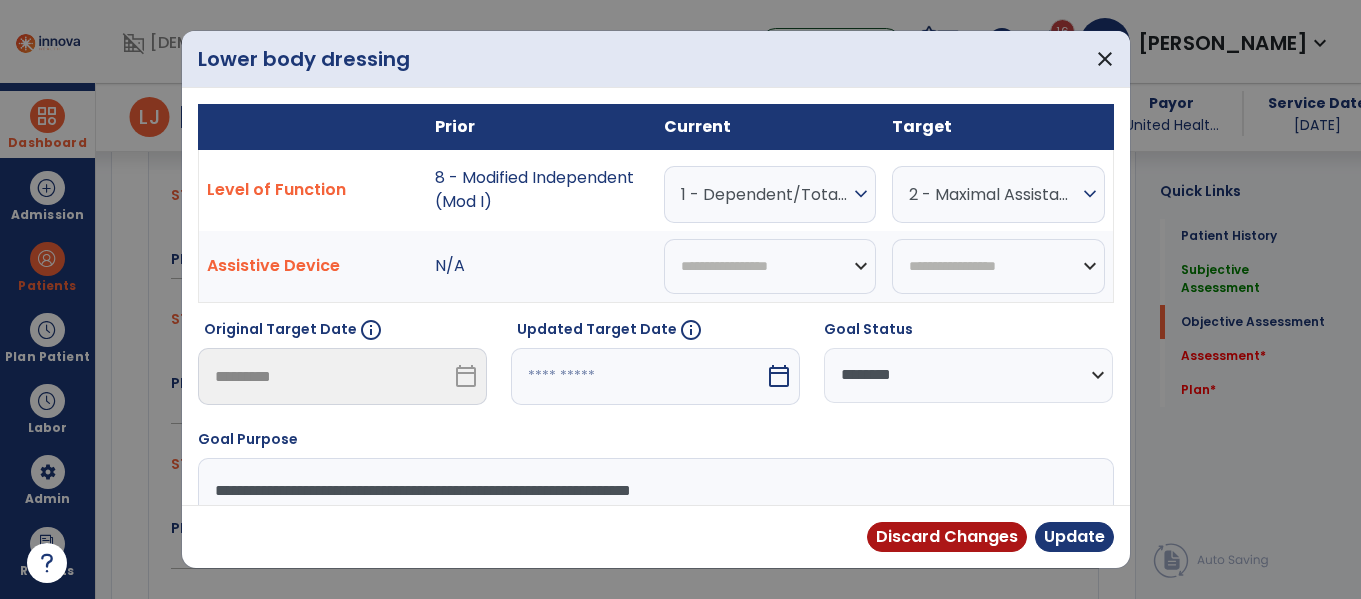 scroll, scrollTop: 1061, scrollLeft: 0, axis: vertical 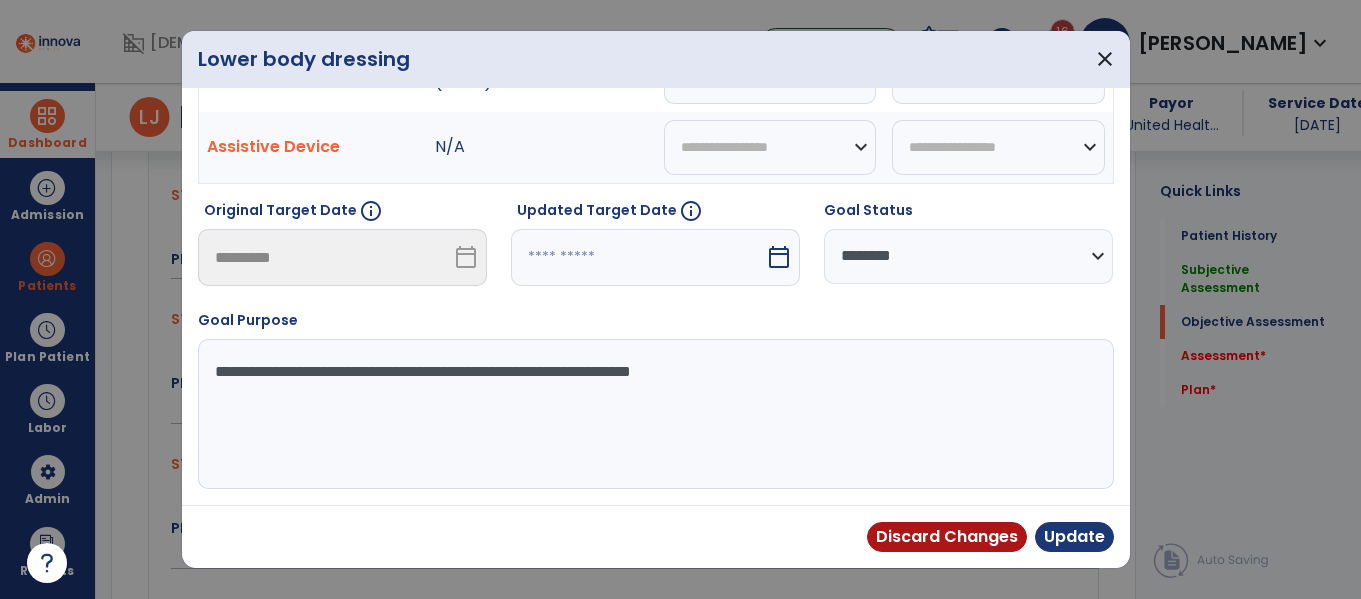click on "**********" at bounding box center (653, 414) 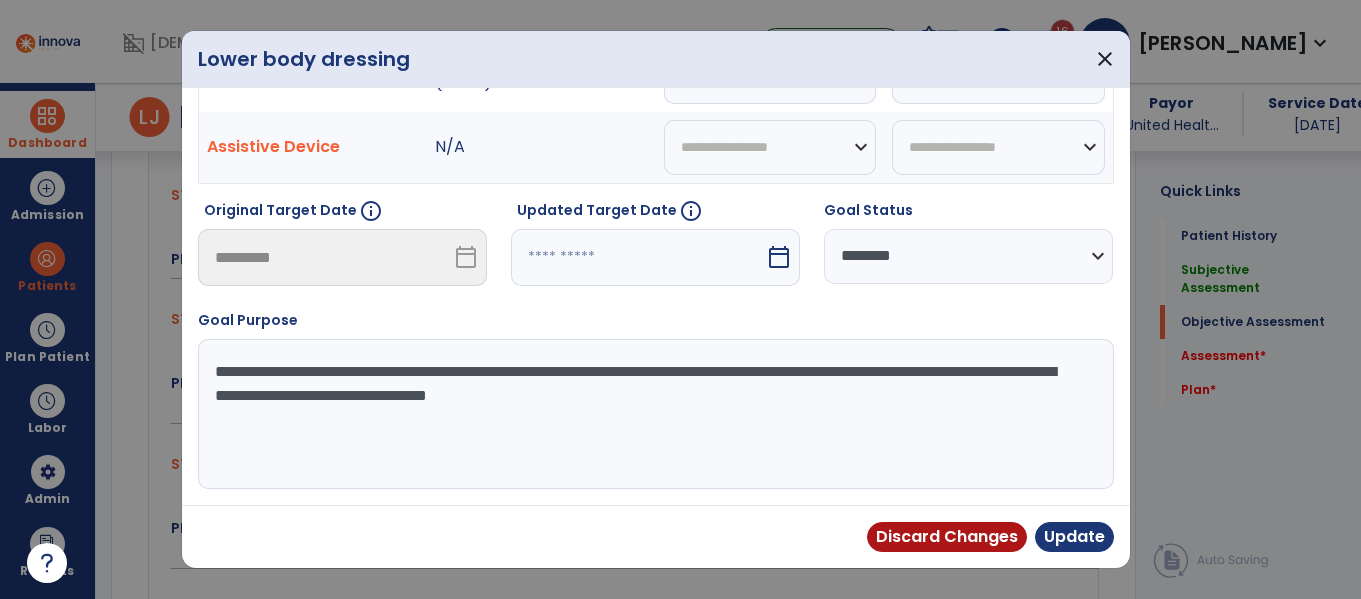 scroll, scrollTop: 0, scrollLeft: 0, axis: both 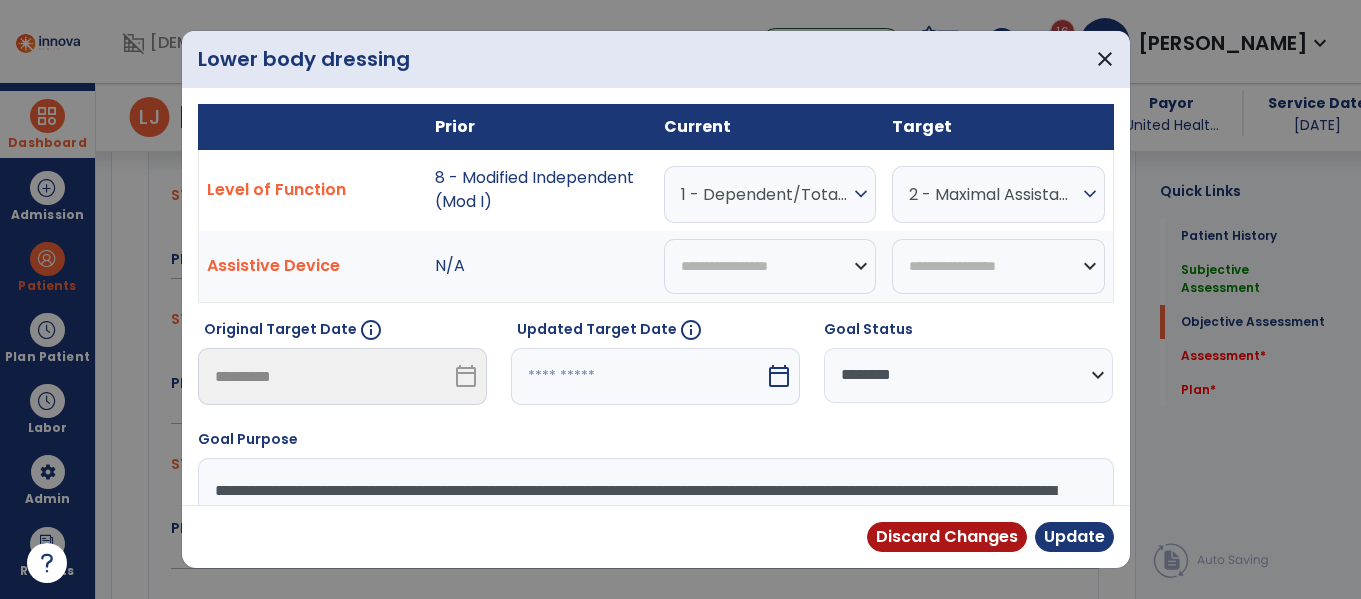 type on "**********" 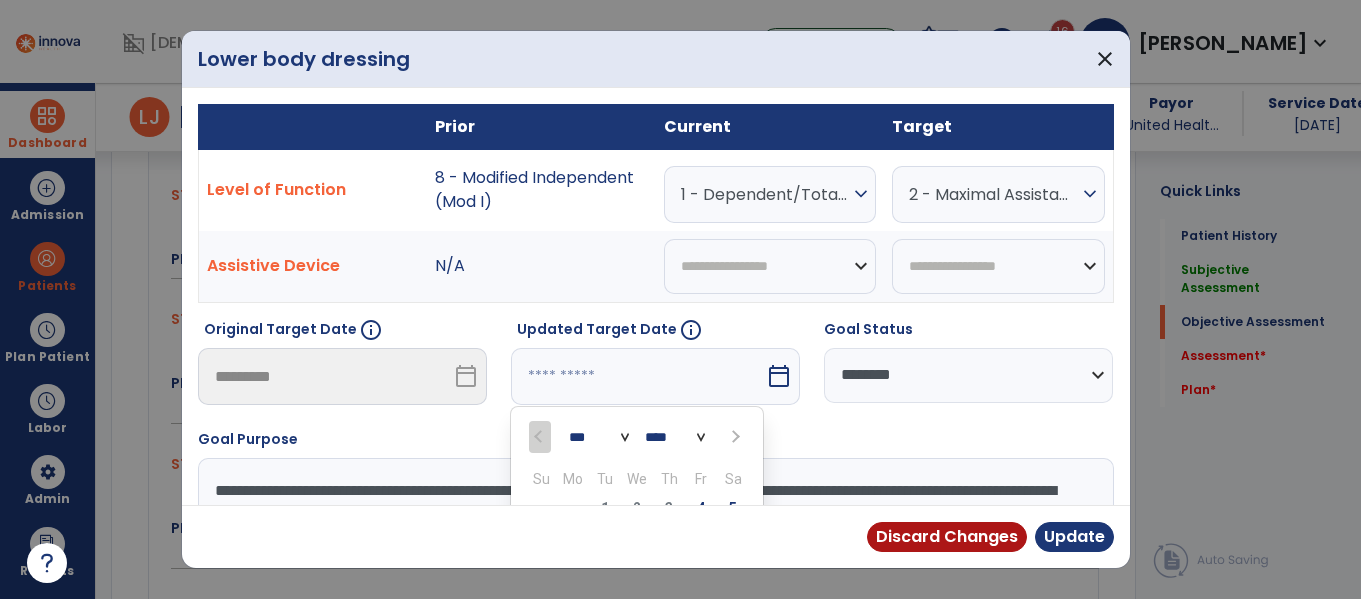 scroll, scrollTop: 197, scrollLeft: 0, axis: vertical 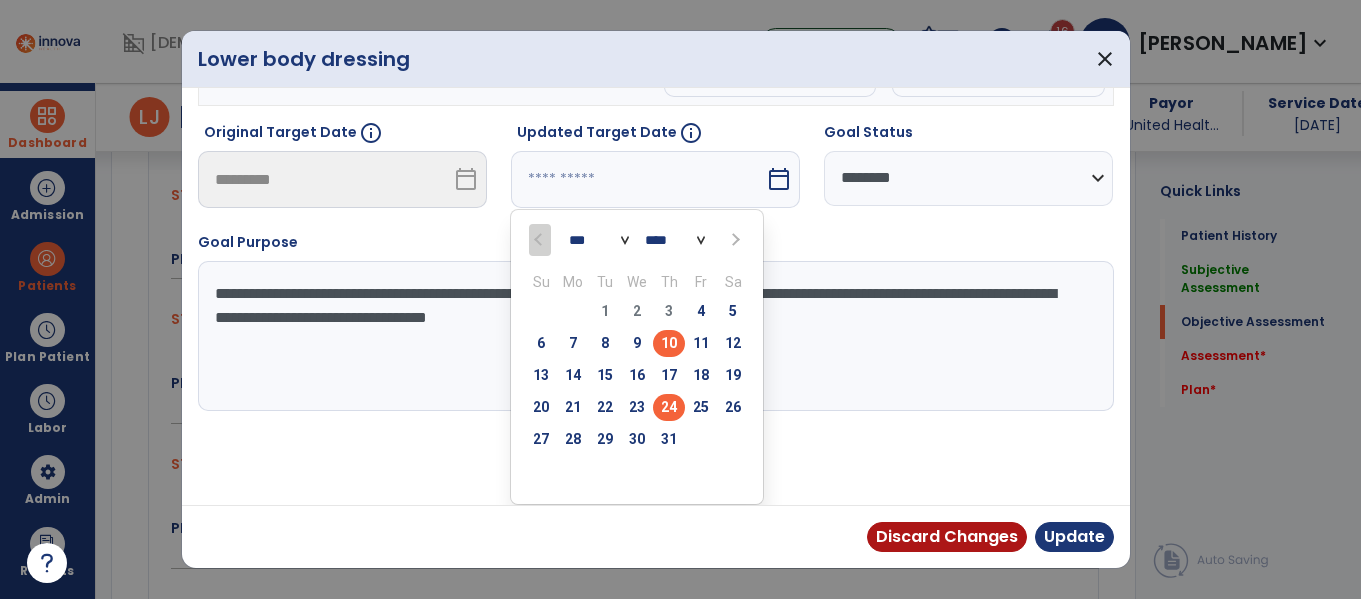 click on "24" at bounding box center [669, 407] 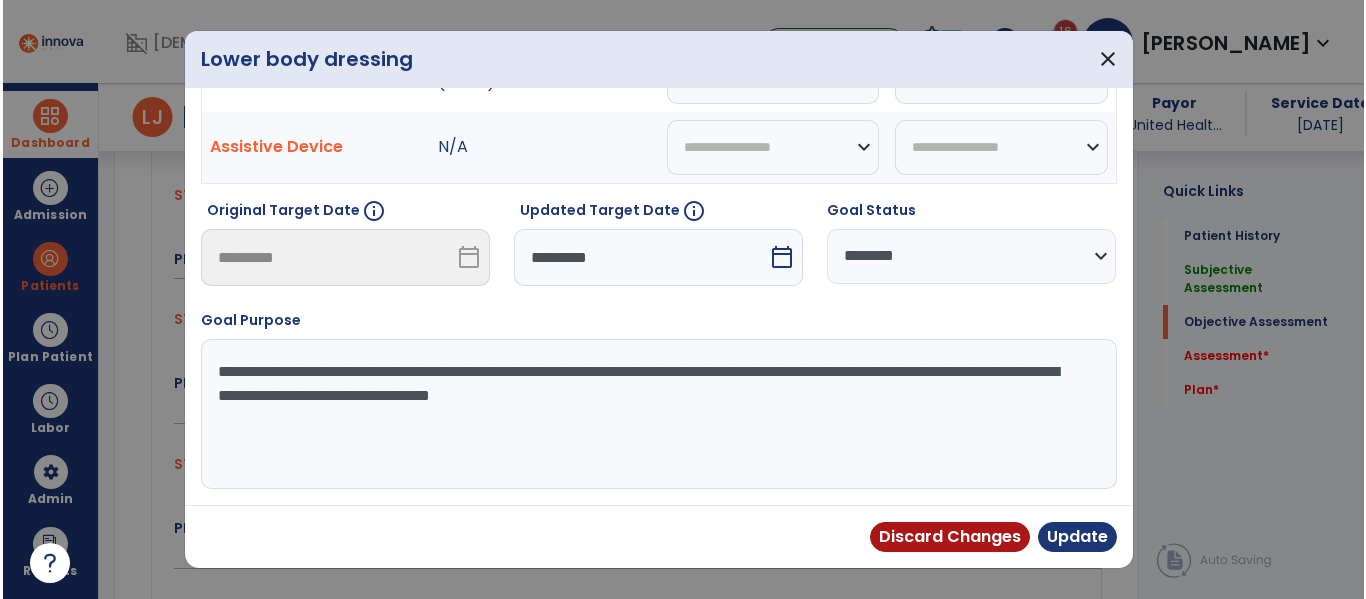 scroll, scrollTop: 119, scrollLeft: 0, axis: vertical 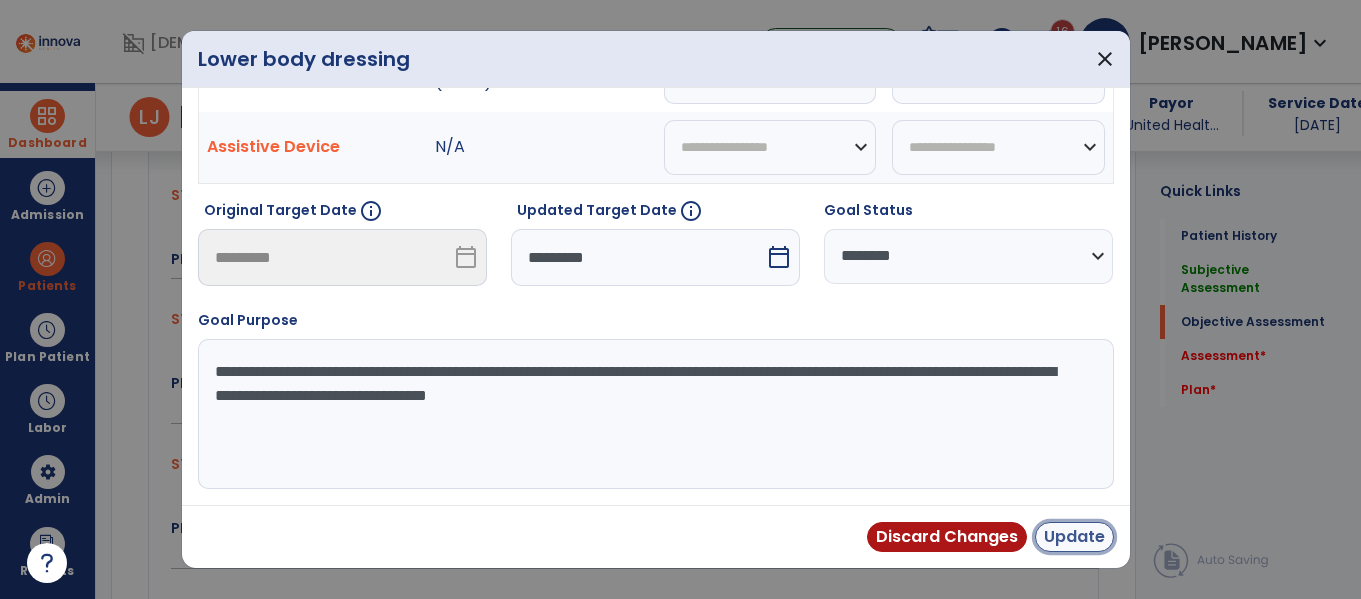 click on "Update" at bounding box center [1074, 537] 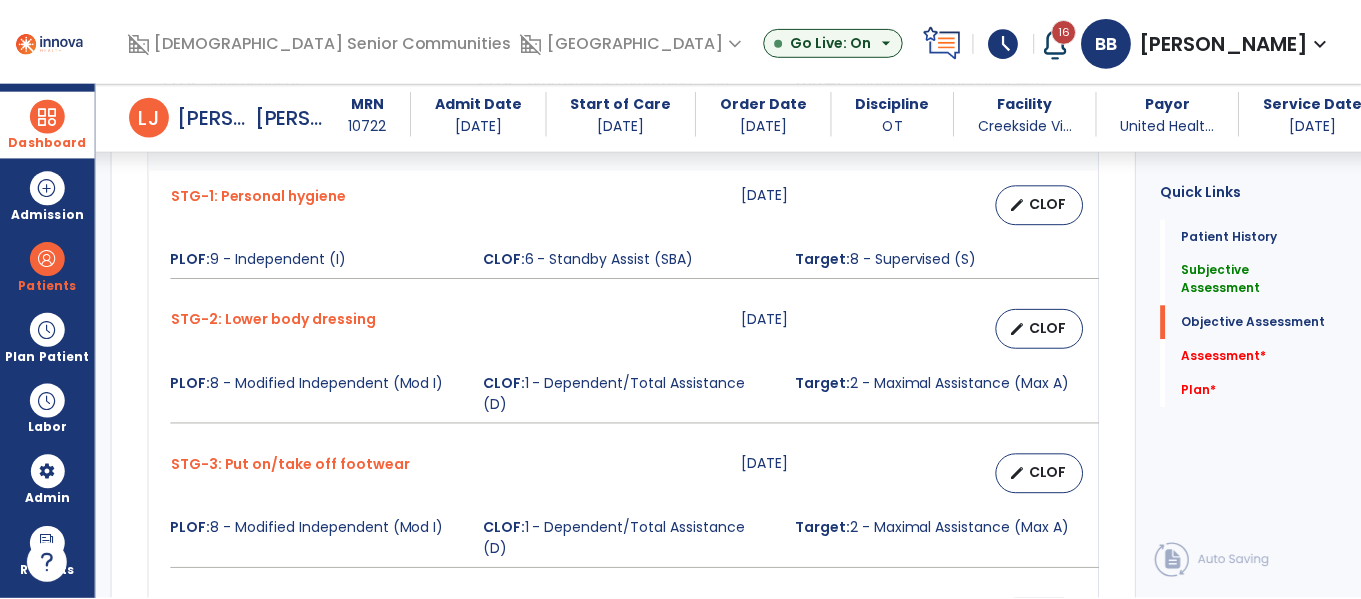 scroll, scrollTop: 1149, scrollLeft: 0, axis: vertical 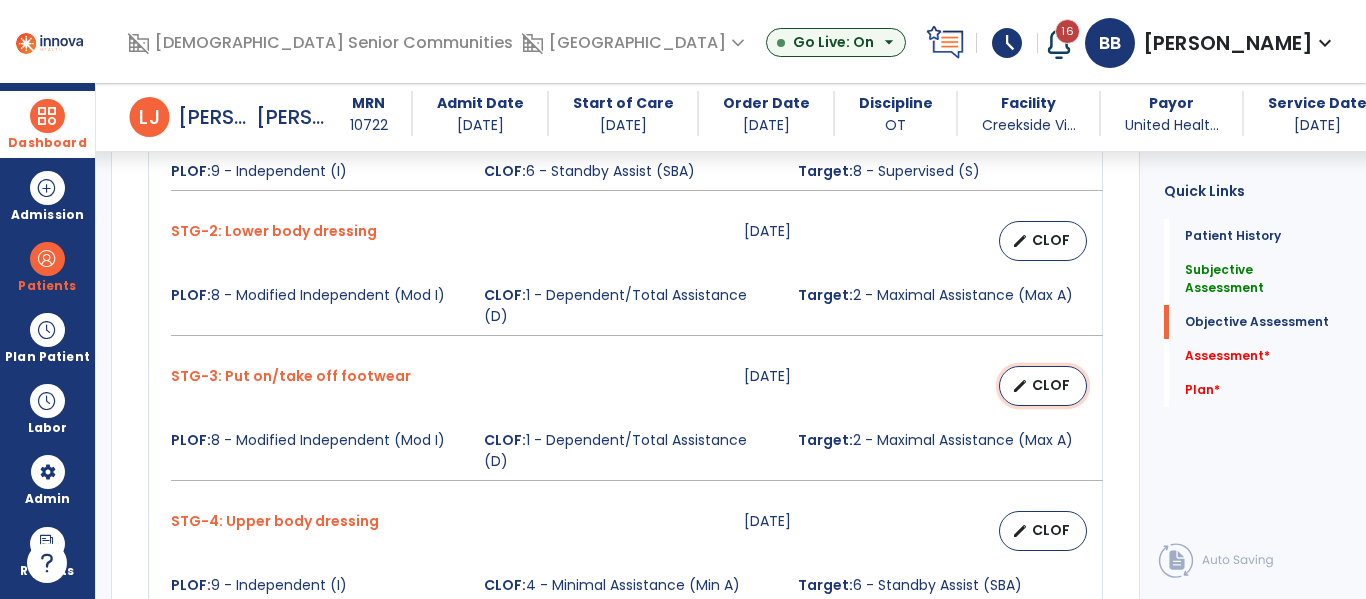 click on "edit" at bounding box center [1020, 386] 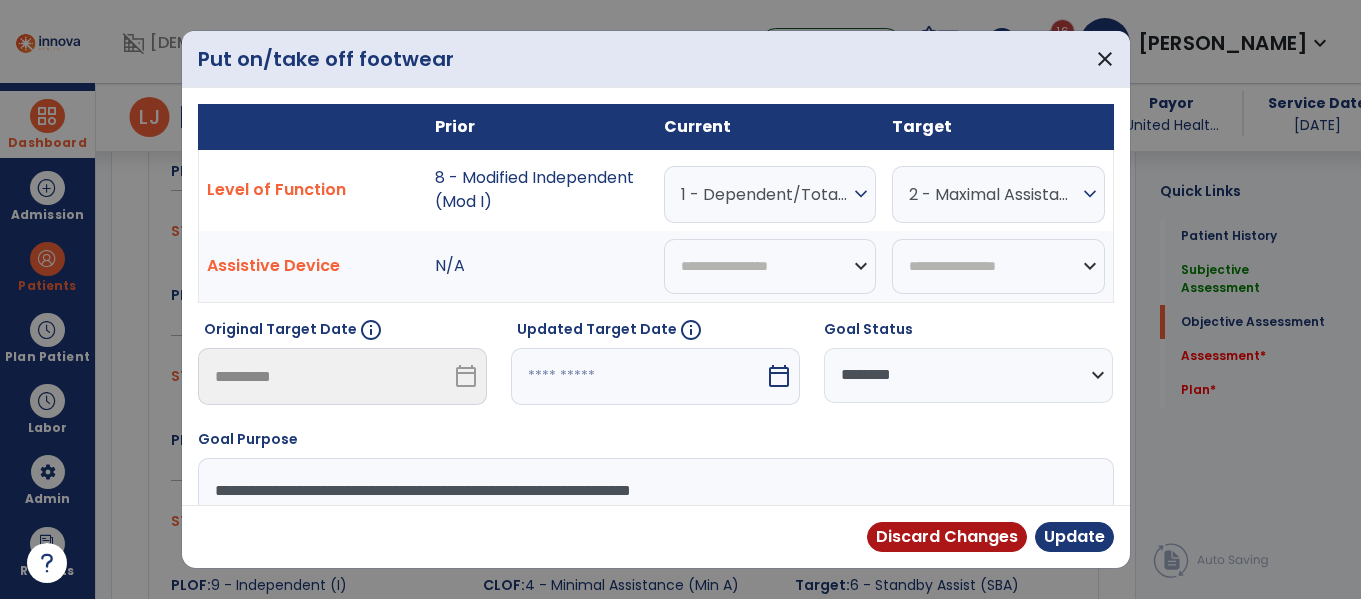scroll, scrollTop: 1149, scrollLeft: 0, axis: vertical 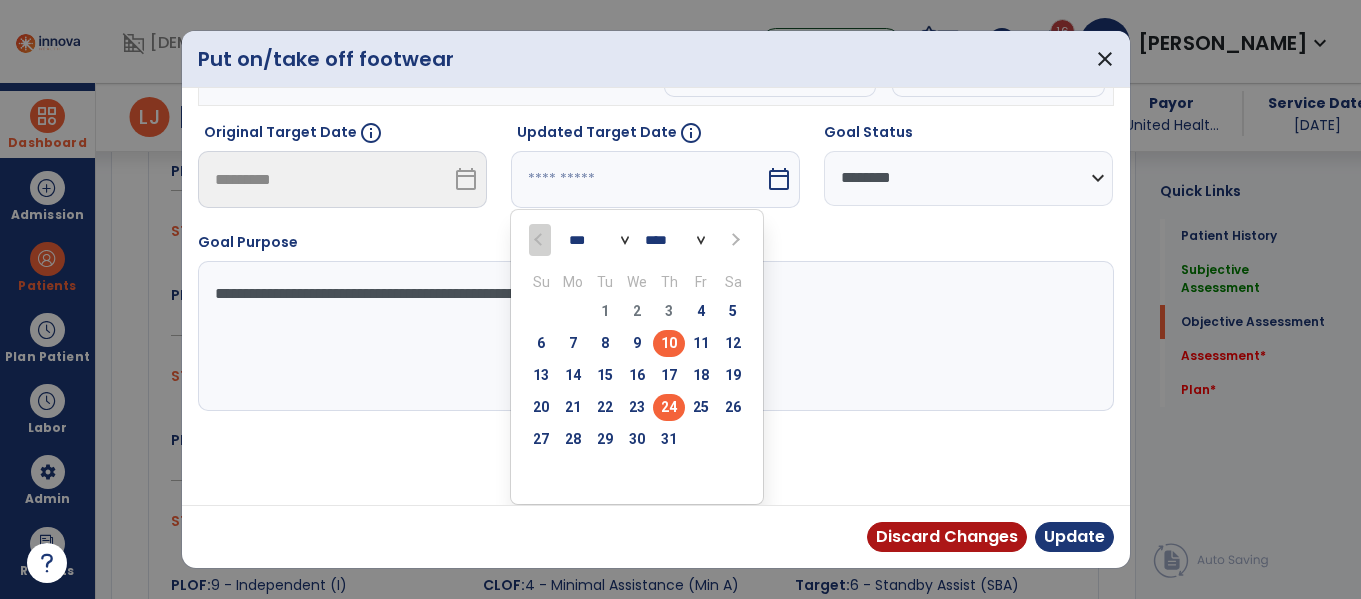click on "24" at bounding box center [669, 407] 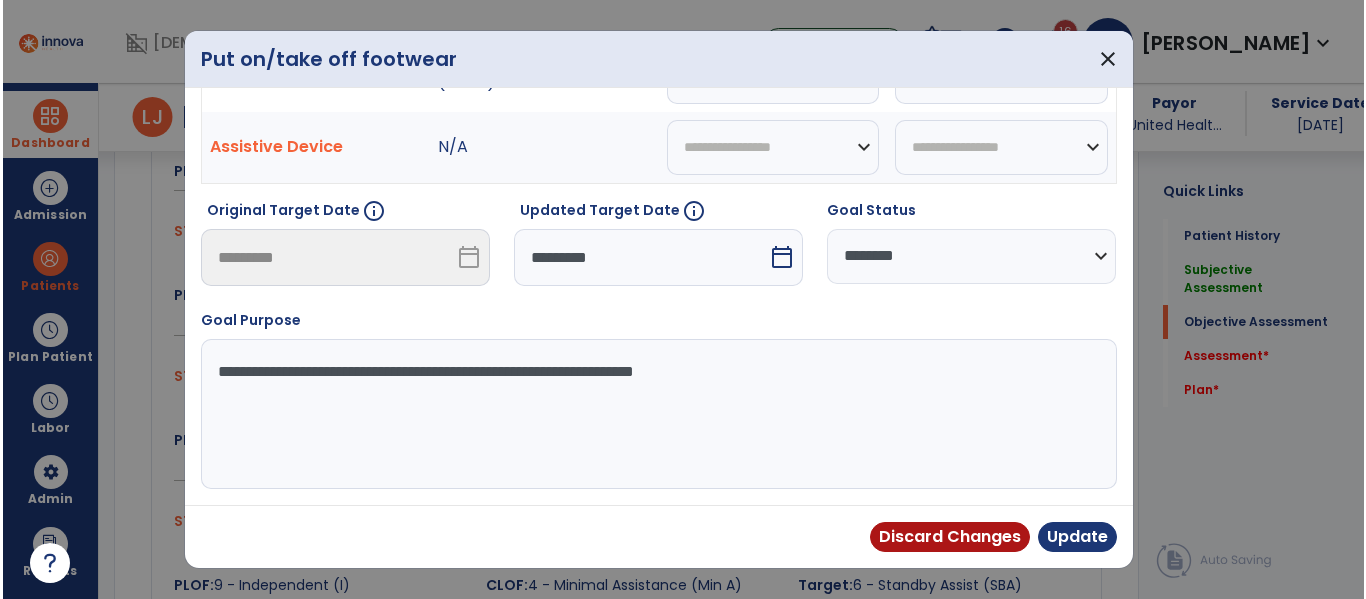 scroll, scrollTop: 119, scrollLeft: 0, axis: vertical 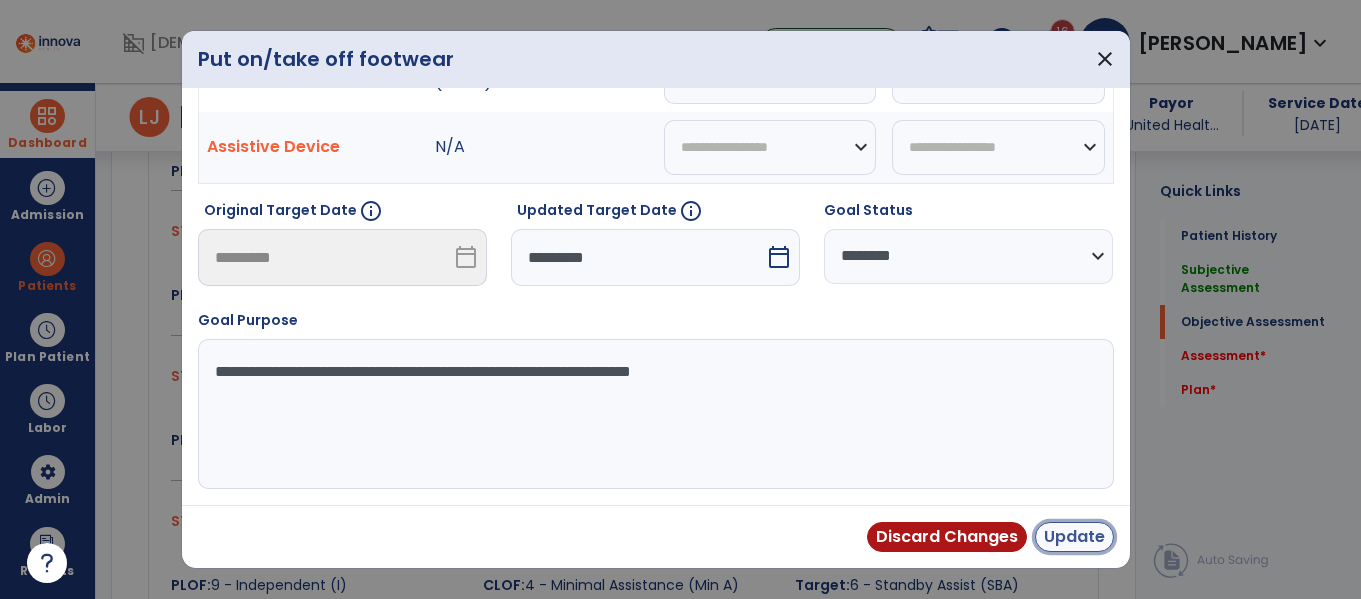 click on "Update" at bounding box center [1074, 537] 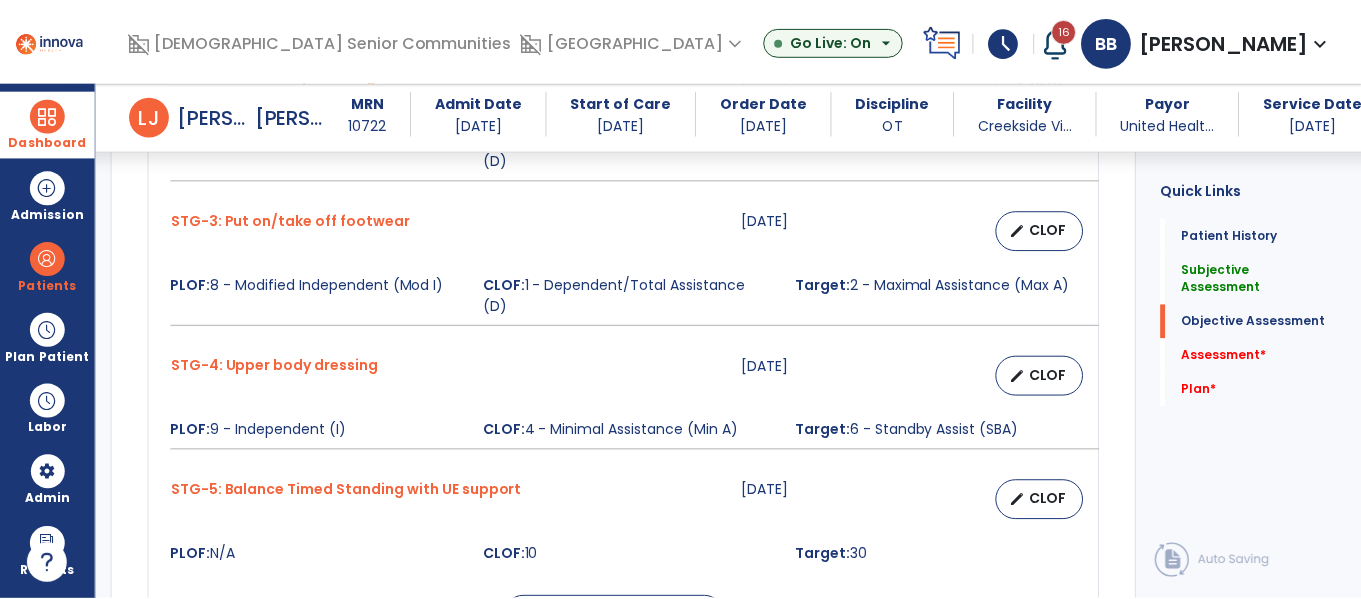 scroll, scrollTop: 1306, scrollLeft: 0, axis: vertical 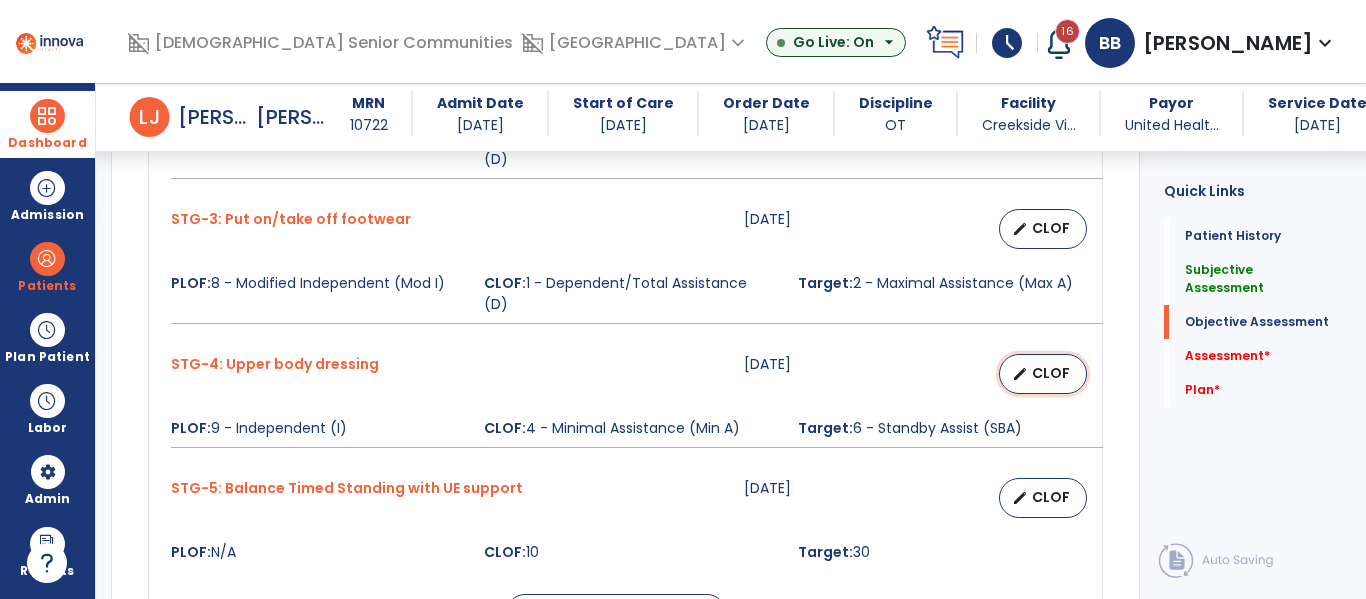 click on "edit" at bounding box center (1020, 374) 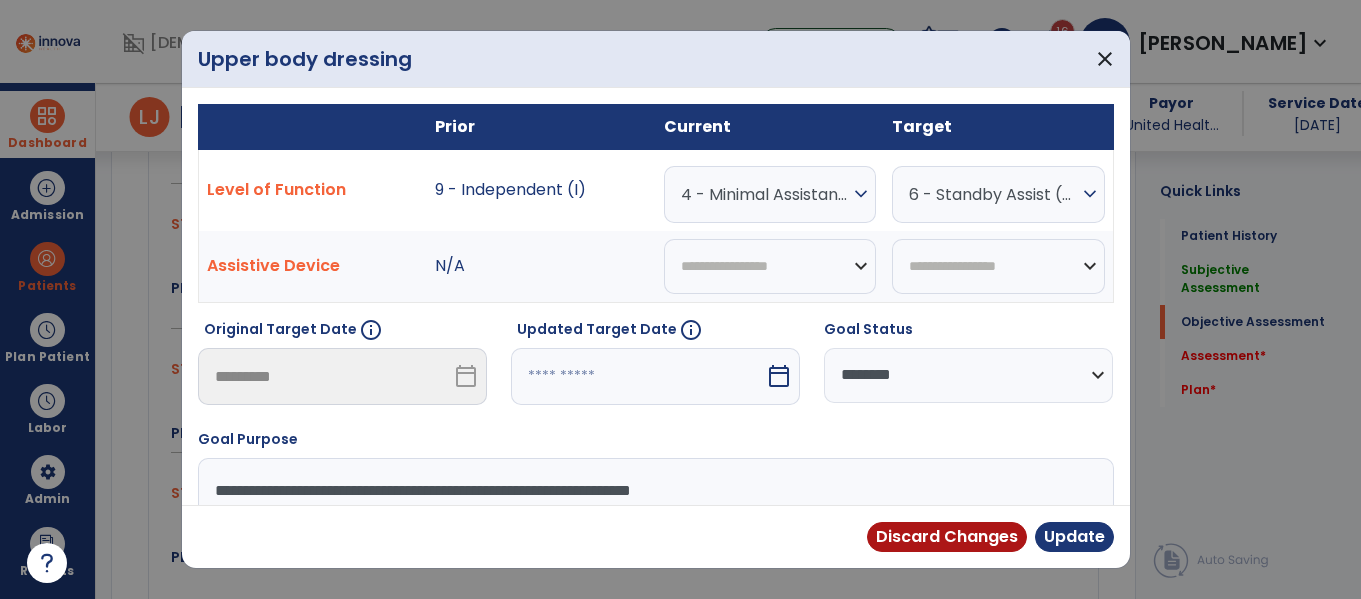 scroll, scrollTop: 1306, scrollLeft: 0, axis: vertical 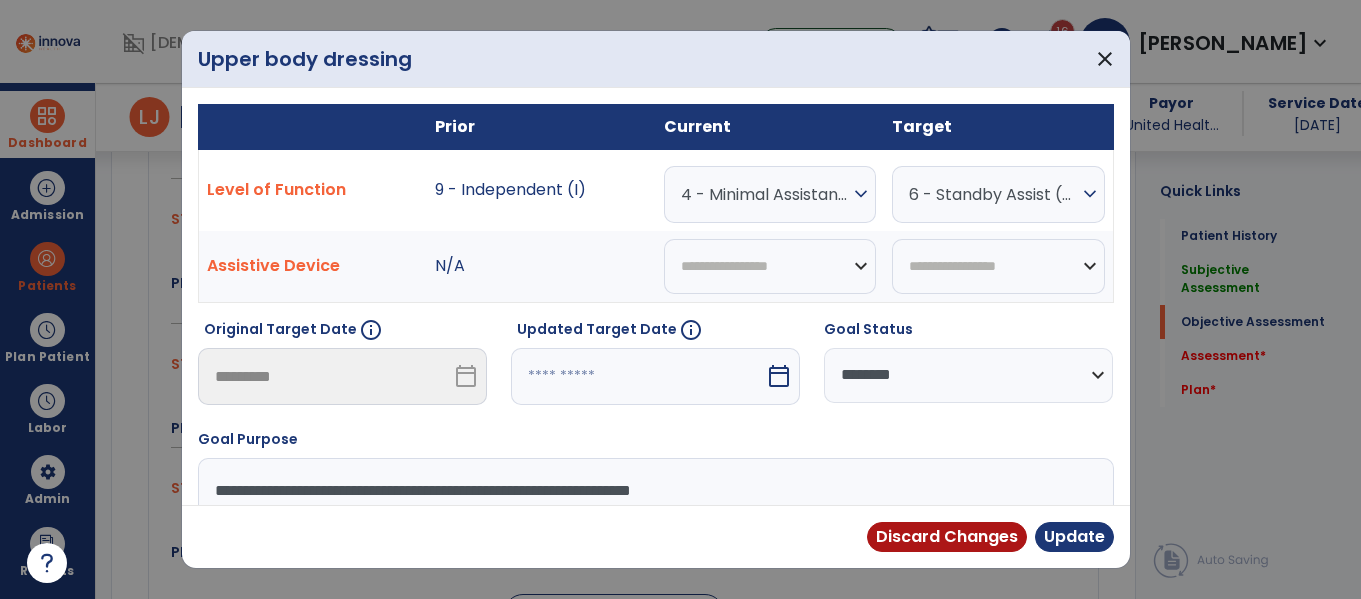 click at bounding box center (638, 376) 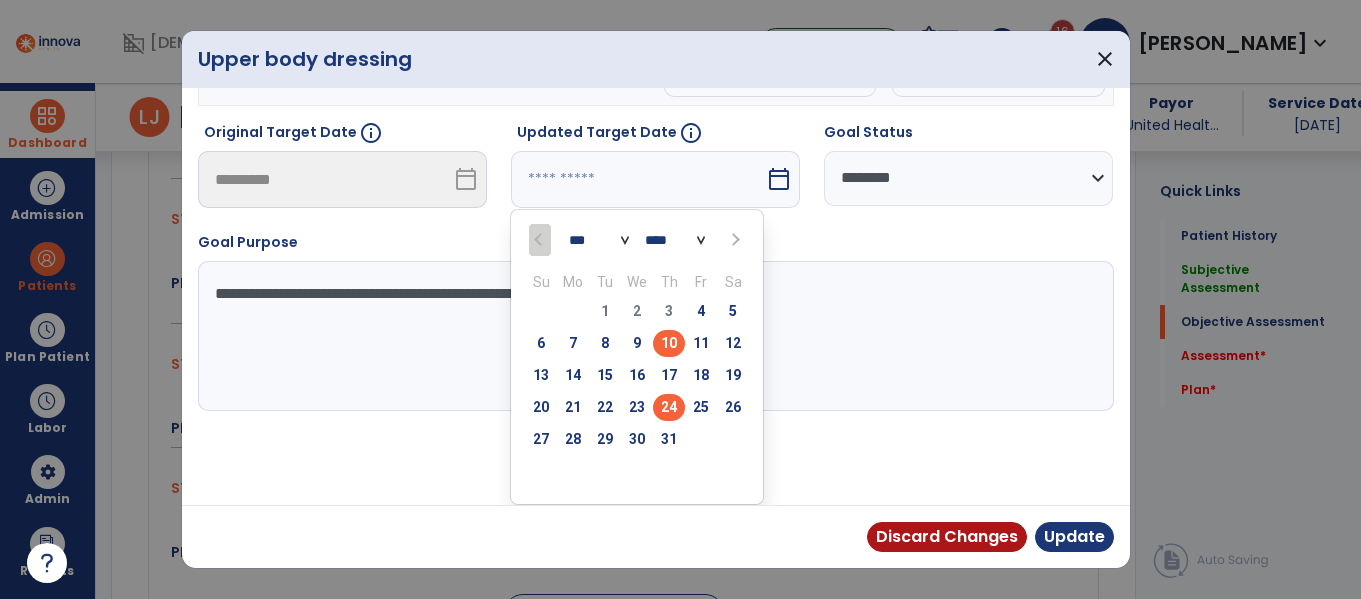 click on "24" at bounding box center (669, 407) 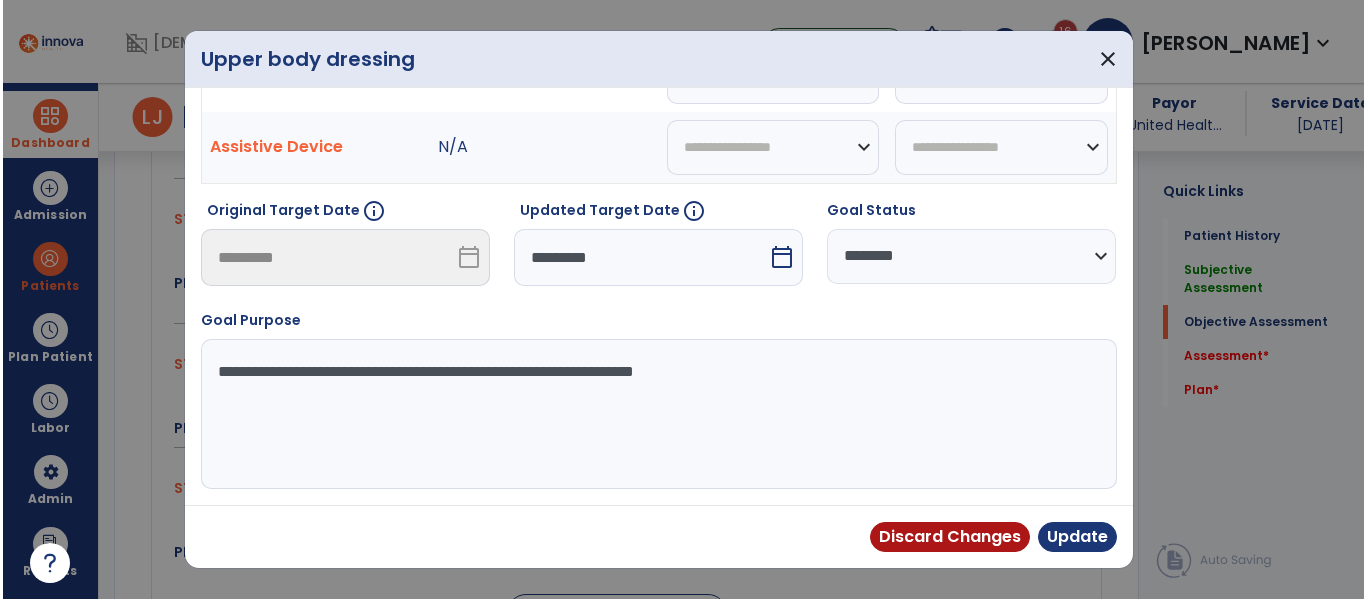 scroll, scrollTop: 119, scrollLeft: 0, axis: vertical 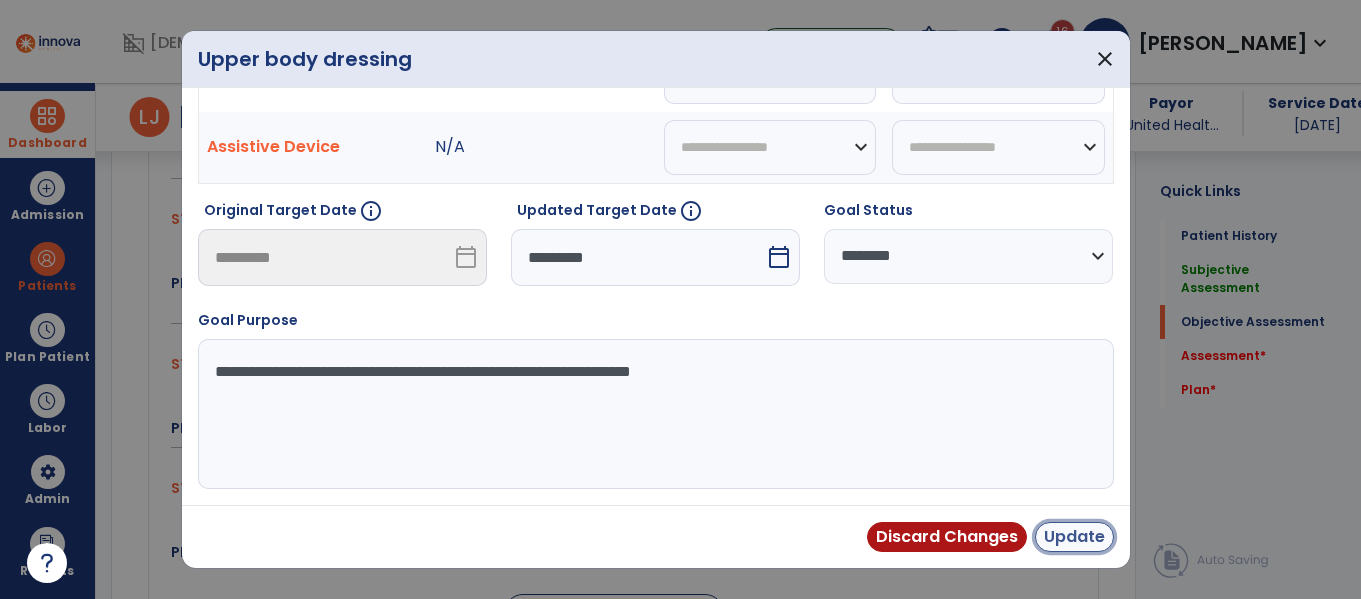click on "Update" at bounding box center (1074, 537) 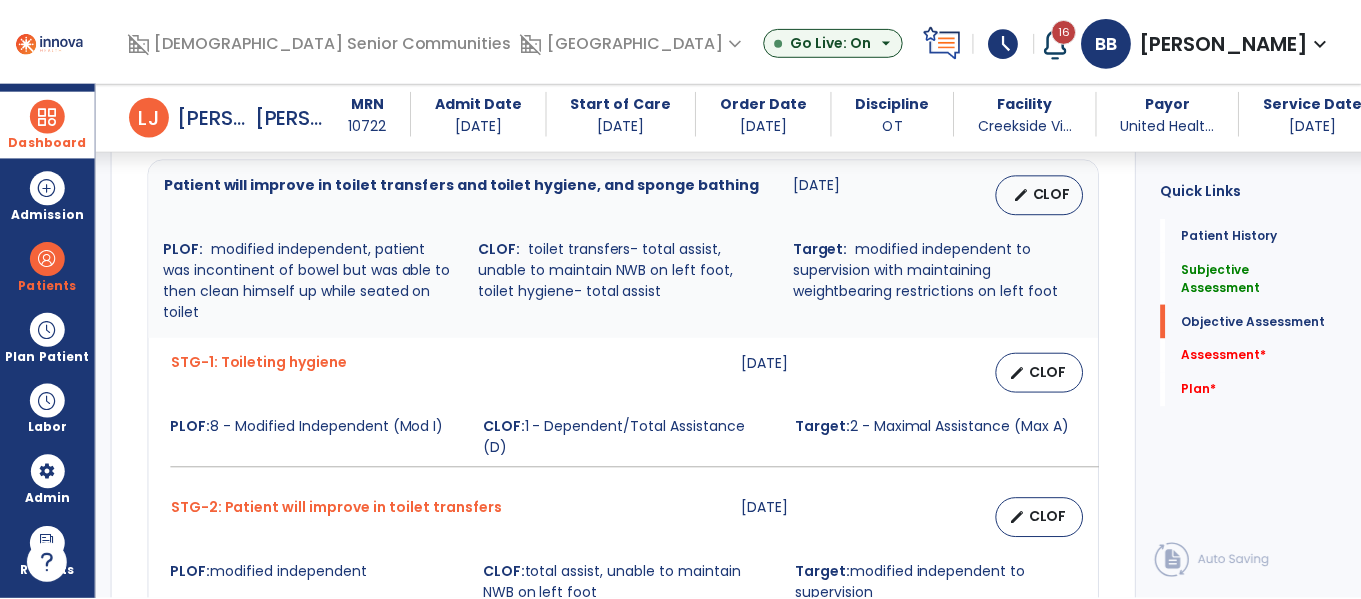 scroll, scrollTop: 1805, scrollLeft: 0, axis: vertical 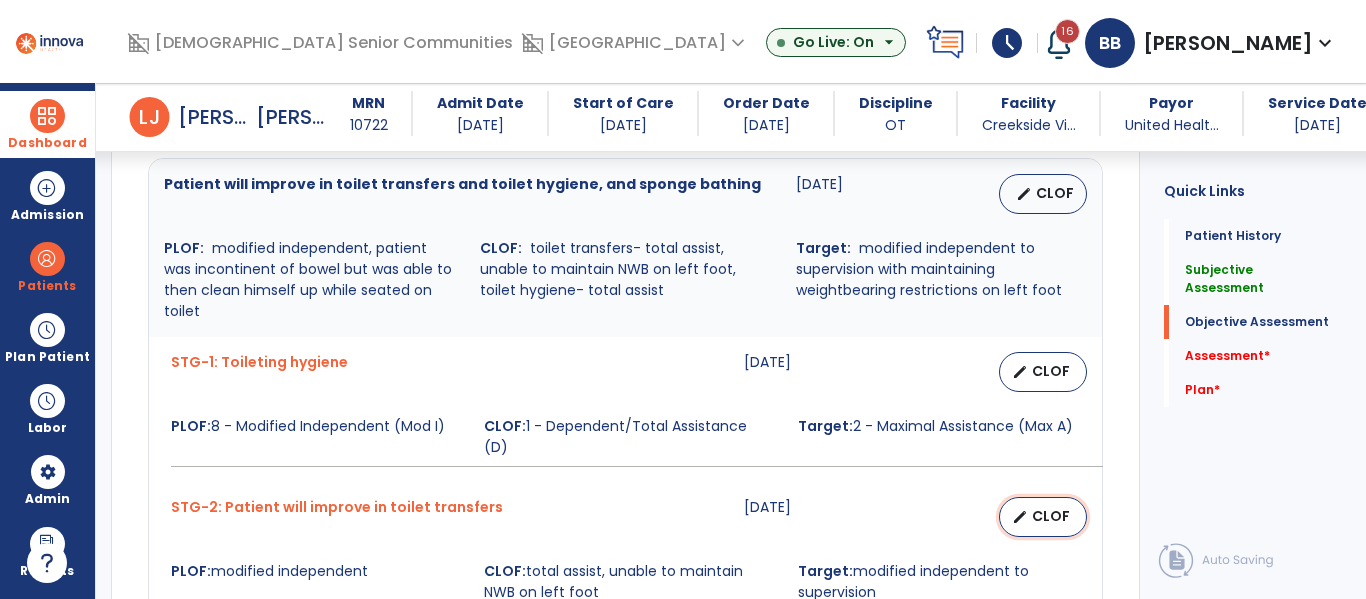 click on "CLOF" at bounding box center (1051, 516) 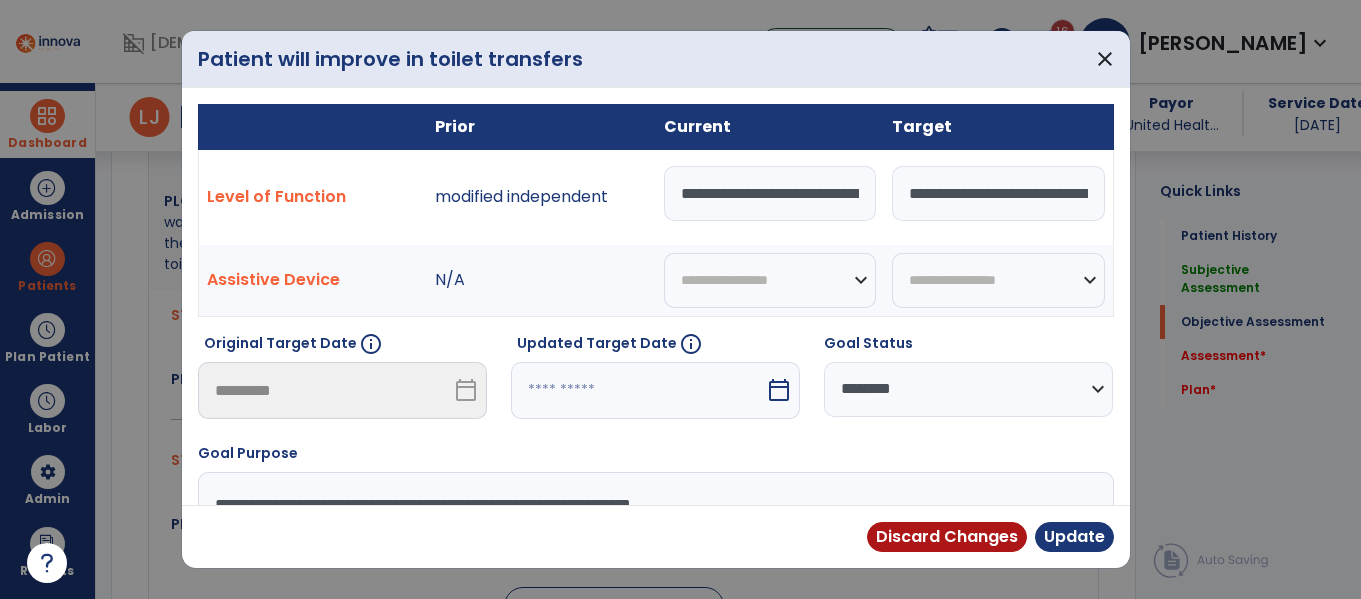 scroll, scrollTop: 1847, scrollLeft: 0, axis: vertical 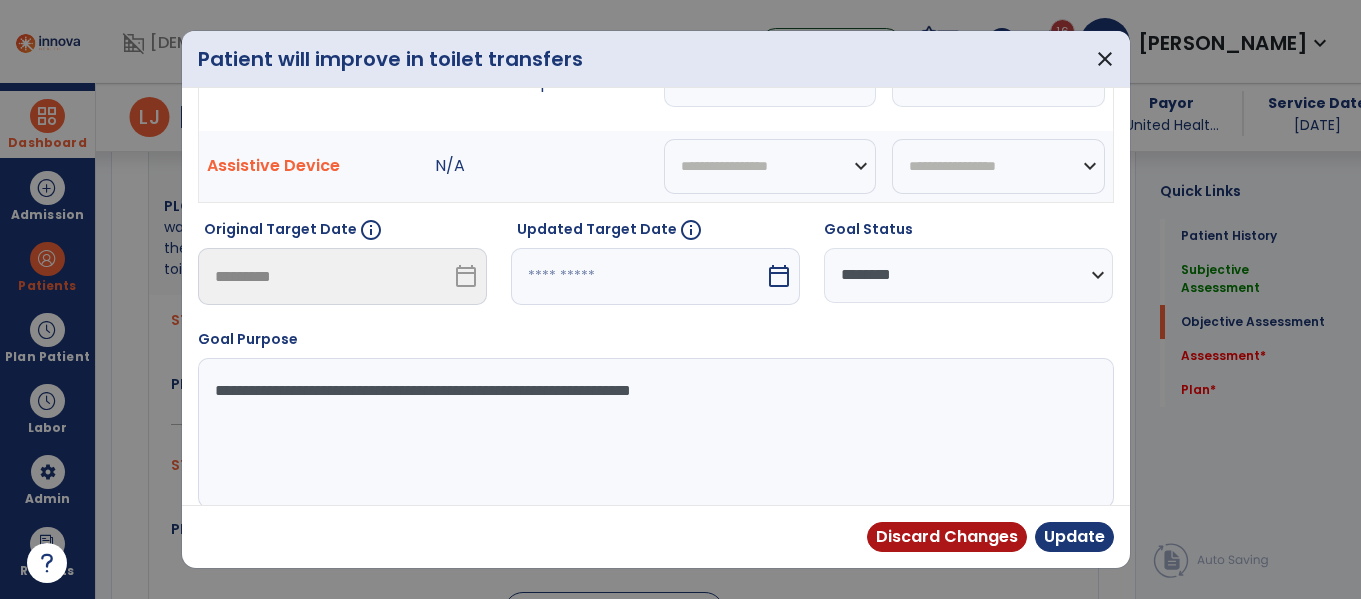 click on "**********" at bounding box center [653, 433] 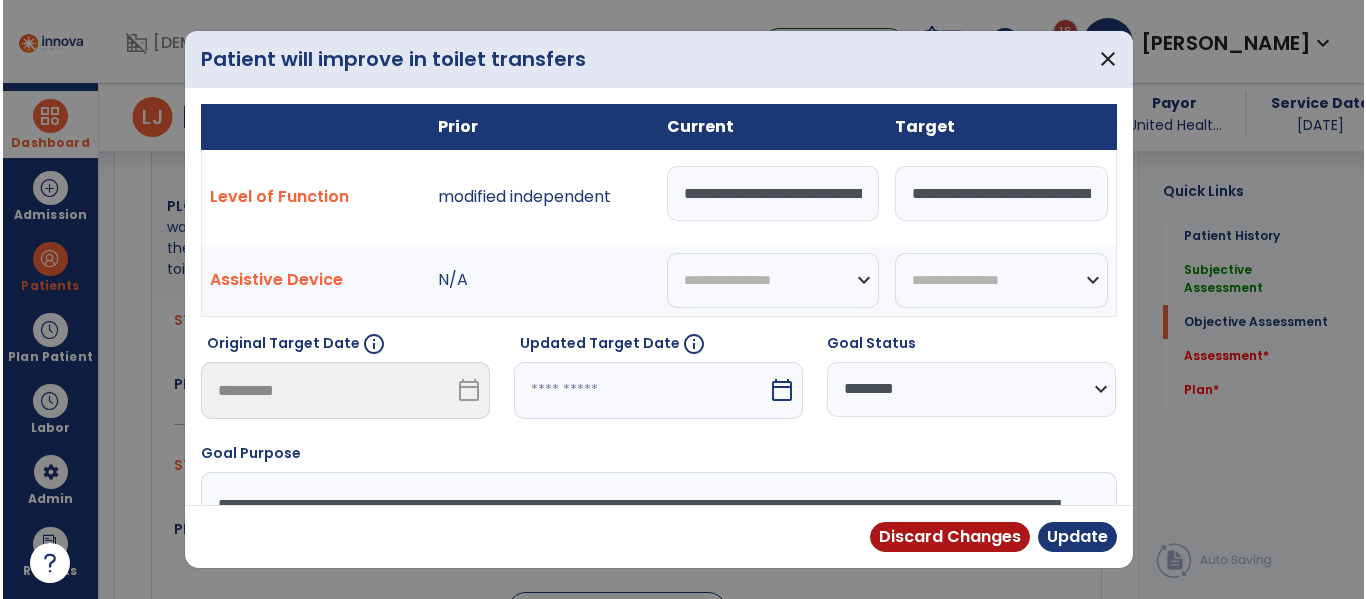 scroll, scrollTop: 133, scrollLeft: 0, axis: vertical 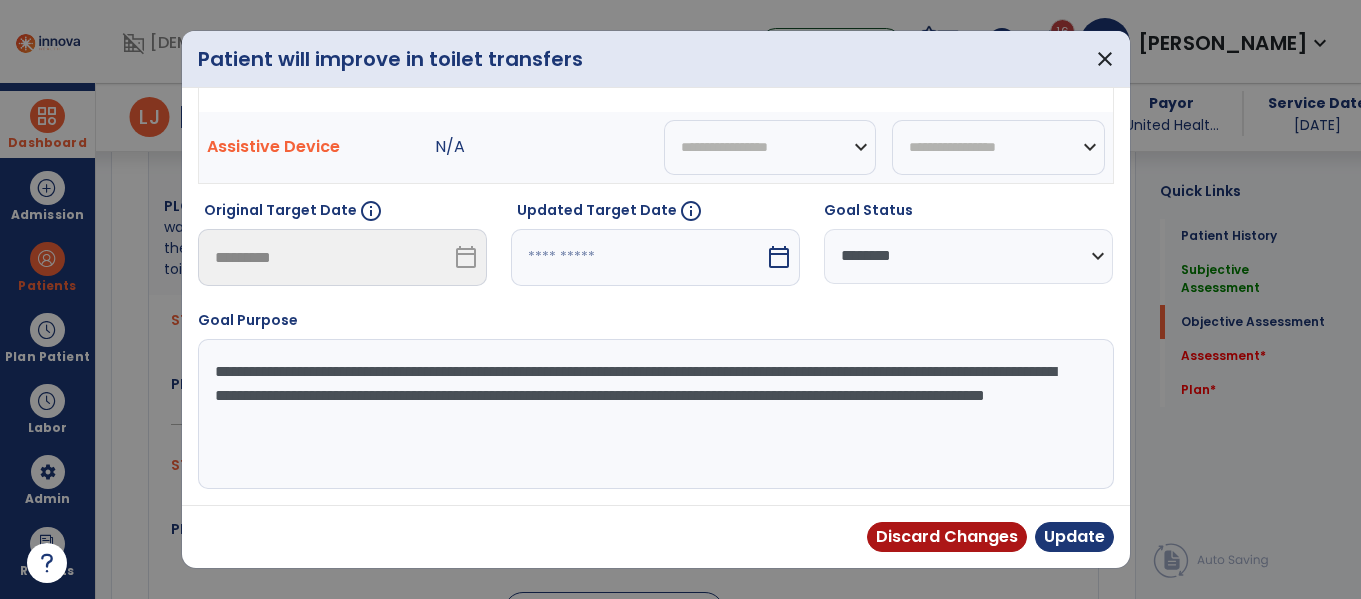 type on "**********" 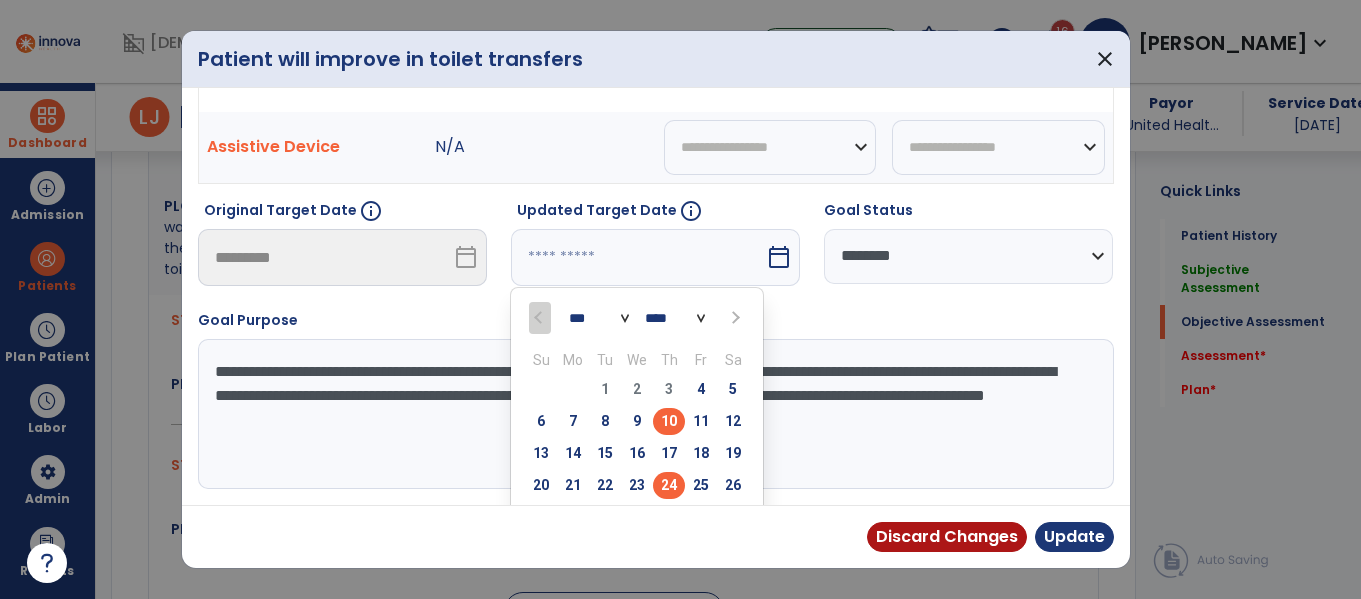 click on "24" at bounding box center [669, 485] 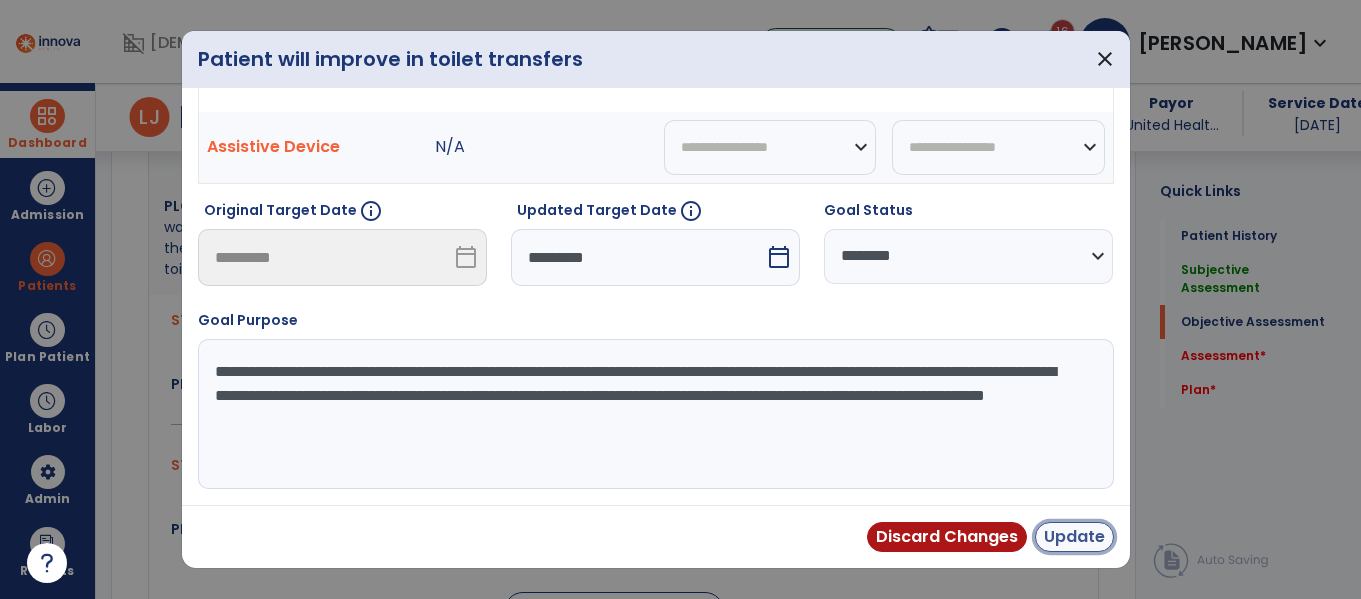 click on "Update" at bounding box center [1074, 537] 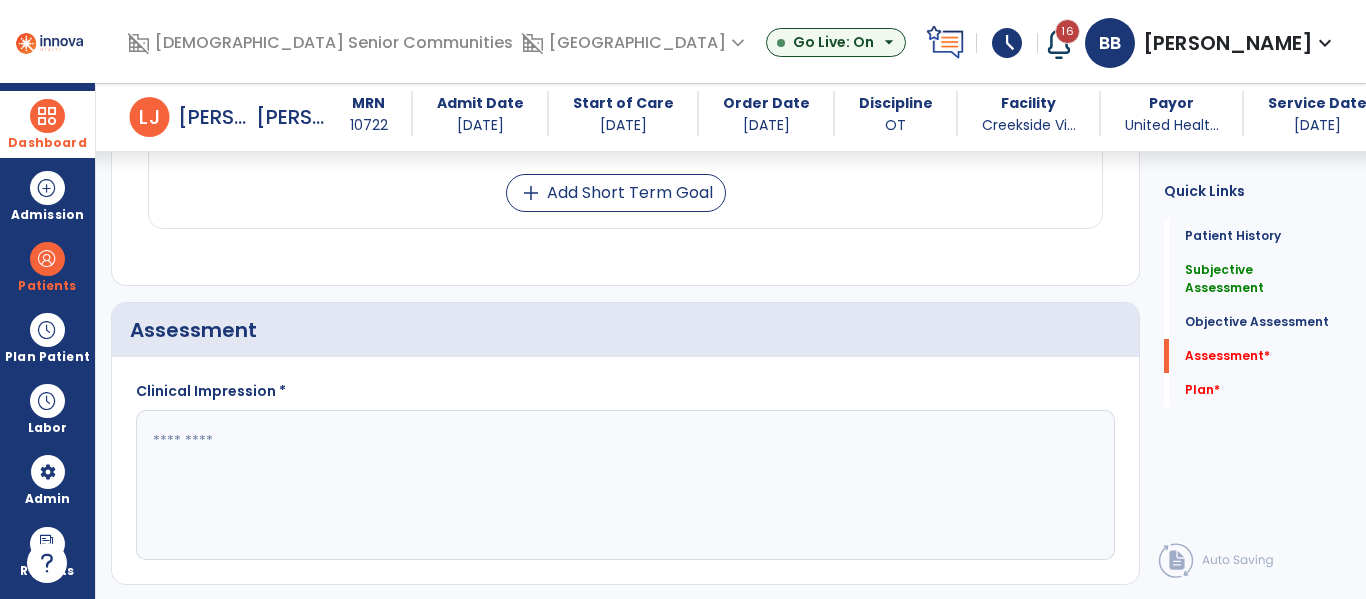 scroll, scrollTop: 2681, scrollLeft: 0, axis: vertical 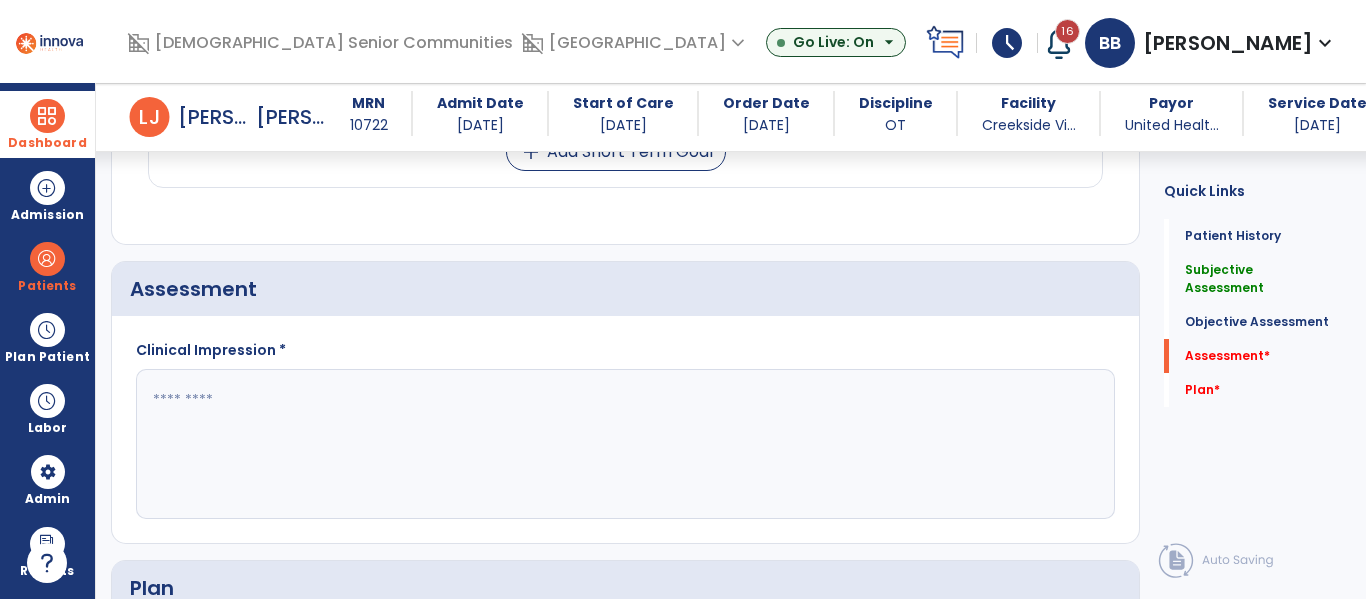 click 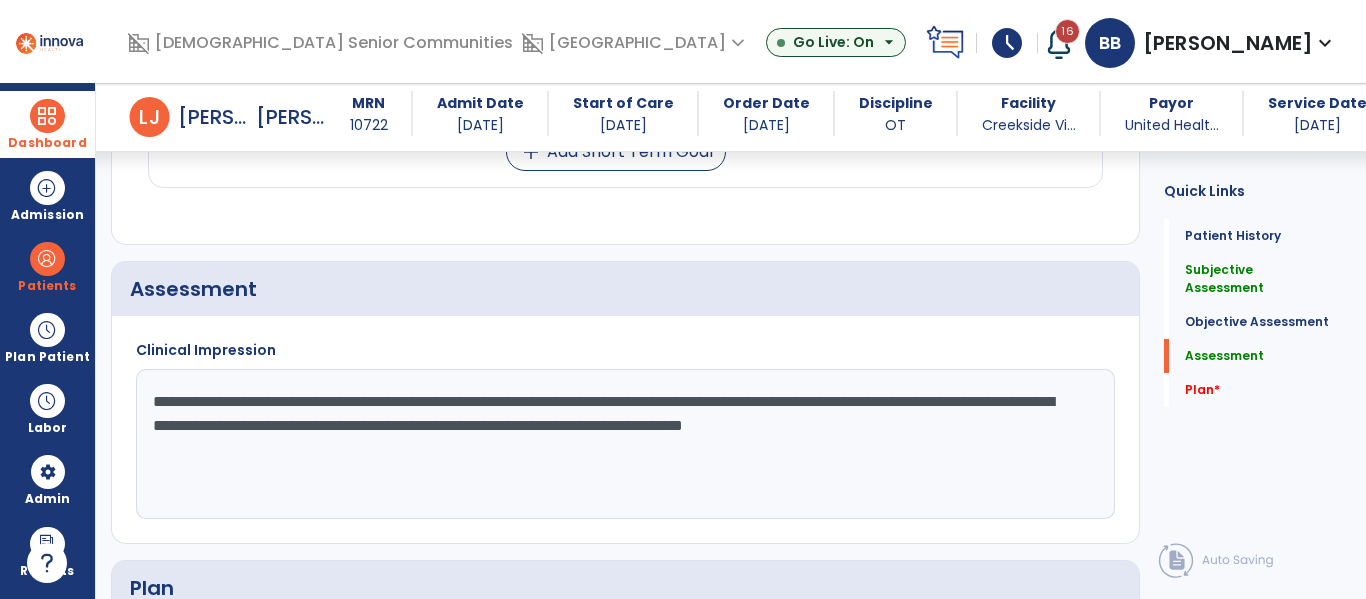 click on "**********" 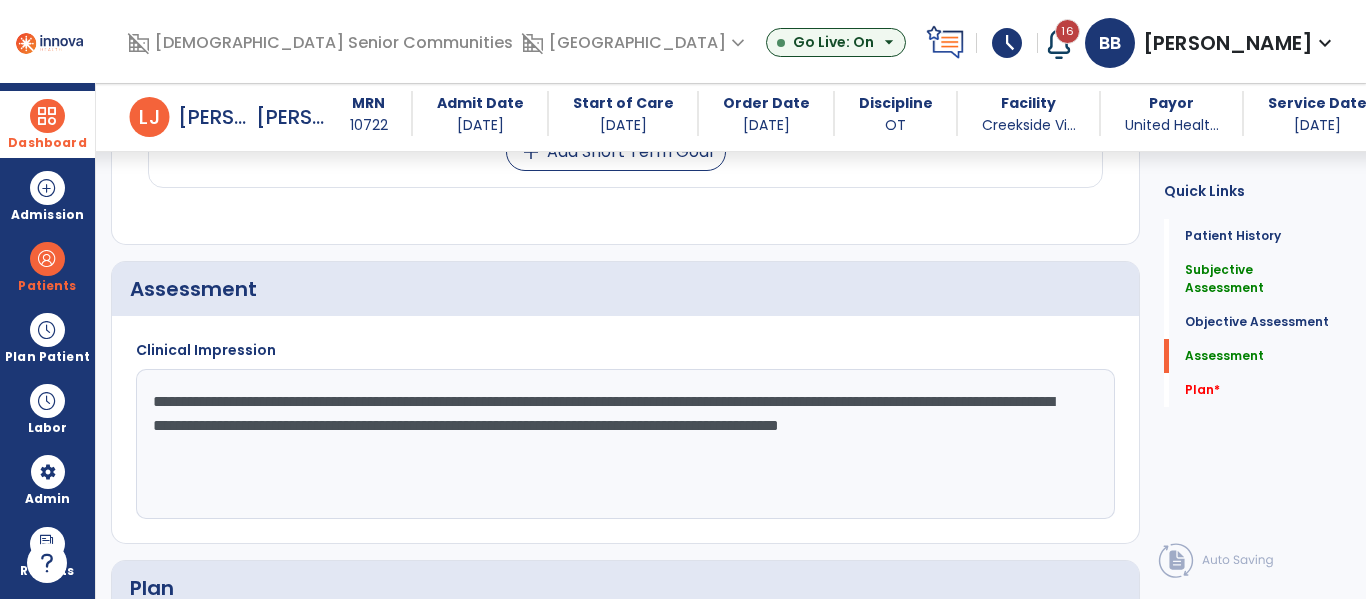 click on "**********" 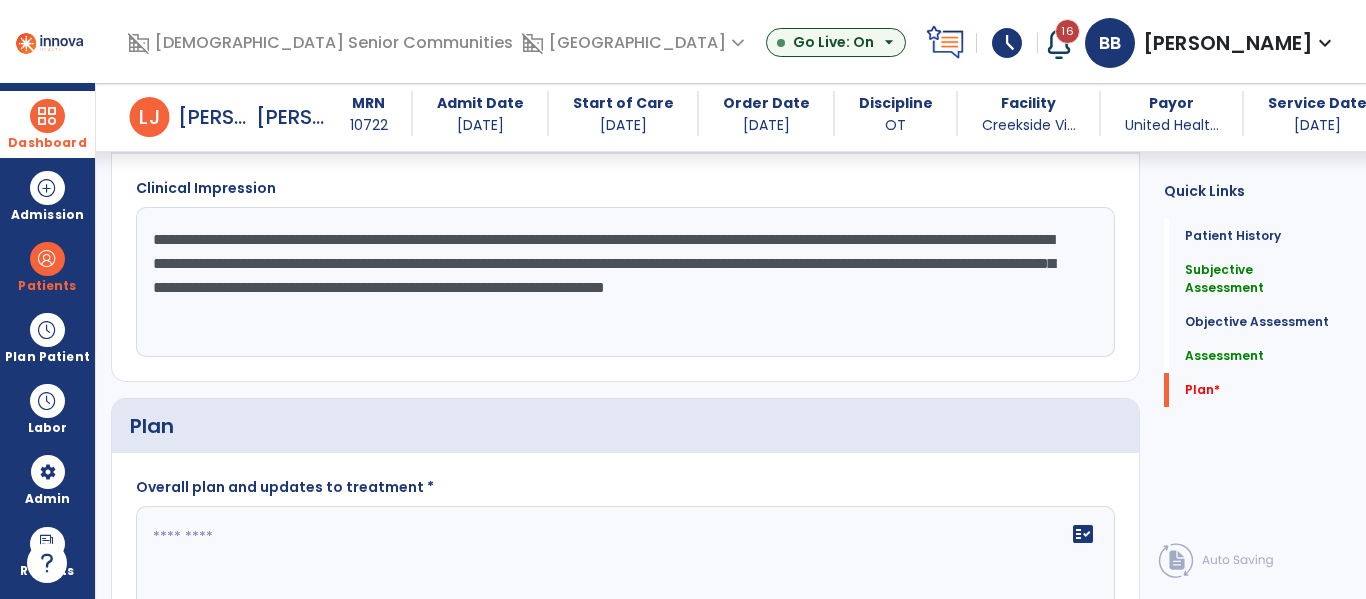 scroll, scrollTop: 2847, scrollLeft: 0, axis: vertical 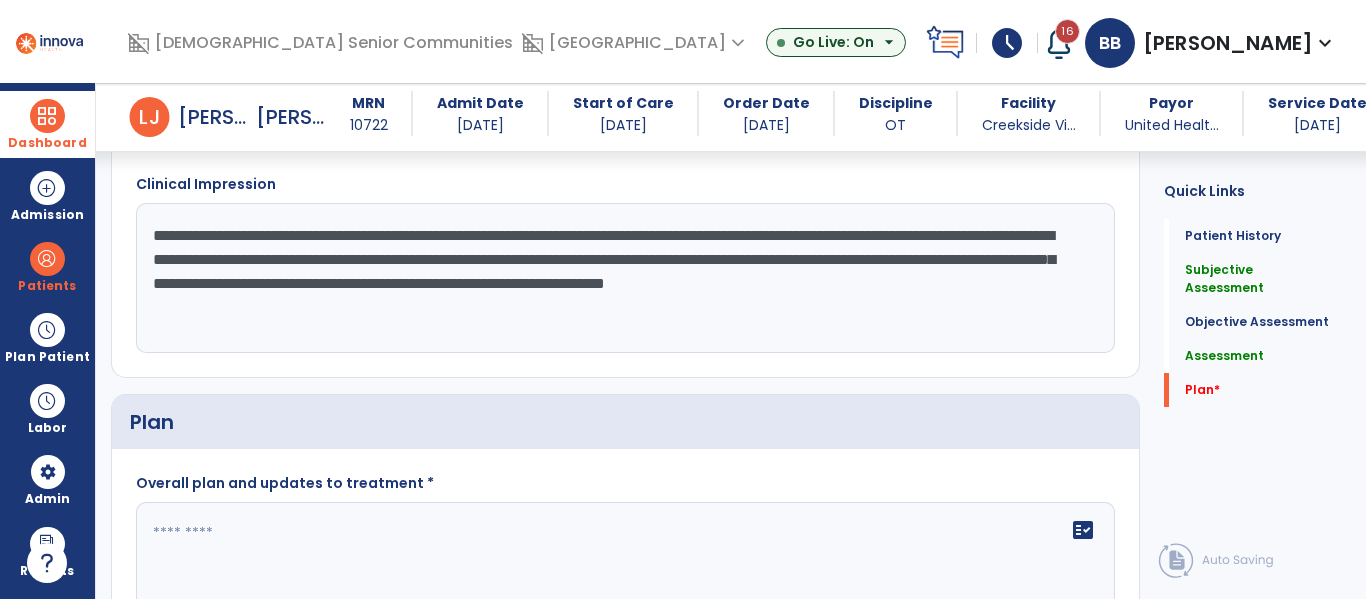type on "**********" 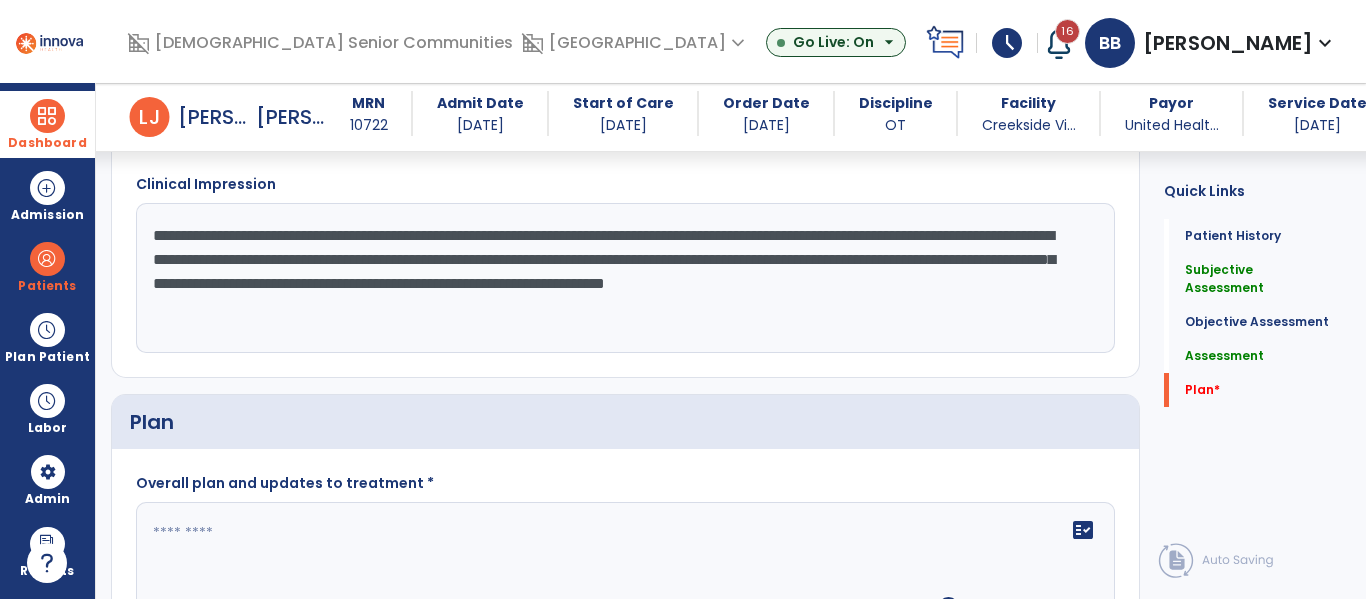 click on "fact_check" 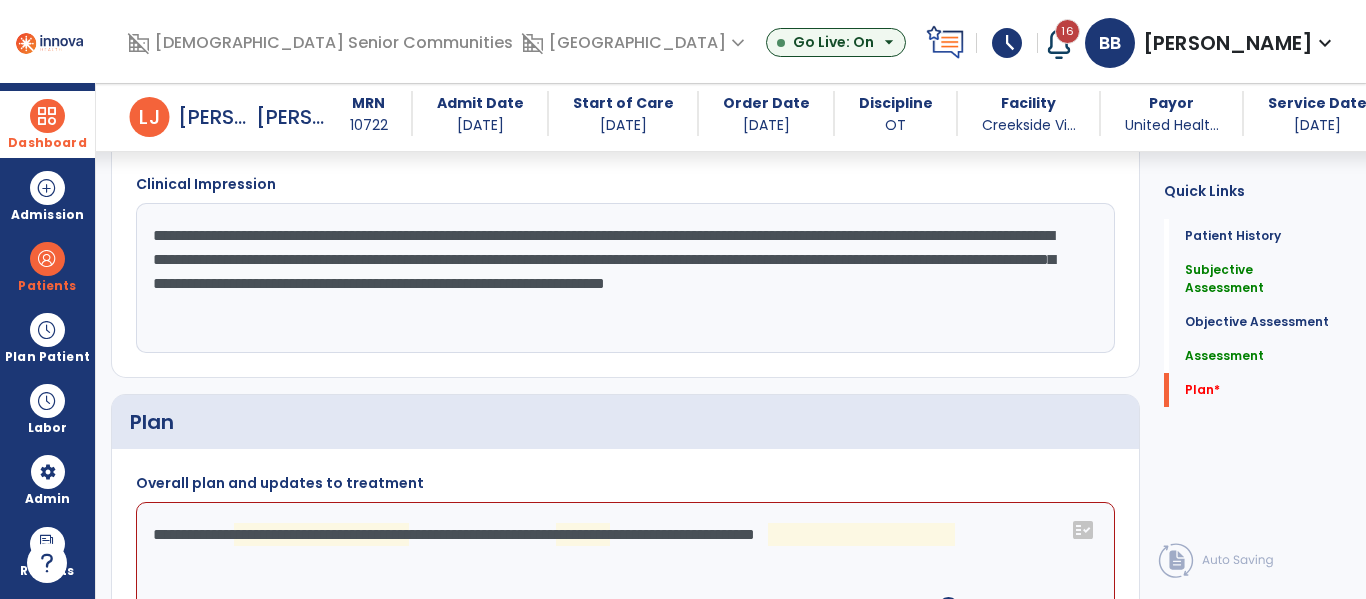 click on "**********" 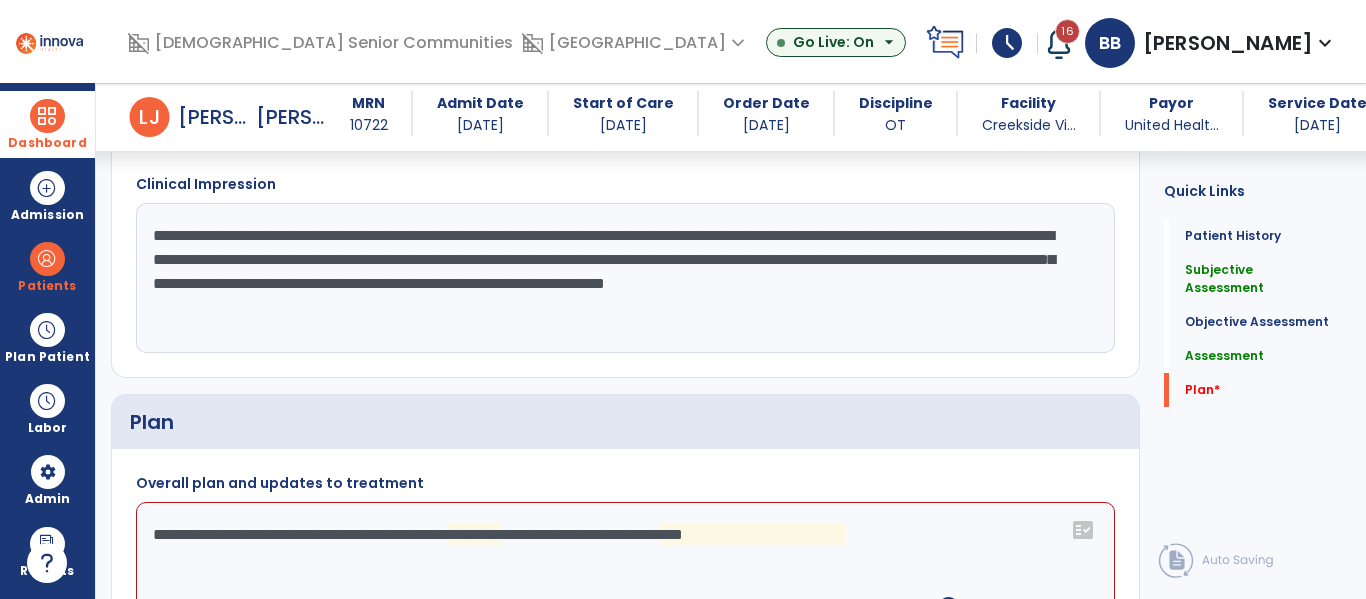 click on "**********" 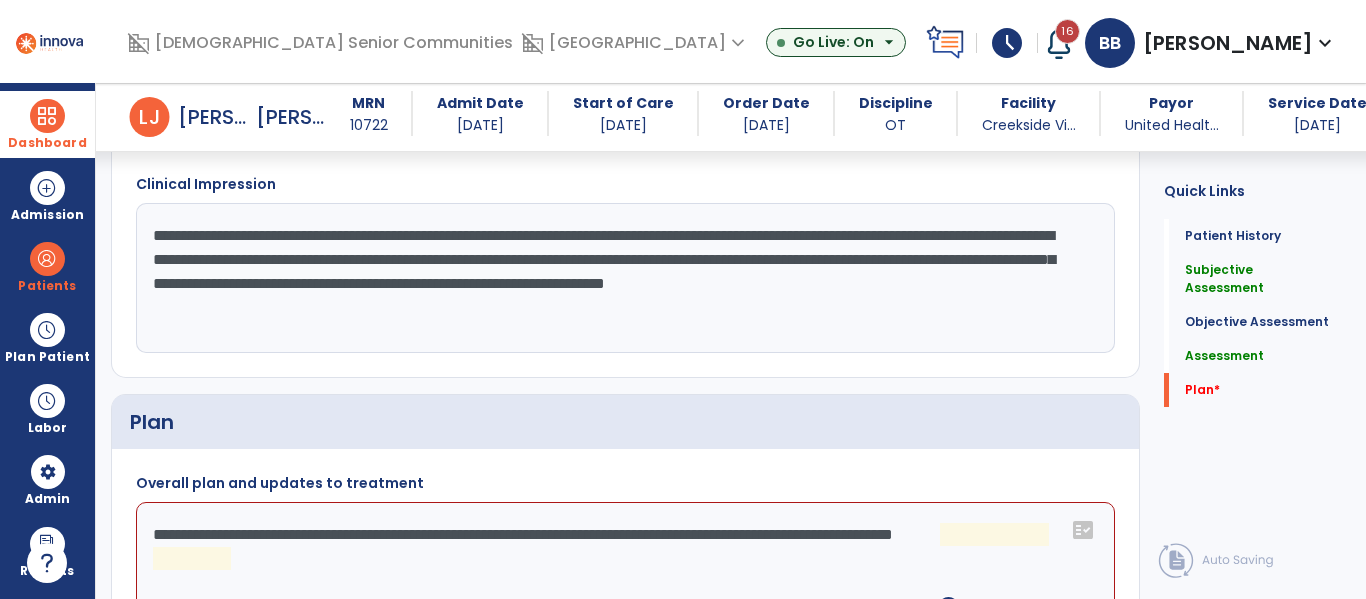 click on "**********" 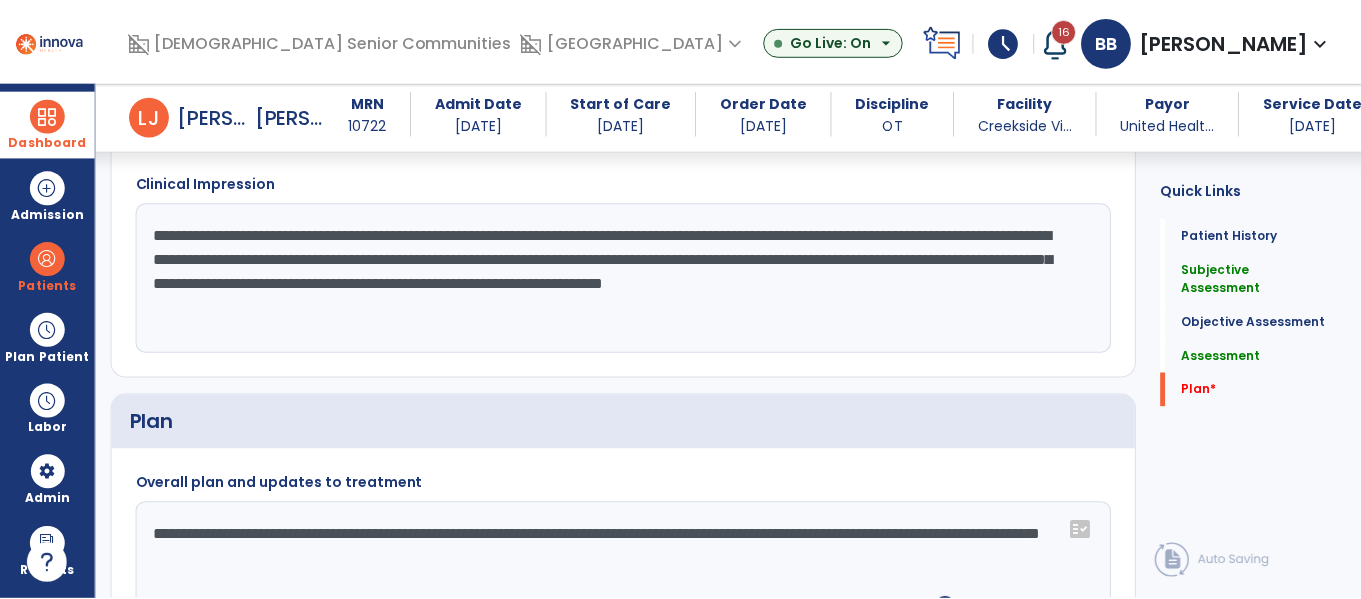 scroll, scrollTop: 2892, scrollLeft: 0, axis: vertical 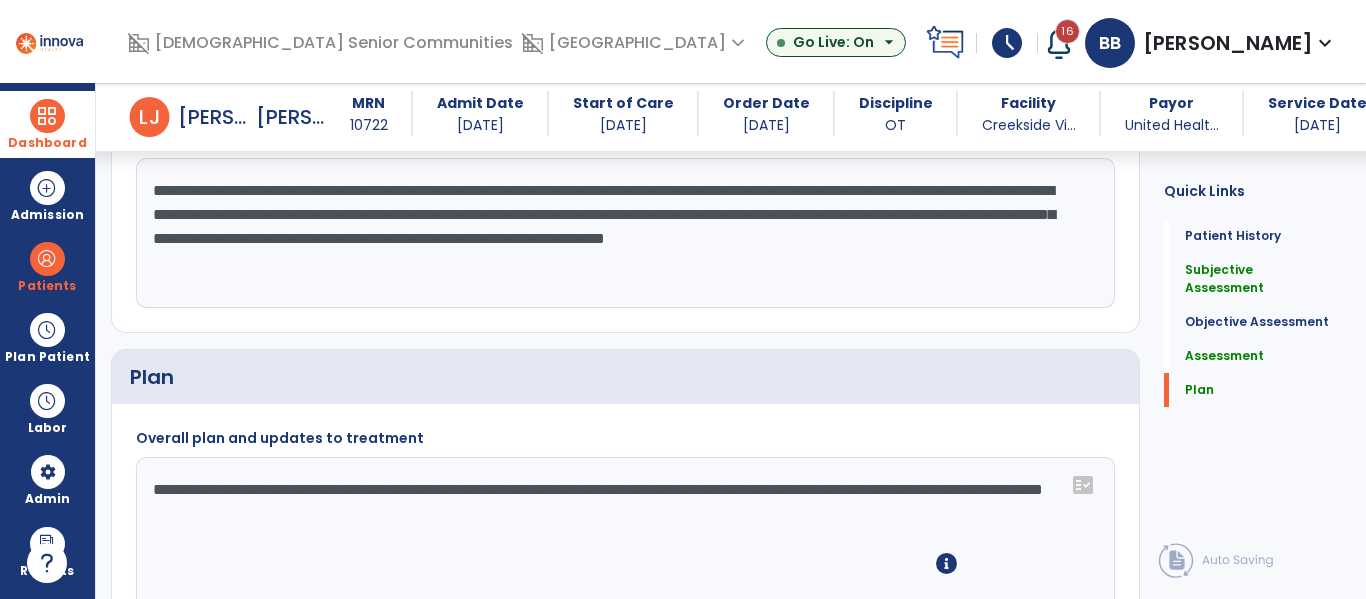 type on "**********" 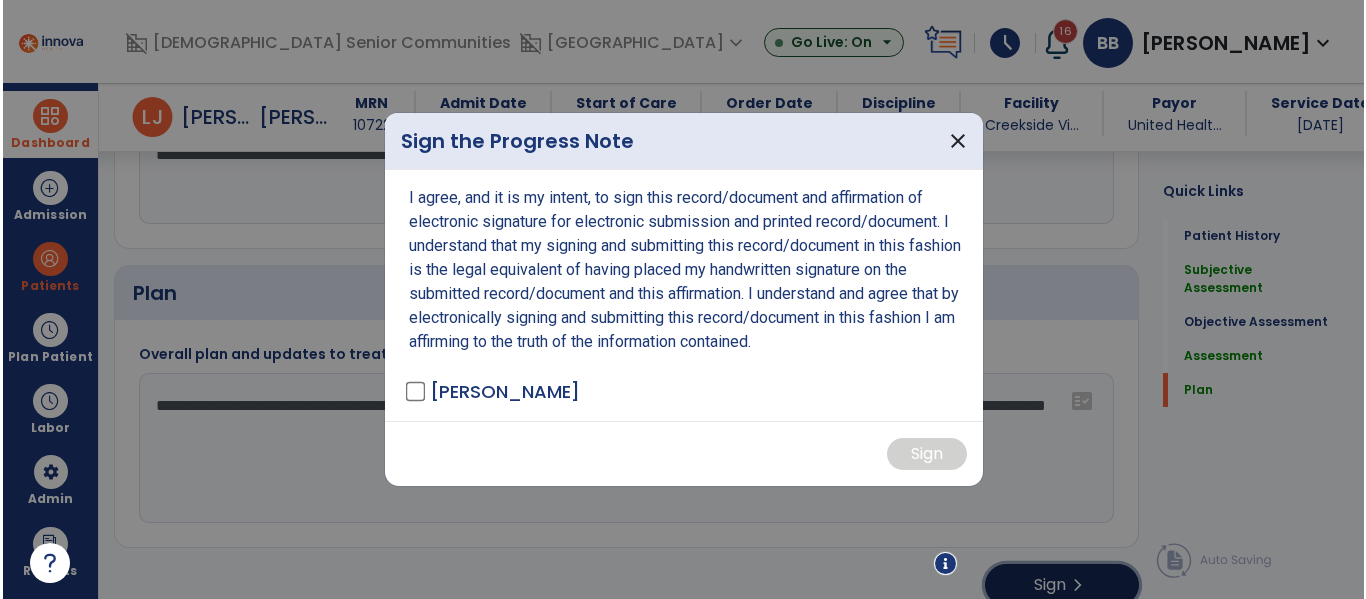 scroll, scrollTop: 2976, scrollLeft: 0, axis: vertical 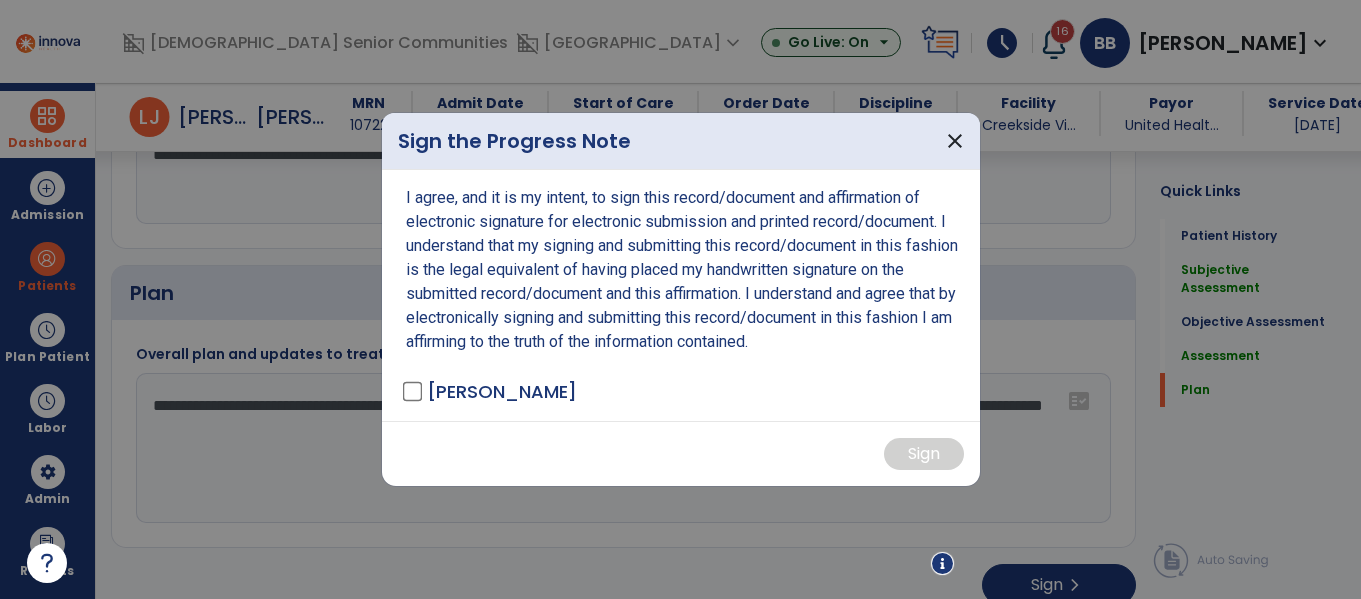 click on "I agree, and it is my intent, to sign this record/document and affirmation of electronic signature for electronic submission and printed record/document. I understand that my signing and submitting this record/document in this fashion is the legal equivalent of having placed my handwritten signature on the submitted record/document and this affirmation. I understand and agree that by electronically signing and submitting this record/document in this fashion I am affirming to the truth of the information contained.  [PERSON_NAME]  - OT" at bounding box center (681, 295) 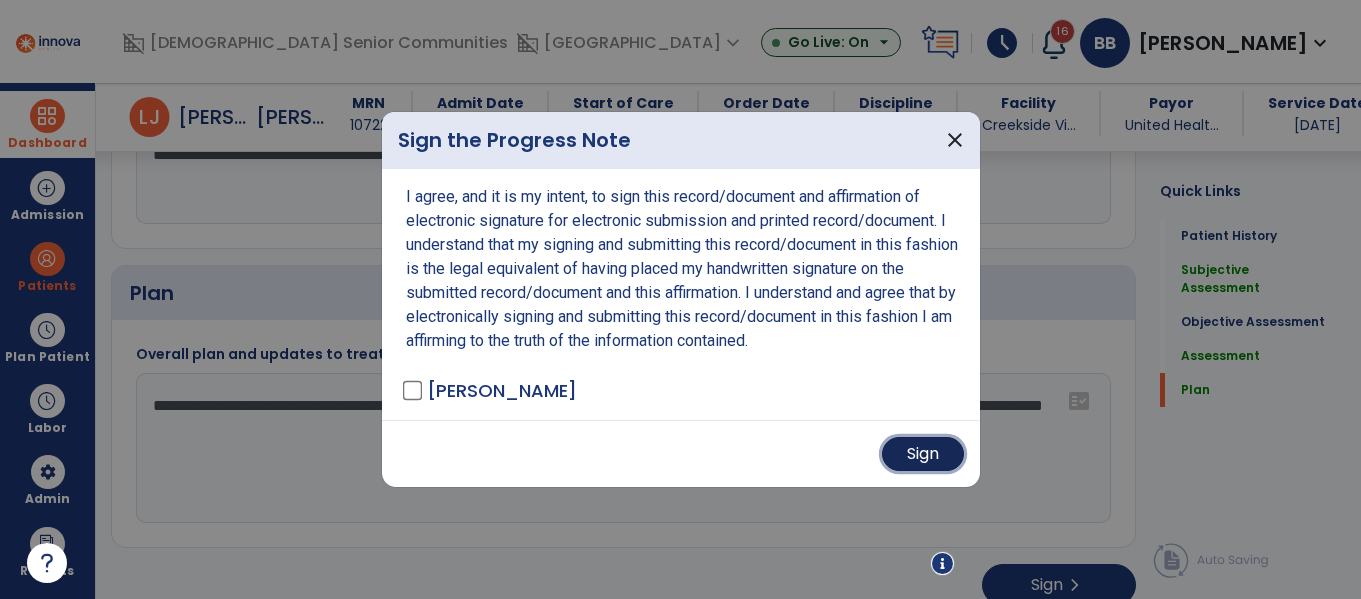 click on "Sign" at bounding box center [923, 454] 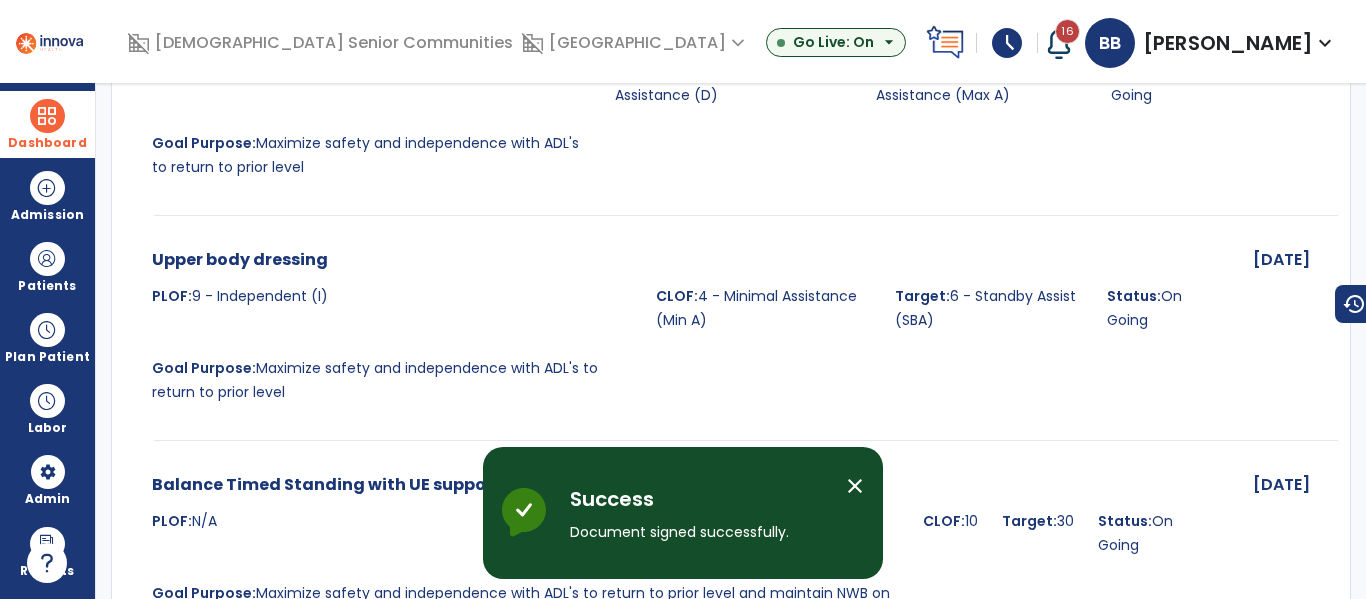 scroll, scrollTop: 0, scrollLeft: 0, axis: both 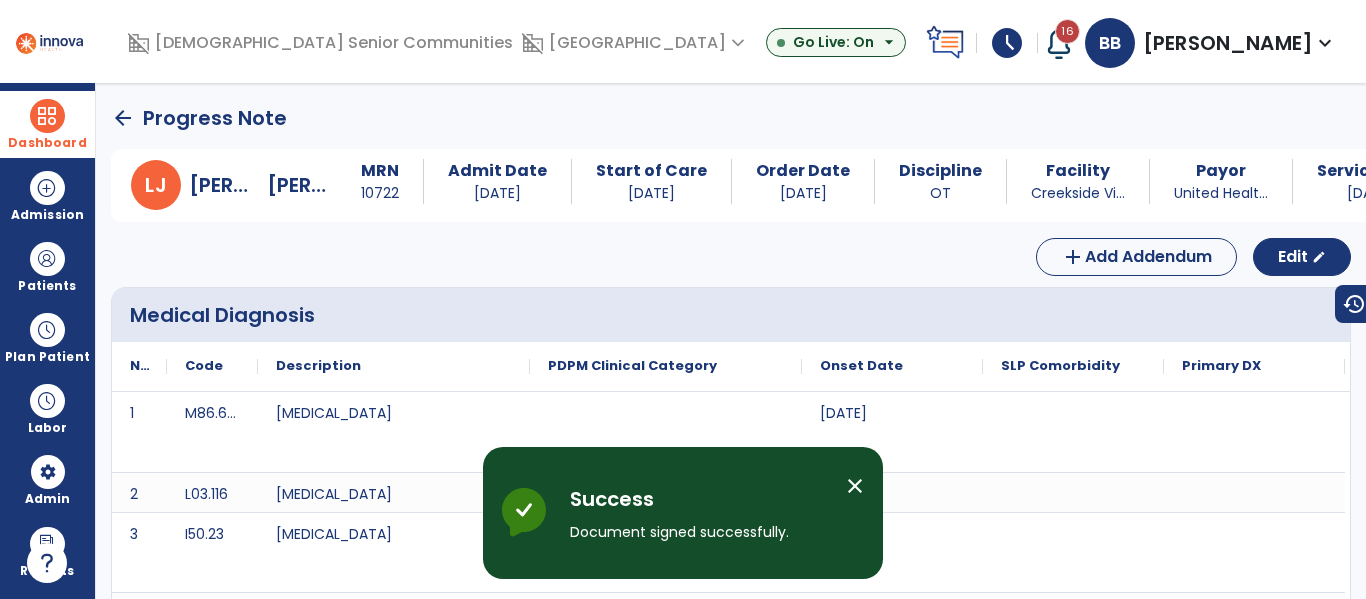 click on "arrow_back" 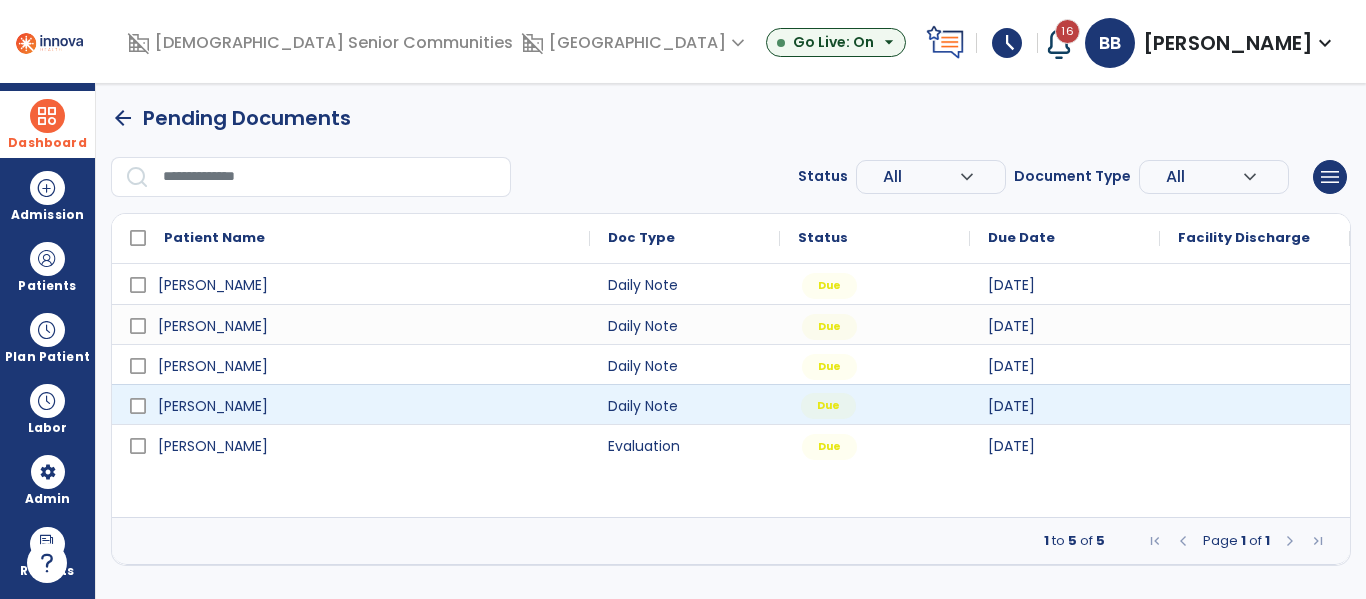 click on "Due" at bounding box center [875, 404] 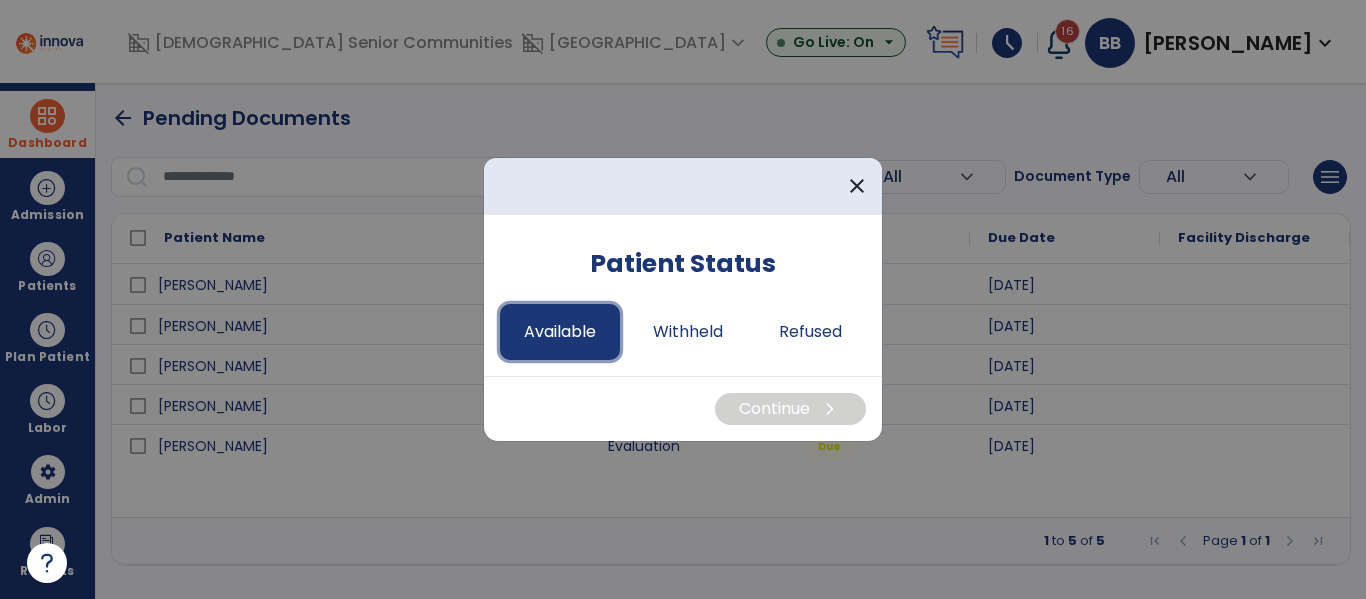 click on "Available" at bounding box center (560, 332) 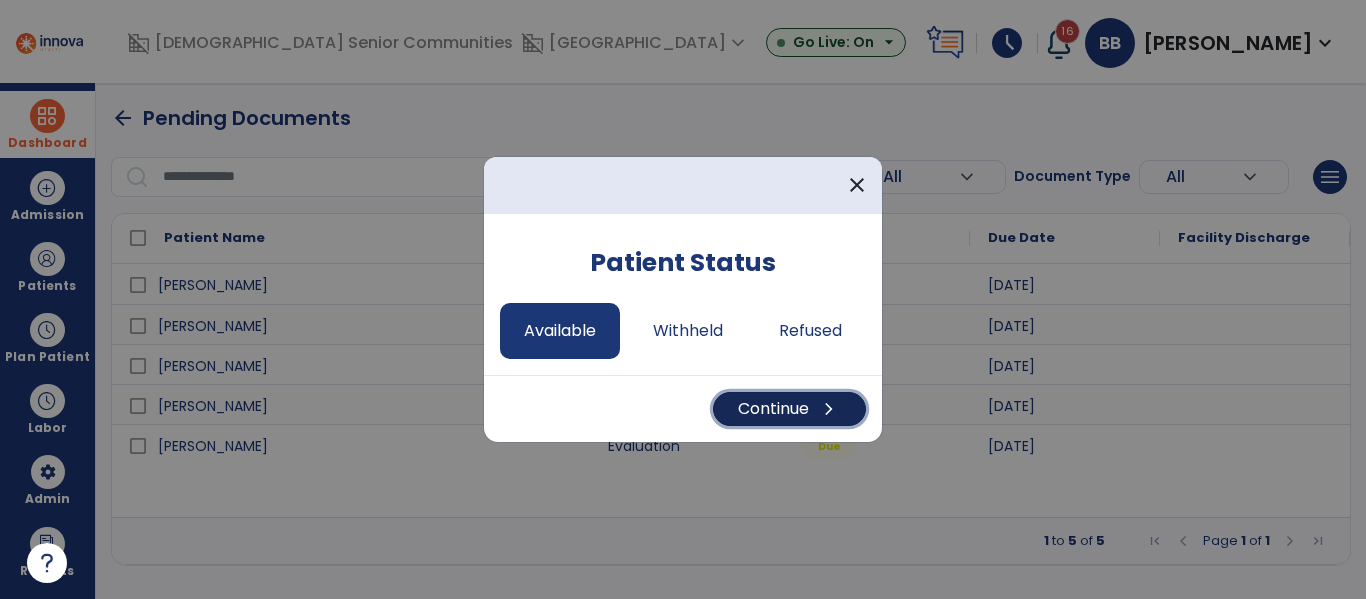 click on "Continue   chevron_right" at bounding box center (789, 409) 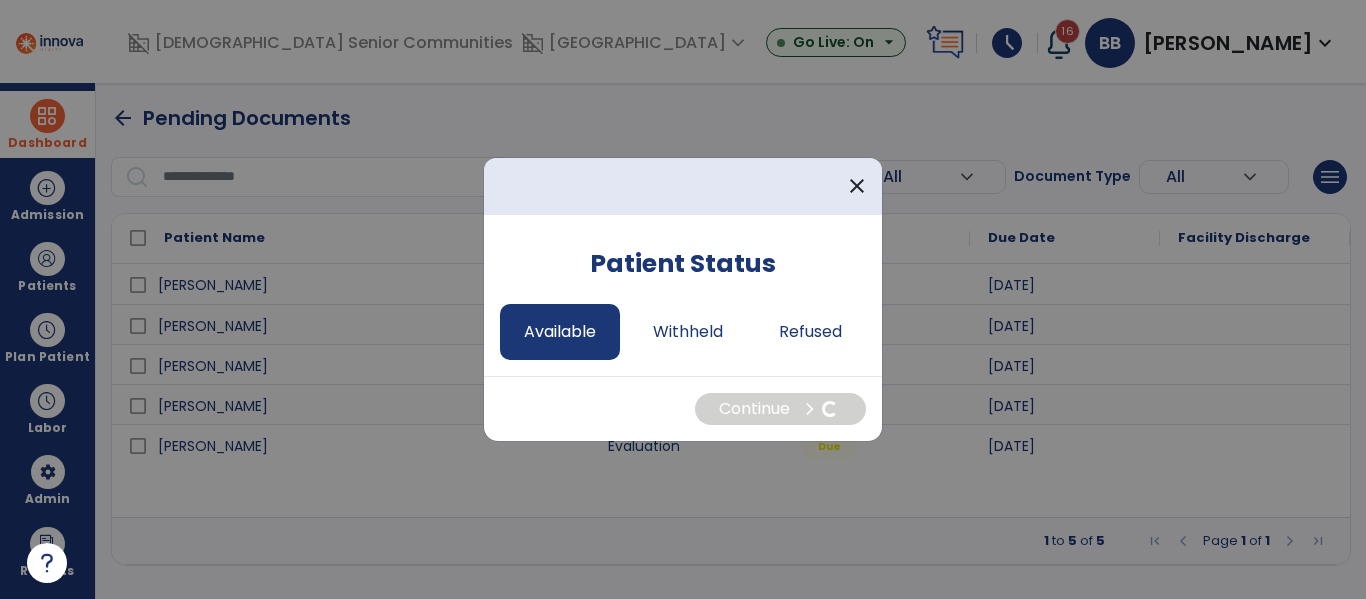 select on "*" 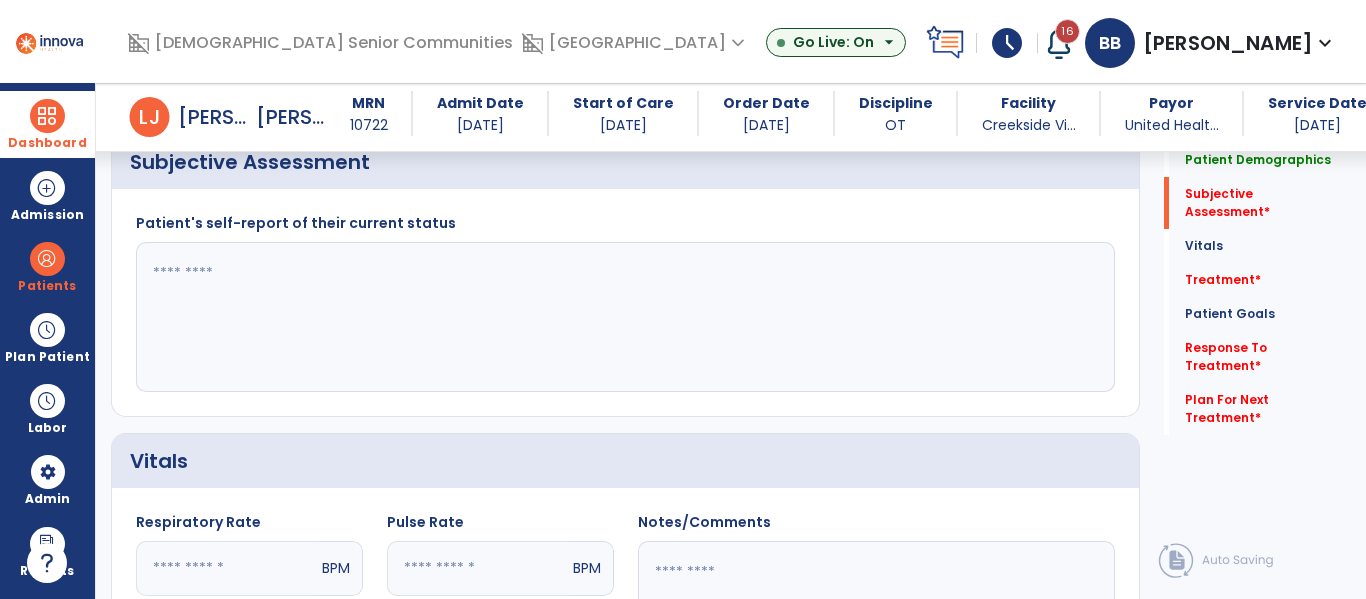 scroll, scrollTop: 647, scrollLeft: 0, axis: vertical 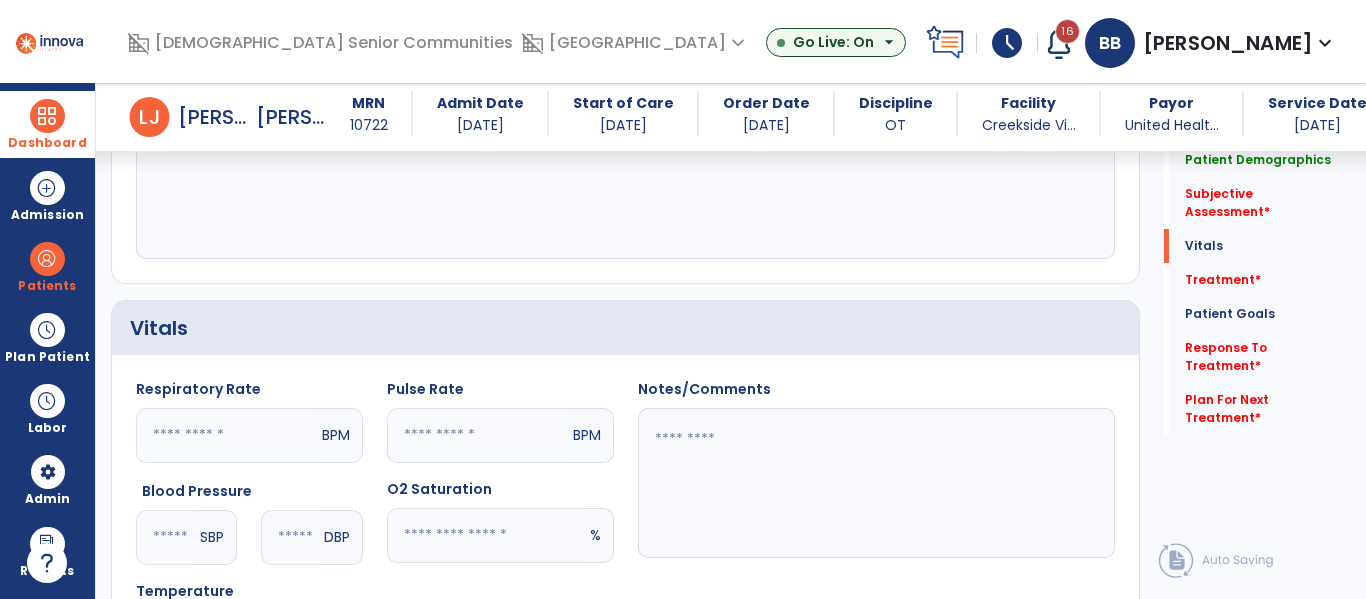 click 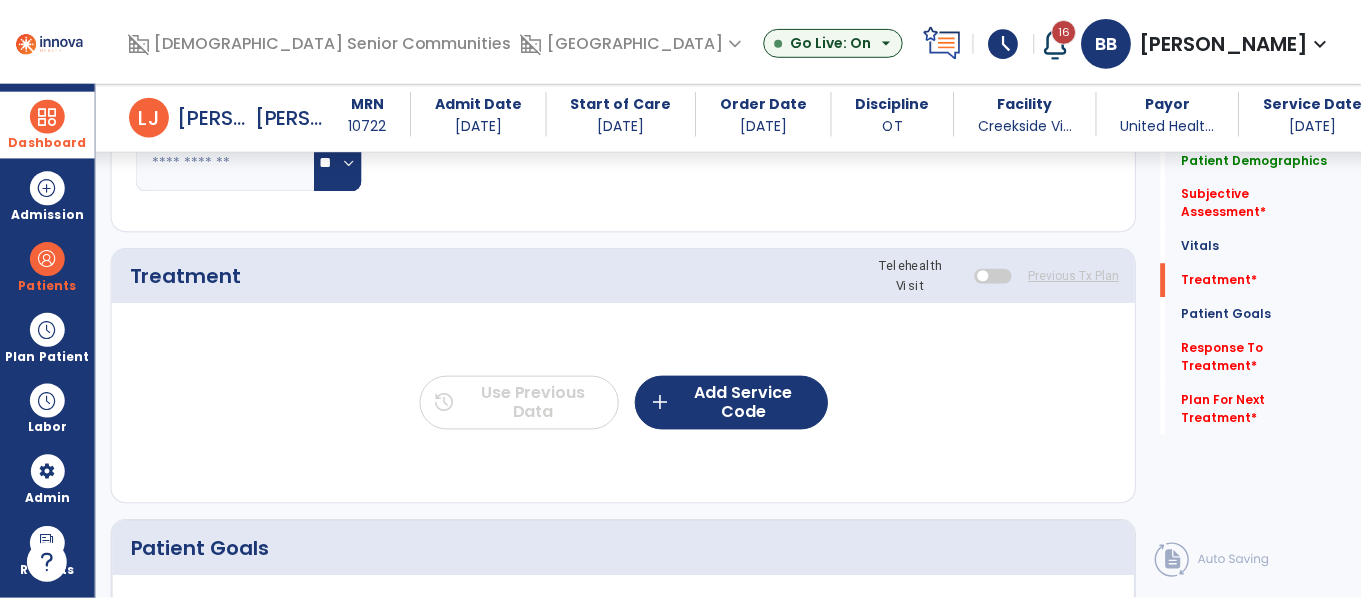 scroll, scrollTop: 1129, scrollLeft: 0, axis: vertical 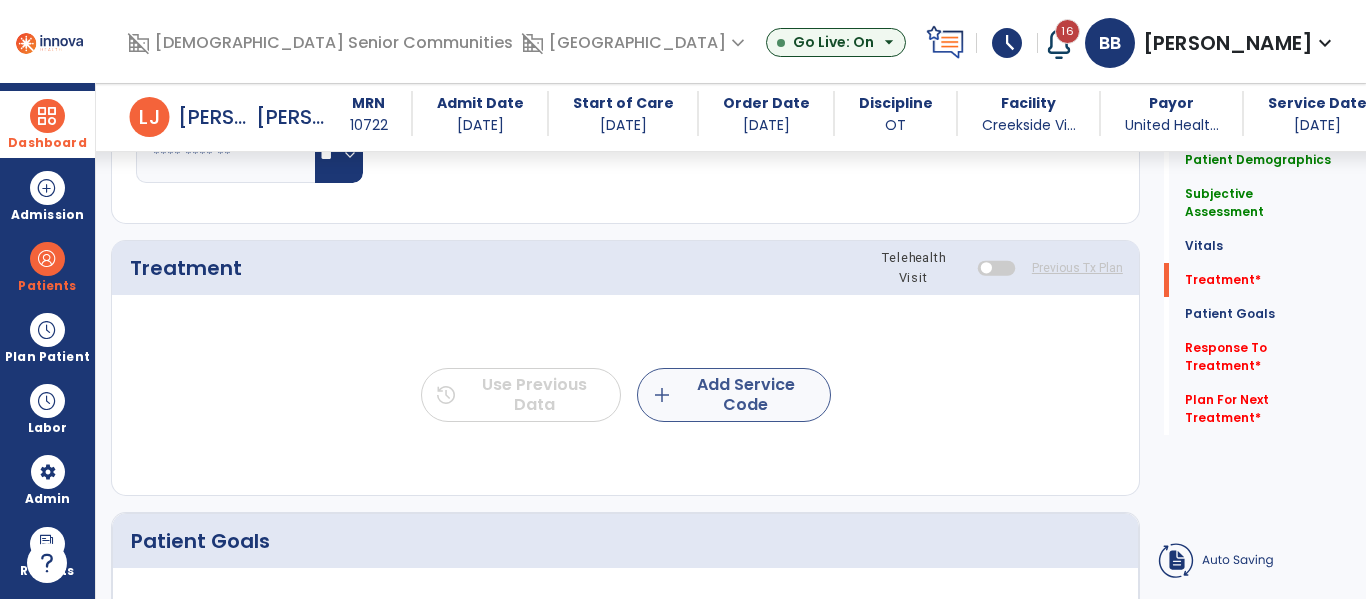 type on "**********" 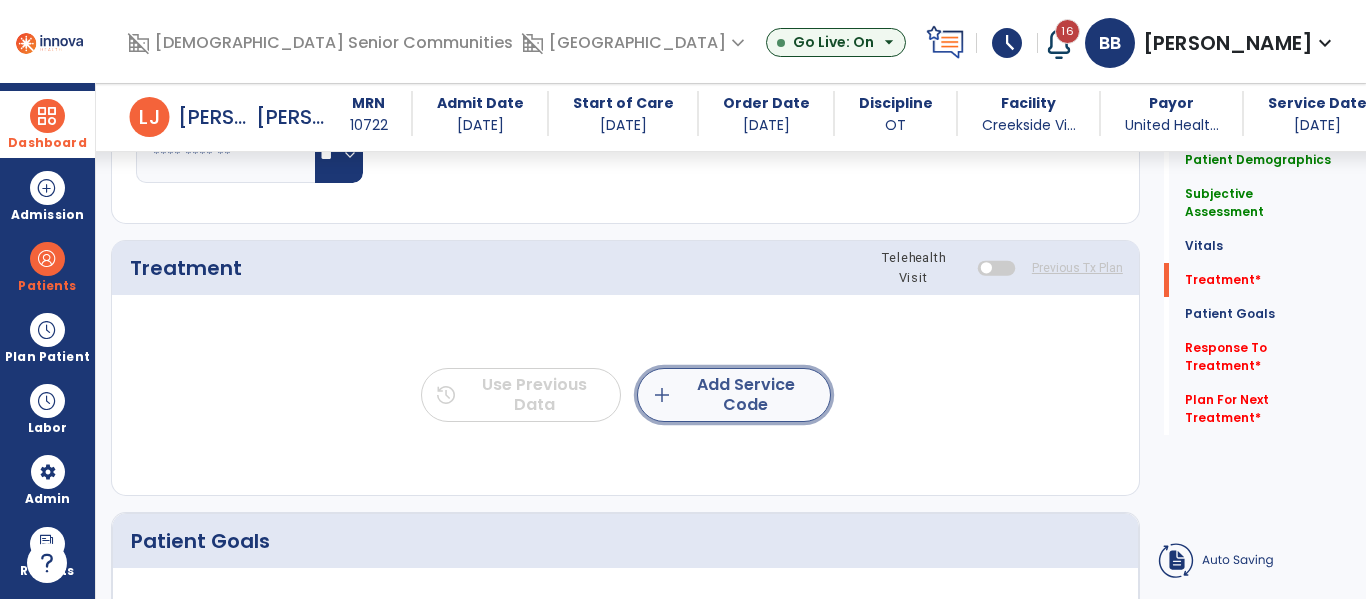 click on "add  Add Service Code" 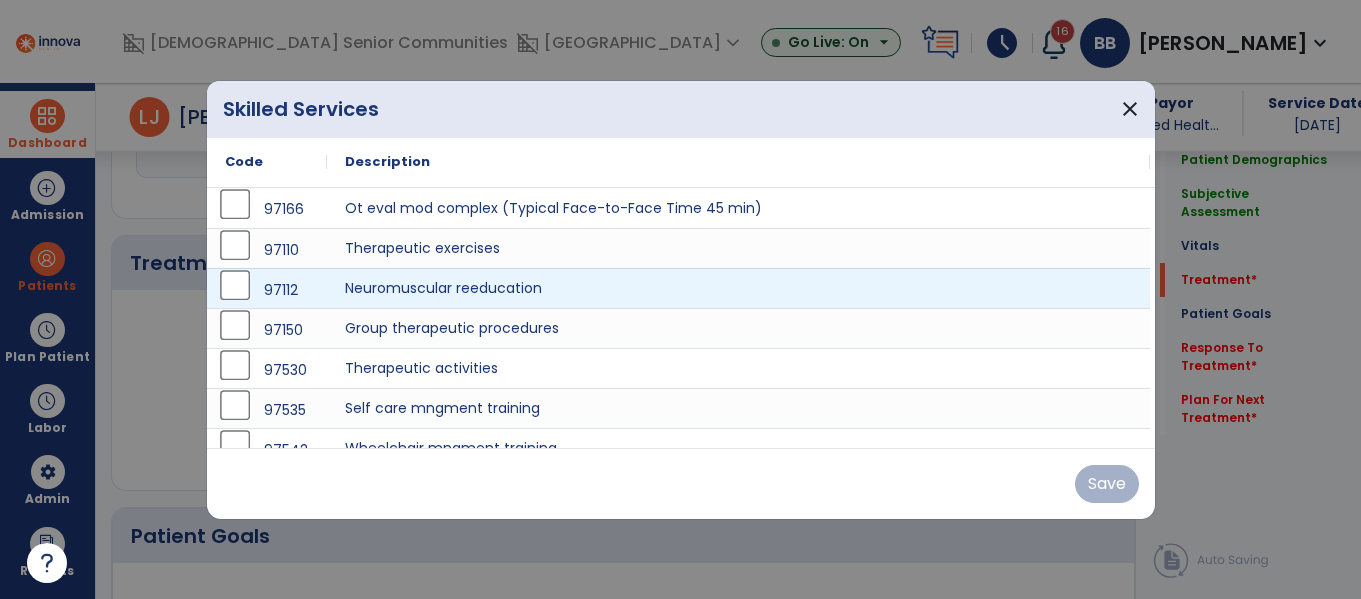scroll, scrollTop: 1129, scrollLeft: 0, axis: vertical 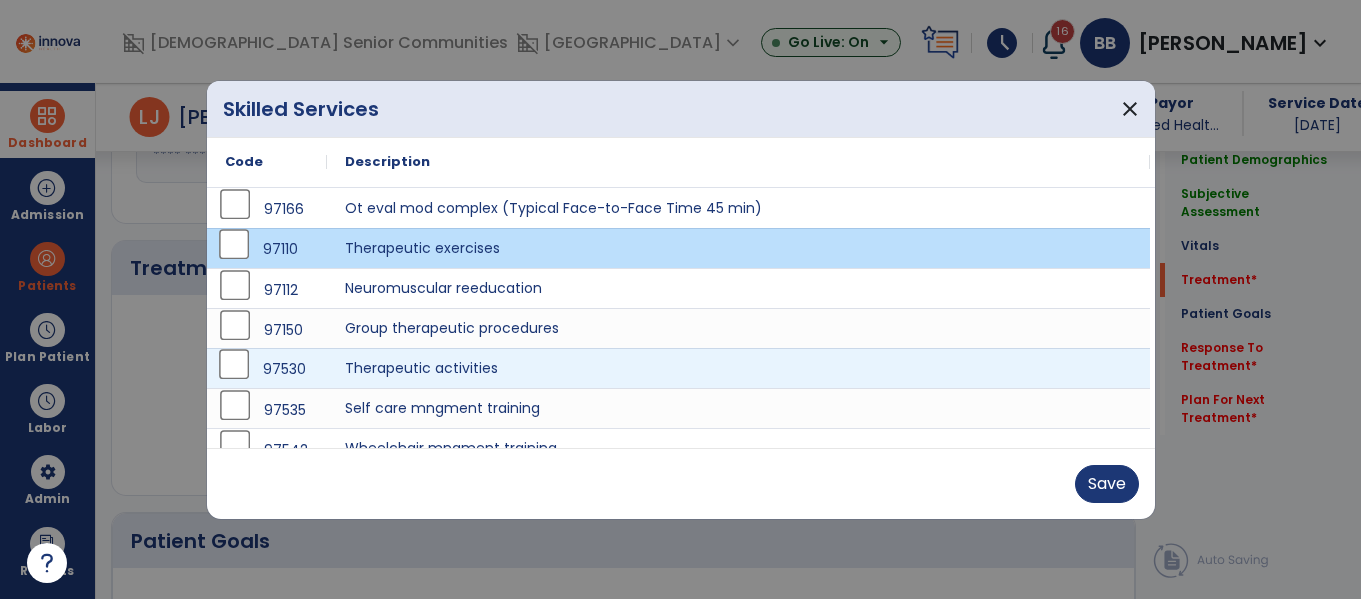 click on "97530" at bounding box center (267, 369) 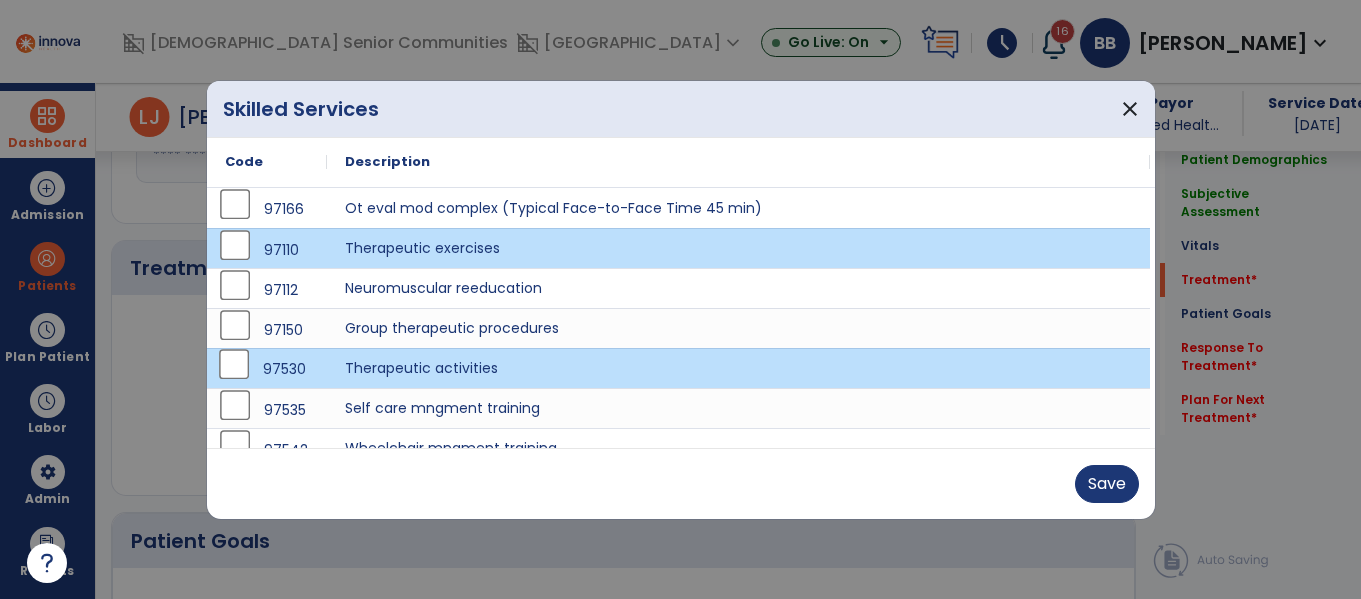 click on "Save" at bounding box center (681, 483) 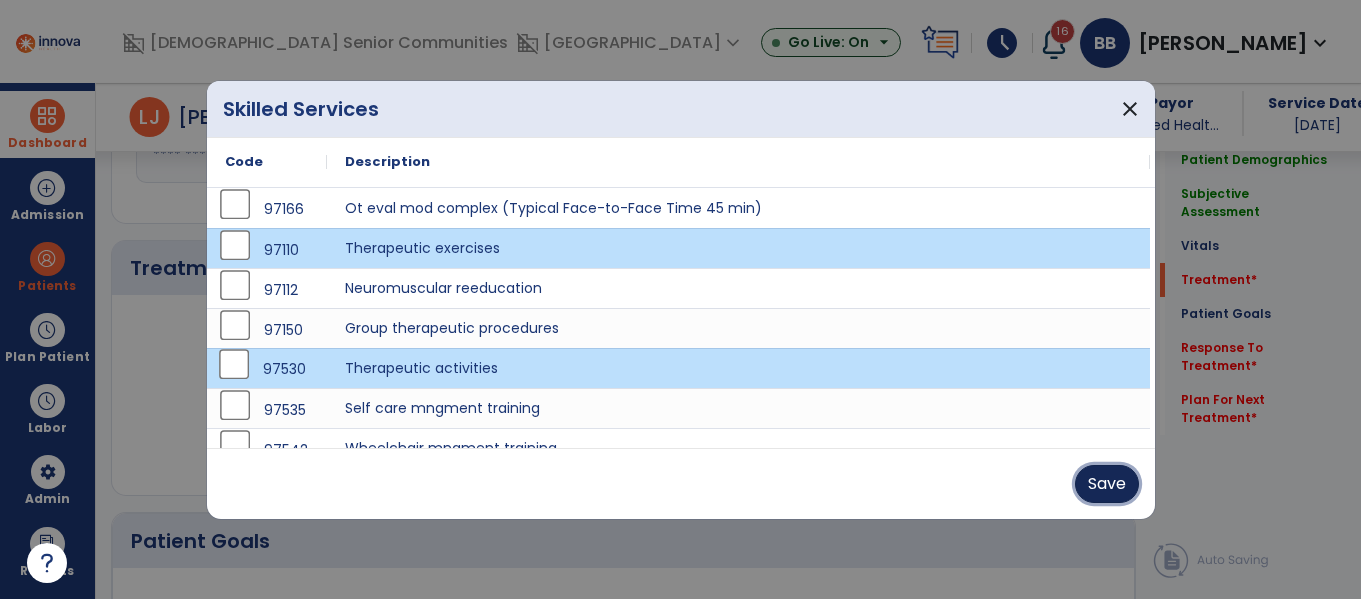 click on "Save" at bounding box center (1107, 484) 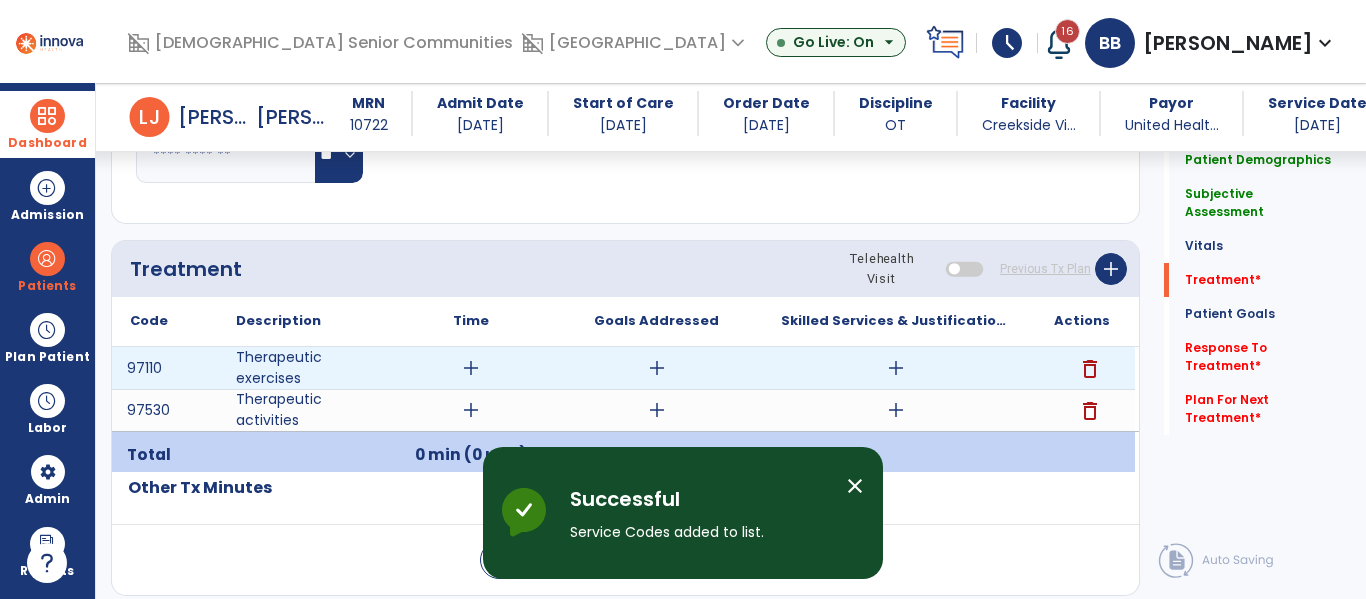 click on "add" at bounding box center (471, 368) 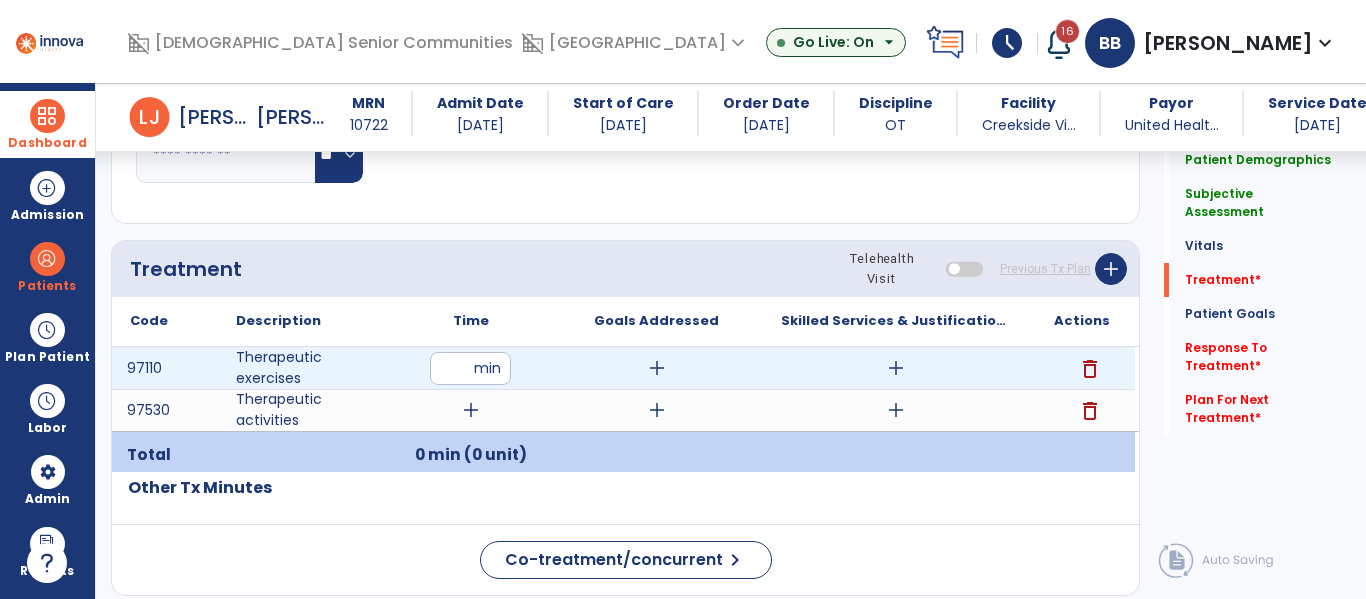 type on "**" 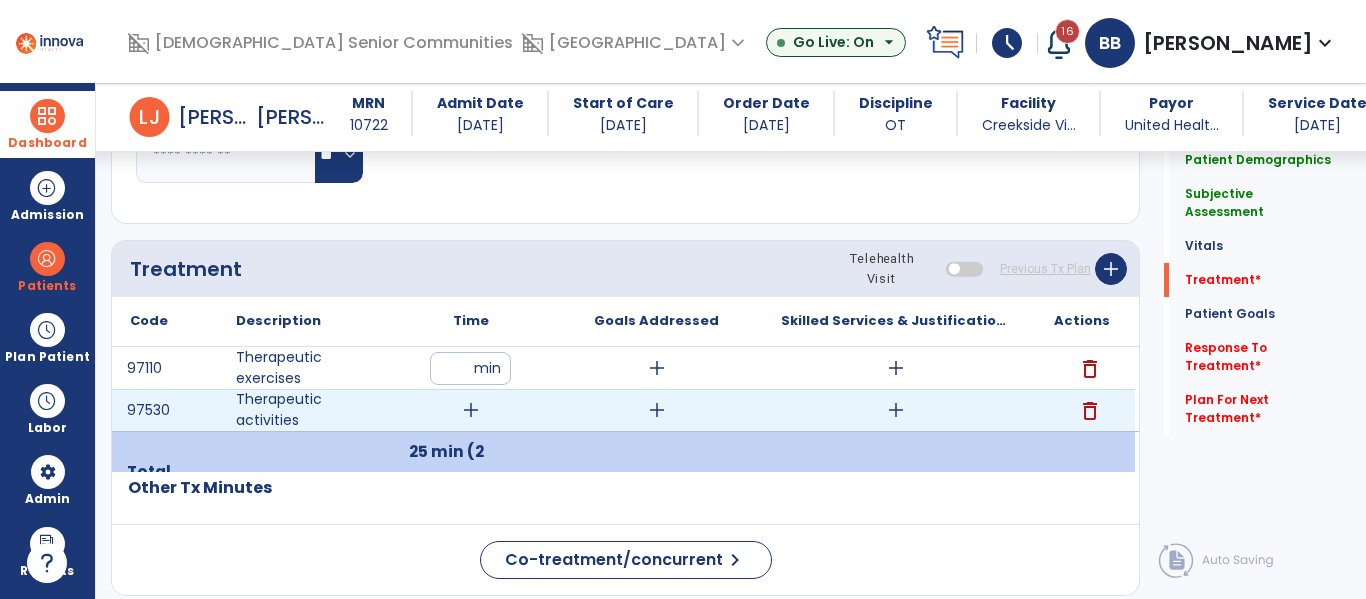 click on "add" at bounding box center (471, 410) 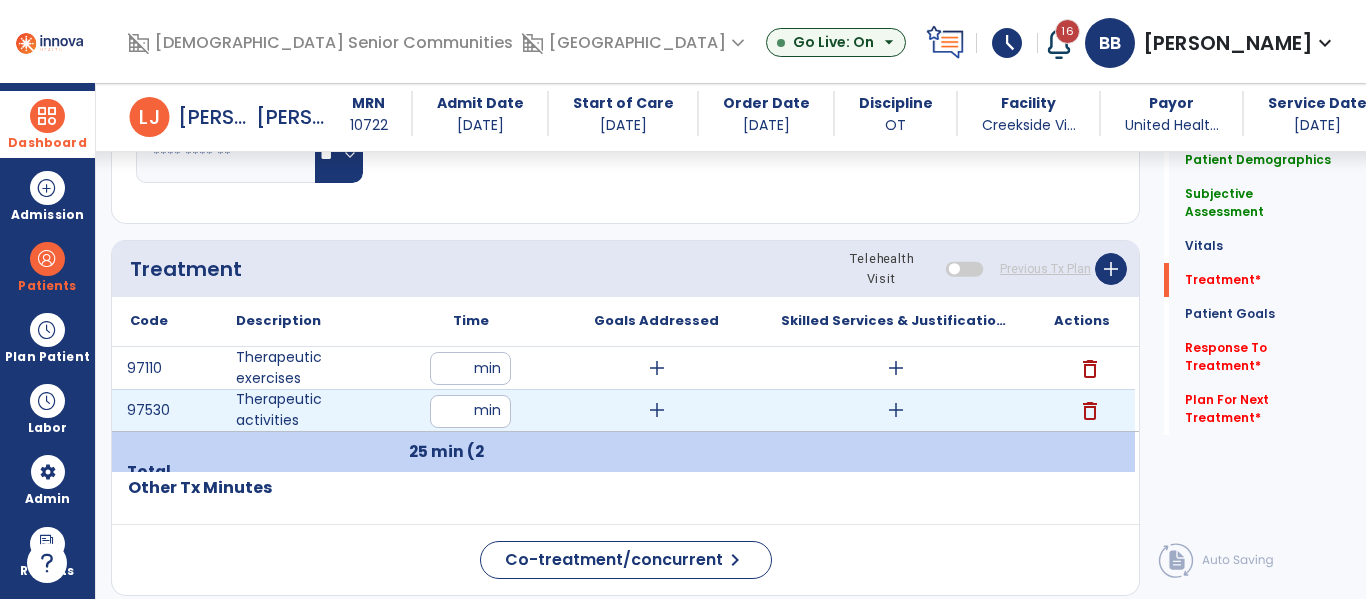 type on "*" 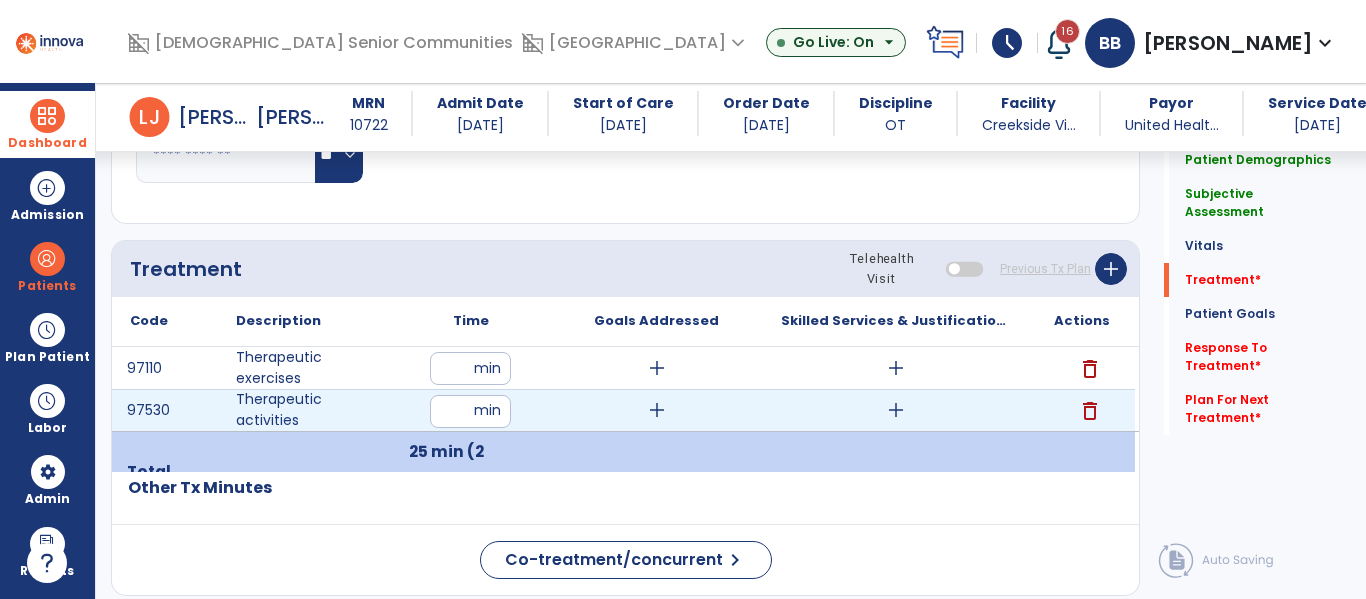 type on "**" 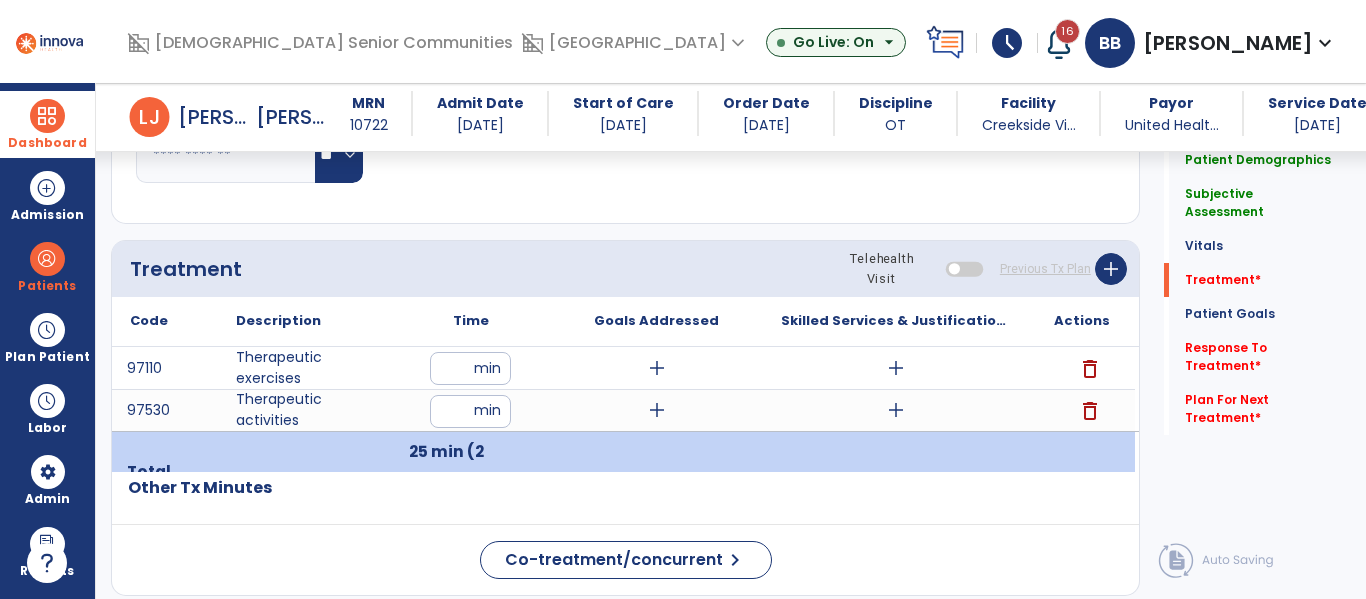 click on "Other Tx Minutes" 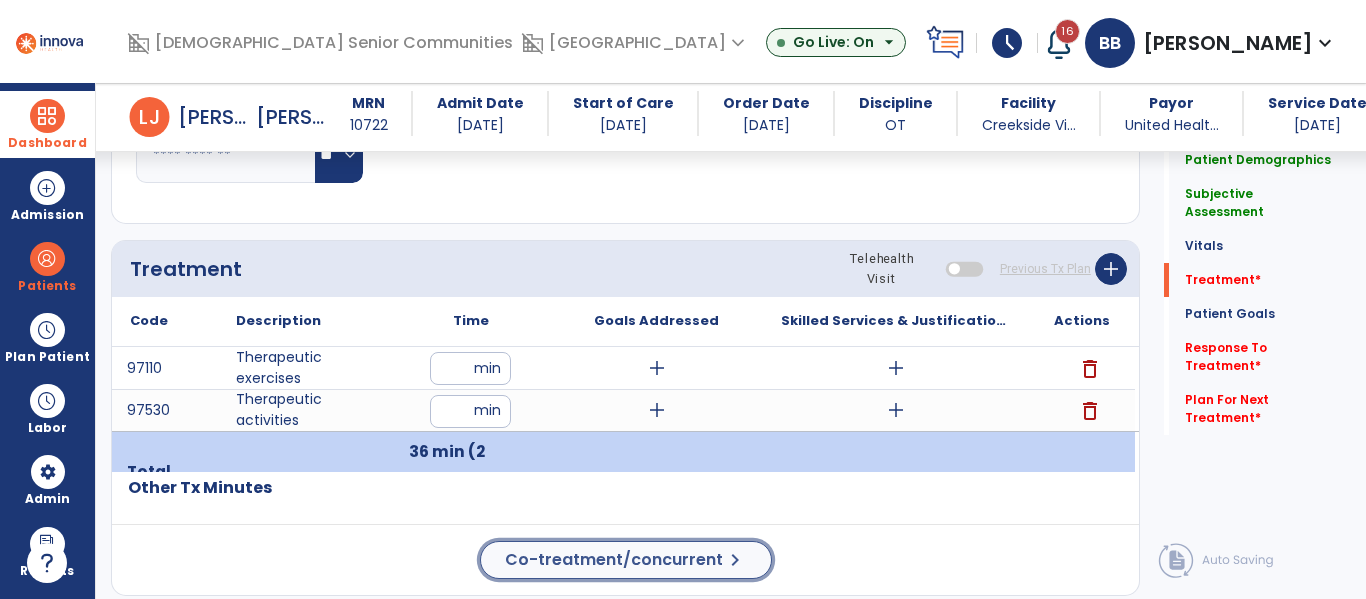 click on "Co-treatment/concurrent" 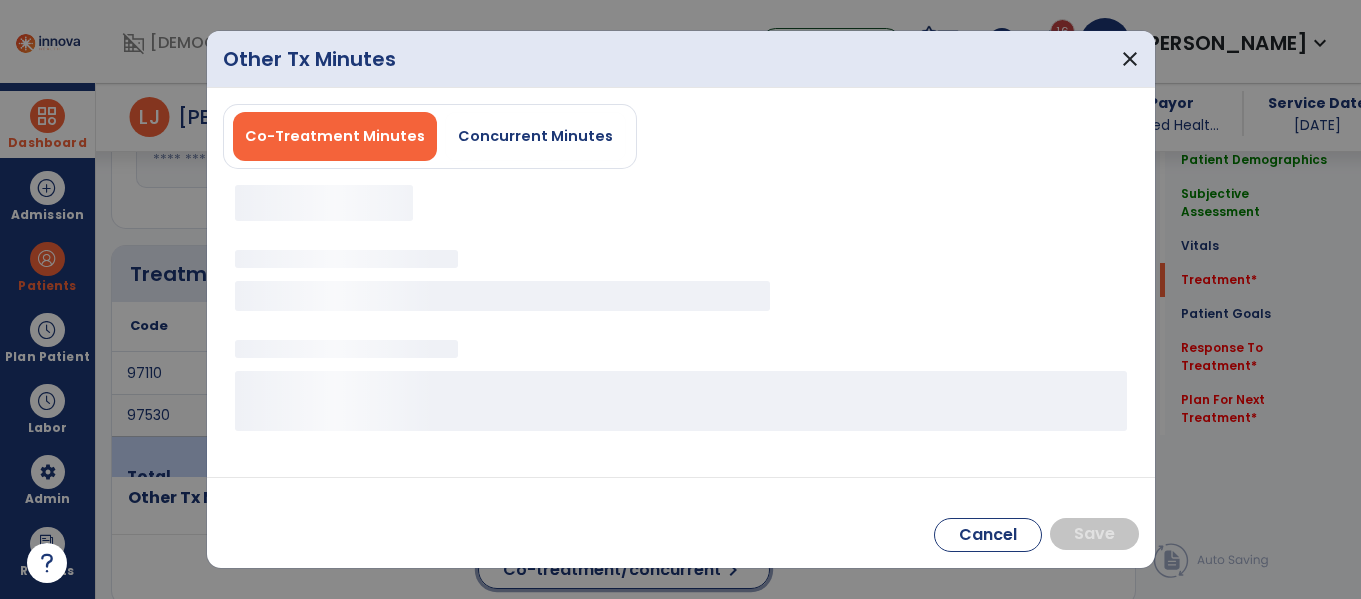 scroll, scrollTop: 1129, scrollLeft: 0, axis: vertical 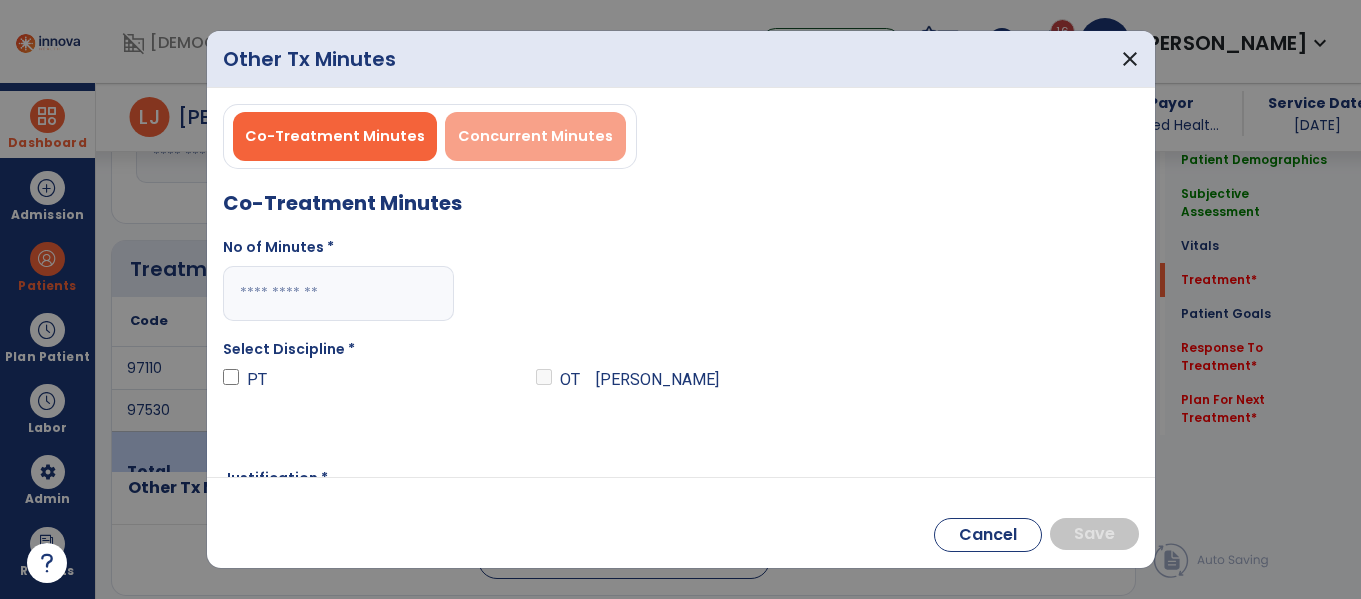 click on "Concurrent Minutes" at bounding box center (535, 136) 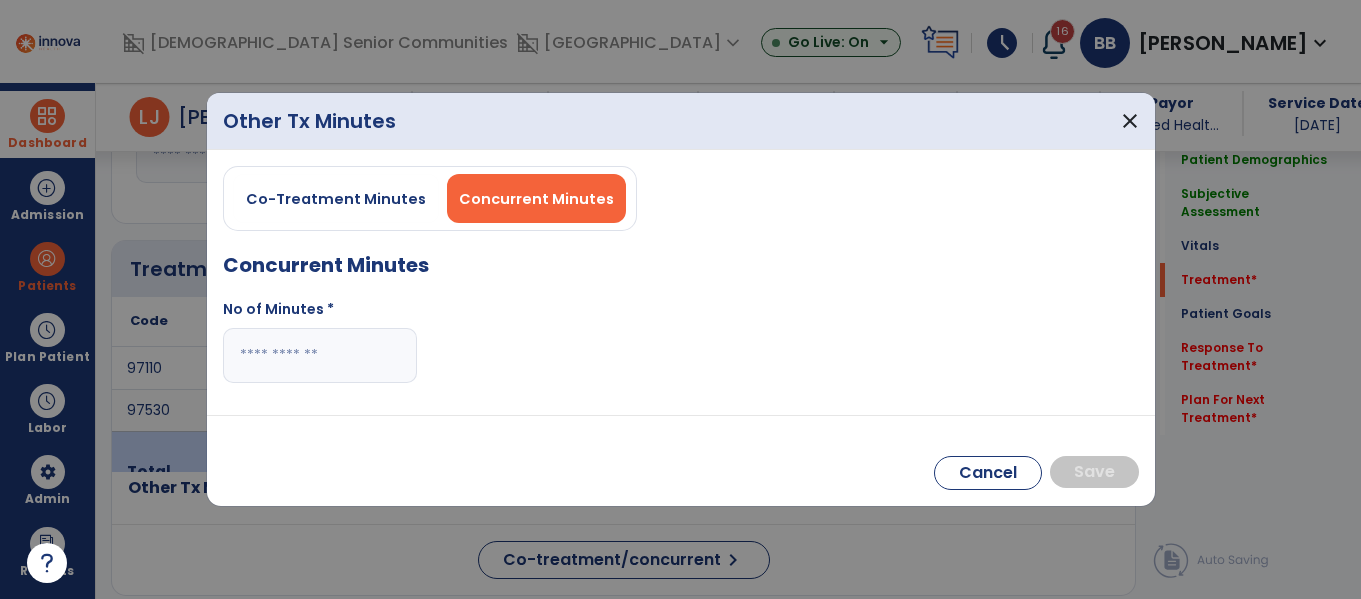 click at bounding box center [320, 355] 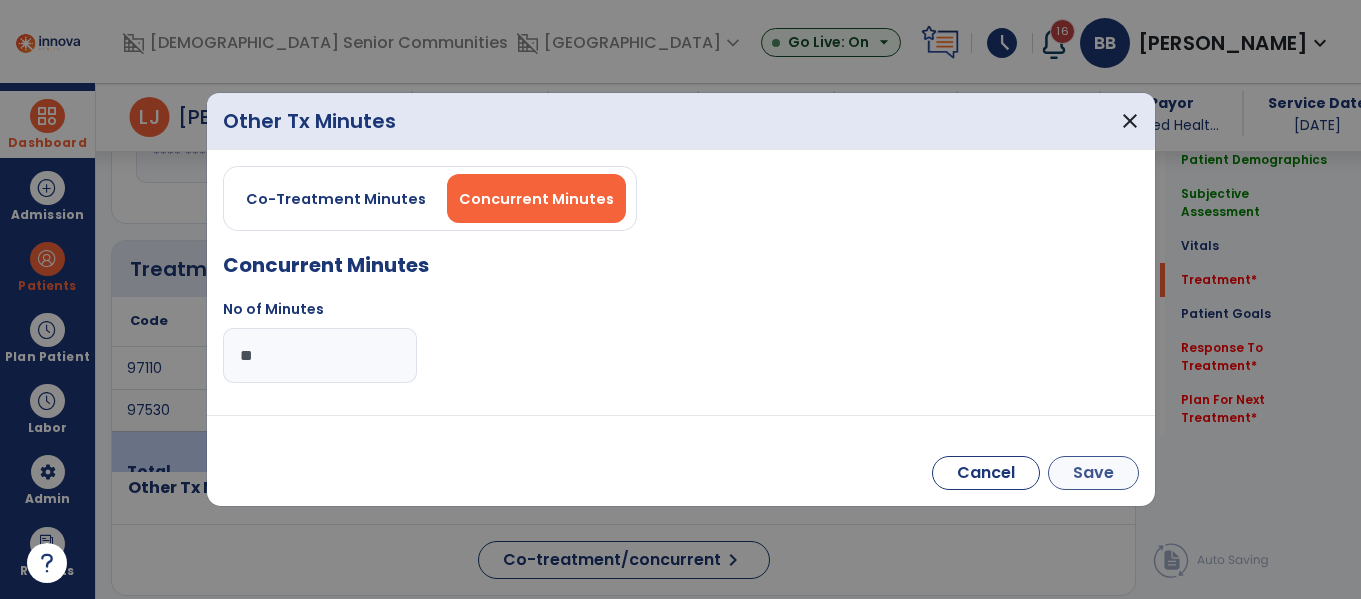 type on "**" 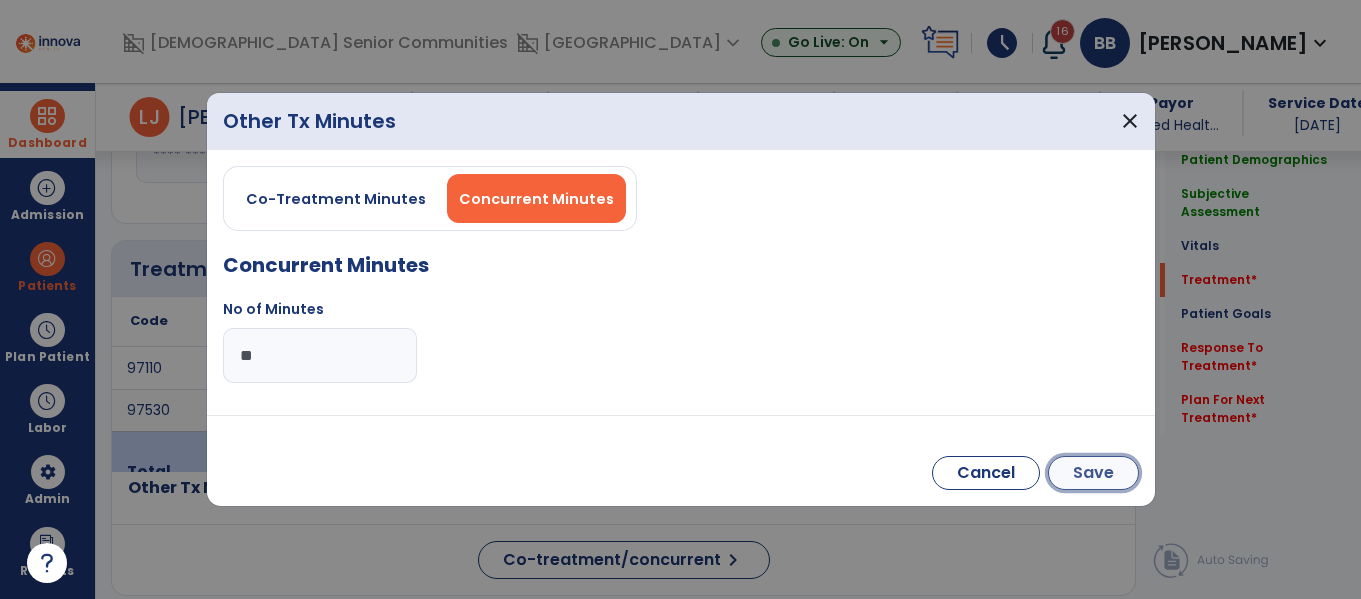 click on "Save" at bounding box center (1093, 473) 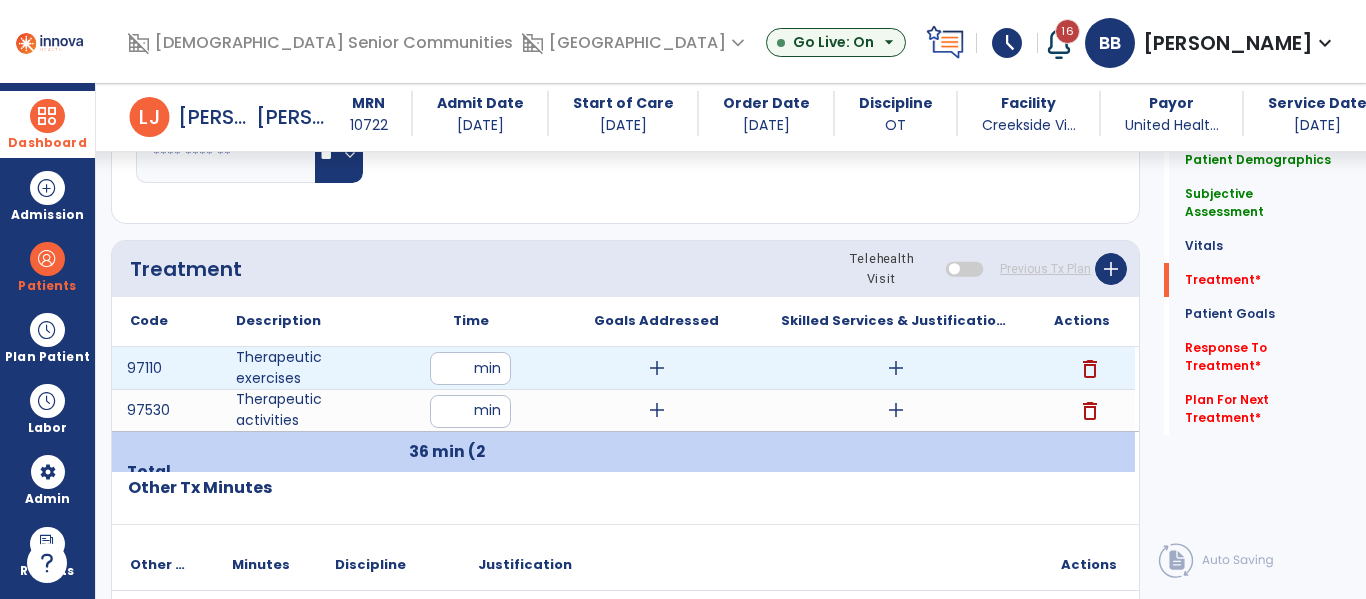 click on "add" at bounding box center [896, 368] 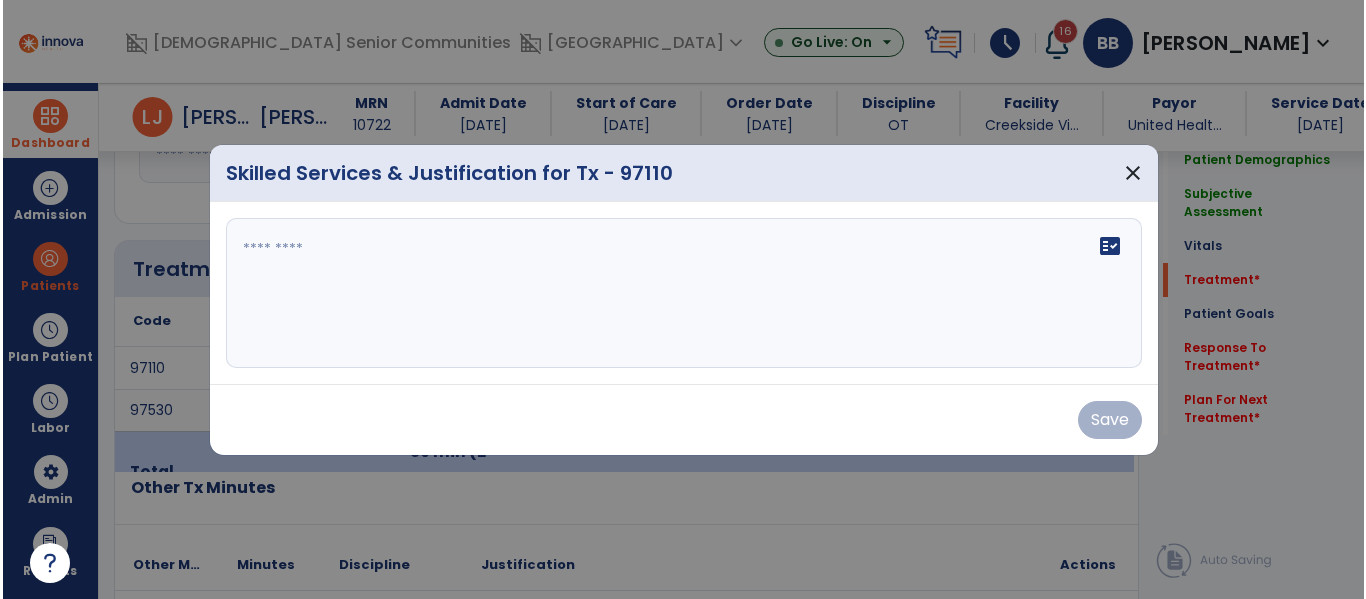 scroll, scrollTop: 1129, scrollLeft: 0, axis: vertical 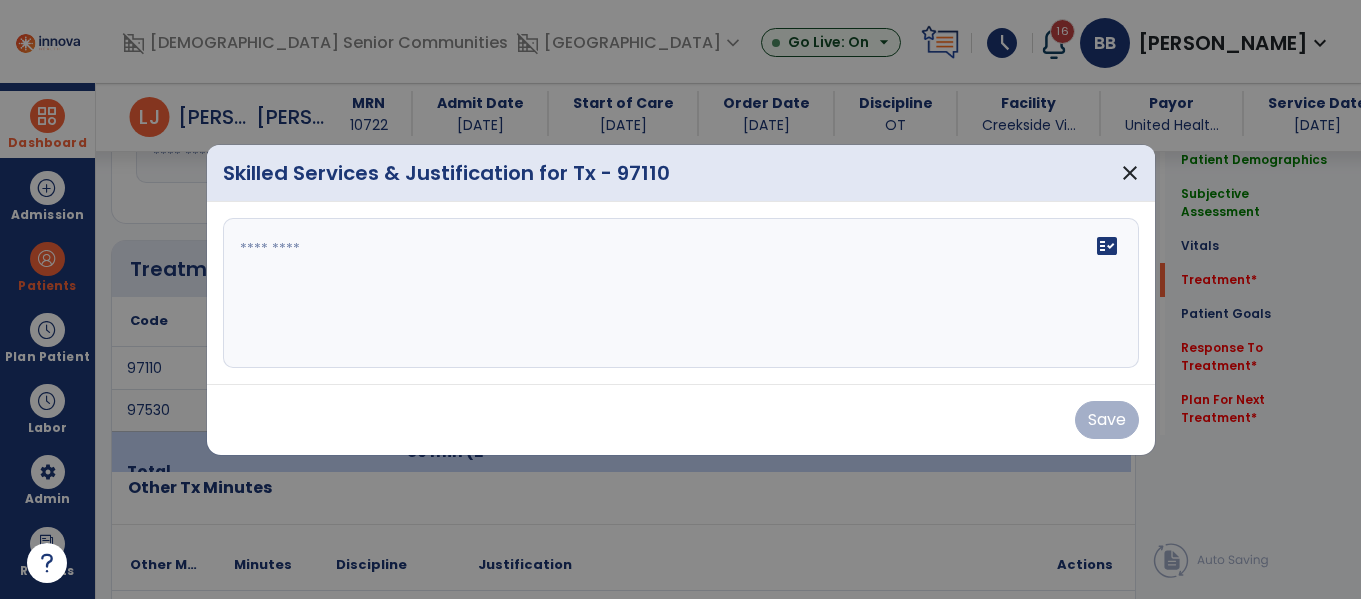 click on "fact_check" at bounding box center [681, 293] 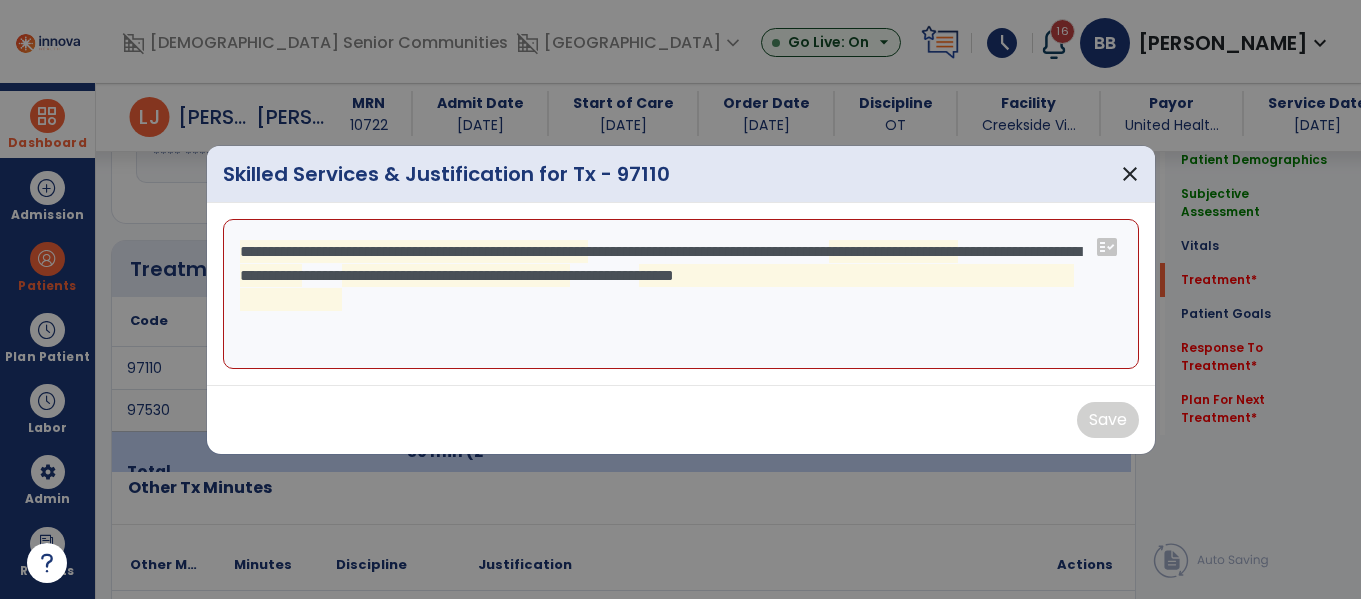 click on "**********" at bounding box center (681, 294) 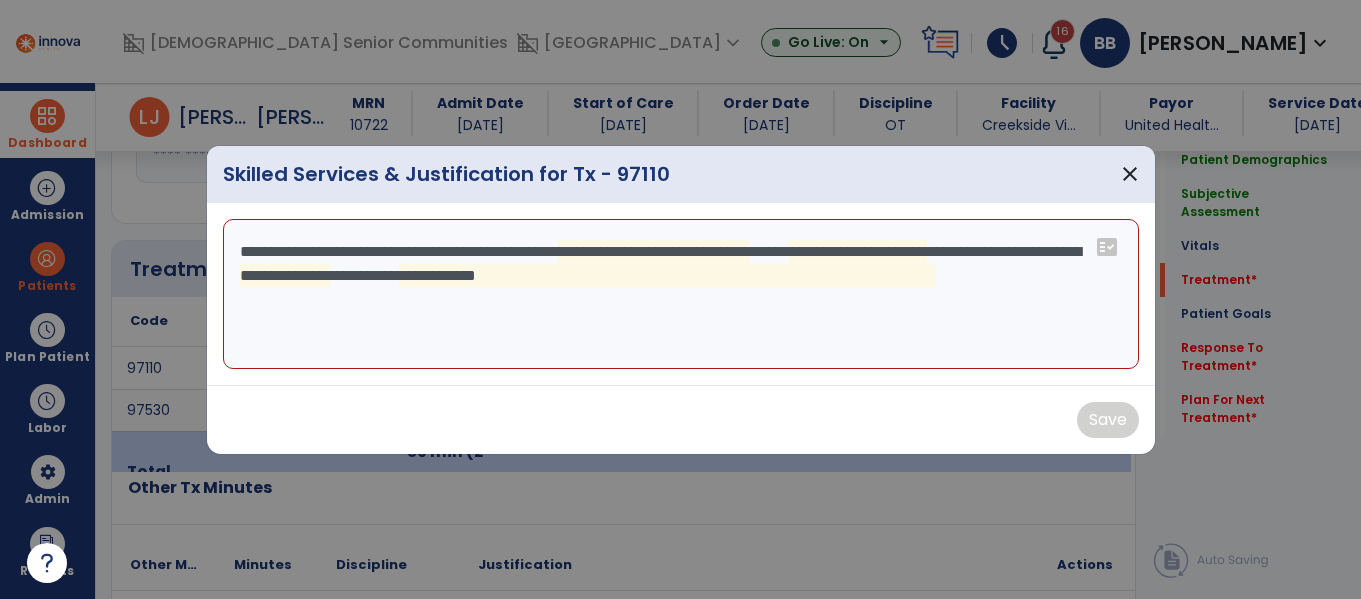 click on "**********" at bounding box center [681, 294] 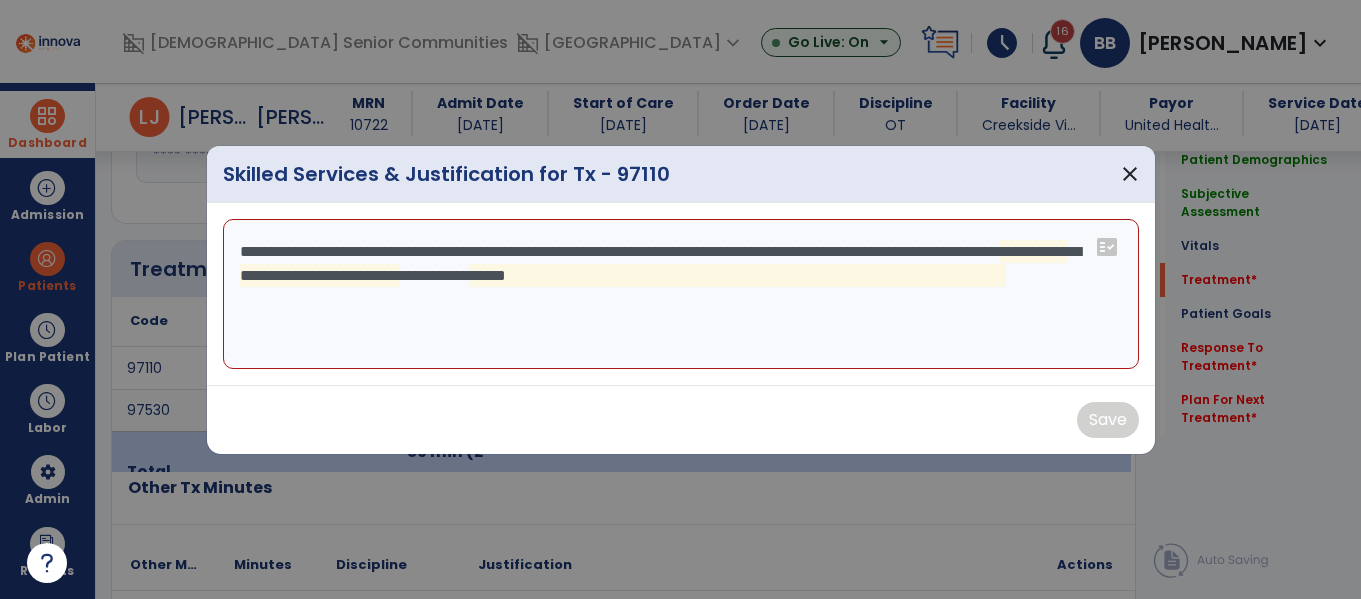 click on "**********" at bounding box center (681, 294) 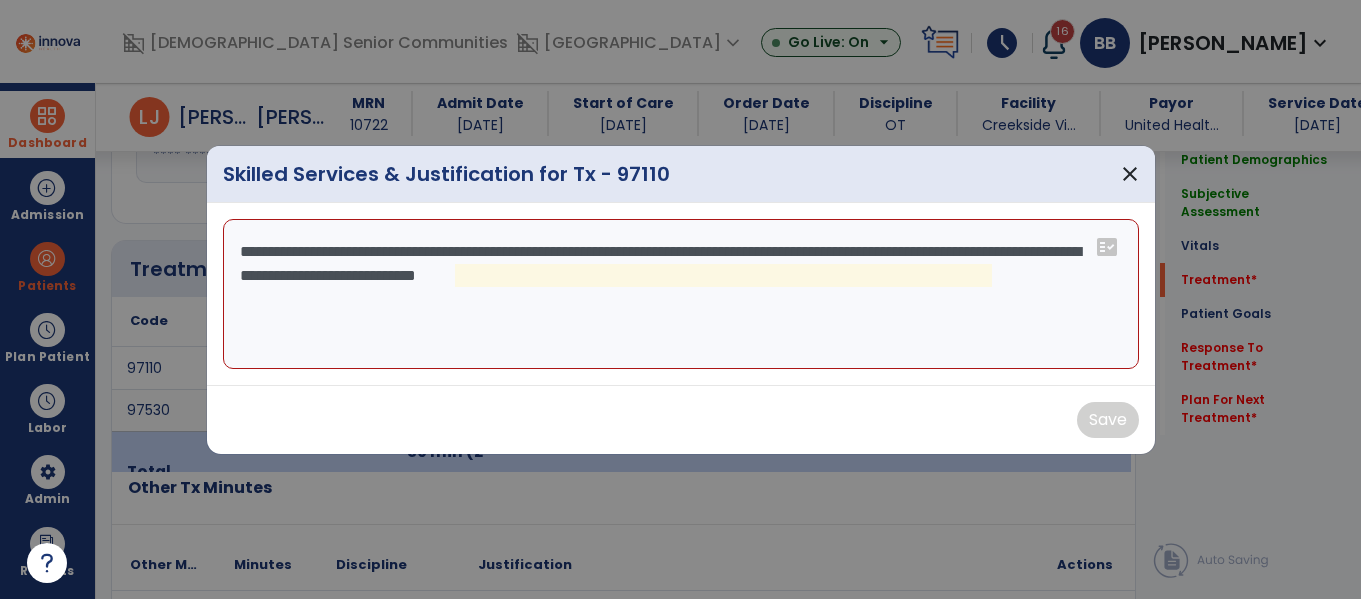 click on "**********" at bounding box center [681, 294] 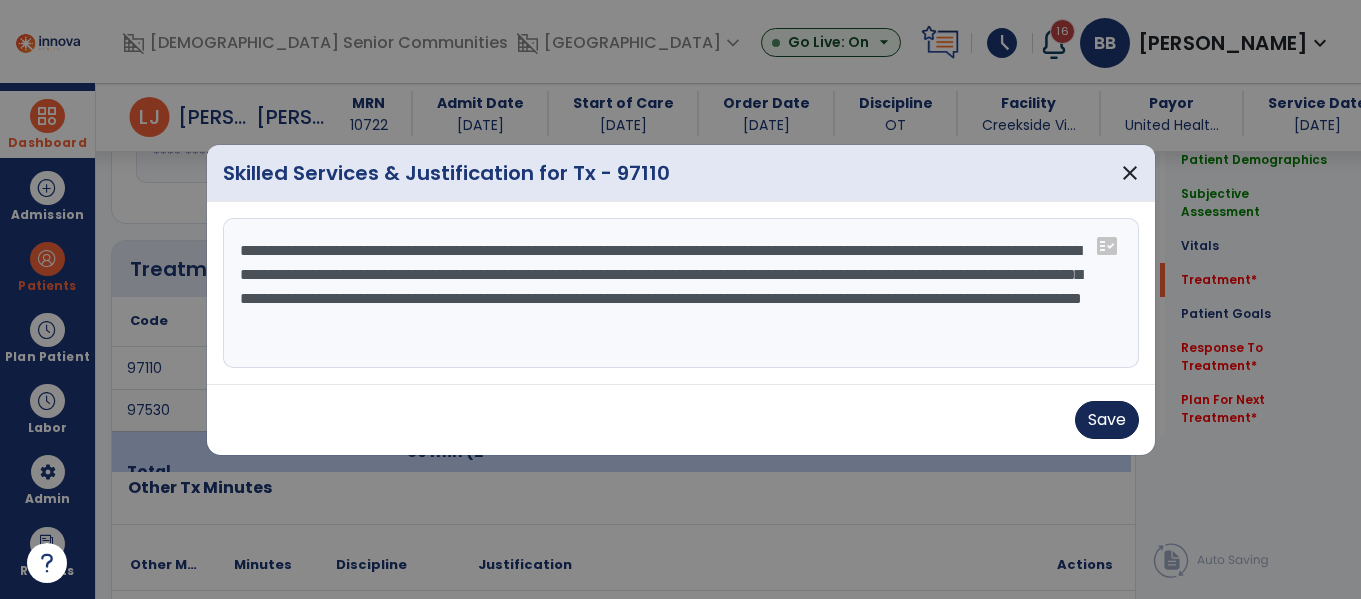 type on "**********" 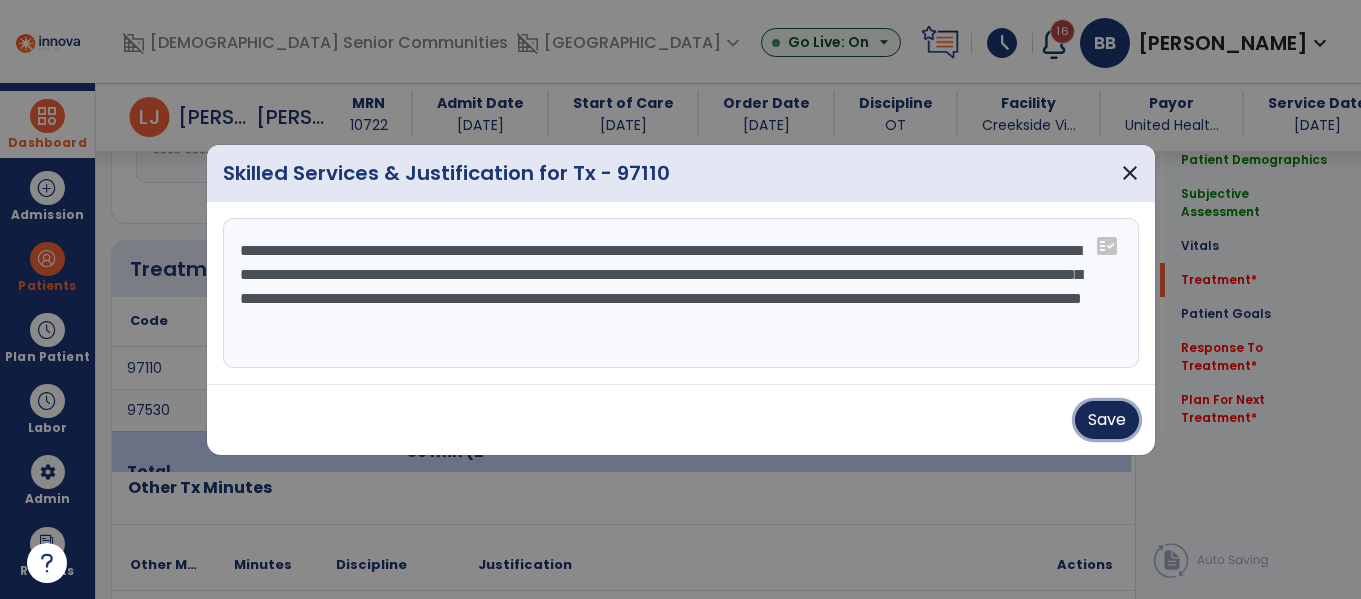 click on "Save" at bounding box center [1107, 420] 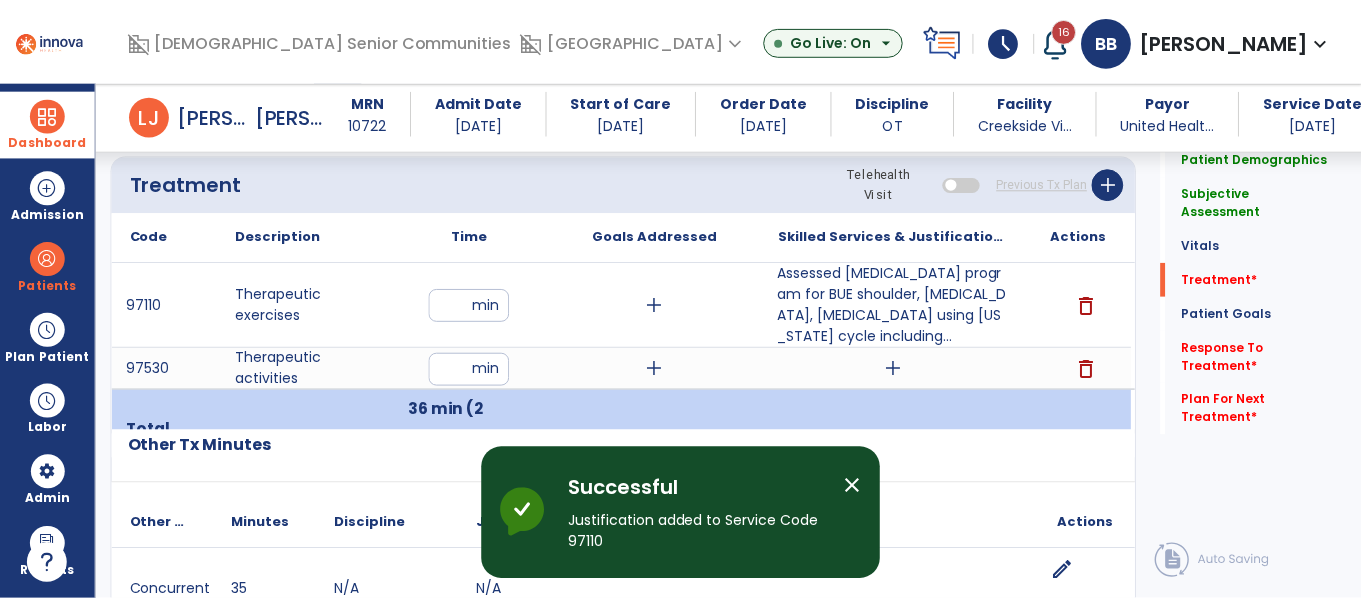 scroll, scrollTop: 1246, scrollLeft: 0, axis: vertical 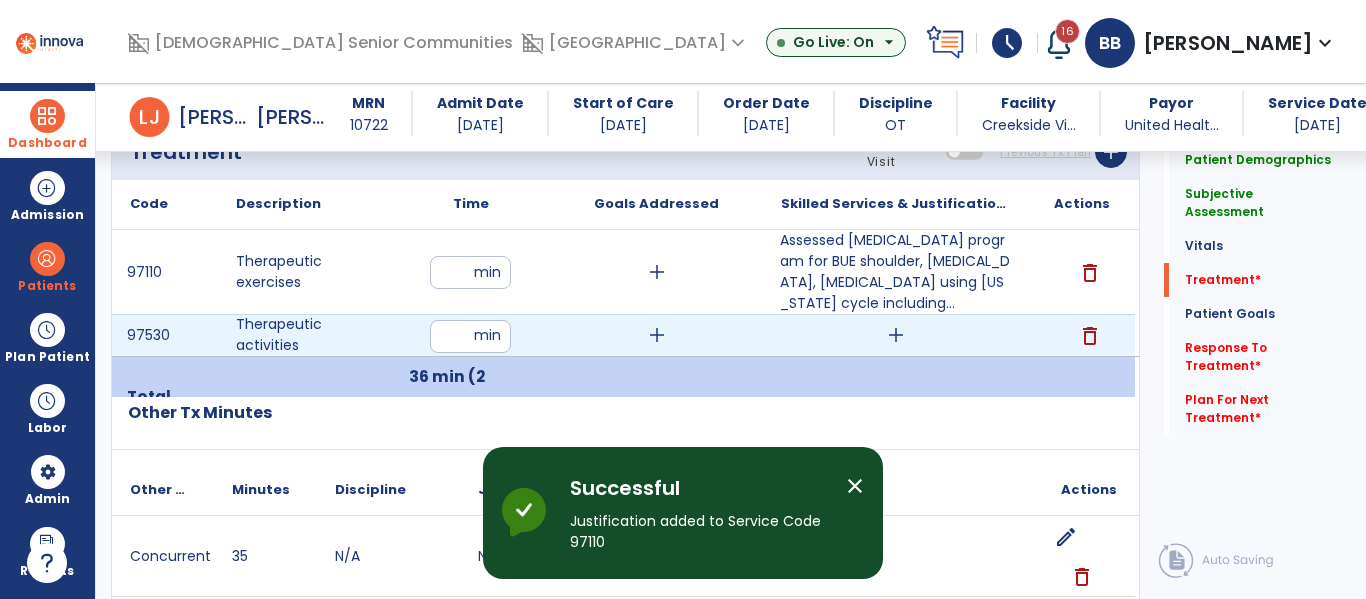 click on "add" at bounding box center [896, 335] 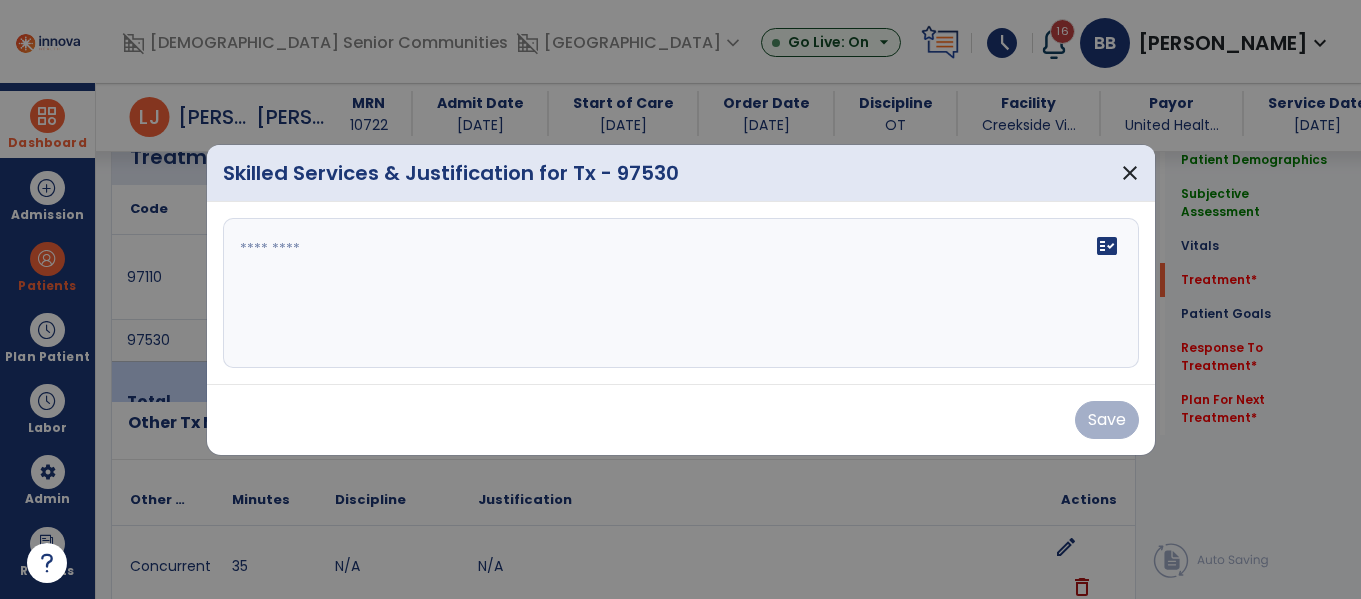 click on "fact_check" at bounding box center (681, 293) 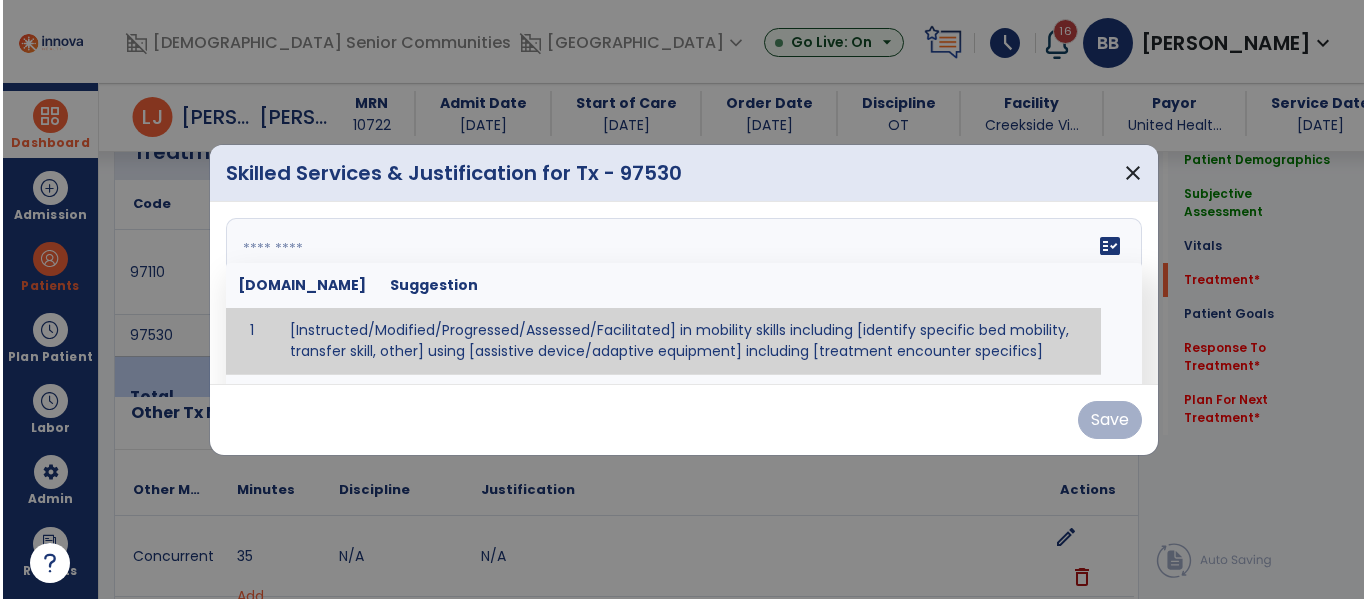 scroll, scrollTop: 1246, scrollLeft: 0, axis: vertical 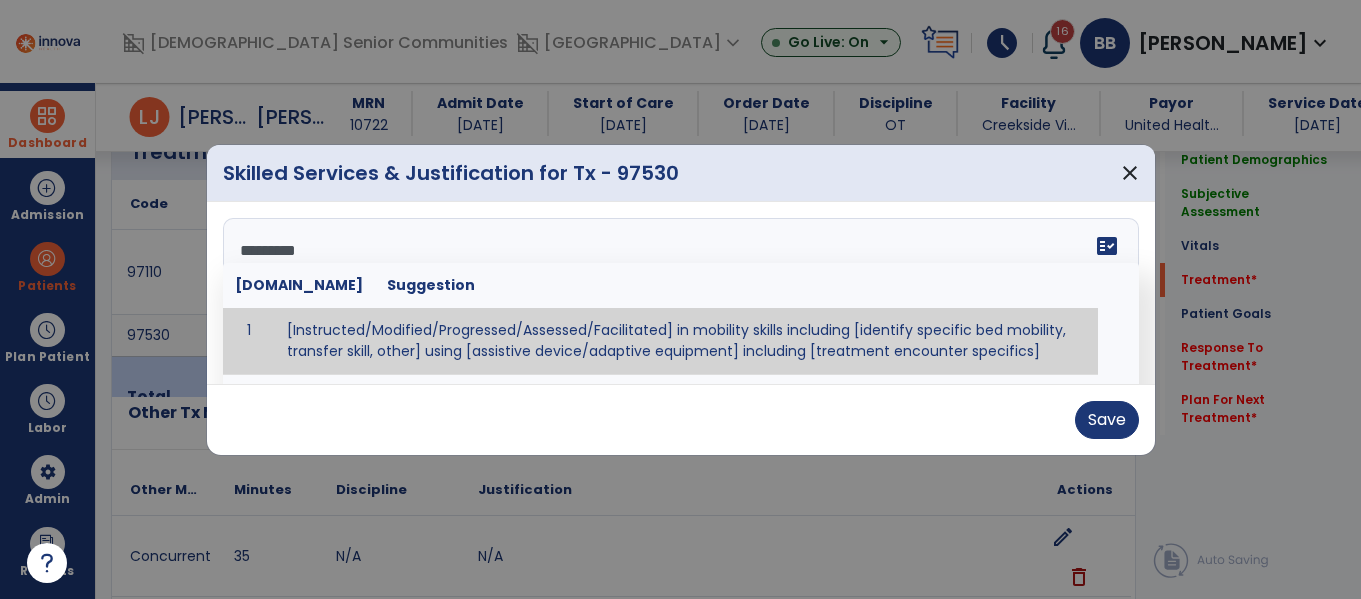 type on "**********" 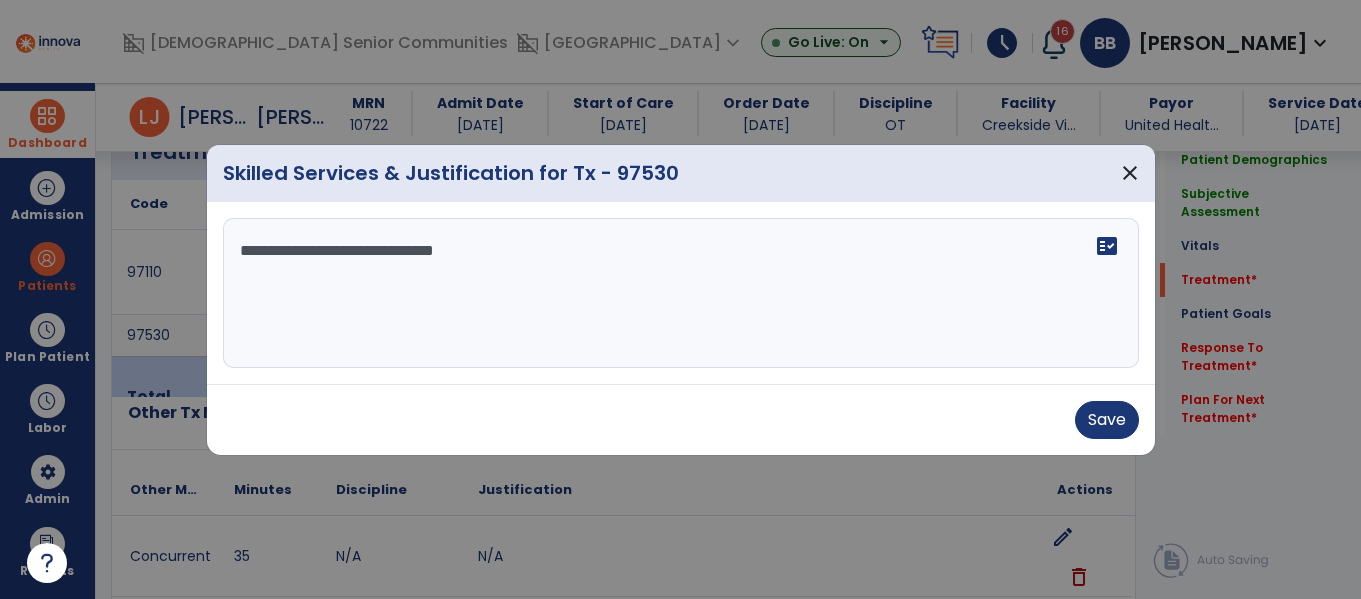 click on "**********" at bounding box center (681, 293) 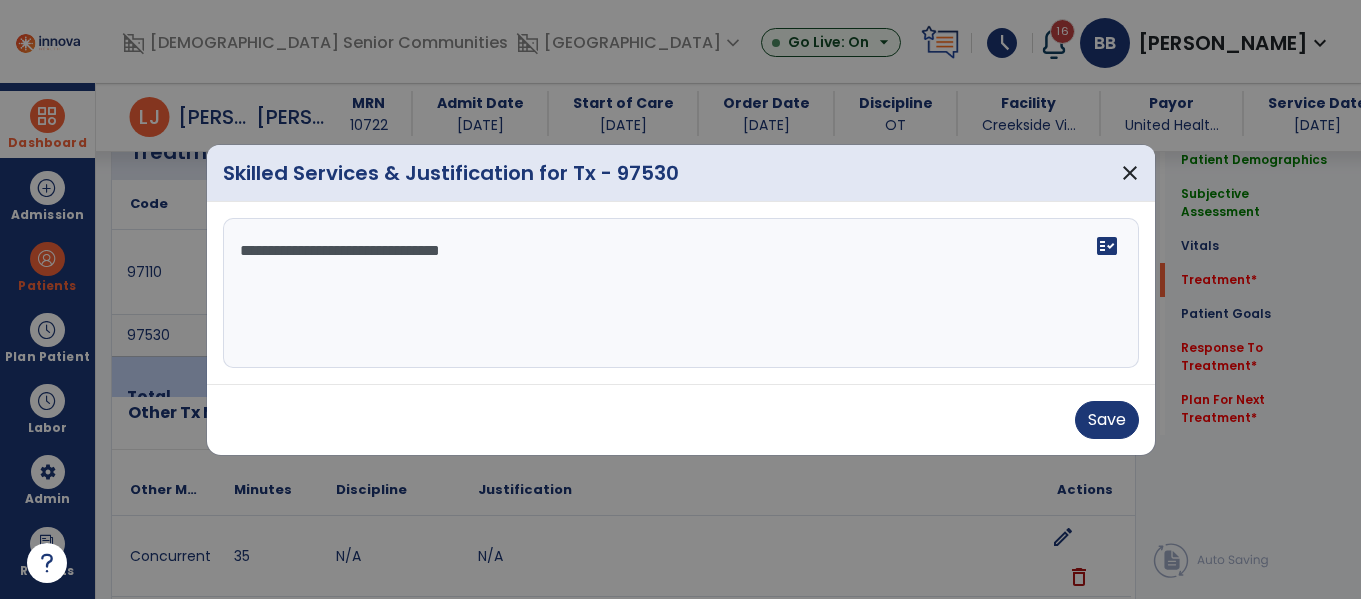 click on "**********" at bounding box center [681, 293] 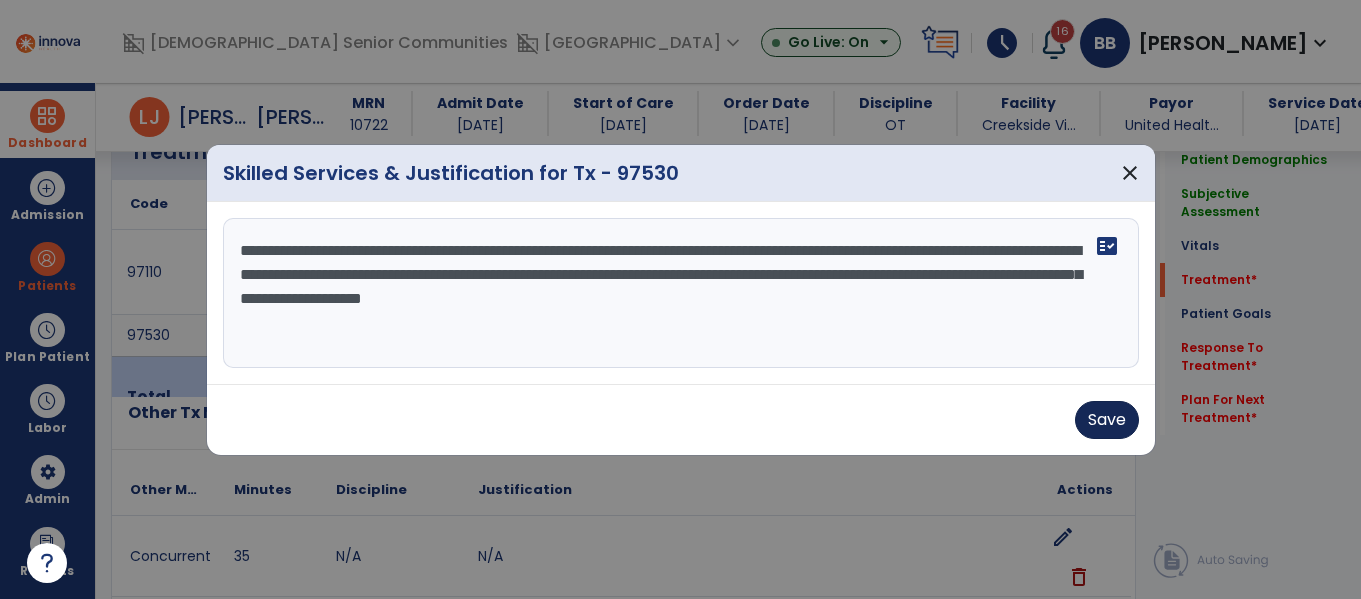 type on "**********" 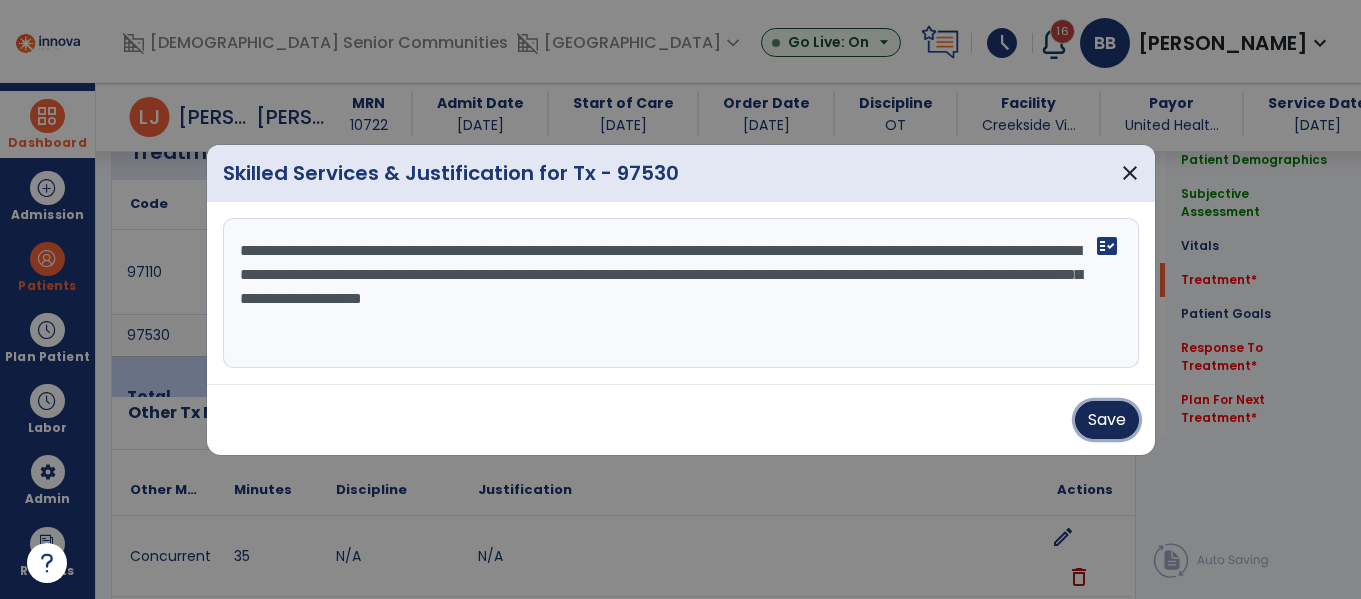 click on "Save" at bounding box center (1107, 420) 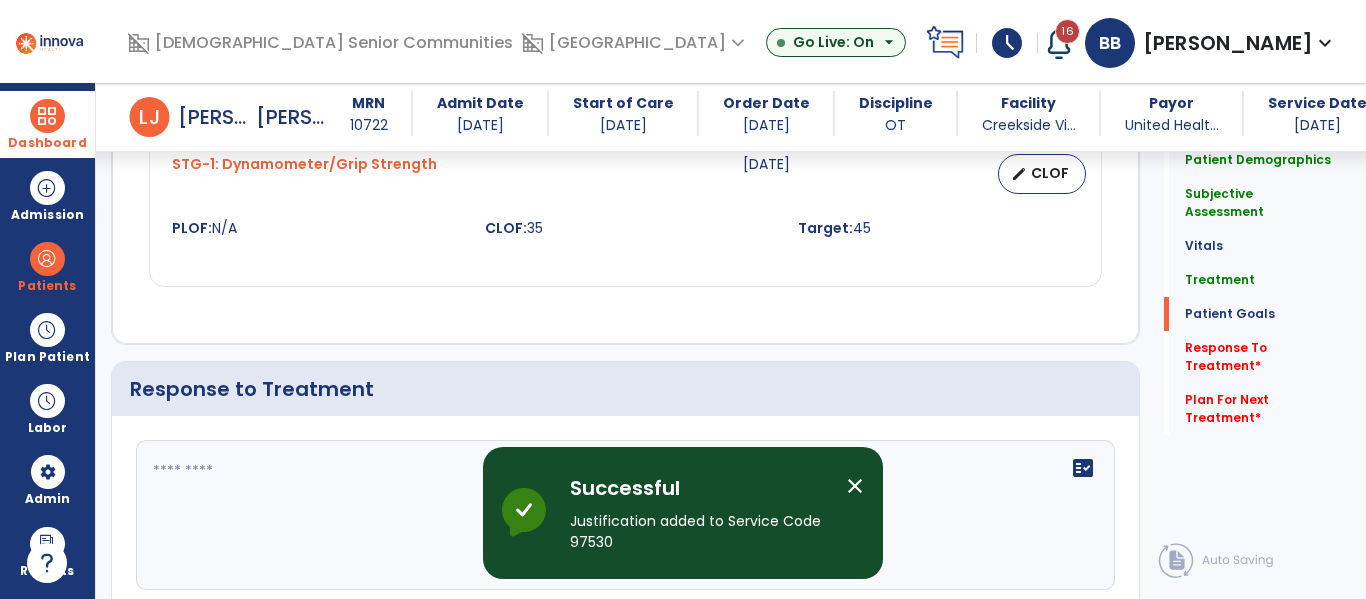 scroll, scrollTop: 3560, scrollLeft: 0, axis: vertical 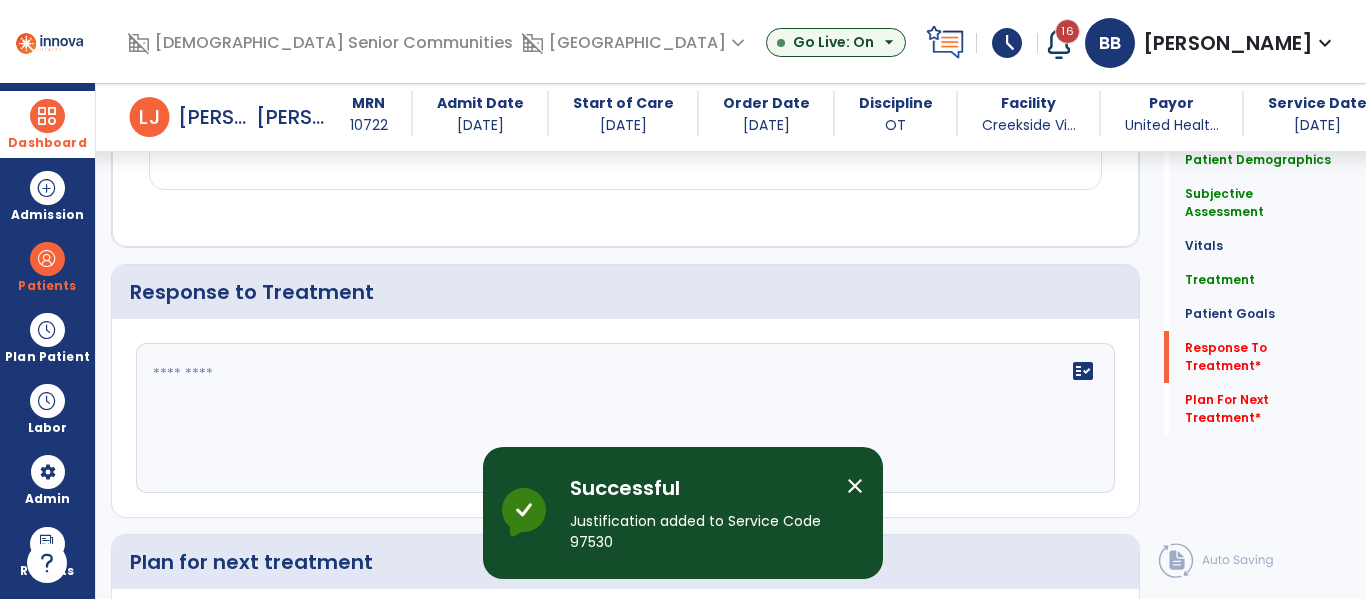 click 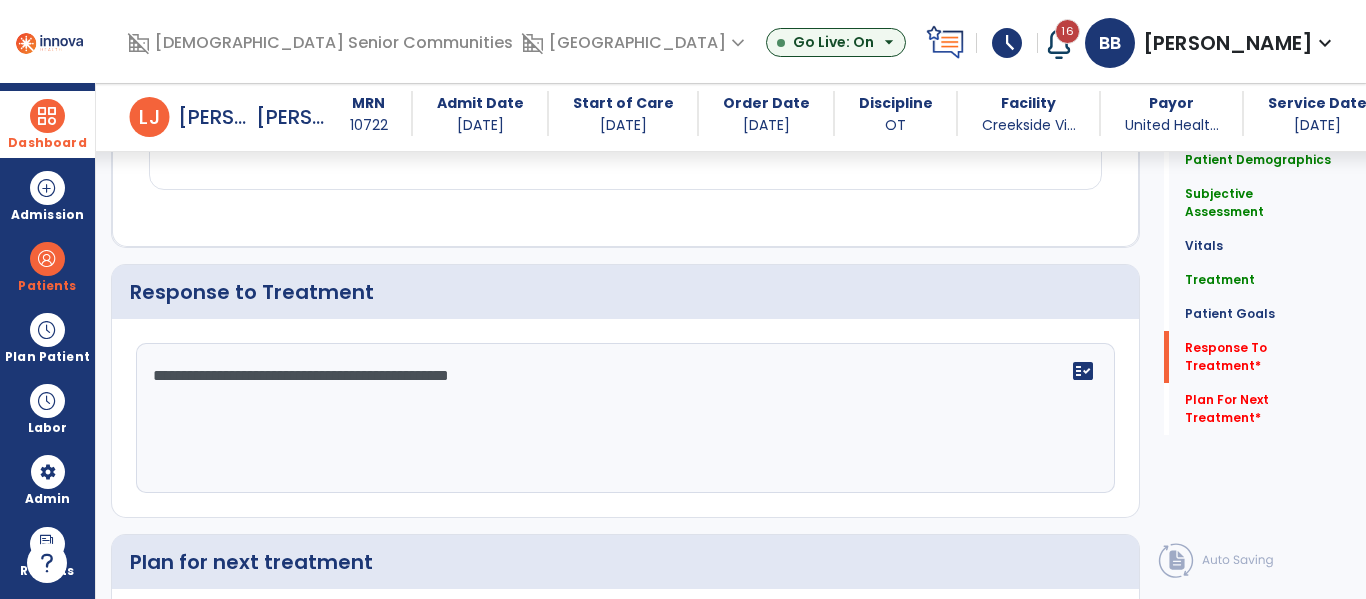scroll, scrollTop: 3710, scrollLeft: 0, axis: vertical 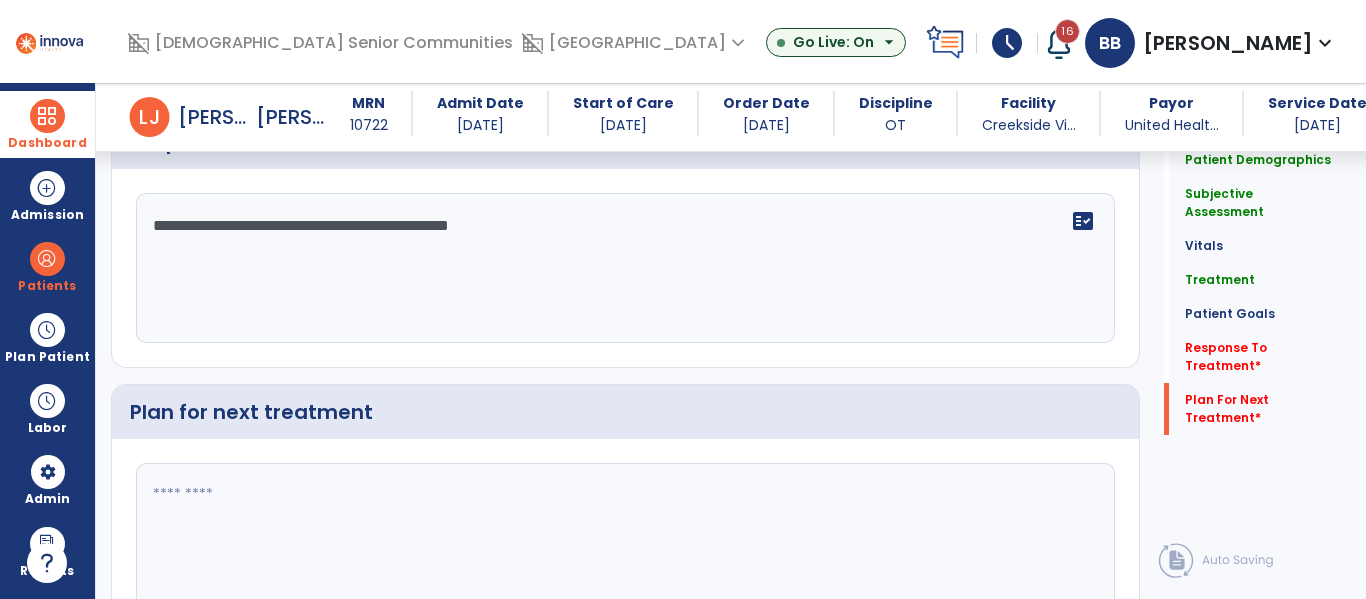 type on "**********" 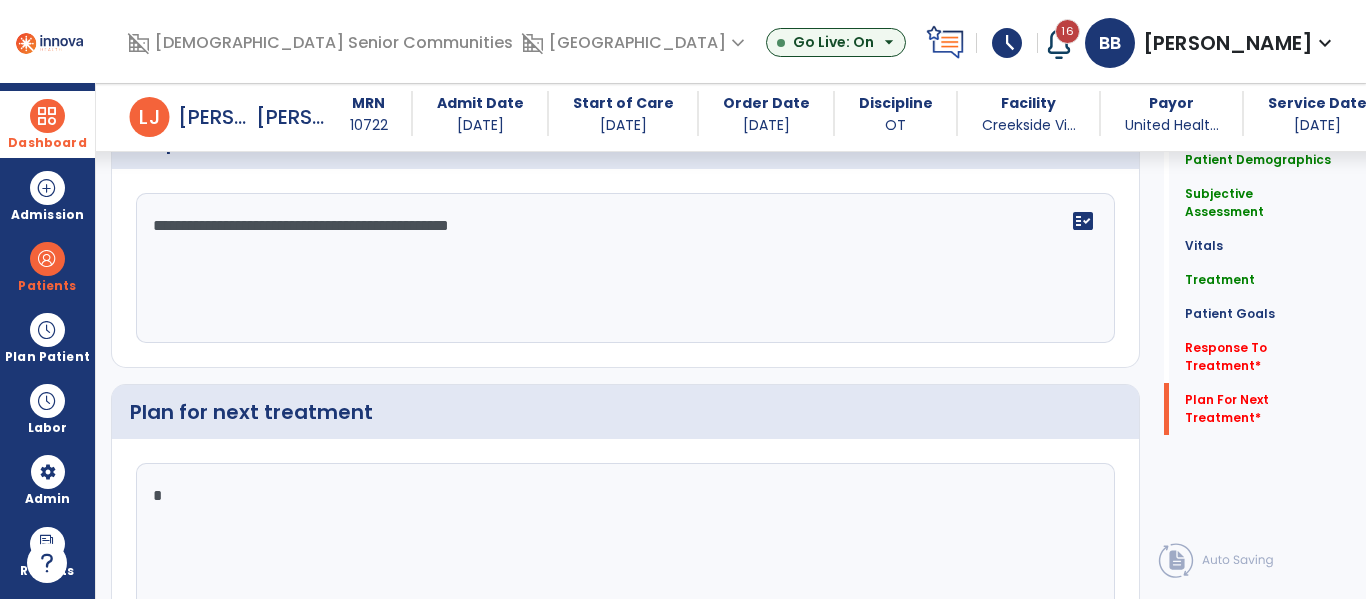 type on "**" 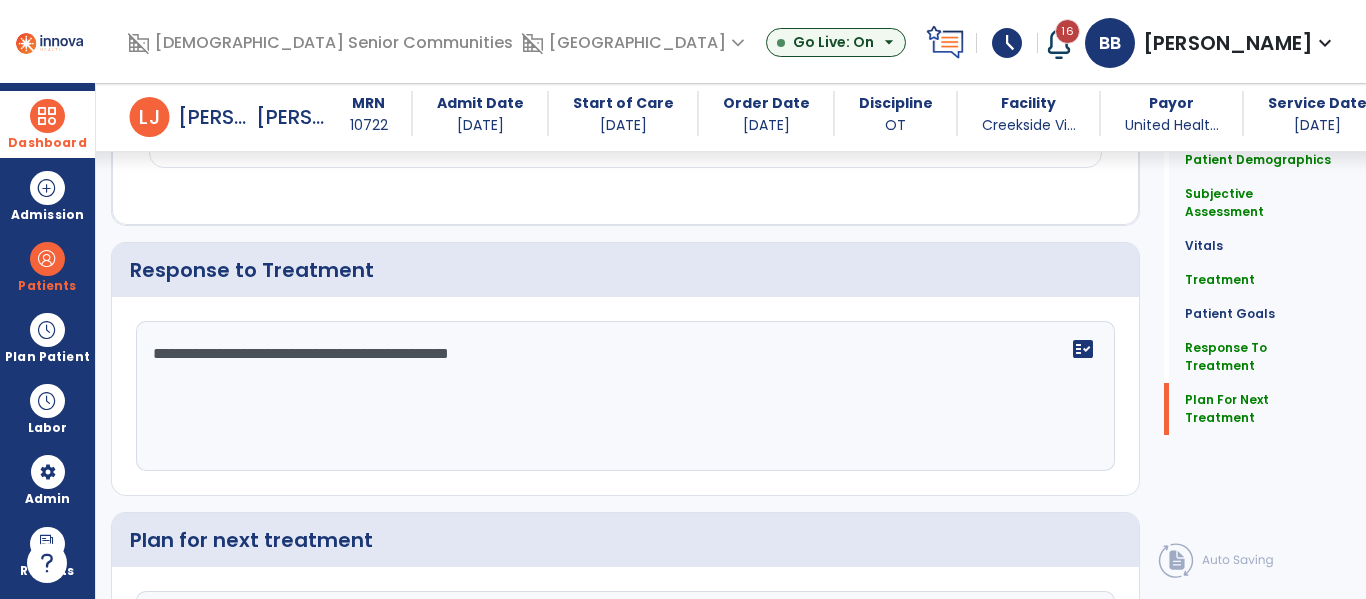 scroll, scrollTop: 3710, scrollLeft: 0, axis: vertical 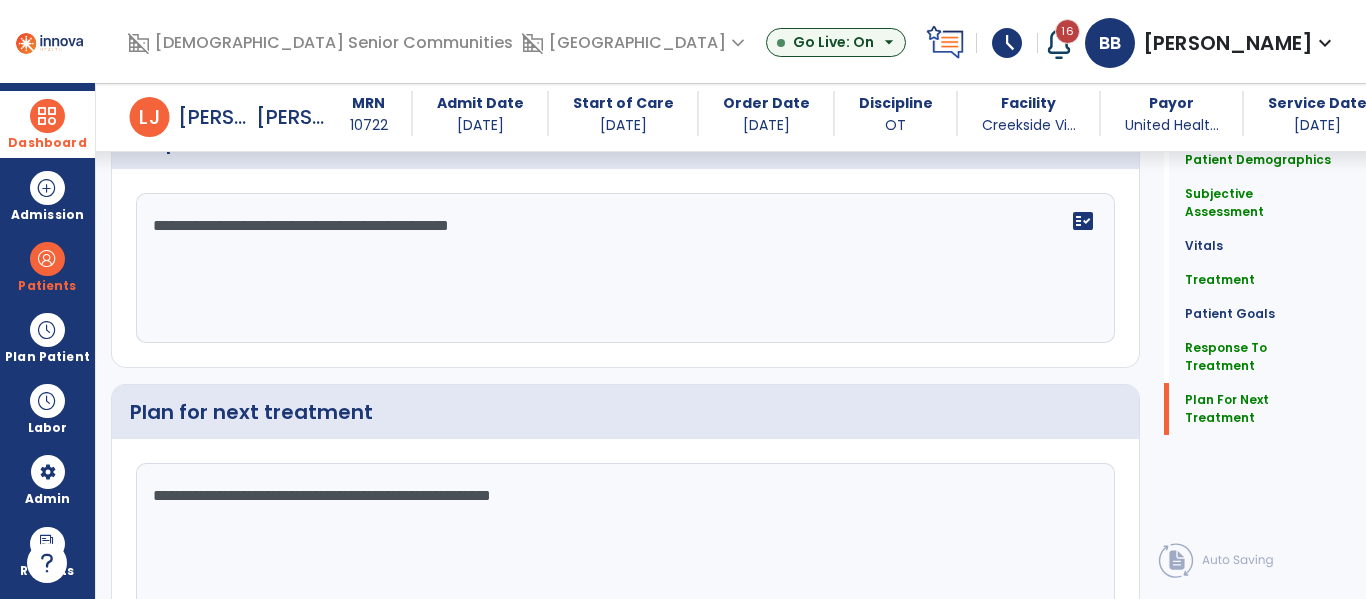 type on "**********" 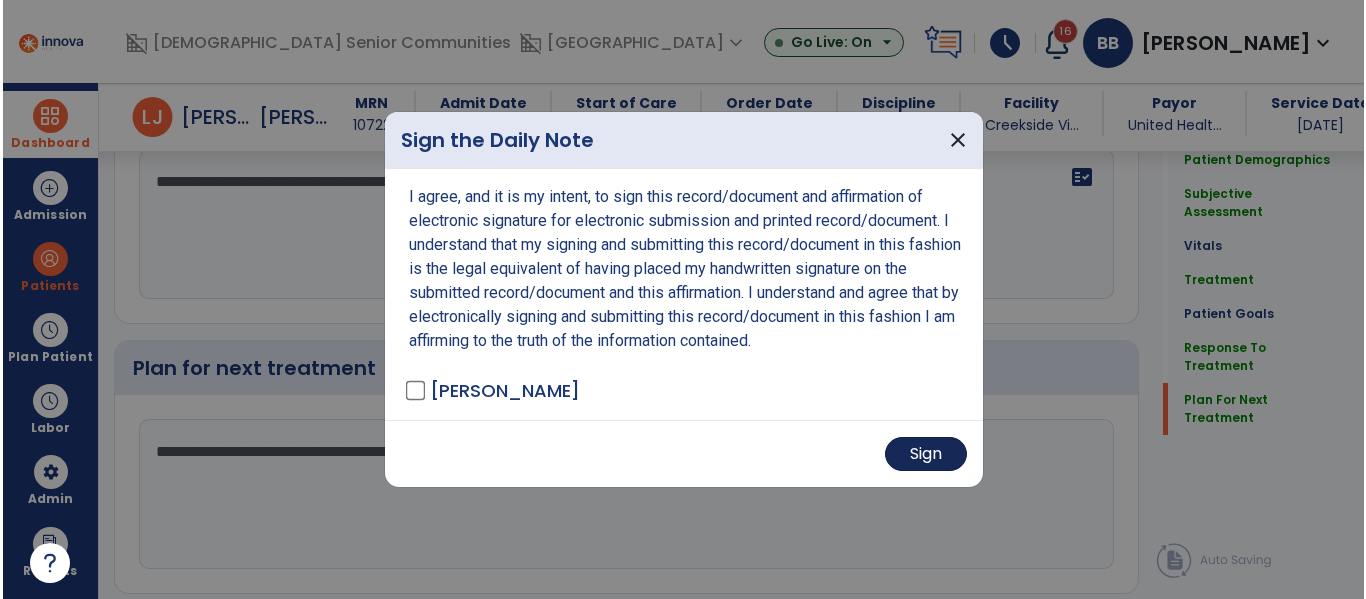 scroll, scrollTop: 3834, scrollLeft: 0, axis: vertical 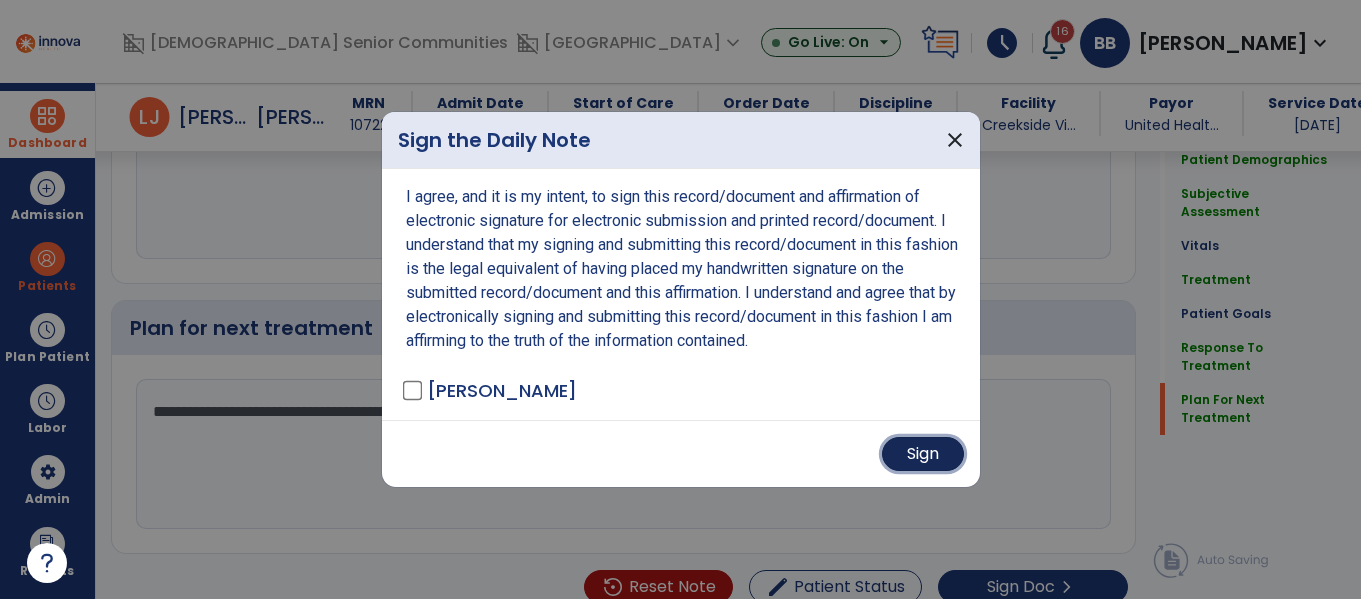 click on "Sign" at bounding box center [923, 454] 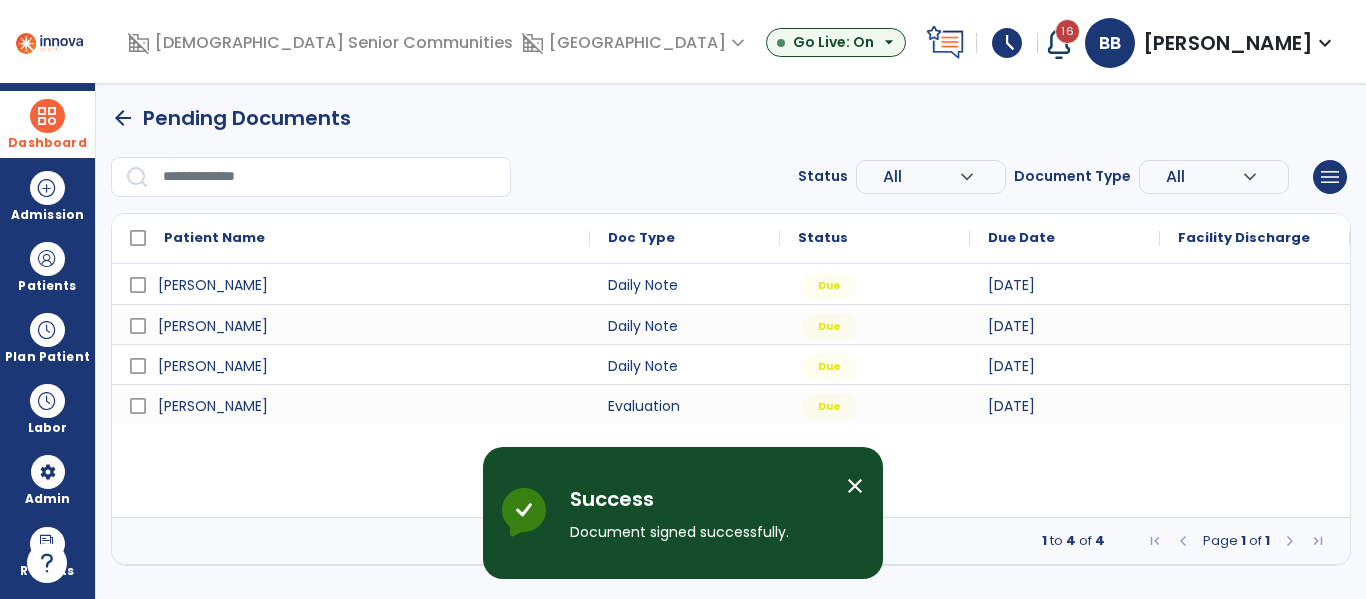 scroll, scrollTop: 0, scrollLeft: 0, axis: both 